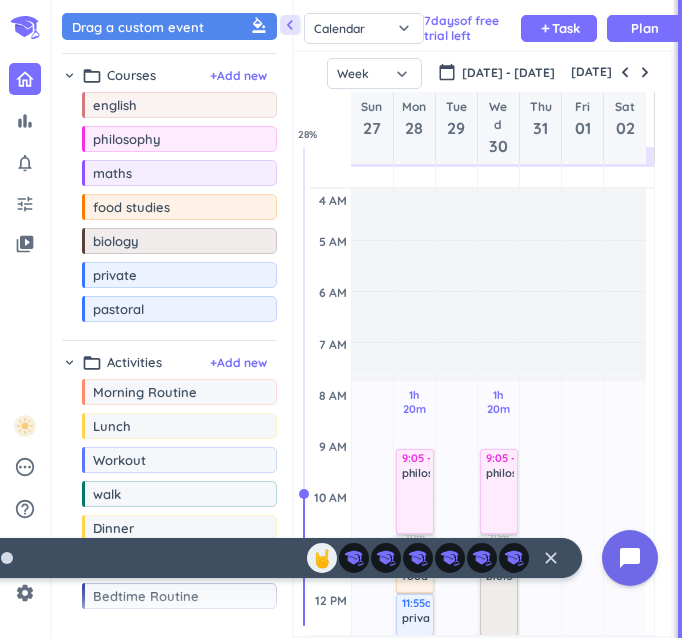 scroll, scrollTop: 0, scrollLeft: 0, axis: both 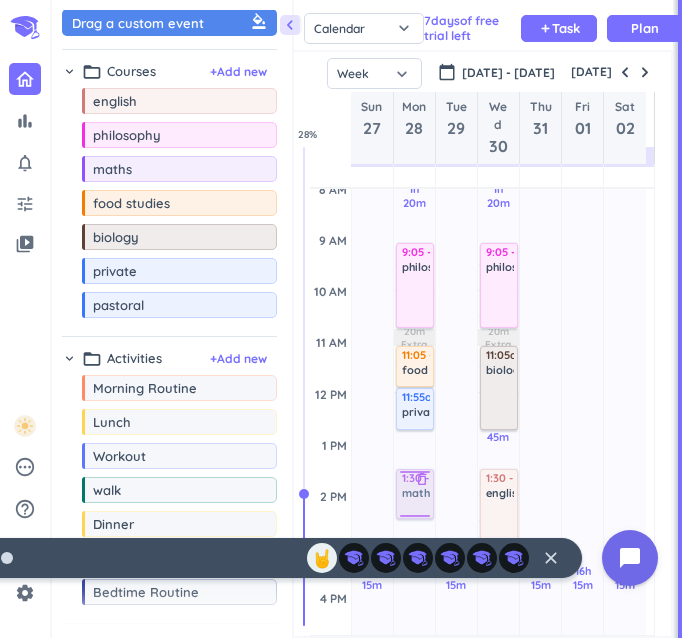 drag, startPoint x: 132, startPoint y: 175, endPoint x: 400, endPoint y: 469, distance: 397.81906 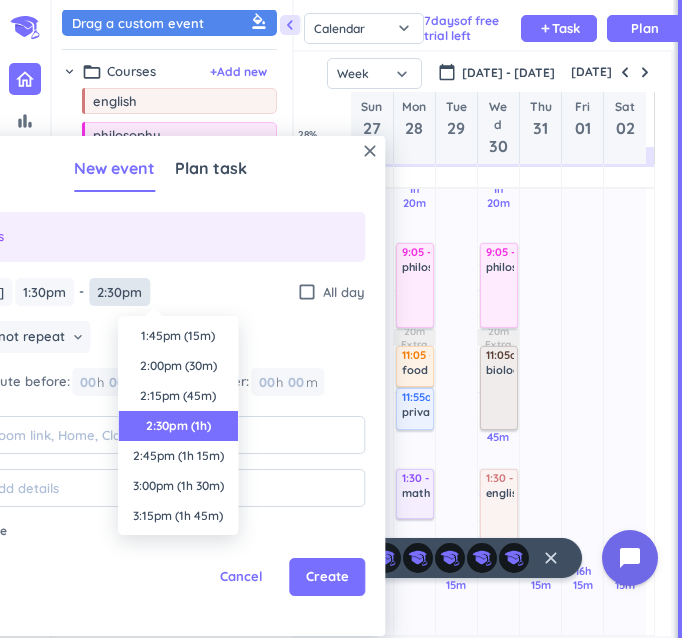 click on "2:30pm" at bounding box center [119, 292] 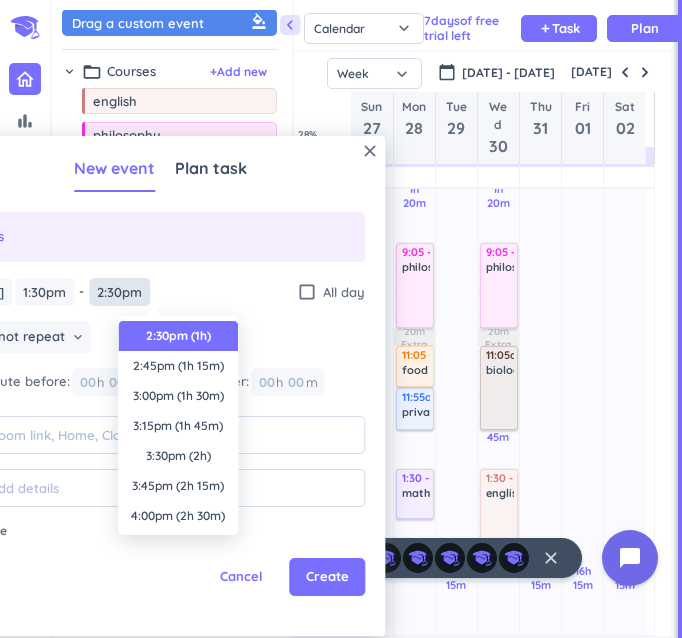 click on "2:30pm" at bounding box center (119, 292) 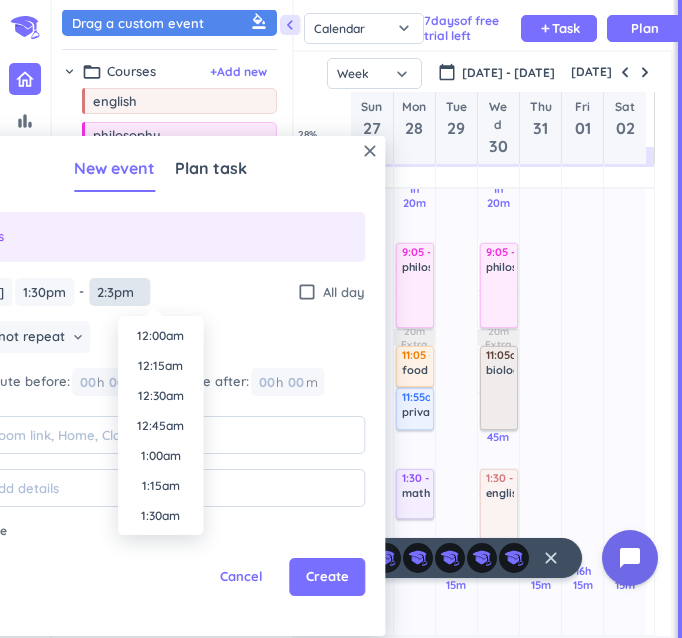 scroll, scrollTop: 1590, scrollLeft: 0, axis: vertical 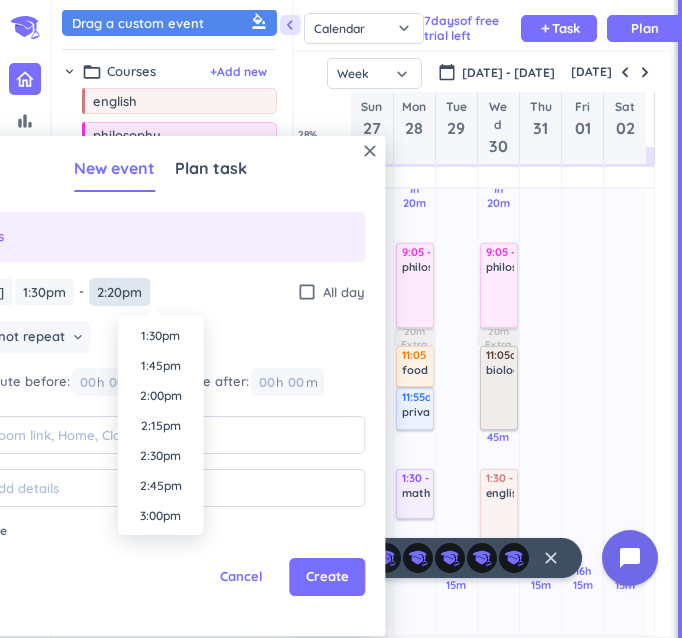 type on "2:20pm" 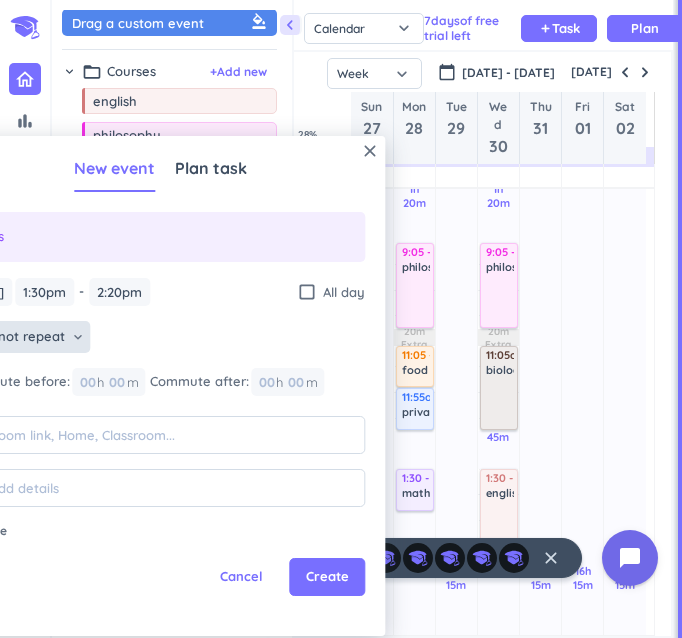 click on "Does not repeat keyboard_arrow_down" at bounding box center [22, 337] 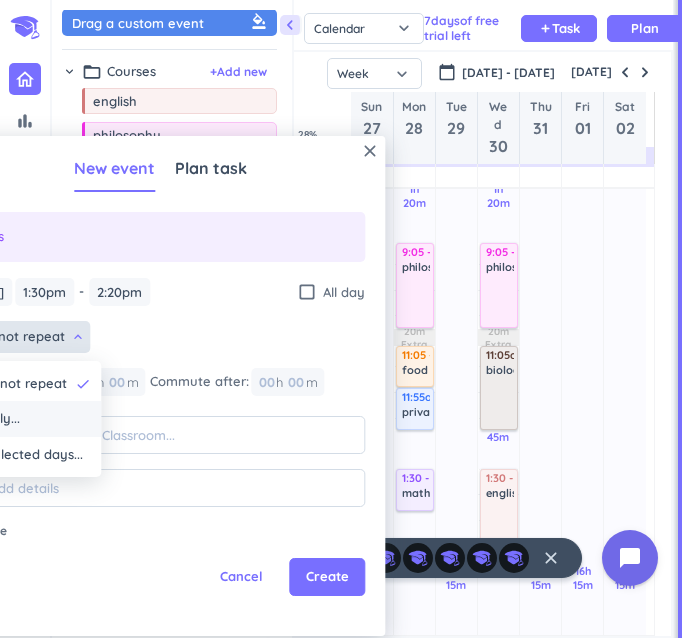 click on "Weekly..." at bounding box center [28, 419] 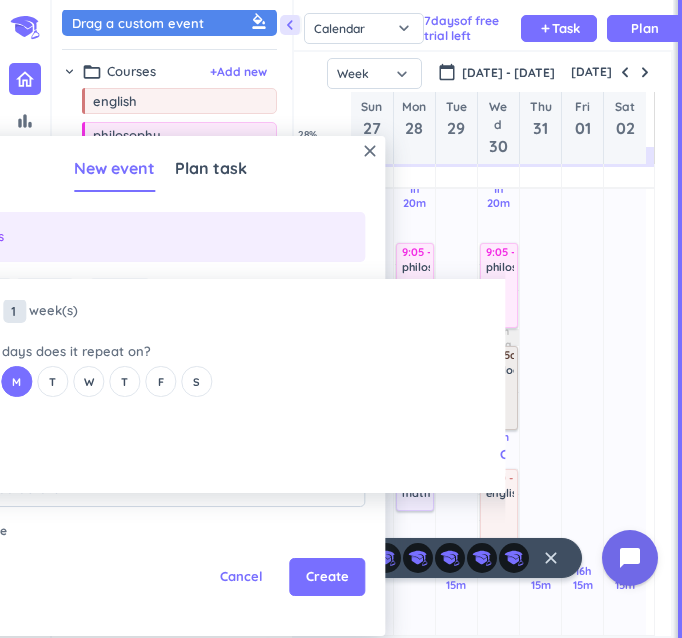 click on "1" at bounding box center (14, 311) 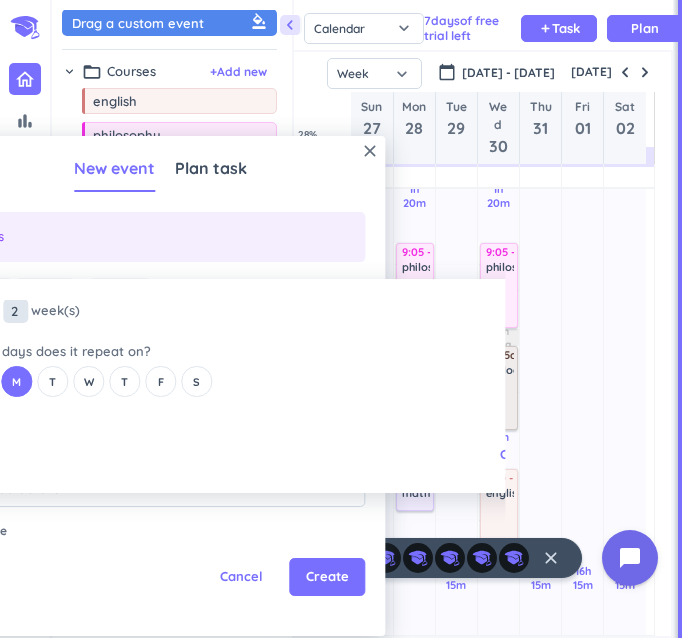 type on "2" 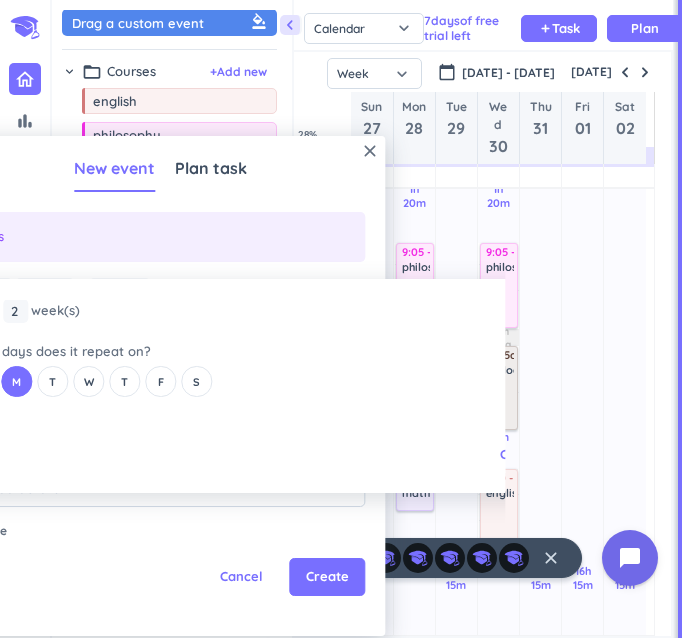 click on "close Every 2 2 1 week (s) What days does it repeat on? S M T W T F S Cancel Ok" at bounding box center [220, 386] 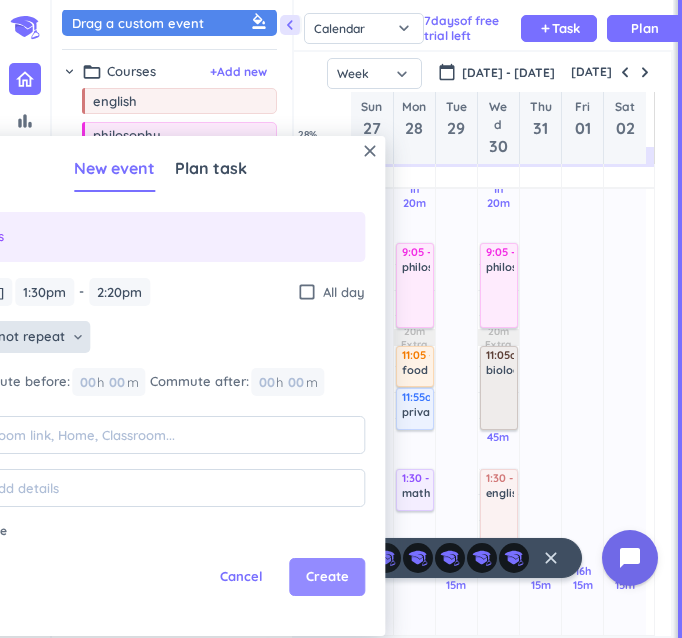 click on "Create" at bounding box center [327, 577] 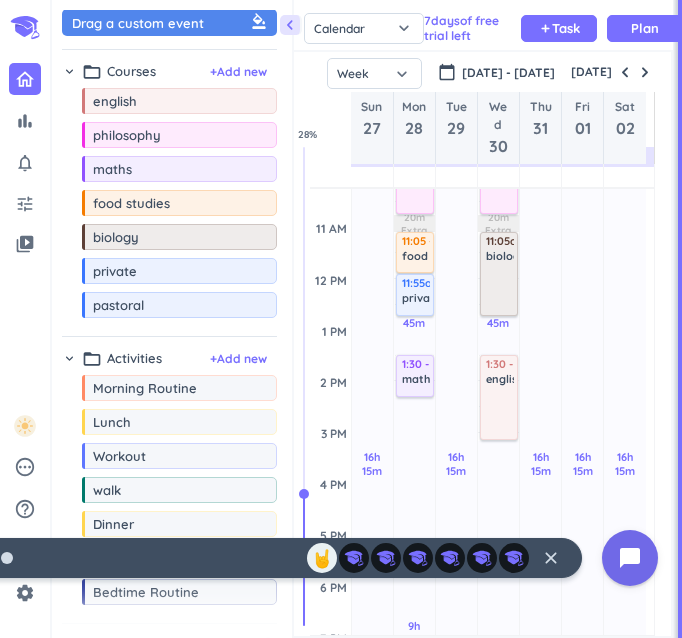 scroll, scrollTop: 328, scrollLeft: 0, axis: vertical 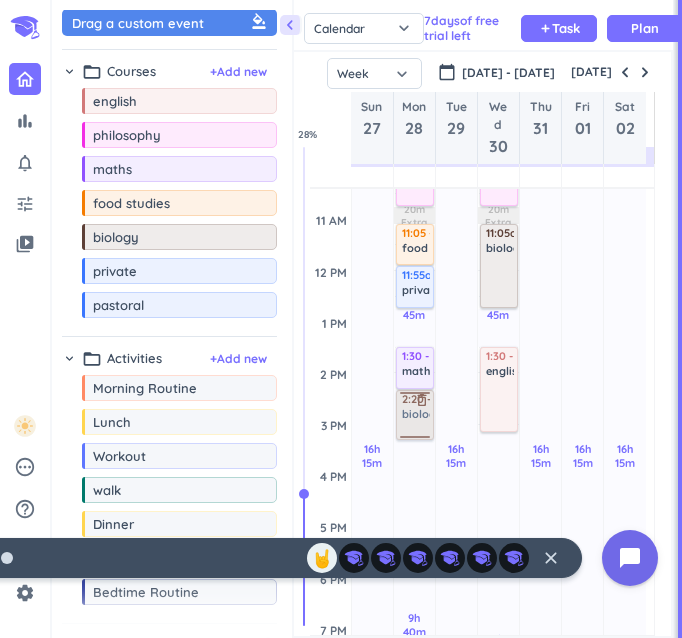 drag, startPoint x: 125, startPoint y: 239, endPoint x: 400, endPoint y: 390, distance: 313.7292 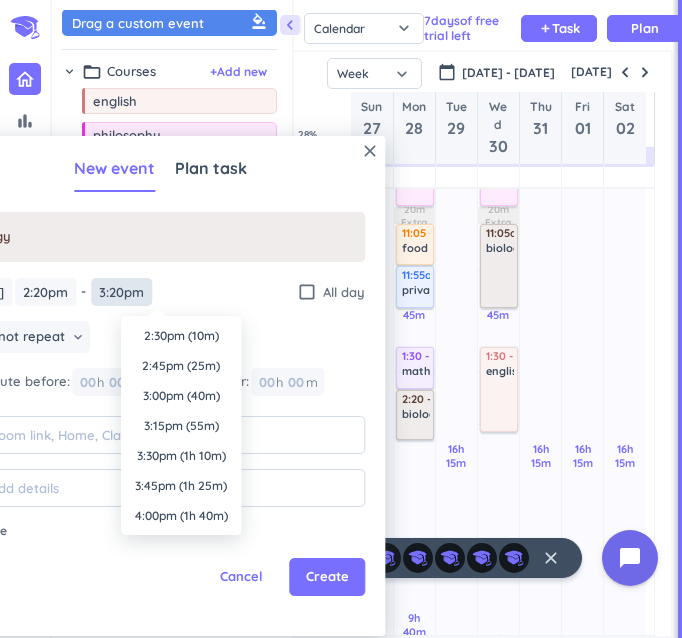 click on "3:20pm" at bounding box center (121, 292) 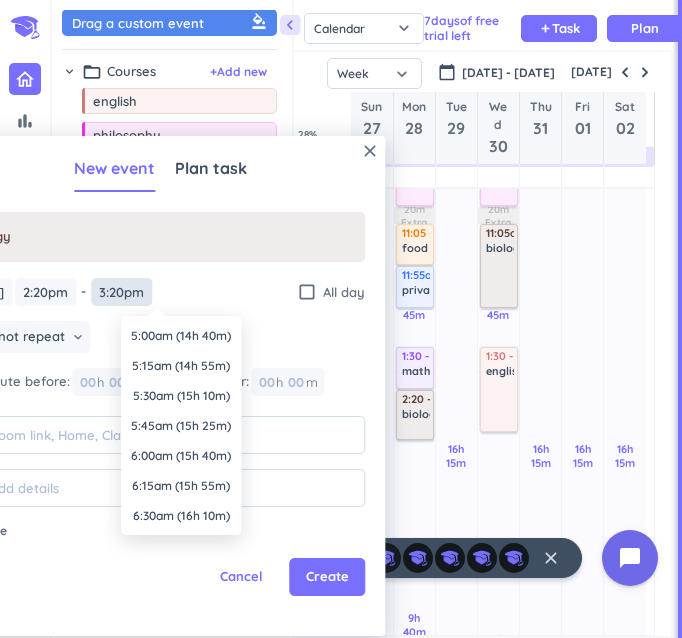 click on "3:20pm" at bounding box center [121, 292] 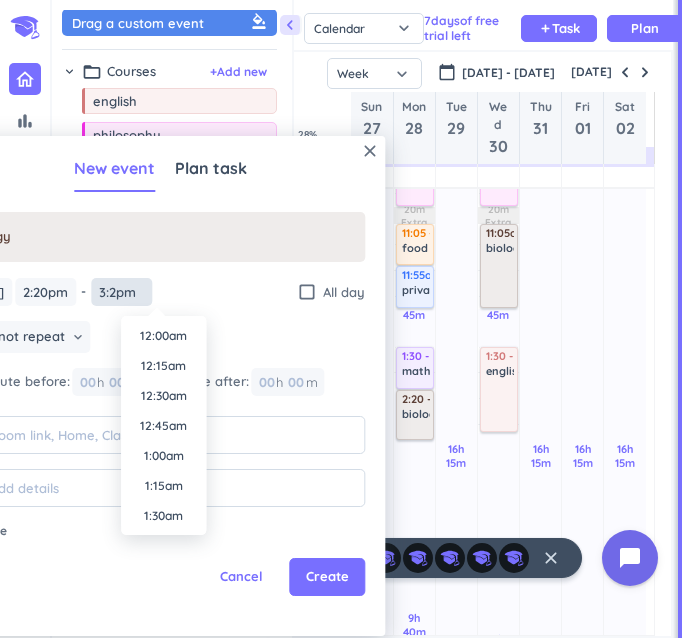 scroll, scrollTop: 1710, scrollLeft: 0, axis: vertical 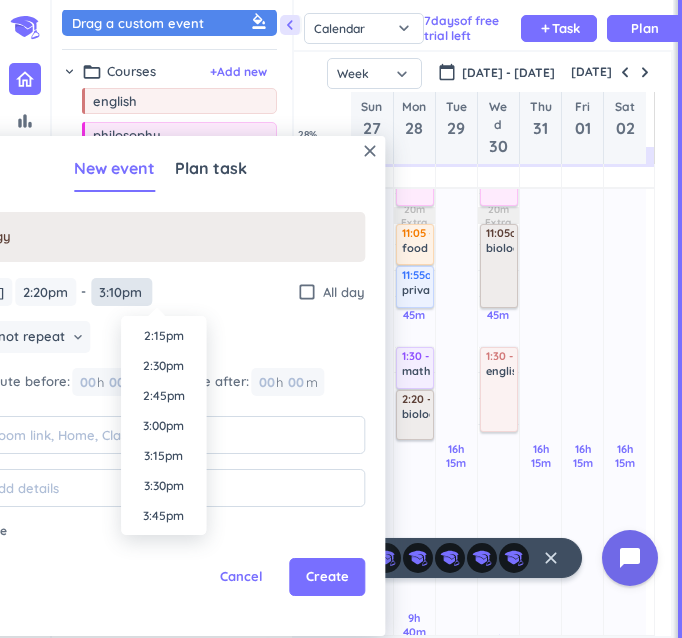 type on "3:10pm" 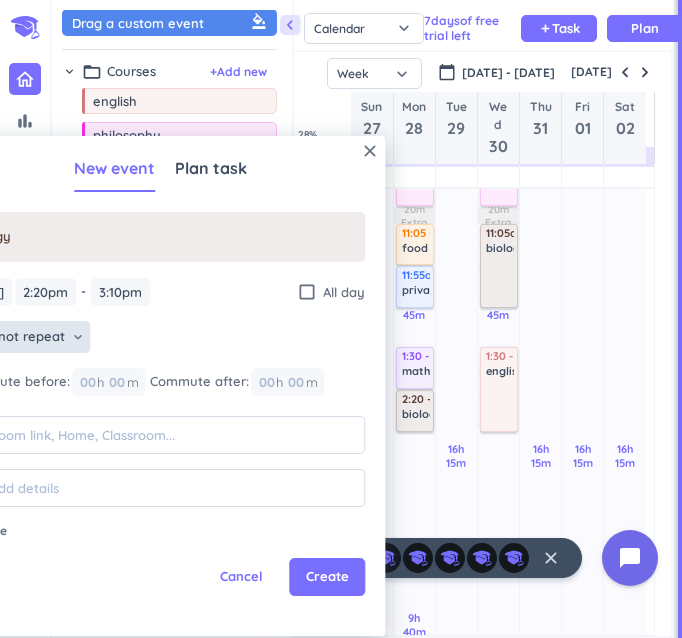 click on "Does not repeat" at bounding box center (14, 337) 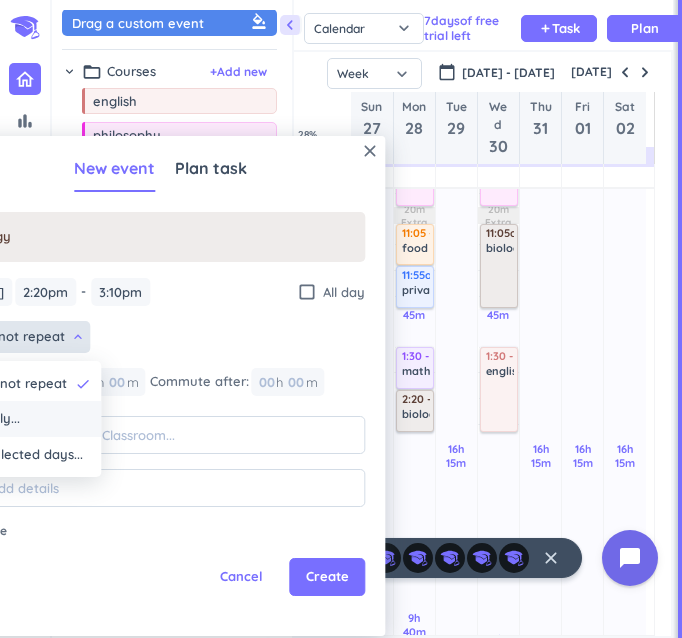 click on "Weekly..." at bounding box center [28, 419] 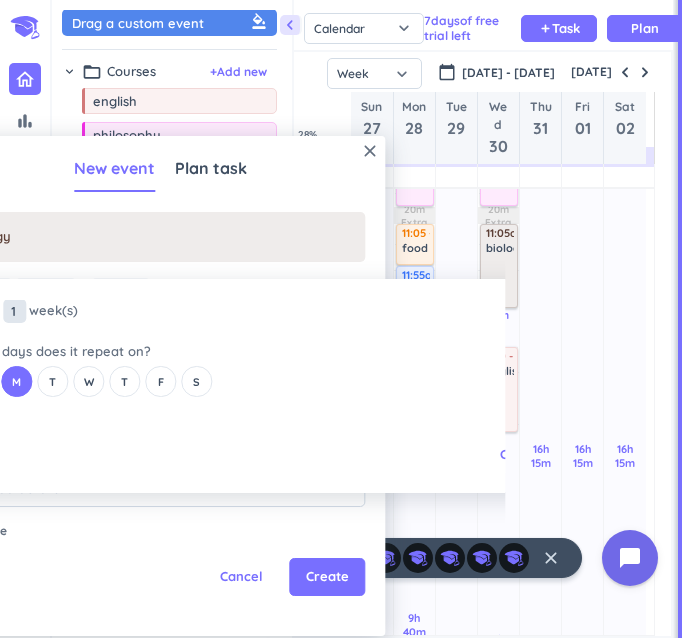 click on "1" at bounding box center (14, 311) 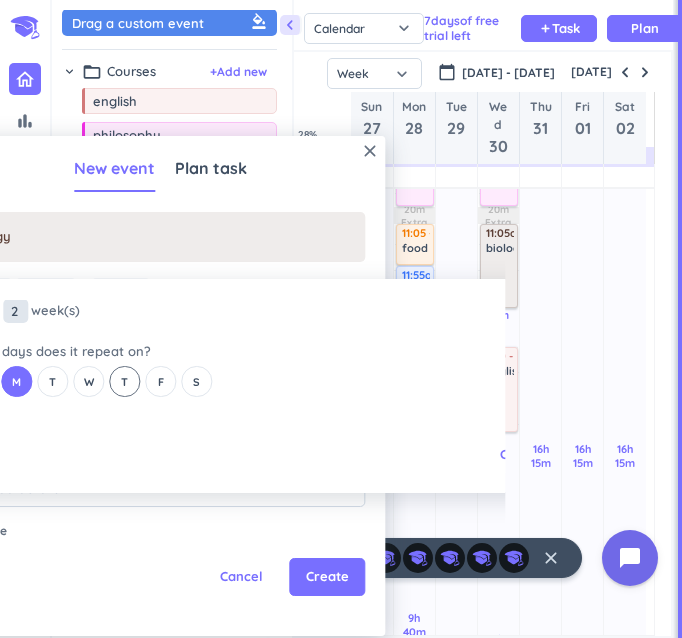 type on "2" 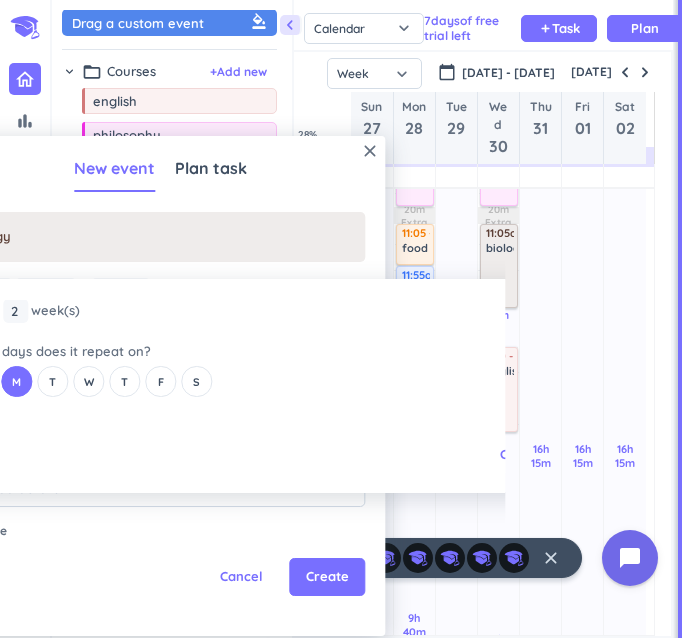 click on "close Every 2 2 1 week (s) What days does it repeat on? S M T W T F S Cancel Ok" at bounding box center (220, 386) 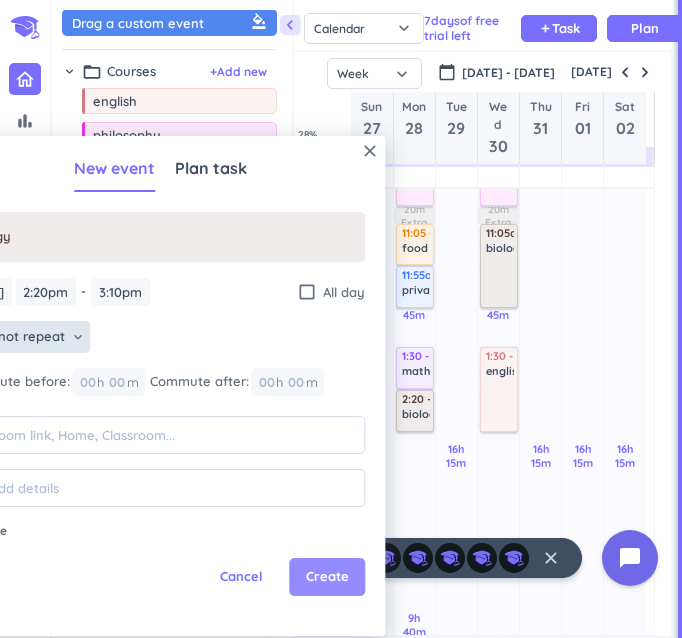 click on "Create" at bounding box center (327, 577) 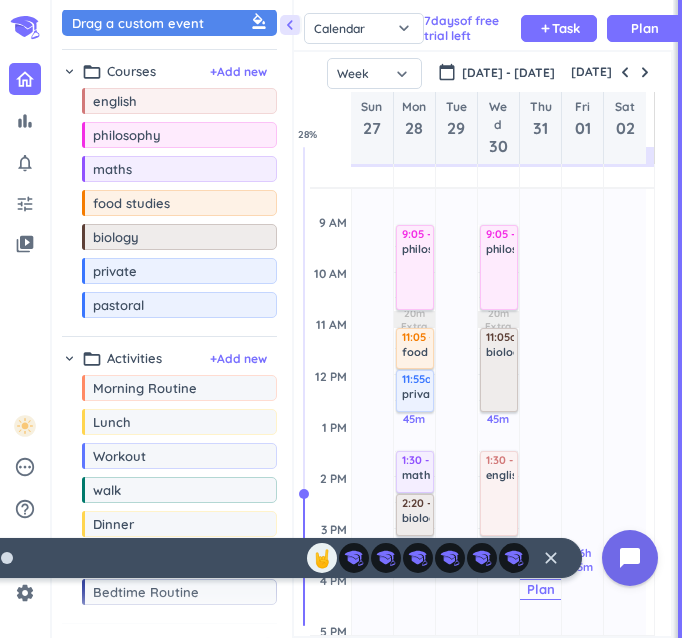 scroll, scrollTop: 226, scrollLeft: 0, axis: vertical 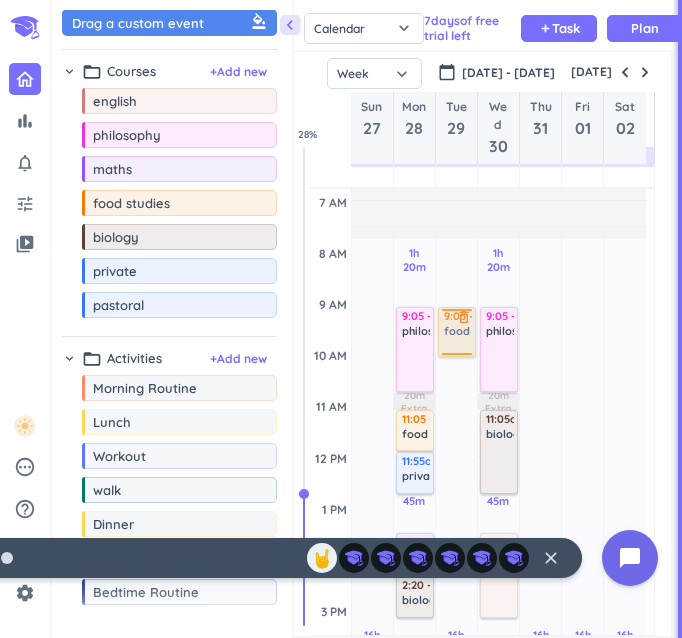 drag, startPoint x: 146, startPoint y: 215, endPoint x: 449, endPoint y: 307, distance: 316.65912 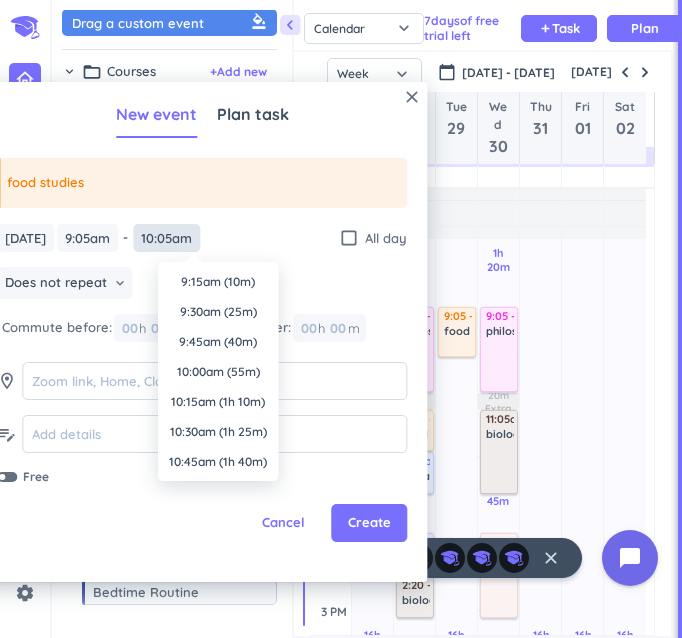 click on "10:05am" at bounding box center (166, 238) 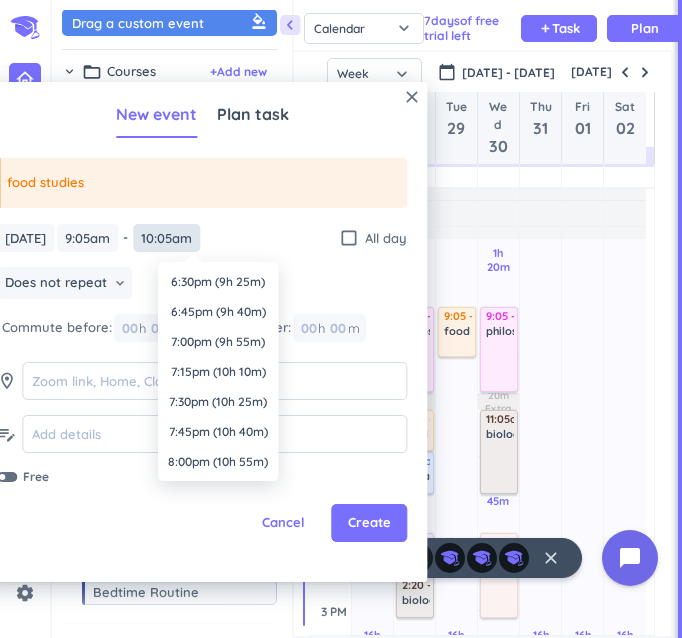 click on "10:05am" at bounding box center (166, 238) 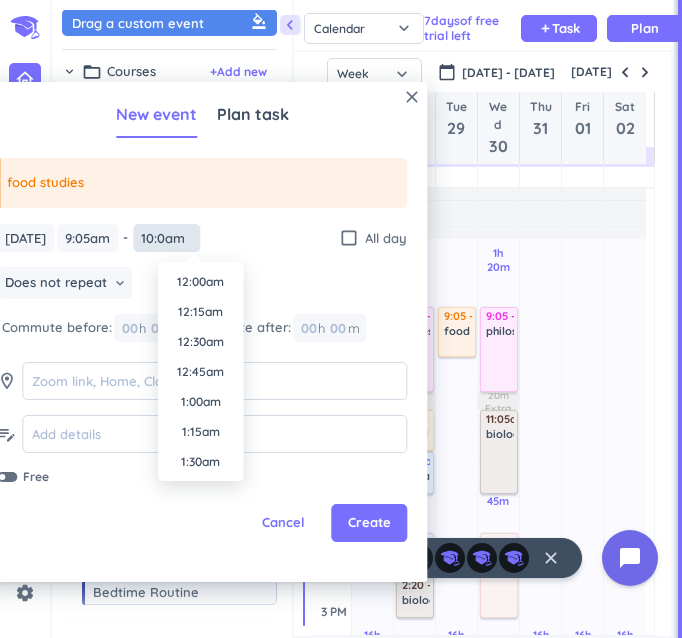 scroll, scrollTop: 0, scrollLeft: 0, axis: both 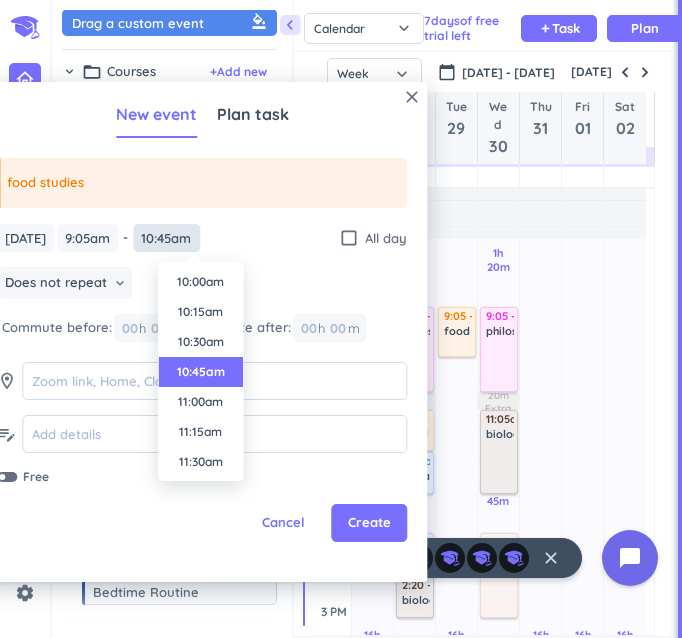 type on "10:45am" 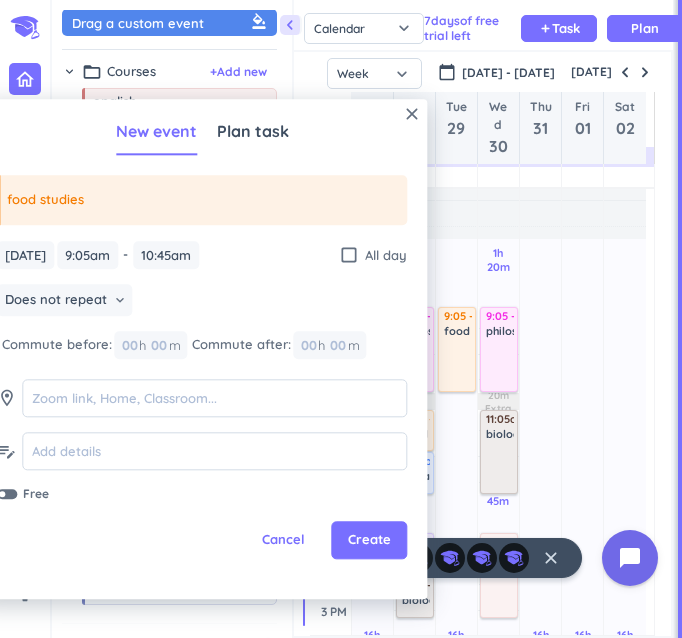 click on "Does not repeat keyboard_arrow_down" at bounding box center (202, 303) 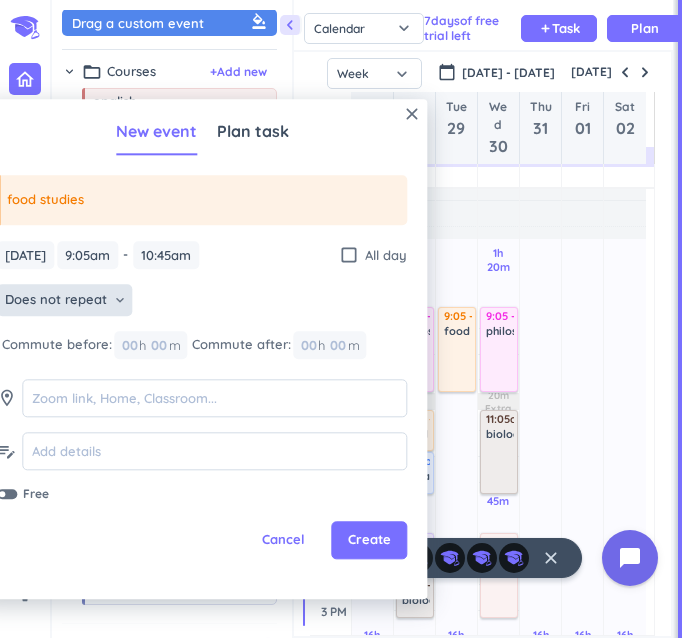 click on "Does not repeat" at bounding box center (56, 301) 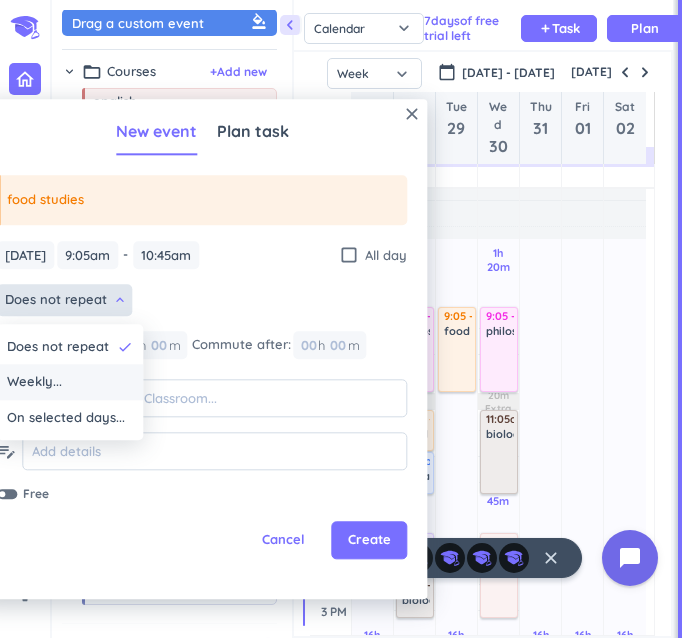 click on "Weekly..." at bounding box center [70, 383] 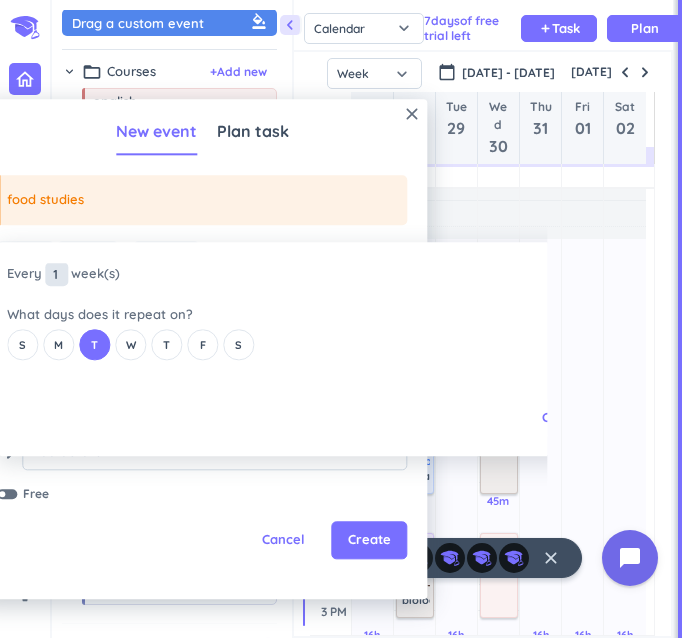 click on "1" at bounding box center (56, 274) 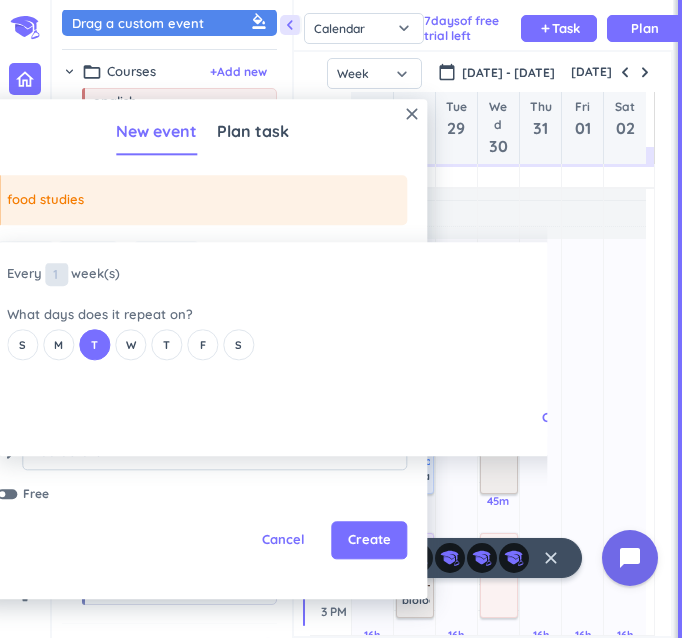 type on "3" 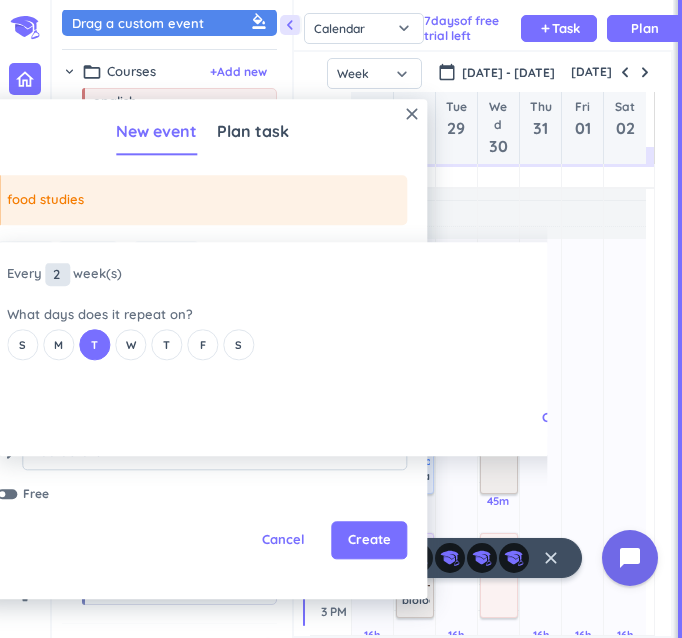 type on "2" 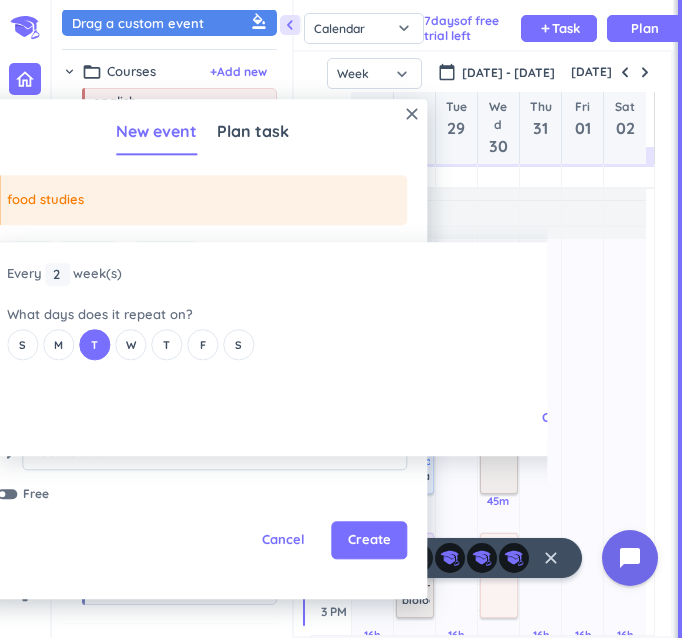 click on "close Every 2 2 1 week (s) What days does it repeat on? S M T W T F S Cancel Ok" at bounding box center (262, 349) 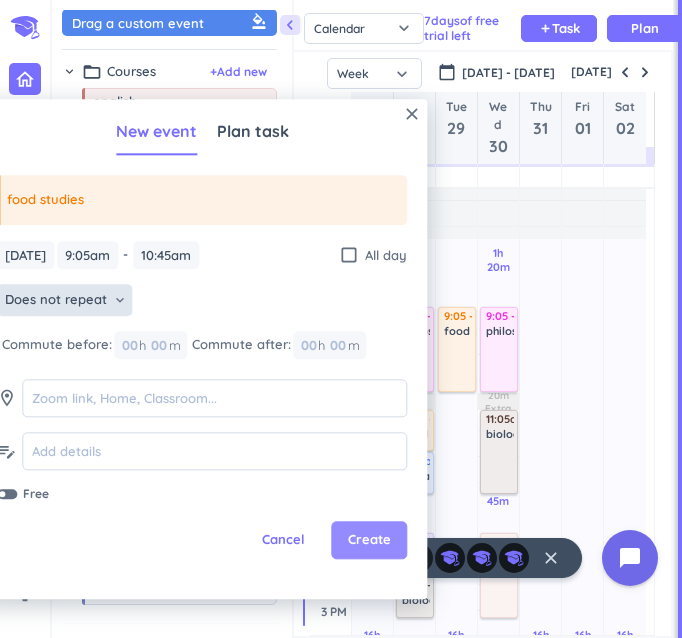 click on "Create" at bounding box center (369, 541) 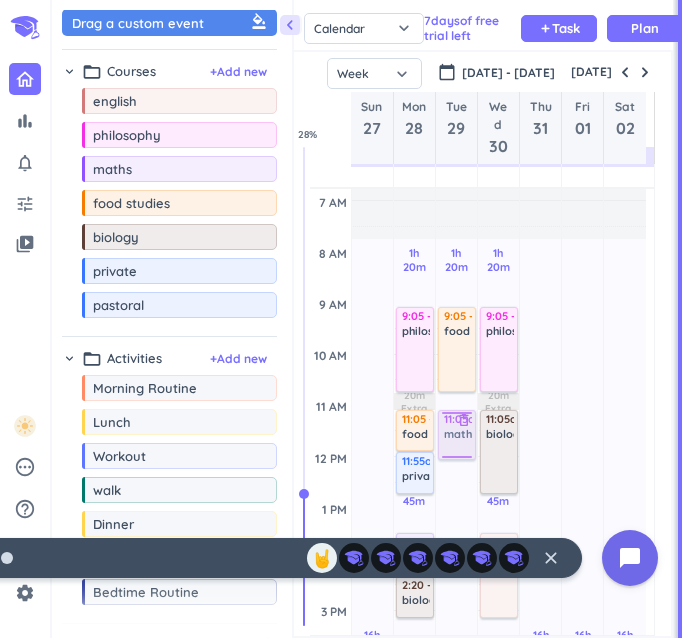 drag, startPoint x: 190, startPoint y: 170, endPoint x: 442, endPoint y: 411, distance: 348.6904 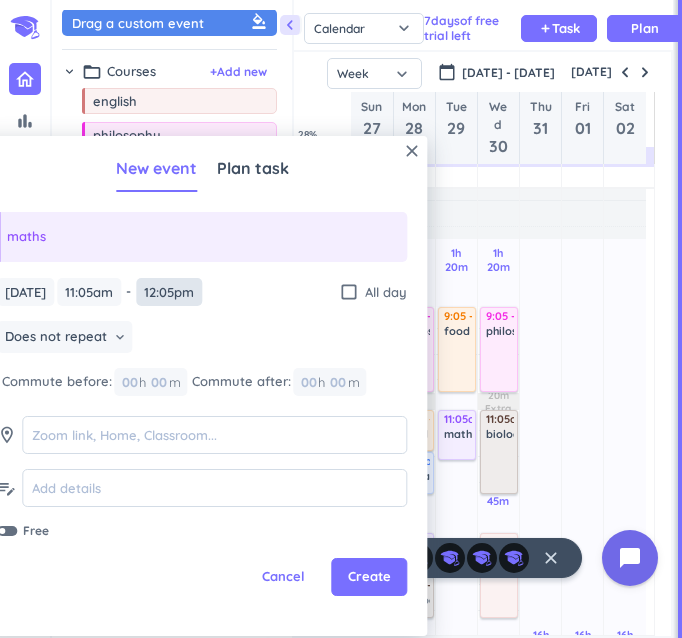 click on "12:05pm" at bounding box center [169, 292] 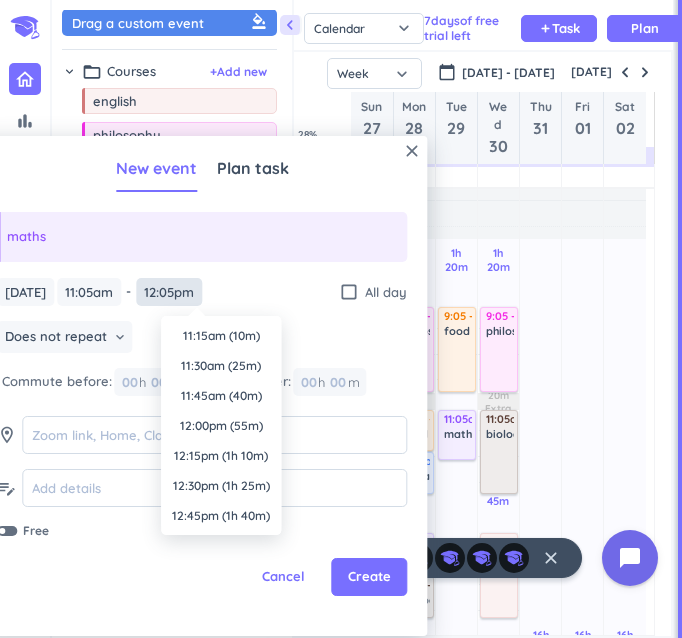 scroll, scrollTop: 1350, scrollLeft: 0, axis: vertical 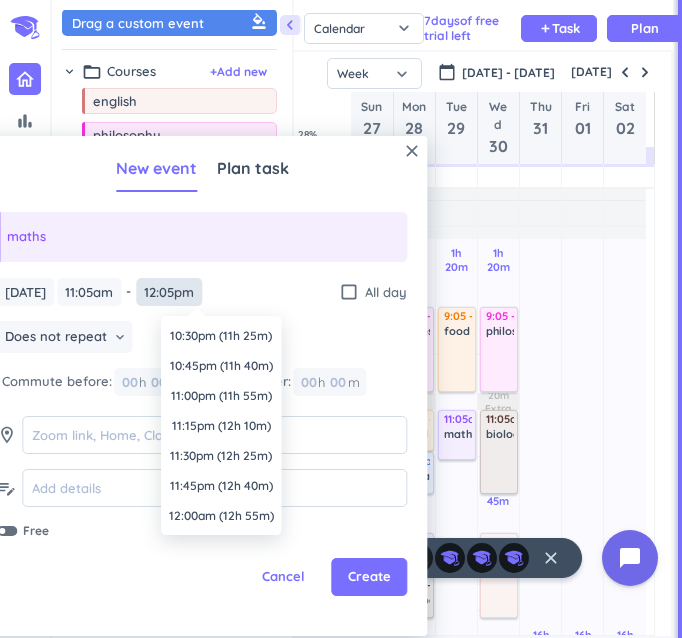 click on "12:05pm" at bounding box center (169, 292) 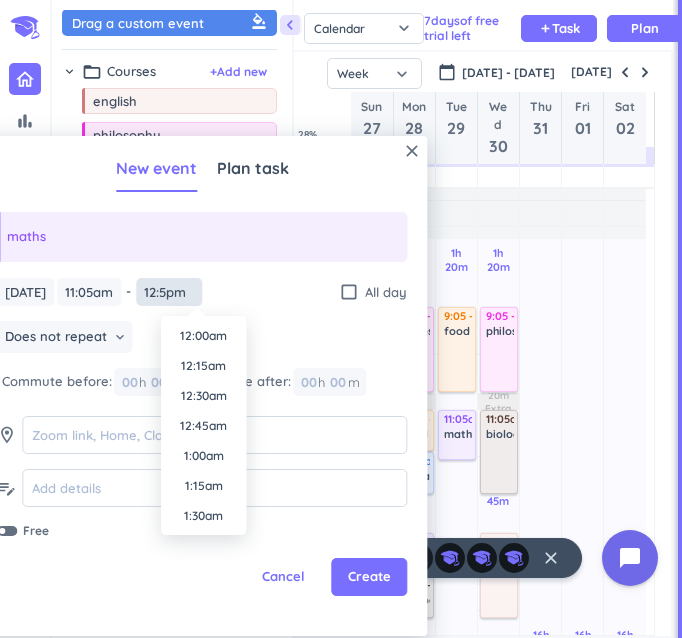 scroll, scrollTop: 1350, scrollLeft: 0, axis: vertical 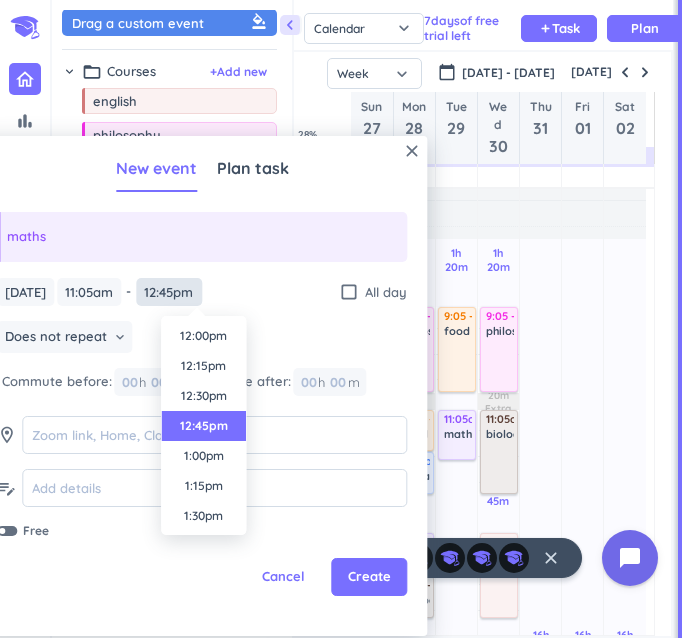type on "12:45pm" 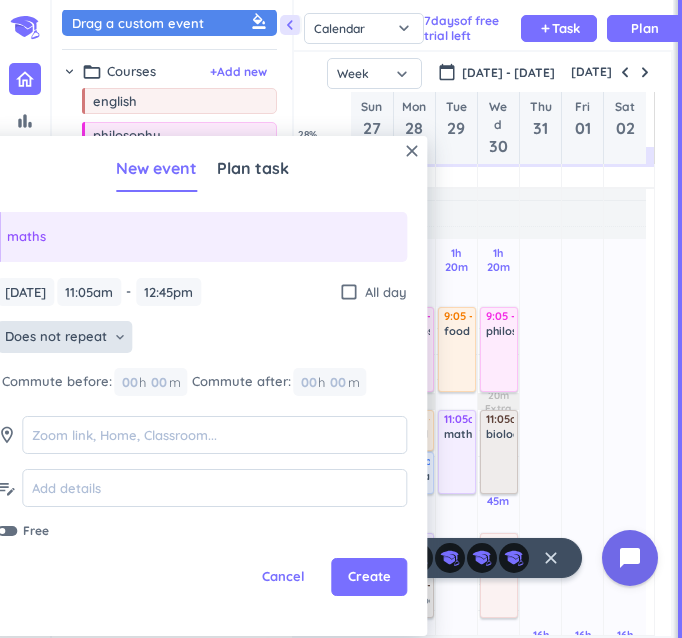 click on "Does not repeat" at bounding box center (56, 337) 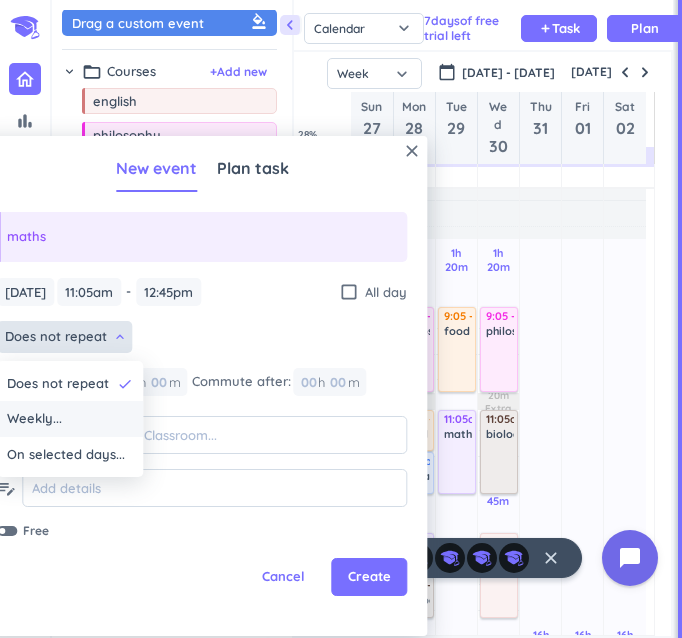 click on "Weekly..." at bounding box center [70, 419] 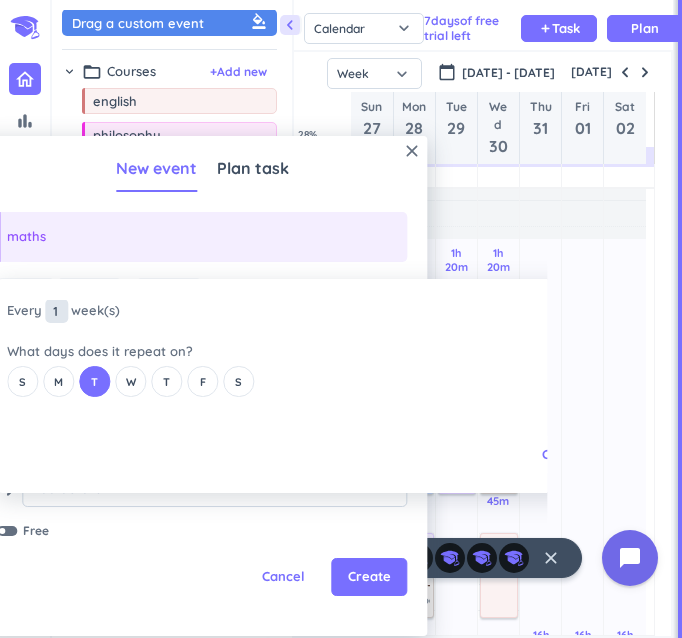 click on "1" at bounding box center (56, 311) 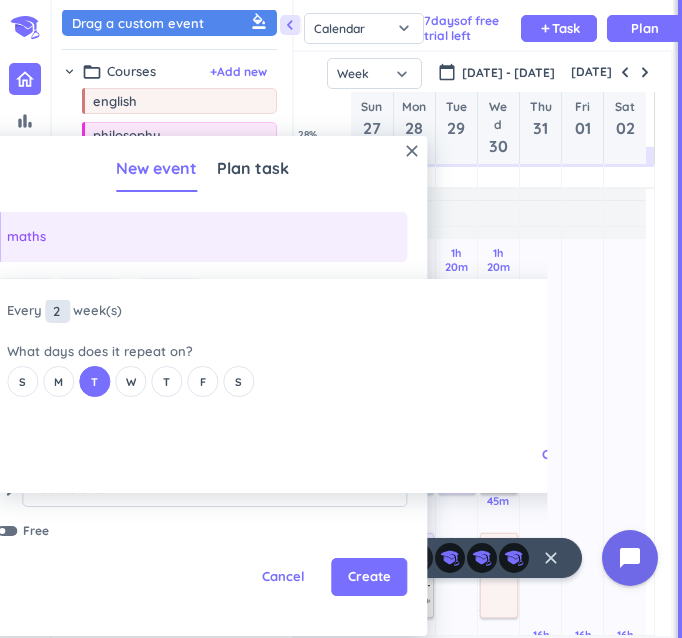 type on "2" 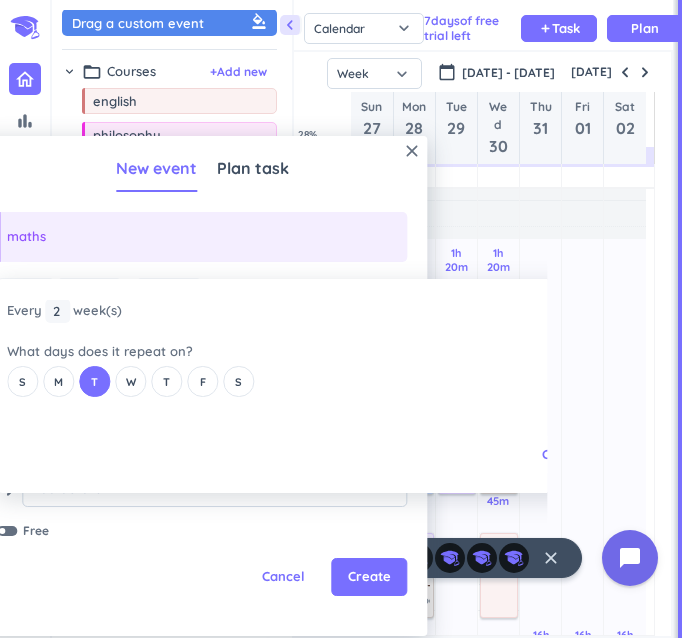 click on "close Every 2 2 1 week (s) What days does it repeat on? S M T W T F S Cancel Ok" at bounding box center [262, 386] 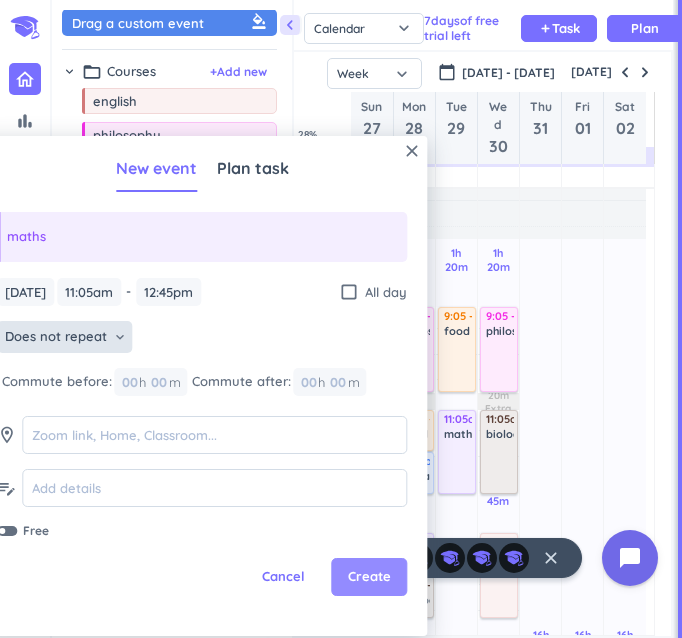 click on "Create" at bounding box center [369, 577] 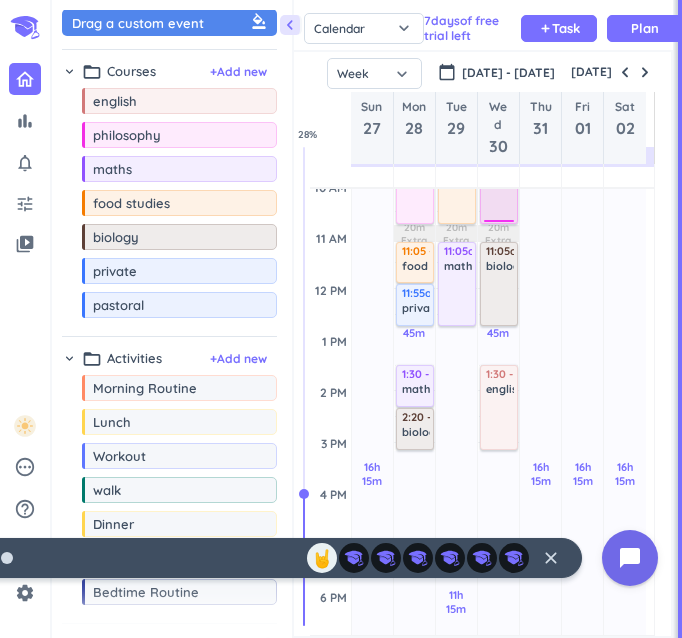 scroll, scrollTop: 316, scrollLeft: 0, axis: vertical 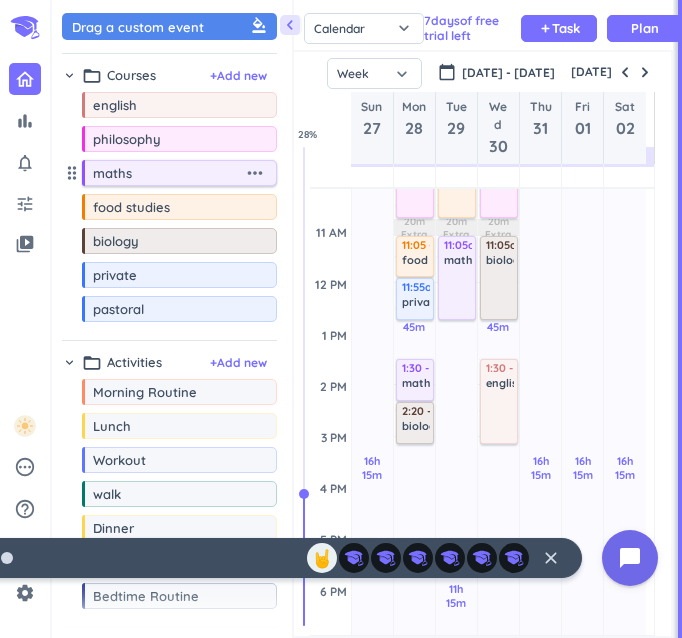 drag, startPoint x: 170, startPoint y: 121, endPoint x: 200, endPoint y: 160, distance: 49.20366 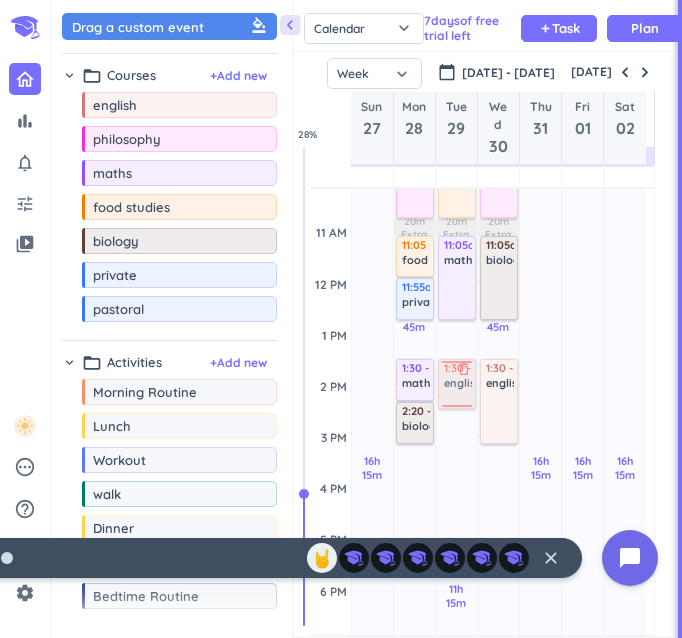 click on "chevron_left Drag a custom event format_color_fill chevron_right folder_open Courses   +  Add new drag_indicator english  more_horiz drag_indicator philosophy more_horiz drag_indicator maths more_horiz drag_indicator food studies more_horiz drag_indicator biology  more_horiz drag_indicator private  more_horiz drag_indicator pastoral  more_horiz chevron_right folder_open Activities   +  Add new drag_indicator Morning Routine more_horiz drag_indicator Lunch more_horiz drag_indicator Workout more_horiz drag_indicator walk more_horiz drag_indicator Dinner more_horiz drag_indicator Me Time more_horiz drag_indicator Bedtime Routine more_horiz link Connected Calendars add_circle chevron_right [EMAIL_ADDRESS][DOMAIN_NAME] autorenew delete_outline check_box_outline_blank Holidays in [GEOGRAPHIC_DATA] check_box_outline_blank [EMAIL_ADDRESS][DOMAIN_NAME] Calendar Task List Calendar keyboard_arrow_down 7  day s  of free trial left add Task Plan SHOVEL [DATE] - [DATE] Week Month Next 7 days keyboard_arrow_down Week [DATE] 27" at bounding box center [367, 319] 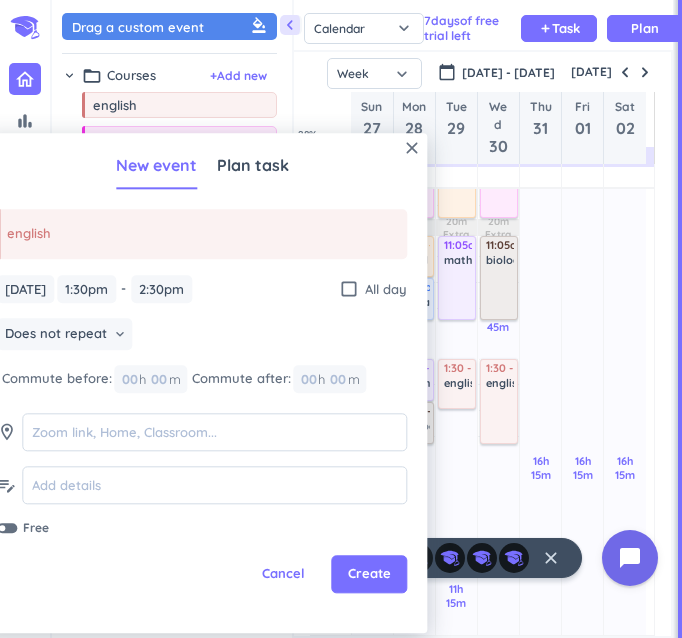 drag, startPoint x: 454, startPoint y: 410, endPoint x: 199, endPoint y: 514, distance: 275.39246 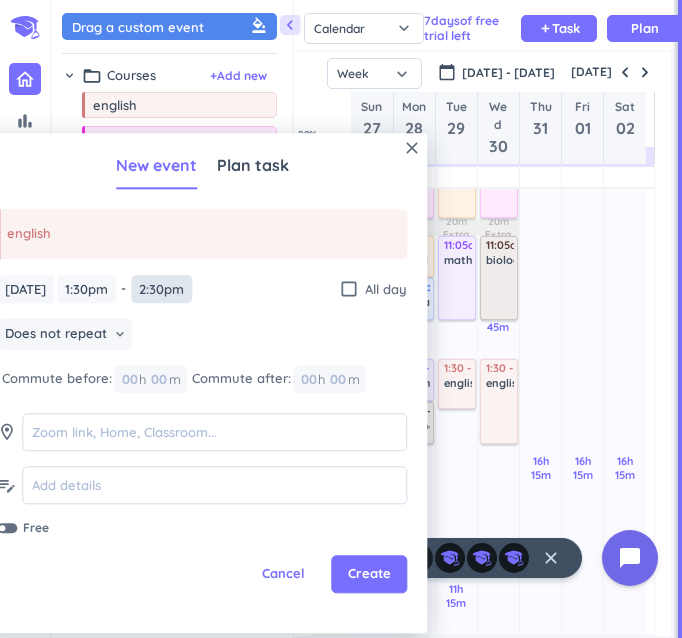 click on "2:30pm" at bounding box center (161, 289) 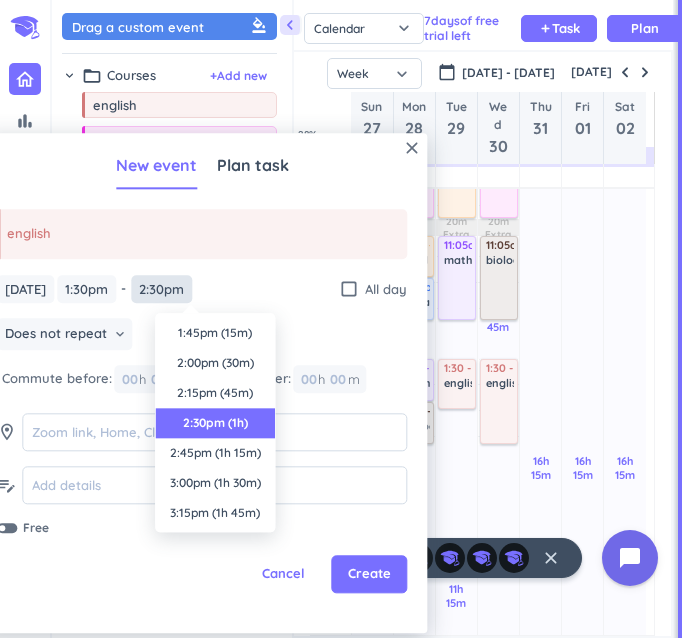 scroll, scrollTop: 90, scrollLeft: 0, axis: vertical 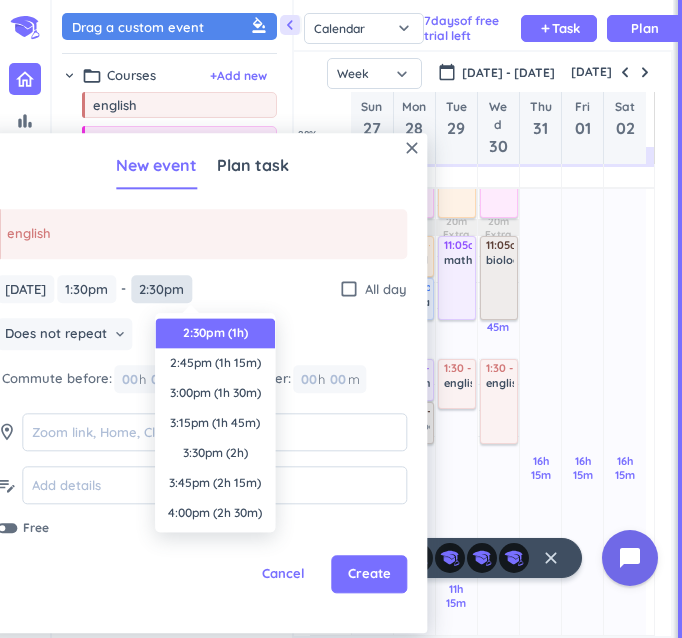 click on "2:30pm" at bounding box center (161, 289) 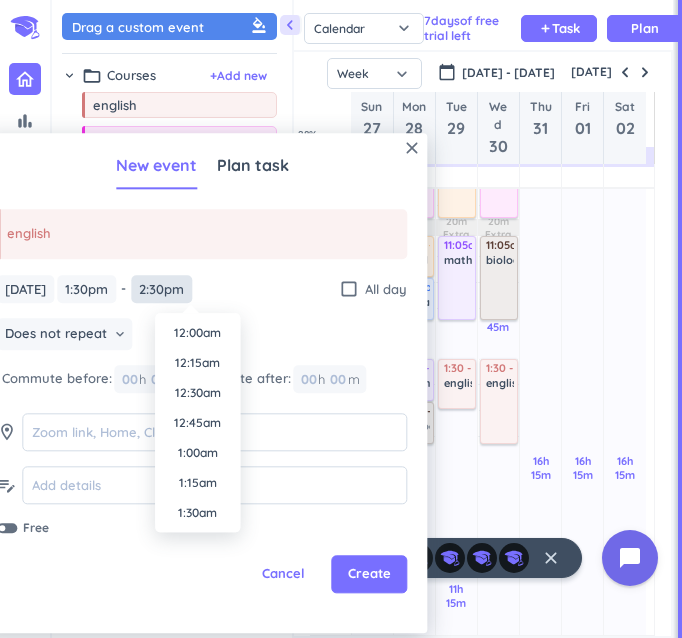 scroll, scrollTop: 1650, scrollLeft: 0, axis: vertical 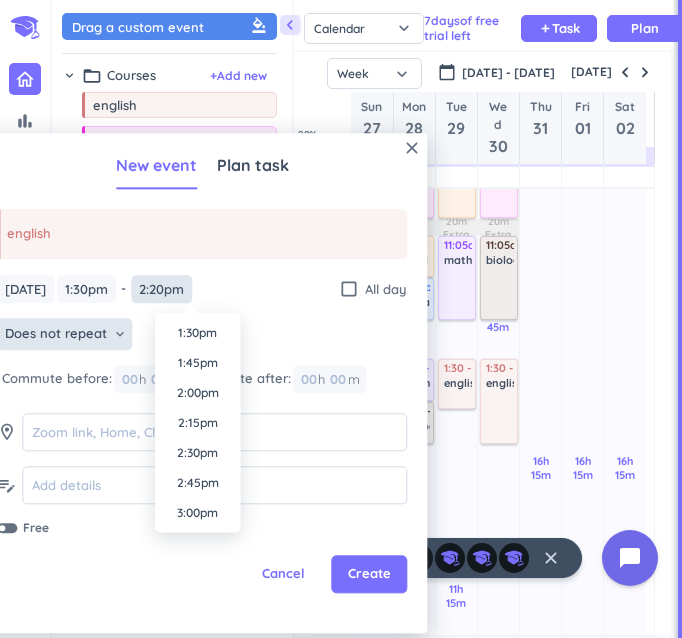 type on "2:20pm" 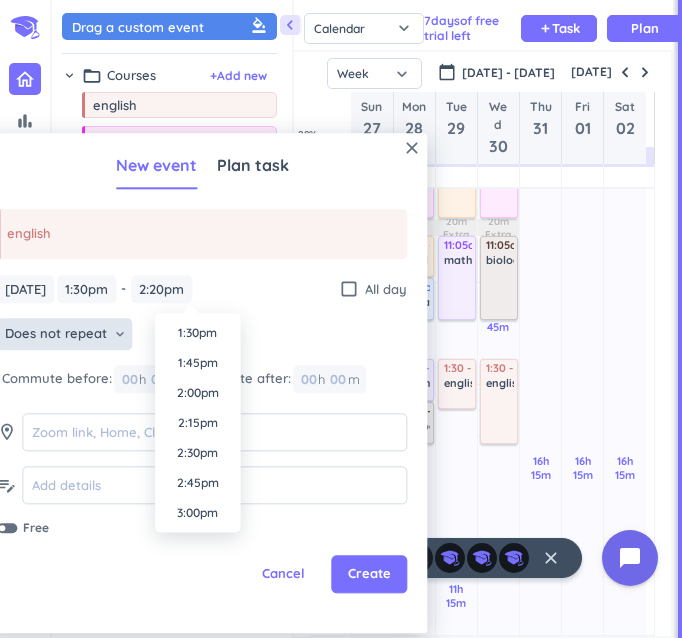 click on "Does not repeat keyboard_arrow_down" at bounding box center (64, 335) 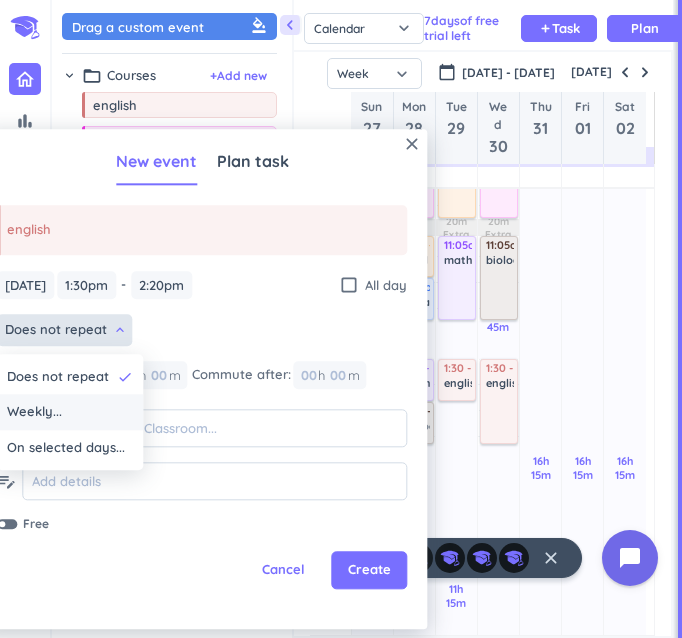 click on "Weekly..." at bounding box center (70, 413) 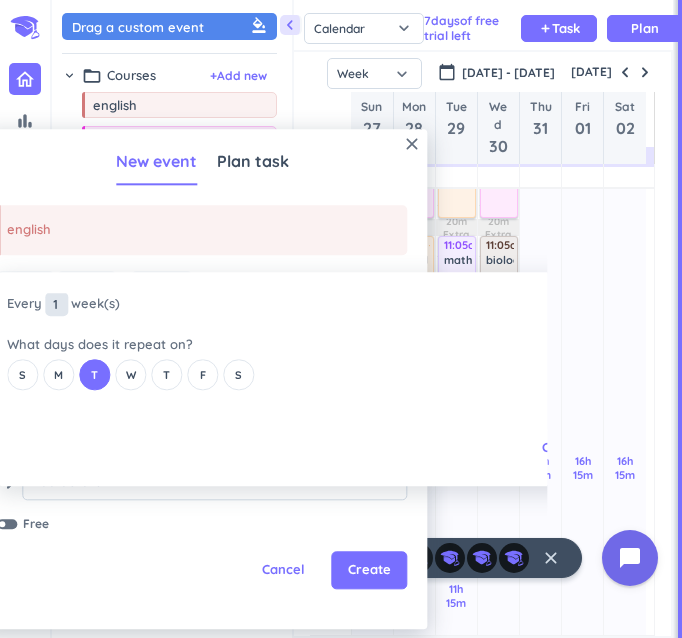 click on "1" at bounding box center [56, 304] 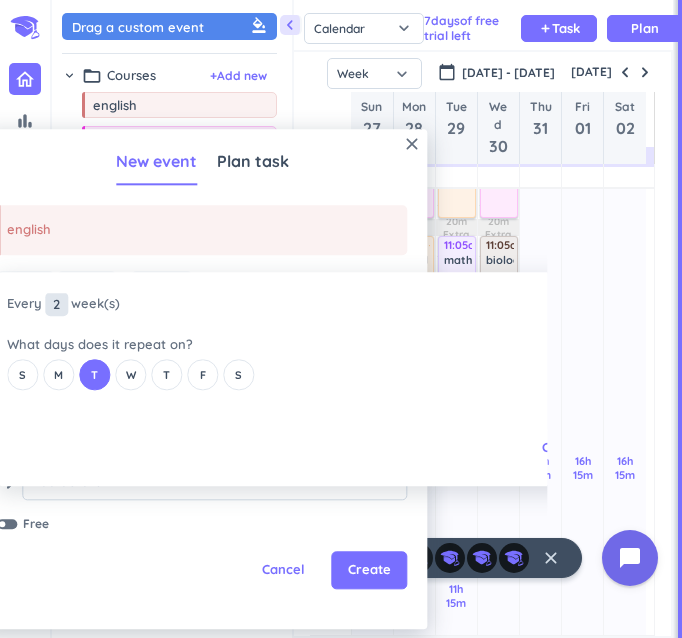 type on "2" 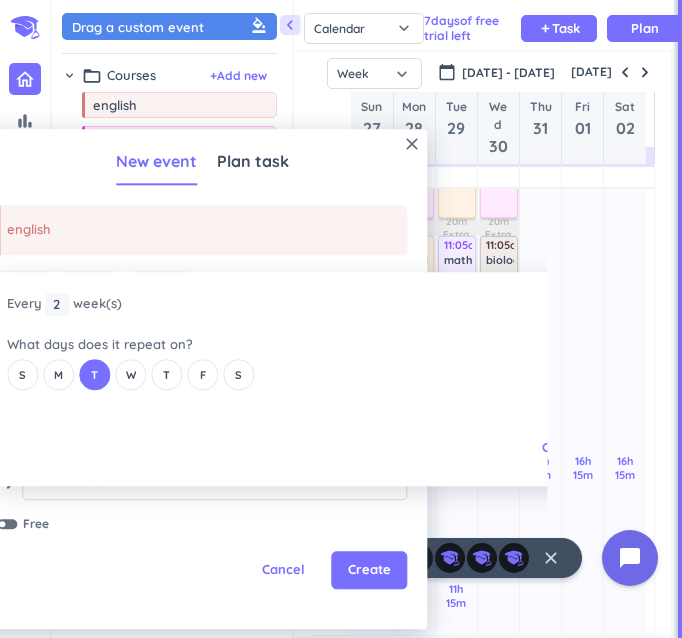 click on "close Every 2 2 1 week (s) What days does it repeat on? S M T W T F S Cancel Ok" at bounding box center (262, 379) 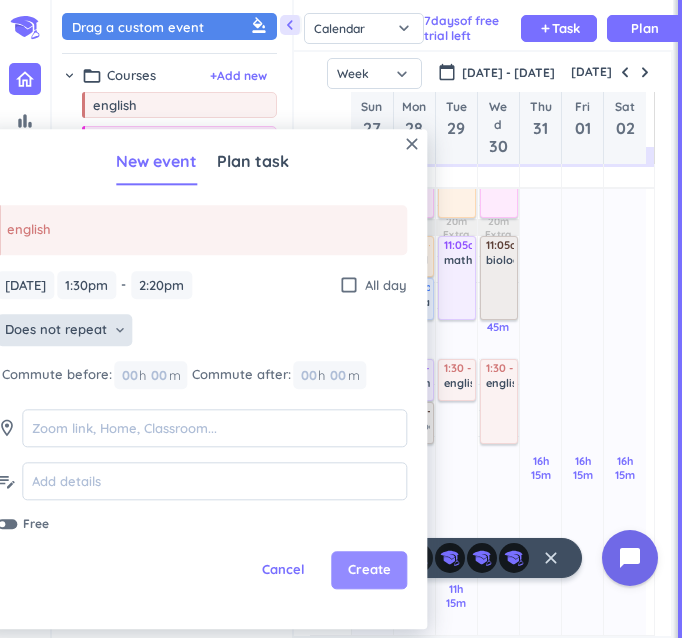 click on "Create" at bounding box center (369, 571) 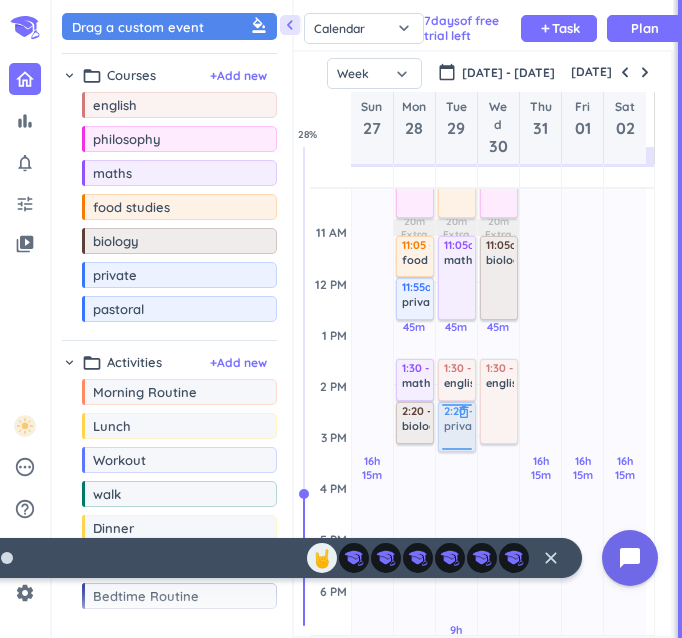drag, startPoint x: 156, startPoint y: 301, endPoint x: 454, endPoint y: 403, distance: 314.97302 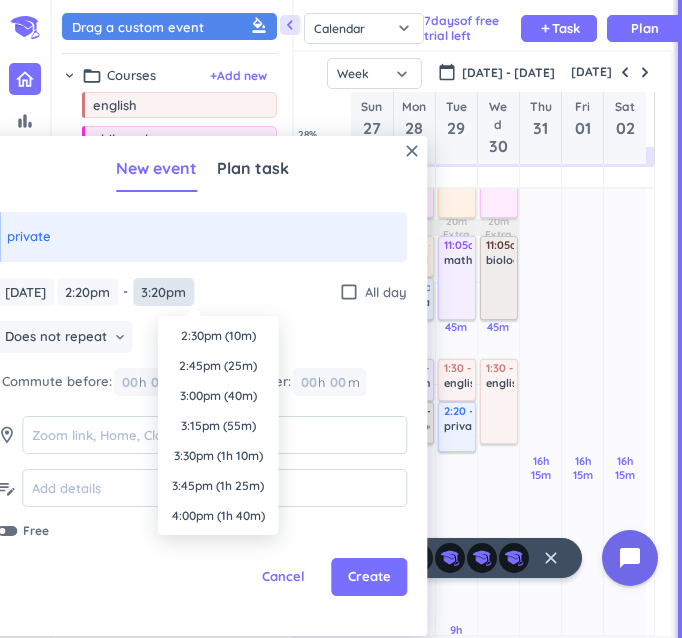 click on "3:20pm" at bounding box center (163, 292) 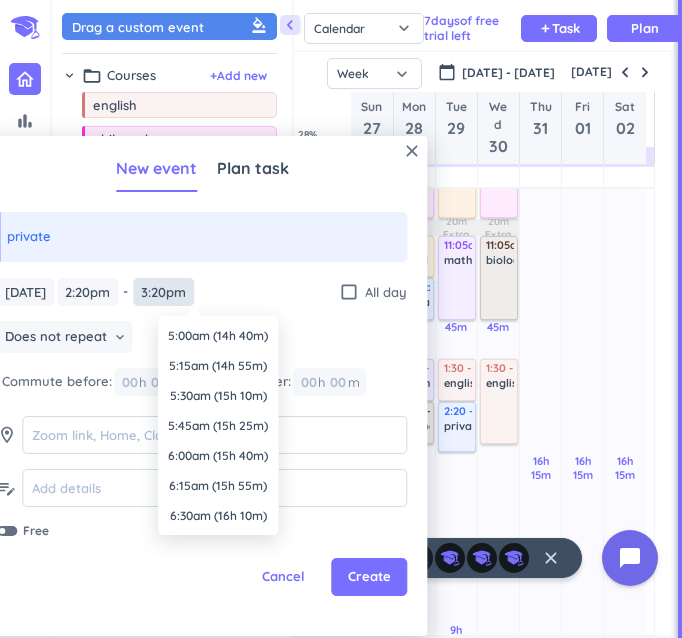 click on "3:20pm" at bounding box center (163, 292) 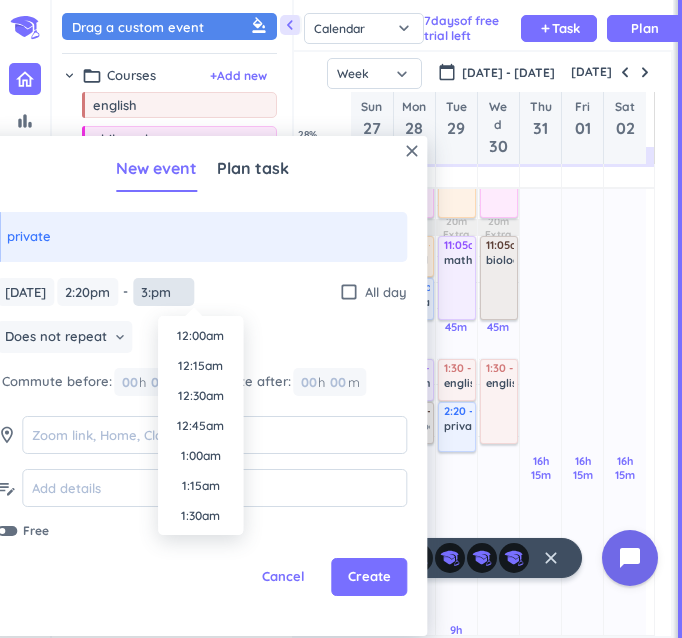 scroll, scrollTop: 1710, scrollLeft: 0, axis: vertical 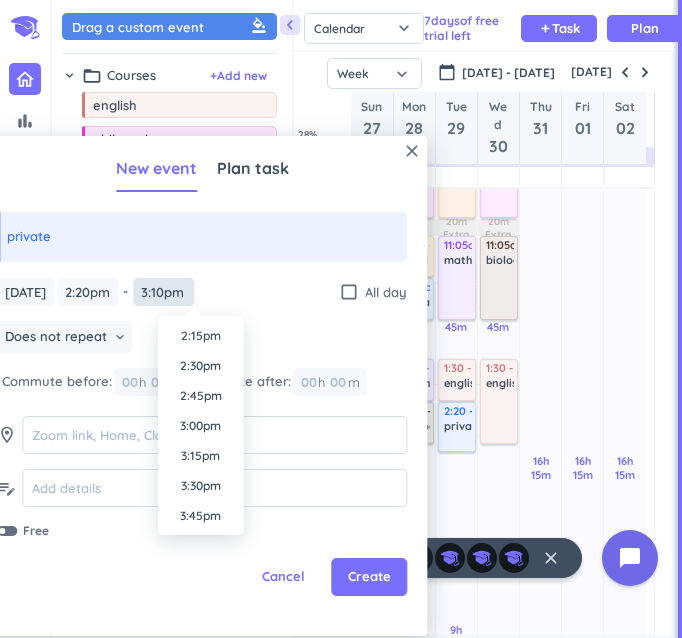 type on "3:10pm" 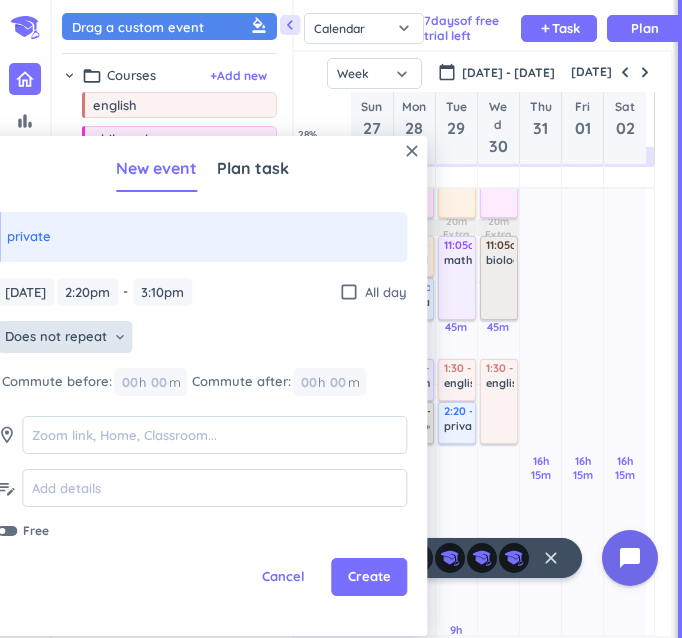 click on "Does not repeat" at bounding box center (56, 337) 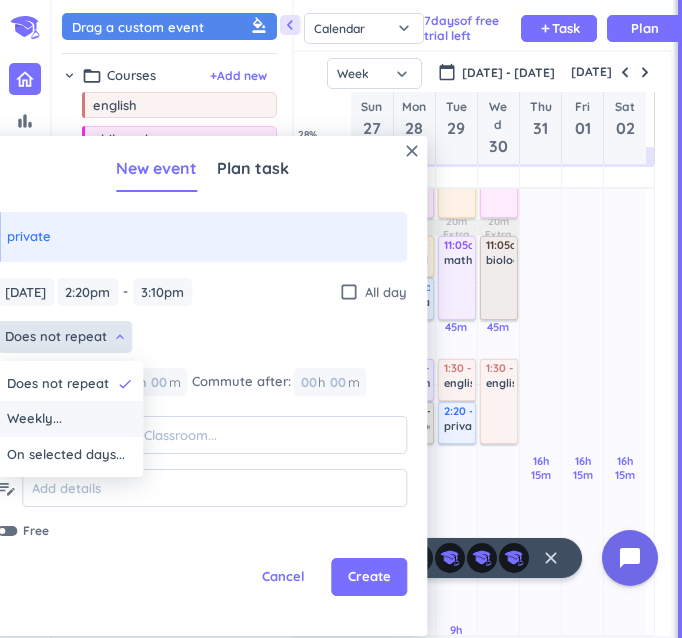click on "Weekly..." at bounding box center [70, 419] 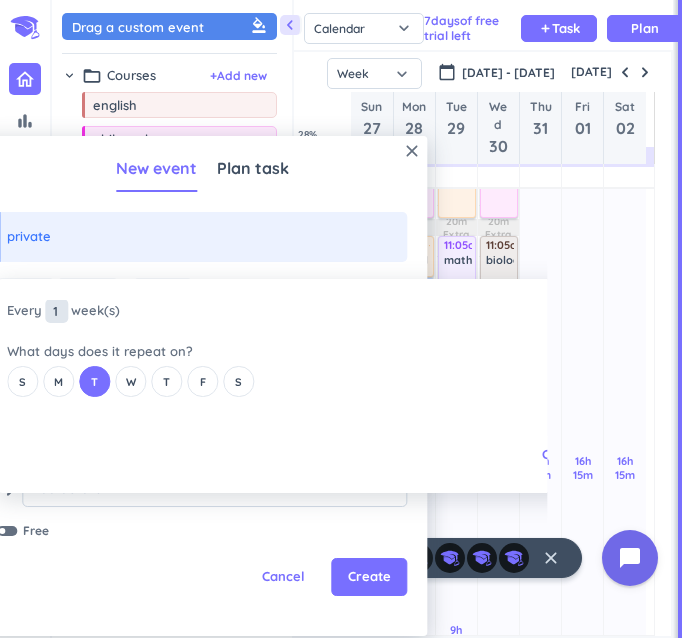 click on "1" at bounding box center [56, 311] 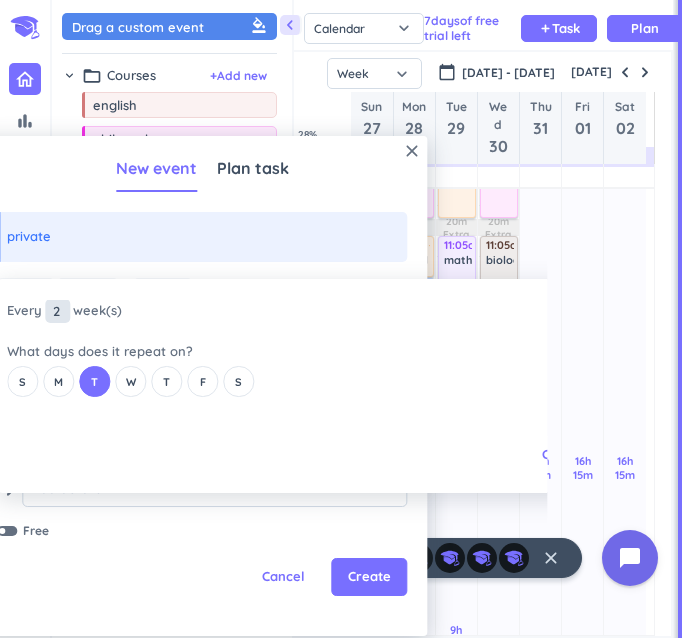 type on "2" 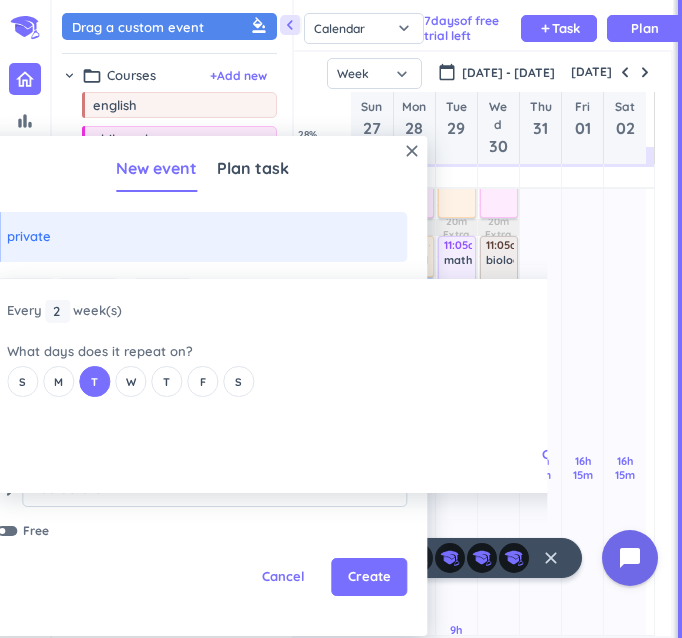 click on "close Every 2 2 1 week (s) What days does it repeat on? S M T W T F S Cancel Ok" at bounding box center (262, 386) 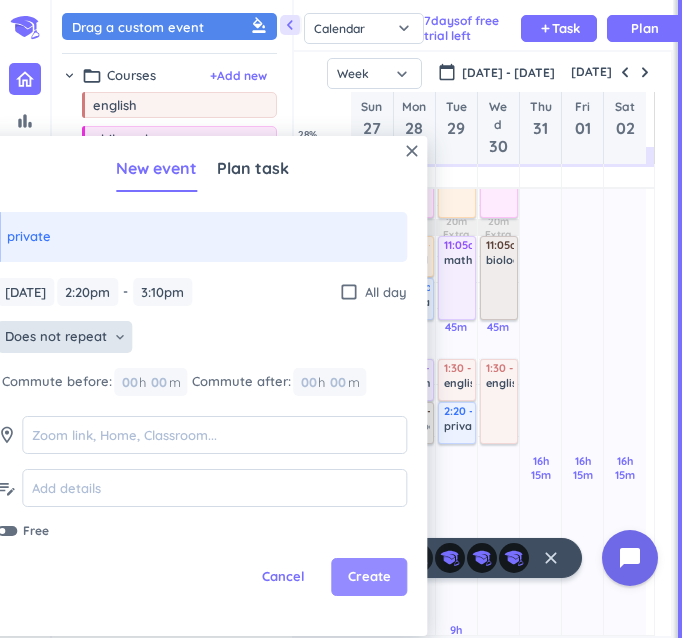 click on "Create" at bounding box center [369, 577] 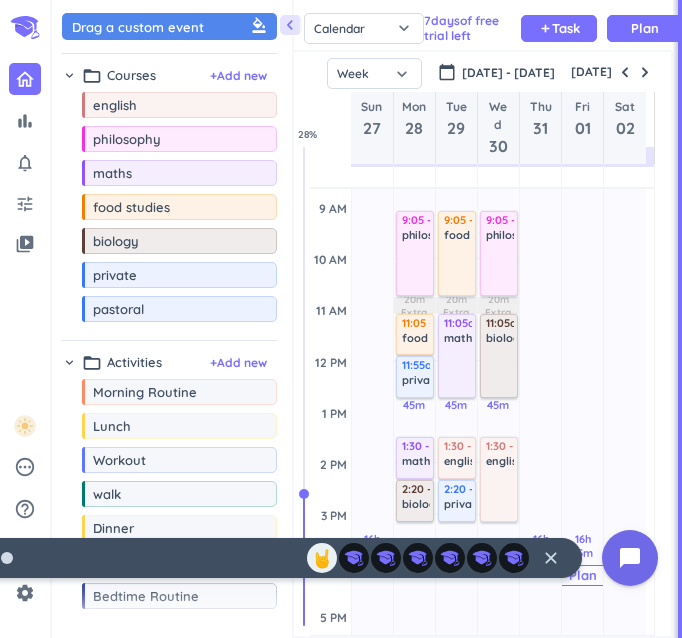 scroll, scrollTop: 240, scrollLeft: 0, axis: vertical 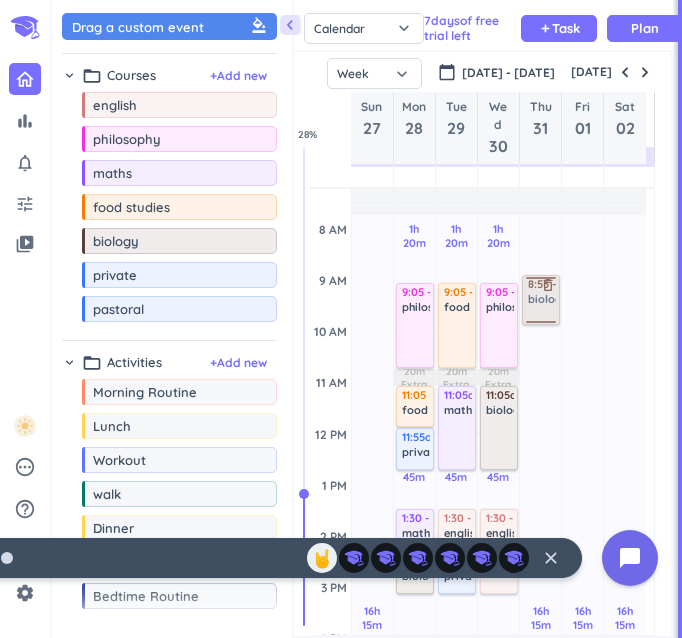 drag, startPoint x: 166, startPoint y: 246, endPoint x: 524, endPoint y: 275, distance: 359.17267 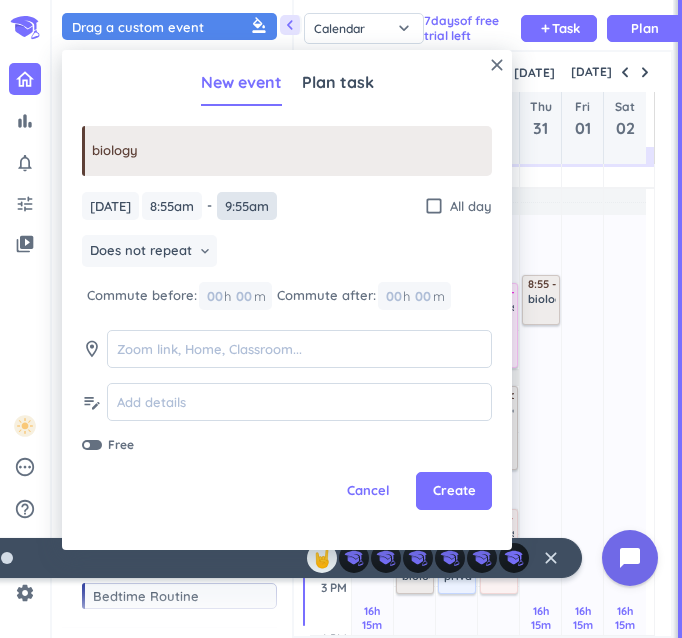 click on "9:55am" at bounding box center (247, 206) 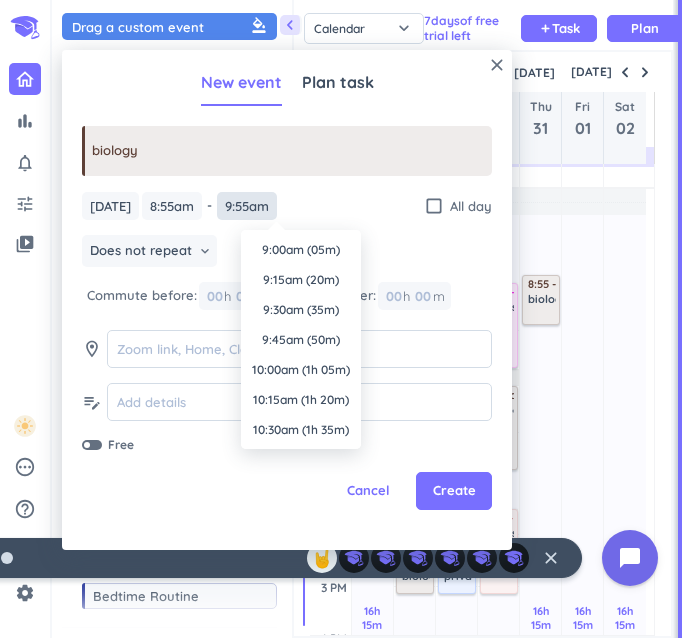 scroll, scrollTop: 1080, scrollLeft: 0, axis: vertical 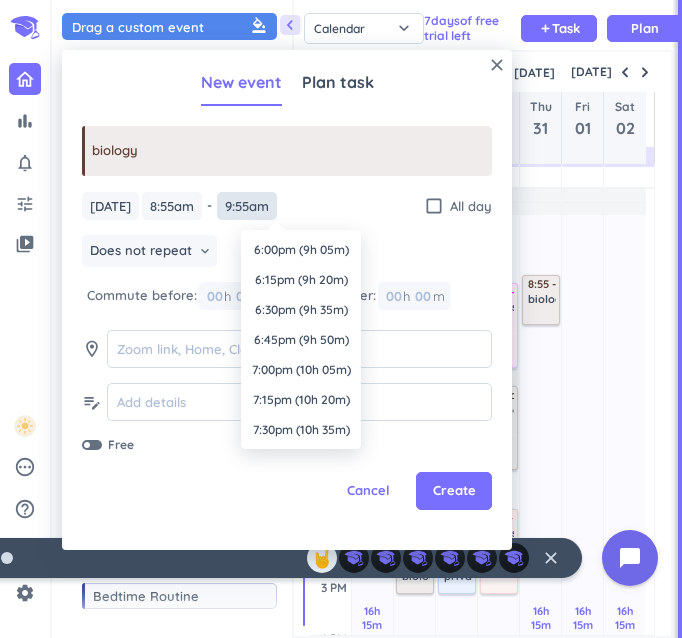 click on "9:55am" at bounding box center (247, 206) 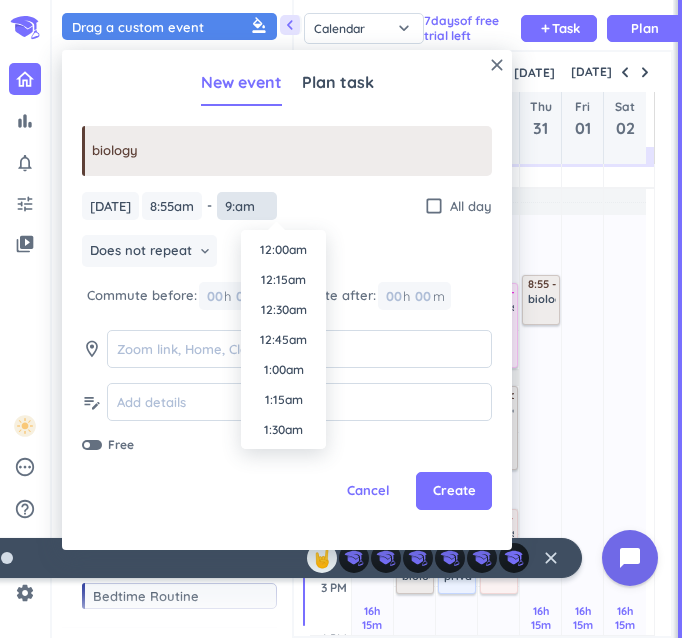 scroll, scrollTop: 990, scrollLeft: 0, axis: vertical 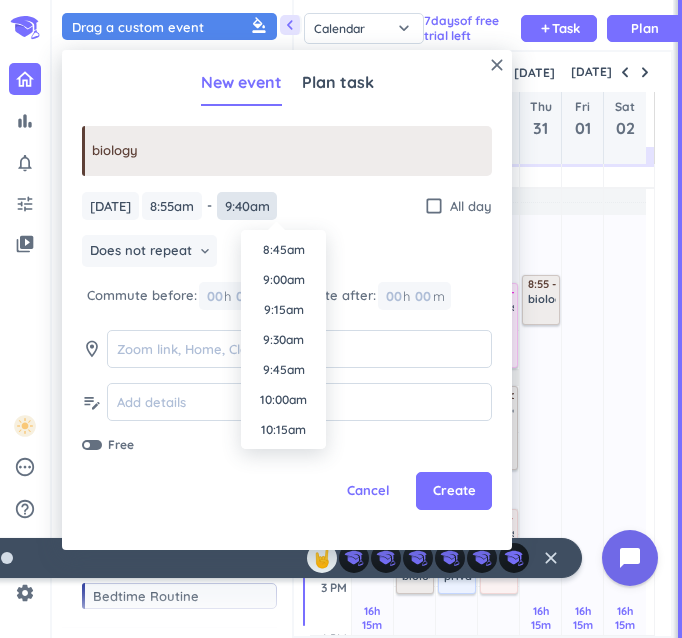 type on "9:40am" 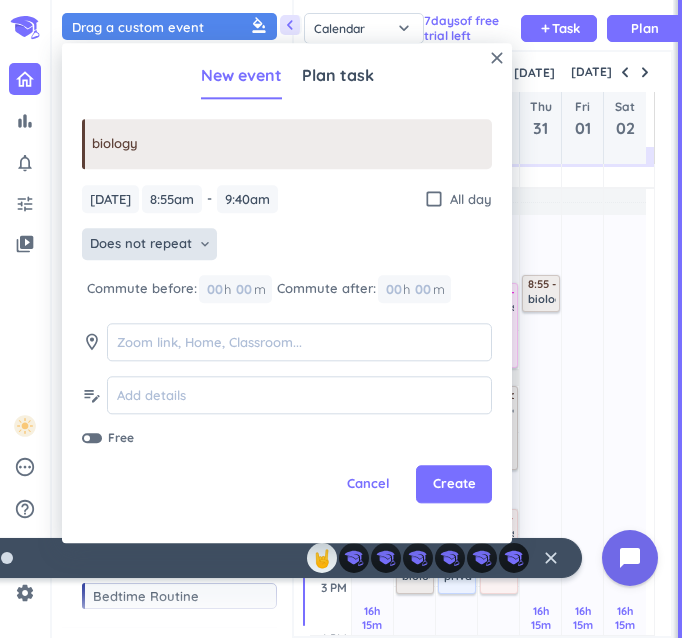 click on "Does not repeat" at bounding box center (141, 245) 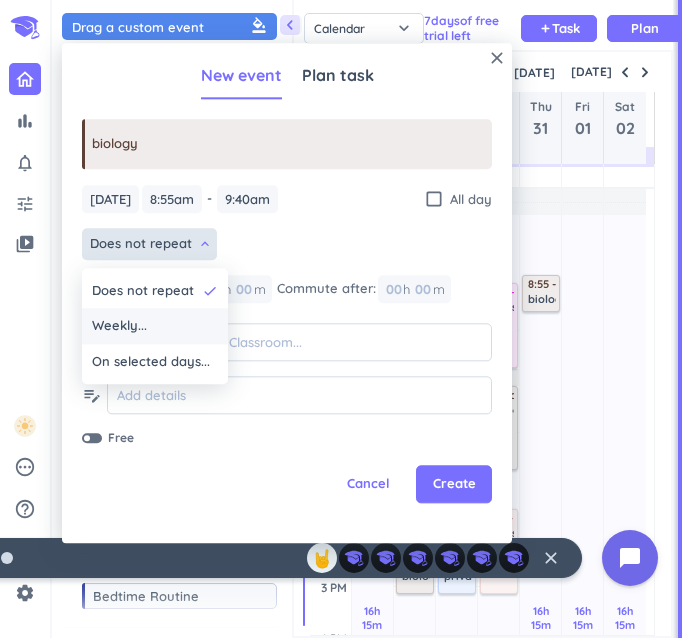 click on "Weekly..." at bounding box center (155, 327) 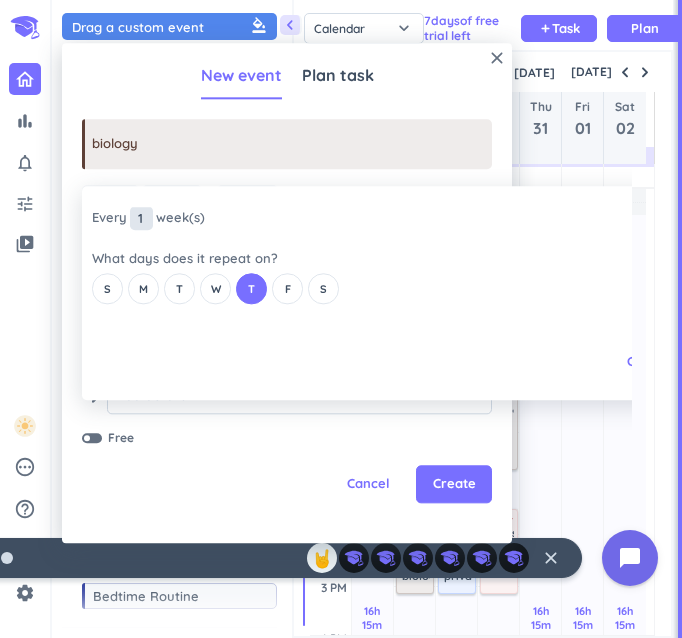 click on "1" at bounding box center [141, 218] 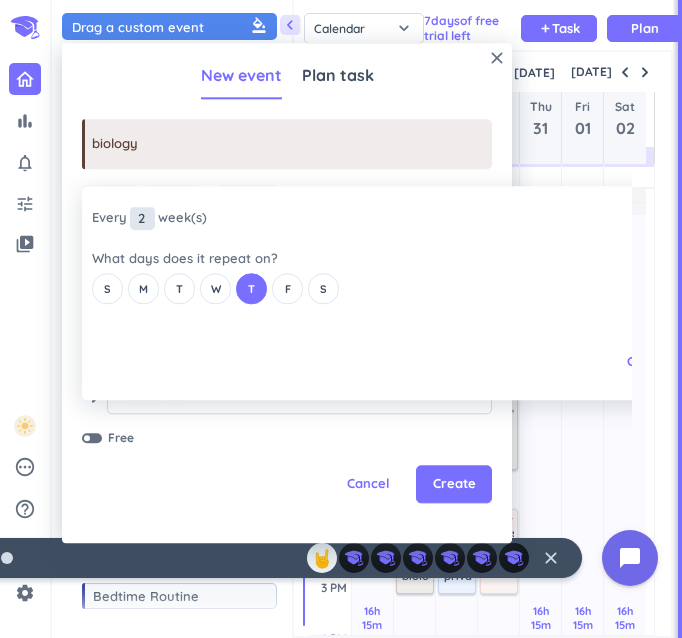 type on "2" 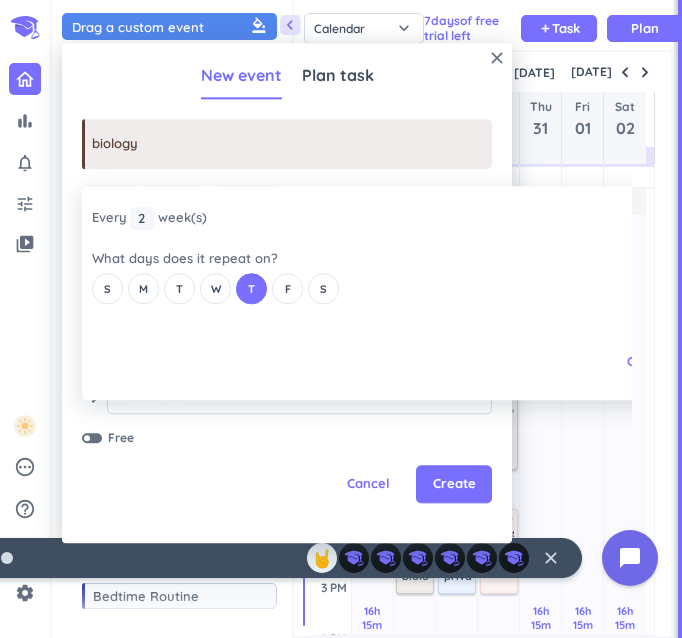 click on "close Every 2 2 1 week (s) What days does it repeat on? S M T W T F S Cancel Ok" at bounding box center [347, 293] 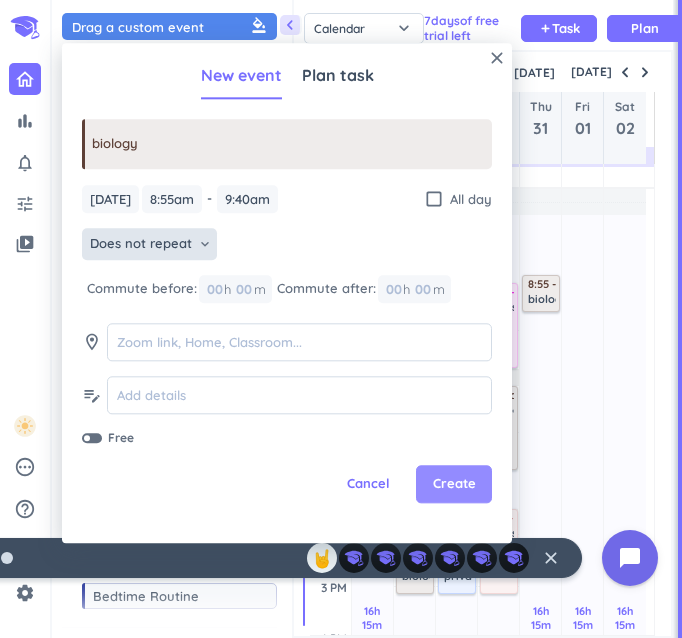 click on "Create" at bounding box center (454, 485) 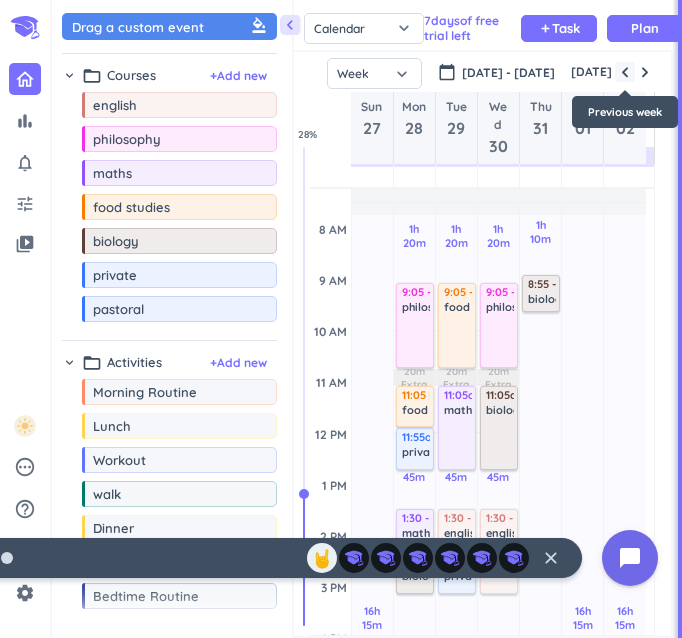 click at bounding box center [625, 72] 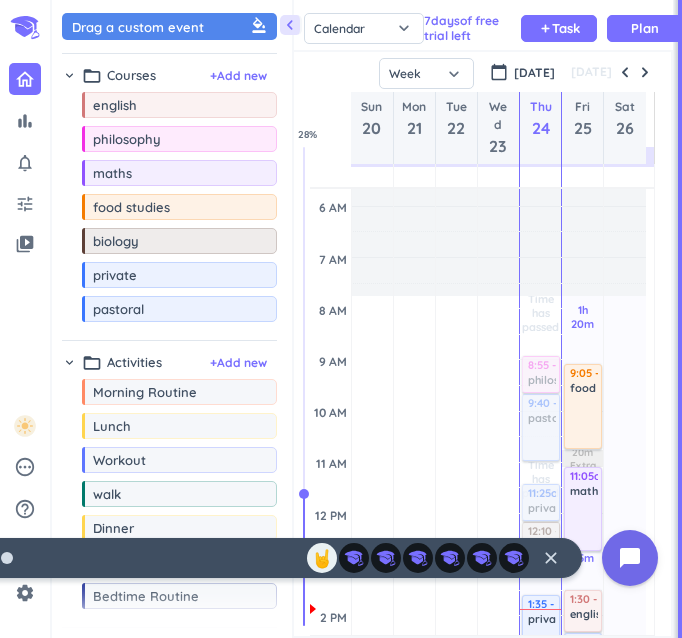 scroll, scrollTop: 84, scrollLeft: 0, axis: vertical 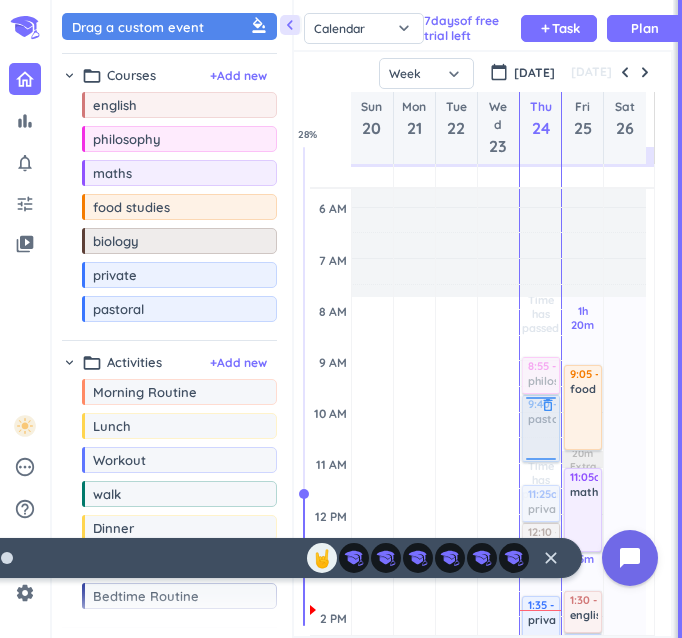 click at bounding box center (539, 428) 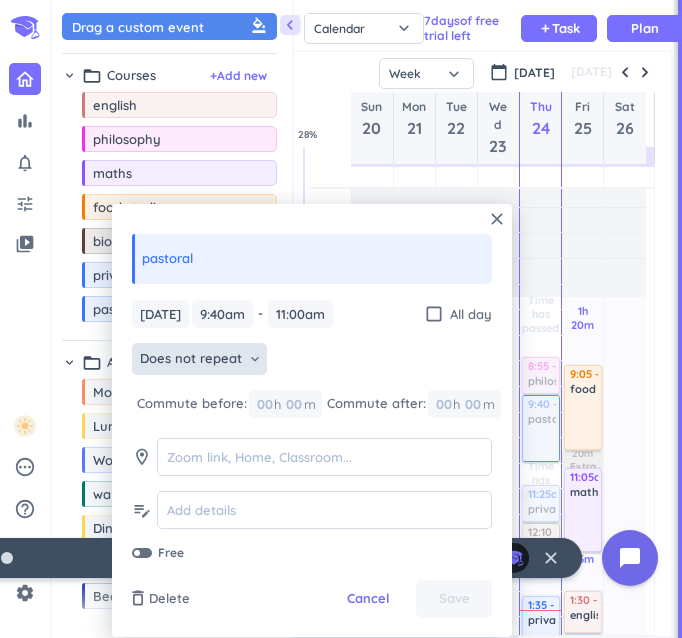 click on "Does not repeat" at bounding box center (191, 359) 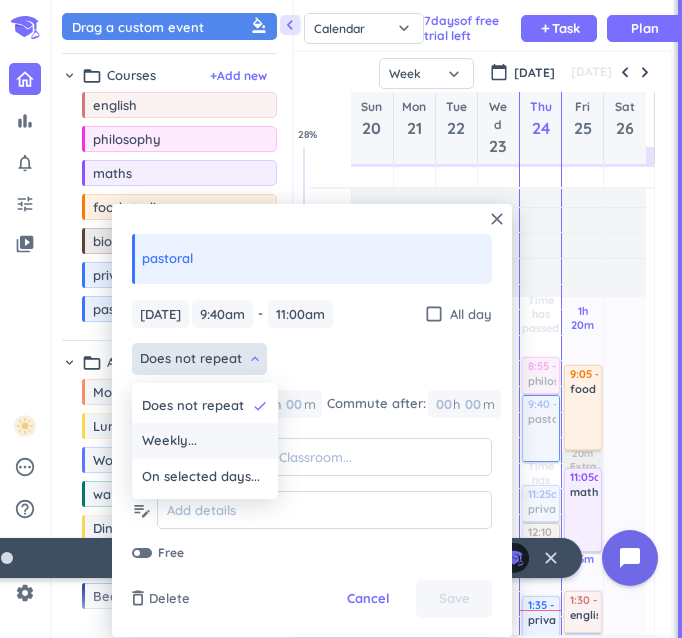 click on "Weekly..." at bounding box center (169, 441) 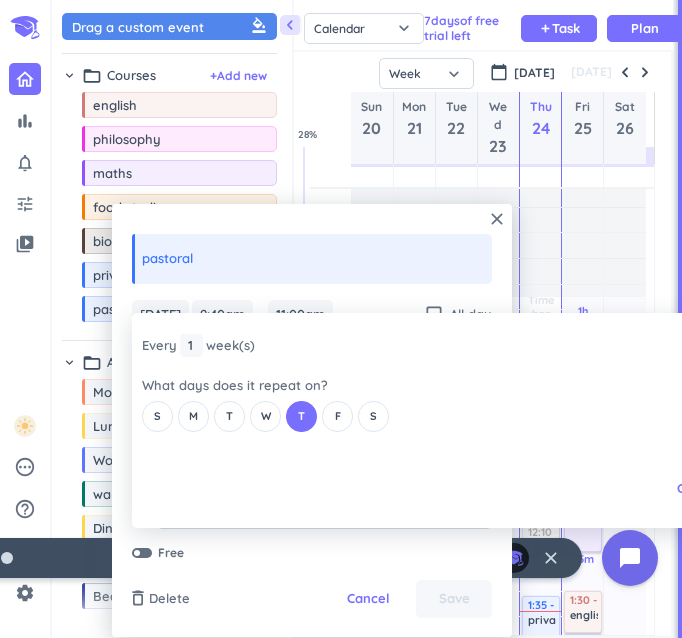 click on "close Every 1 1 1 week (s) What days does it repeat on? S M T W T F S Cancel Ok" at bounding box center (397, 420) 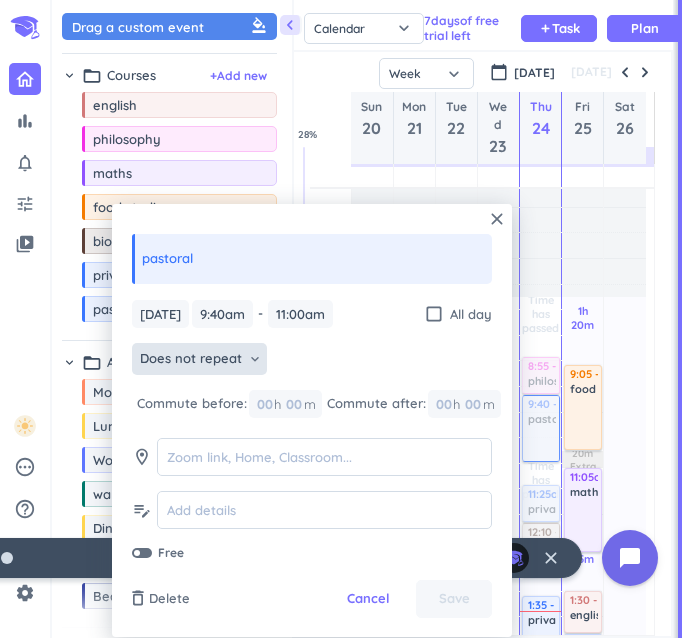 click on "Does not repeat" at bounding box center [191, 359] 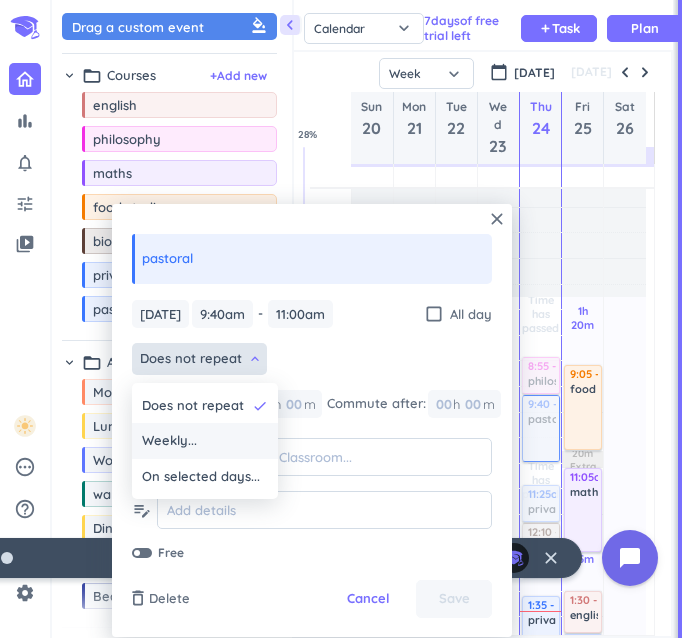 click on "Weekly..." at bounding box center [169, 441] 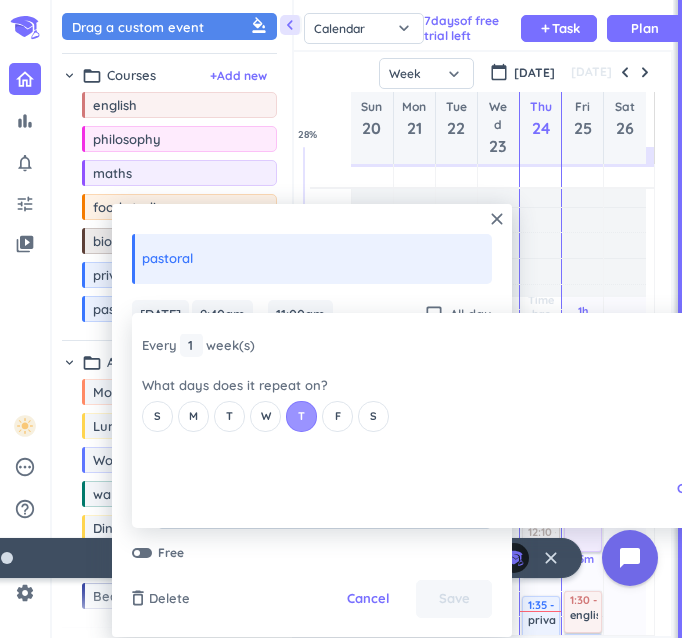 click on "T" at bounding box center (301, 416) 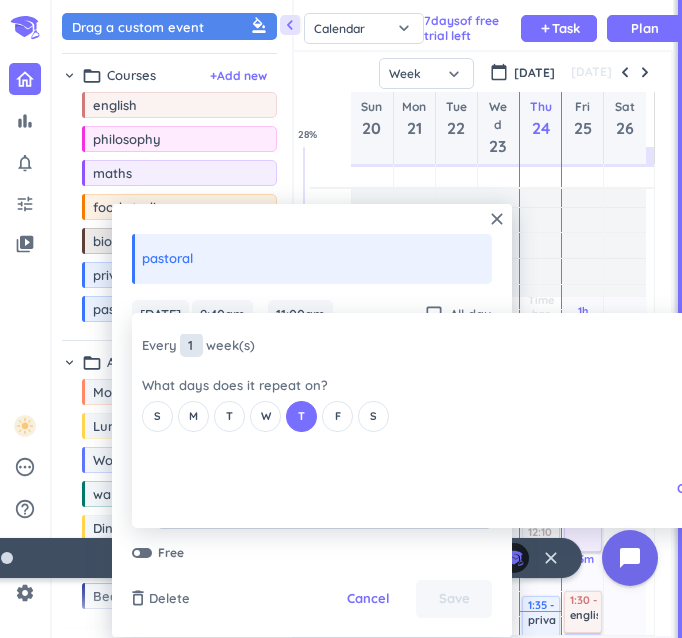 click on "1" at bounding box center [191, 345] 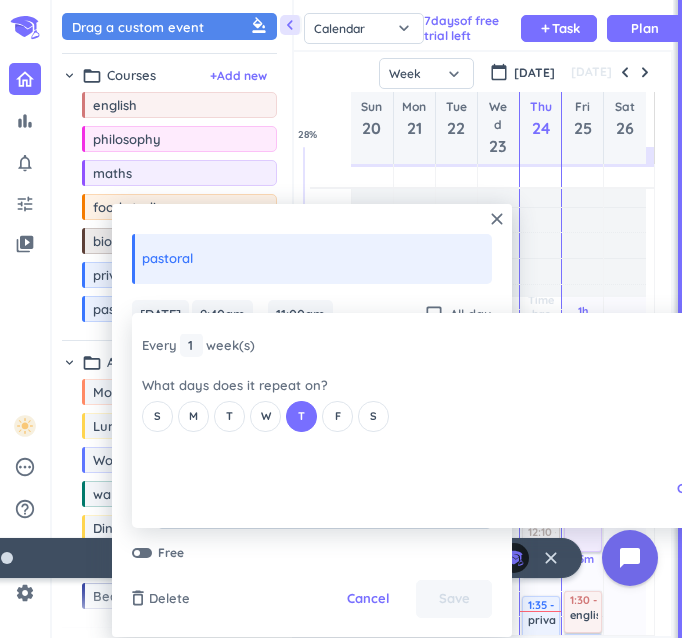 click on "close Every 1 1 1 week (s) What days does it repeat on? S M T W T F S Cancel Ok" at bounding box center [397, 420] 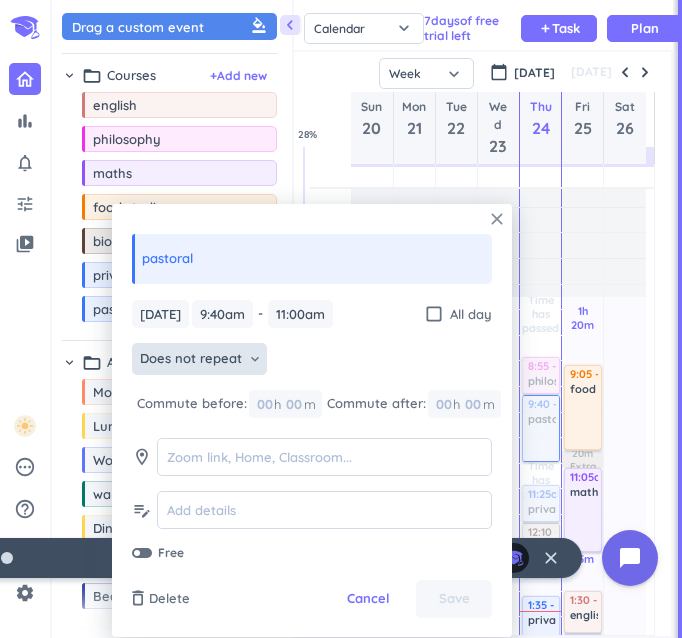 click on "close" at bounding box center [497, 219] 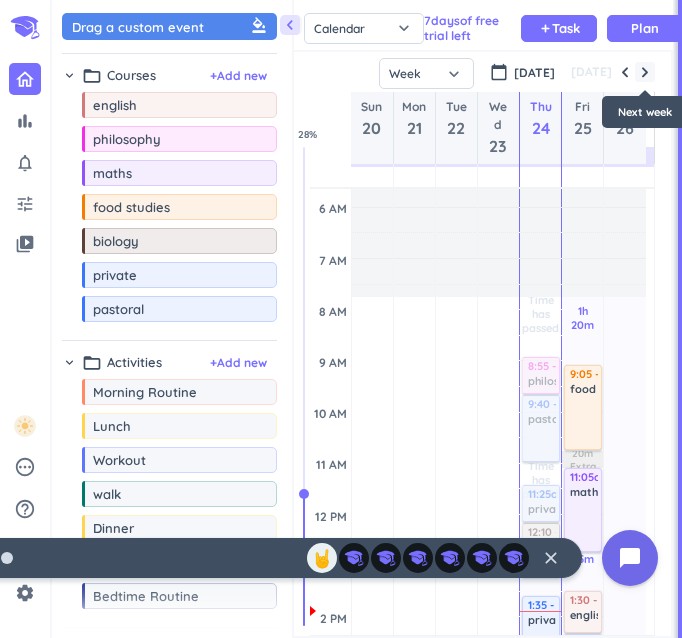 click at bounding box center (645, 72) 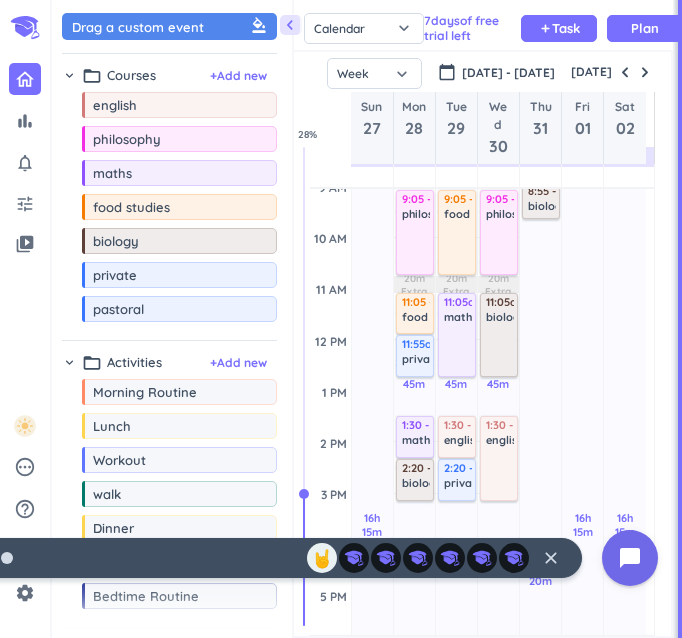 scroll, scrollTop: 272, scrollLeft: 0, axis: vertical 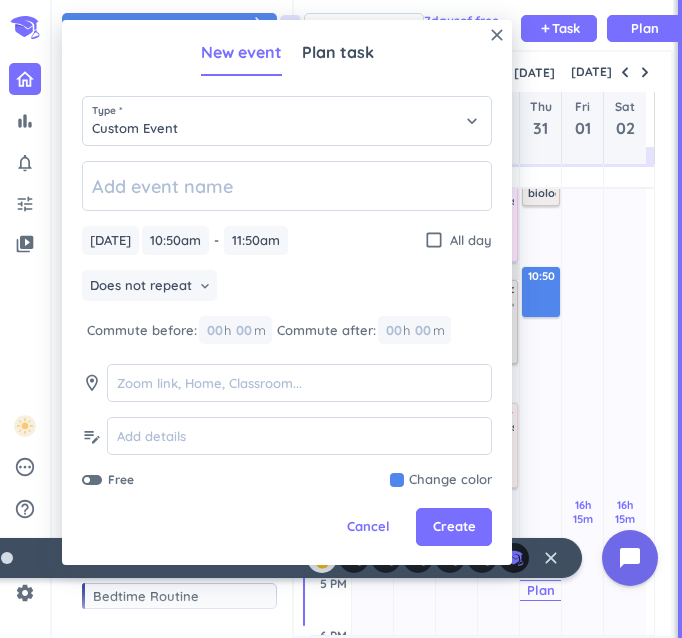 click on "14h 20m Past due Plan" at bounding box center (540, 574) 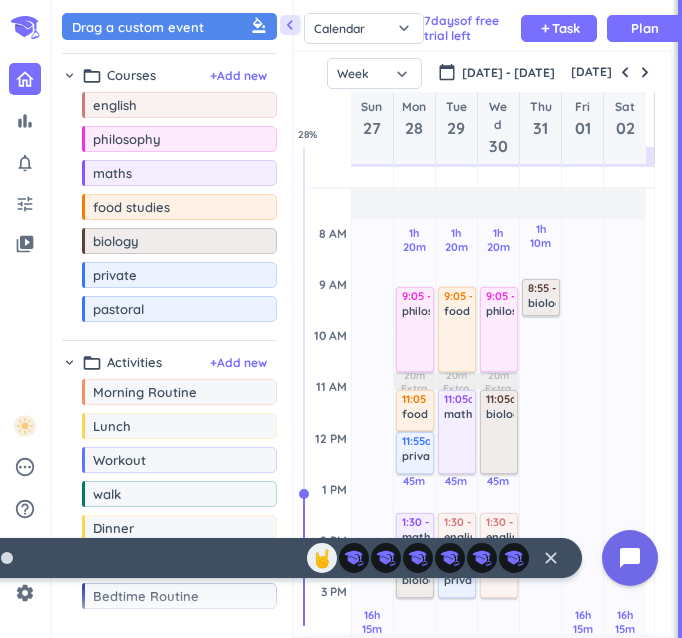 scroll, scrollTop: 150, scrollLeft: 0, axis: vertical 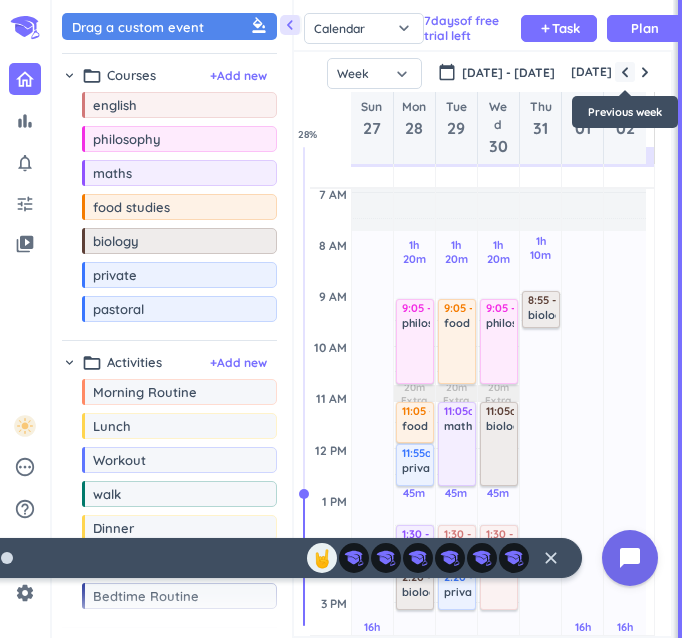 click at bounding box center [625, 72] 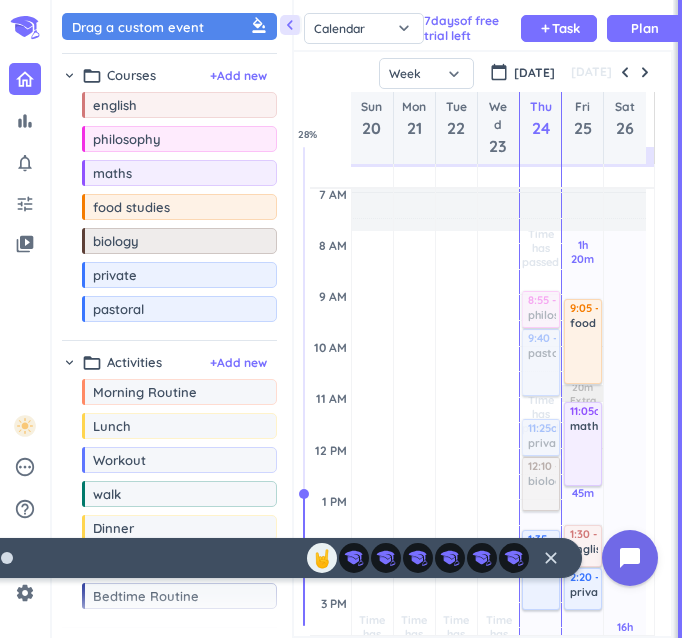 scroll, scrollTop: 104, scrollLeft: 0, axis: vertical 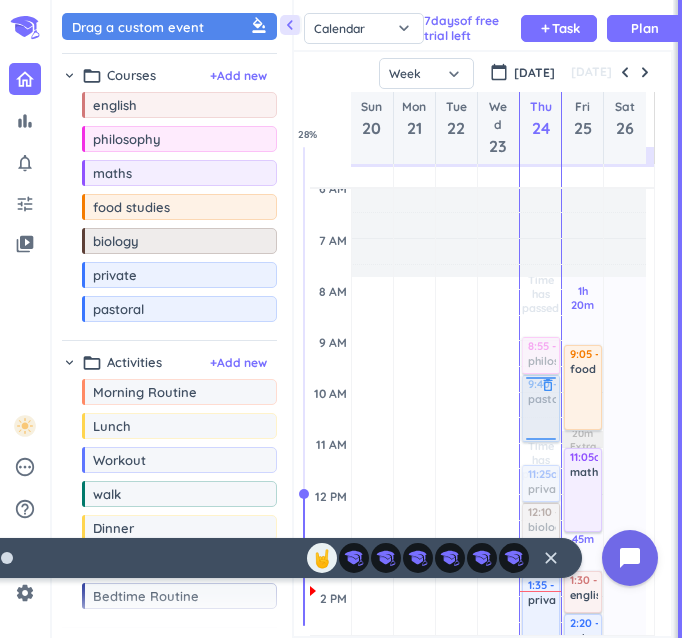click at bounding box center [539, 408] 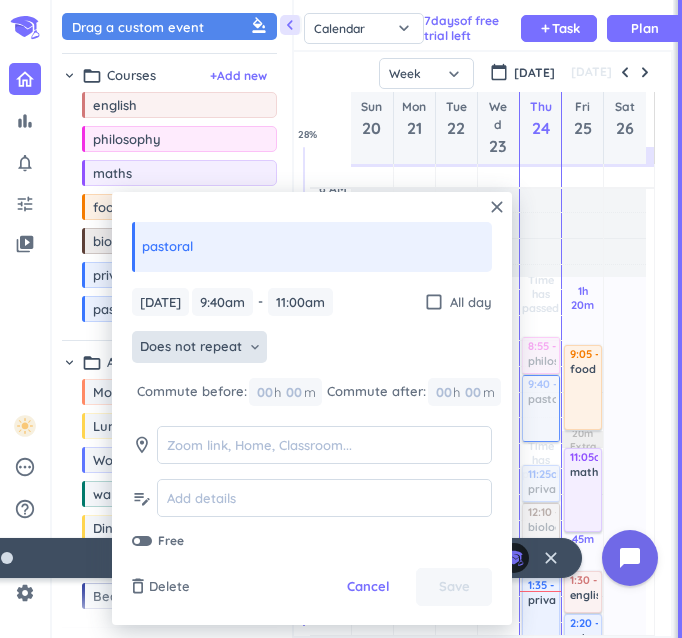 click on "Does not repeat" at bounding box center (191, 347) 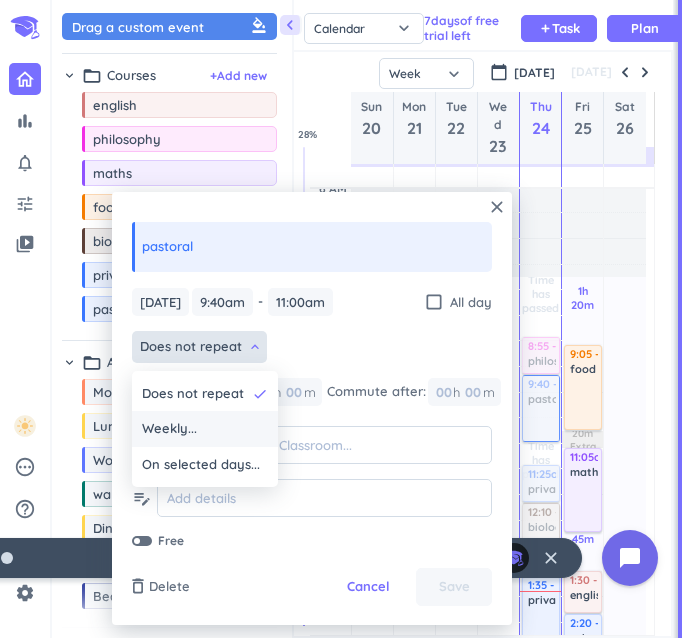 click on "Weekly..." at bounding box center (205, 429) 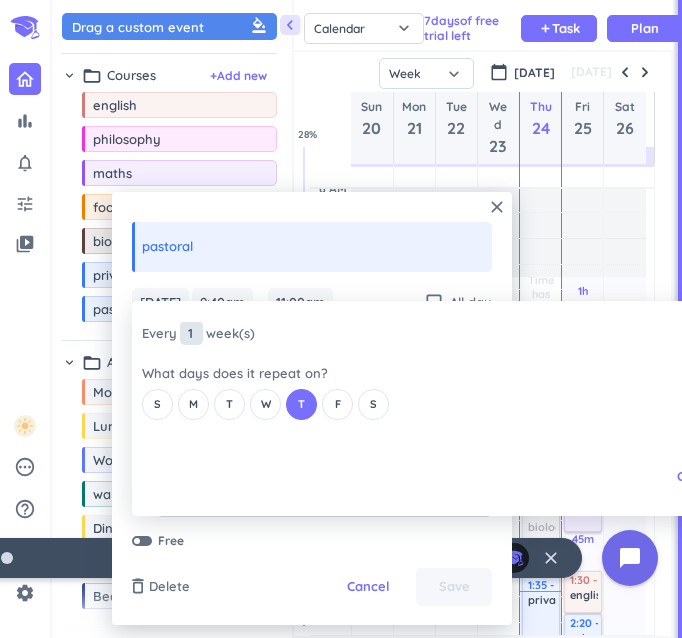 click on "1" at bounding box center [191, 333] 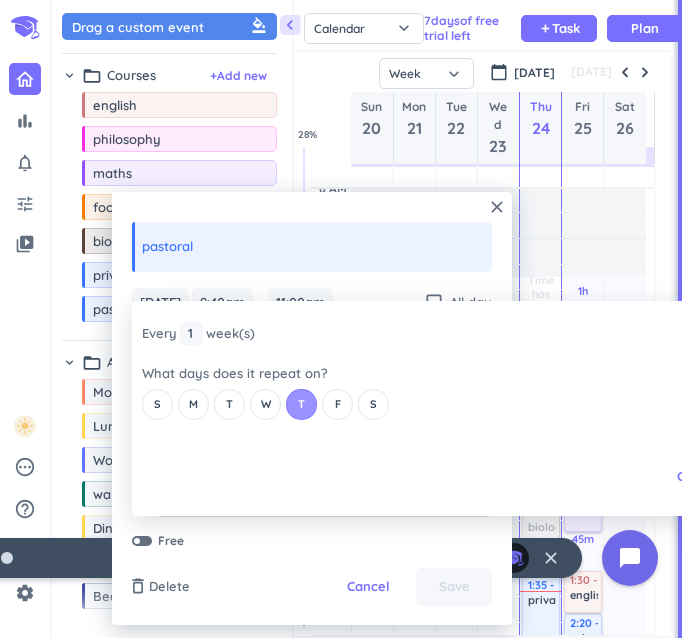 click on "T" at bounding box center (301, 404) 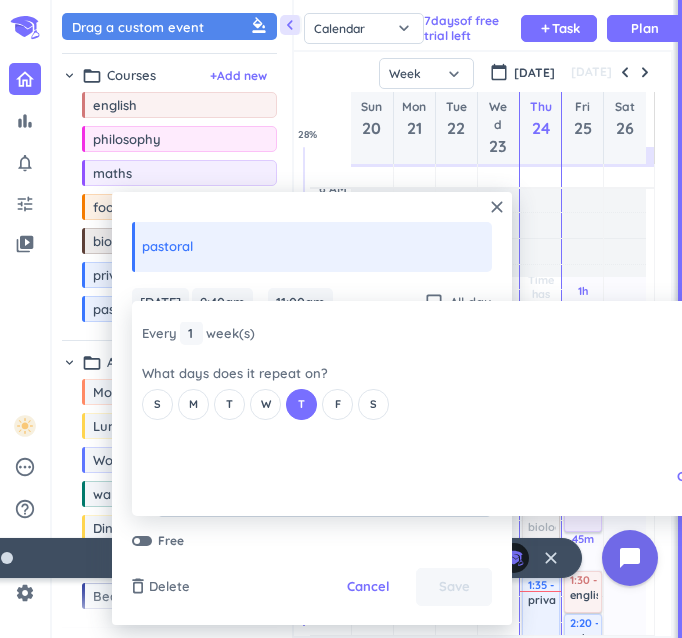 click on "close Every 1 1 1 week (s) What days does it repeat on? S M T W T F S Cancel Ok" at bounding box center [397, 408] 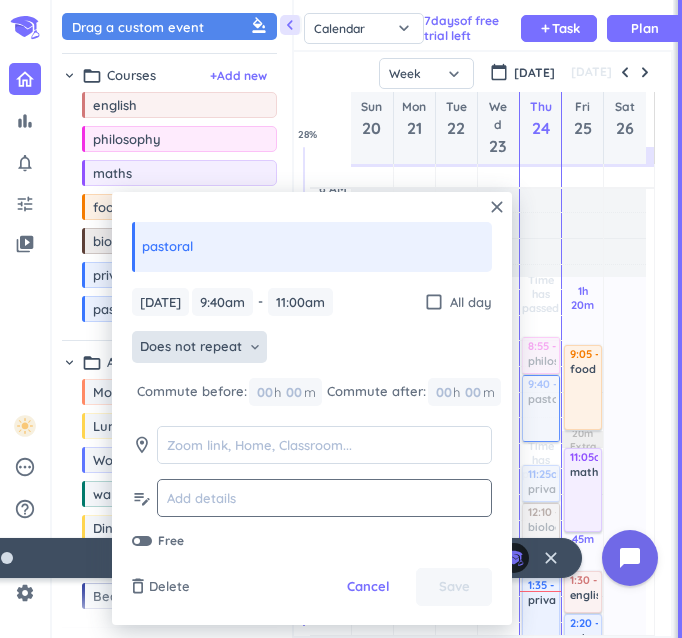 click on "[DATE] [DATE]   9:40am 9:40am - 11:00am 11:00am check_box_outline_blank All day Does not repeat keyboard_arrow_down Commute before: 00 h 00 m Commute after: 00 h 00 m room edit_note Free delete_outline Delete Cancel Save" at bounding box center (312, 419) 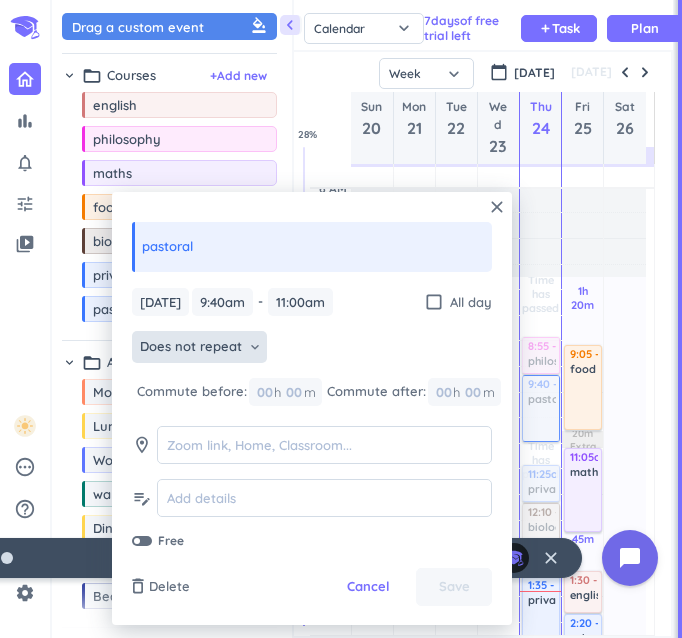 click on "keyboard_arrow_down" at bounding box center [255, 347] 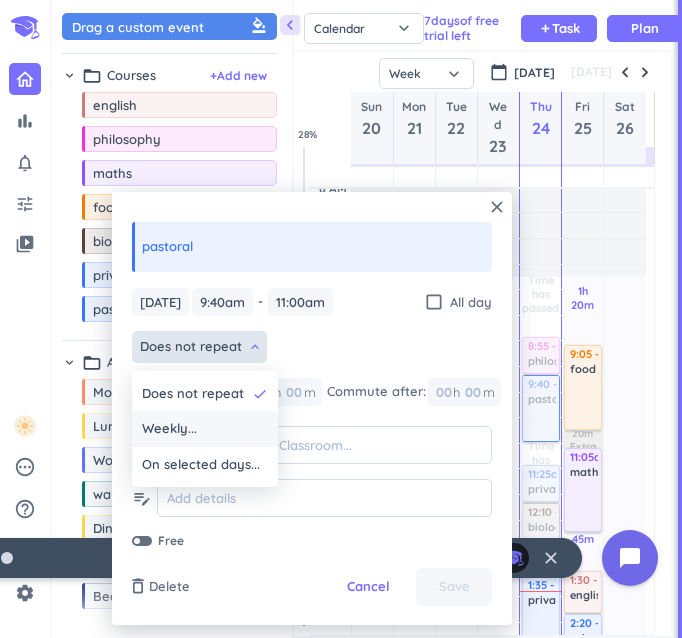 click on "Weekly..." at bounding box center (169, 429) 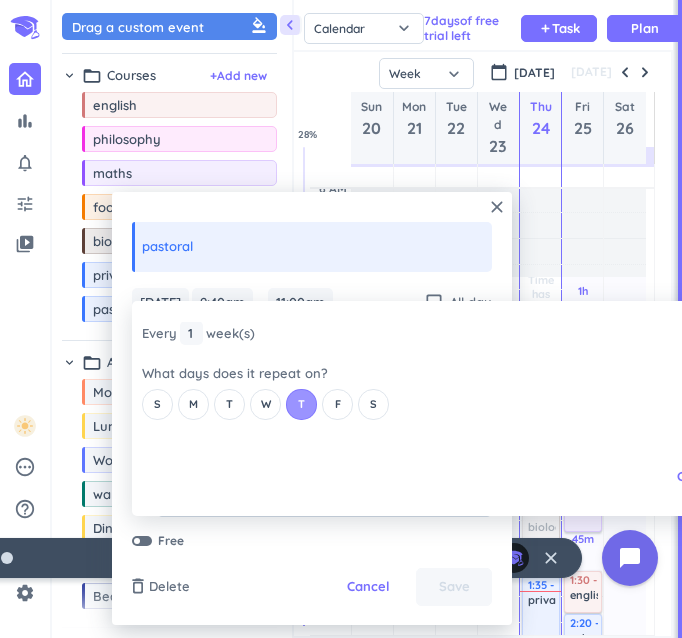 click on "T" at bounding box center [301, 404] 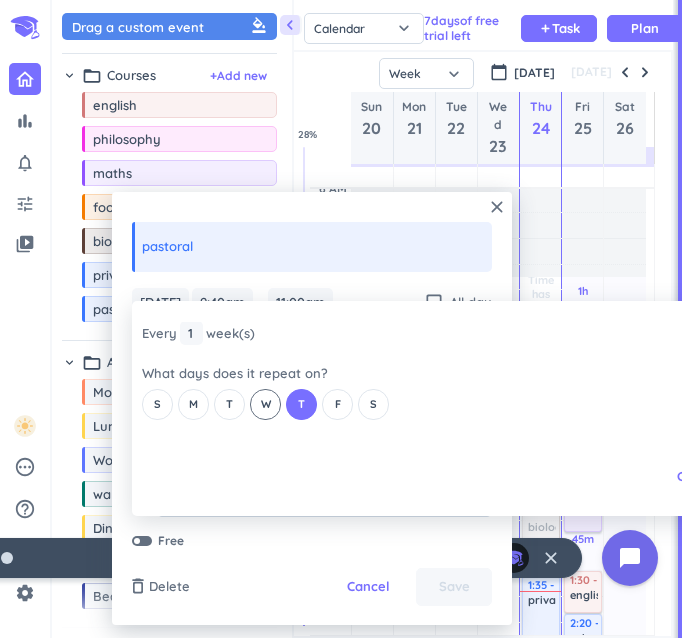 click on "W" at bounding box center [266, 404] 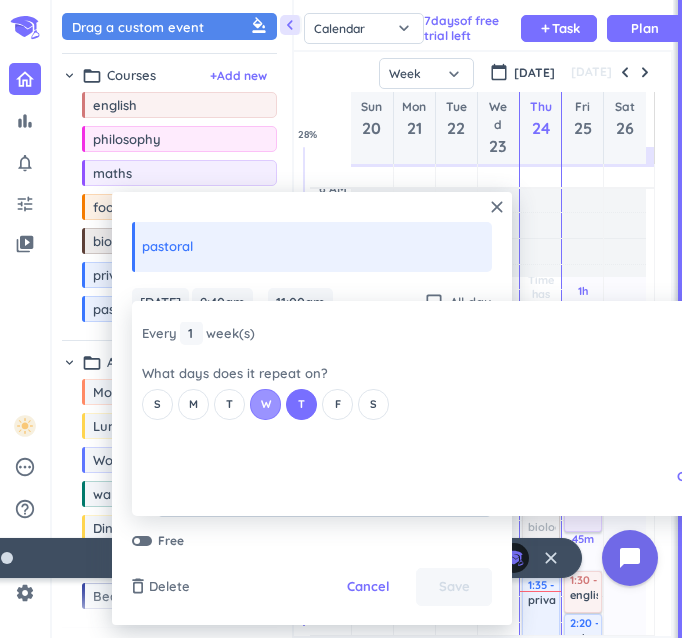 click on "W" at bounding box center (266, 404) 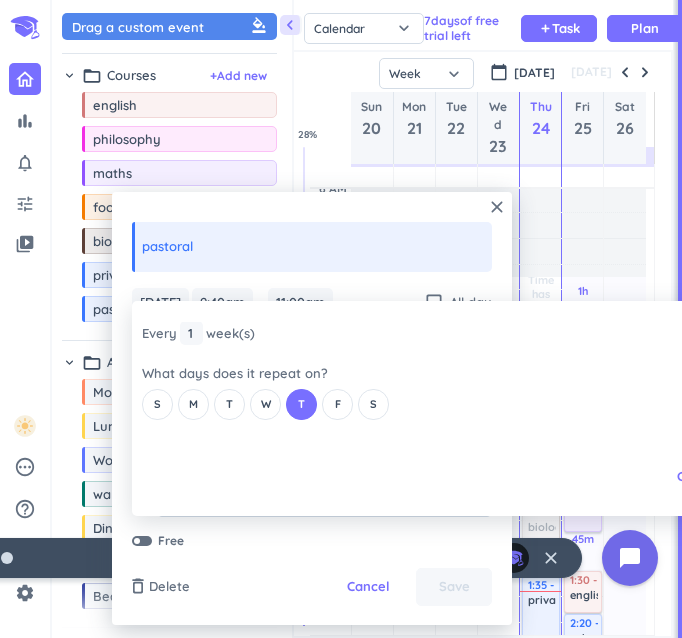click on "close Every 1 1 1 week (s) What days does it repeat on? S M T W T F S Cancel Ok" at bounding box center [397, 408] 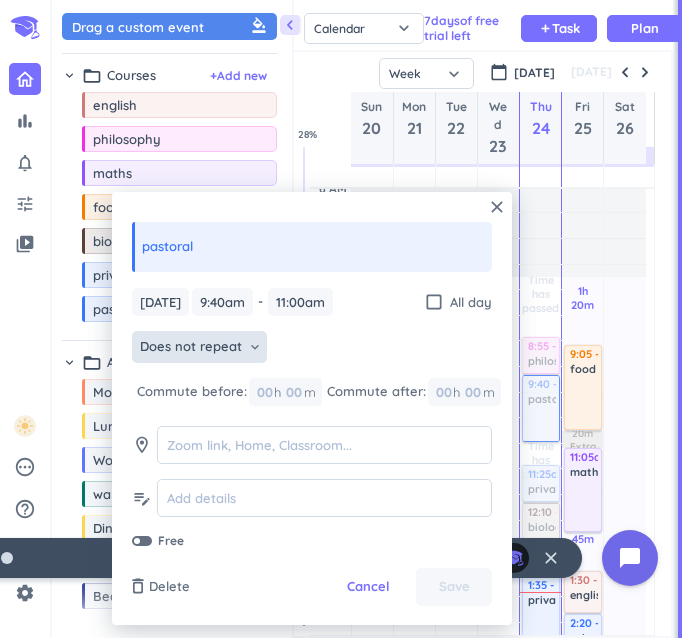 click on "Does not repeat" at bounding box center (191, 347) 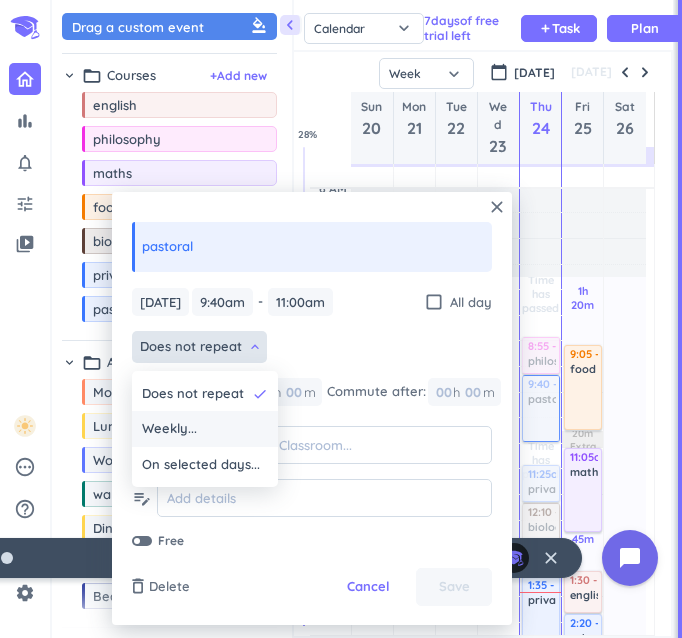 click on "Weekly..." at bounding box center (169, 429) 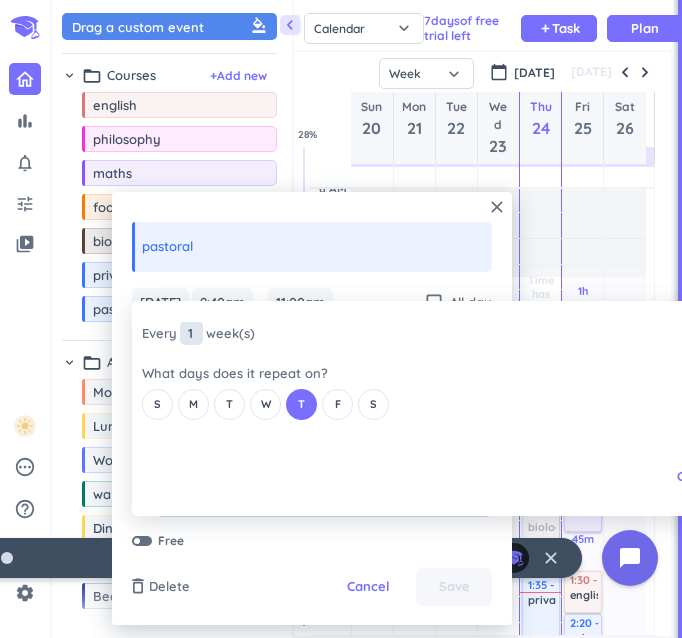 click on "1" at bounding box center [191, 333] 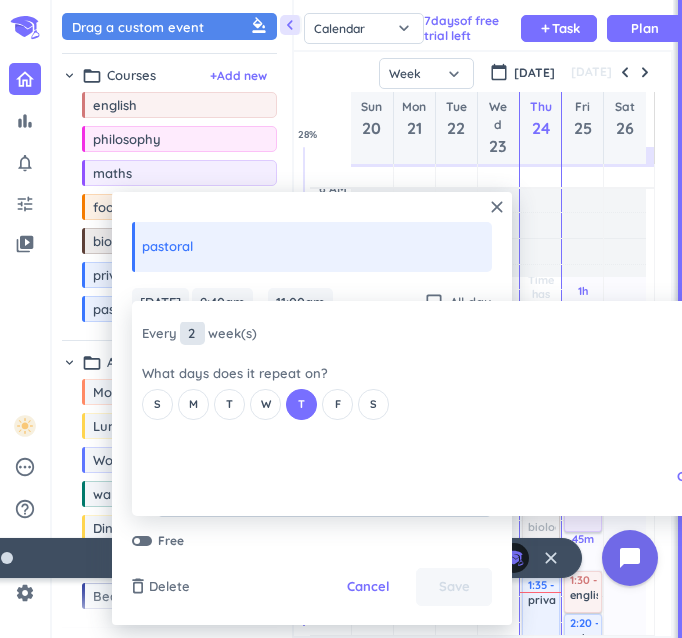 type on "2" 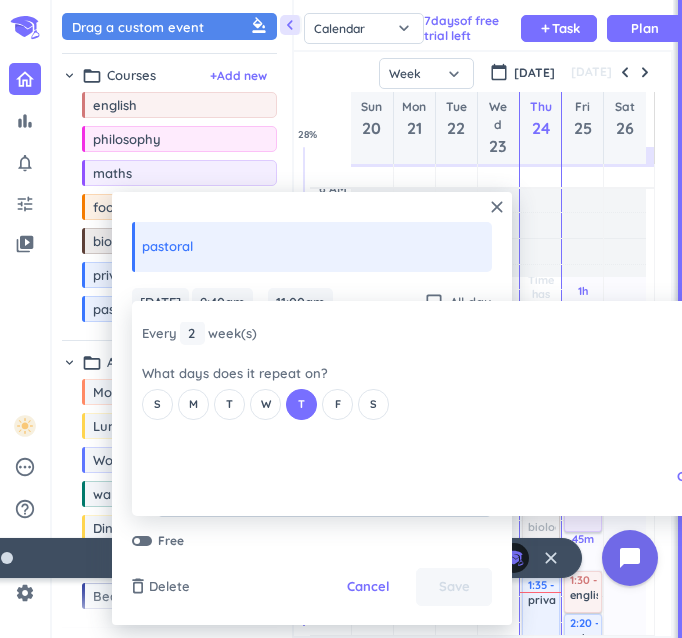 click on "close Every 2 2 1 week (s) What days does it repeat on? S M T W T F S Cancel Ok" at bounding box center (397, 408) 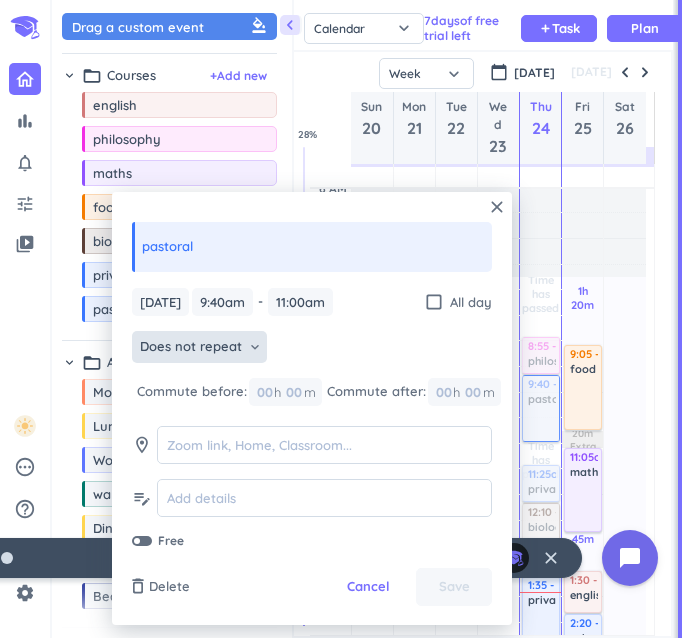click on "Does not repeat" at bounding box center (191, 347) 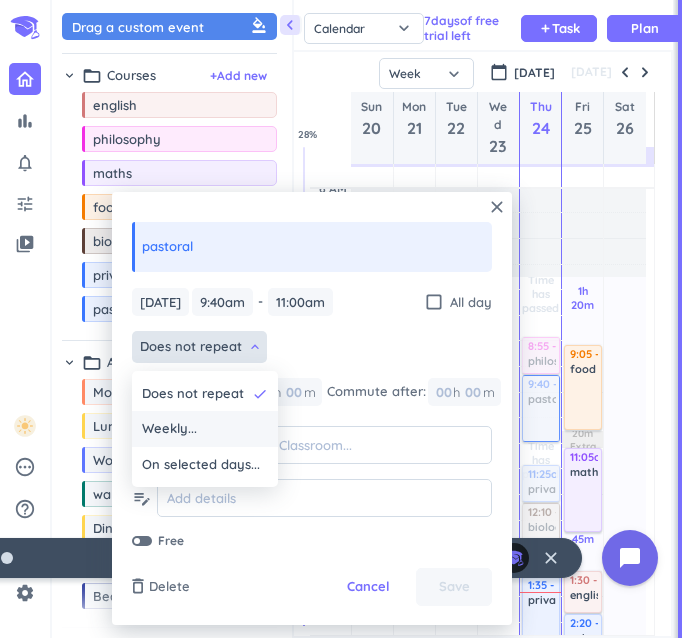 click on "Weekly..." at bounding box center [205, 429] 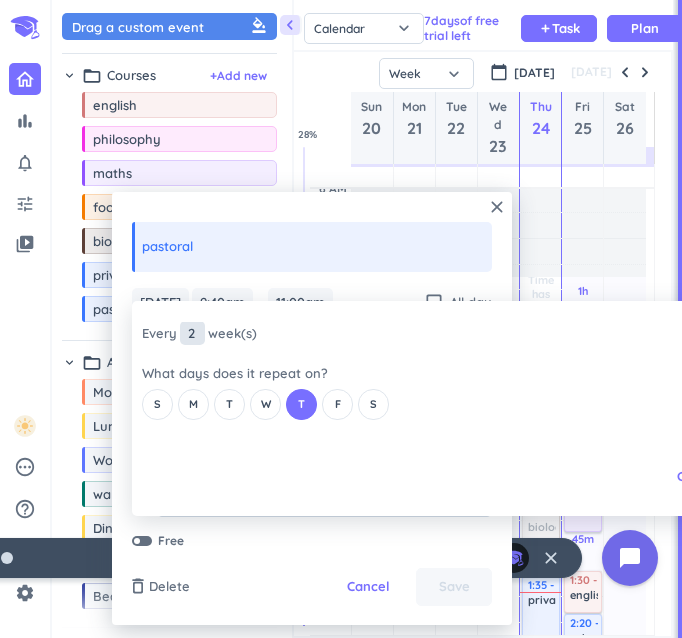 click on "2" at bounding box center [192, 333] 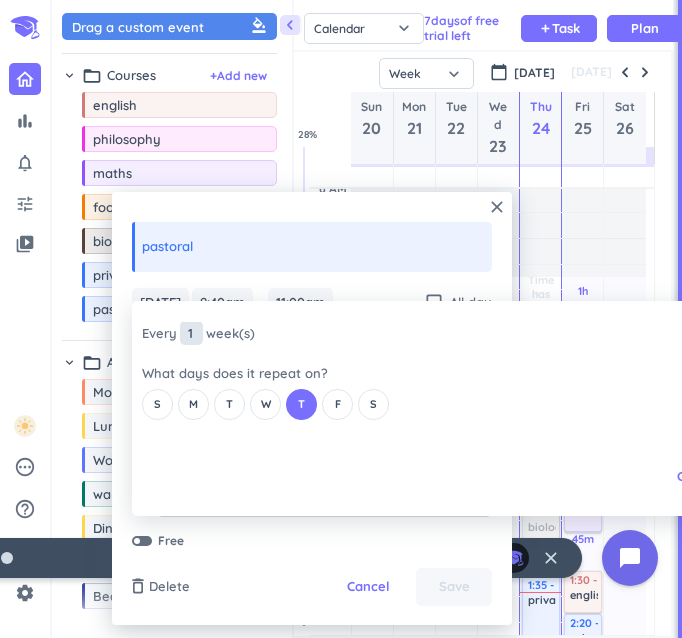 type on "1" 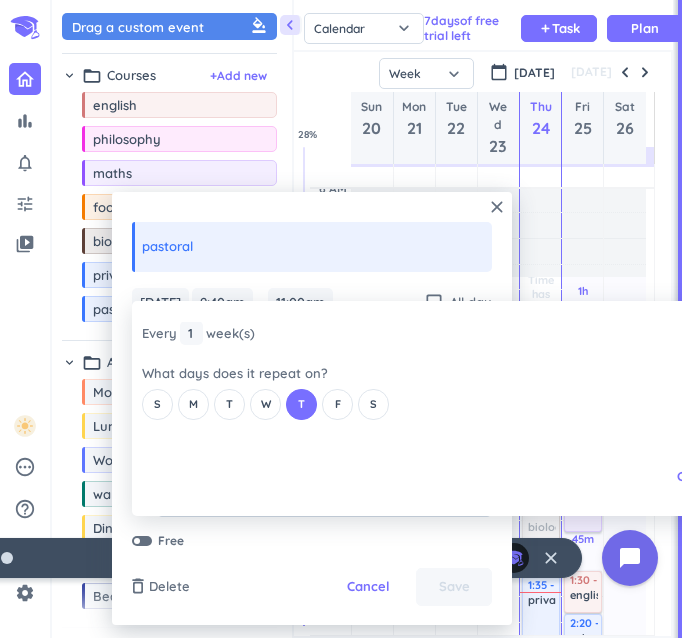 click on "close Every 1 1 1 week (s) What days does it repeat on? S M T W T F S Cancel Ok" at bounding box center (397, 408) 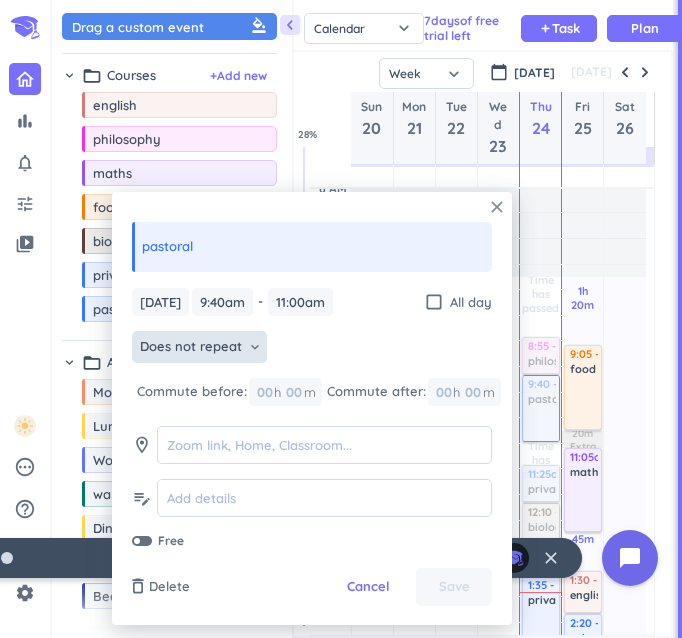 click on "close" at bounding box center [497, 207] 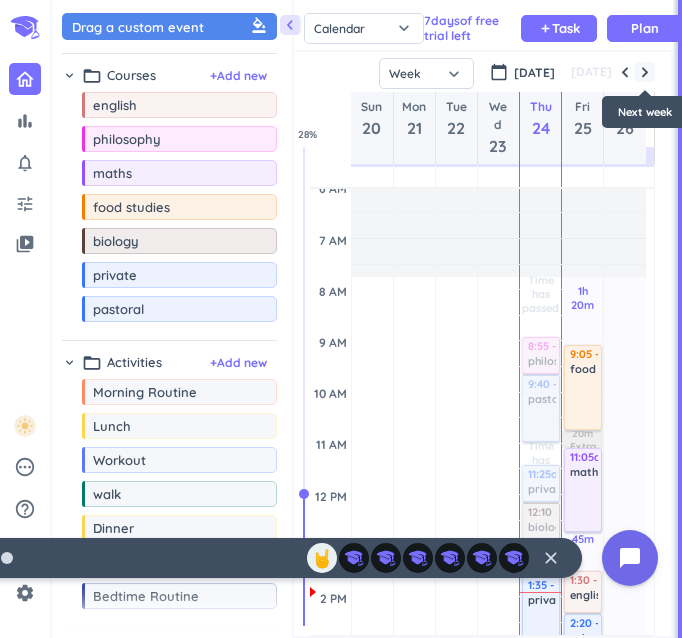 click at bounding box center [645, 72] 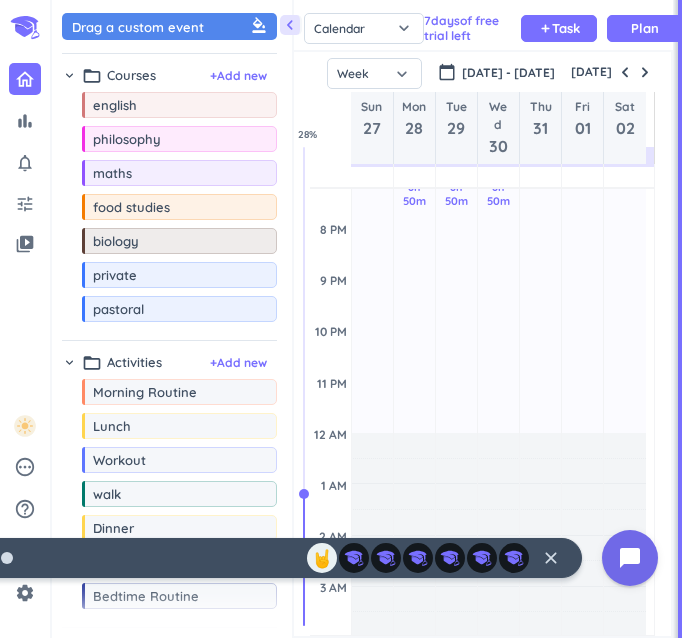 scroll, scrollTop: 782, scrollLeft: 0, axis: vertical 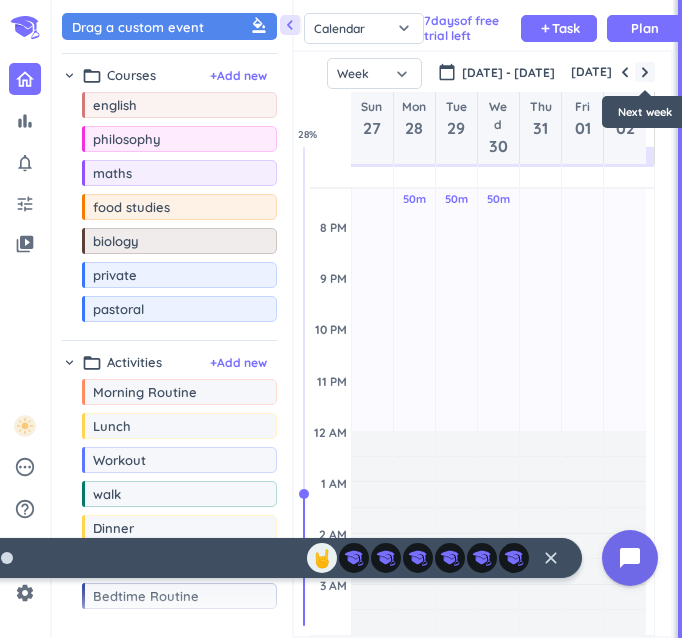 click at bounding box center [645, 72] 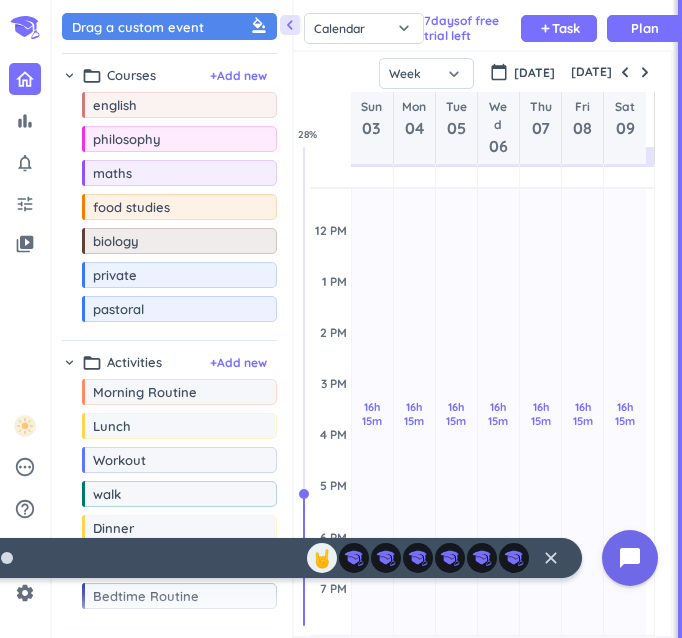 scroll, scrollTop: 0, scrollLeft: 0, axis: both 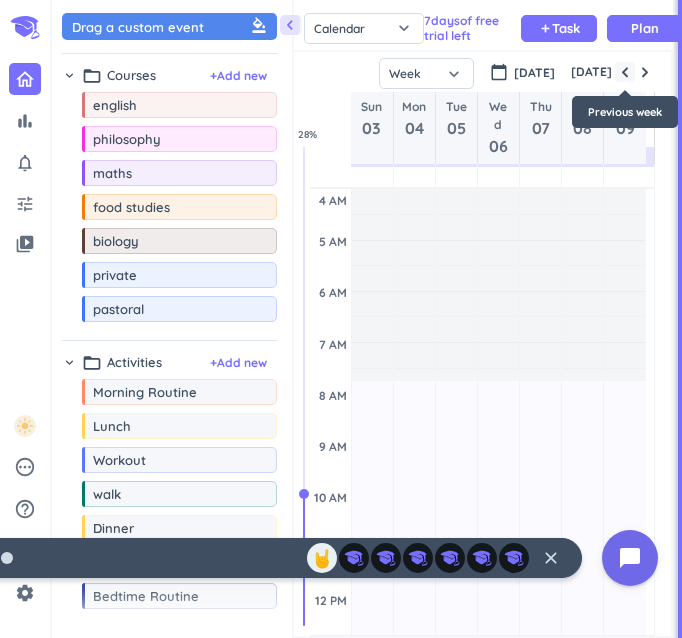 click at bounding box center (625, 72) 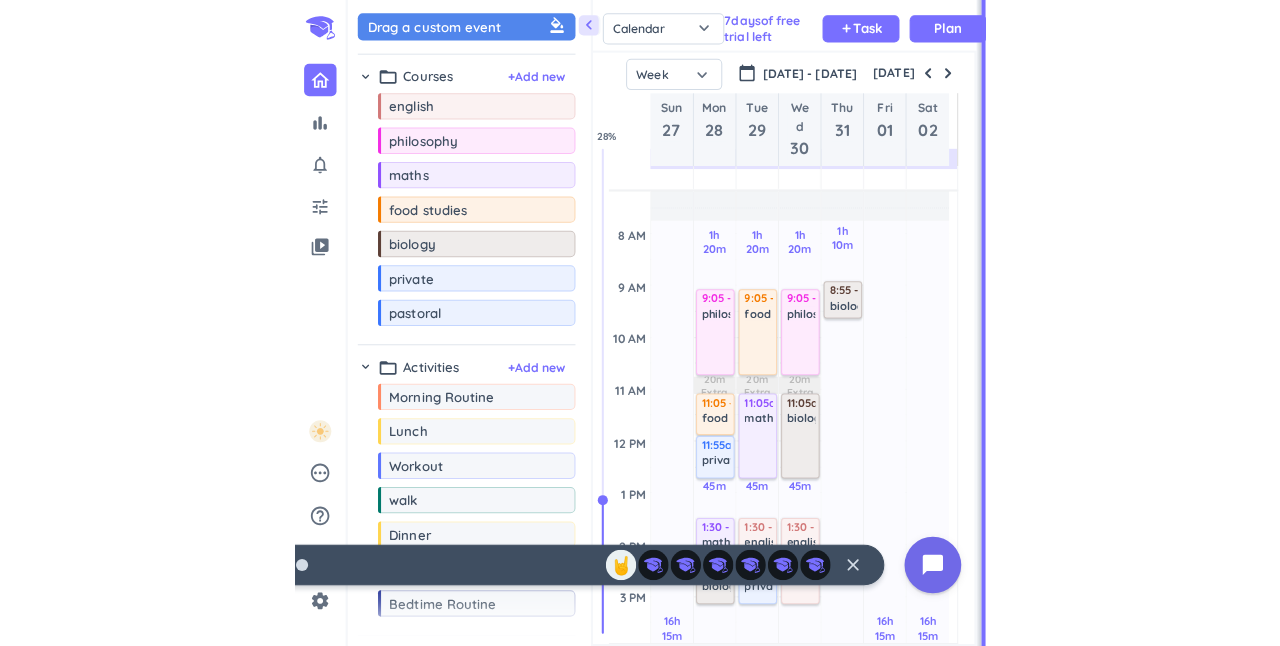 scroll, scrollTop: 164, scrollLeft: 0, axis: vertical 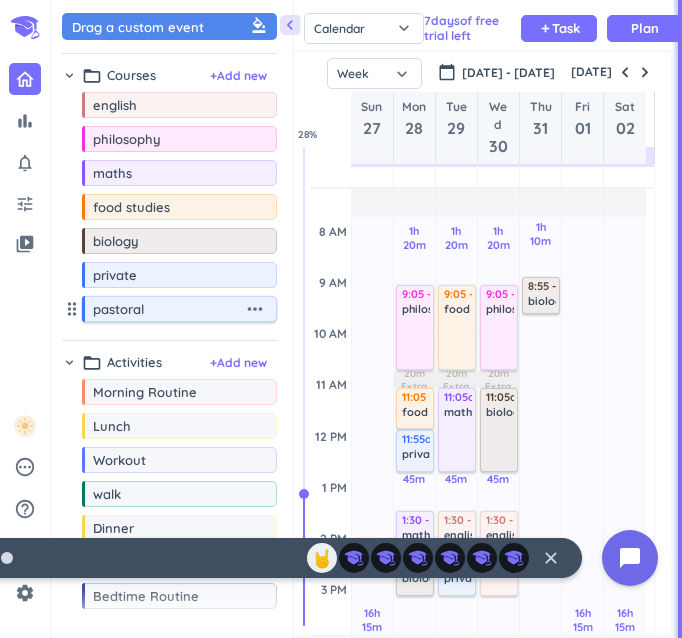 click on "more_horiz" at bounding box center (255, 309) 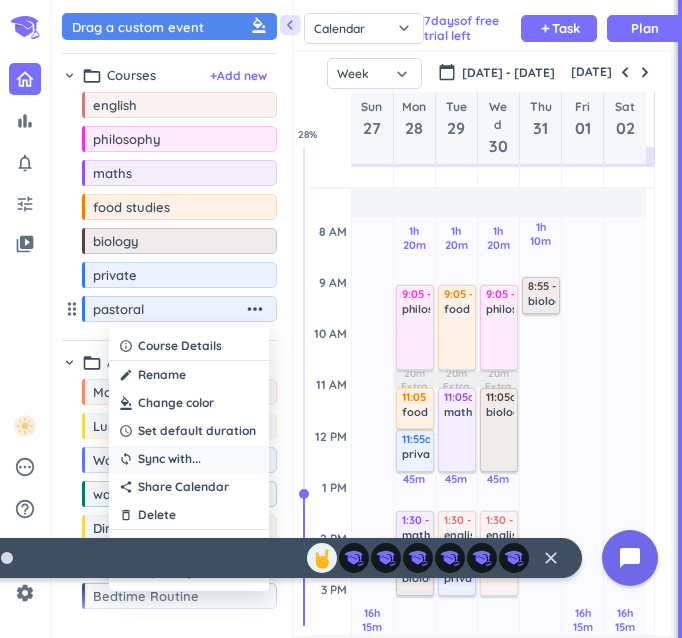 click on "Sync with ..." at bounding box center [169, 459] 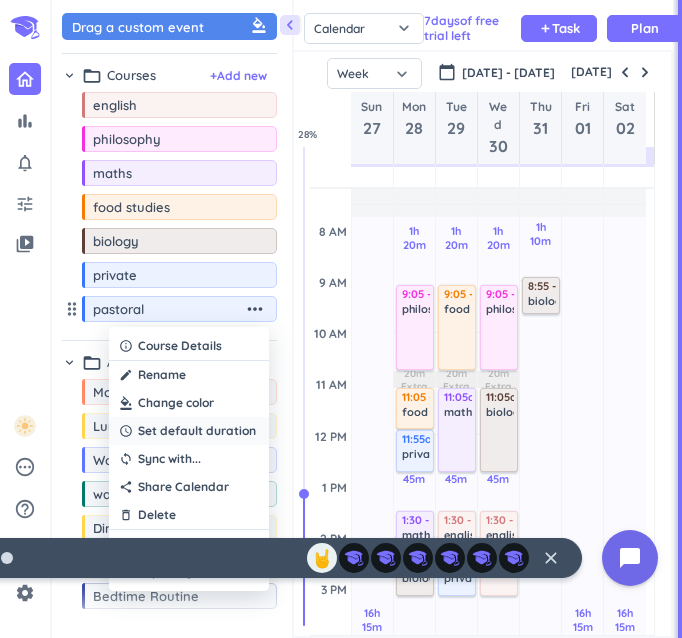 click on "Set default duration" at bounding box center [197, 431] 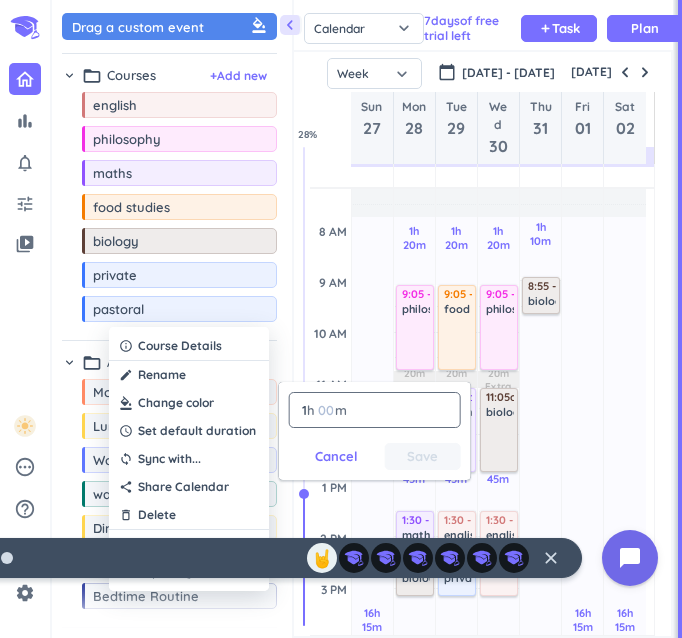 click on "1 1 00 h 00 m" 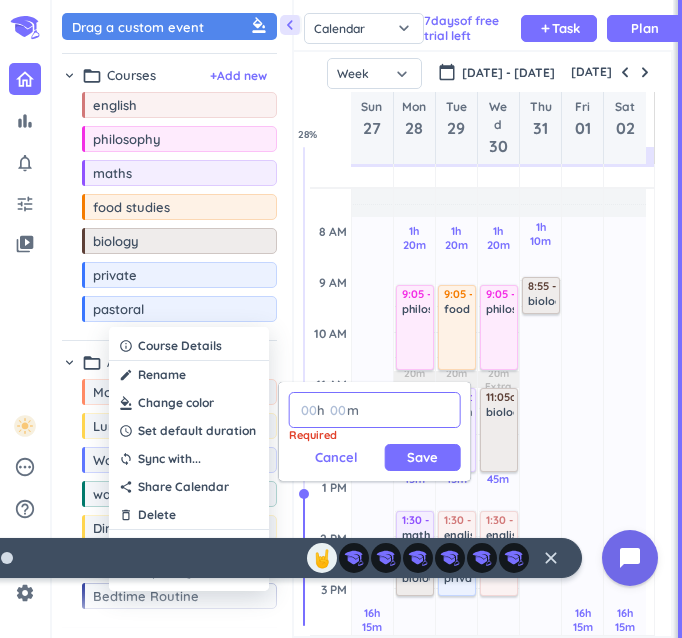 type on "1" 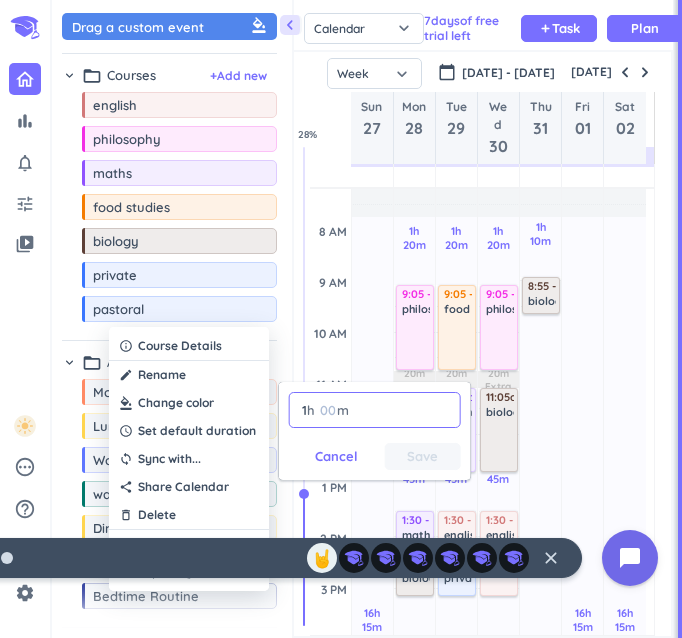 click at bounding box center (327, 410) 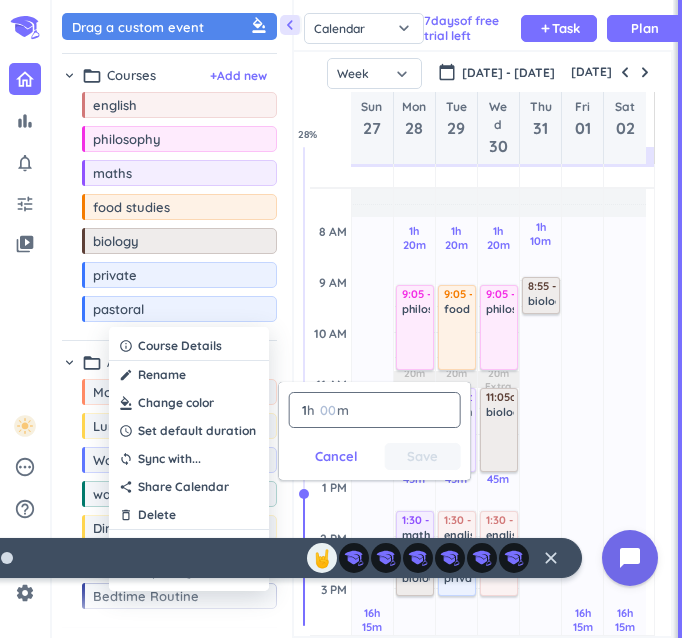click on "1 1 00" at bounding box center (308, 410) 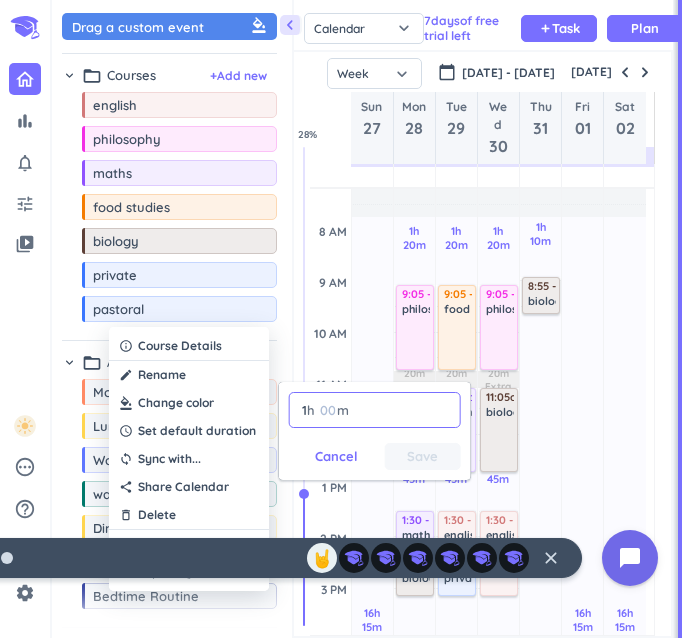 click at bounding box center [327, 410] 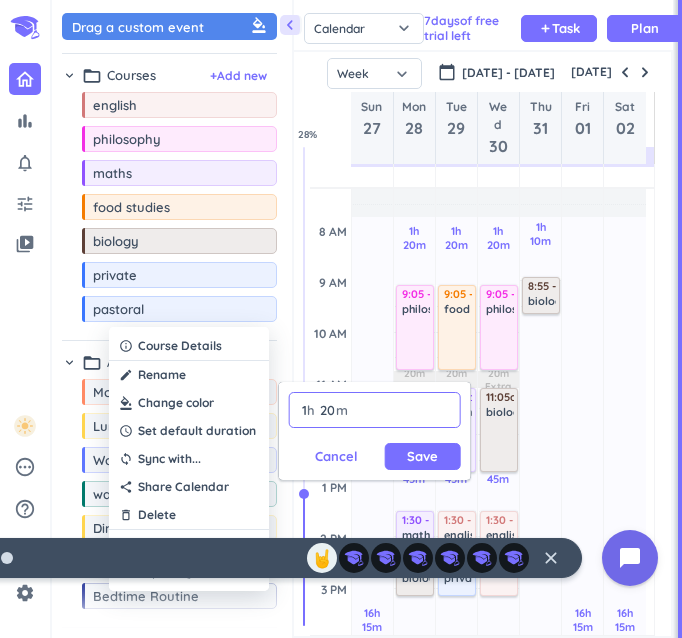 type on "20" 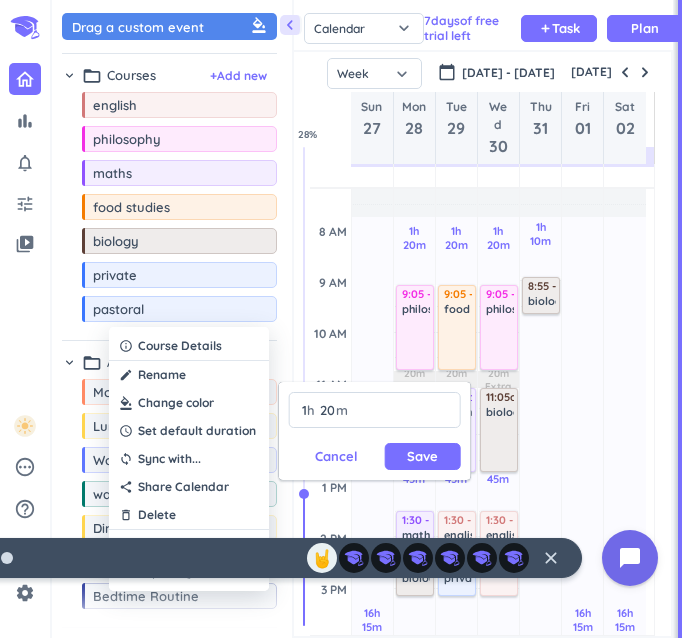 click on "1 1 00 h 20 20 00 m Cancel Save" at bounding box center (375, 431) 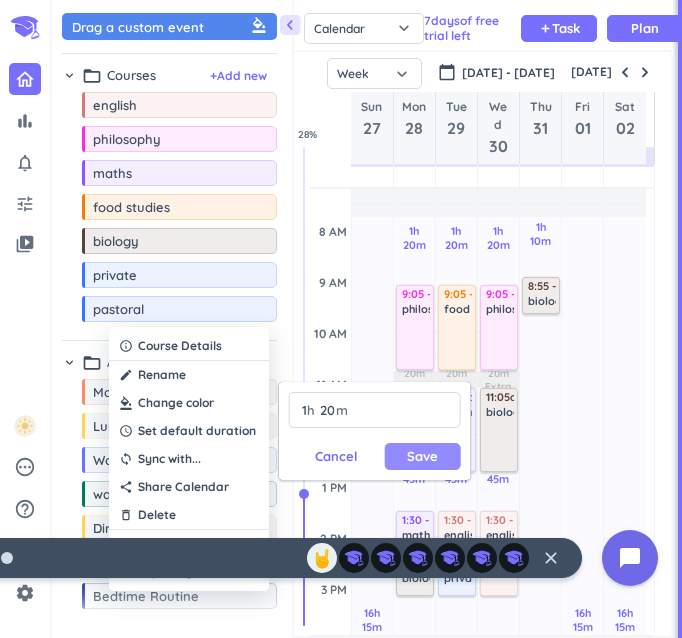 click on "Save" at bounding box center (422, 456) 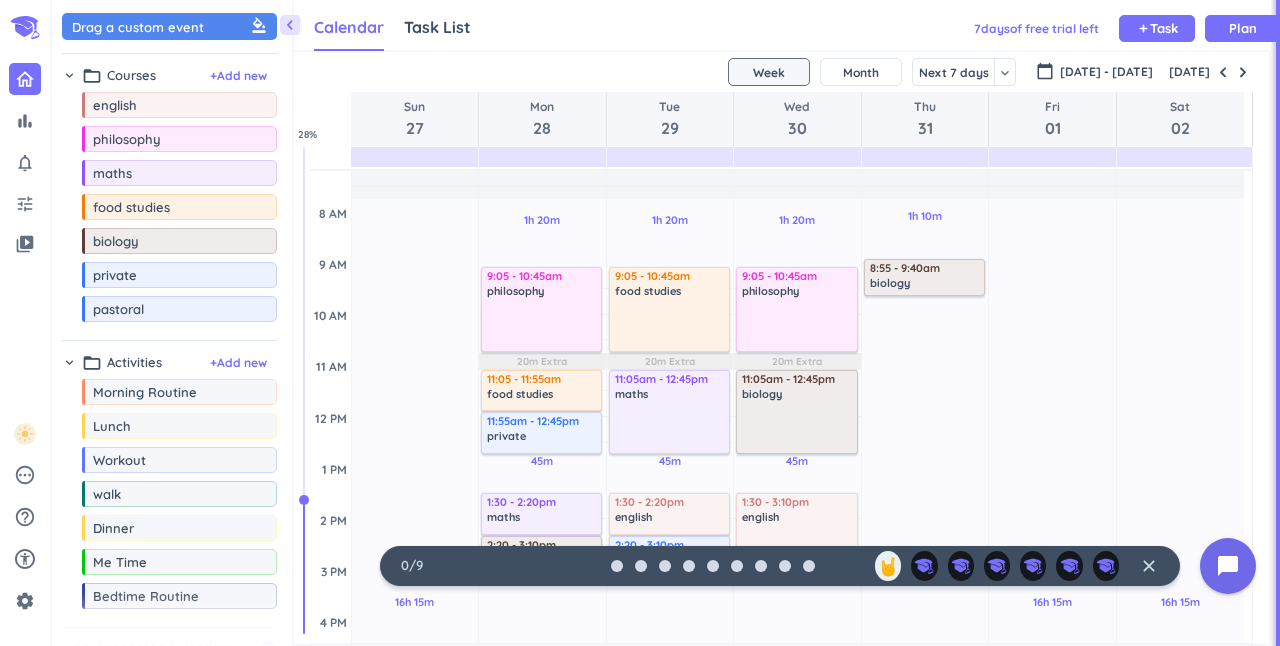 scroll, scrollTop: 9, scrollLeft: 8, axis: both 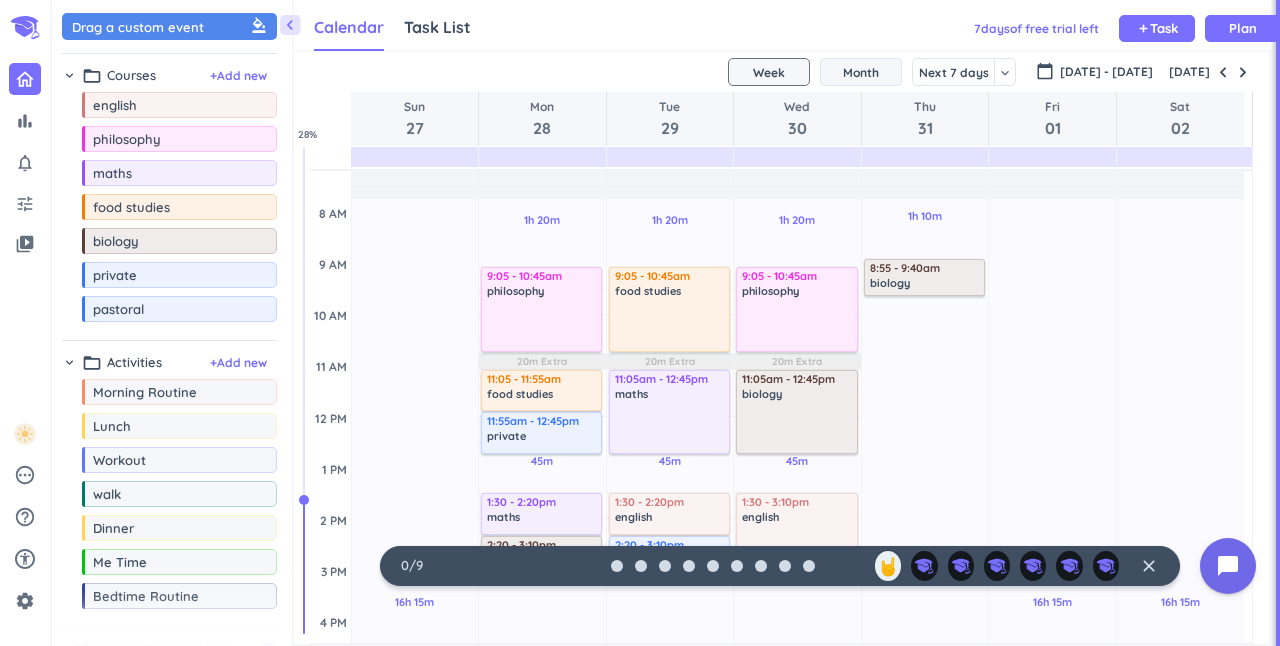 click on "Month" at bounding box center [861, 72] 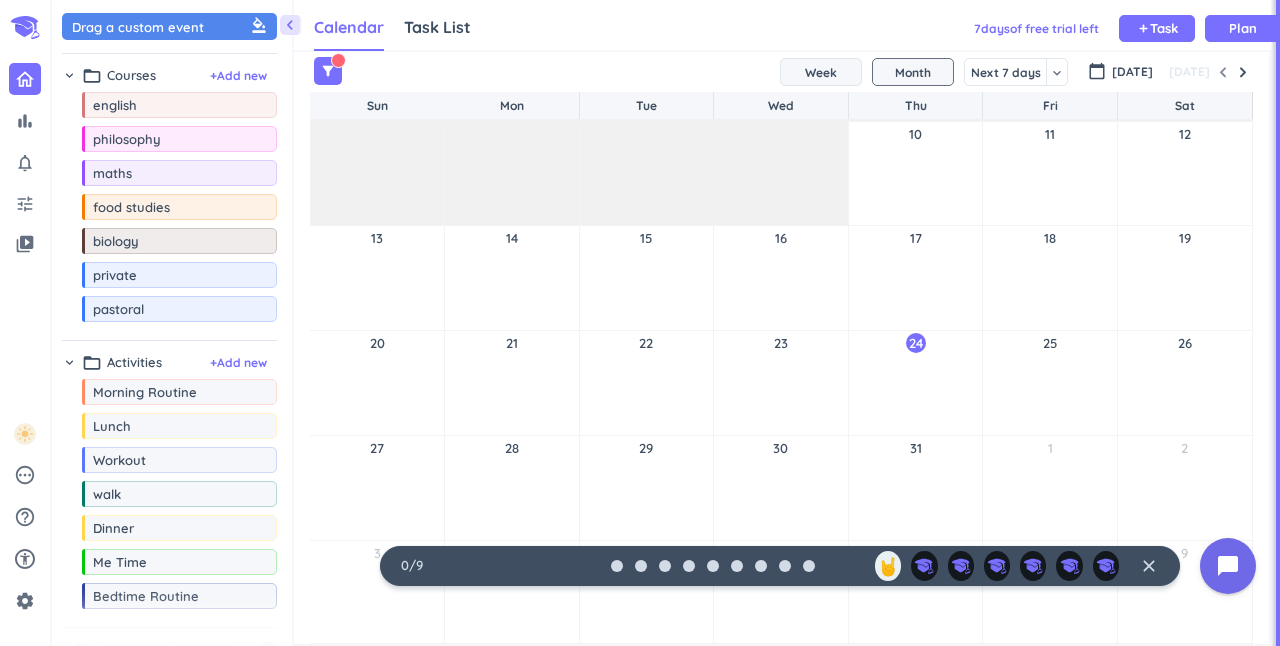 click on "Week" at bounding box center (821, 72) 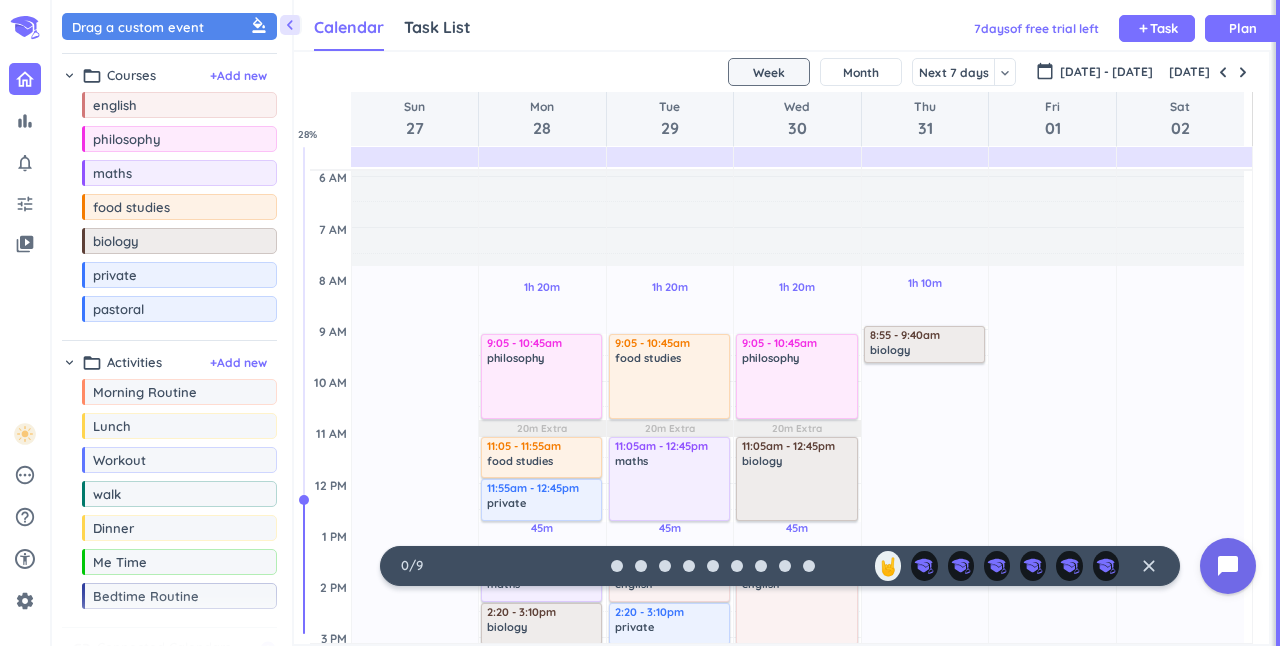 scroll, scrollTop: 0, scrollLeft: 0, axis: both 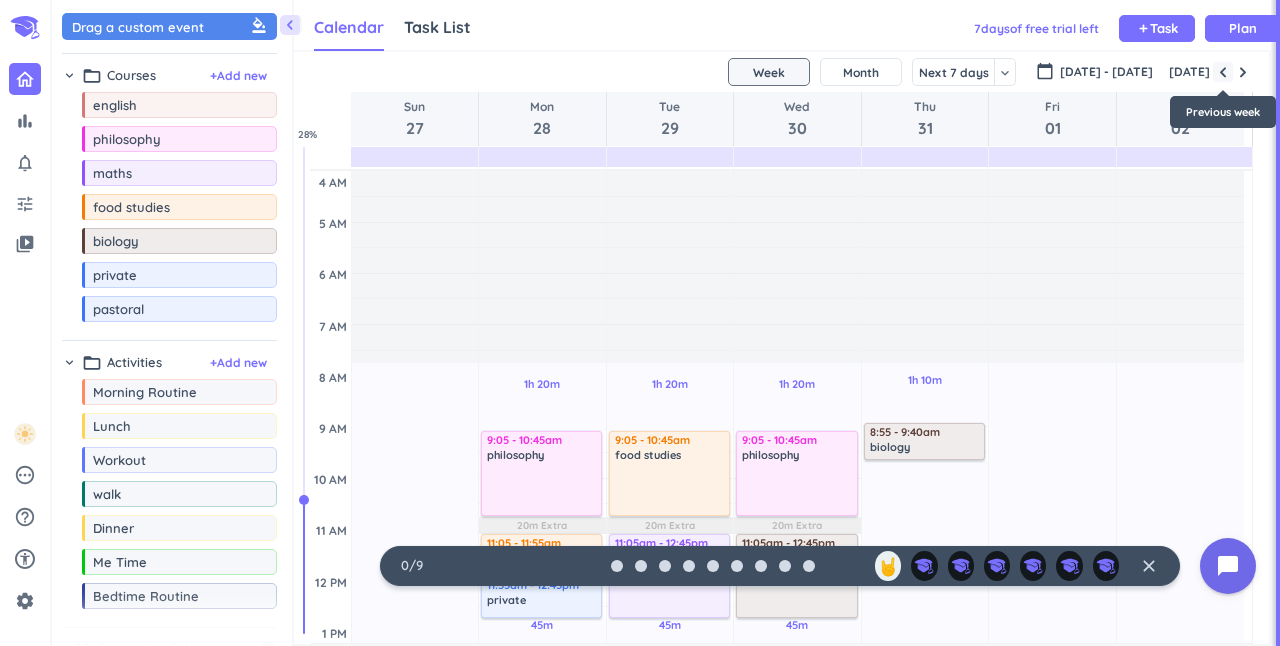 click at bounding box center [1223, 72] 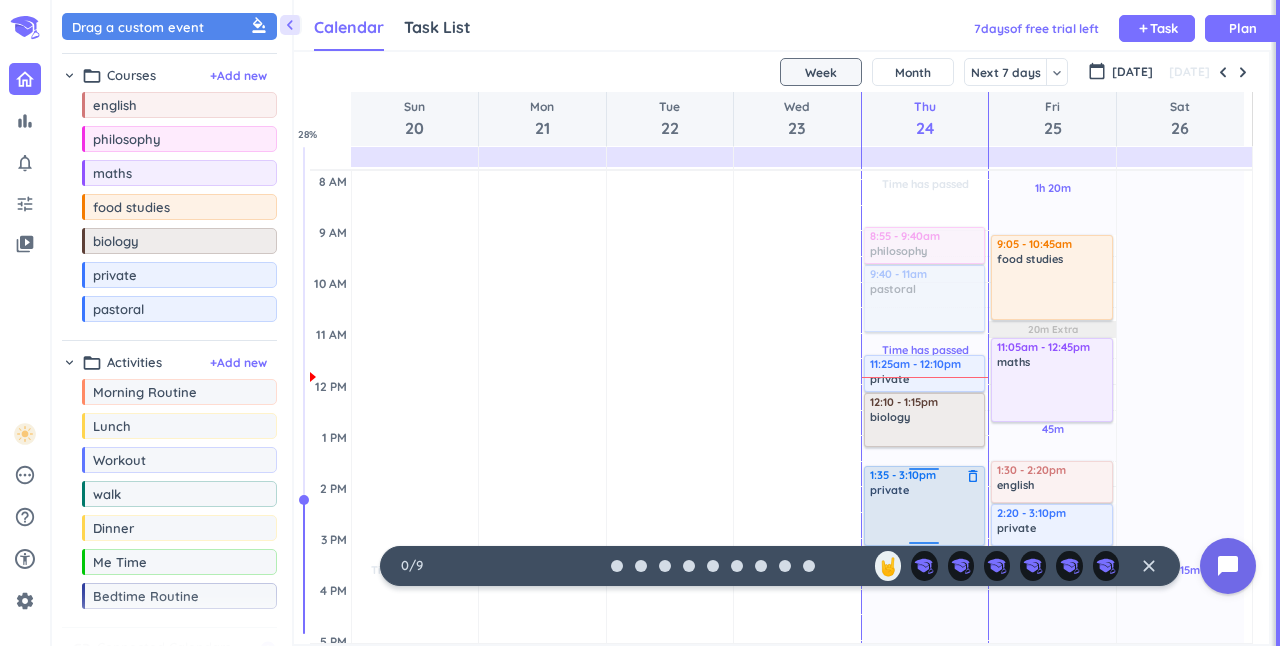 scroll, scrollTop: 195, scrollLeft: 0, axis: vertical 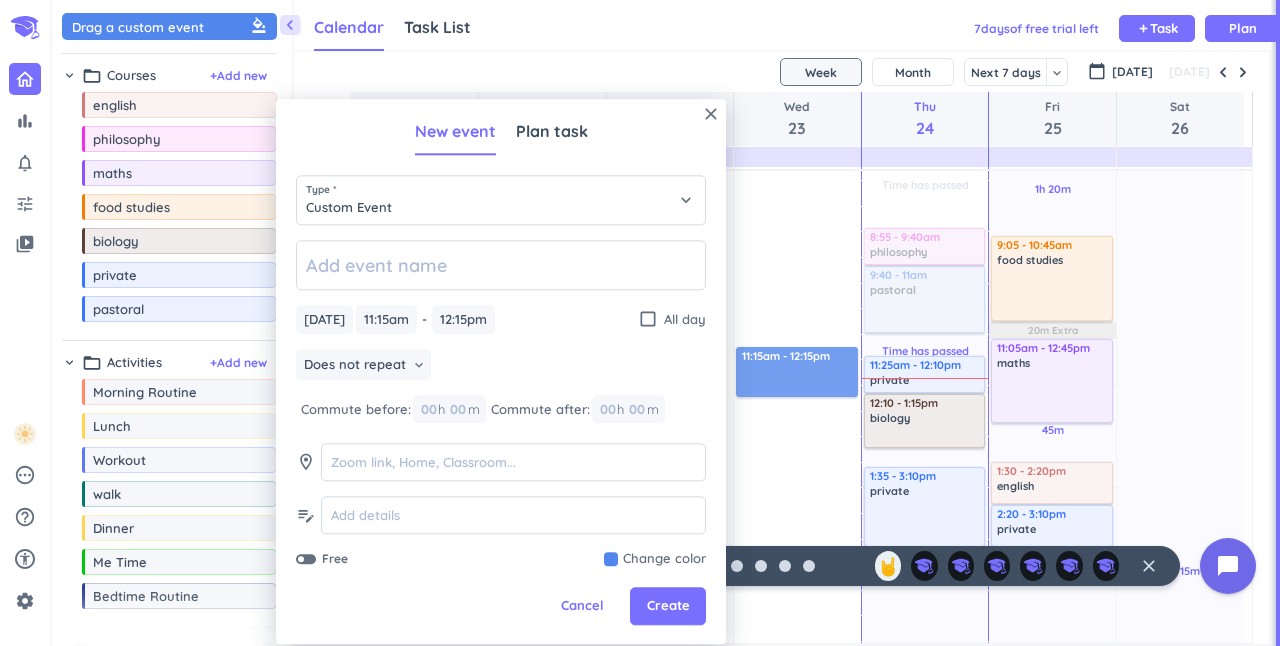 click on "[DATE]" at bounding box center (781, 72) 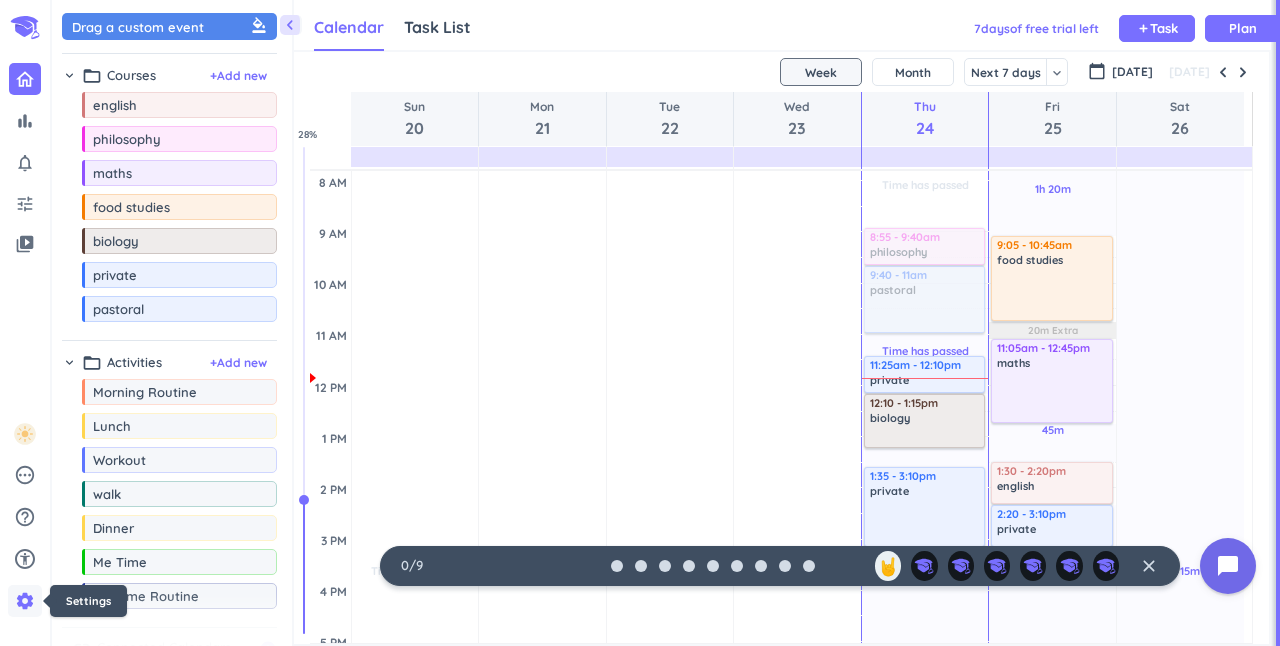 click on "settings" at bounding box center (25, 601) 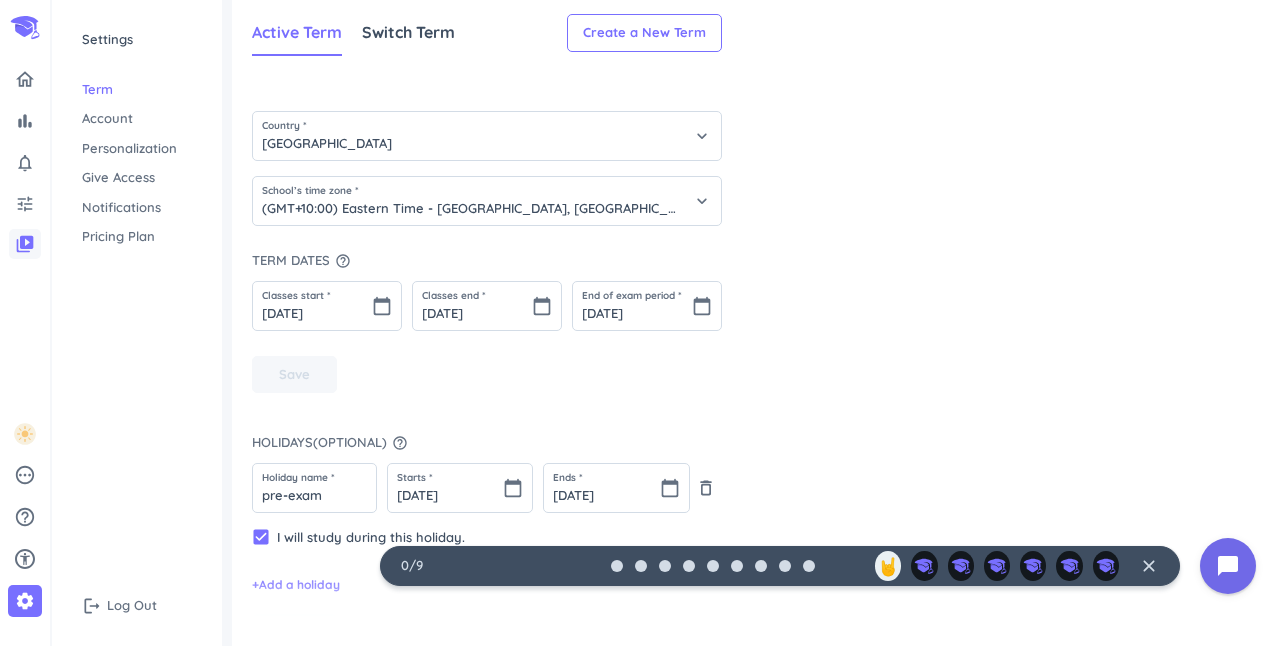 click on "video_library" at bounding box center [25, 244] 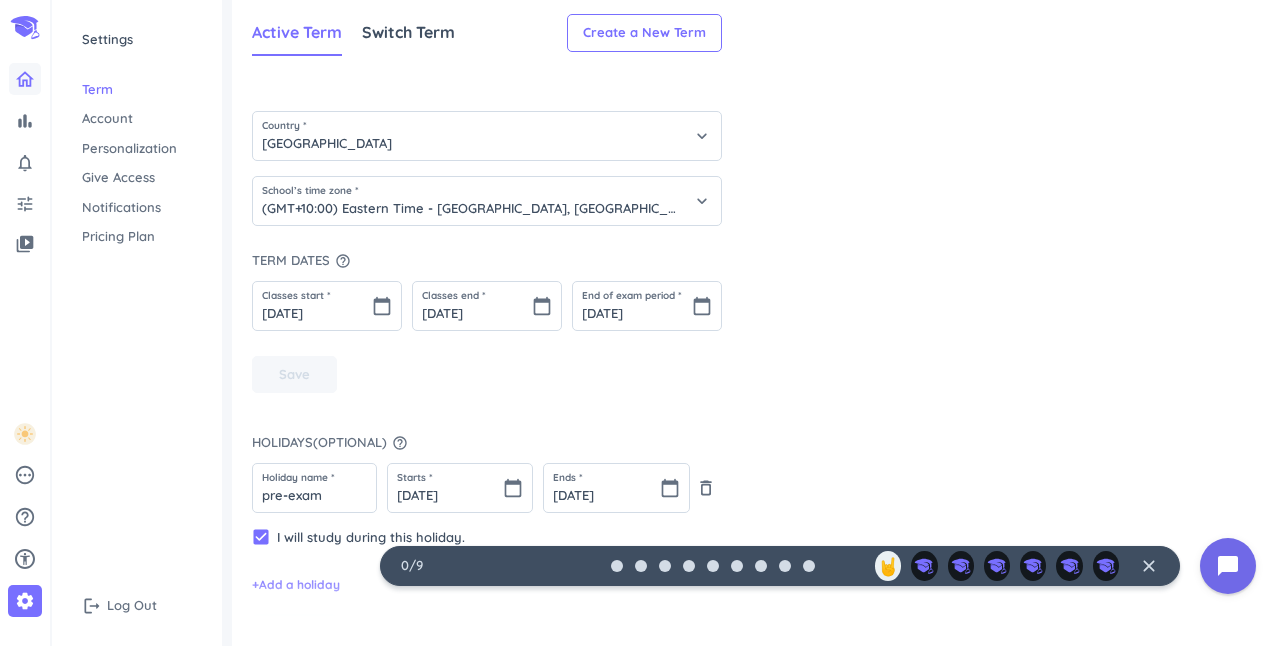 click 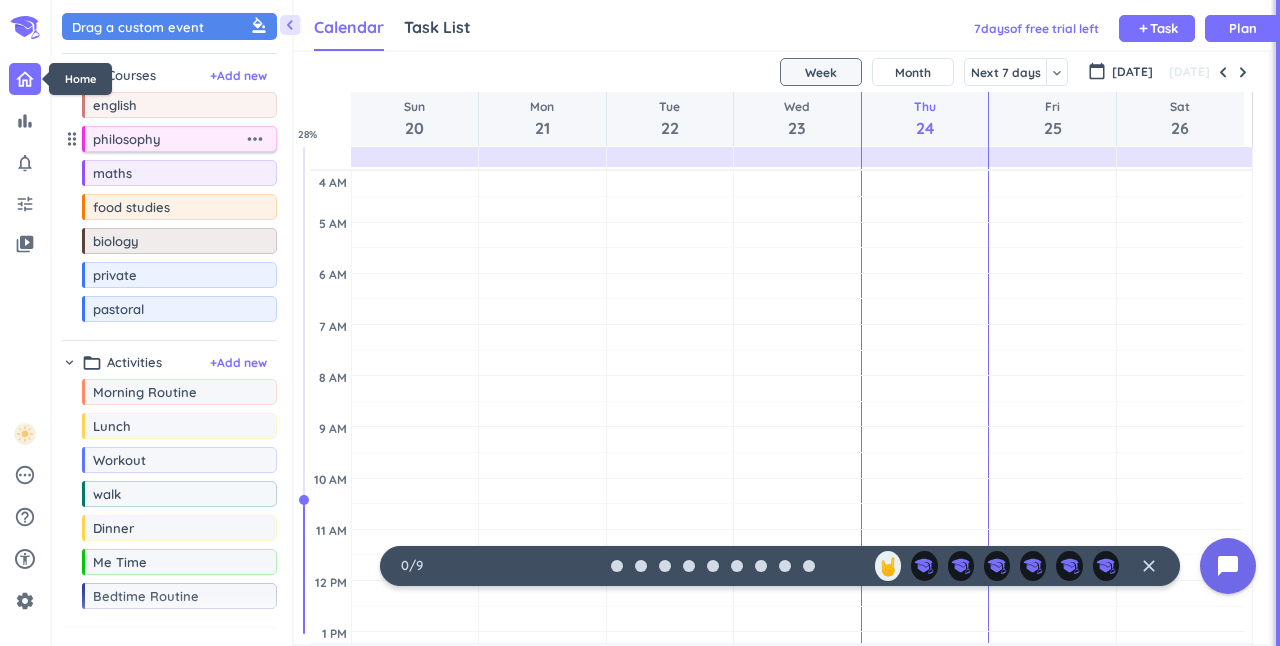 scroll, scrollTop: 9, scrollLeft: 8, axis: both 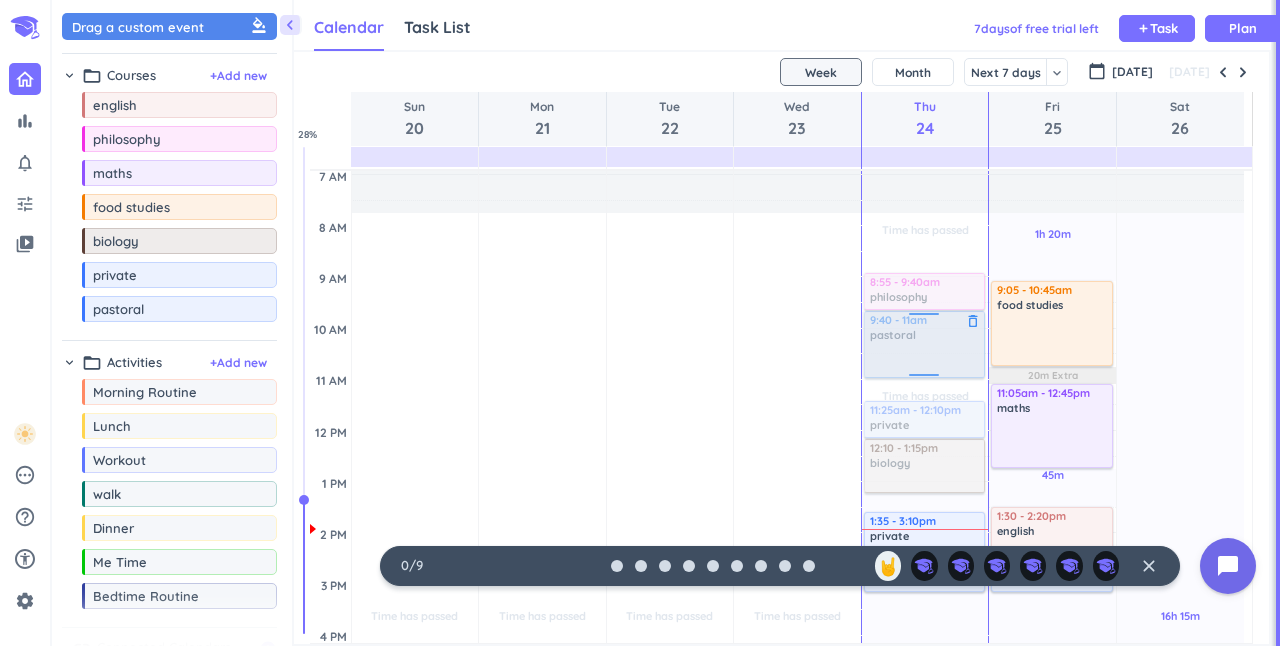 click at bounding box center (923, 344) 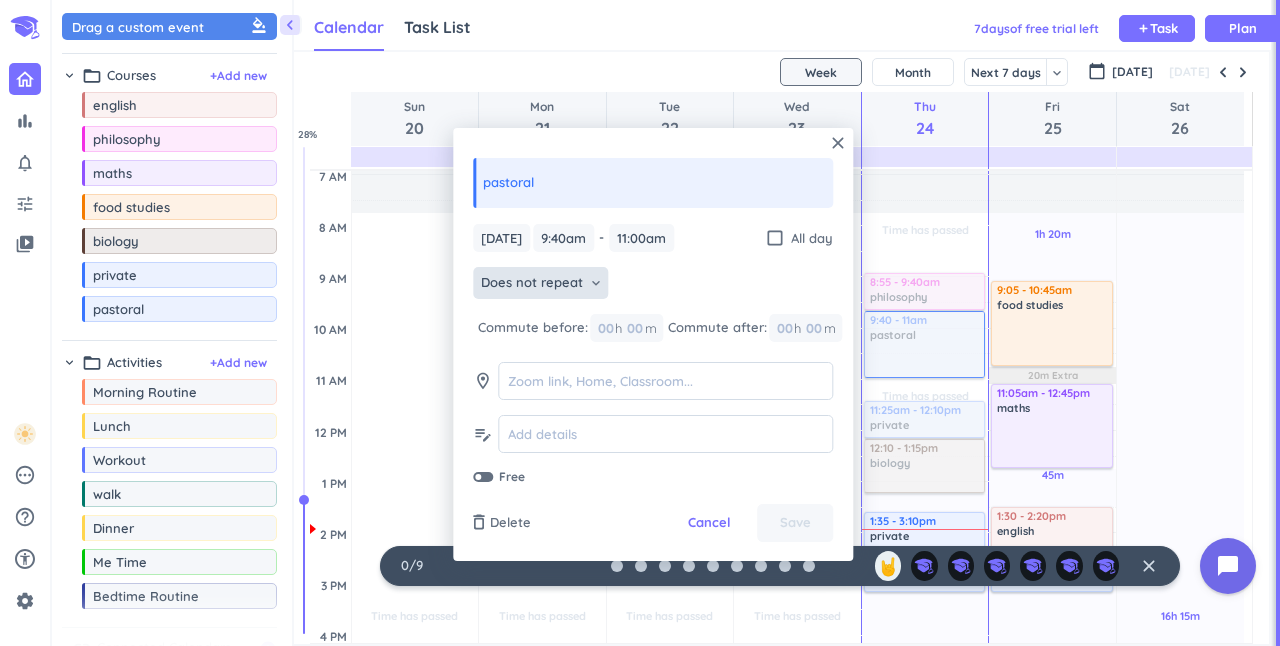 click on "Does not repeat" at bounding box center (532, 283) 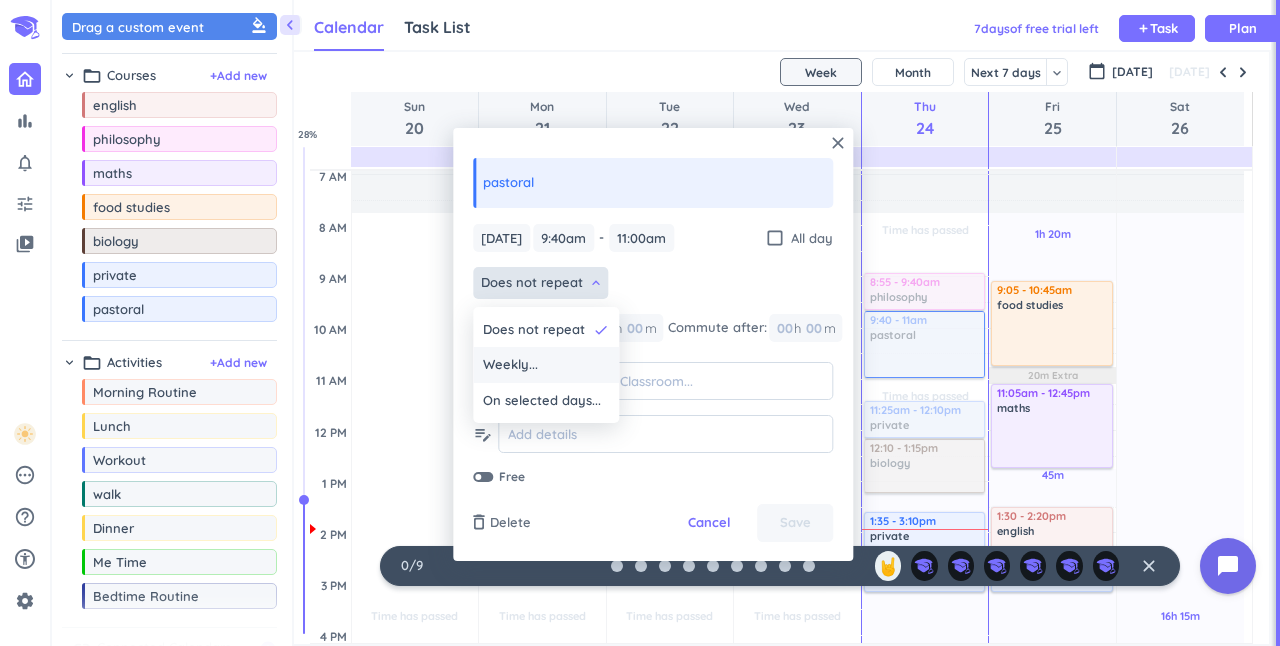 click on "Weekly..." at bounding box center [510, 365] 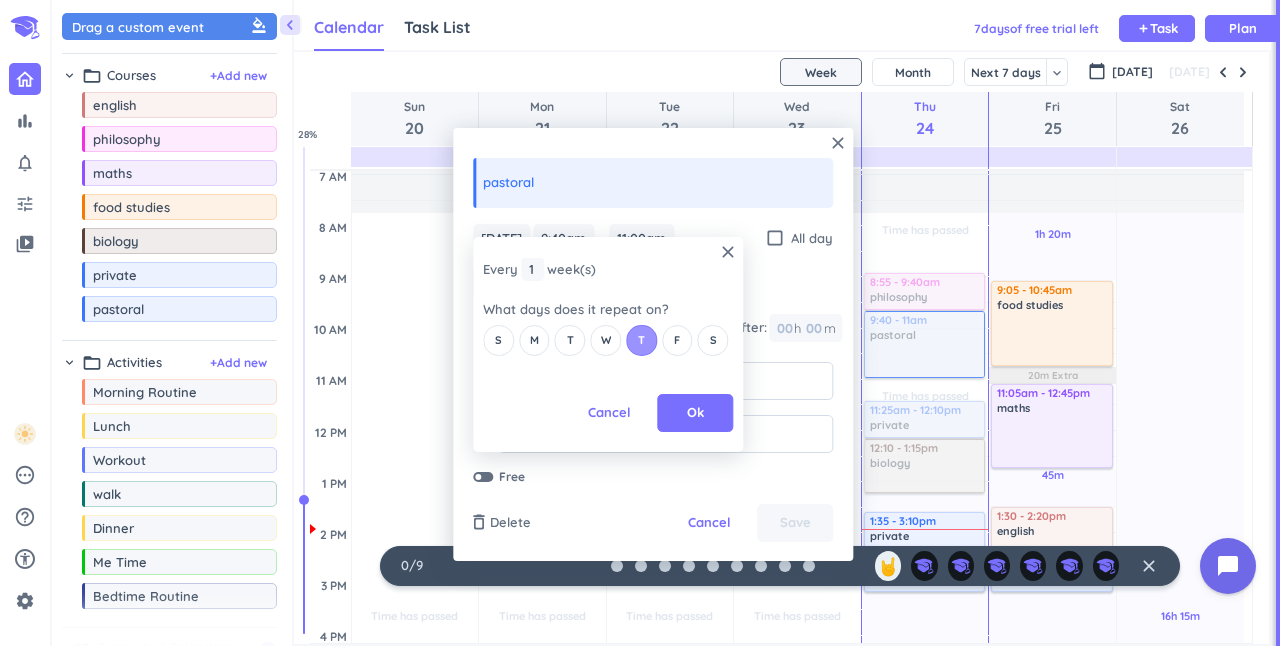 click on "T" at bounding box center (641, 340) 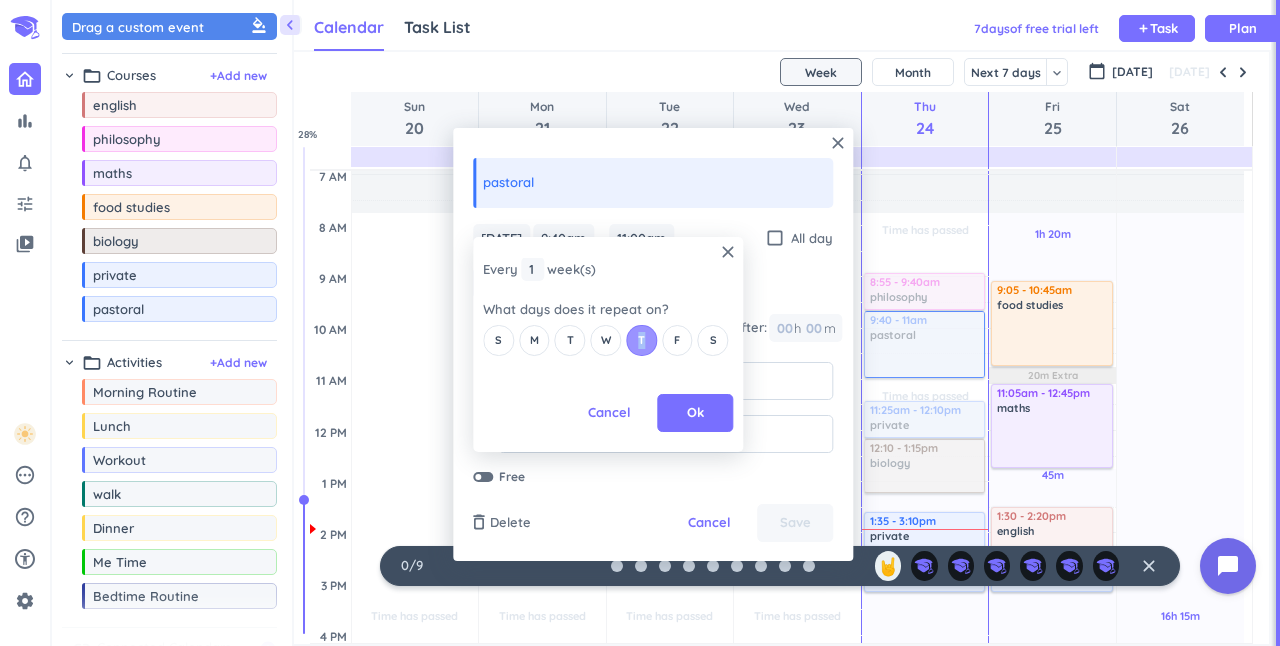 click on "T" at bounding box center [641, 340] 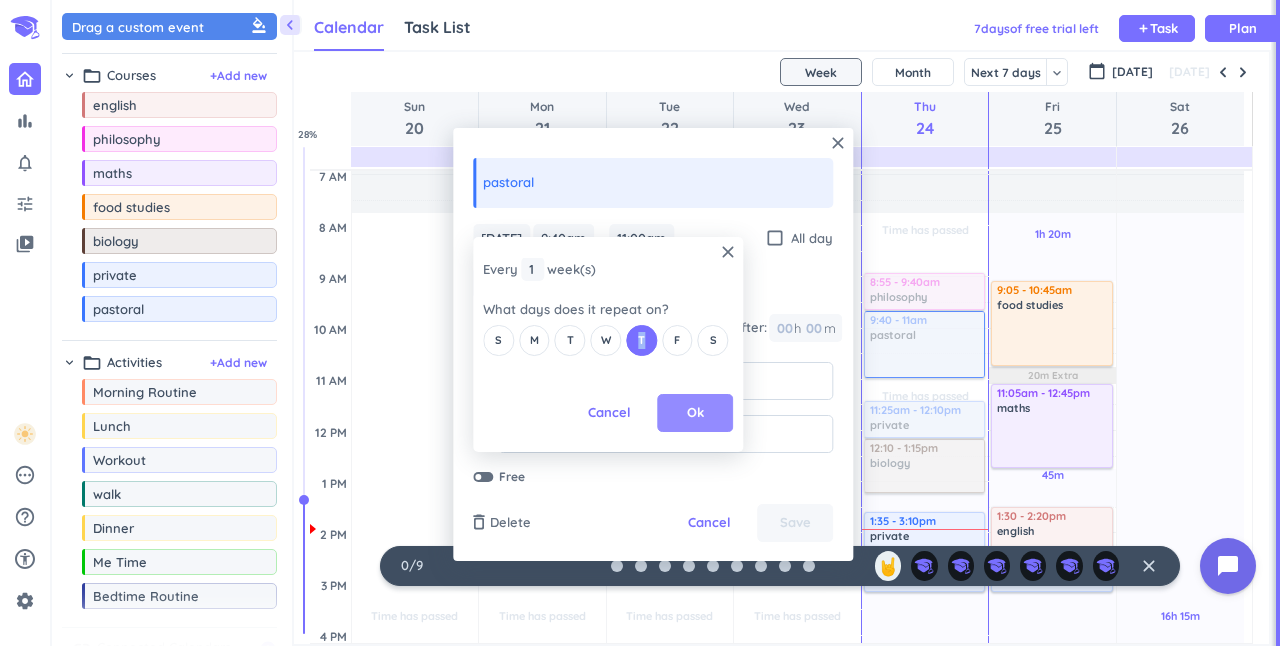 click on "Ok" at bounding box center [695, 413] 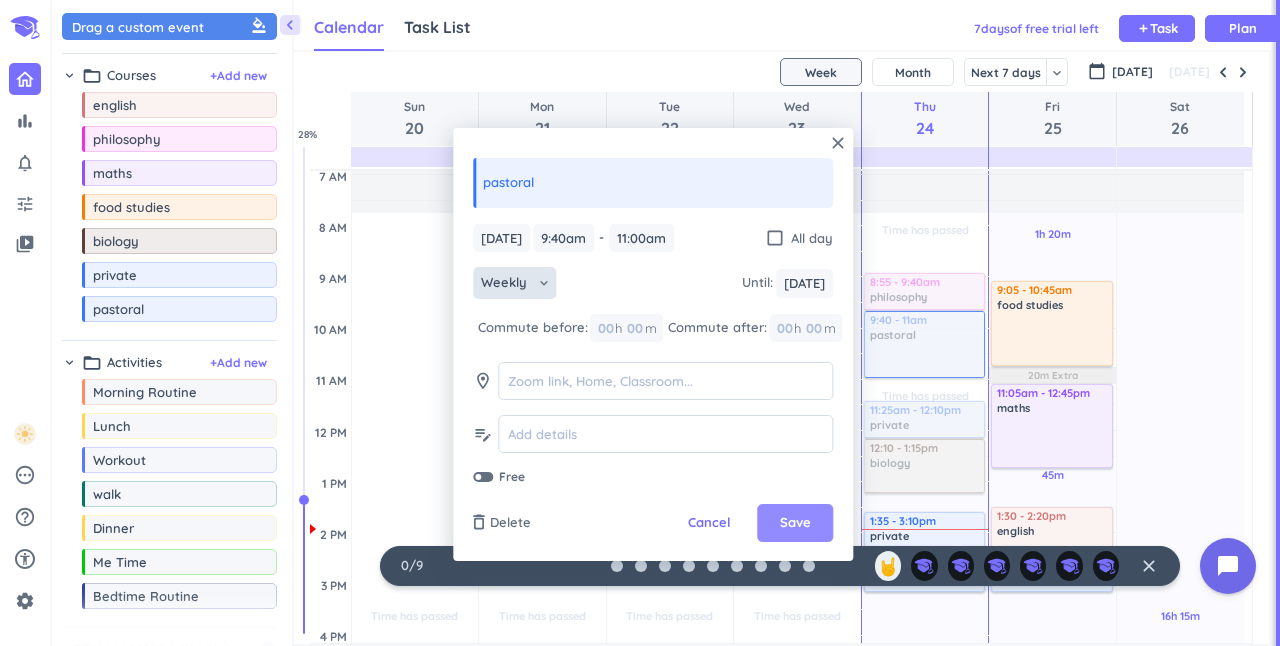 click on "Save" at bounding box center [795, 523] 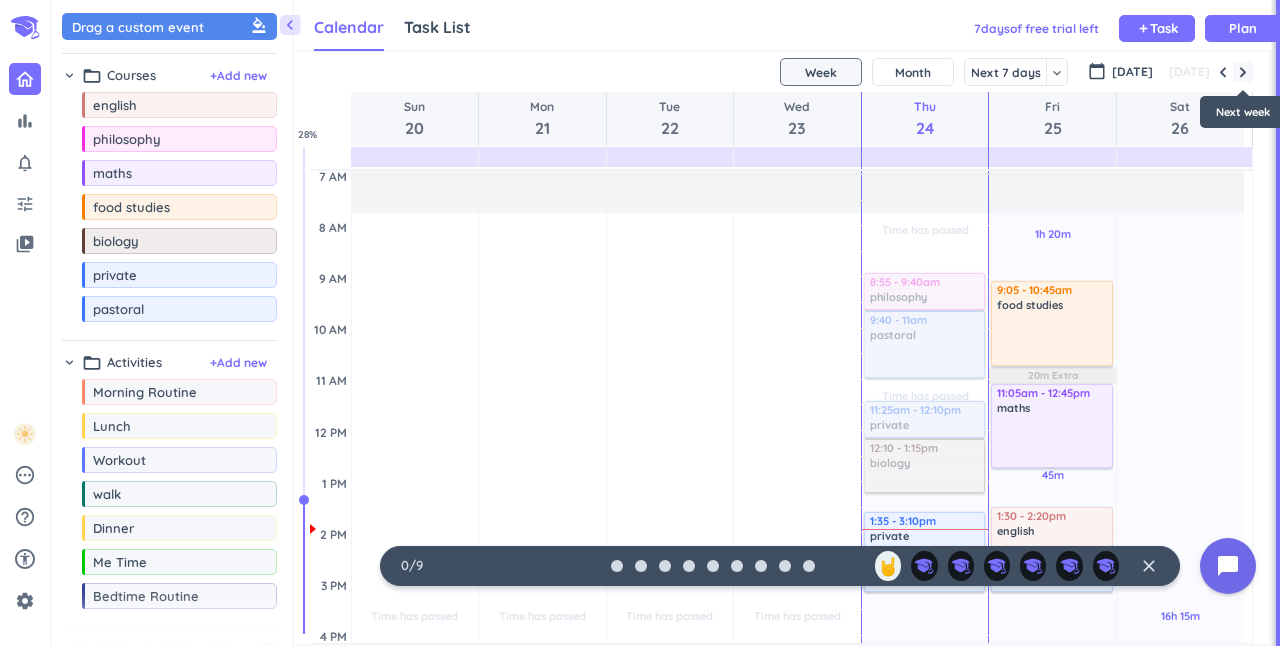 click at bounding box center (1243, 72) 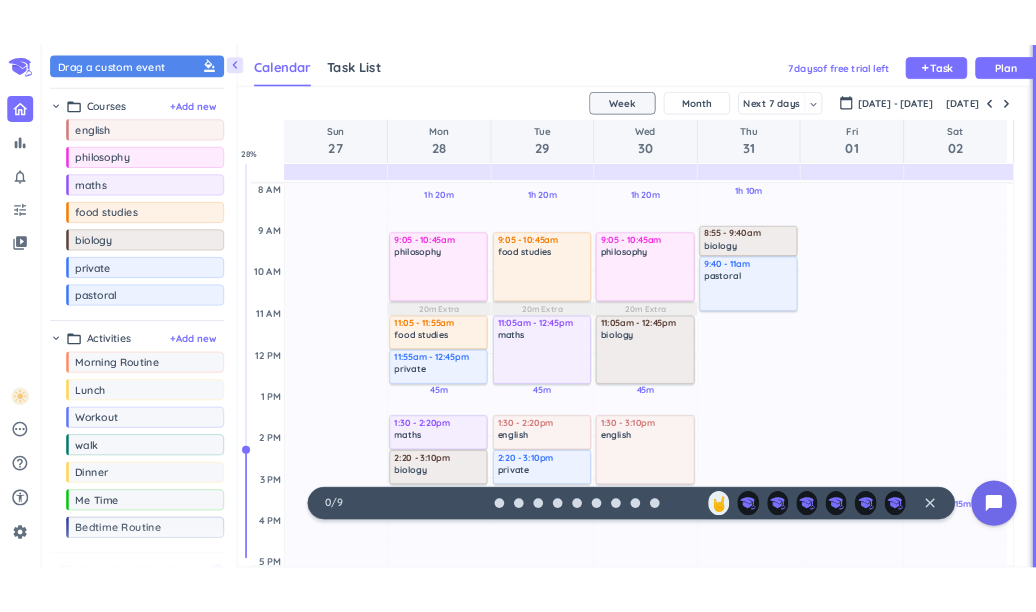 scroll, scrollTop: 200, scrollLeft: 0, axis: vertical 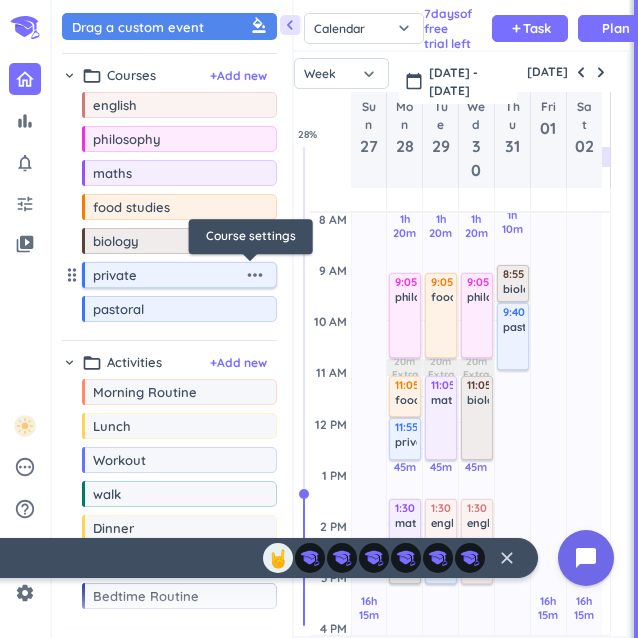 click on "more_horiz" at bounding box center (255, 275) 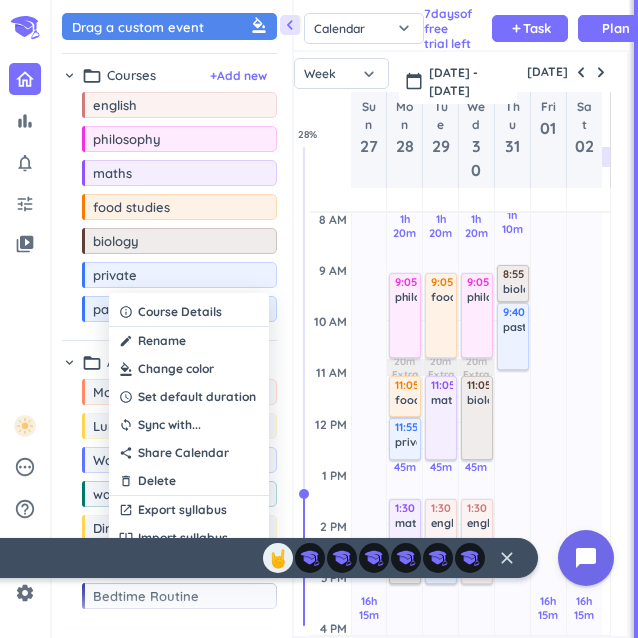 drag, startPoint x: 109, startPoint y: 271, endPoint x: 510, endPoint y: 362, distance: 411.19583 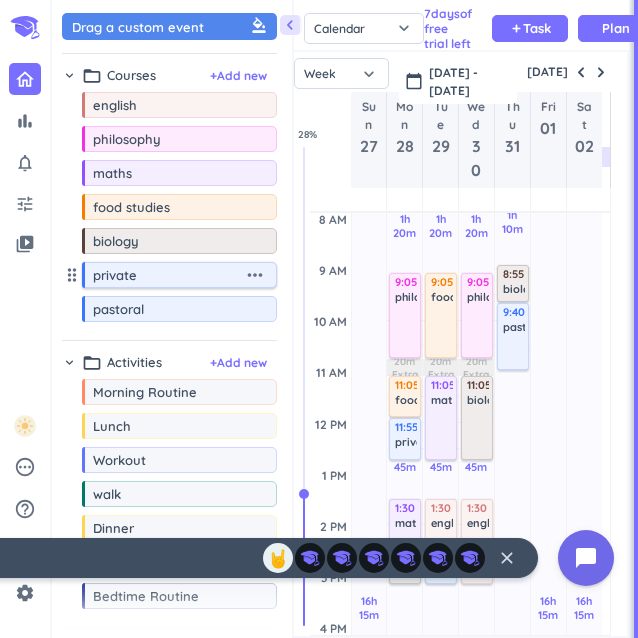 click on "private" at bounding box center (168, 275) 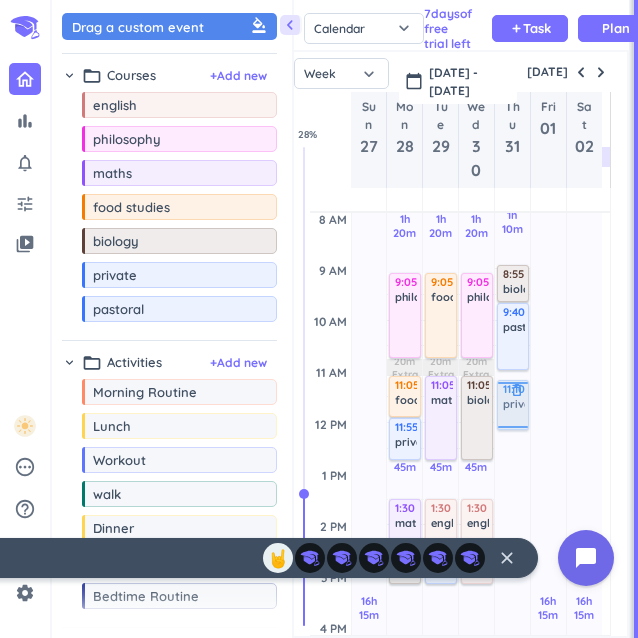 drag, startPoint x: 156, startPoint y: 281, endPoint x: 504, endPoint y: 358, distance: 356.4169 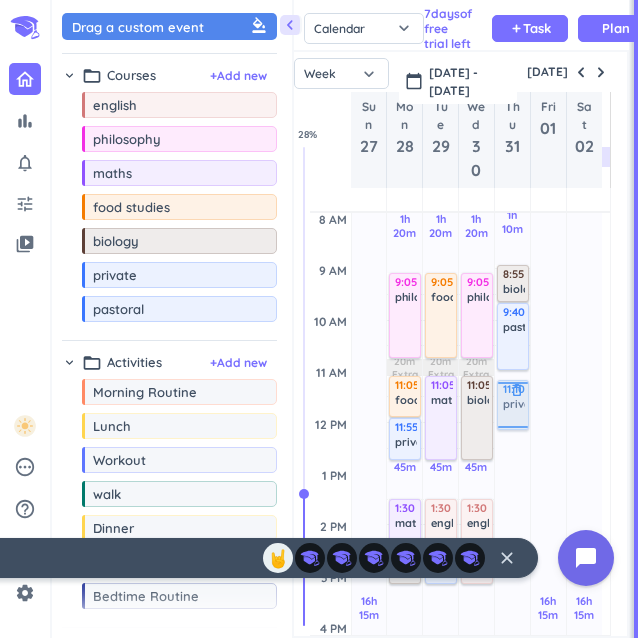 click on "chevron_left Drag a custom event format_color_fill chevron_right folder_open Courses   +  Add new drag_indicator english  more_horiz drag_indicator philosophy more_horiz drag_indicator maths more_horiz drag_indicator food studies more_horiz drag_indicator biology  more_horiz drag_indicator private  more_horiz drag_indicator pastoral  more_horiz chevron_right folder_open Activities   +  Add new drag_indicator Morning Routine more_horiz drag_indicator Lunch more_horiz drag_indicator Workout more_horiz drag_indicator walk more_horiz drag_indicator Dinner more_horiz drag_indicator Me Time more_horiz drag_indicator Bedtime Routine more_horiz link Connected Calendars add_circle chevron_right [EMAIL_ADDRESS][DOMAIN_NAME] autorenew delete_outline check_box_outline_blank Holidays in [GEOGRAPHIC_DATA] check_box_outline_blank [EMAIL_ADDRESS][DOMAIN_NAME] Calendar Task List Calendar keyboard_arrow_down 7  day s  of free trial left add Task Plan SHOVEL [DATE] - [DATE] Week Month Next 7 days keyboard_arrow_down Week [DATE] 27" at bounding box center [345, 319] 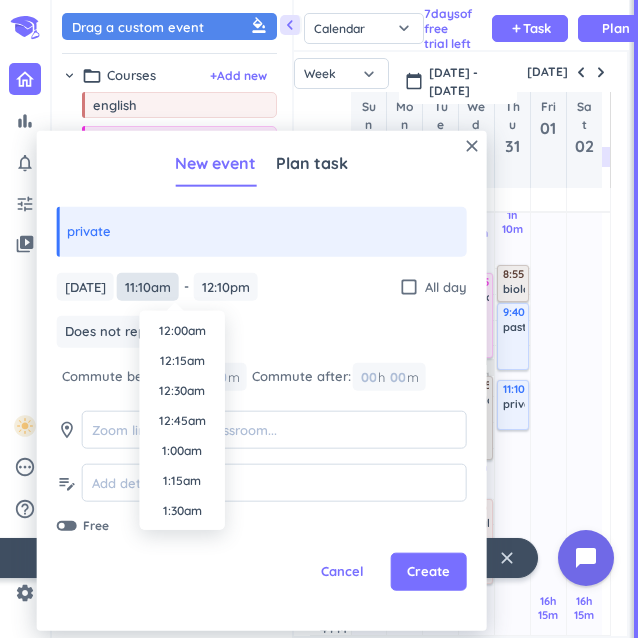 click on "11:10am" at bounding box center (148, 286) 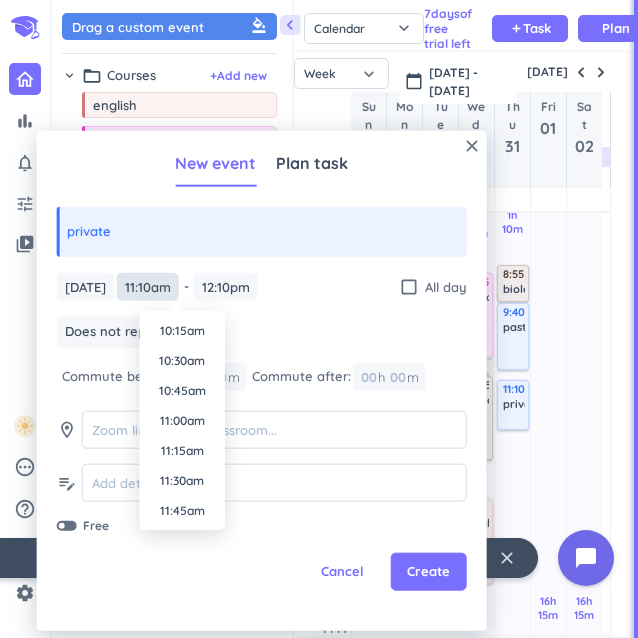 click on "11:10am" at bounding box center [148, 286] 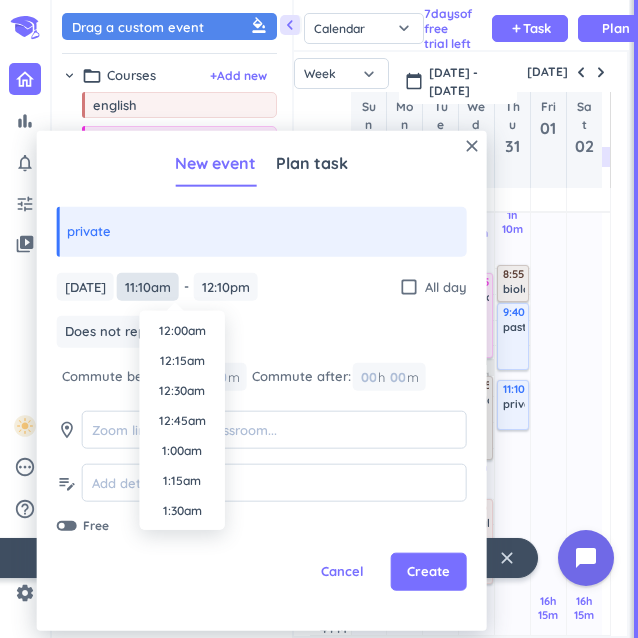 scroll, scrollTop: 1230, scrollLeft: 0, axis: vertical 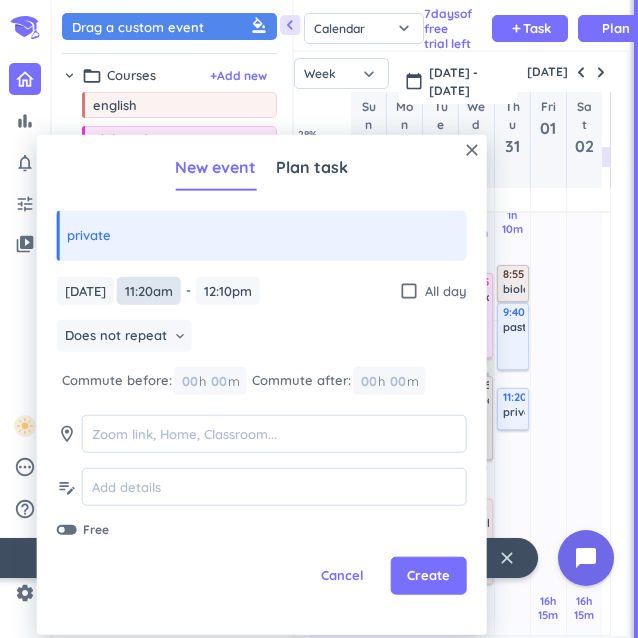 click on "11:20am" at bounding box center (149, 290) 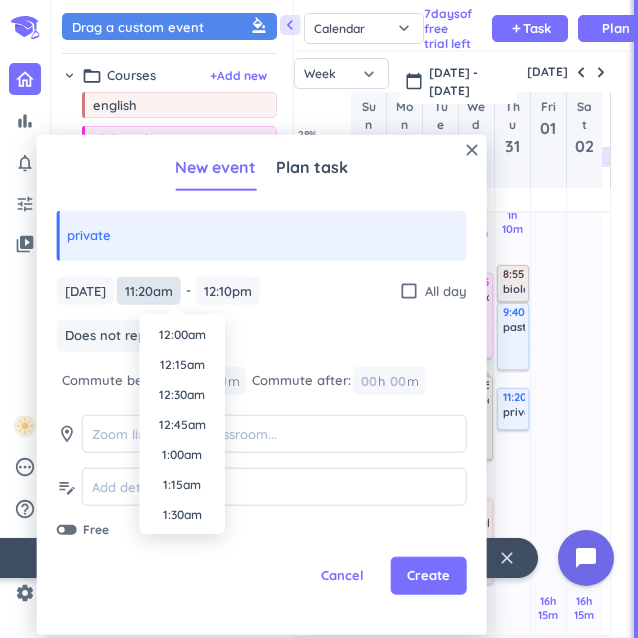 scroll, scrollTop: 1260, scrollLeft: 0, axis: vertical 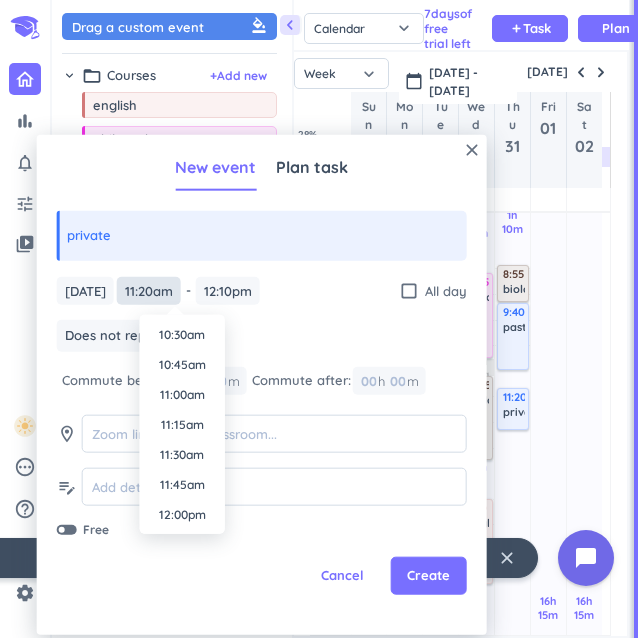 click on "11:20am" at bounding box center [149, 290] 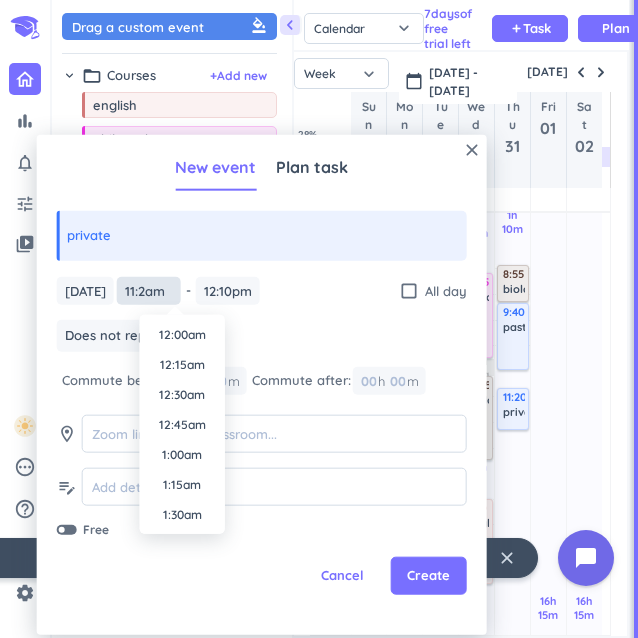 scroll, scrollTop: 1230, scrollLeft: 0, axis: vertical 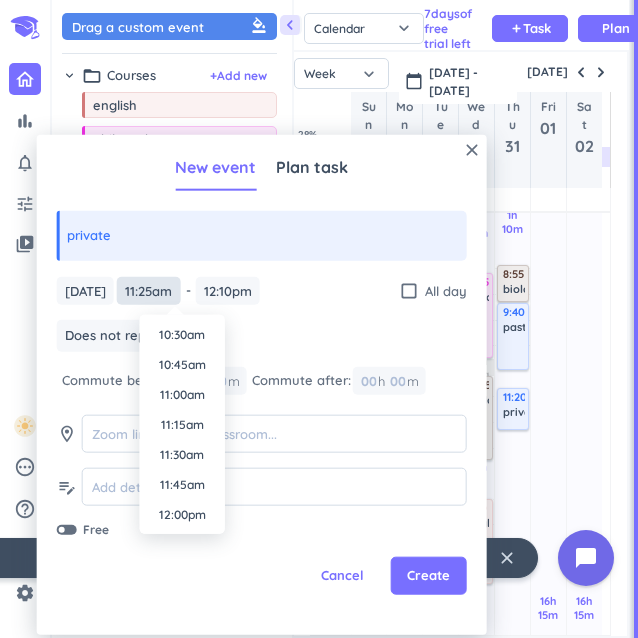 type on "11:25am" 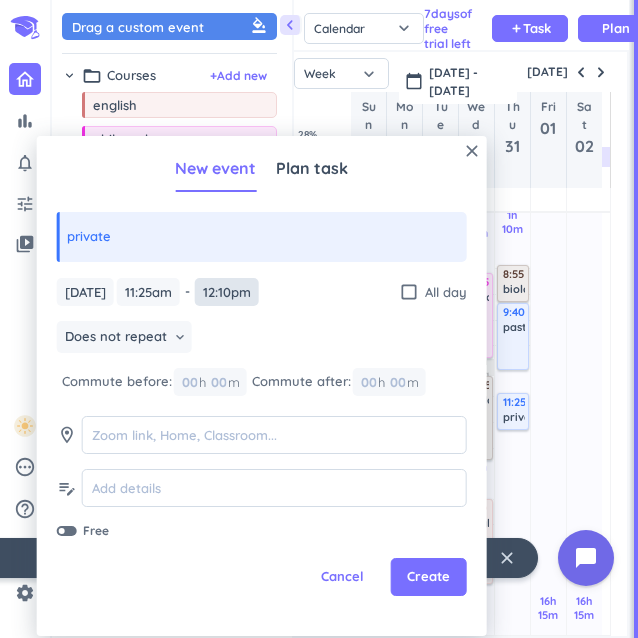 click on "12:10pm" at bounding box center (227, 292) 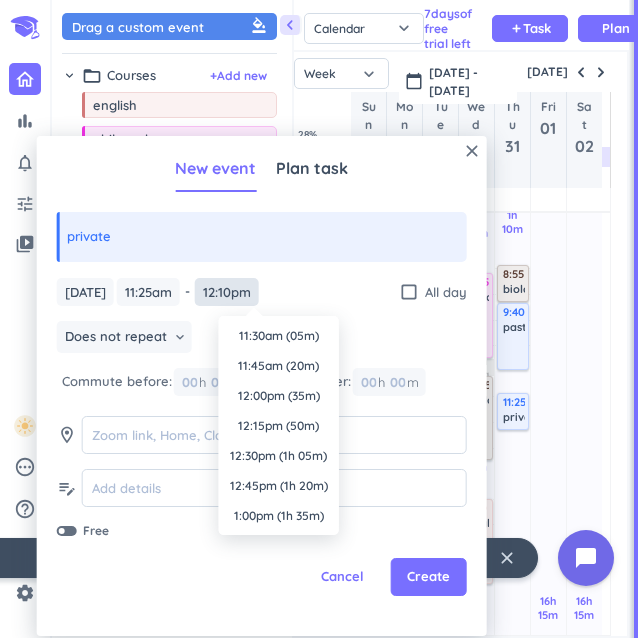 scroll, scrollTop: 1350, scrollLeft: 0, axis: vertical 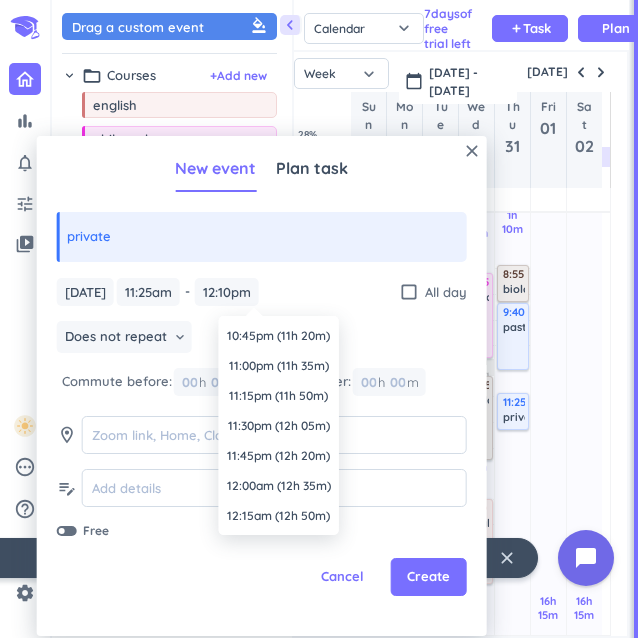 click on "[DATE] [DATE]   11:25am 11:25am - 12:10pm 12:10pm check_box_outline_blank All day Does not repeat keyboard_arrow_down Commute before: 00 h 00 m Commute after: 00 h 00 m room edit_note Free" at bounding box center (262, 409) 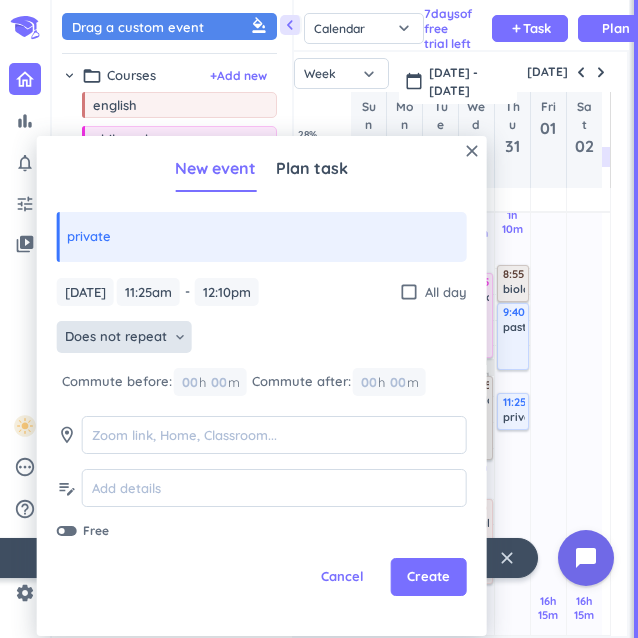 click on "Does not repeat" at bounding box center (116, 337) 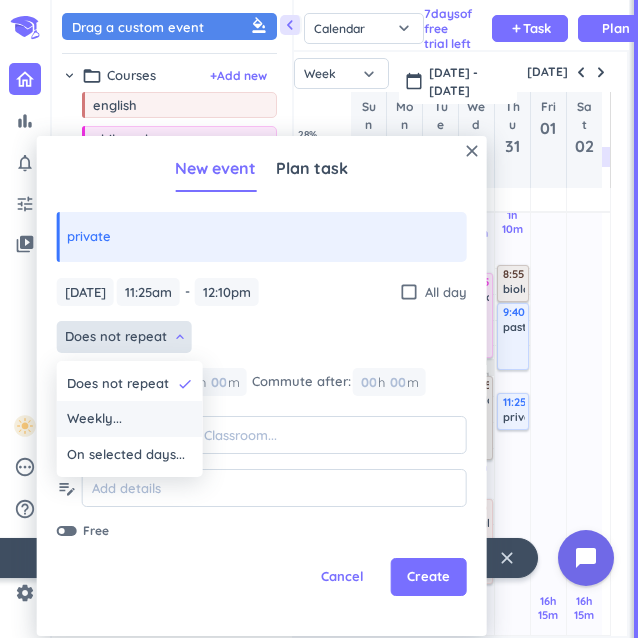 click on "Weekly..." at bounding box center (130, 419) 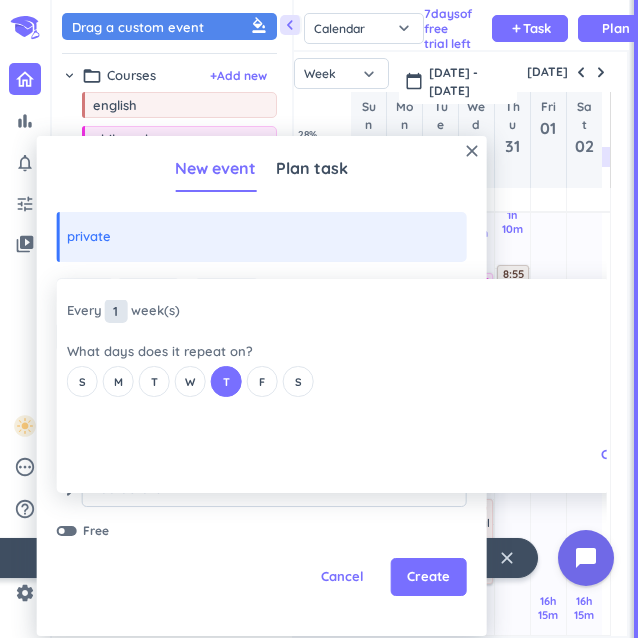 click on "1" at bounding box center (116, 311) 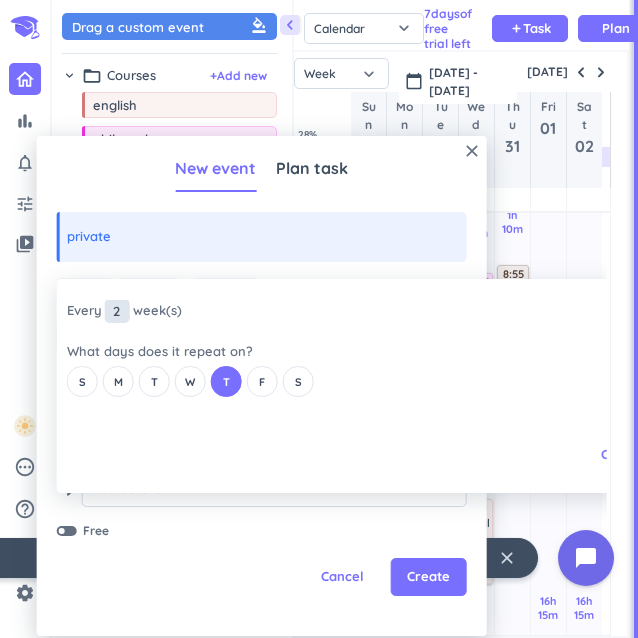 type on "2" 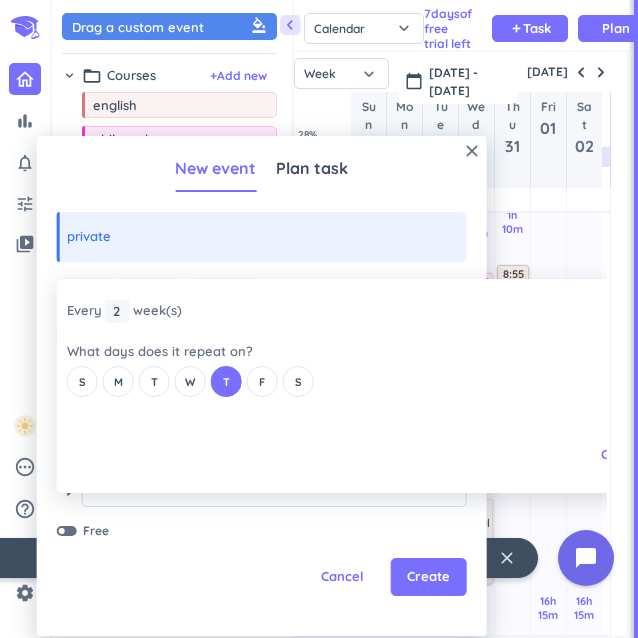 click on "close Every 2 2 1 week (s) What days does it repeat on? S M T W T F S Cancel Ok" at bounding box center (322, 386) 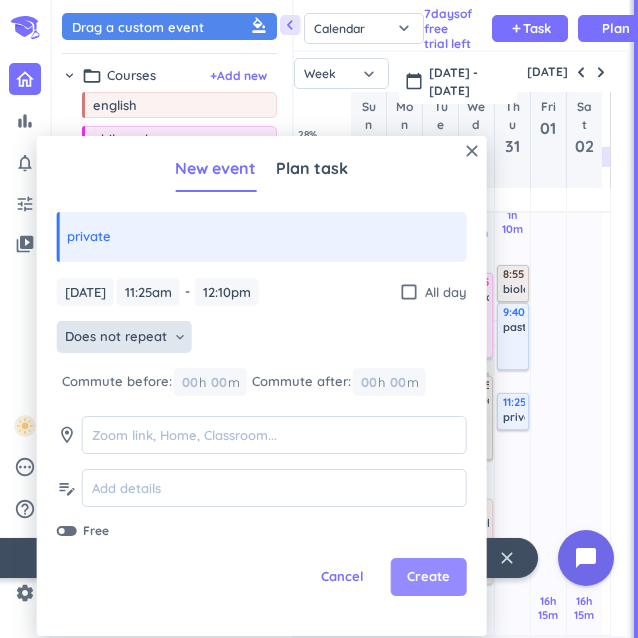 click on "Create" at bounding box center [428, 577] 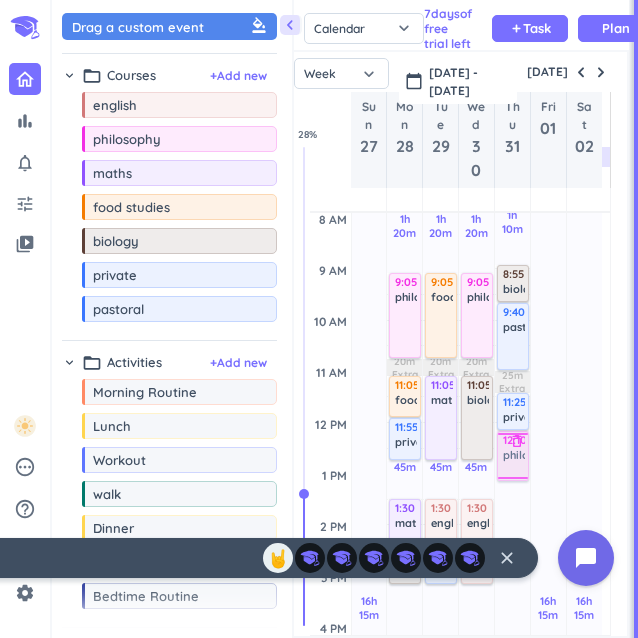 click on "chevron_left Drag a custom event format_color_fill chevron_right folder_open Courses   +  Add new drag_indicator english  more_horiz drag_indicator philosophy more_horiz drag_indicator maths more_horiz drag_indicator food studies more_horiz drag_indicator biology  more_horiz drag_indicator private  more_horiz drag_indicator pastoral  more_horiz chevron_right folder_open Activities   +  Add new drag_indicator Morning Routine more_horiz drag_indicator Lunch more_horiz drag_indicator Workout more_horiz drag_indicator walk more_horiz drag_indicator Dinner more_horiz drag_indicator Me Time more_horiz drag_indicator Bedtime Routine more_horiz link Connected Calendars add_circle chevron_right [EMAIL_ADDRESS][DOMAIN_NAME] autorenew delete_outline check_box_outline_blank Holidays in [GEOGRAPHIC_DATA] check_box_outline_blank [EMAIL_ADDRESS][DOMAIN_NAME] Calendar Task List Calendar keyboard_arrow_down 7  day s  of free trial left add Task Plan SHOVEL [DATE] - [DATE] Week Month Next 7 days keyboard_arrow_down Week [DATE] 27" at bounding box center [345, 319] 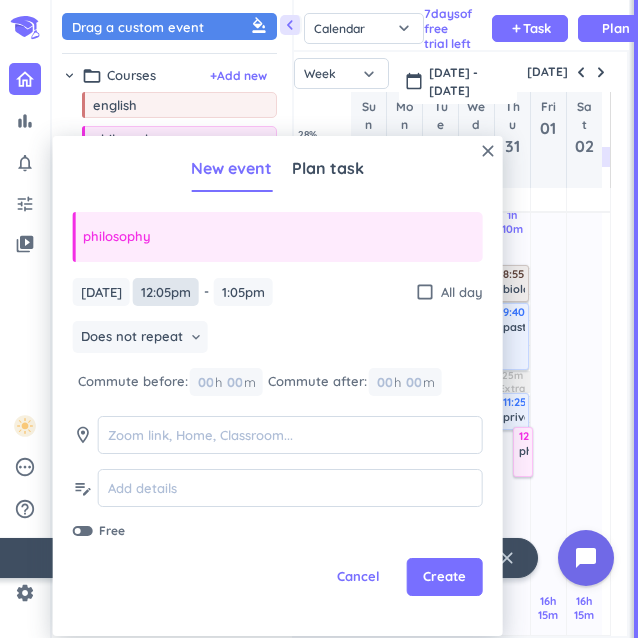 click on "12:05pm" at bounding box center (166, 292) 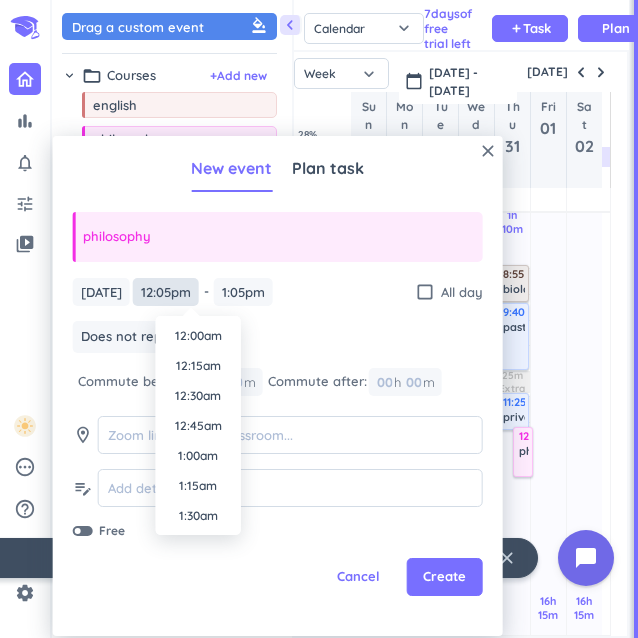scroll, scrollTop: 1350, scrollLeft: 0, axis: vertical 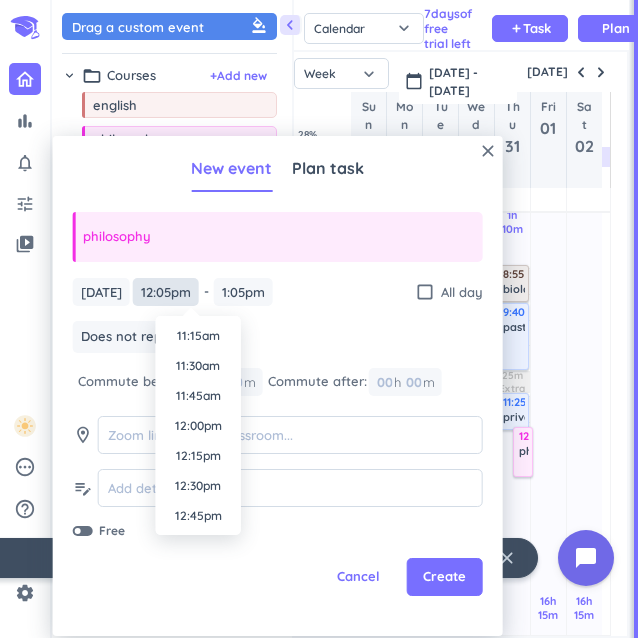 click on "12:05pm" at bounding box center (166, 292) 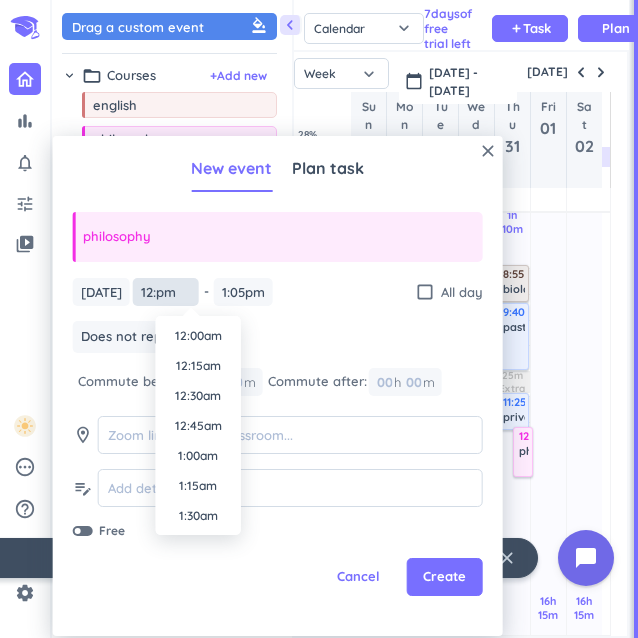scroll, scrollTop: 1350, scrollLeft: 0, axis: vertical 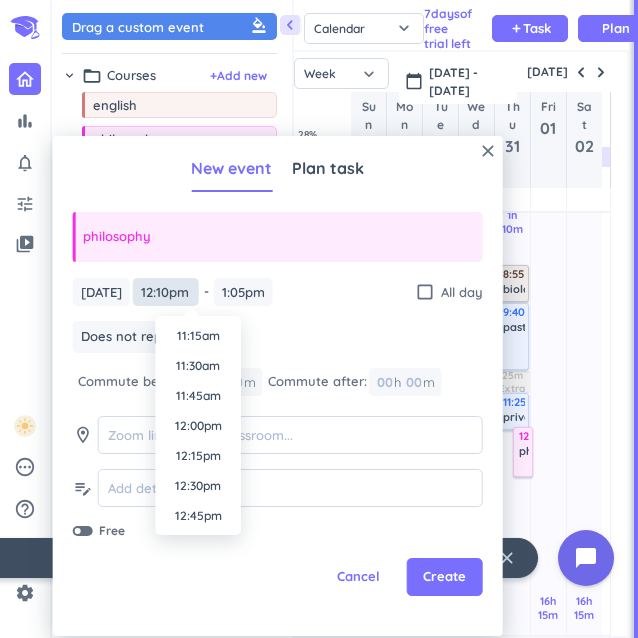 type on "12:10pm" 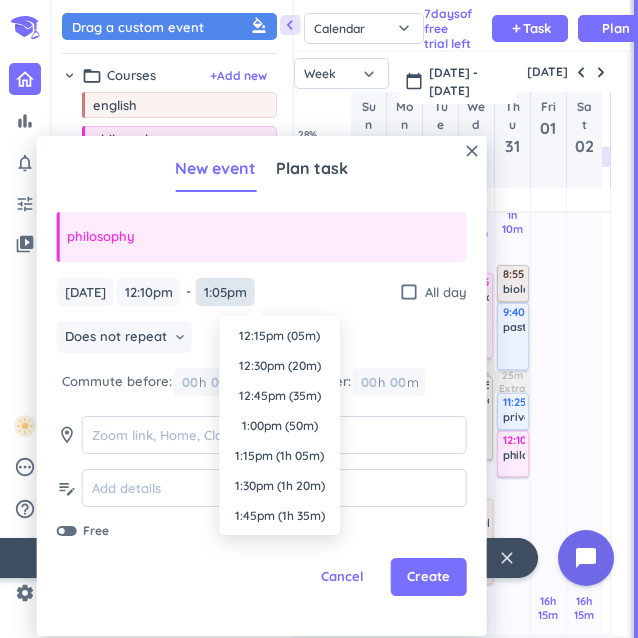 scroll, scrollTop: 1470, scrollLeft: 0, axis: vertical 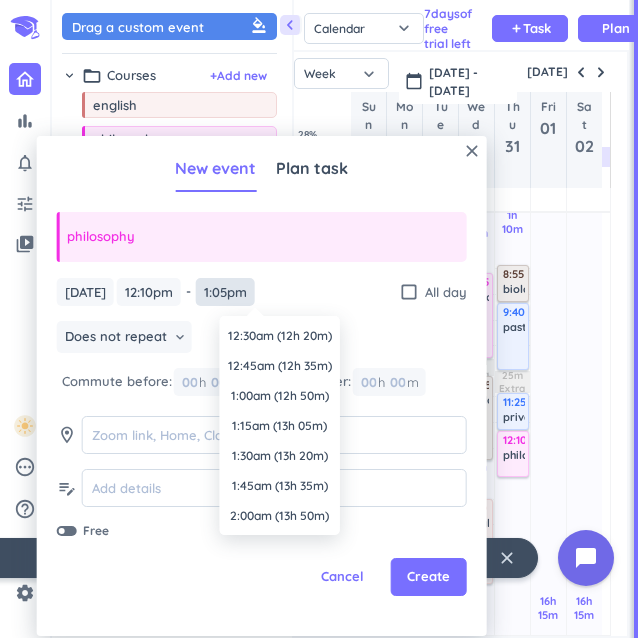 click on "1:05pm" at bounding box center (225, 292) 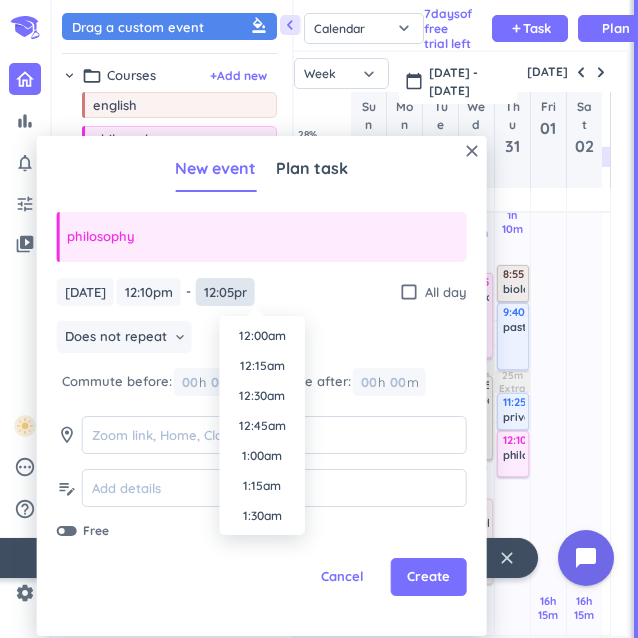 scroll, scrollTop: 1350, scrollLeft: 0, axis: vertical 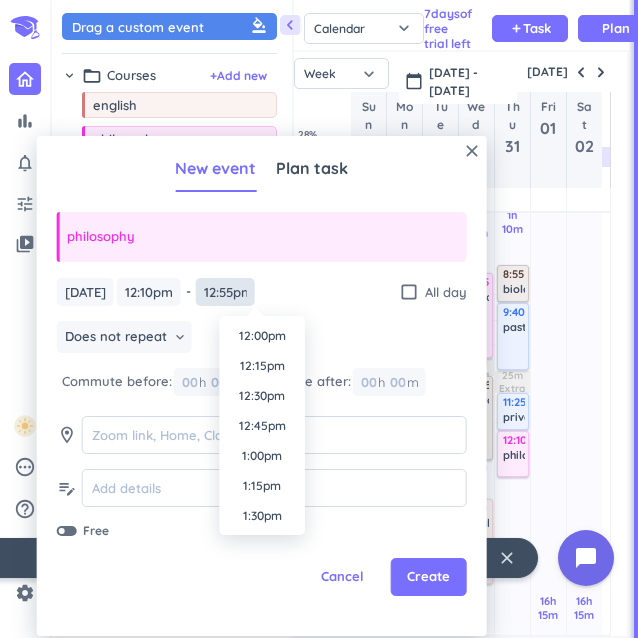 type on "12:55pm" 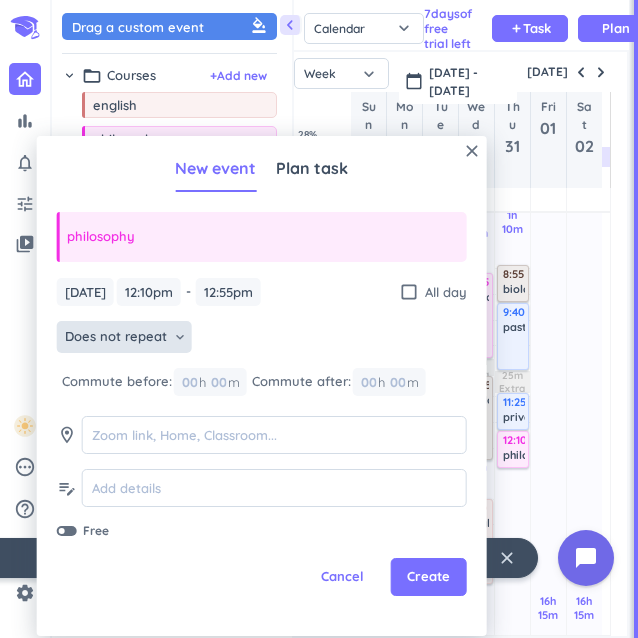 click on "Does not repeat" at bounding box center (116, 337) 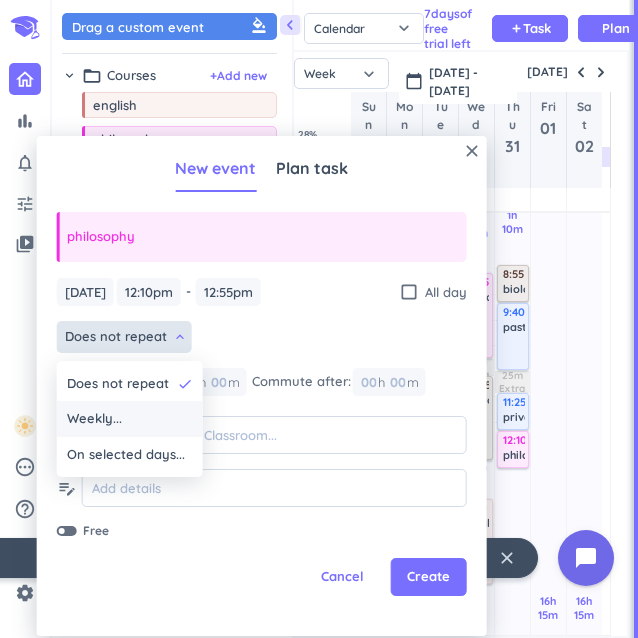 click on "Weekly..." at bounding box center [94, 419] 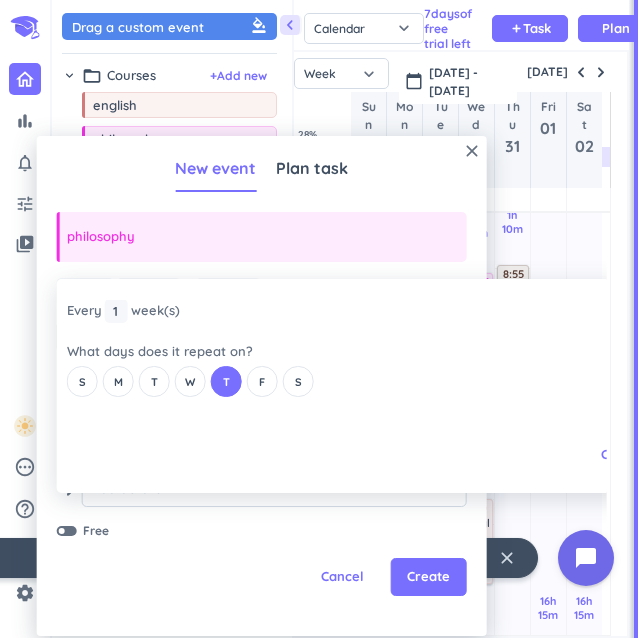 click on "close Every 1 1 1 week (s) What days does it repeat on? S M T W T F S Cancel Ok" at bounding box center [322, 386] 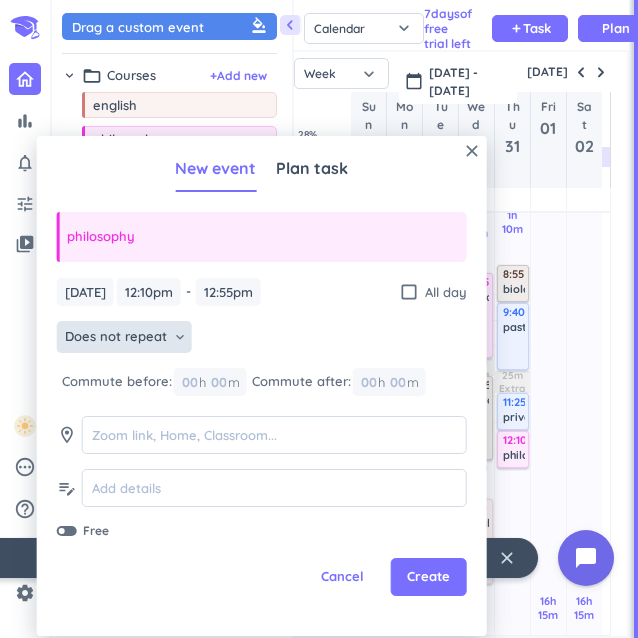 click on "Does not repeat" at bounding box center (116, 337) 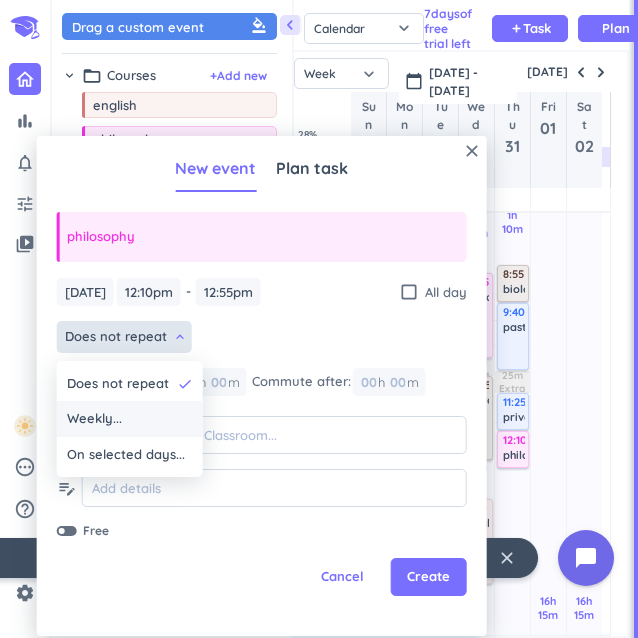 click on "Weekly..." at bounding box center (130, 419) 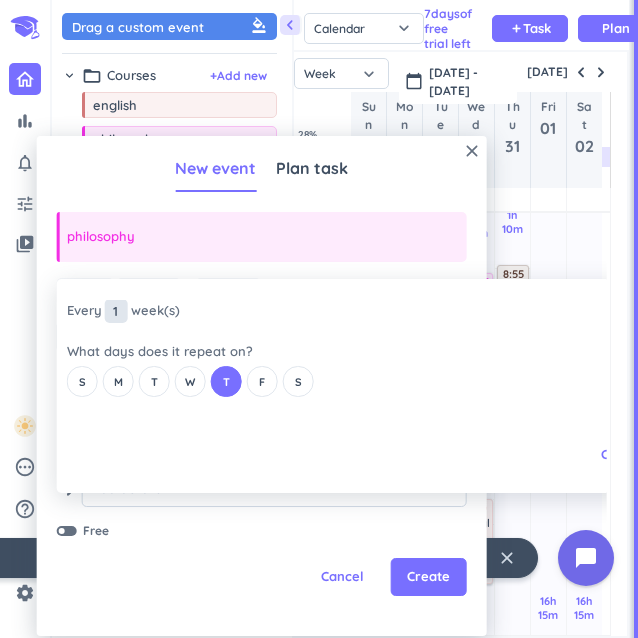 click on "1" at bounding box center [116, 311] 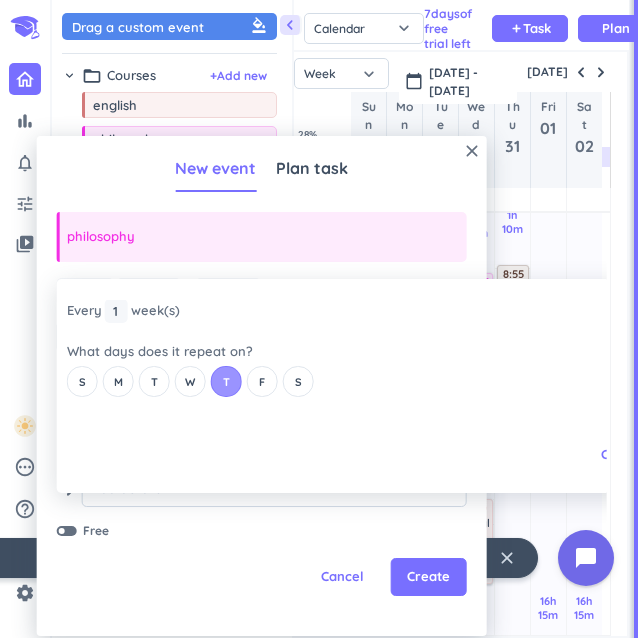click on "T" at bounding box center (226, 381) 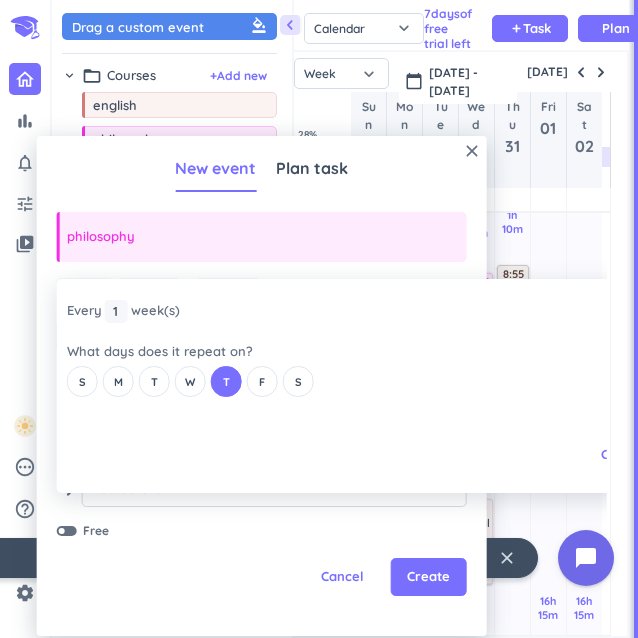 click on "close Every 1 1 1 week (s) What days does it repeat on? S M T W T F S Cancel Ok" at bounding box center (322, 386) 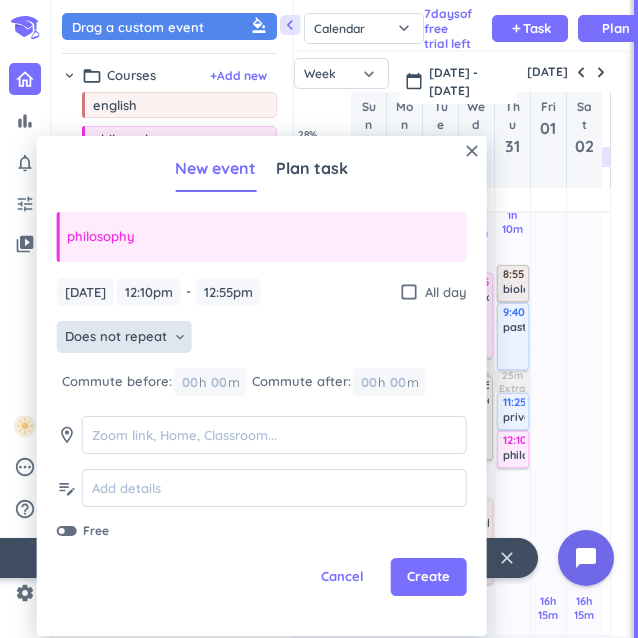 click on "Does not repeat" at bounding box center [116, 337] 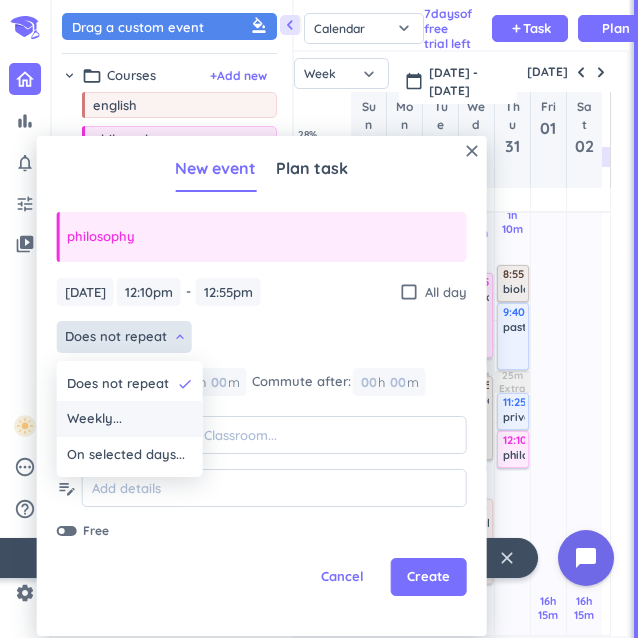 click on "Weekly..." at bounding box center (130, 419) 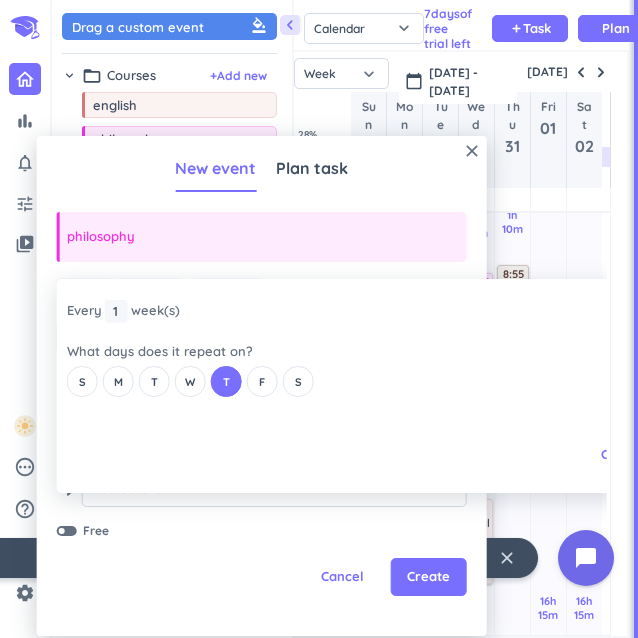 click on "close Every 1 1 1 week (s) What days does it repeat on? S M T W T F S Cancel Ok" at bounding box center (322, 386) 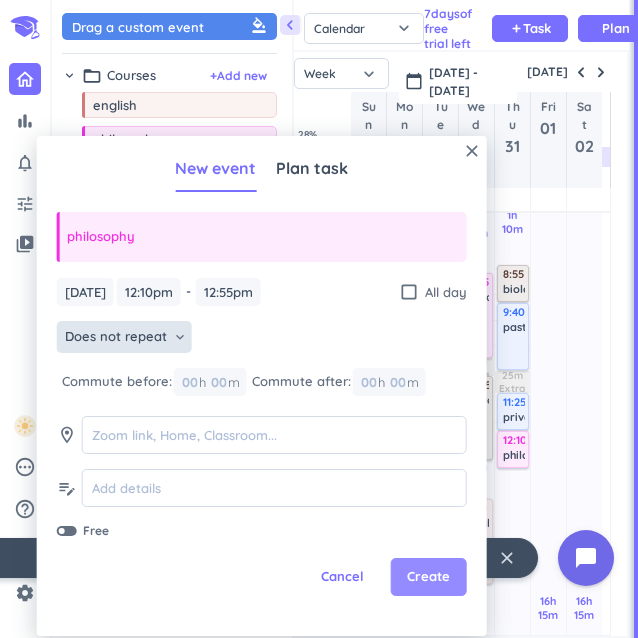 click on "Create" at bounding box center [428, 577] 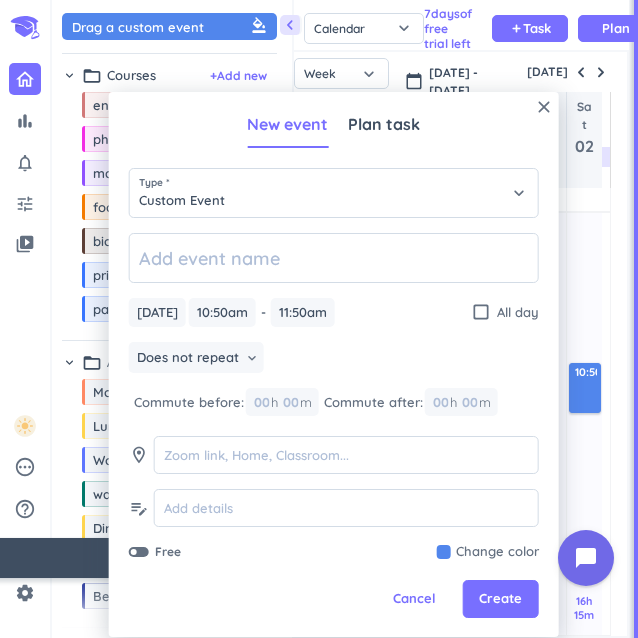click on "close New event Plan task Type * Custom Event keyboard_arrow_down [DATE] [DATE]   10:50am 10:50am - 11:50am 11:50am check_box_outline_blank All day Does not repeat keyboard_arrow_down Commute before: 00 h 00 m Commute after: 00 h 00 m room edit_note Free Change color Cancel Create" at bounding box center [334, 364] 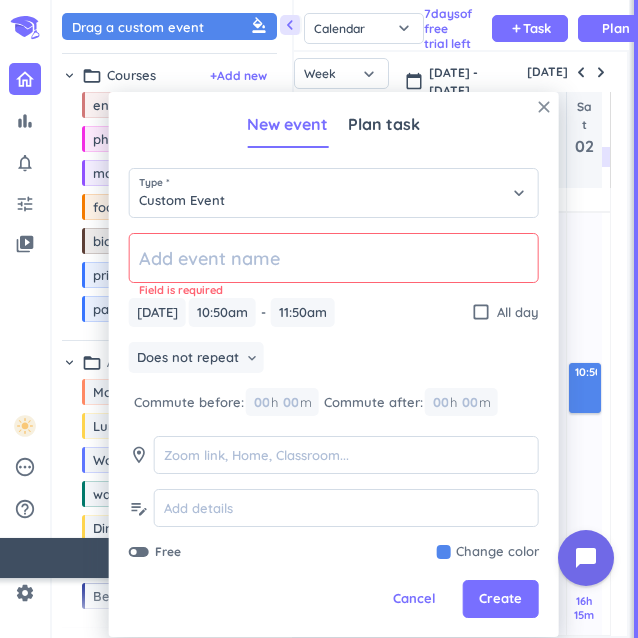 click on "close" at bounding box center (544, 107) 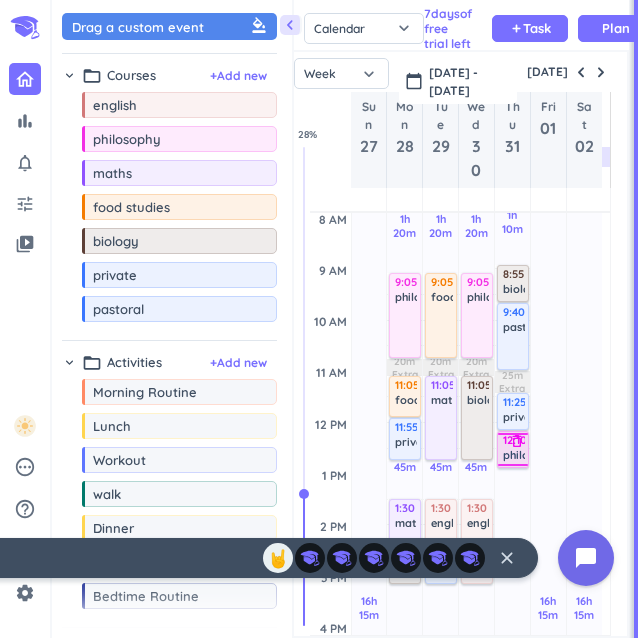 click on "philosophy" at bounding box center (531, 455) 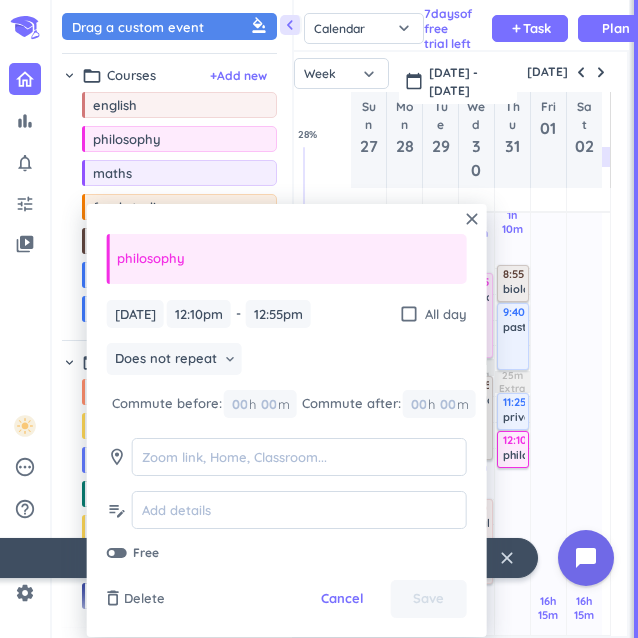 click on "11h 05m Past due Plan" at bounding box center [512, 753] 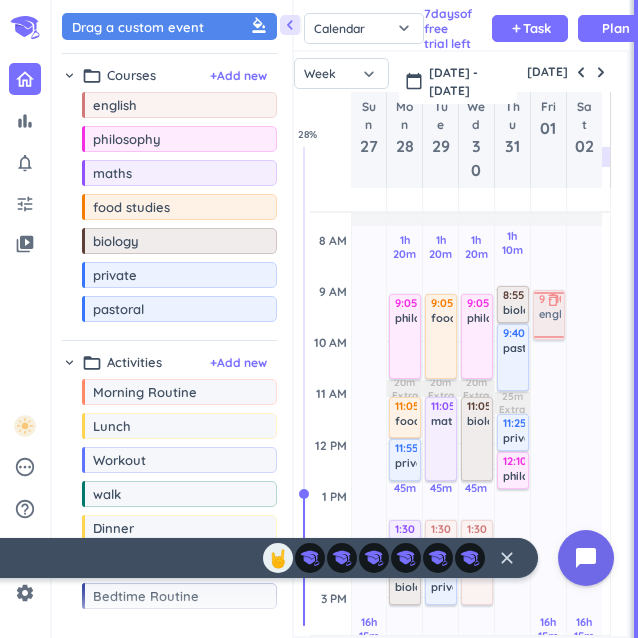 scroll, scrollTop: 178, scrollLeft: 0, axis: vertical 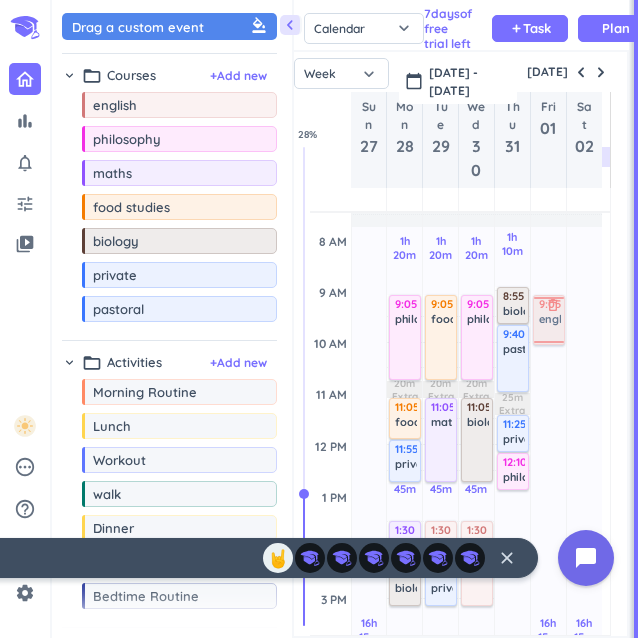 drag, startPoint x: 150, startPoint y: 116, endPoint x: 544, endPoint y: 273, distance: 424.1285 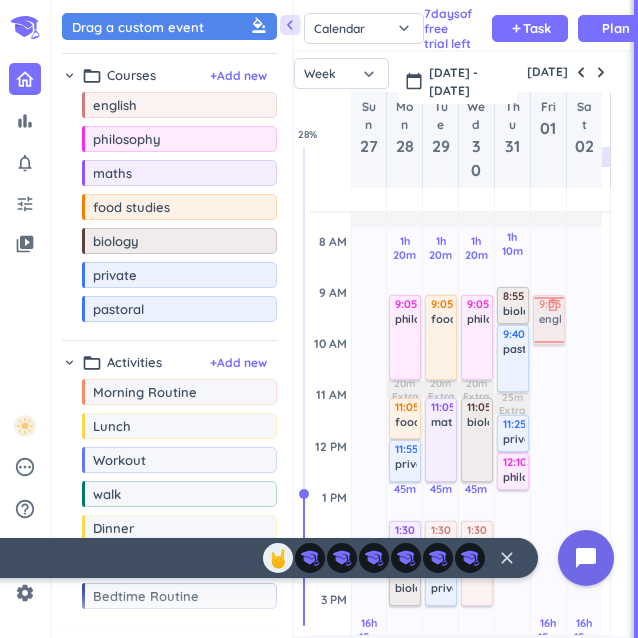 click on "chevron_left Drag a custom event format_color_fill chevron_right folder_open Courses   +  Add new drag_indicator english  more_horiz drag_indicator philosophy more_horiz drag_indicator maths more_horiz drag_indicator food studies more_horiz drag_indicator biology  more_horiz drag_indicator private  more_horiz drag_indicator pastoral  more_horiz chevron_right folder_open Activities   +  Add new drag_indicator Morning Routine more_horiz drag_indicator Lunch more_horiz drag_indicator Workout more_horiz drag_indicator walk more_horiz drag_indicator Dinner more_horiz drag_indicator Me Time more_horiz drag_indicator Bedtime Routine more_horiz link Connected Calendars add_circle chevron_right [EMAIL_ADDRESS][DOMAIN_NAME] autorenew delete_outline check_box_outline_blank Holidays in [GEOGRAPHIC_DATA] check_box_outline_blank [EMAIL_ADDRESS][DOMAIN_NAME] Calendar Task List Calendar keyboard_arrow_down 7  day s  of free trial left add Task Plan SHOVEL [DATE] - [DATE] Week Month Next 7 days keyboard_arrow_down Week [DATE] 27" at bounding box center (345, 319) 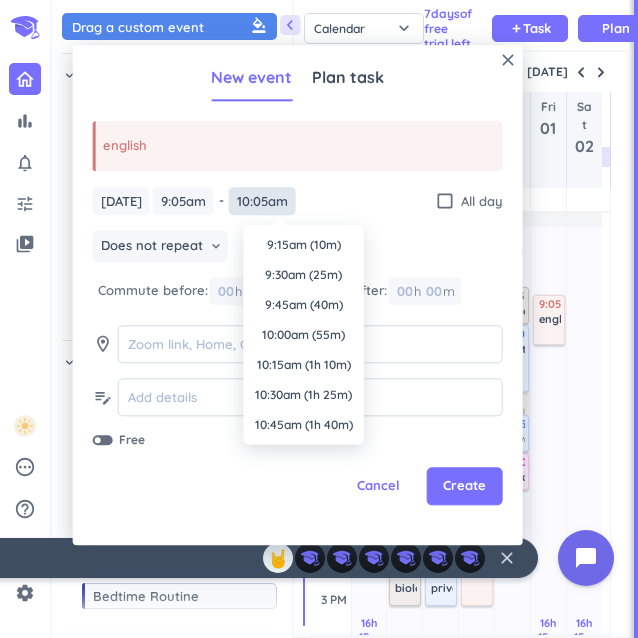 click on "10:05am" at bounding box center [262, 201] 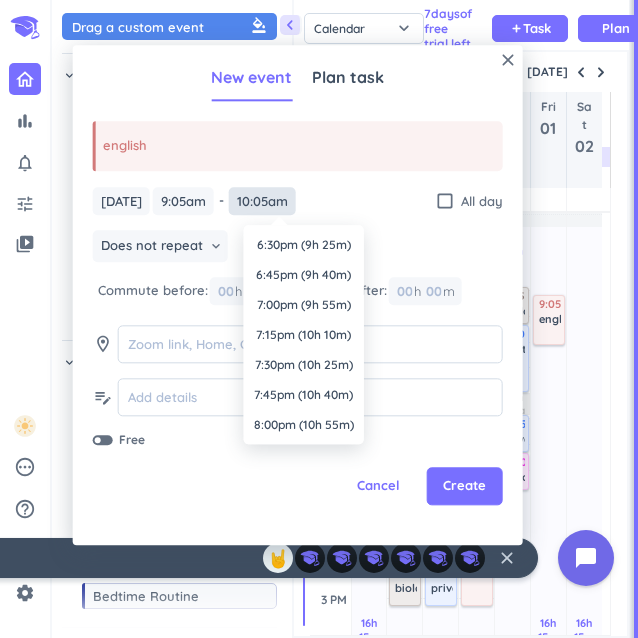 click on "10:05am" at bounding box center [262, 201] 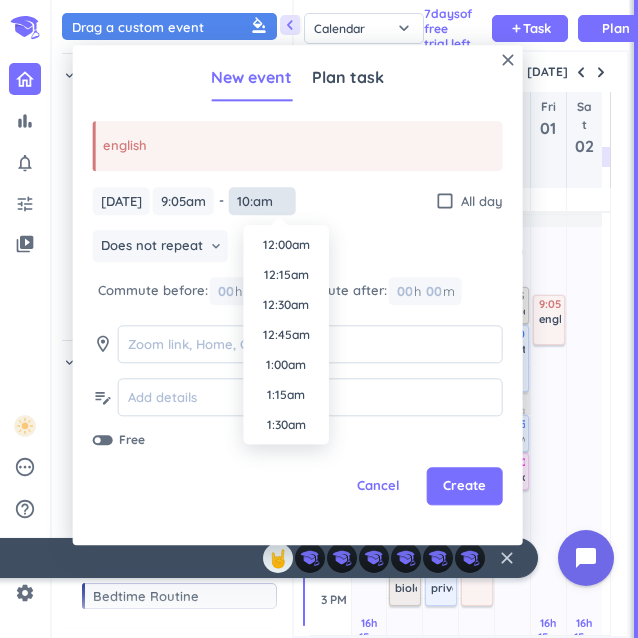 scroll, scrollTop: 1110, scrollLeft: 0, axis: vertical 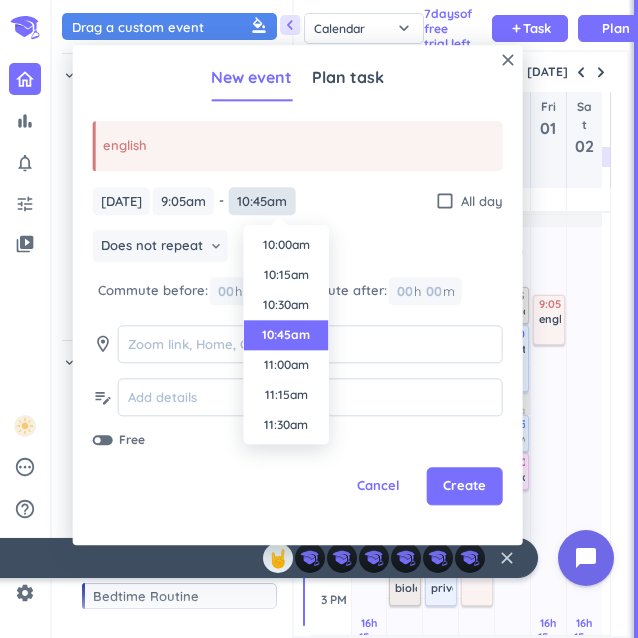 type on "10:45am" 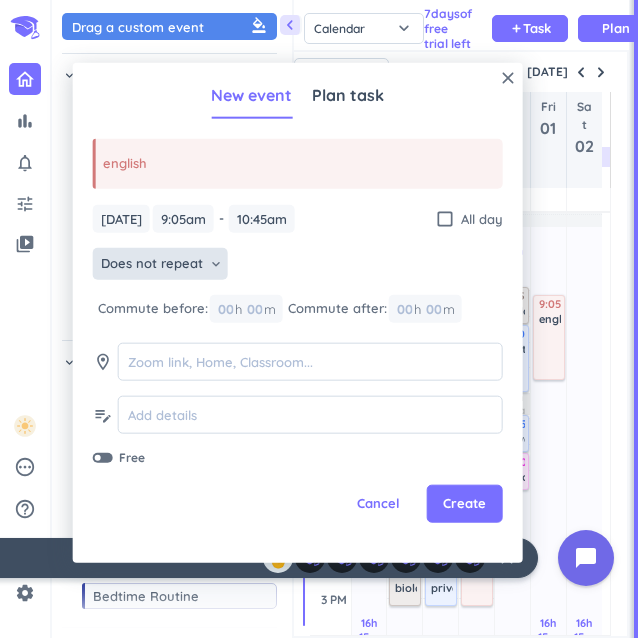 click on "Does not repeat" at bounding box center [152, 263] 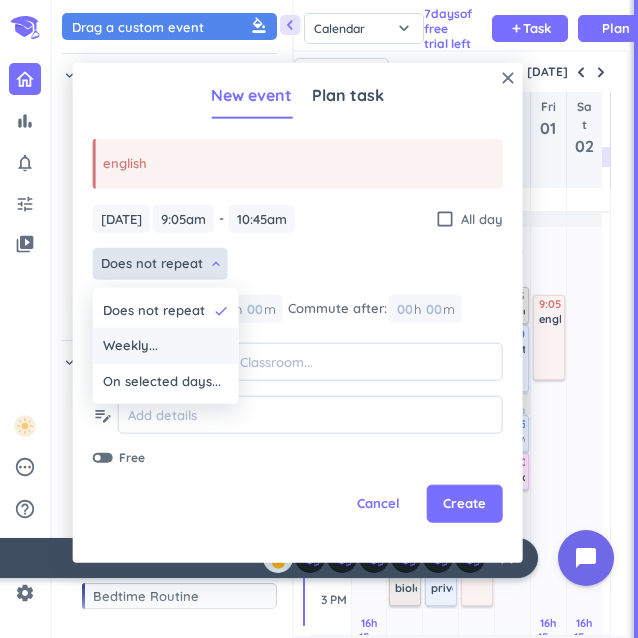 click on "Weekly..." at bounding box center [130, 346] 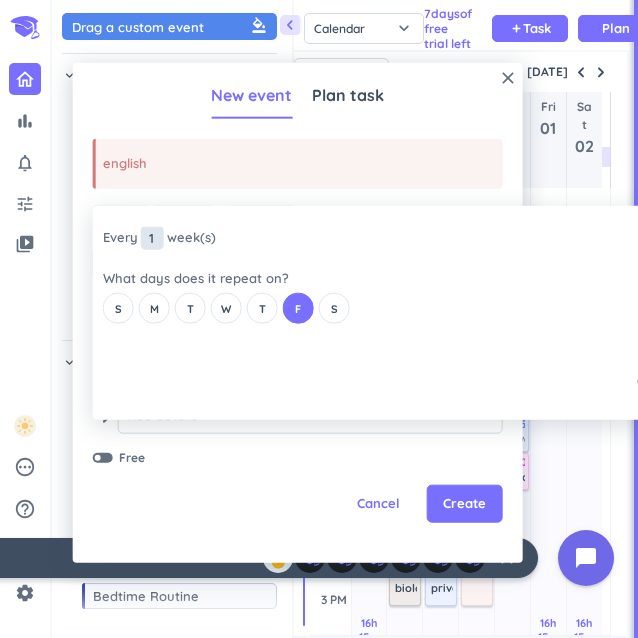 click on "1" at bounding box center [152, 237] 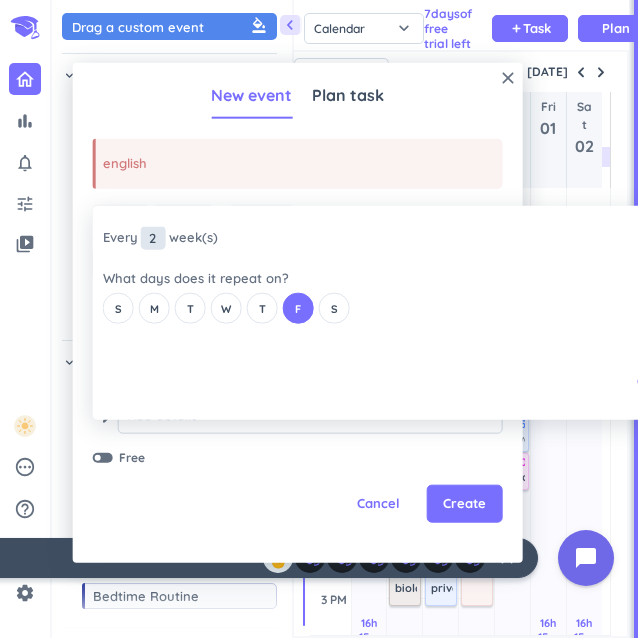 type on "2" 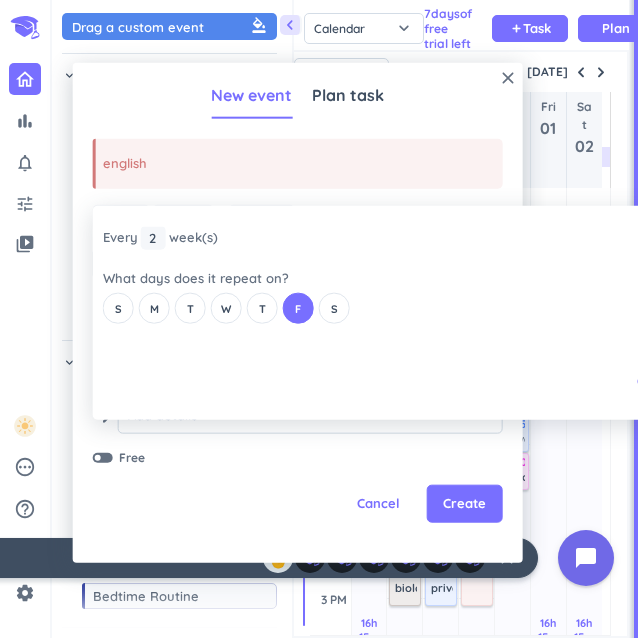 click on "close Every 2 2 1 week (s) What days does it repeat on? S M T W T F S Cancel Ok" at bounding box center [358, 313] 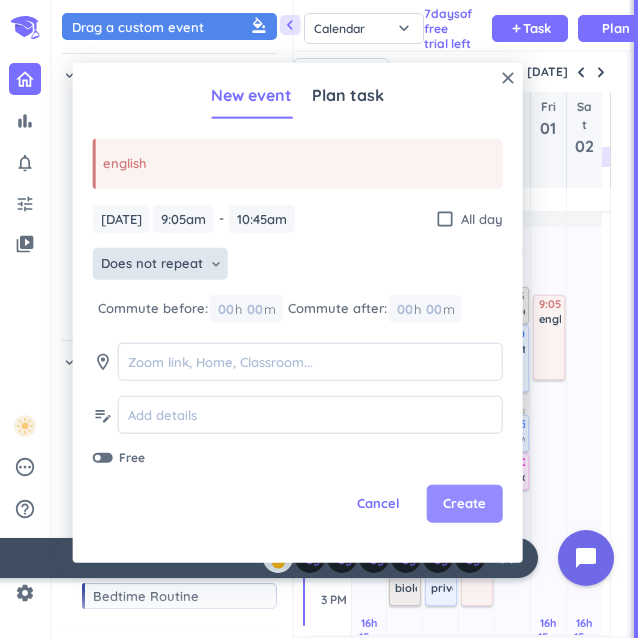 click on "Create" at bounding box center [464, 504] 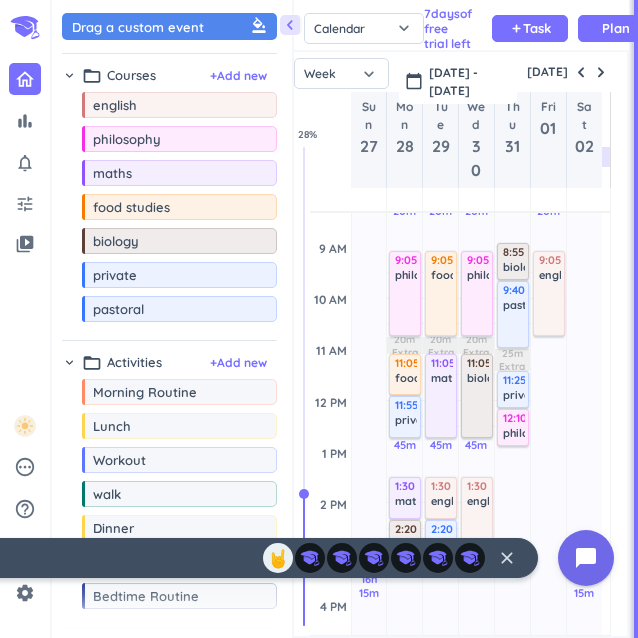scroll, scrollTop: 222, scrollLeft: 0, axis: vertical 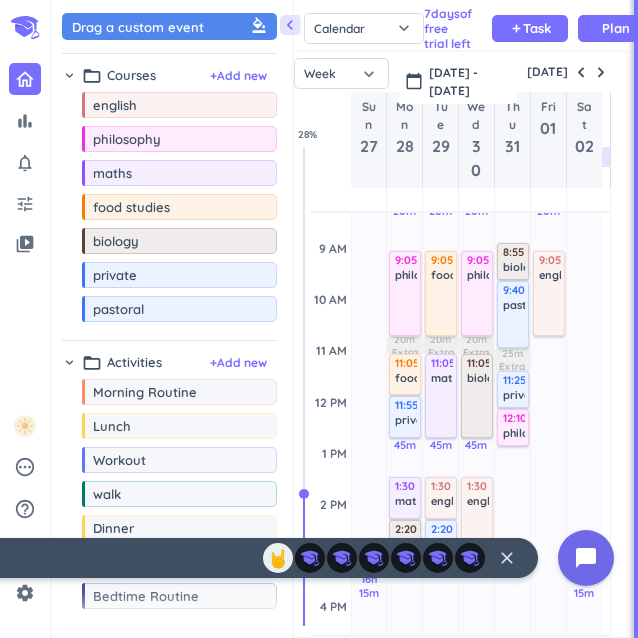 click on "drag_indicator english  more_horiz drag_indicator philosophy more_horiz drag_indicator maths more_horiz drag_indicator food studies more_horiz drag_indicator biology  more_horiz drag_indicator private  more_horiz drag_indicator pastoral  more_horiz" at bounding box center (169, 211) 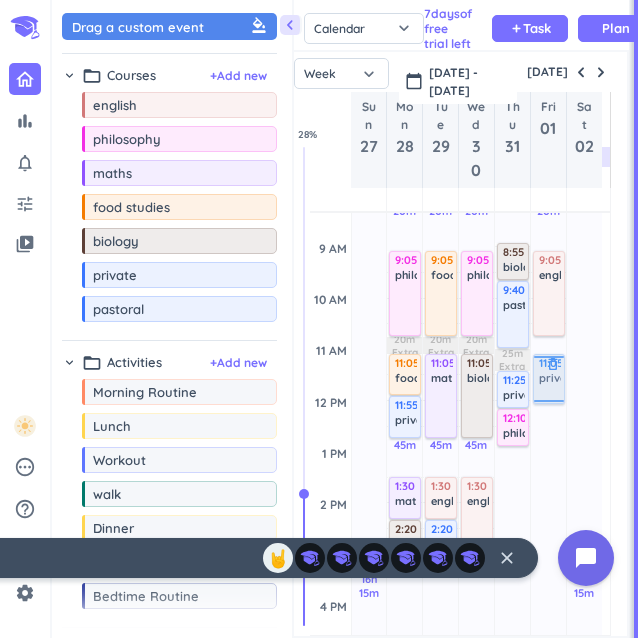 drag, startPoint x: 123, startPoint y: 277, endPoint x: 544, endPoint y: 329, distance: 424.19925 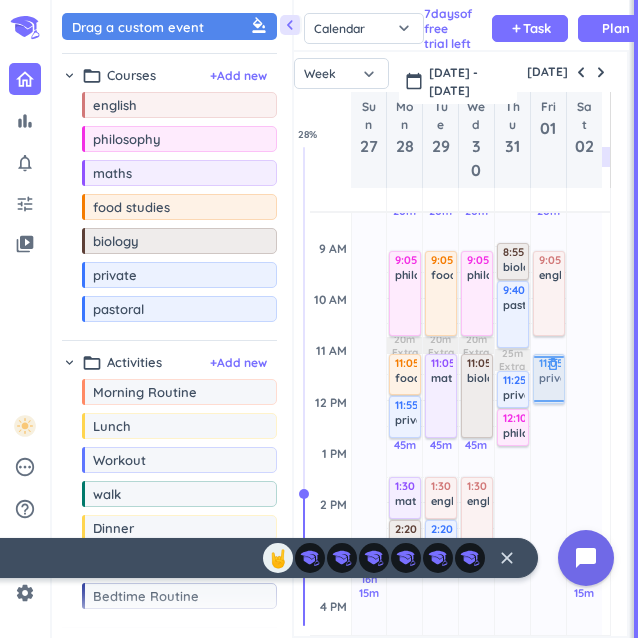 click on "chevron_left Drag a custom event format_color_fill chevron_right folder_open Courses   +  Add new drag_indicator english  more_horiz drag_indicator philosophy more_horiz drag_indicator maths more_horiz drag_indicator food studies more_horiz drag_indicator biology  more_horiz drag_indicator private  more_horiz drag_indicator pastoral  more_horiz chevron_right folder_open Activities   +  Add new drag_indicator Morning Routine more_horiz drag_indicator Lunch more_horiz drag_indicator Workout more_horiz drag_indicator walk more_horiz drag_indicator Dinner more_horiz drag_indicator Me Time more_horiz drag_indicator Bedtime Routine more_horiz link Connected Calendars add_circle chevron_right [EMAIL_ADDRESS][DOMAIN_NAME] autorenew delete_outline check_box_outline_blank Holidays in [GEOGRAPHIC_DATA] check_box_outline_blank [EMAIL_ADDRESS][DOMAIN_NAME] Calendar Task List Calendar keyboard_arrow_down 7  day s  of free trial left add Task Plan SHOVEL [DATE] - [DATE] Week Month Next 7 days keyboard_arrow_down Week [DATE] 27" at bounding box center [345, 319] 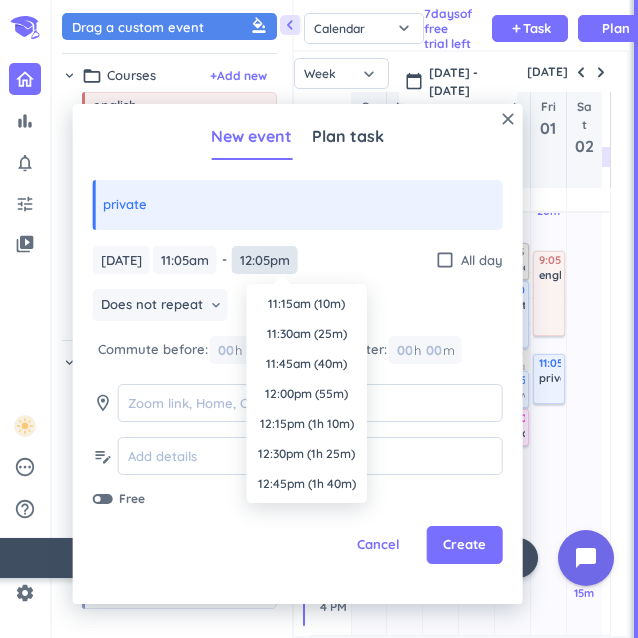 click on "12:05pm" at bounding box center (265, 260) 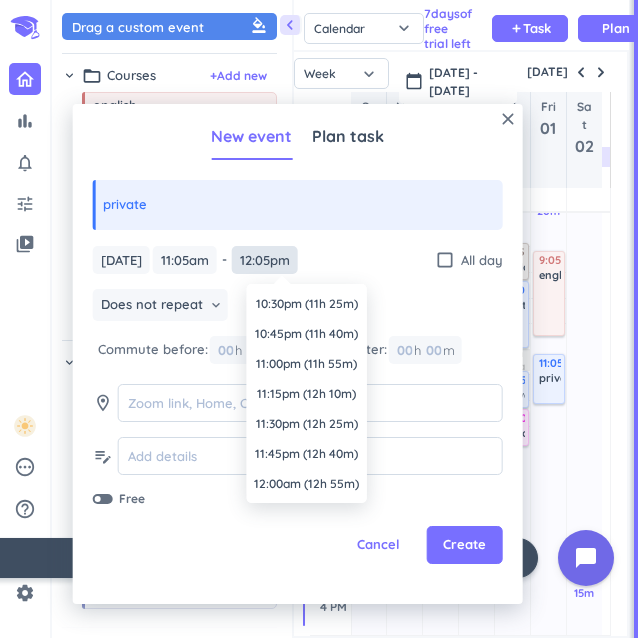 click on "12:05pm" at bounding box center [265, 260] 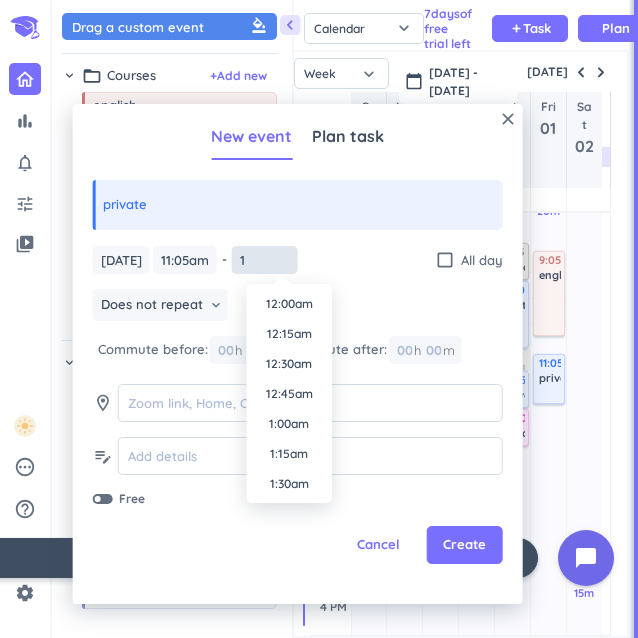 scroll, scrollTop: 1470, scrollLeft: 0, axis: vertical 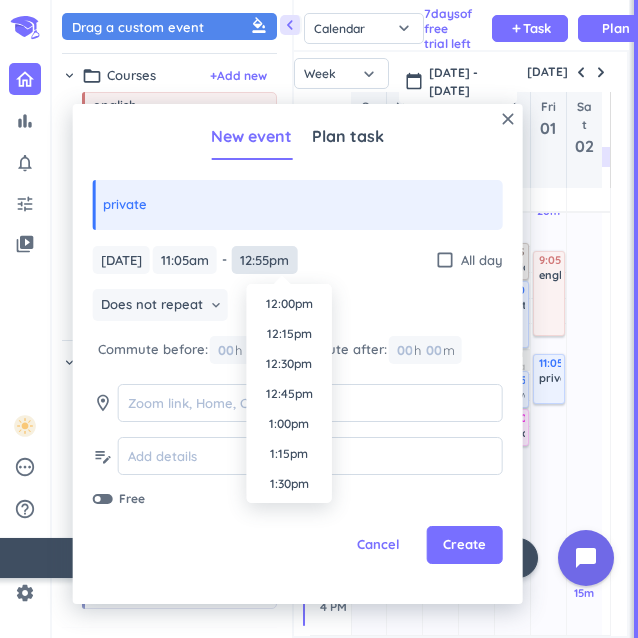 type on "12:55pm" 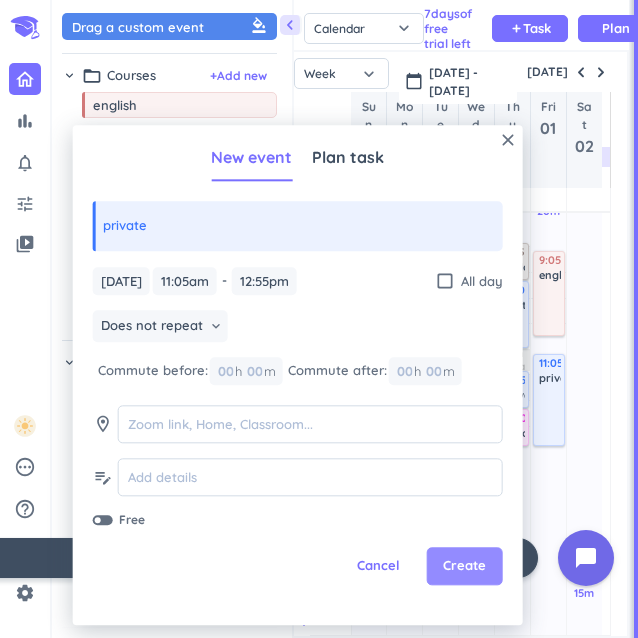 click on "Create" at bounding box center (464, 567) 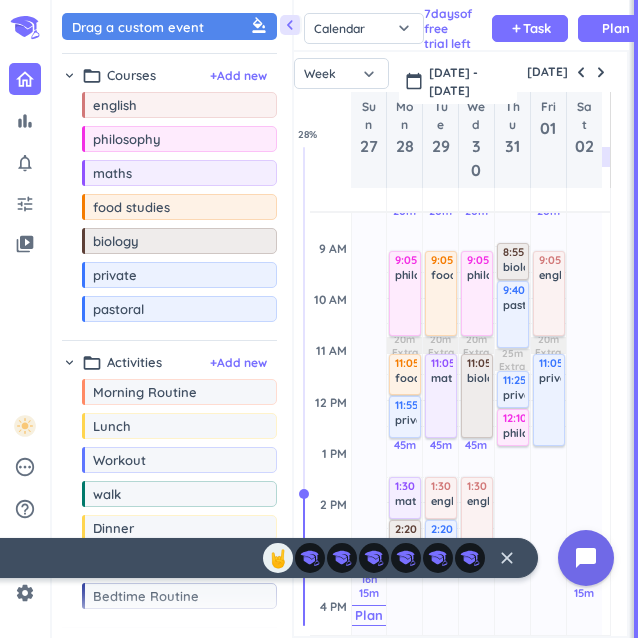 scroll, scrollTop: 250, scrollLeft: 0, axis: vertical 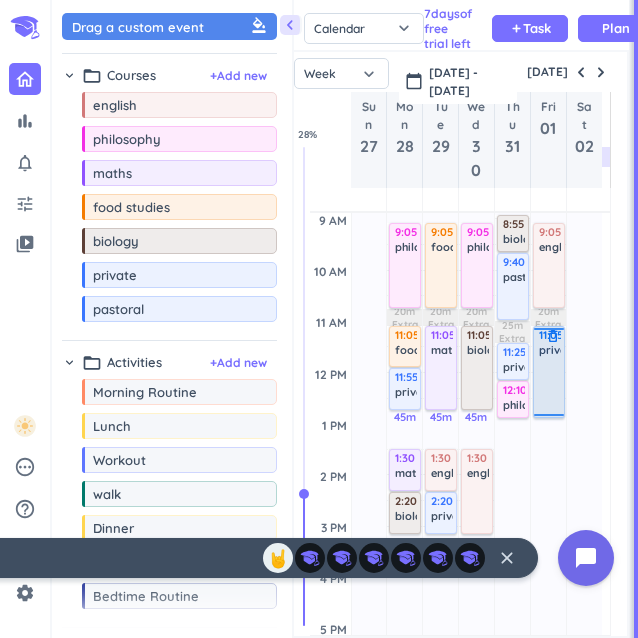click on "11:05am - 12:55pm private  delete_outline" at bounding box center [549, 372] 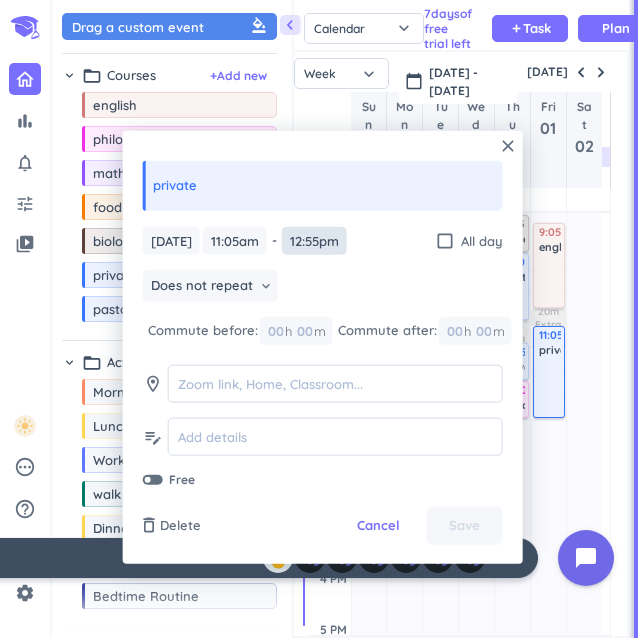 click on "12:55pm" at bounding box center (314, 240) 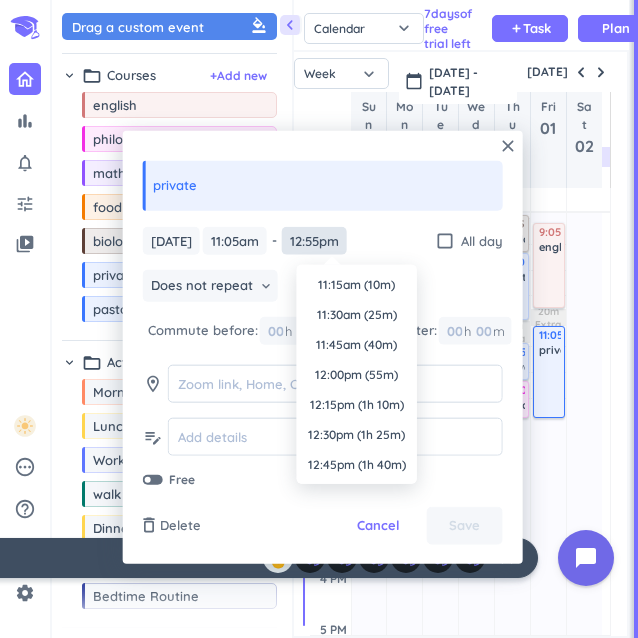 scroll, scrollTop: 1440, scrollLeft: 0, axis: vertical 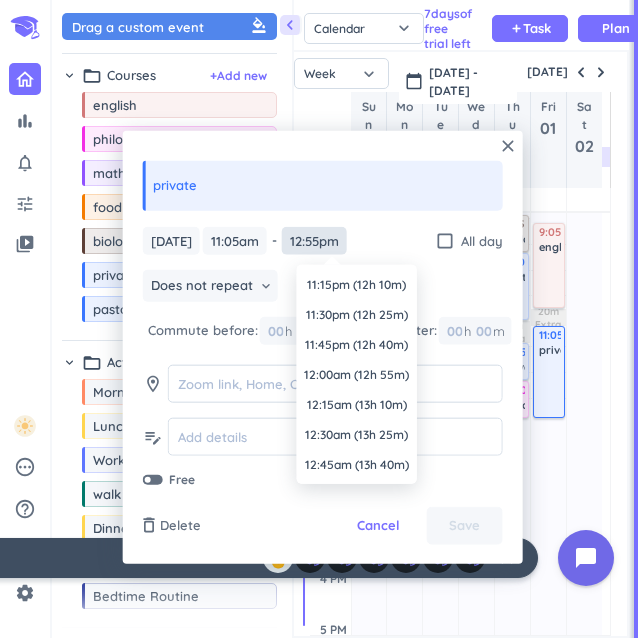 click on "12:55pm" at bounding box center (314, 240) 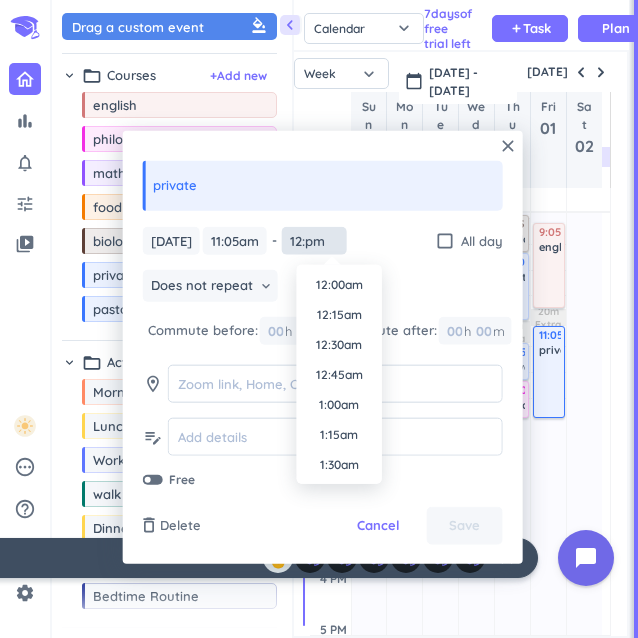 scroll, scrollTop: 1350, scrollLeft: 0, axis: vertical 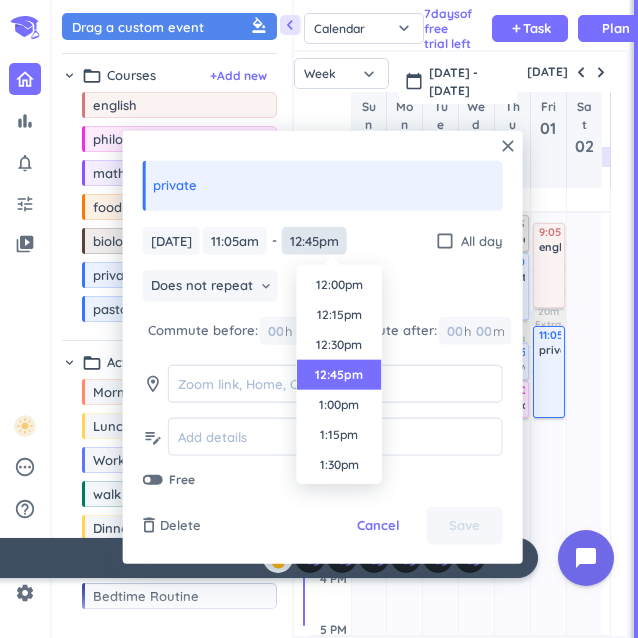 type on "12:45pm" 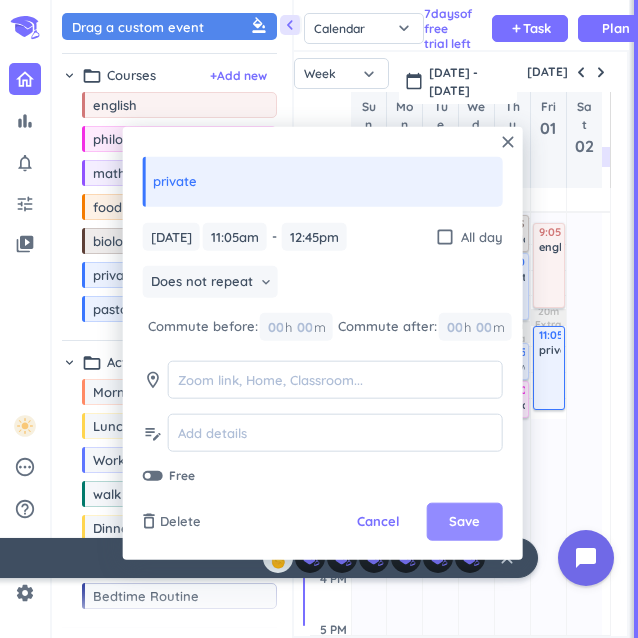 click on "Save" at bounding box center (464, 522) 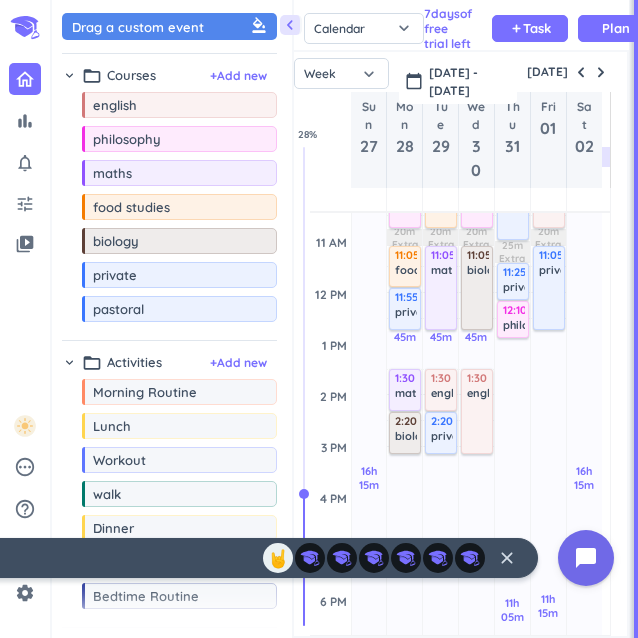 scroll, scrollTop: 330, scrollLeft: 0, axis: vertical 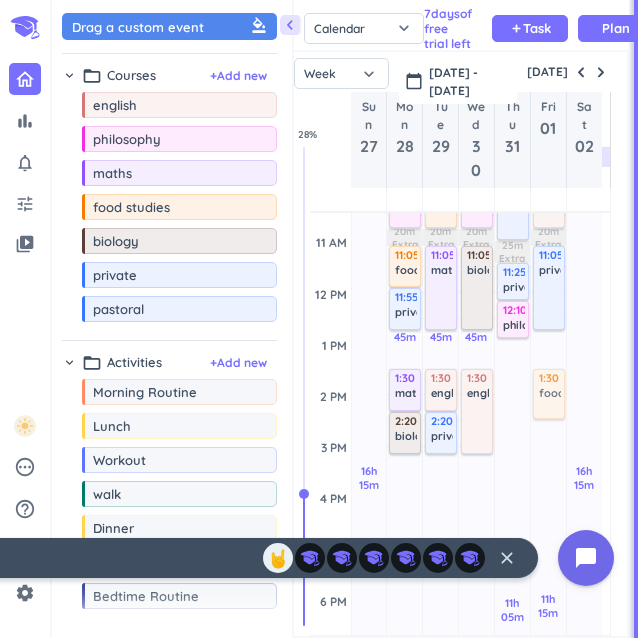 drag, startPoint x: 167, startPoint y: 213, endPoint x: 547, endPoint y: 345, distance: 402.27353 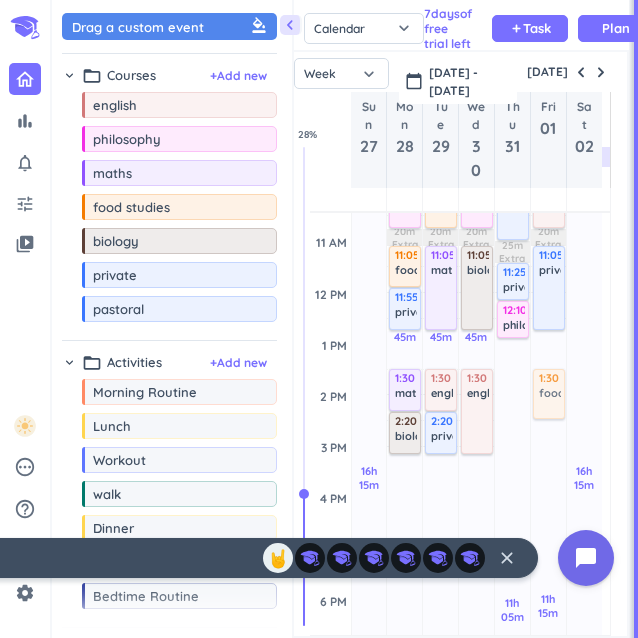 click on "chevron_left Drag a custom event format_color_fill chevron_right folder_open Courses   +  Add new drag_indicator english  more_horiz drag_indicator philosophy more_horiz drag_indicator maths more_horiz drag_indicator food studies more_horiz drag_indicator biology  more_horiz drag_indicator private  more_horiz drag_indicator pastoral  more_horiz chevron_right folder_open Activities   +  Add new drag_indicator Morning Routine more_horiz drag_indicator Lunch more_horiz drag_indicator Workout more_horiz drag_indicator walk more_horiz drag_indicator Dinner more_horiz drag_indicator Me Time more_horiz drag_indicator Bedtime Routine more_horiz link Connected Calendars add_circle chevron_right [EMAIL_ADDRESS][DOMAIN_NAME] autorenew delete_outline check_box_outline_blank Holidays in [GEOGRAPHIC_DATA] check_box_outline_blank [EMAIL_ADDRESS][DOMAIN_NAME] Calendar Task List Calendar keyboard_arrow_down 7  day s  of free trial left add Task Plan SHOVEL [DATE] - [DATE] Week Month Next 7 days keyboard_arrow_down Week [DATE] 27" at bounding box center [345, 319] 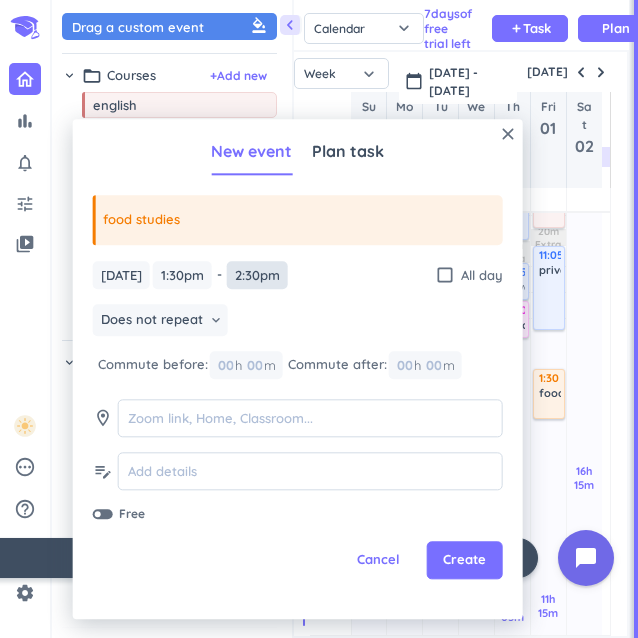 click on "2:30pm" at bounding box center (257, 275) 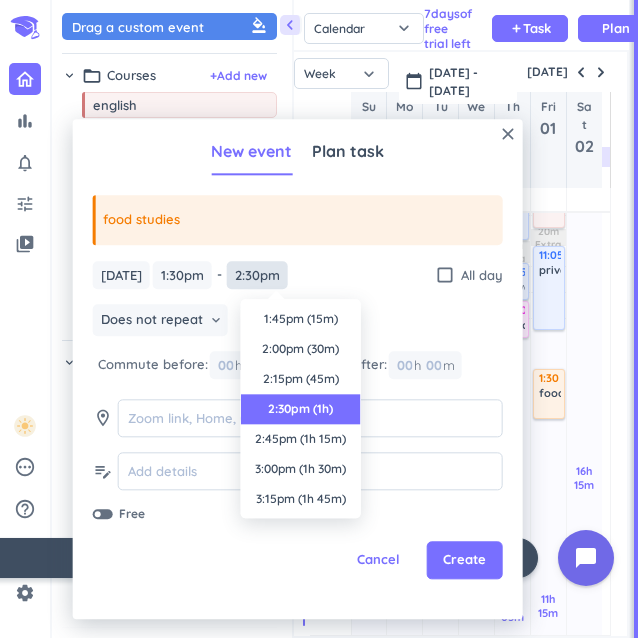 scroll, scrollTop: 90, scrollLeft: 0, axis: vertical 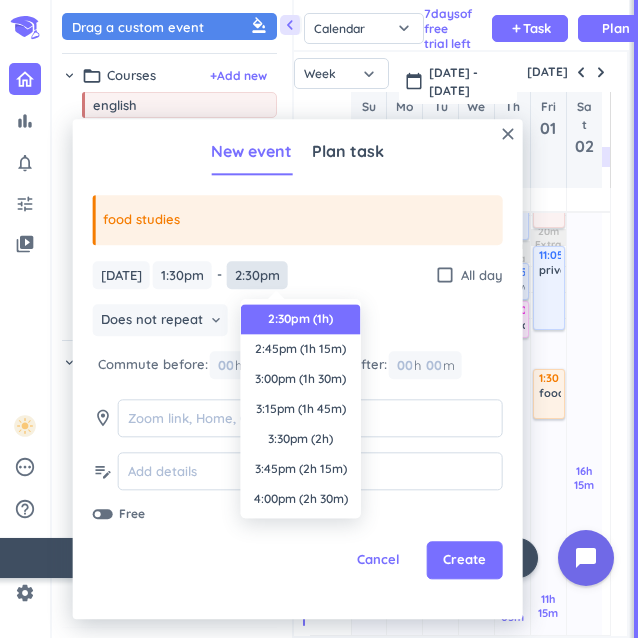 click on "2:30pm" at bounding box center (257, 275) 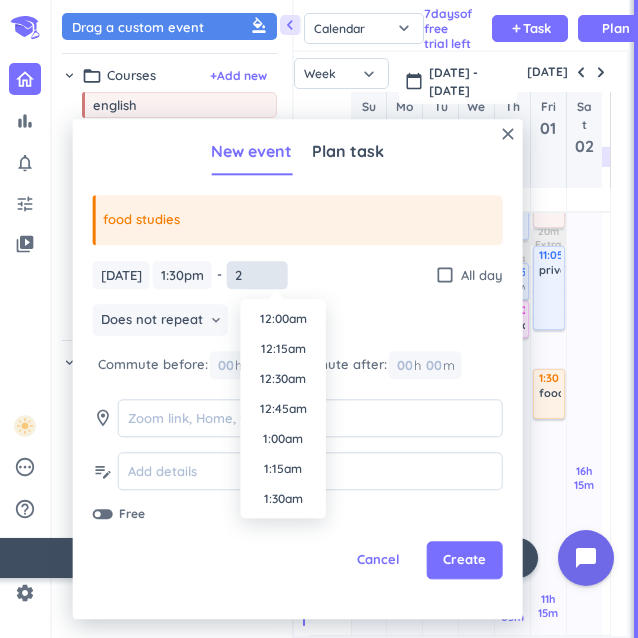 scroll, scrollTop: 1590, scrollLeft: 0, axis: vertical 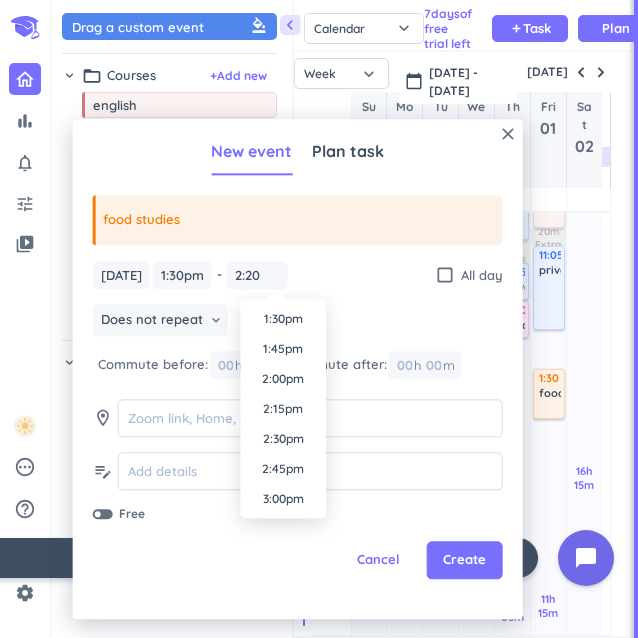 type on "2:20pm" 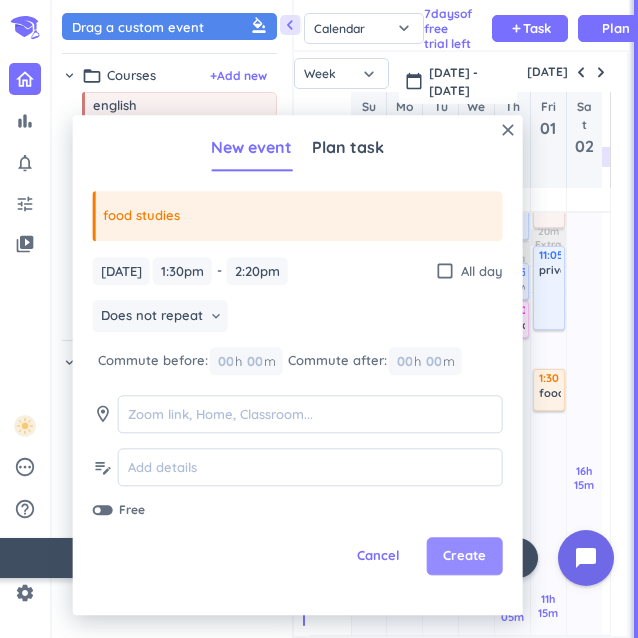 click on "Create" at bounding box center (464, 557) 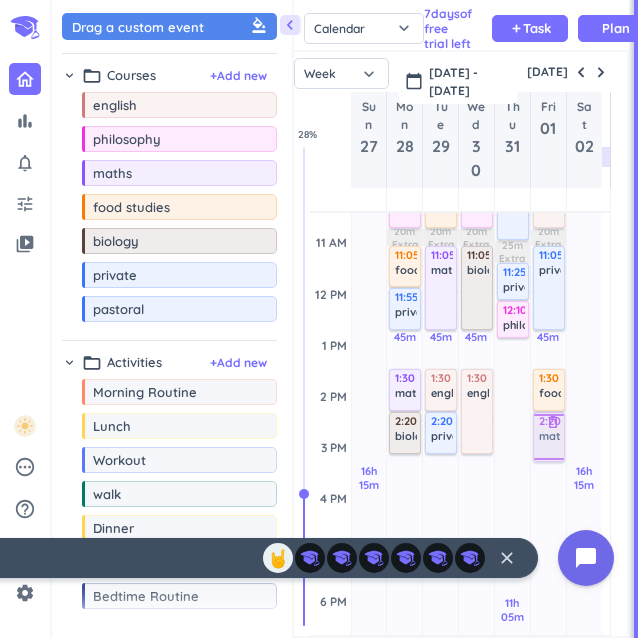 drag, startPoint x: 156, startPoint y: 185, endPoint x: 540, endPoint y: 390, distance: 435.29416 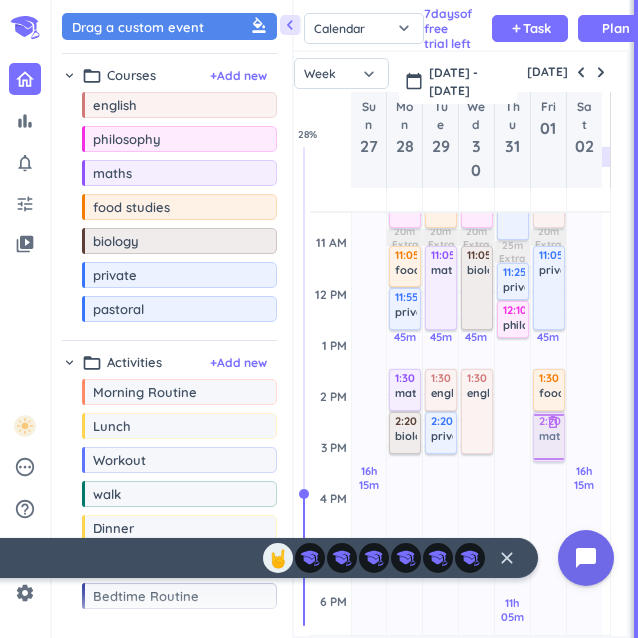 click on "chevron_left Drag a custom event format_color_fill chevron_right folder_open Courses   +  Add new drag_indicator english  more_horiz drag_indicator philosophy more_horiz drag_indicator maths more_horiz drag_indicator food studies more_horiz drag_indicator biology  more_horiz drag_indicator private  more_horiz drag_indicator pastoral  more_horiz chevron_right folder_open Activities   +  Add new drag_indicator Morning Routine more_horiz drag_indicator Lunch more_horiz drag_indicator Workout more_horiz drag_indicator walk more_horiz drag_indicator Dinner more_horiz drag_indicator Me Time more_horiz drag_indicator Bedtime Routine more_horiz link Connected Calendars add_circle chevron_right [EMAIL_ADDRESS][DOMAIN_NAME] autorenew delete_outline check_box_outline_blank Holidays in [GEOGRAPHIC_DATA] check_box_outline_blank [EMAIL_ADDRESS][DOMAIN_NAME] Calendar Task List Calendar keyboard_arrow_down 7  day s  of free trial left add Task Plan SHOVEL [DATE] - [DATE] Week Month Next 7 days keyboard_arrow_down Week [DATE] 27" at bounding box center (345, 319) 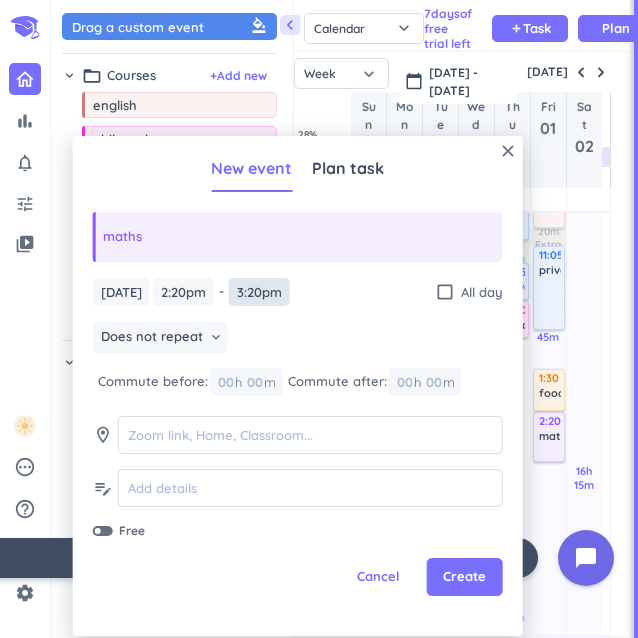 click on "3:20pm" at bounding box center (259, 292) 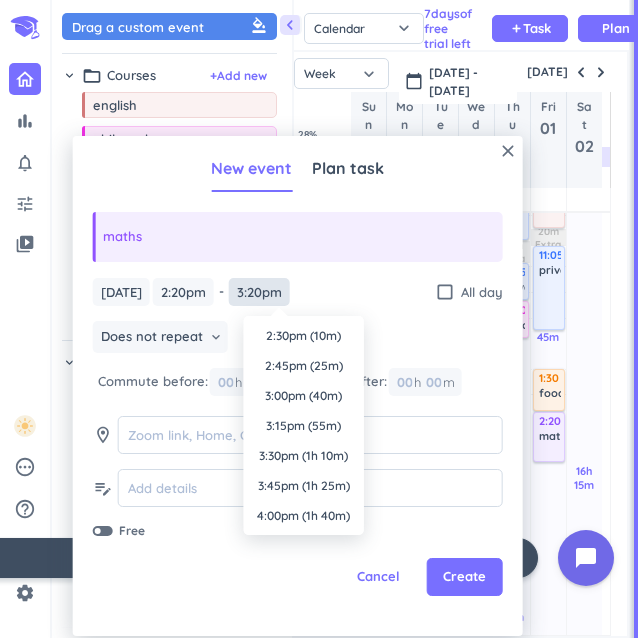 scroll, scrollTop: 1740, scrollLeft: 0, axis: vertical 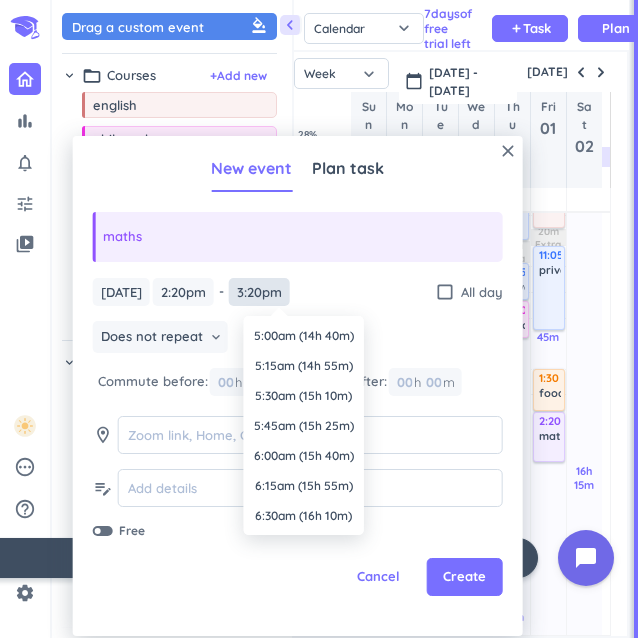 click on "3:20pm" at bounding box center (259, 292) 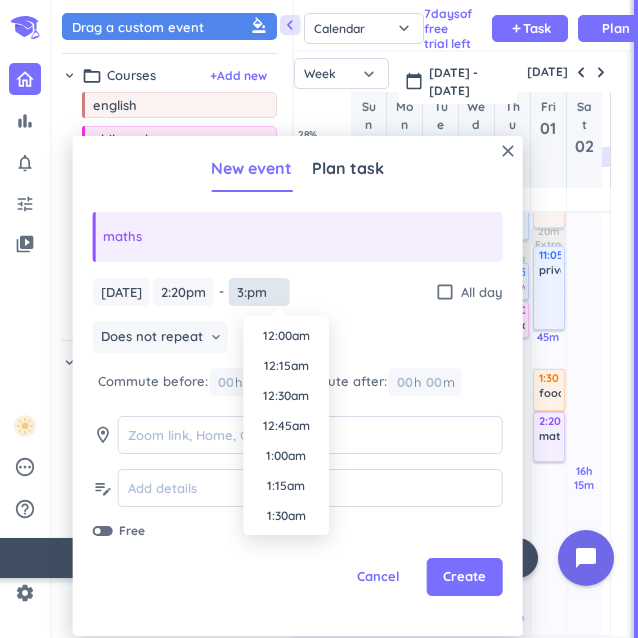scroll, scrollTop: 1710, scrollLeft: 0, axis: vertical 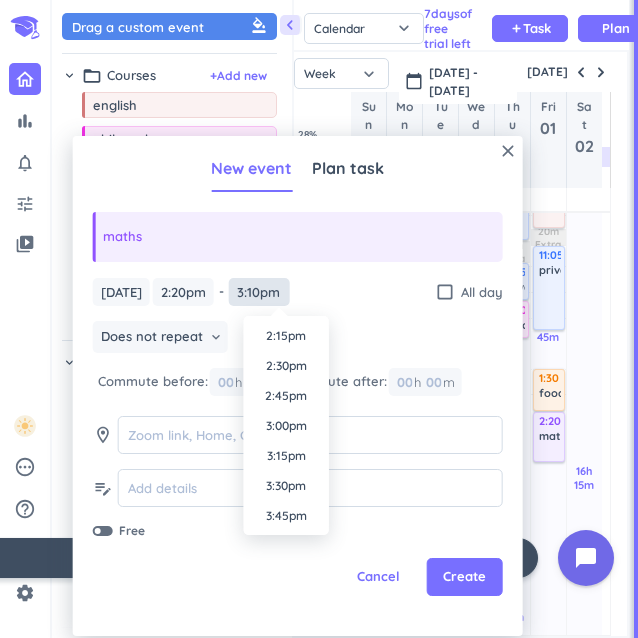 type on "3:10pm" 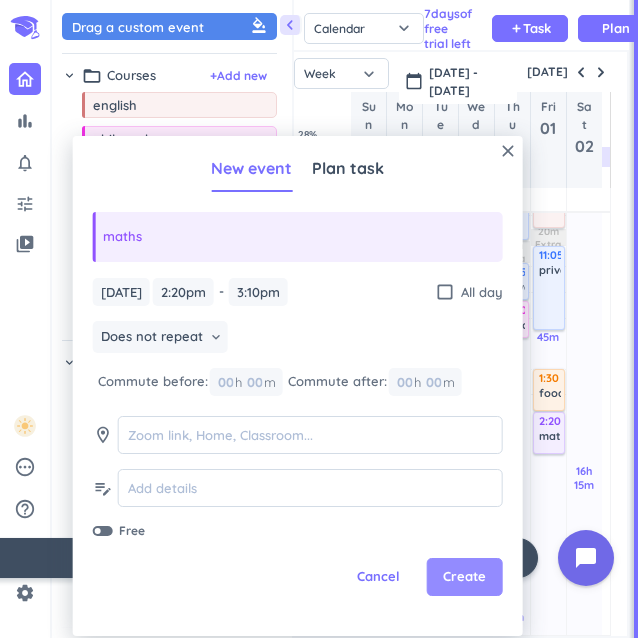 click on "Create" at bounding box center (465, 577) 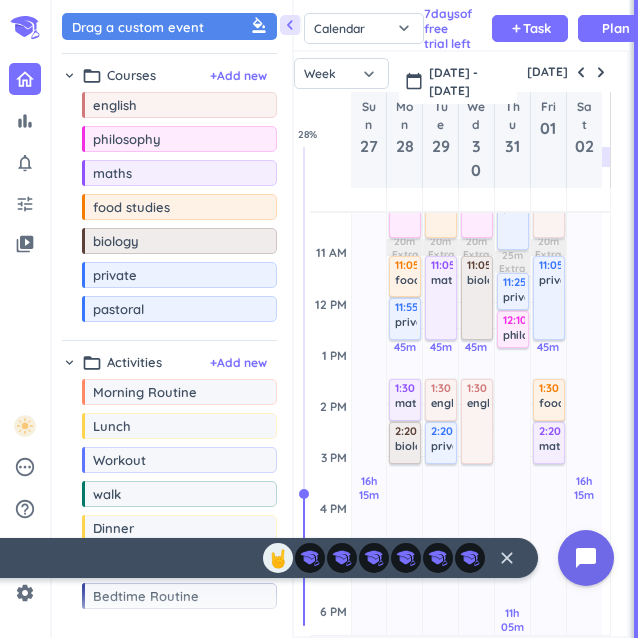 scroll, scrollTop: 318, scrollLeft: 0, axis: vertical 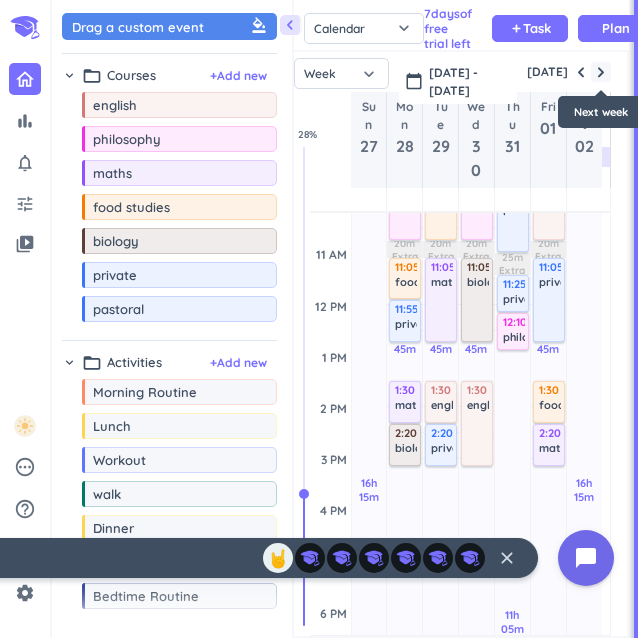 click at bounding box center [601, 72] 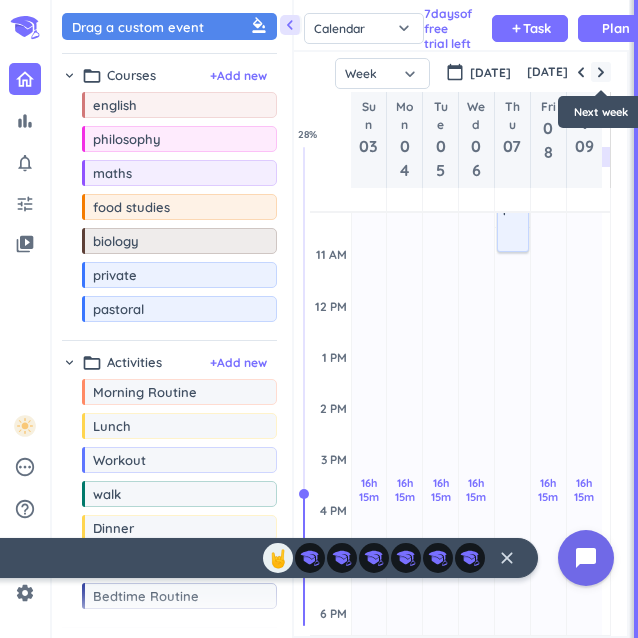 scroll, scrollTop: 104, scrollLeft: 0, axis: vertical 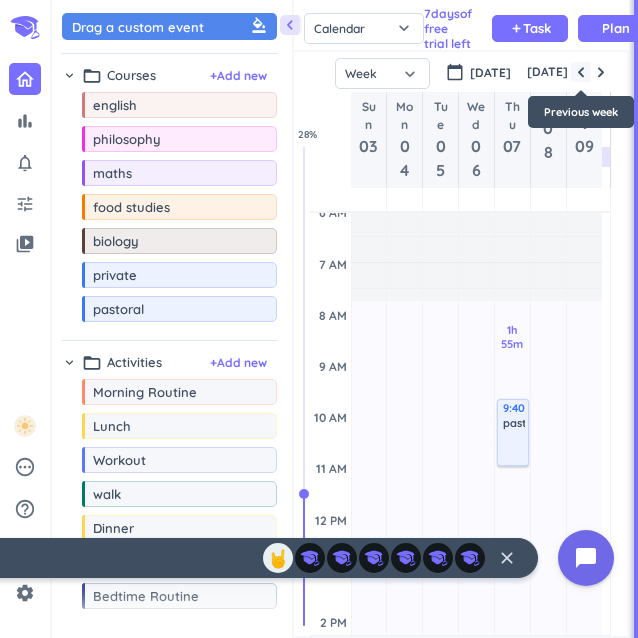 click at bounding box center [581, 72] 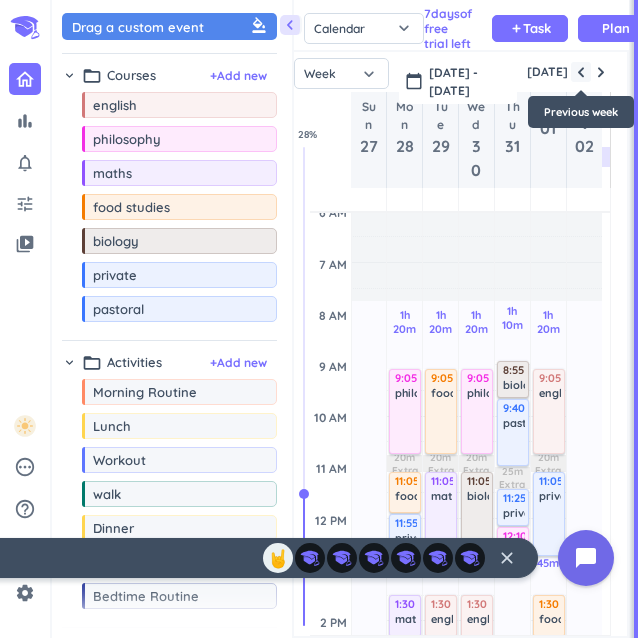 click at bounding box center [581, 72] 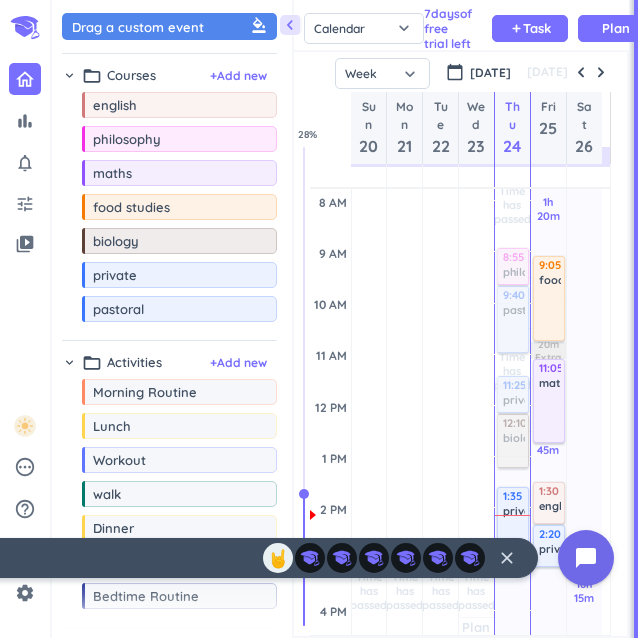 scroll, scrollTop: 194, scrollLeft: 0, axis: vertical 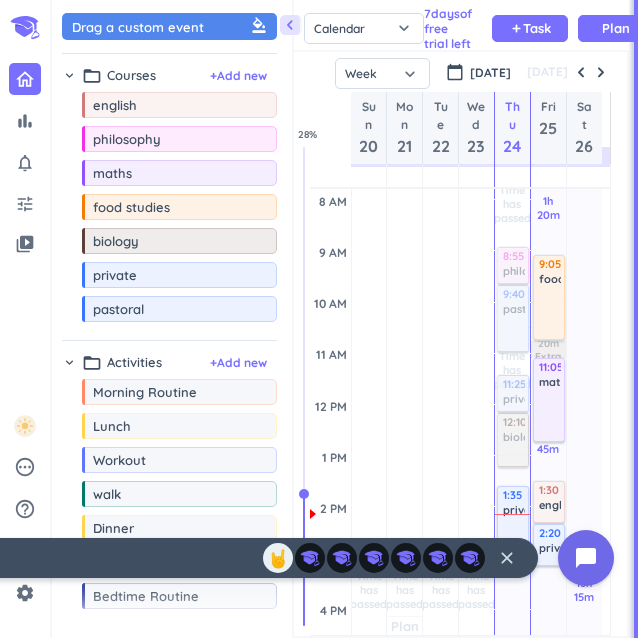 drag, startPoint x: 171, startPoint y: 255, endPoint x: 391, endPoint y: 233, distance: 221.09726 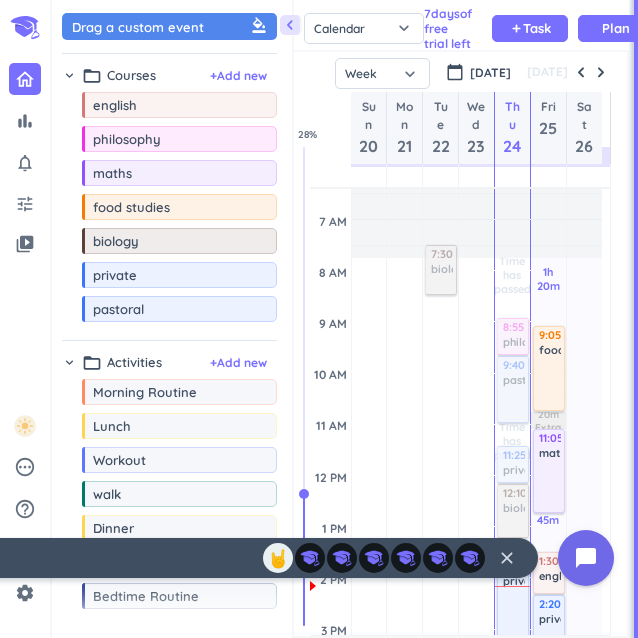 scroll, scrollTop: 108, scrollLeft: 0, axis: vertical 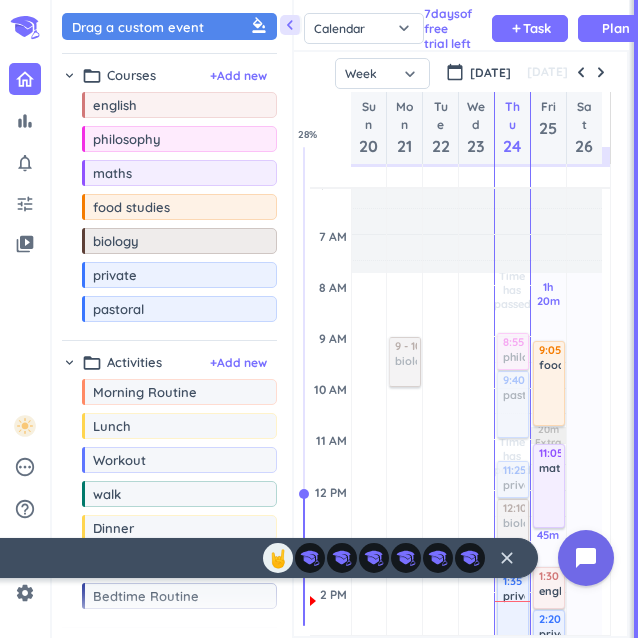 drag, startPoint x: 138, startPoint y: 248, endPoint x: 404, endPoint y: 337, distance: 280.4942 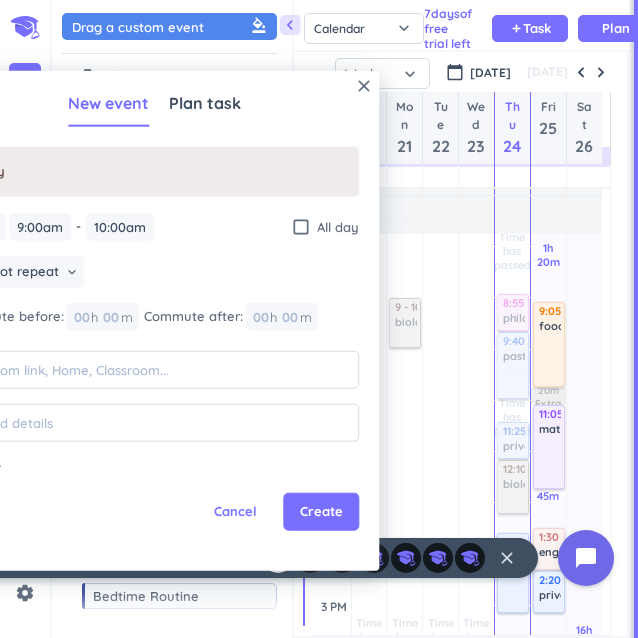 scroll, scrollTop: 149, scrollLeft: 0, axis: vertical 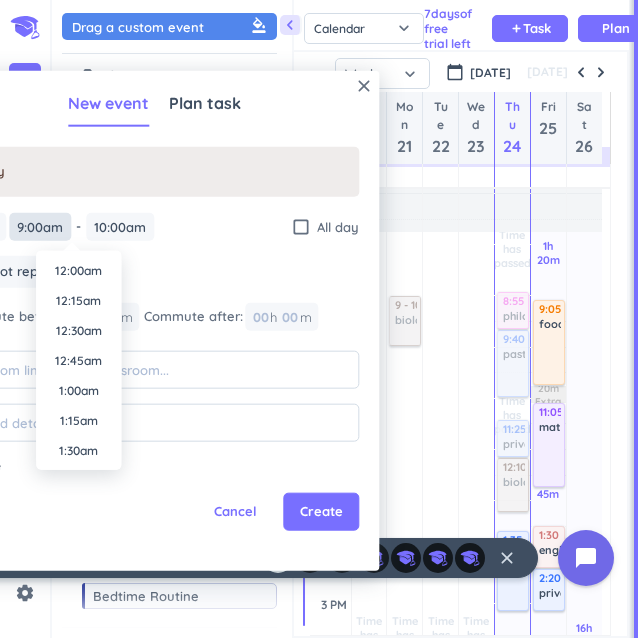 click on "9:00am" at bounding box center [40, 226] 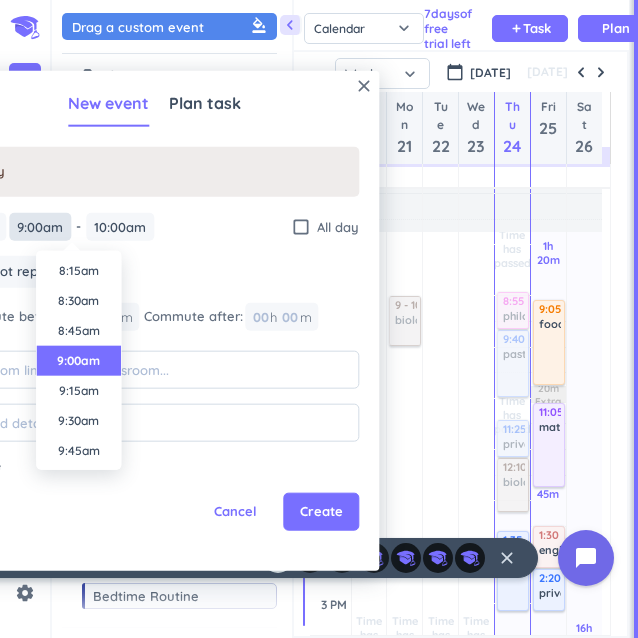 click on "9:00am" at bounding box center [40, 226] 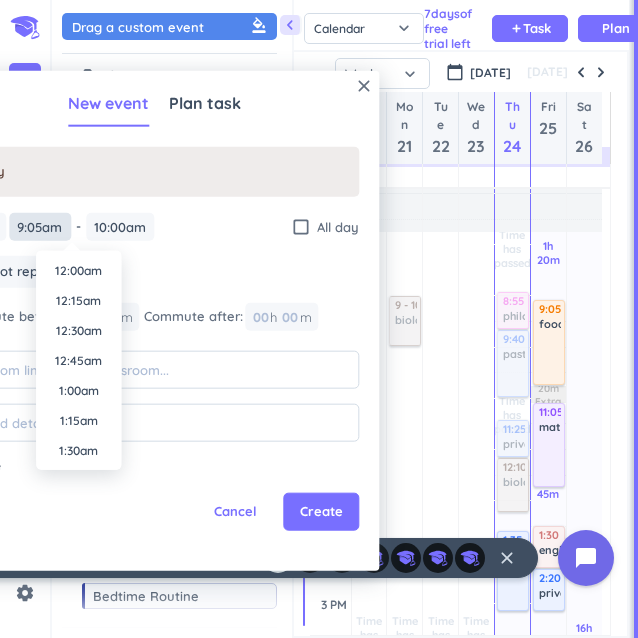 scroll, scrollTop: 990, scrollLeft: 0, axis: vertical 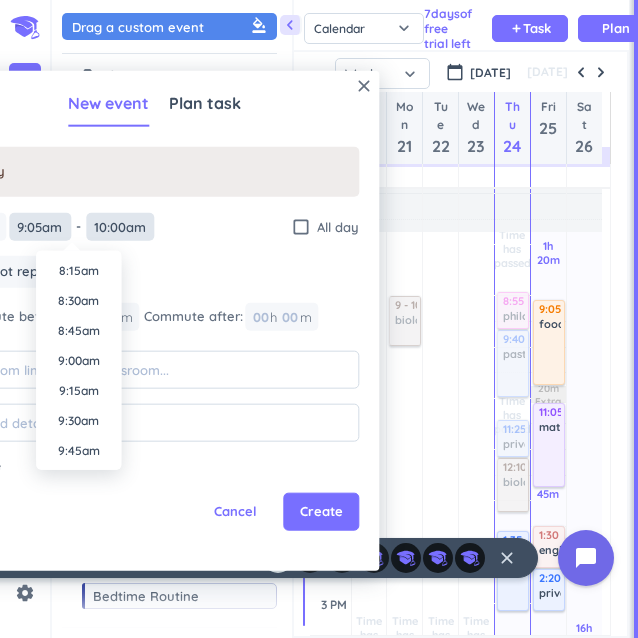 type on "9:05am" 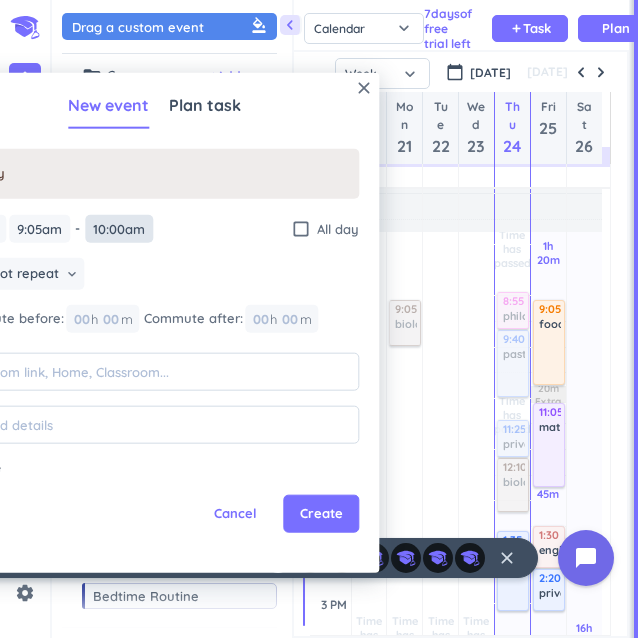 click on "10:00am" at bounding box center [119, 228] 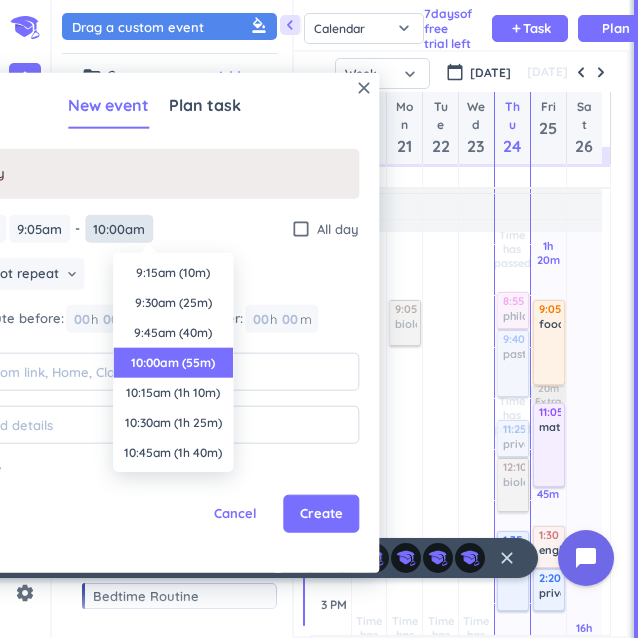 scroll, scrollTop: 90, scrollLeft: 0, axis: vertical 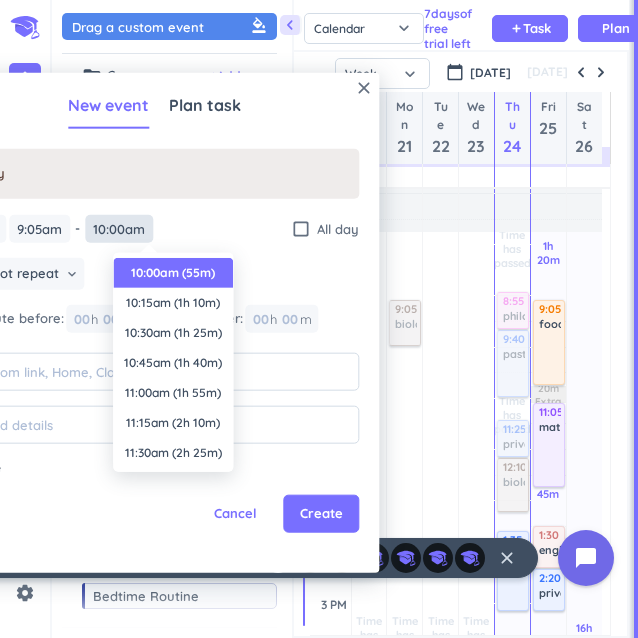 click on "10:00am" at bounding box center (119, 228) 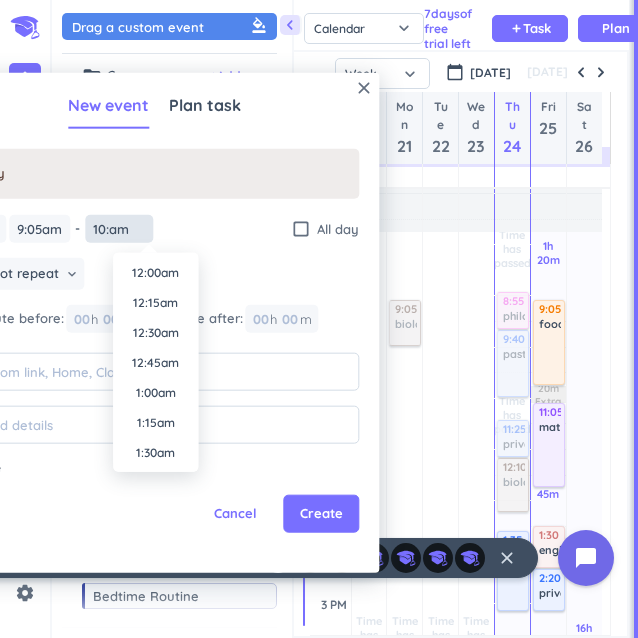 scroll, scrollTop: 1110, scrollLeft: 0, axis: vertical 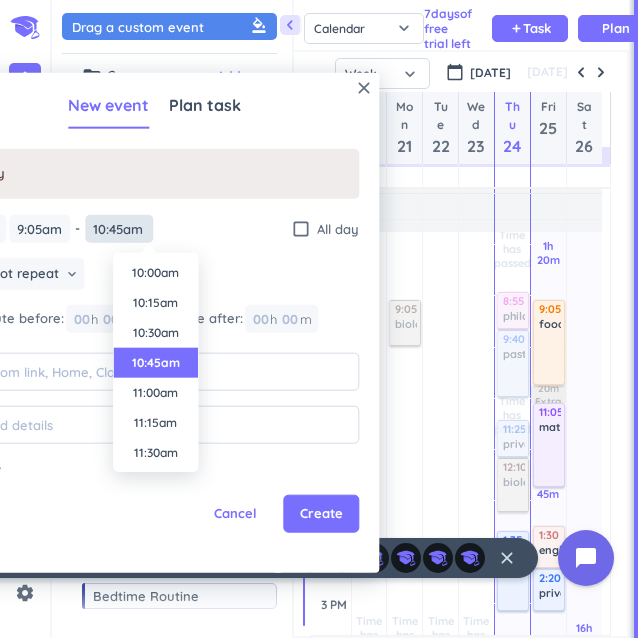 type on "10:45am" 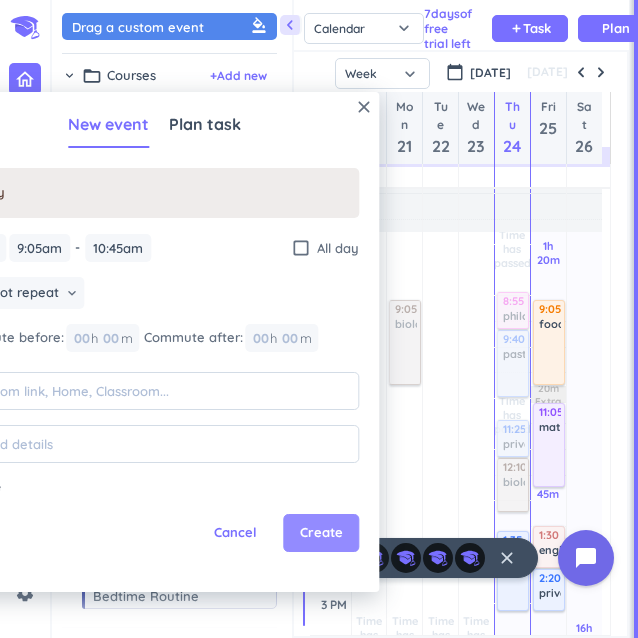 click on "Create" at bounding box center (321, 533) 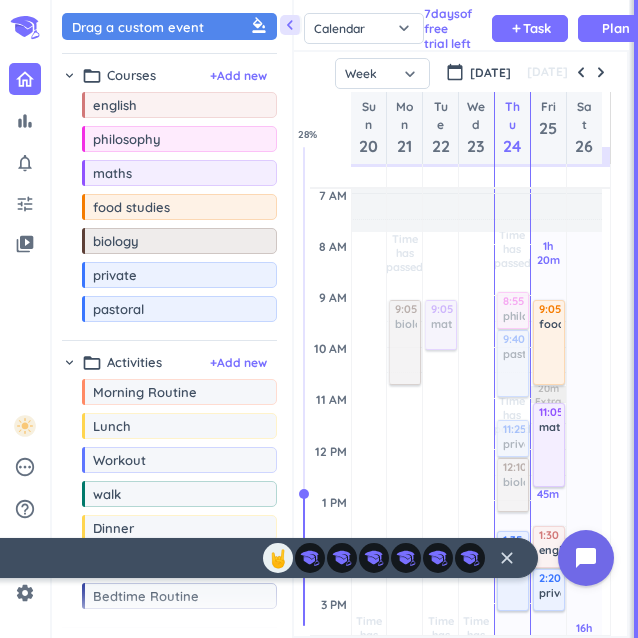 drag, startPoint x: 152, startPoint y: 179, endPoint x: 436, endPoint y: 300, distance: 308.70212 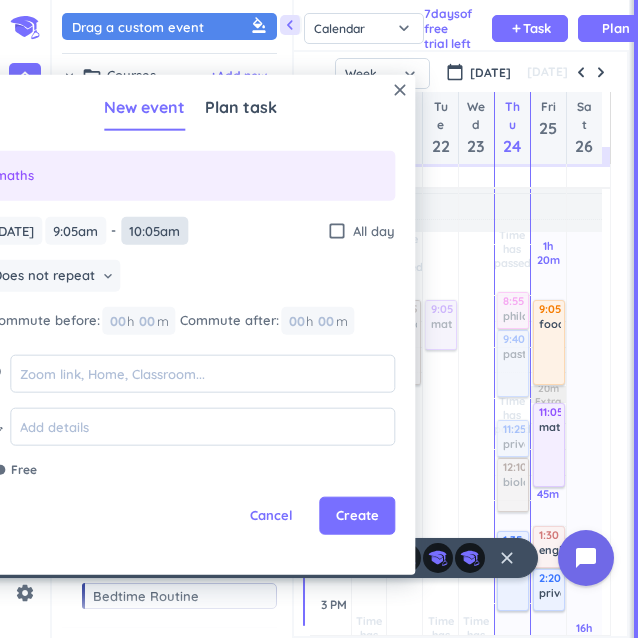 click on "10:05am" at bounding box center (154, 230) 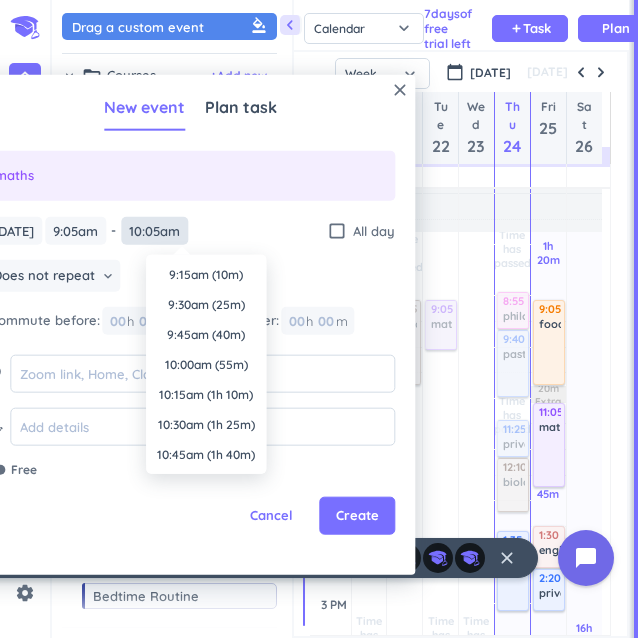 scroll, scrollTop: 1110, scrollLeft: 0, axis: vertical 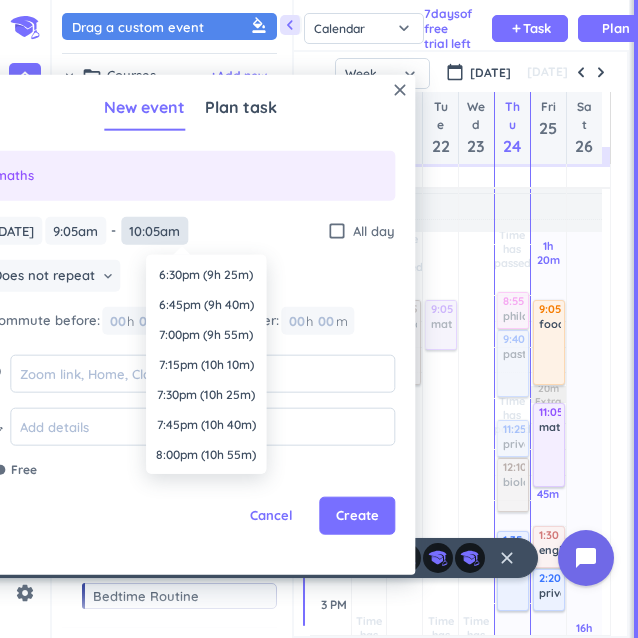 click on "10:05am" at bounding box center (154, 230) 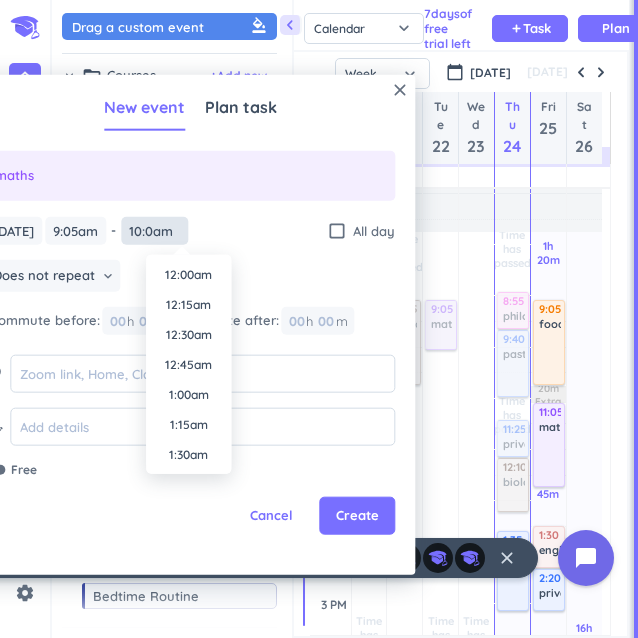 scroll, scrollTop: 1110, scrollLeft: 0, axis: vertical 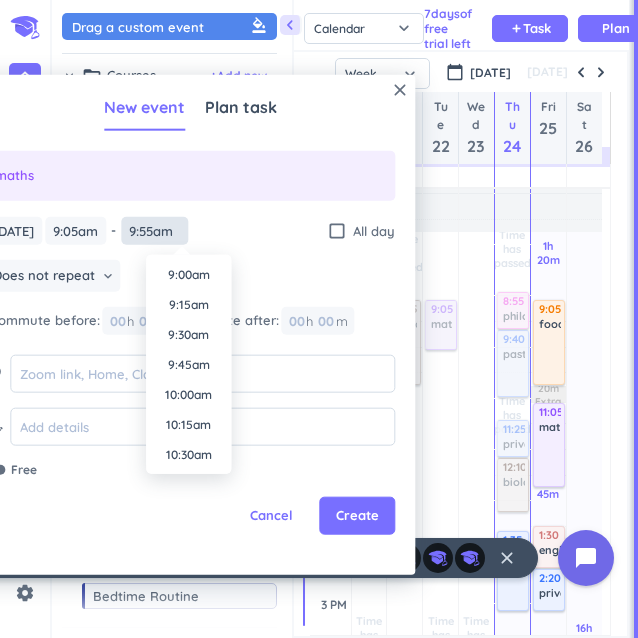 type on "9:55am" 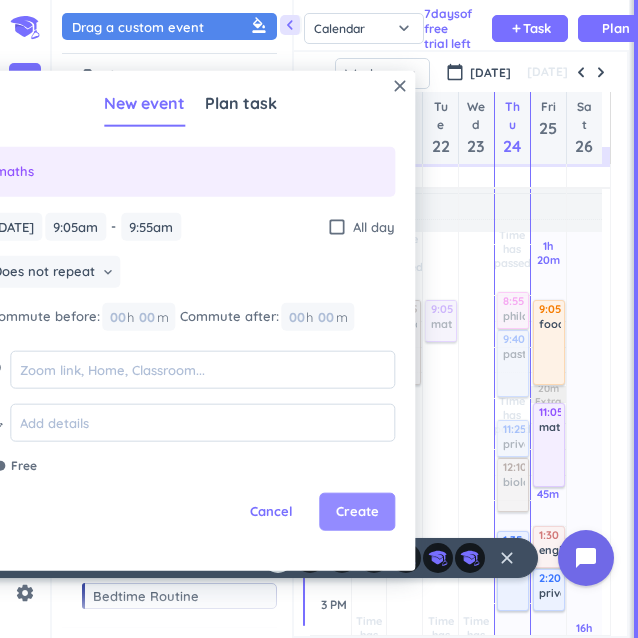 click on "Create" at bounding box center (357, 512) 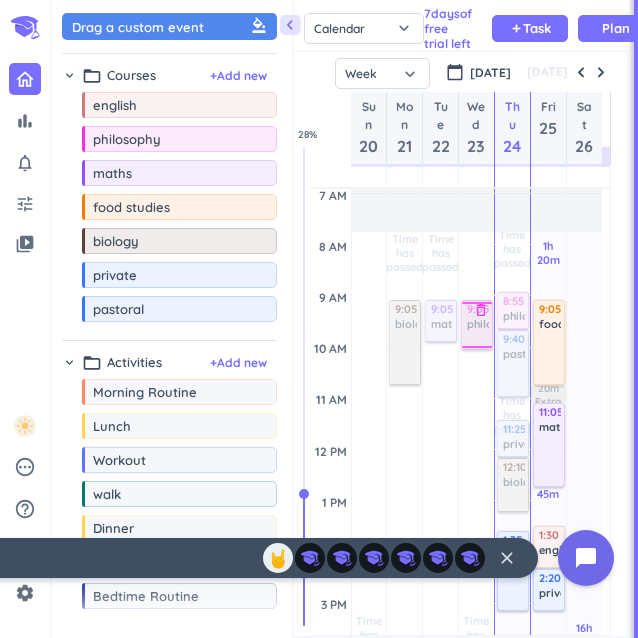 drag, startPoint x: 144, startPoint y: 142, endPoint x: 486, endPoint y: 303, distance: 378.0013 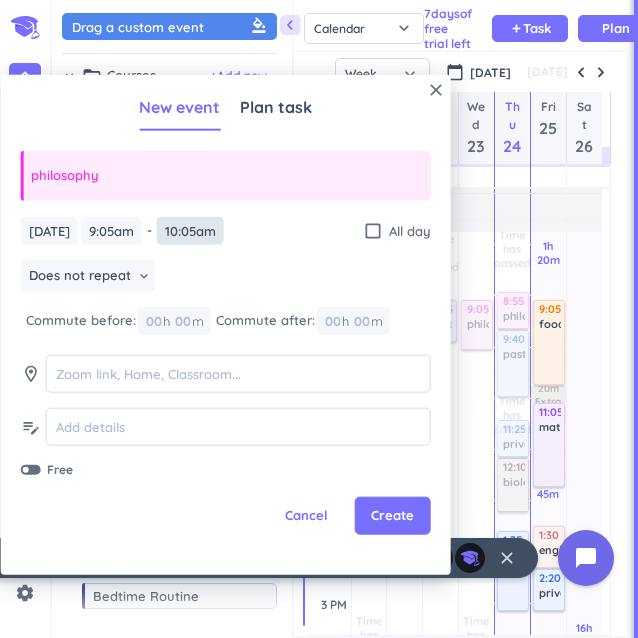 click on "10:05am" at bounding box center (190, 230) 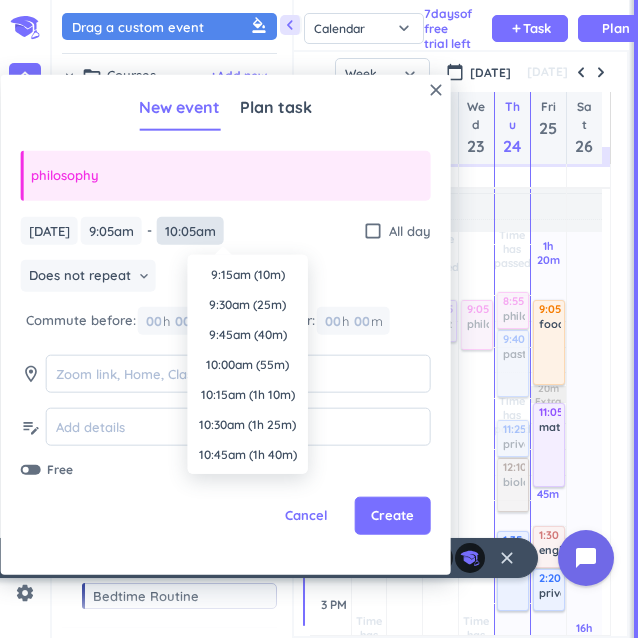 scroll, scrollTop: 1110, scrollLeft: 0, axis: vertical 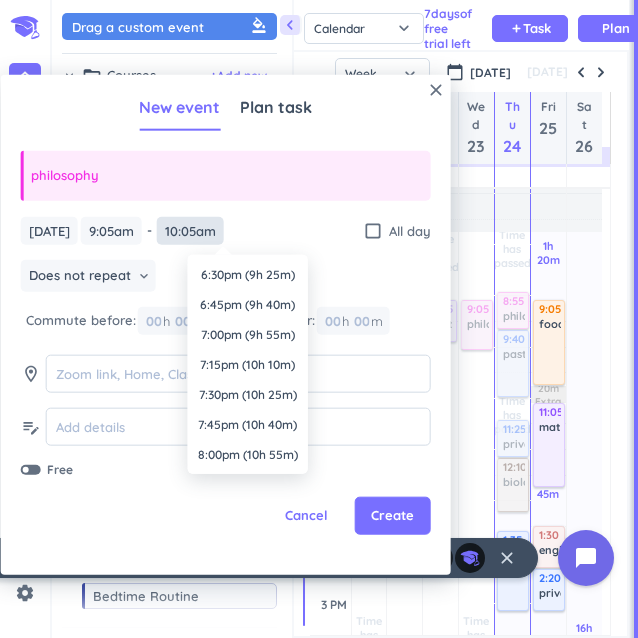 click on "10:05am" at bounding box center [190, 230] 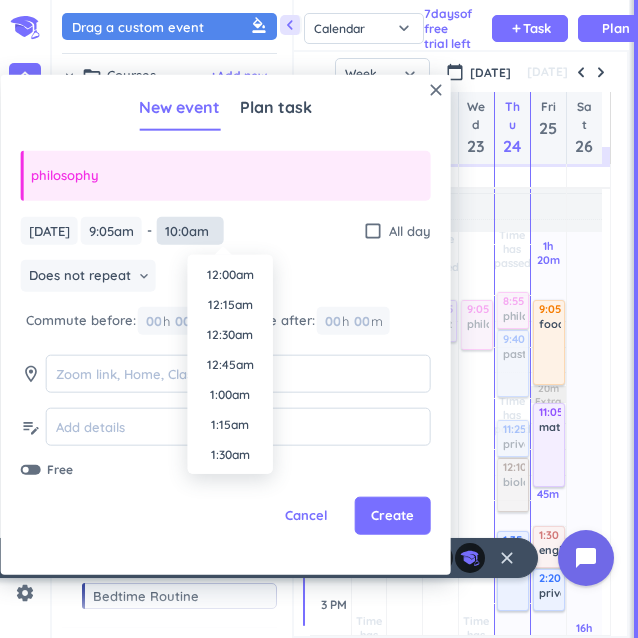 scroll, scrollTop: 1110, scrollLeft: 0, axis: vertical 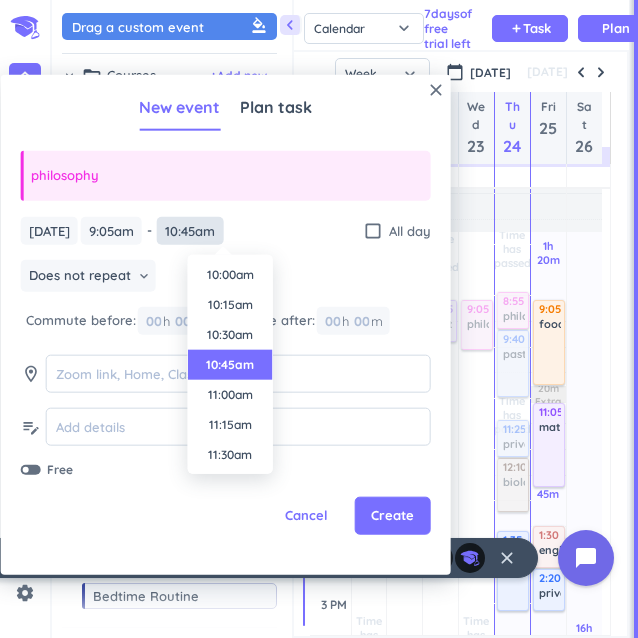 type on "10:45am" 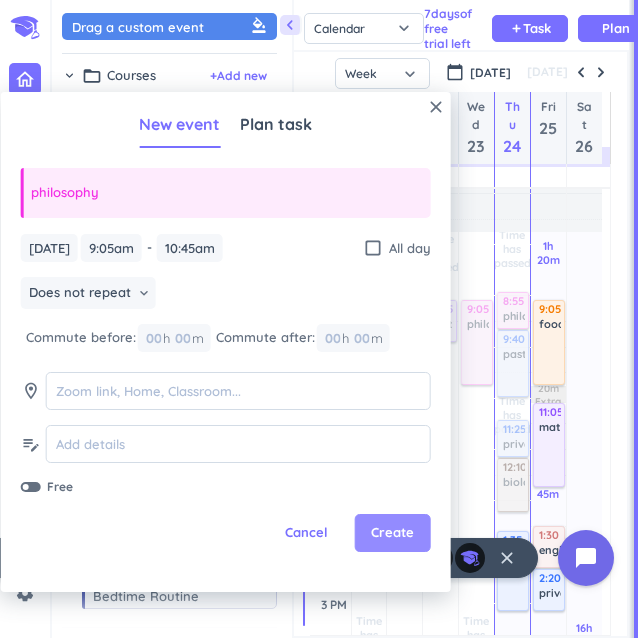 click on "Create" at bounding box center (392, 533) 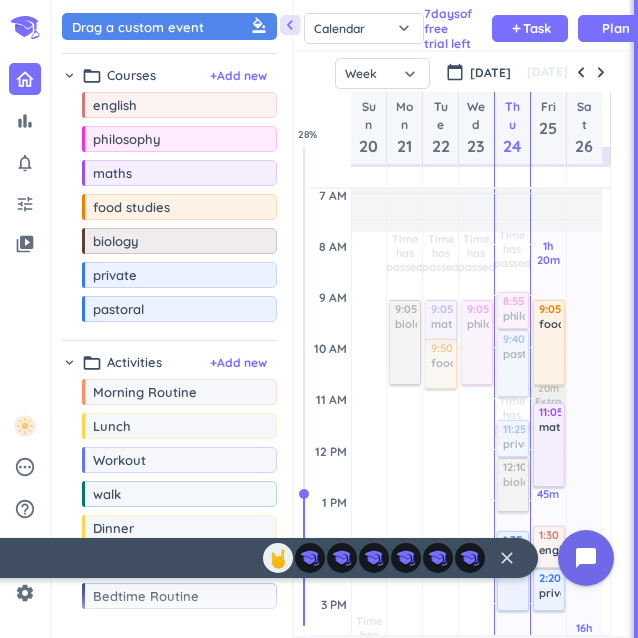 drag, startPoint x: 121, startPoint y: 211, endPoint x: 439, endPoint y: 346, distance: 345.46924 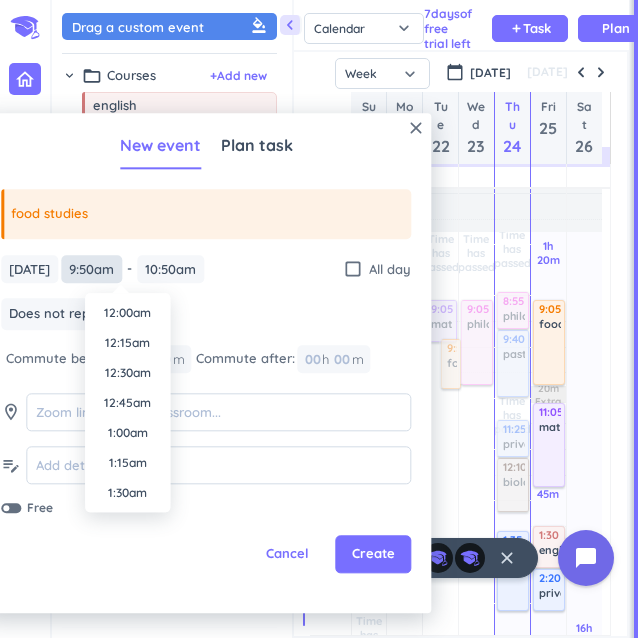 click on "9:50am" at bounding box center [91, 269] 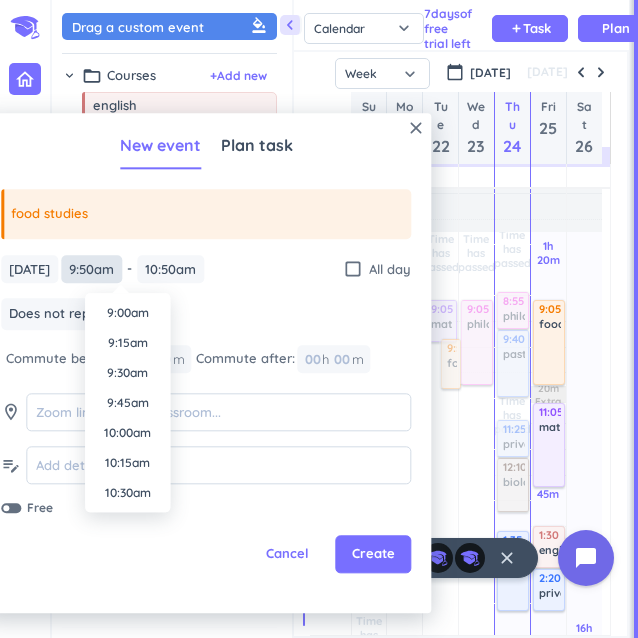click on "9:50am" at bounding box center (91, 269) 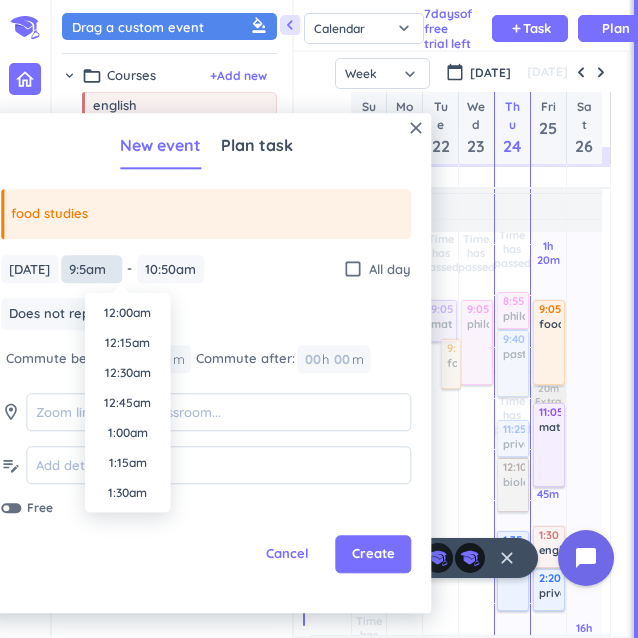 scroll, scrollTop: 990, scrollLeft: 0, axis: vertical 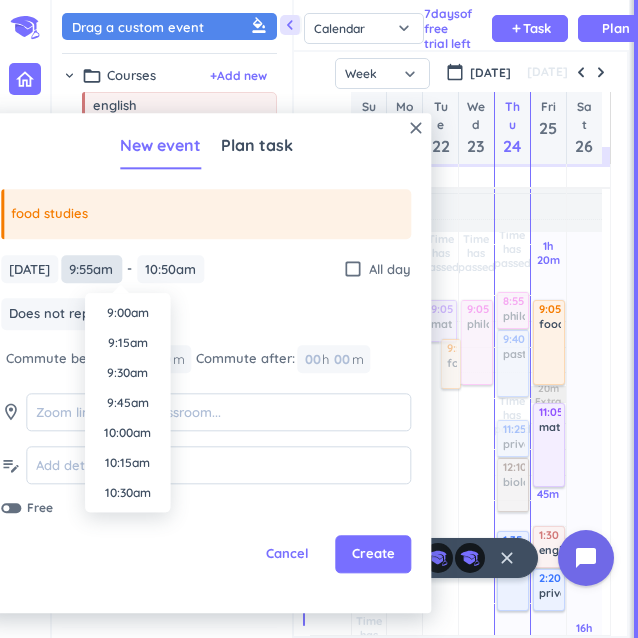 type on "9:55am" 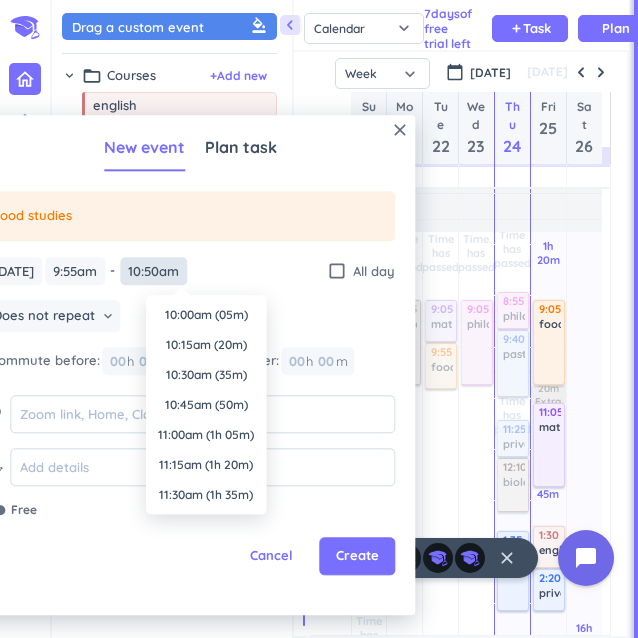 click on "10:50am" at bounding box center (153, 271) 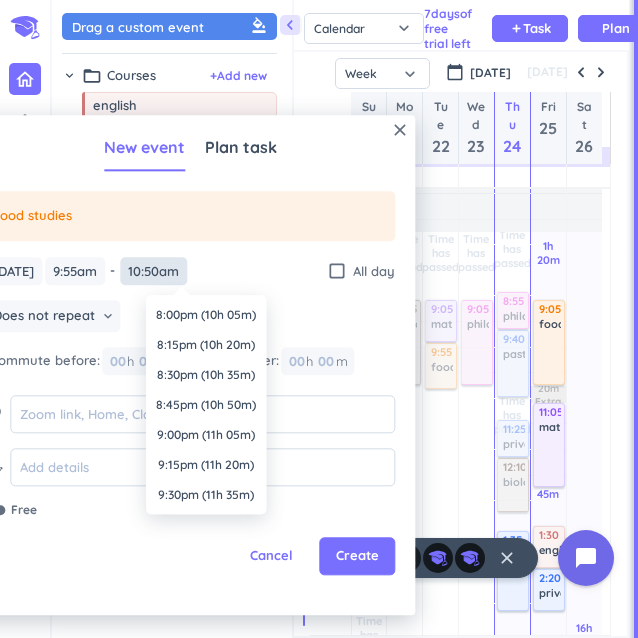 click on "10:50am" at bounding box center [153, 271] 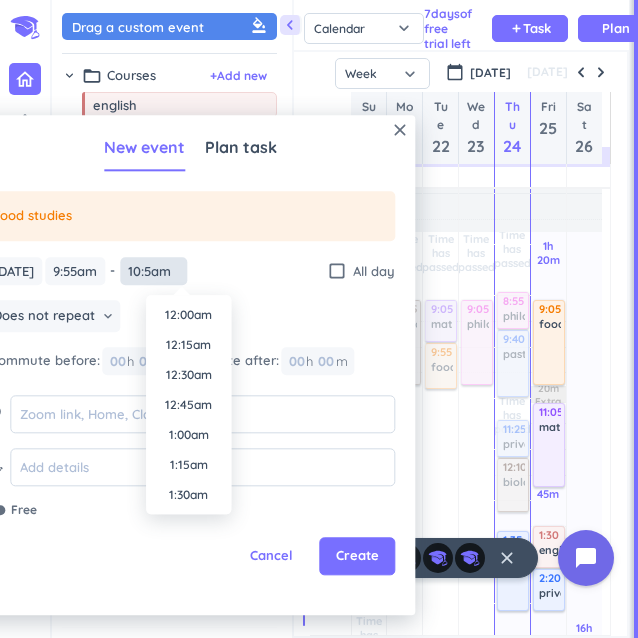scroll, scrollTop: 1110, scrollLeft: 0, axis: vertical 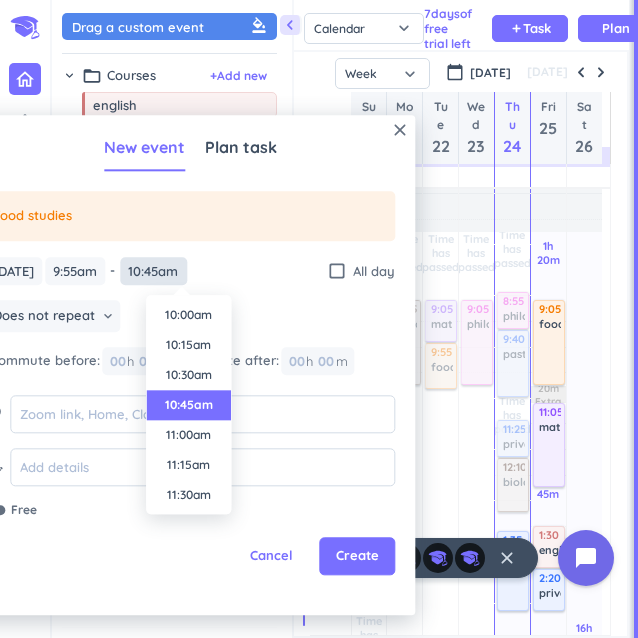 type on "10:45am" 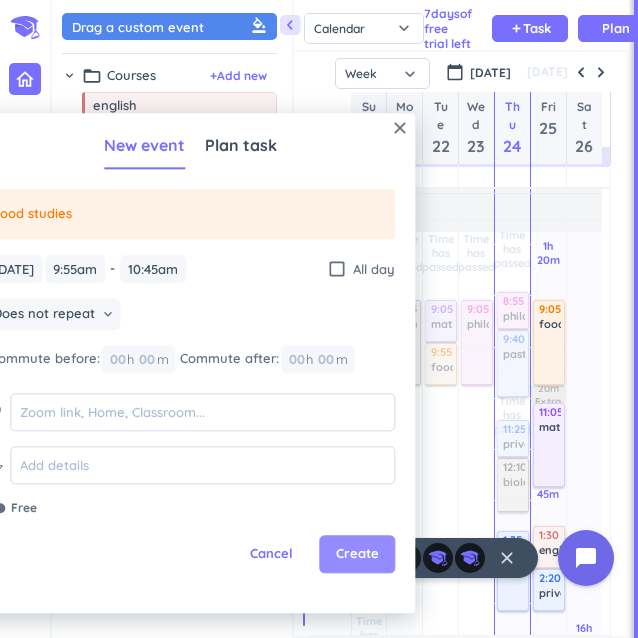 click on "Create" at bounding box center (357, 555) 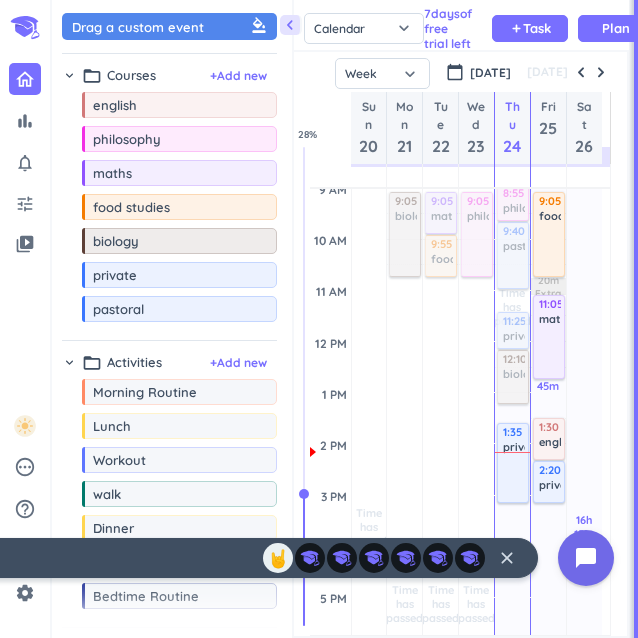 scroll, scrollTop: 259, scrollLeft: 0, axis: vertical 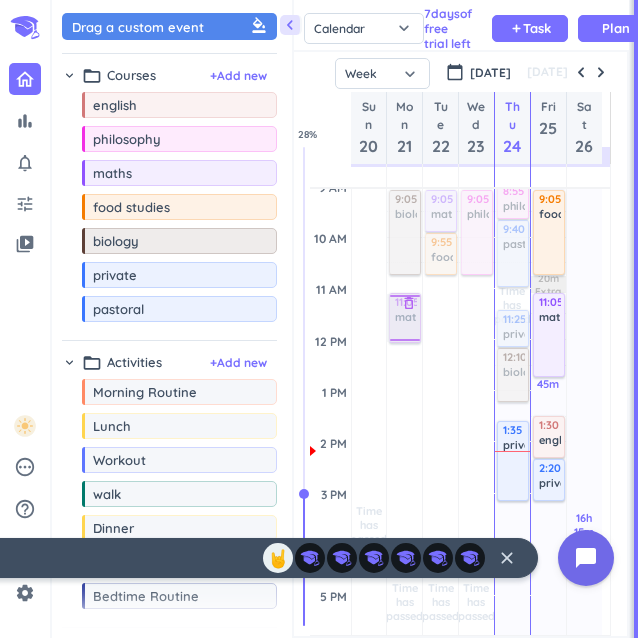 drag, startPoint x: 105, startPoint y: 184, endPoint x: 416, endPoint y: 292, distance: 329.21878 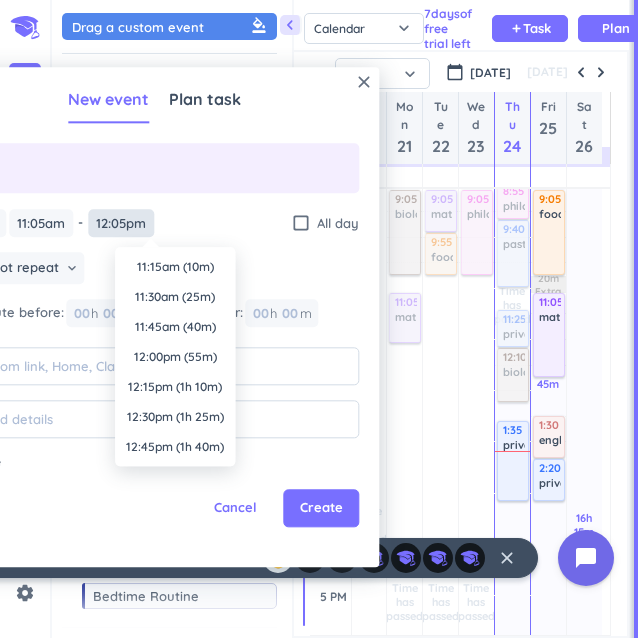 click on "12:05pm" at bounding box center [121, 223] 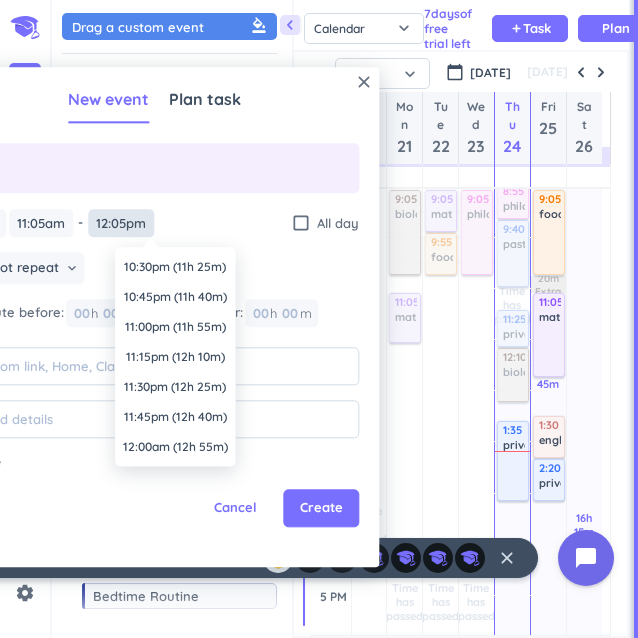click on "12:05pm" at bounding box center [121, 223] 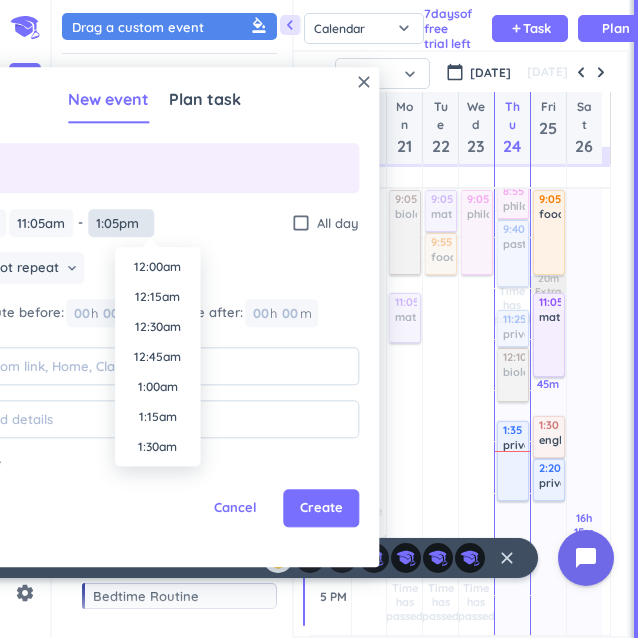 scroll, scrollTop: 0, scrollLeft: 0, axis: both 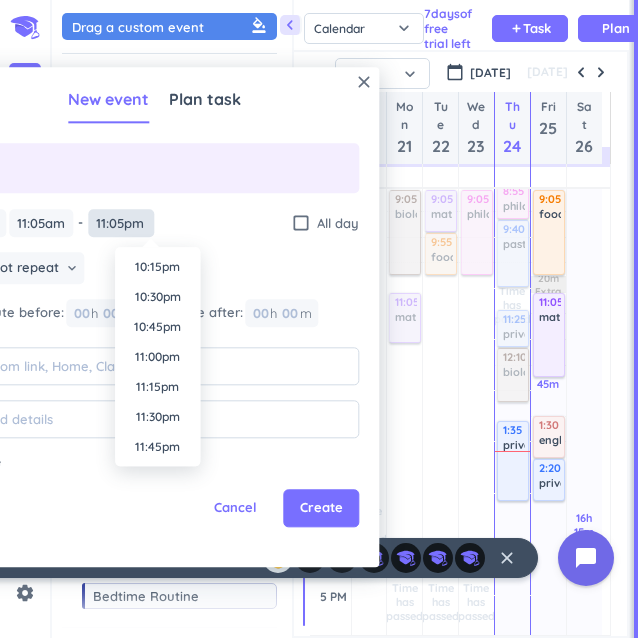 click on "11:05pm" at bounding box center [121, 223] 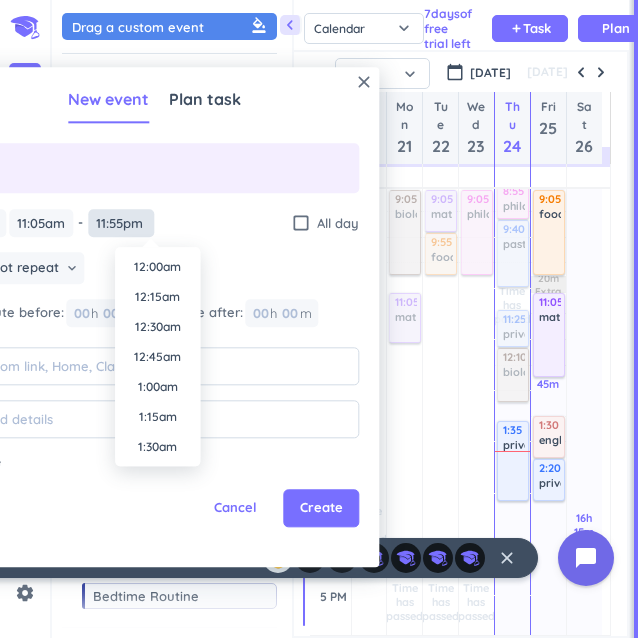 scroll, scrollTop: 2671, scrollLeft: 0, axis: vertical 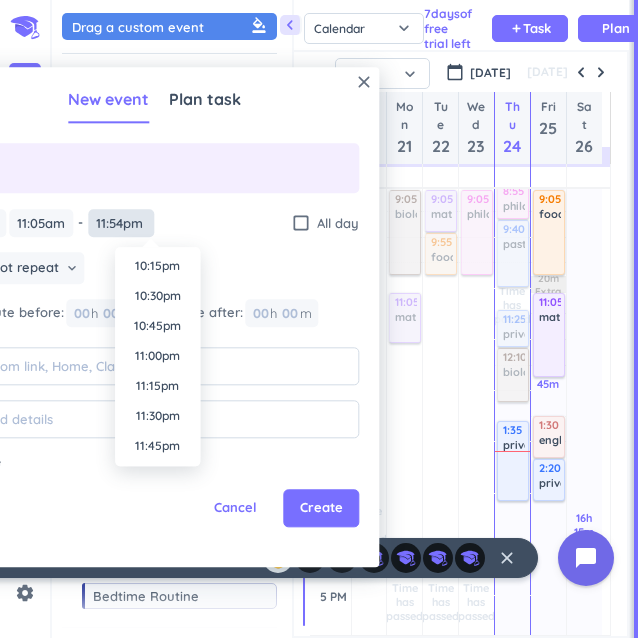type on "11:54pm" 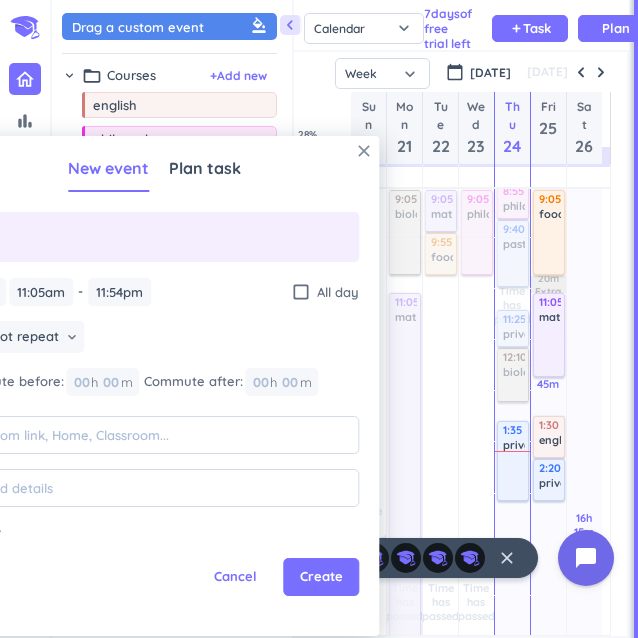 click on "close" at bounding box center [364, 151] 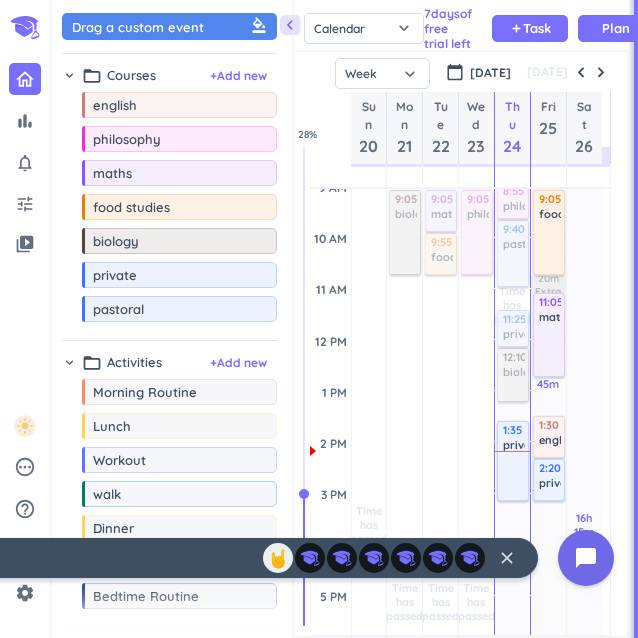 click on "drag_indicator english  more_horiz drag_indicator philosophy more_horiz drag_indicator maths more_horiz drag_indicator food studies more_horiz drag_indicator biology  more_horiz drag_indicator private  more_horiz drag_indicator pastoral  more_horiz" at bounding box center [169, 211] 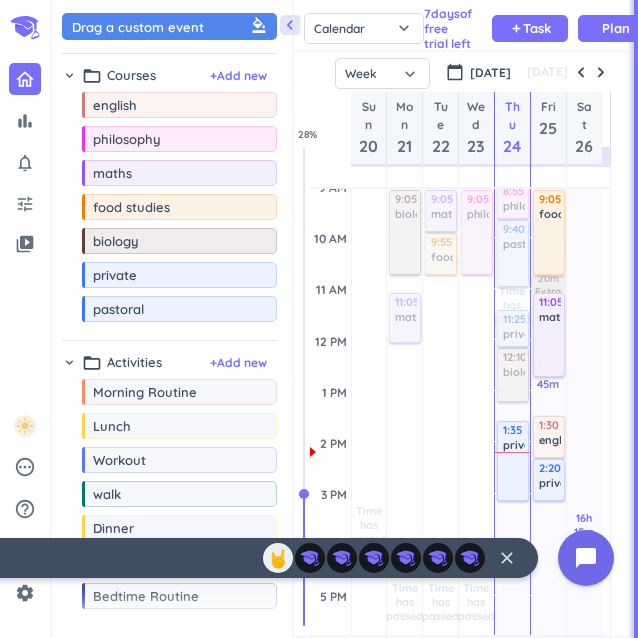 drag, startPoint x: 150, startPoint y: 184, endPoint x: 401, endPoint y: 296, distance: 274.8545 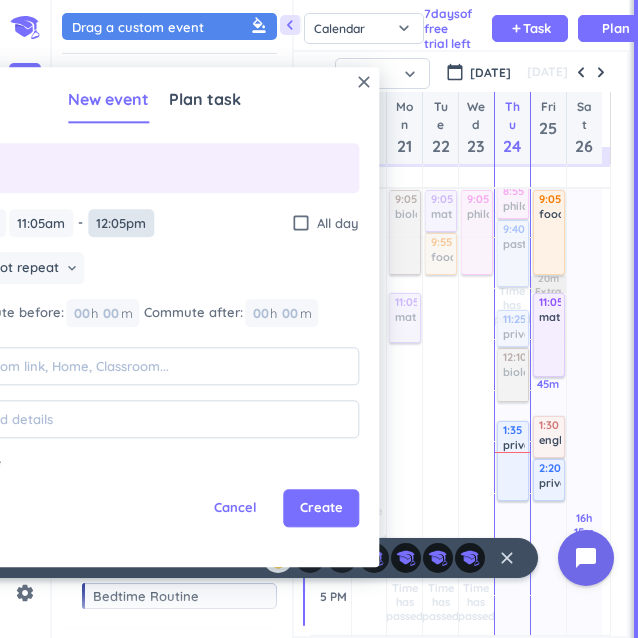 click on "12:05pm" at bounding box center [121, 223] 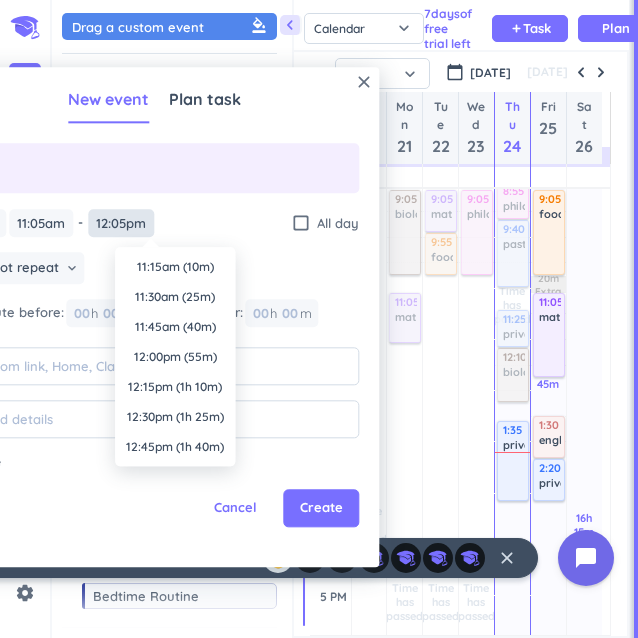 scroll, scrollTop: 1350, scrollLeft: 0, axis: vertical 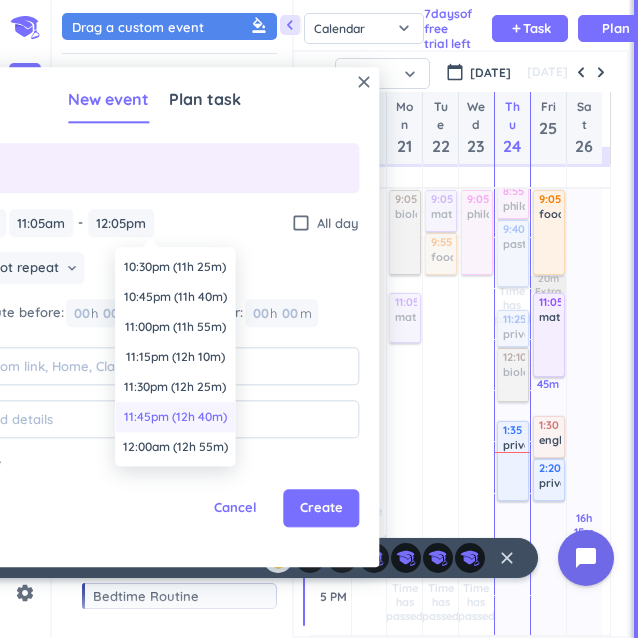click on "11:45pm (12h 40m)" at bounding box center (175, 417) 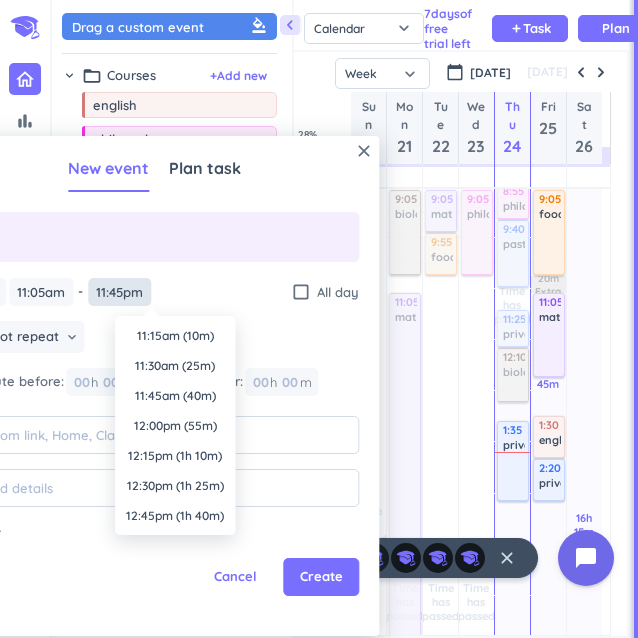 click on "11:45pm" at bounding box center (119, 292) 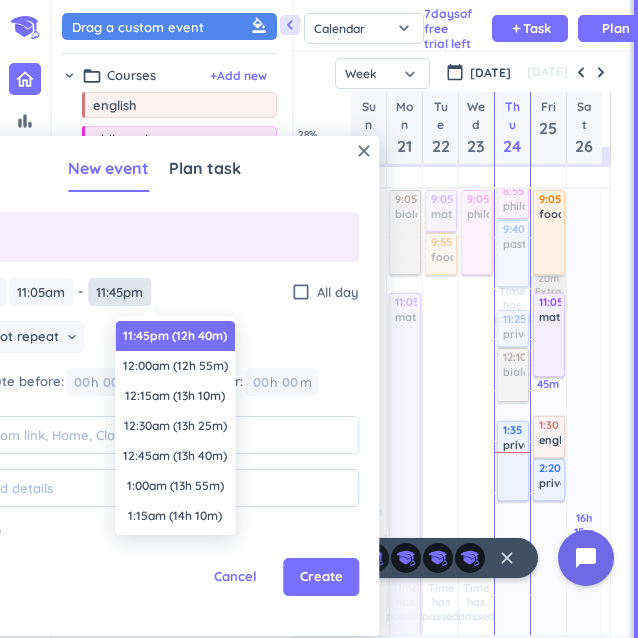 click on "11:45pm" at bounding box center [119, 292] 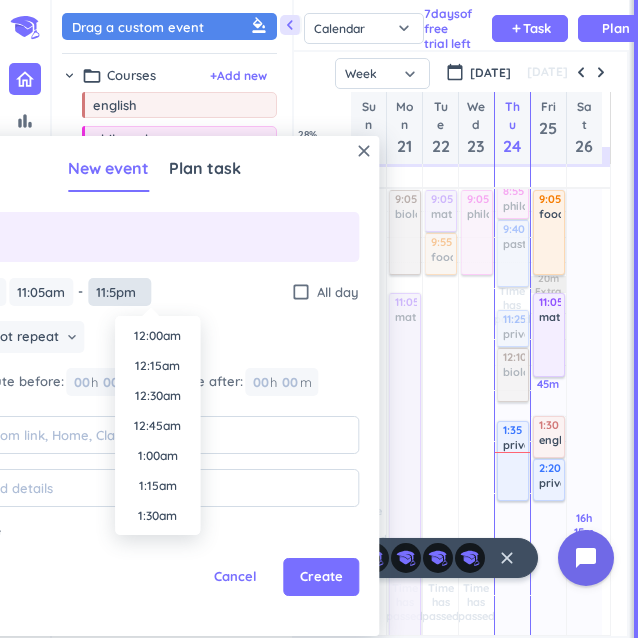 scroll, scrollTop: 2670, scrollLeft: 0, axis: vertical 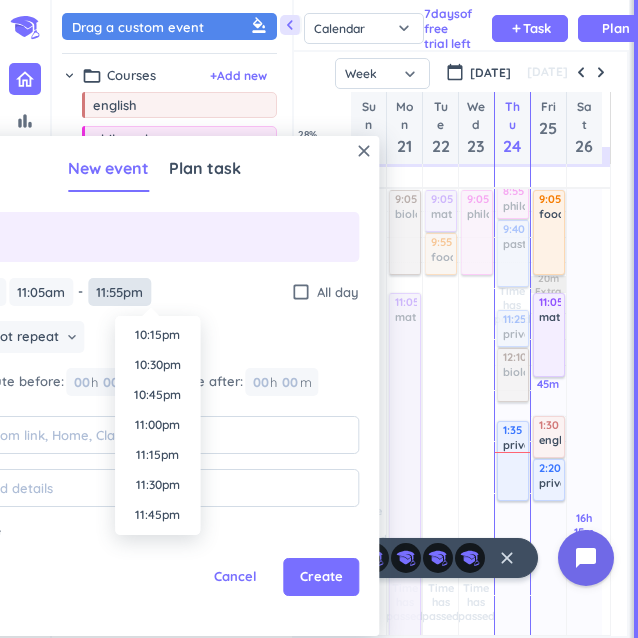 type on "11:55pm" 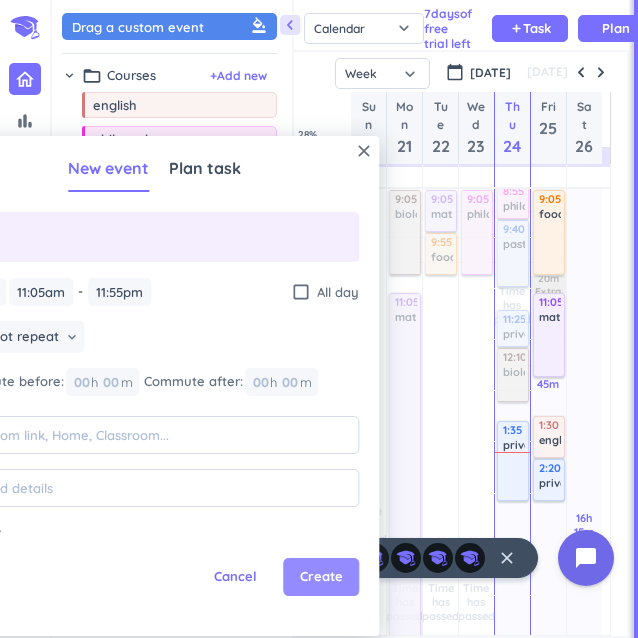 click on "Create" at bounding box center (321, 577) 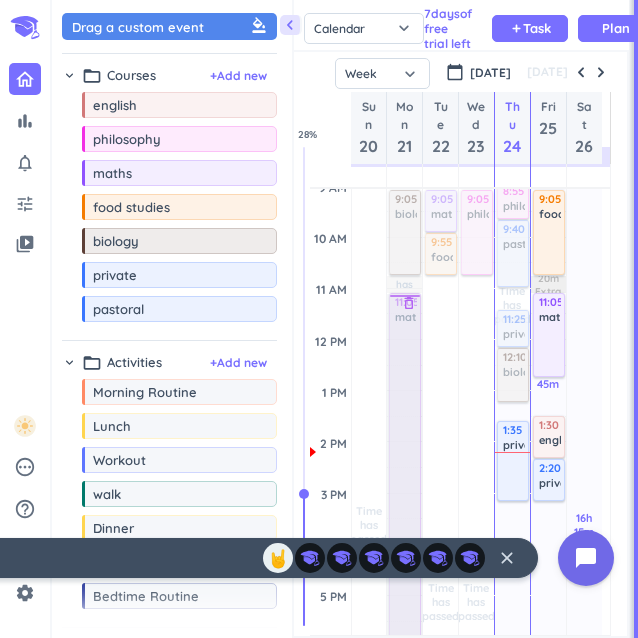 click at bounding box center [403, 620] 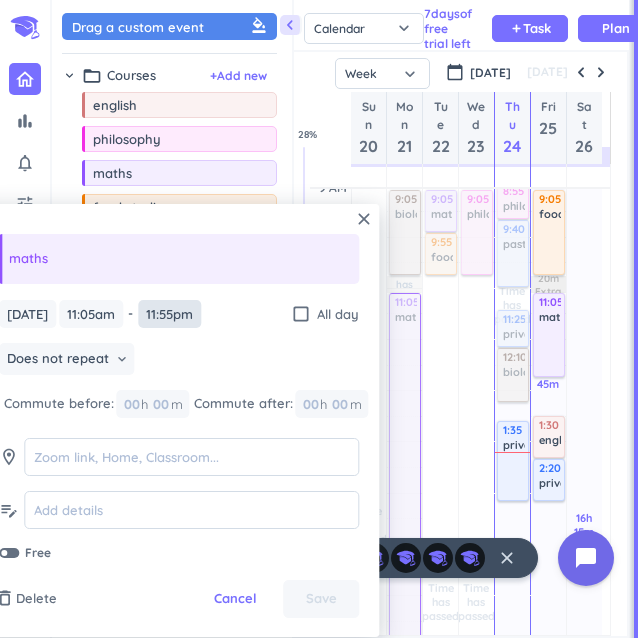 click on "11:55pm" at bounding box center [169, 314] 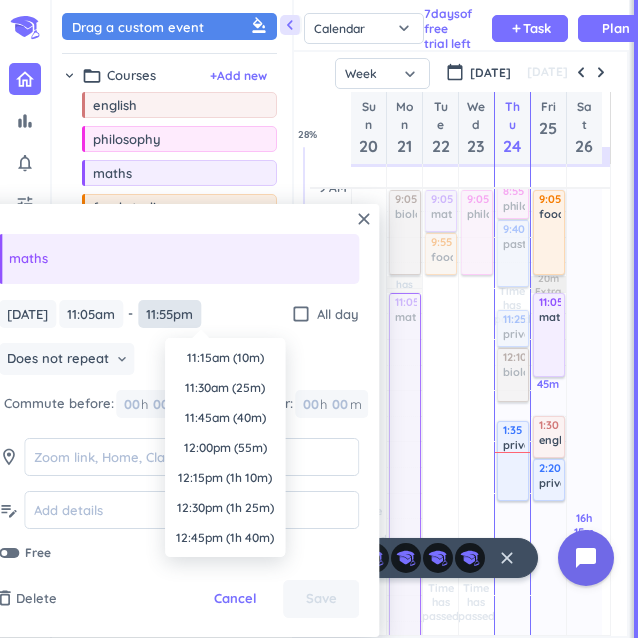 scroll, scrollTop: 2671, scrollLeft: 0, axis: vertical 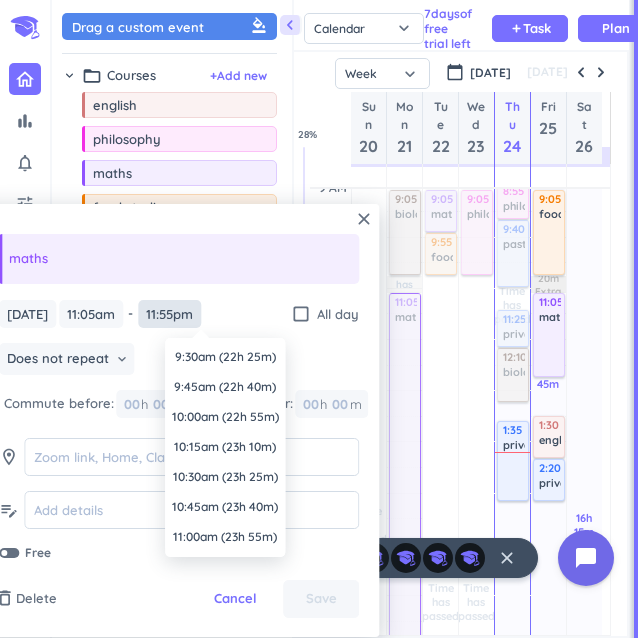 click on "11:55pm" at bounding box center (169, 314) 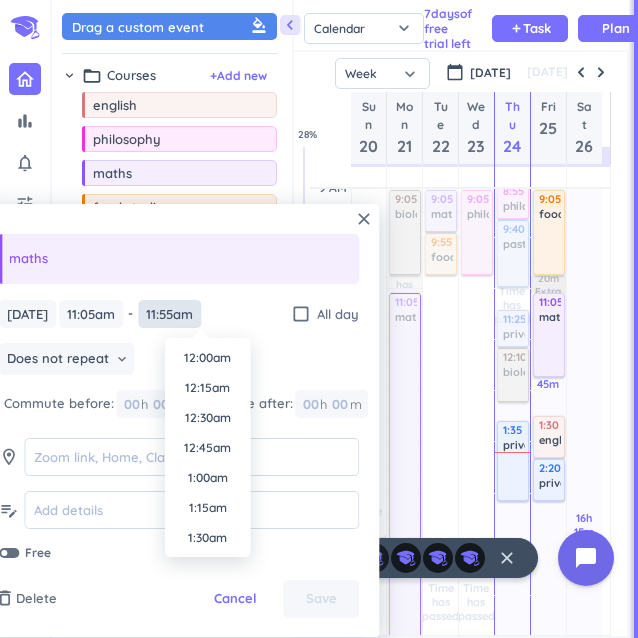 scroll, scrollTop: 1320, scrollLeft: 0, axis: vertical 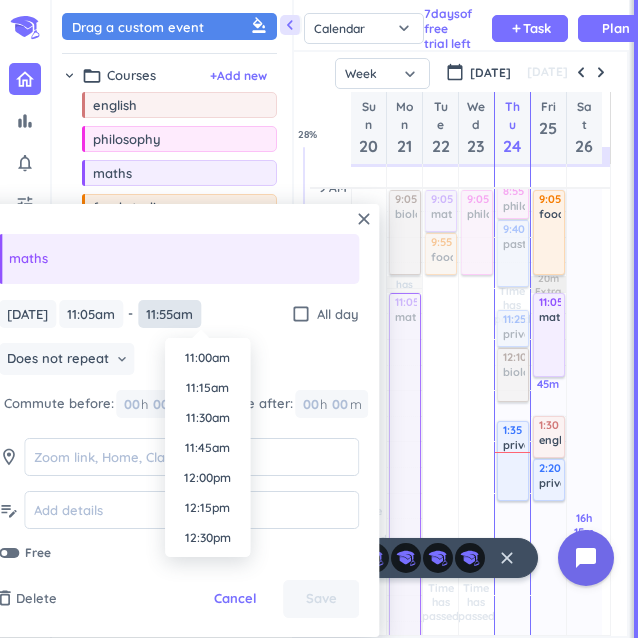 type on "11:55am" 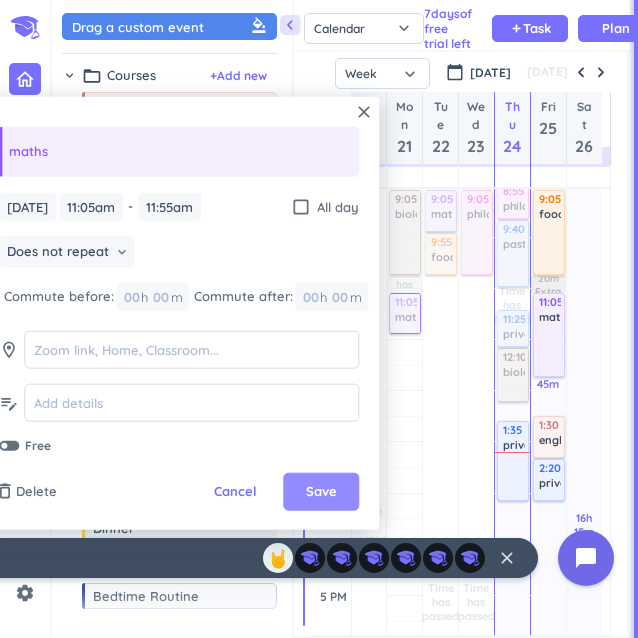 click on "Save" at bounding box center [321, 492] 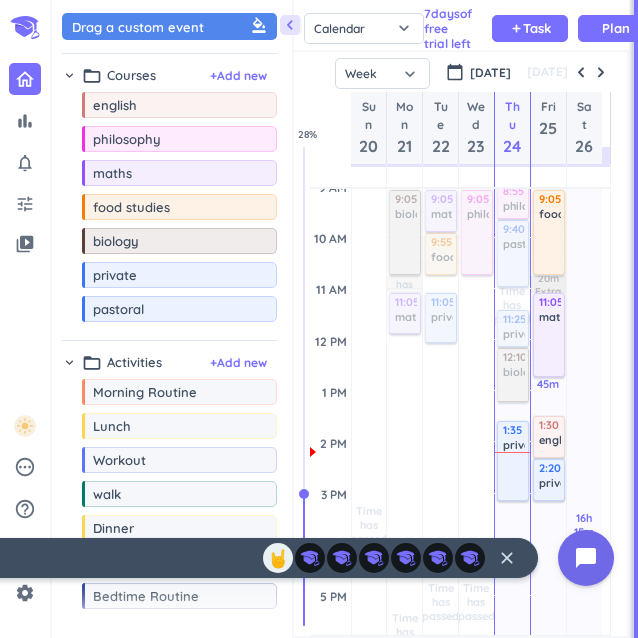 drag, startPoint x: 145, startPoint y: 277, endPoint x: 428, endPoint y: 296, distance: 283.6371 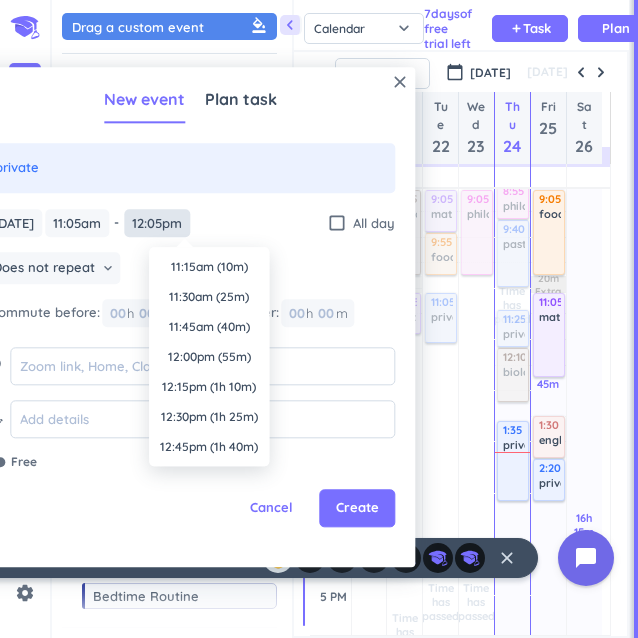 click on "12:05pm" at bounding box center (157, 223) 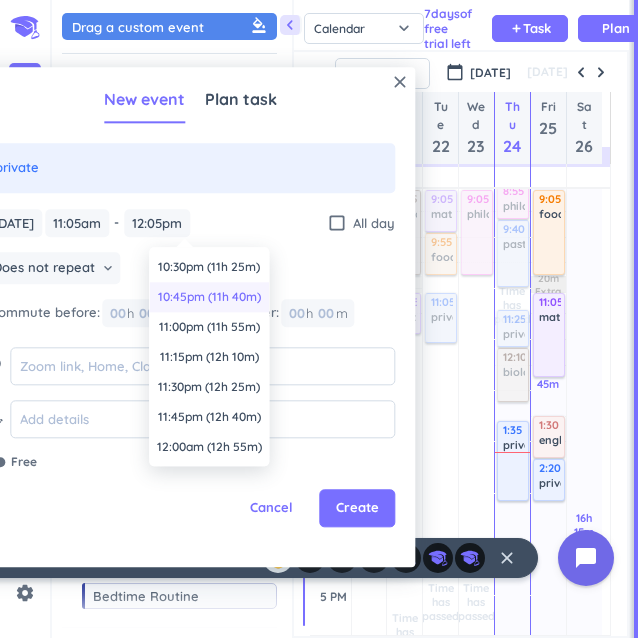 click on "10:45pm (11h 40m)" at bounding box center [209, 297] 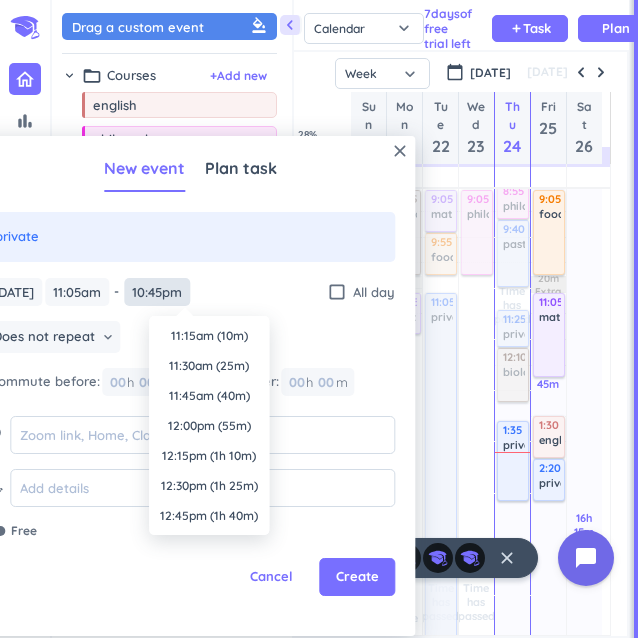 click on "10:45pm" at bounding box center [157, 292] 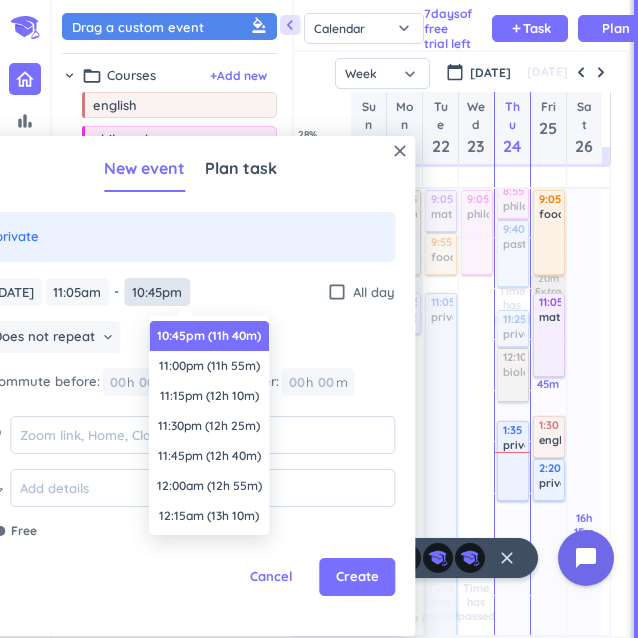 click on "10:45pm" at bounding box center (157, 292) 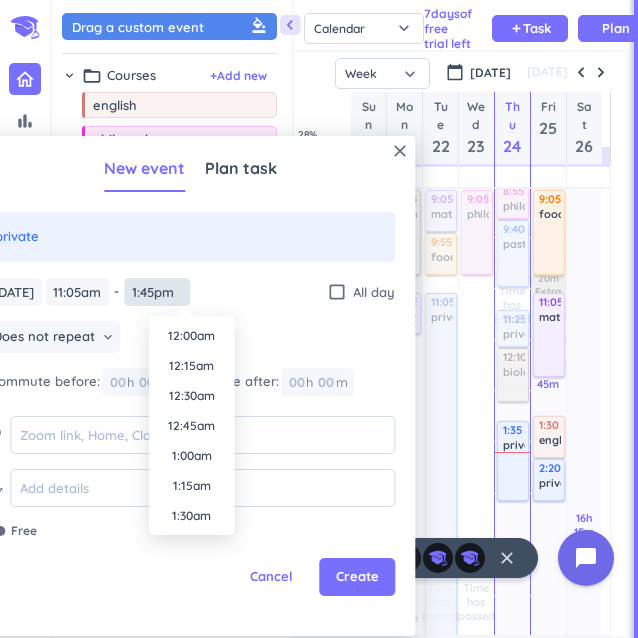 scroll, scrollTop: 1560, scrollLeft: 0, axis: vertical 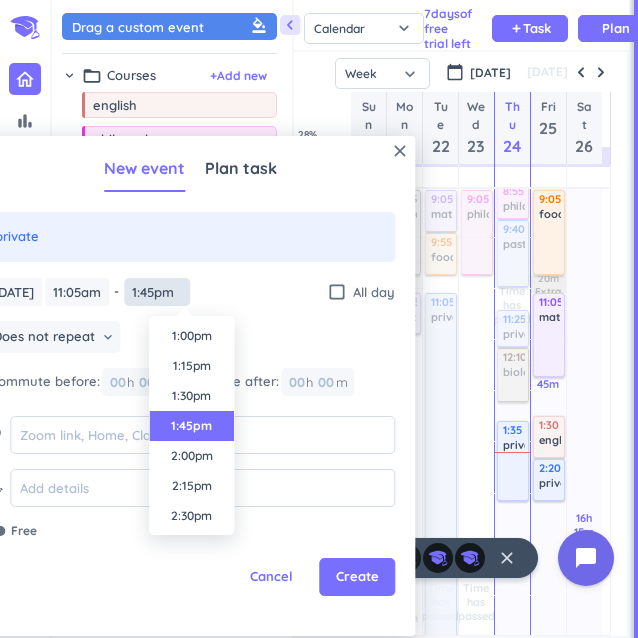 type on "11:45pm" 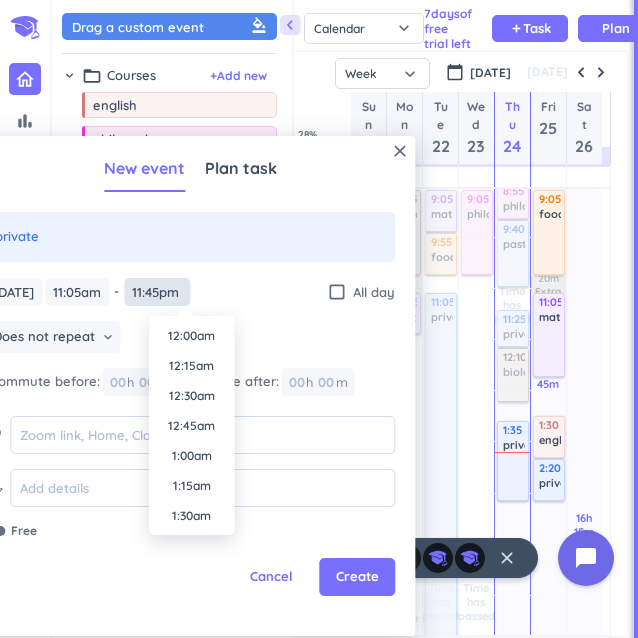 scroll, scrollTop: 2671, scrollLeft: 0, axis: vertical 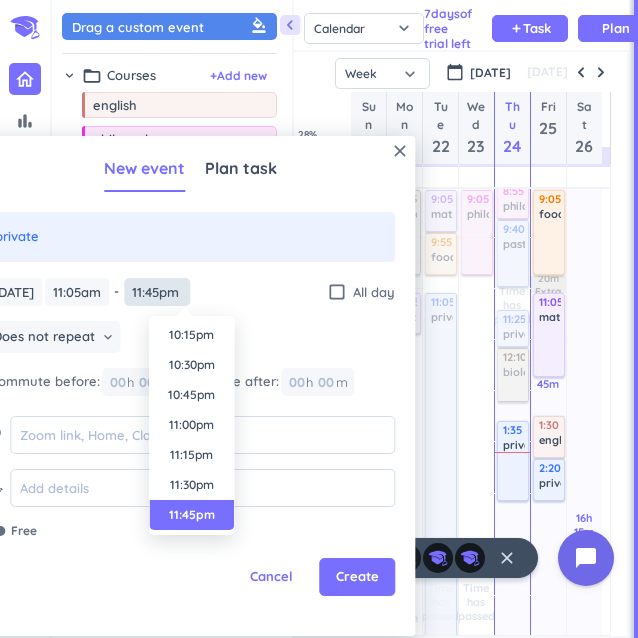 click on "11:45pm" at bounding box center [157, 292] 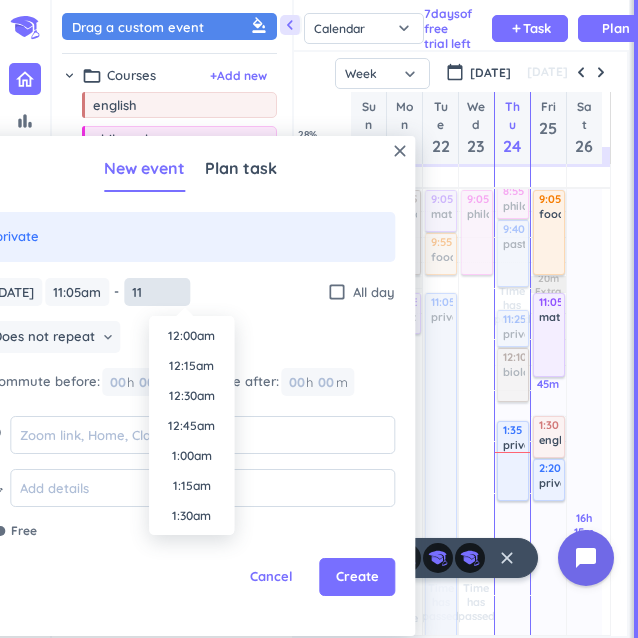scroll, scrollTop: 0, scrollLeft: 0, axis: both 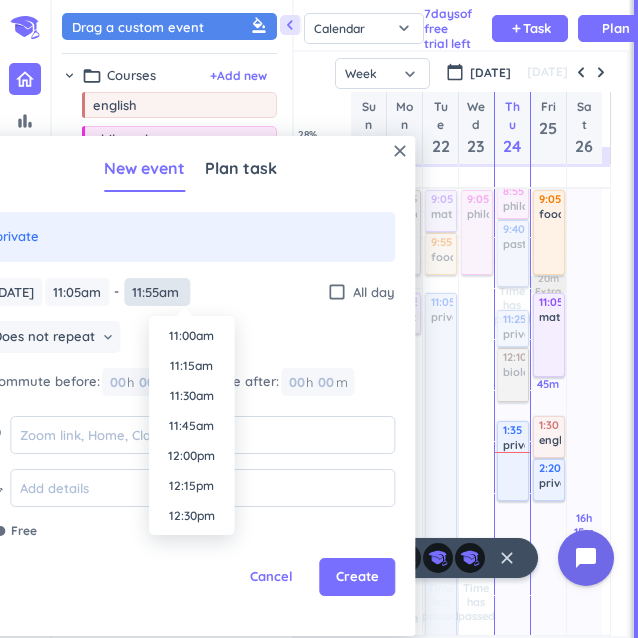 type on "11:55am" 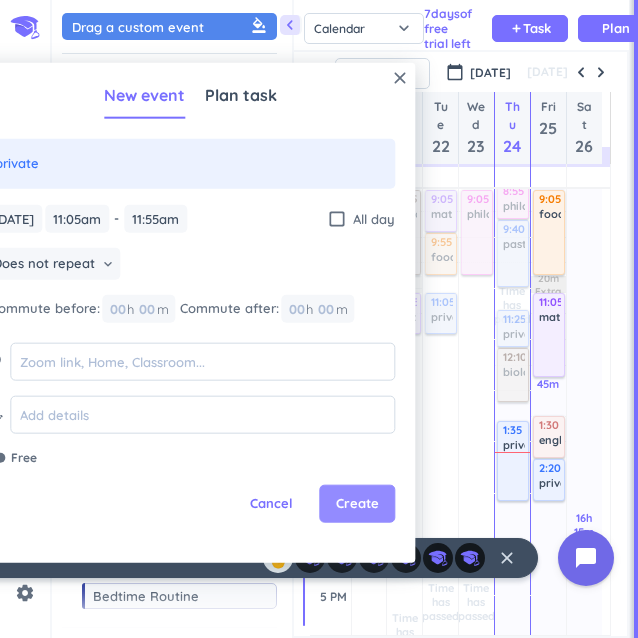click on "Create" at bounding box center [357, 504] 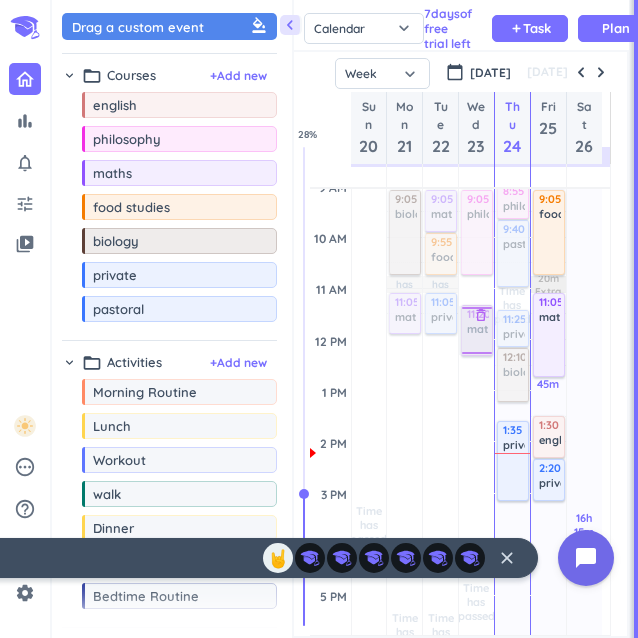 drag, startPoint x: 158, startPoint y: 181, endPoint x: 465, endPoint y: 306, distance: 331.47247 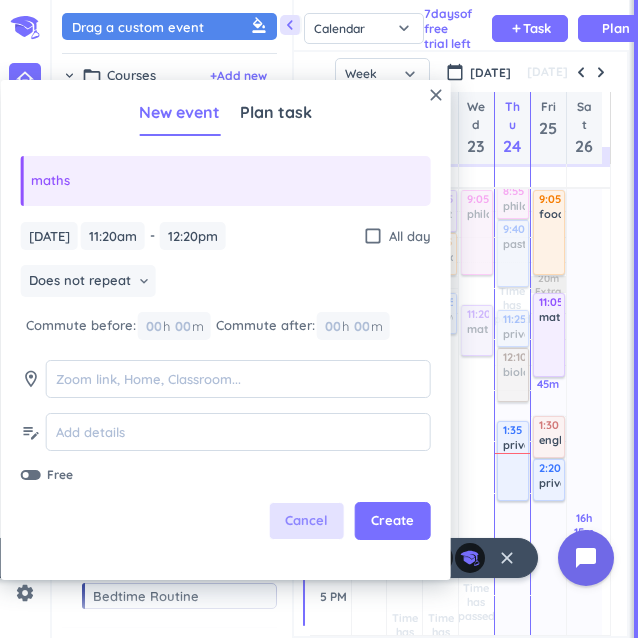 click on "Cancel" at bounding box center (306, 521) 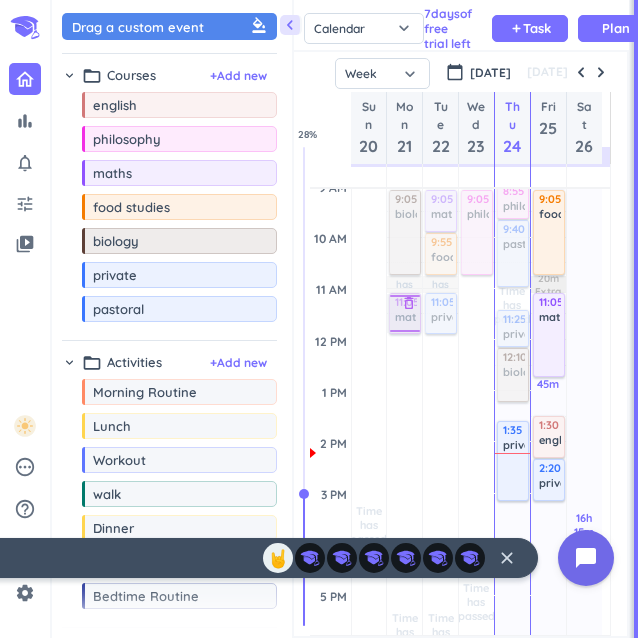 click at bounding box center (403, 313) 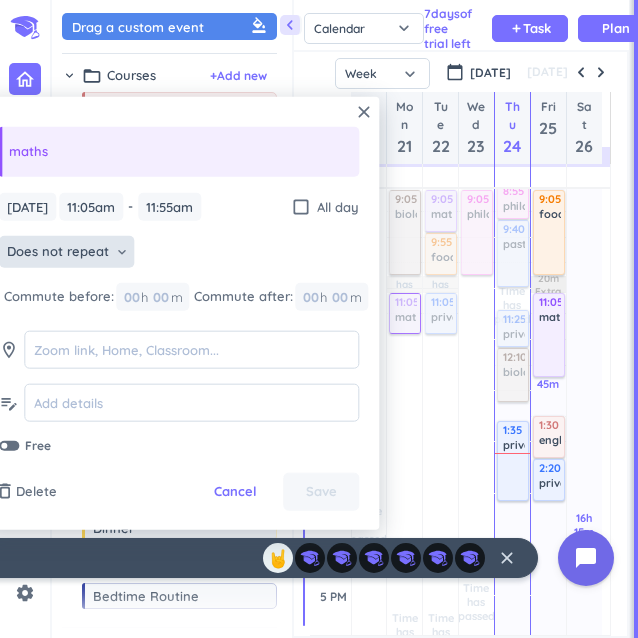 click on "Does not repeat" at bounding box center [58, 251] 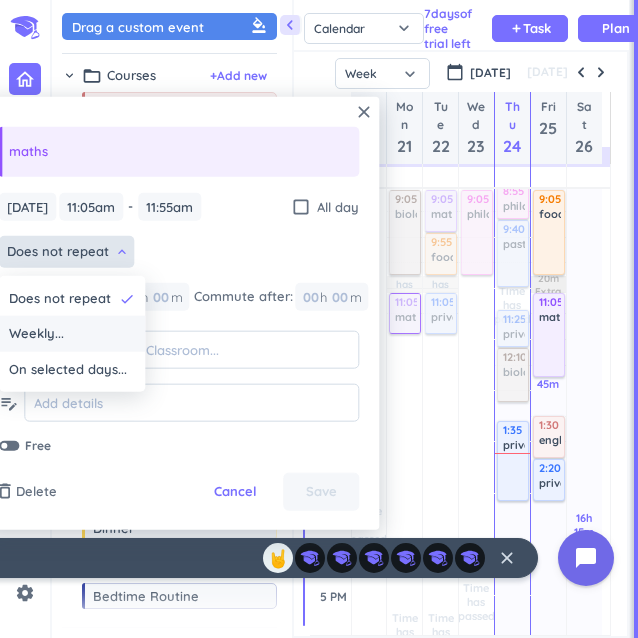 click on "Weekly..." at bounding box center [72, 334] 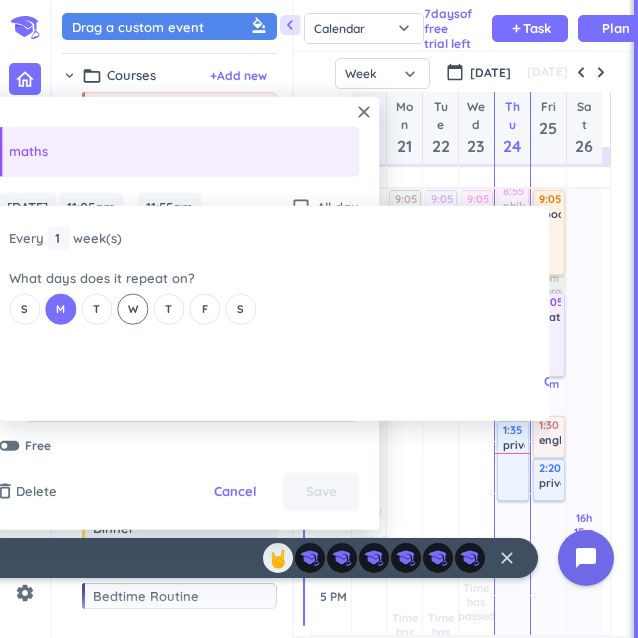 click on "W" at bounding box center (133, 309) 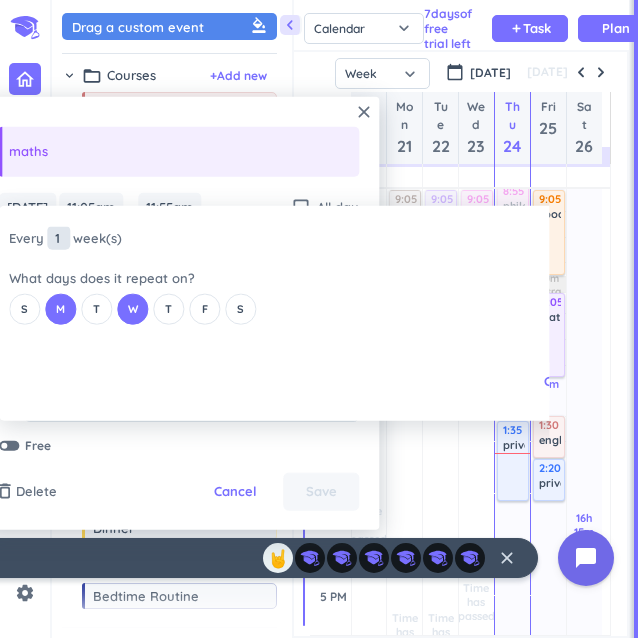 click on "1" at bounding box center (58, 238) 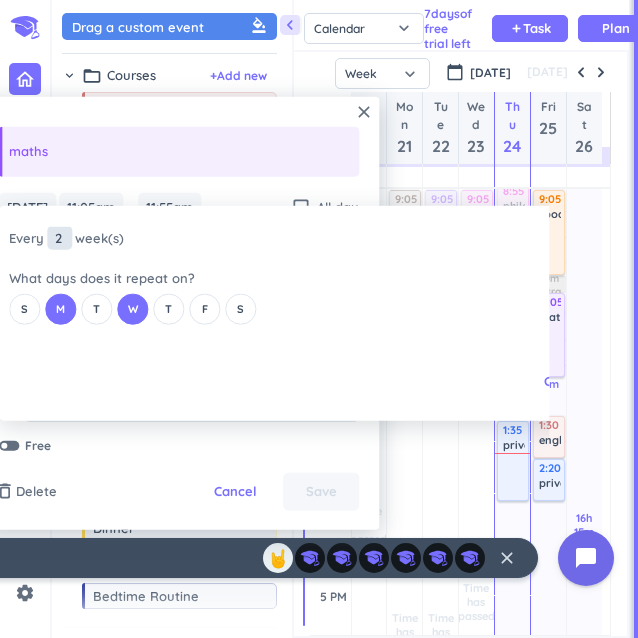 type on "2" 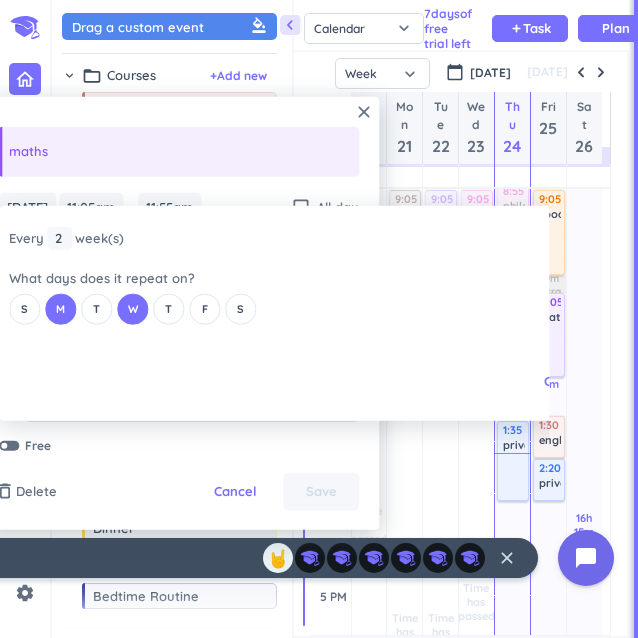 click on "close Every 2 2 1 week (s) What days does it repeat on? S M T W T F S Cancel Ok" at bounding box center [264, 313] 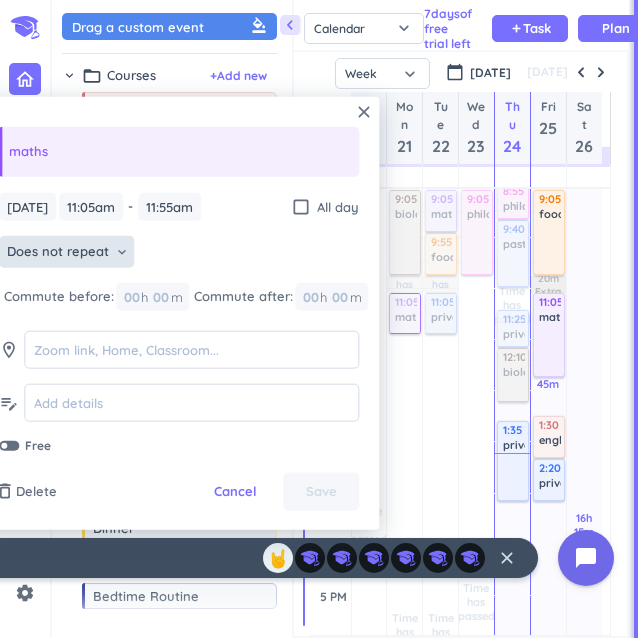 click on "Time has passed Past due Plan" at bounding box center [440, 644] 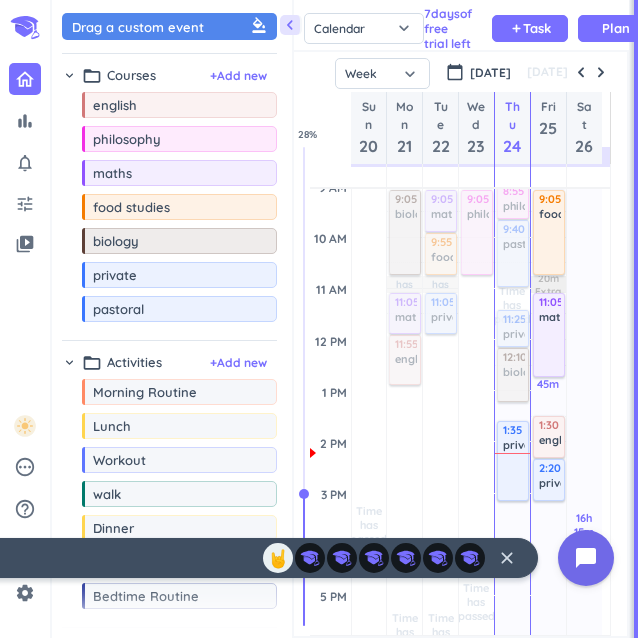 drag, startPoint x: 129, startPoint y: 115, endPoint x: 393, endPoint y: 335, distance: 343.651 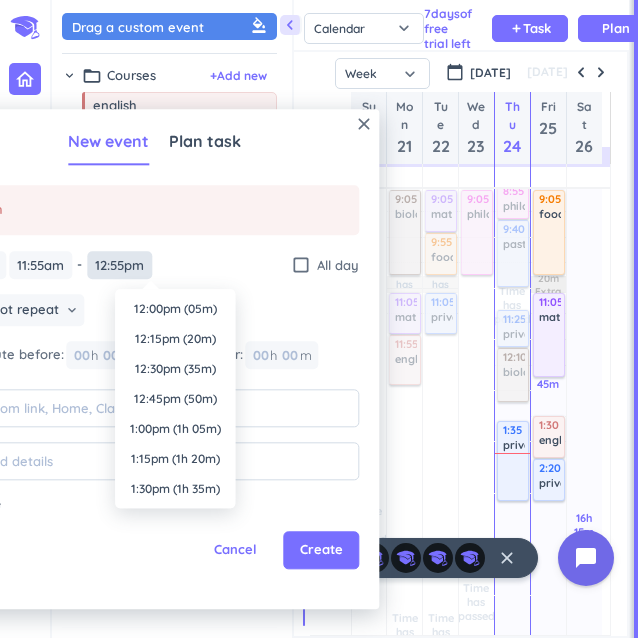 click on "12:55pm" at bounding box center (119, 265) 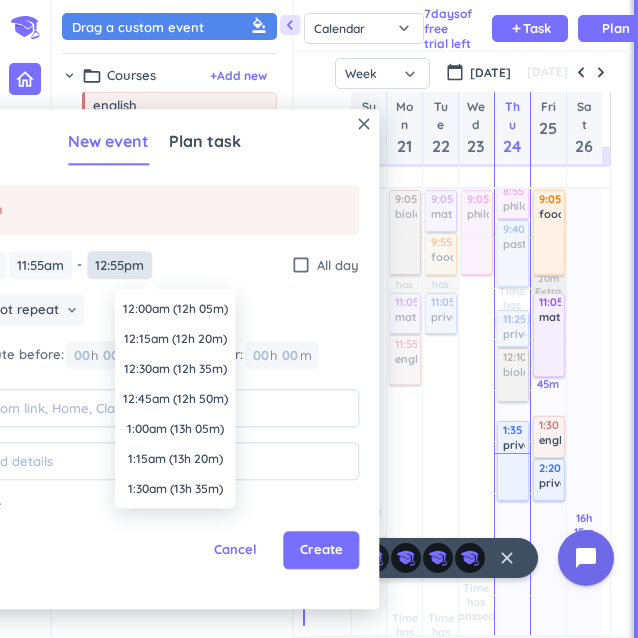 click on "12:55pm" at bounding box center (119, 265) 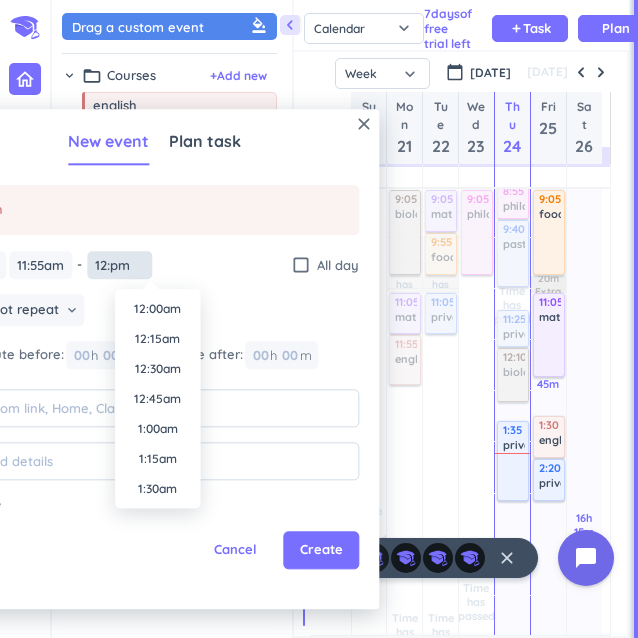 scroll, scrollTop: 1350, scrollLeft: 0, axis: vertical 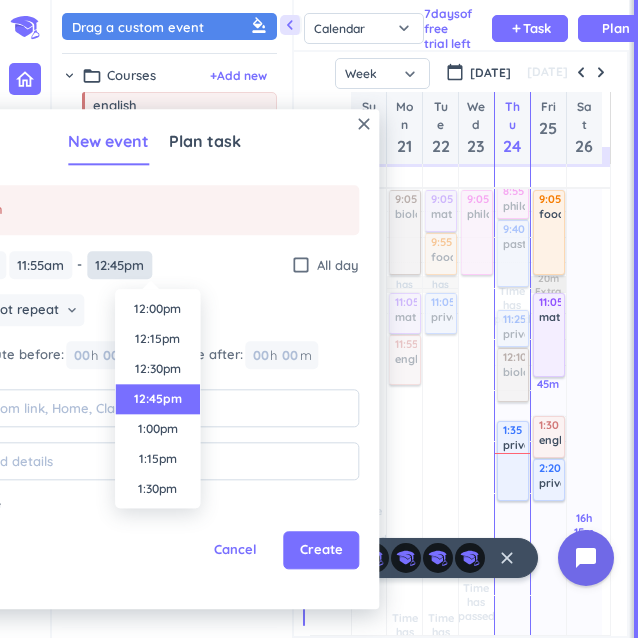 type on "12:45pm" 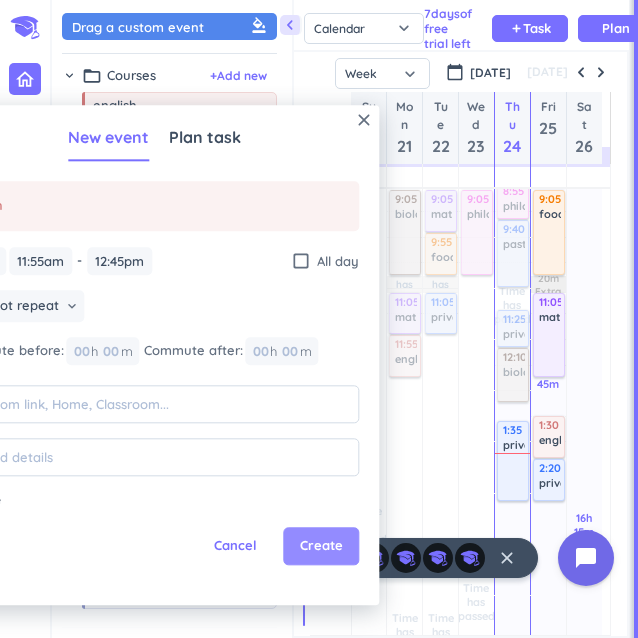 click on "Create" at bounding box center [321, 547] 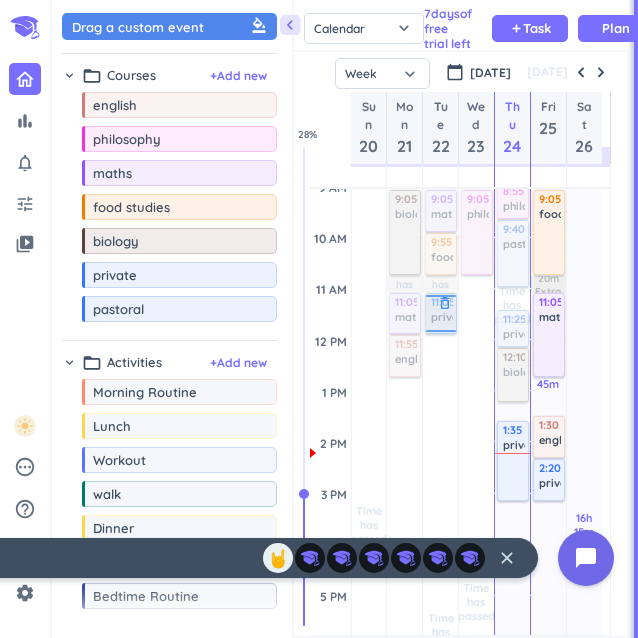 click at bounding box center (439, 313) 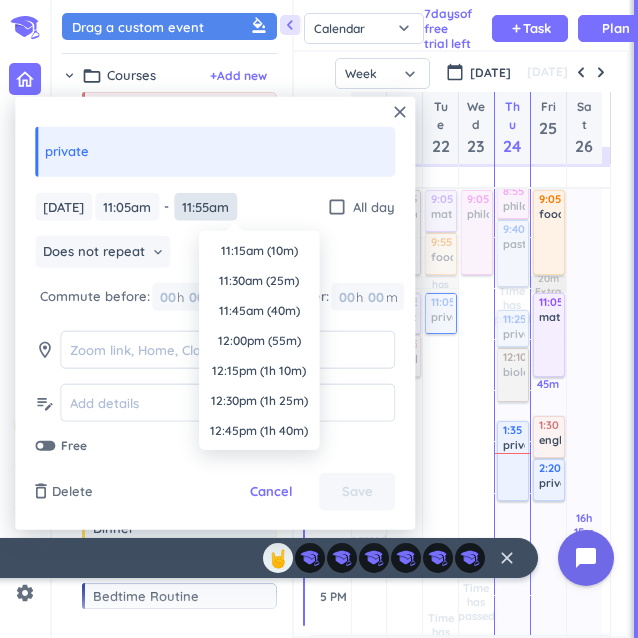 click on "11:55am" at bounding box center (205, 206) 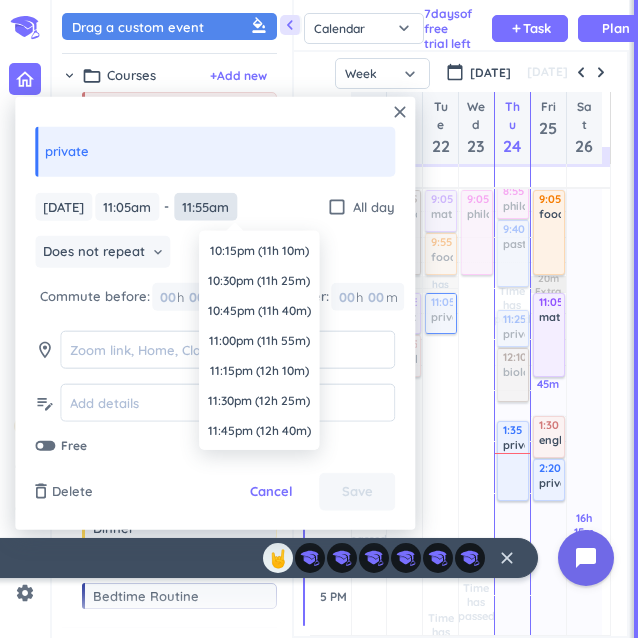 click on "11:55am" at bounding box center (205, 206) 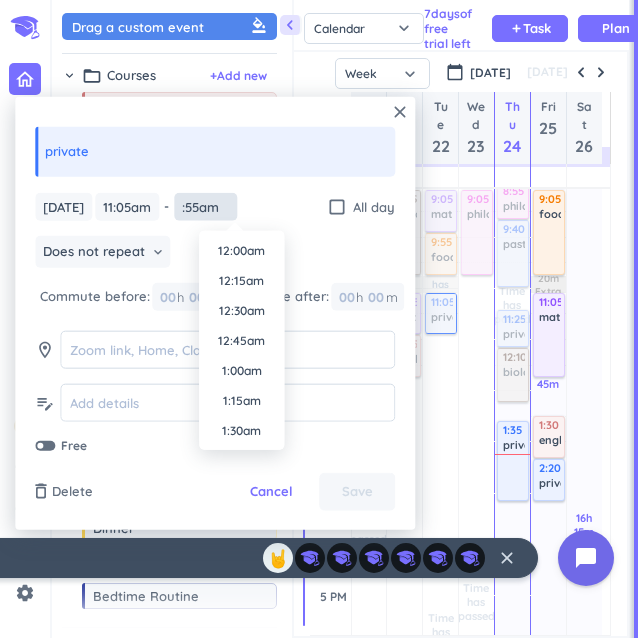 scroll, scrollTop: 120, scrollLeft: 0, axis: vertical 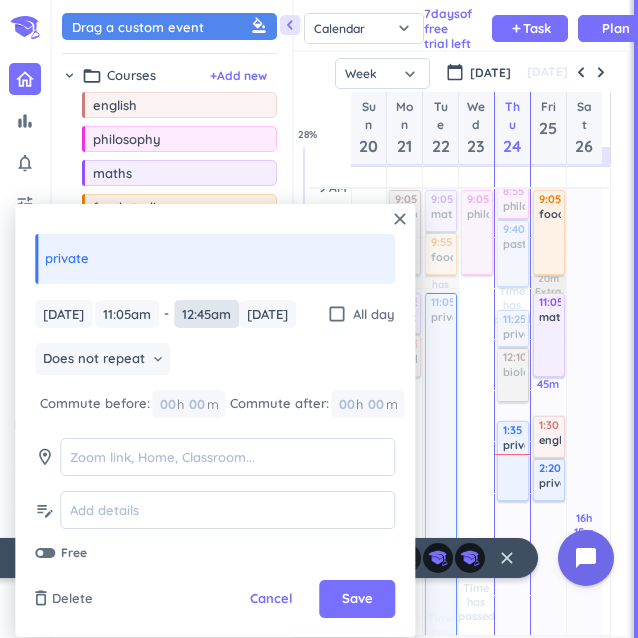 click on "12:45am" at bounding box center [206, 314] 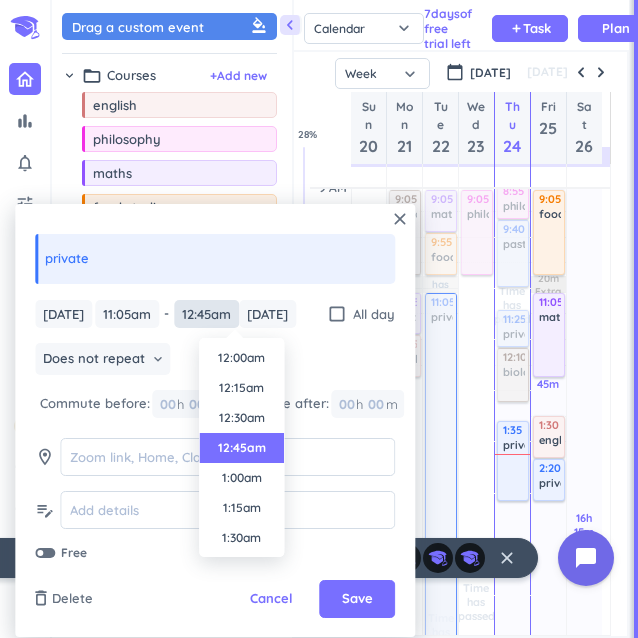 scroll, scrollTop: 0, scrollLeft: 0, axis: both 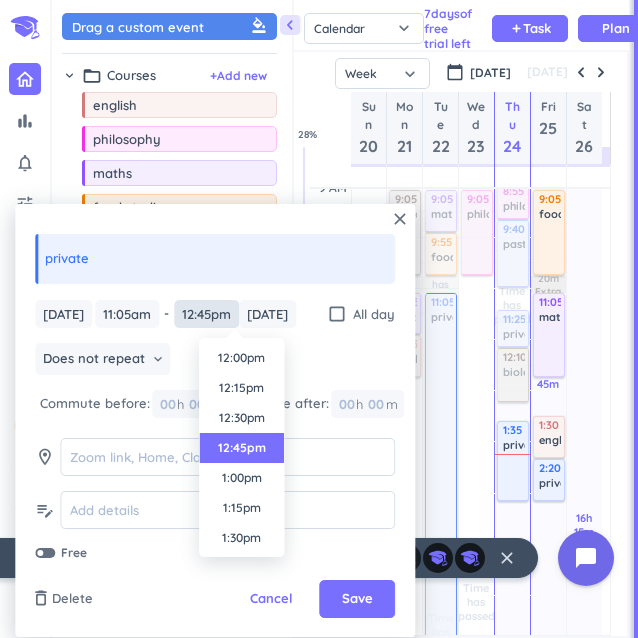 type on "12:45pm" 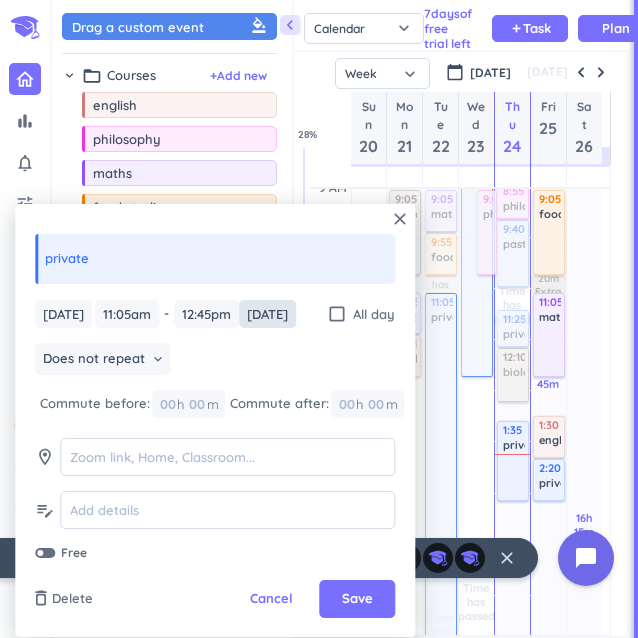 click on "[DATE]" at bounding box center (267, 314) 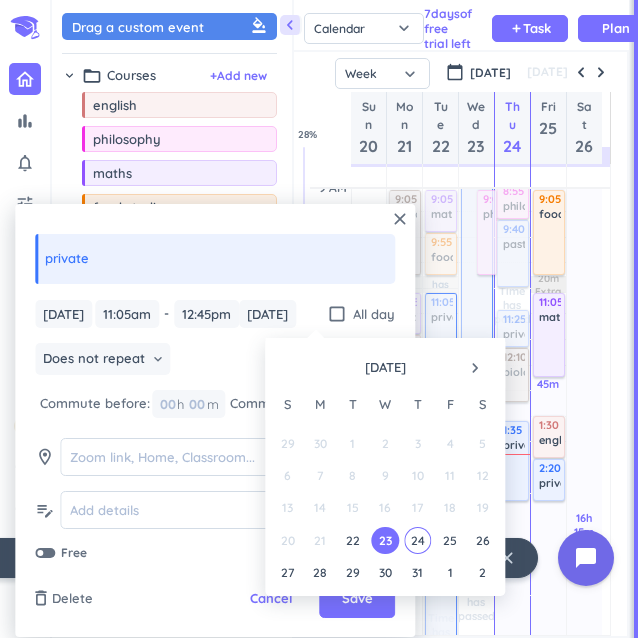 click on "23" at bounding box center (385, 540) 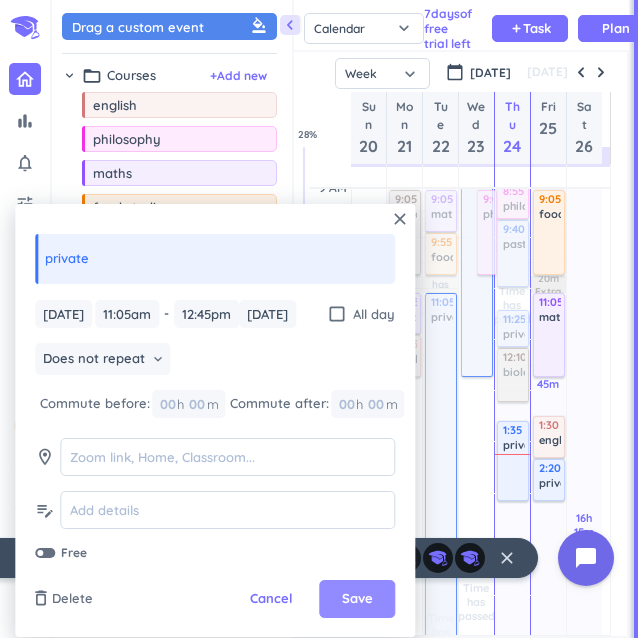 click on "Save" at bounding box center [357, 599] 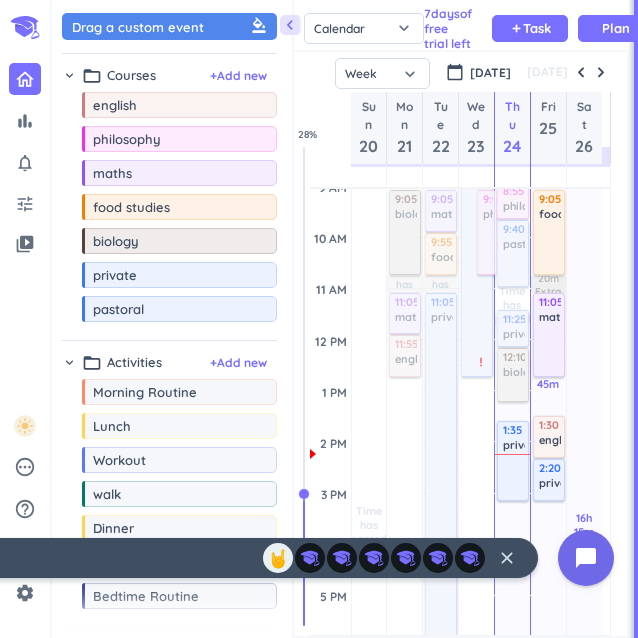 click at bounding box center (305, 386) 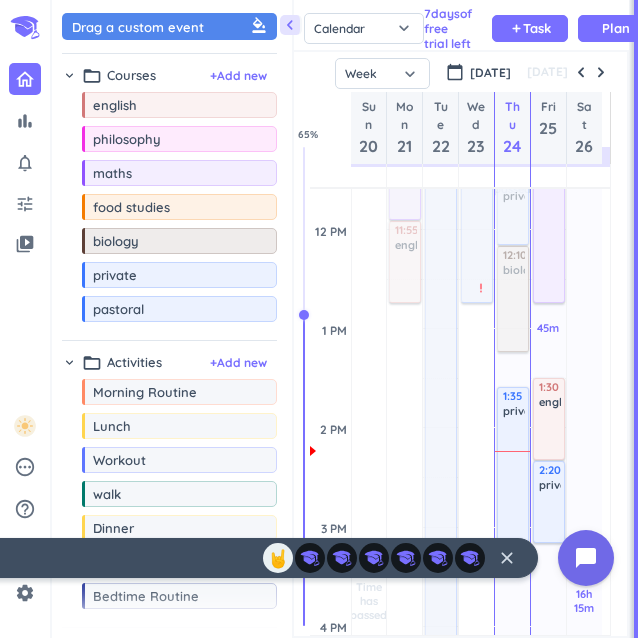 scroll, scrollTop: 769, scrollLeft: 0, axis: vertical 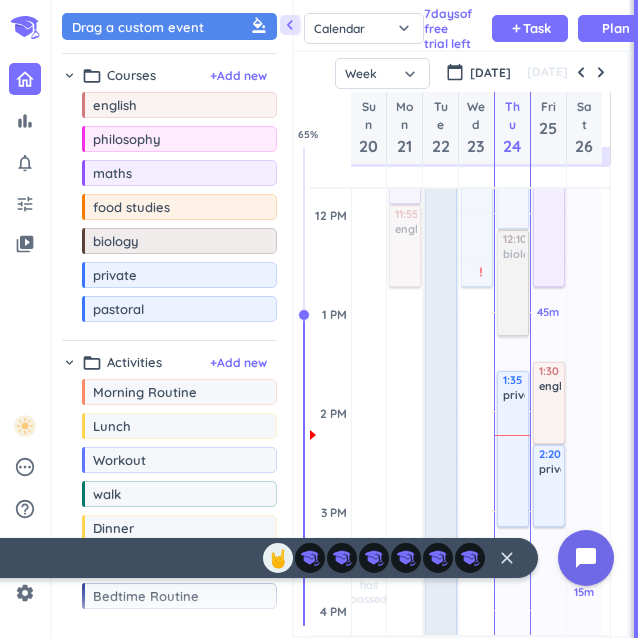 click at bounding box center (439, 962) 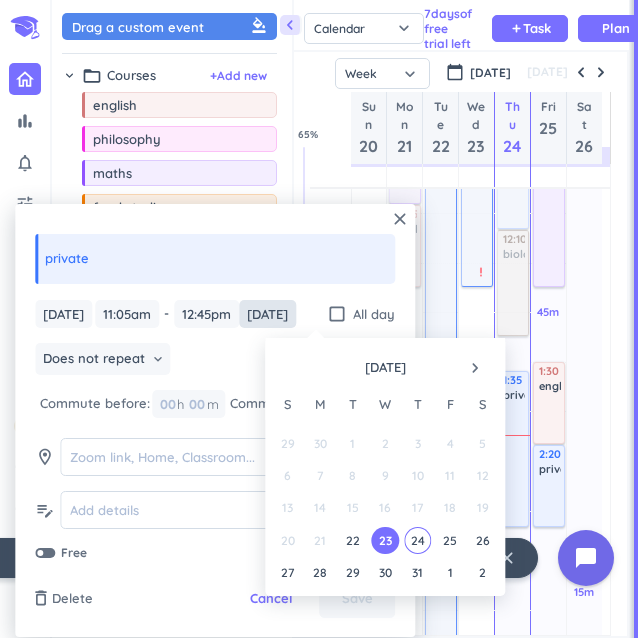 click on "[DATE]" at bounding box center [267, 314] 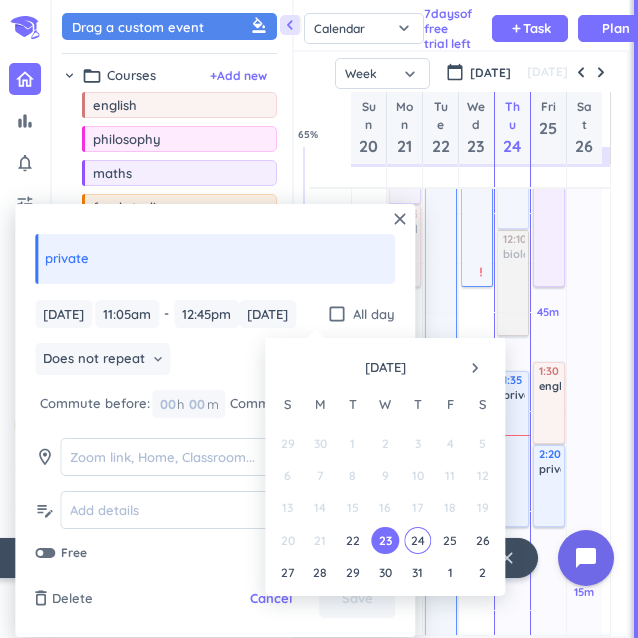 click on "23" at bounding box center (385, 540) 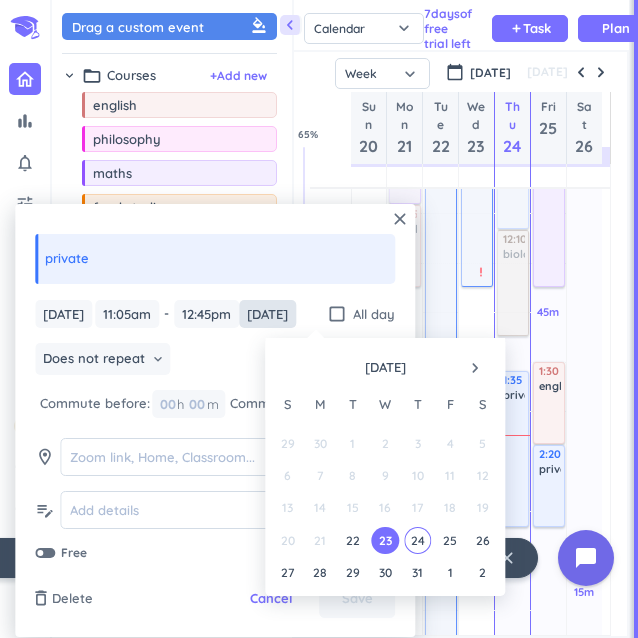 click on "[DATE]" at bounding box center (267, 314) 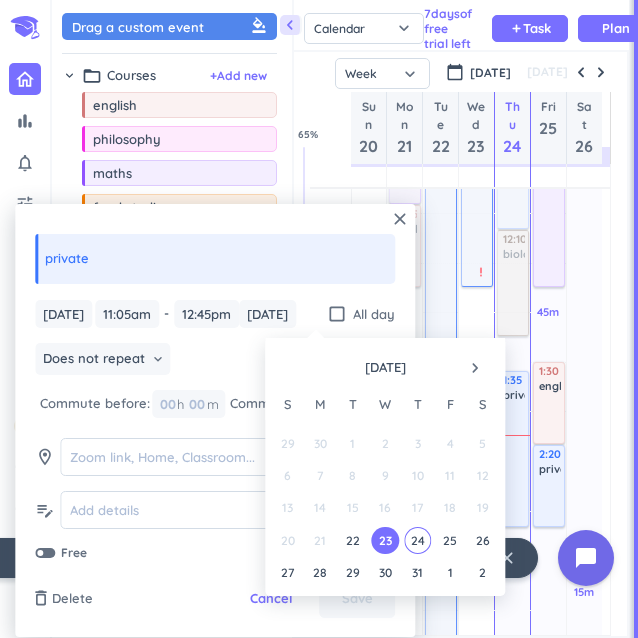 click on "23" at bounding box center [385, 540] 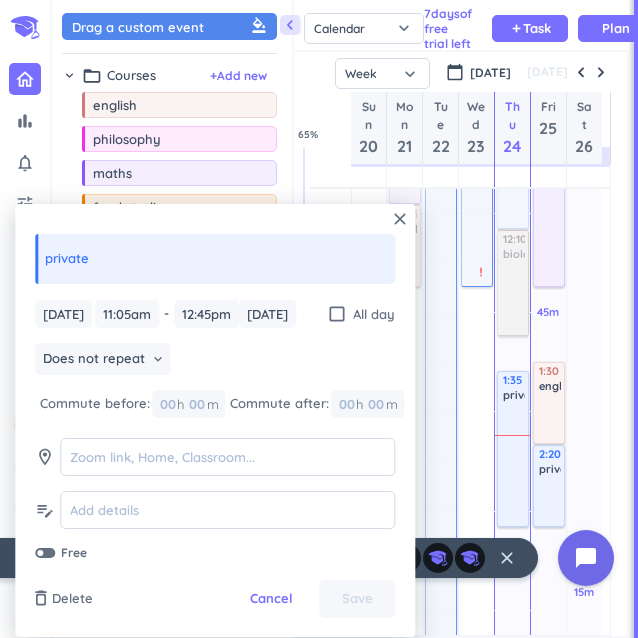 click on "[DATE] [DATE]   11:05am 11:05am - 12:45pm 12:45pm [DATE] [DATE] check_box_outline_blank All day Does not repeat keyboard_arrow_down Commute before: 00 h 00 m Commute after: 00 h 00 m room edit_note Free" at bounding box center [215, 431] 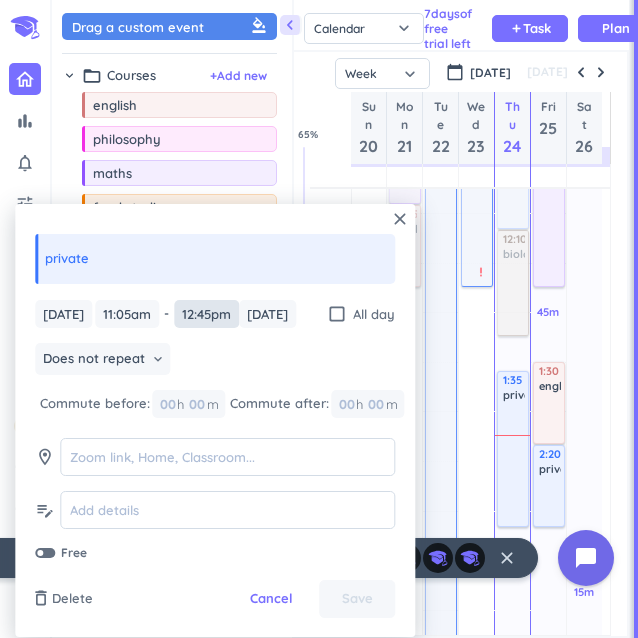 click on "12:45pm" at bounding box center [206, 314] 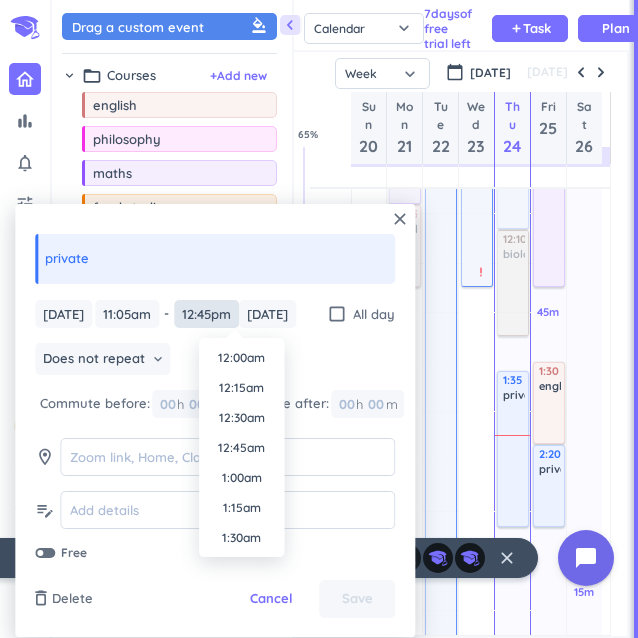 scroll, scrollTop: 1440, scrollLeft: 0, axis: vertical 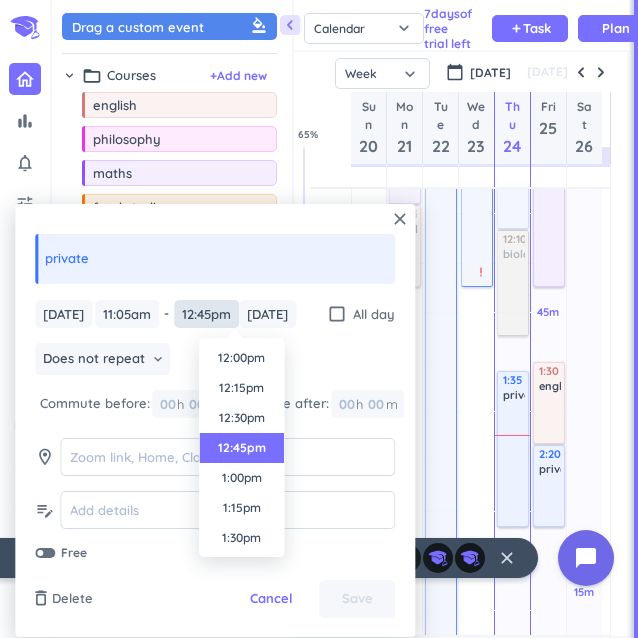 click on "12:45pm" at bounding box center (206, 314) 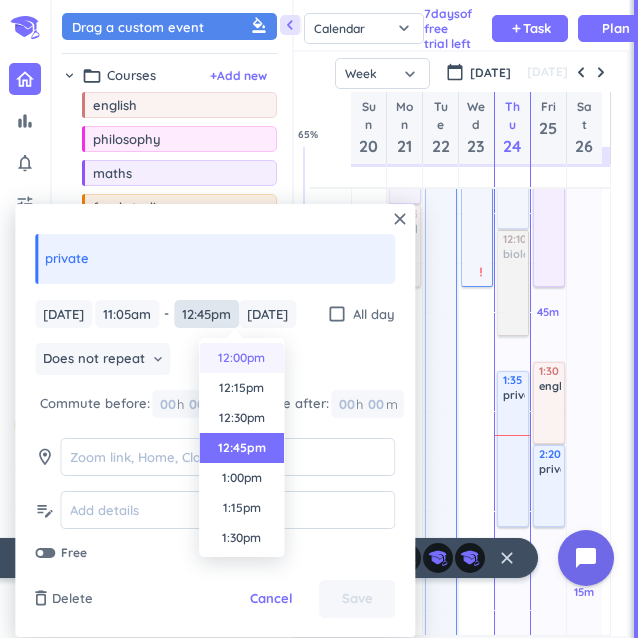 type on "\" 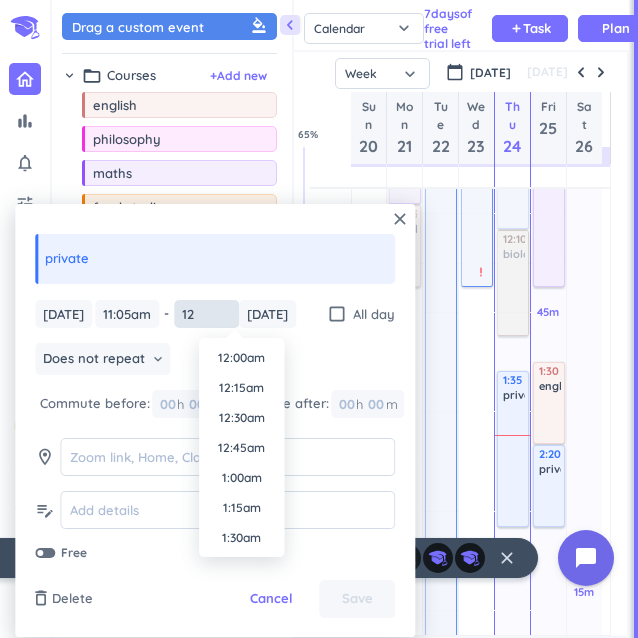 scroll, scrollTop: 0, scrollLeft: 0, axis: both 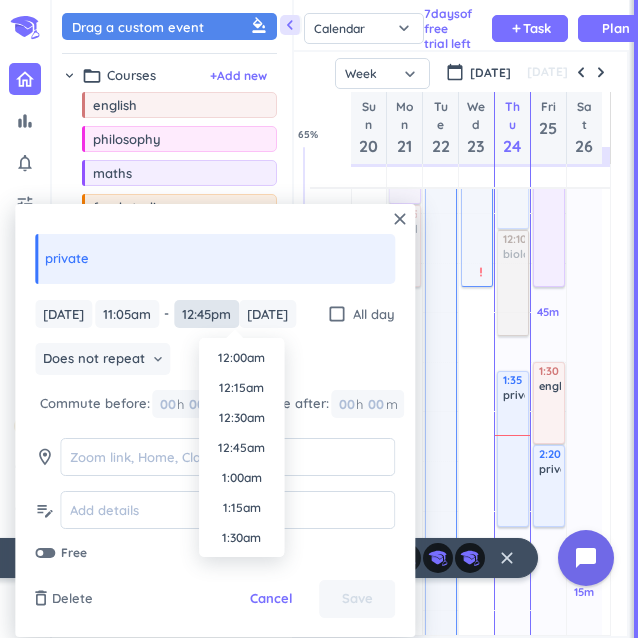 click on "12:45pm" at bounding box center (206, 314) 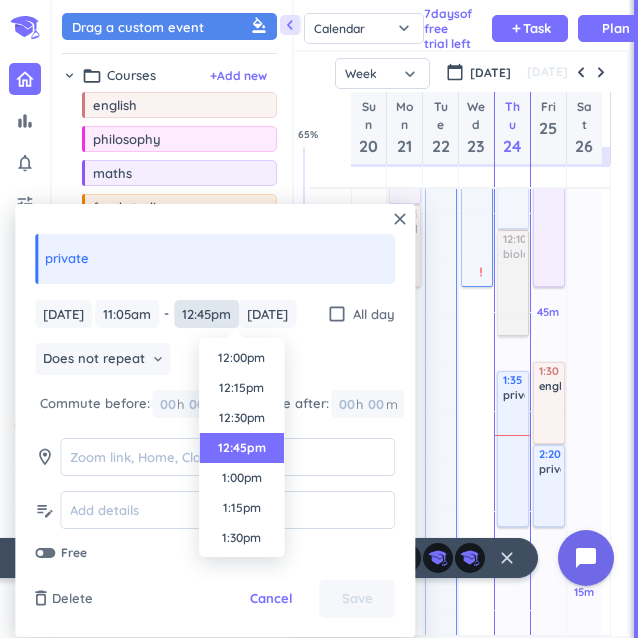 click on "12:45pm" at bounding box center [206, 314] 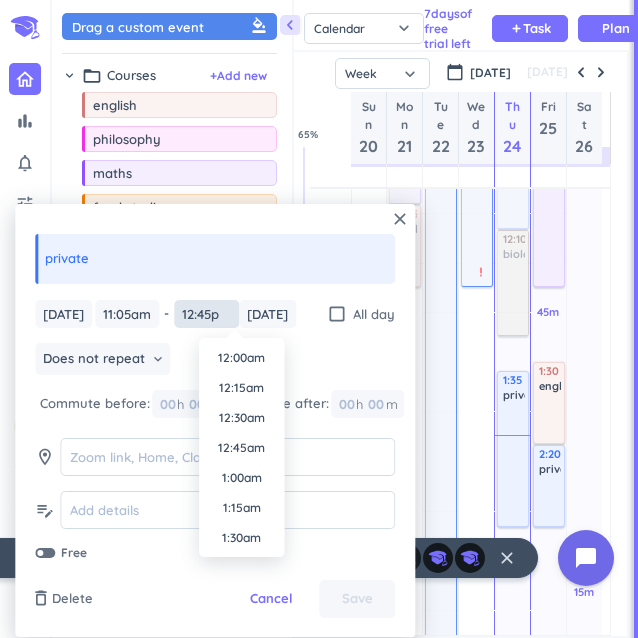 scroll, scrollTop: 1440, scrollLeft: 0, axis: vertical 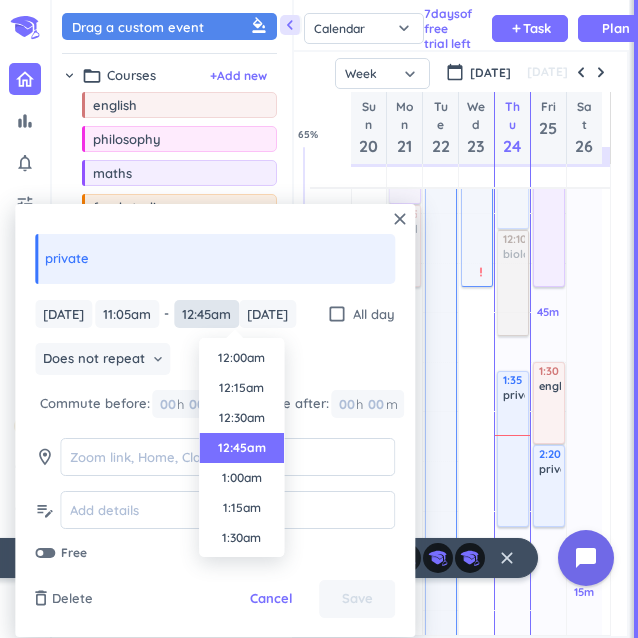 type on "12:45am" 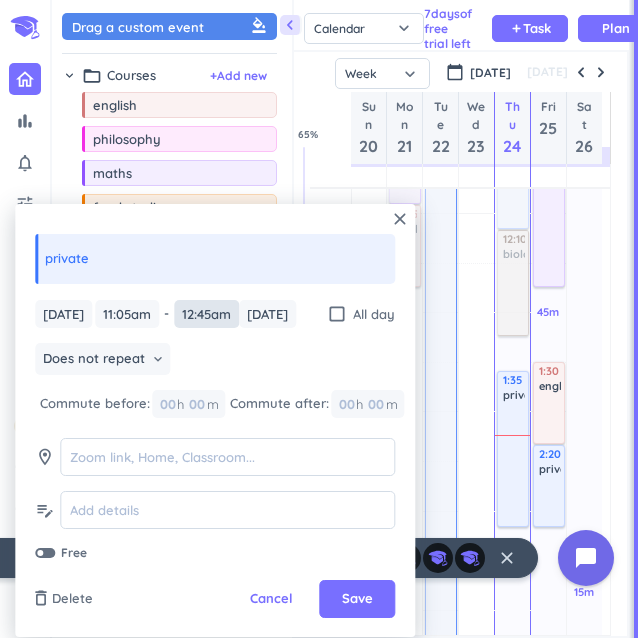 click on "12:45am" at bounding box center [206, 314] 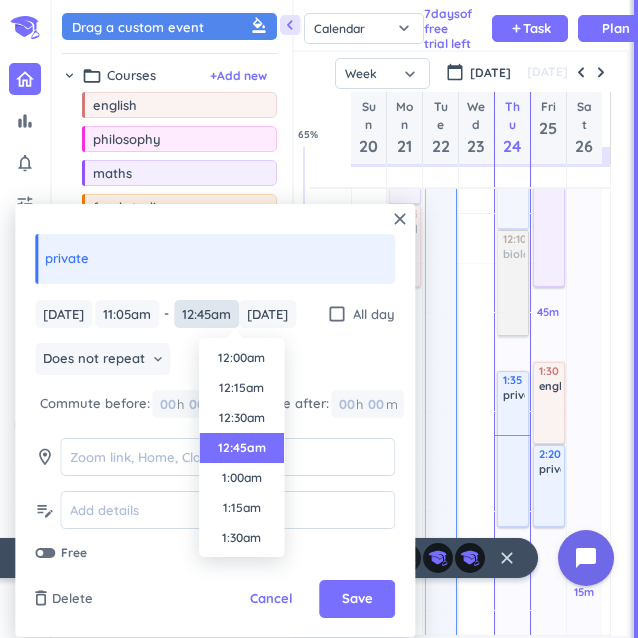 scroll, scrollTop: 0, scrollLeft: 0, axis: both 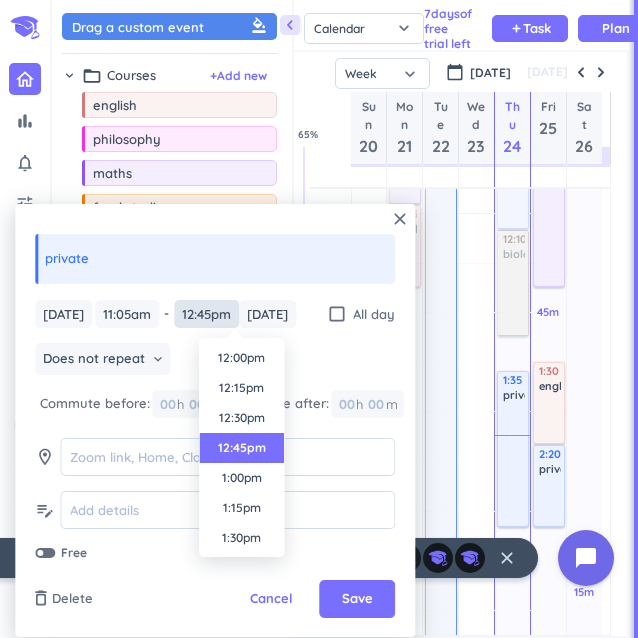 type on "12:45pm" 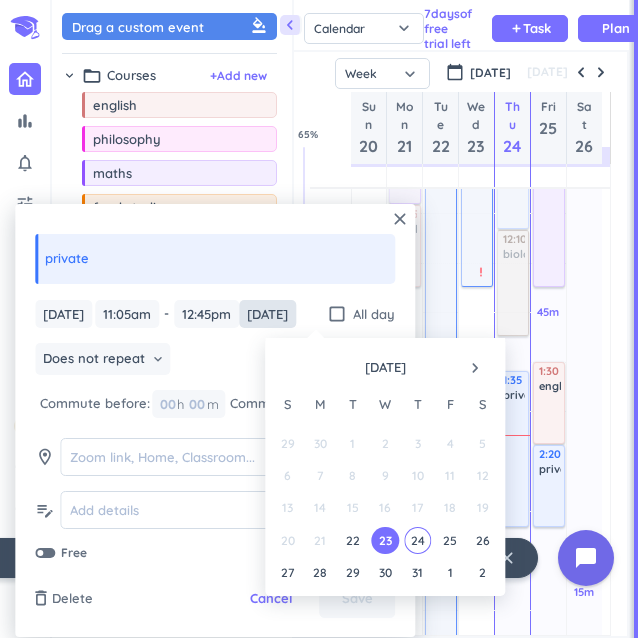 click on "[DATE]" at bounding box center (267, 314) 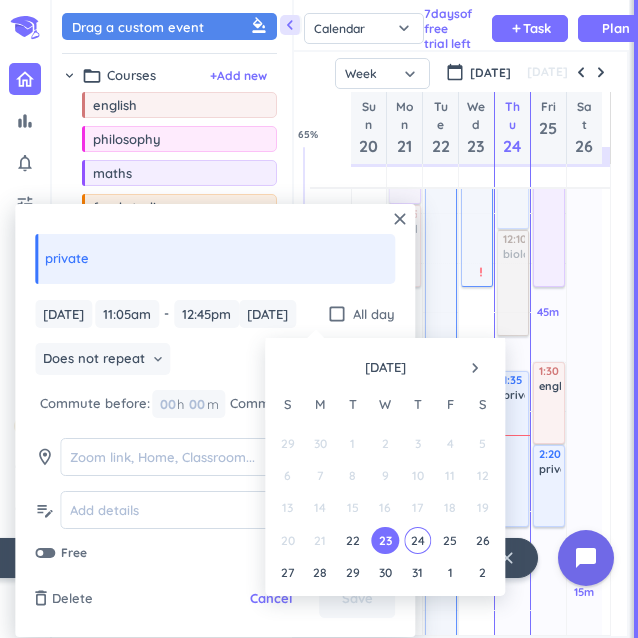click on "23" at bounding box center [385, 540] 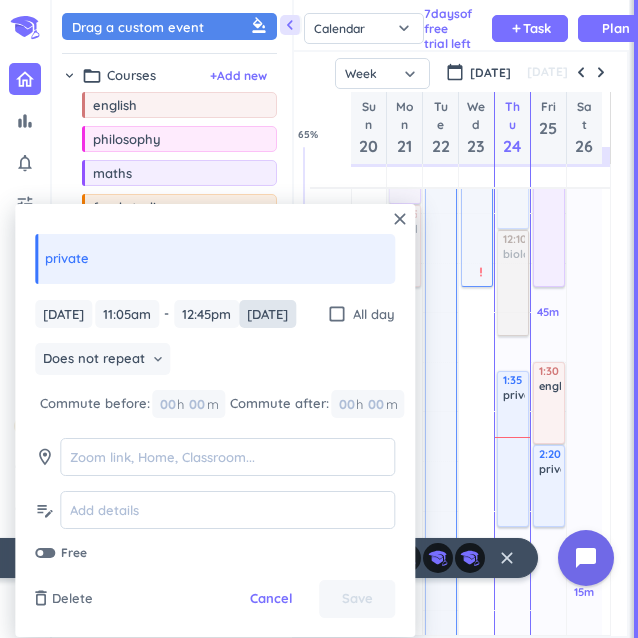 click on "[DATE]" at bounding box center [267, 314] 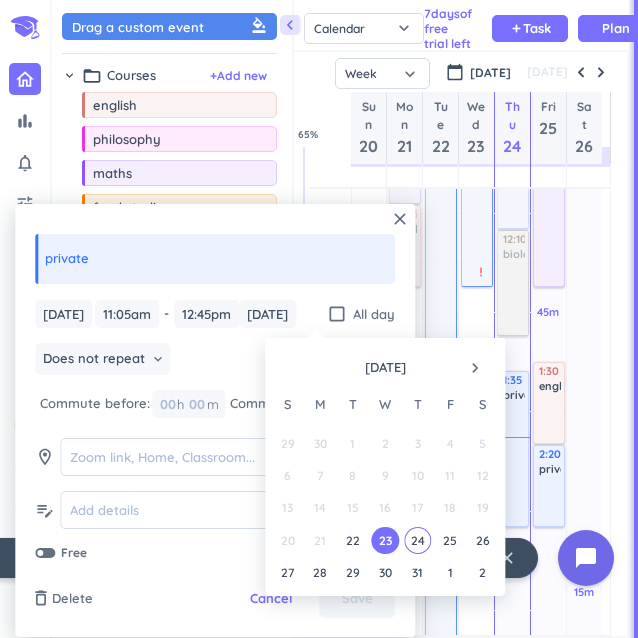 click on "20 21 22 23 24 25 26" at bounding box center (385, 540) 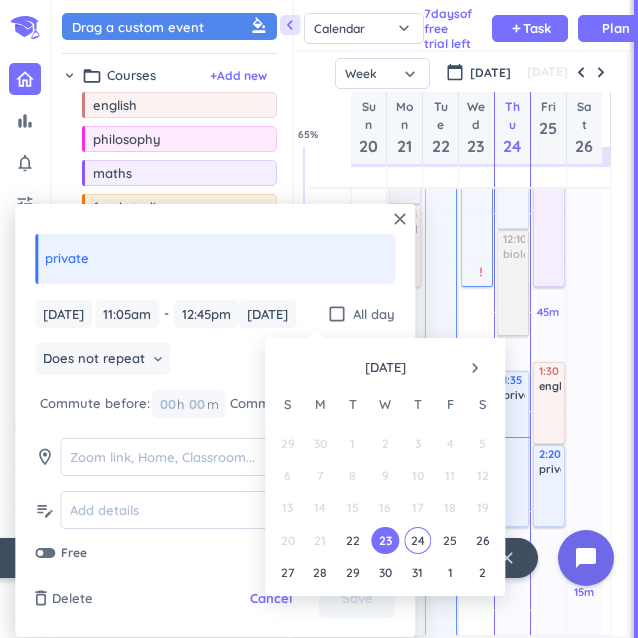 click on "23" at bounding box center (385, 540) 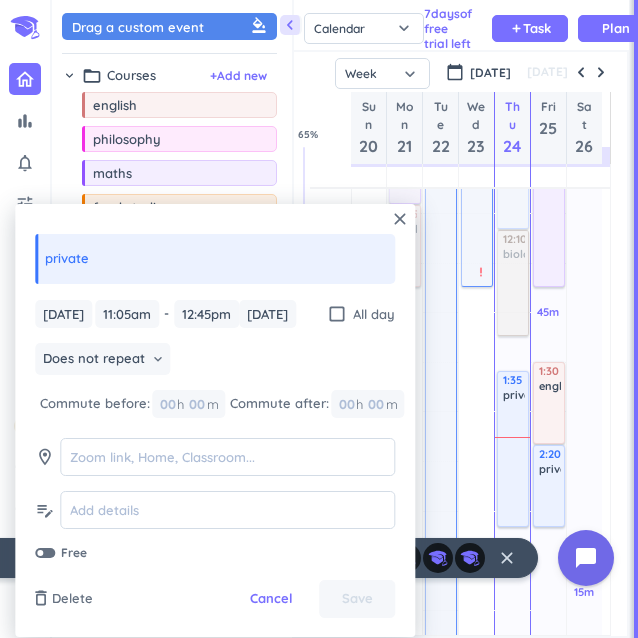 click on "[DATE] [DATE]   11:05am 11:05am - 12:45pm 12:45pm [DATE] [DATE] check_box_outline_blank All day Does not repeat keyboard_arrow_down Commute before: 00 h 00 m Commute after: 00 h 00 m room edit_note Free" at bounding box center (215, 431) 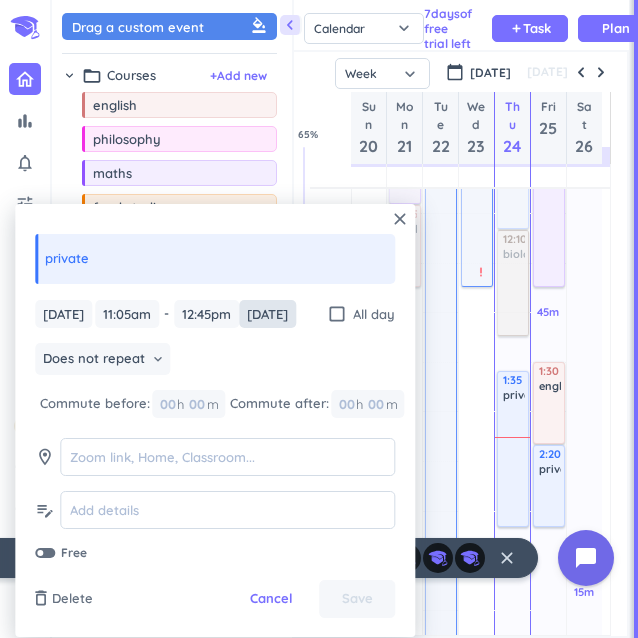 click on "[DATE]" at bounding box center [267, 314] 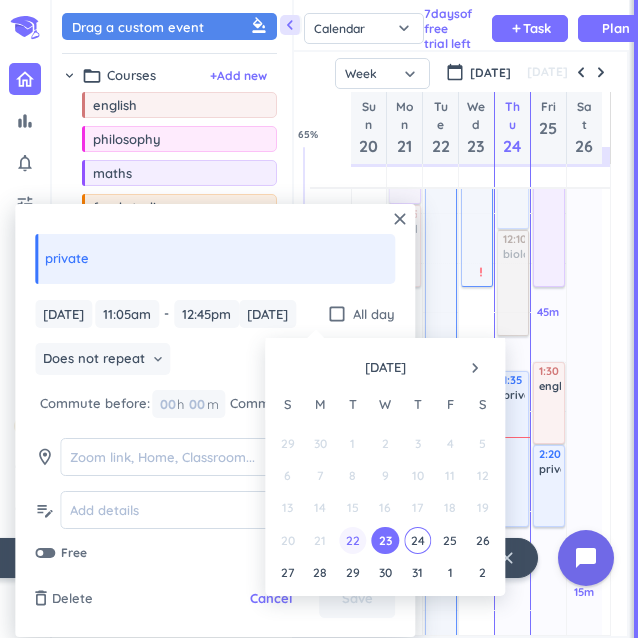click on "22" at bounding box center [352, 540] 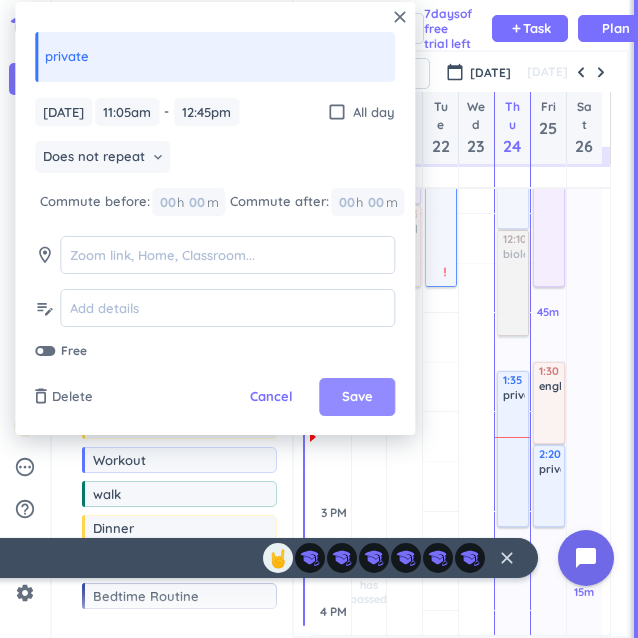 click on "Save" at bounding box center [357, 397] 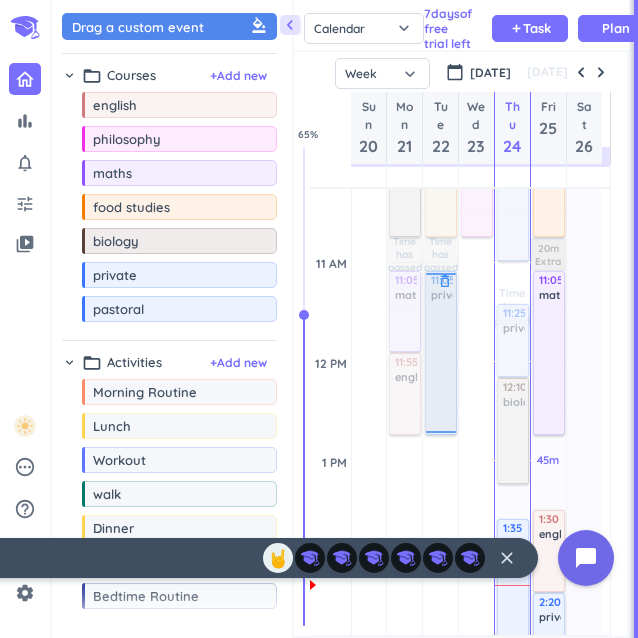 scroll, scrollTop: 664, scrollLeft: 0, axis: vertical 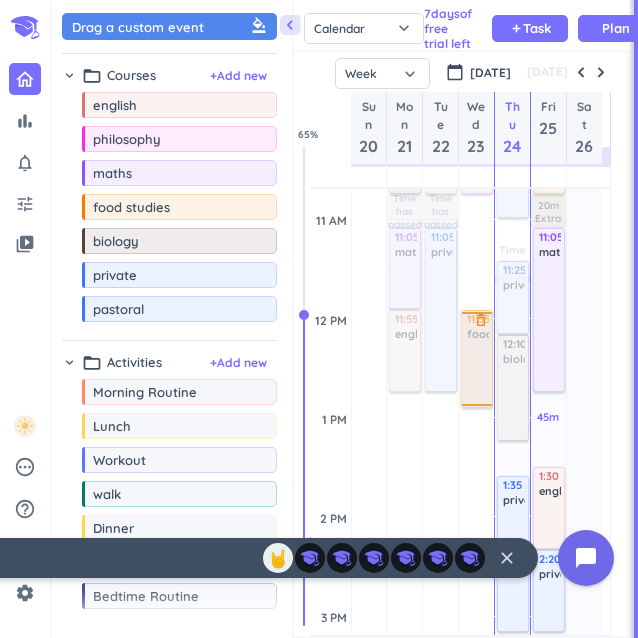 drag, startPoint x: 134, startPoint y: 210, endPoint x: 471, endPoint y: 314, distance: 352.6826 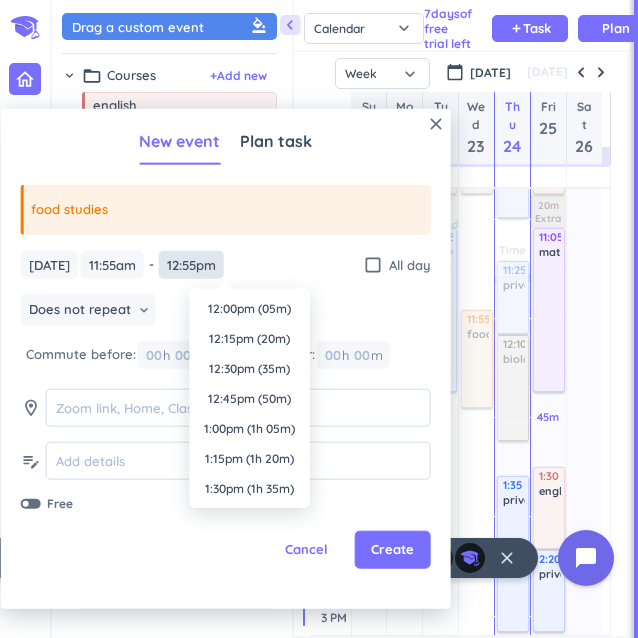 click on "12:55pm" at bounding box center [191, 264] 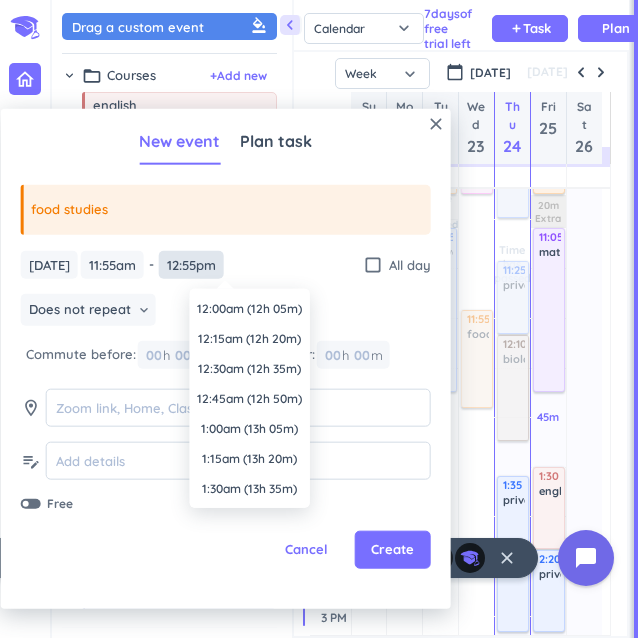 click on "12:55pm" at bounding box center (191, 264) 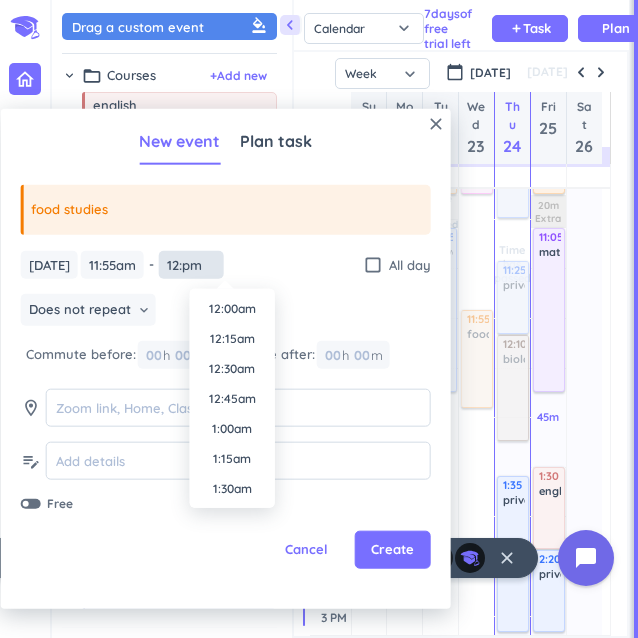 scroll, scrollTop: 1350, scrollLeft: 0, axis: vertical 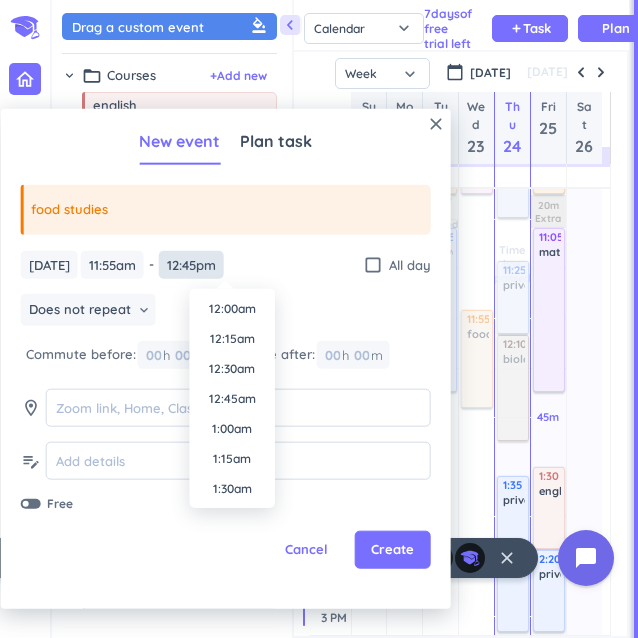 type on "12:45pm" 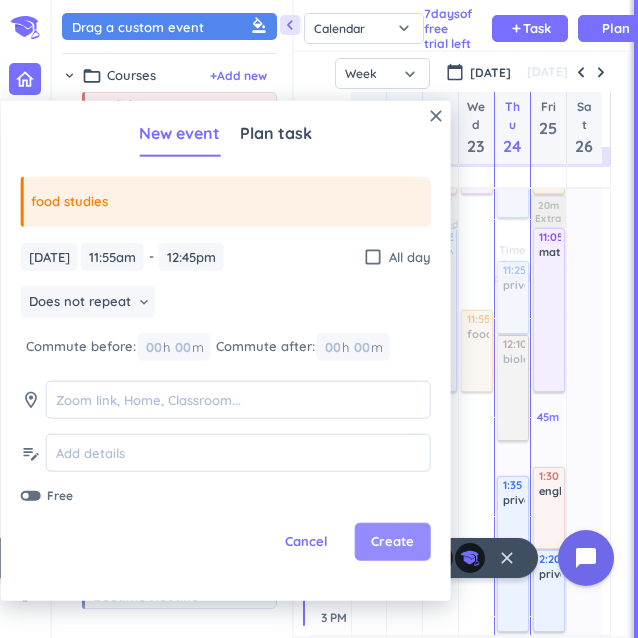 click on "Create" at bounding box center [392, 542] 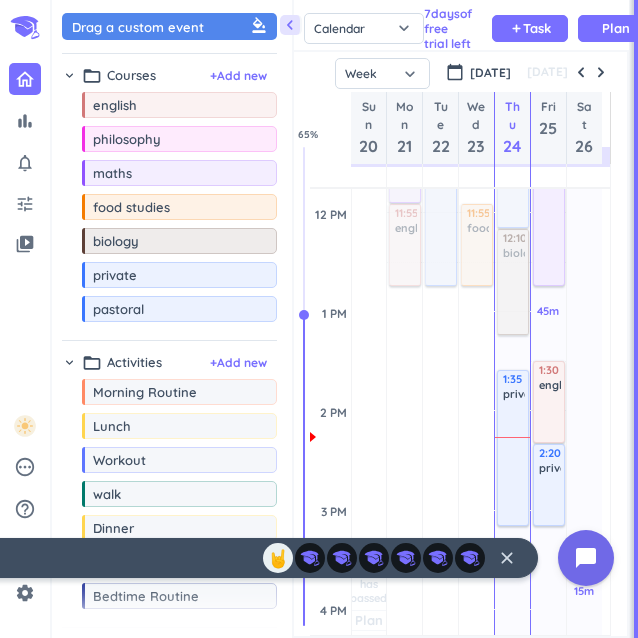 scroll, scrollTop: 772, scrollLeft: 0, axis: vertical 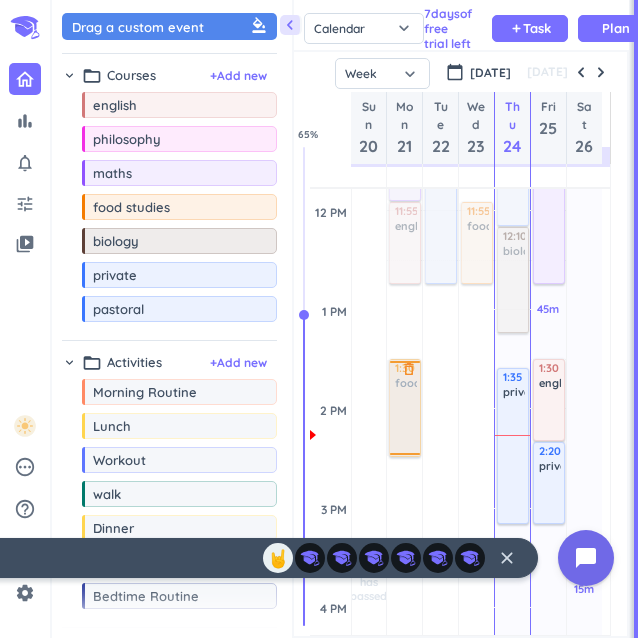 drag, startPoint x: 156, startPoint y: 207, endPoint x: 396, endPoint y: 367, distance: 288.4441 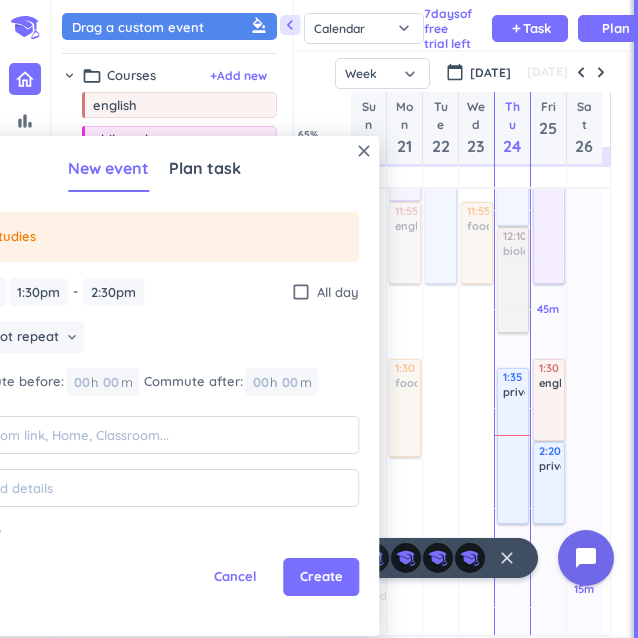 click on "1:30 - 2:30pm food studies delete_outline" at bounding box center [405, 408] 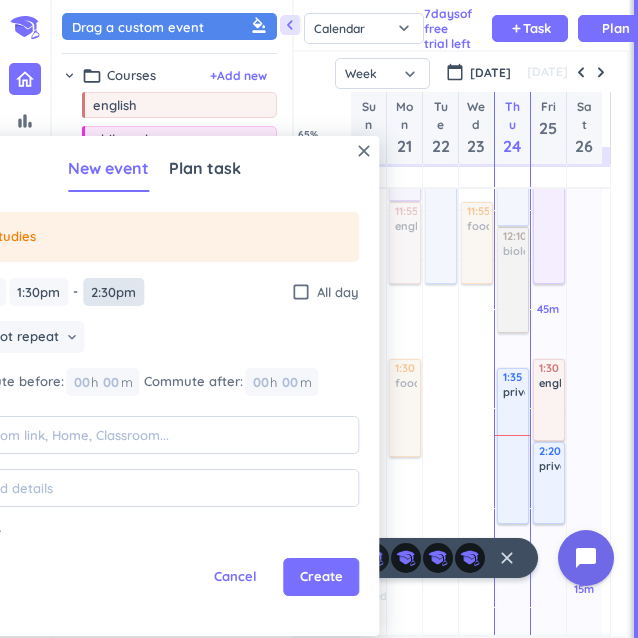 click on "2:30pm" at bounding box center [113, 292] 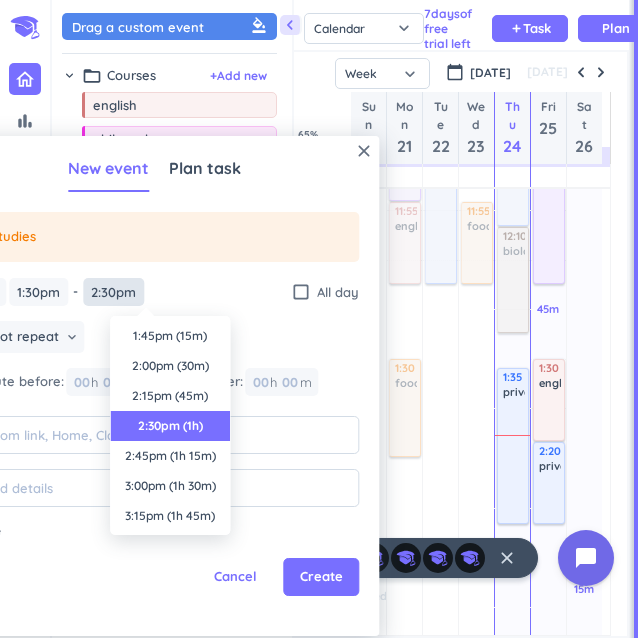 scroll, scrollTop: 90, scrollLeft: 0, axis: vertical 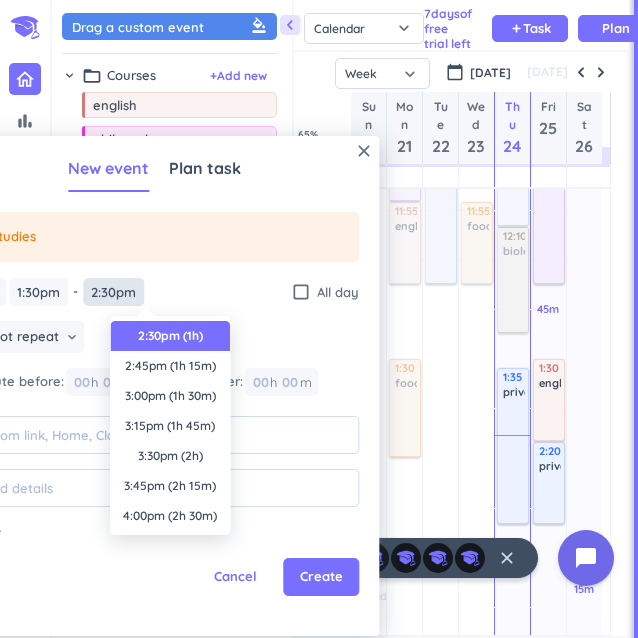 click on "2:30pm" at bounding box center (113, 292) 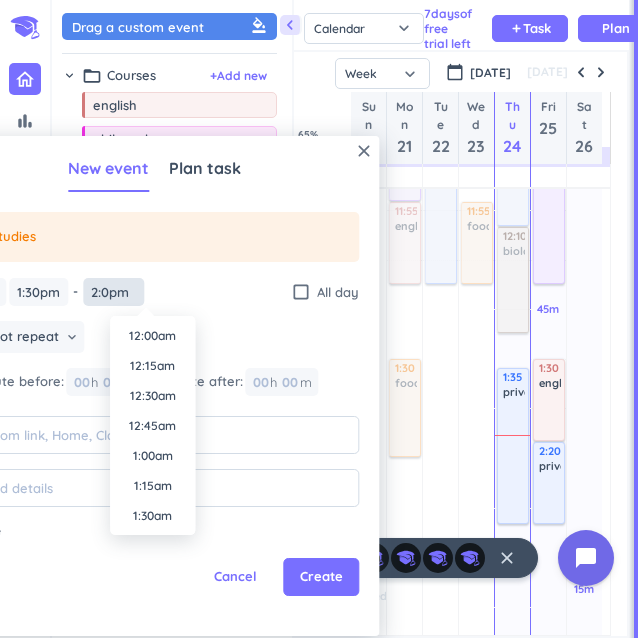 scroll, scrollTop: 1590, scrollLeft: 0, axis: vertical 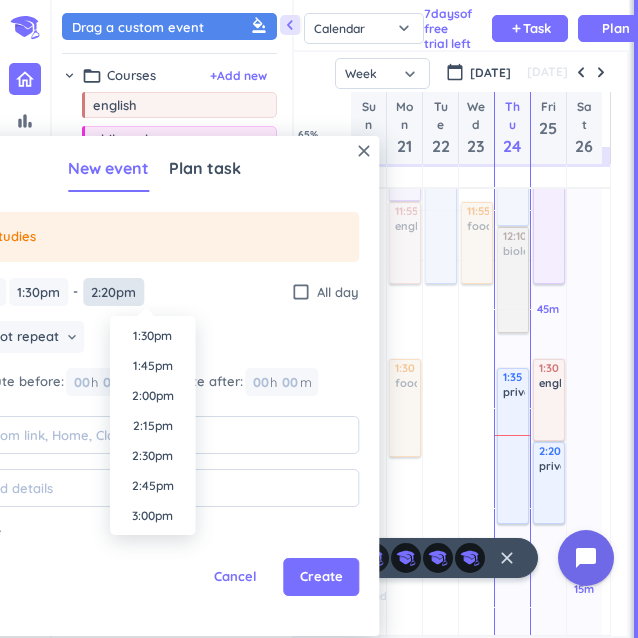 type on "2:20pm" 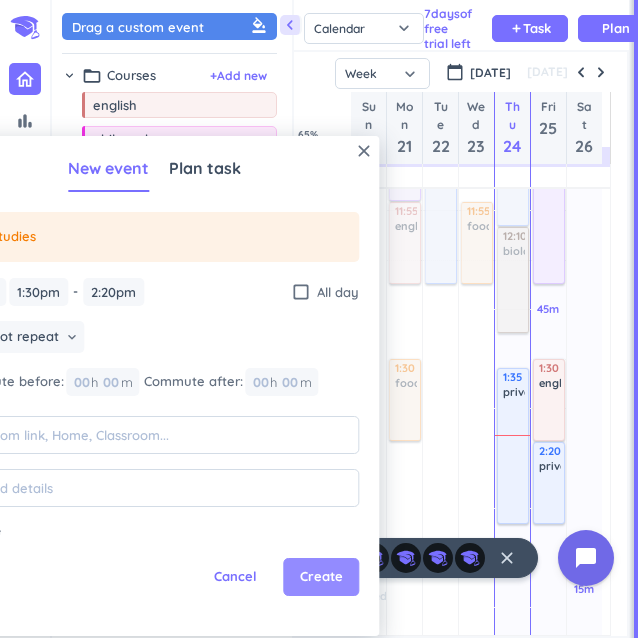 click on "Create" at bounding box center [321, 577] 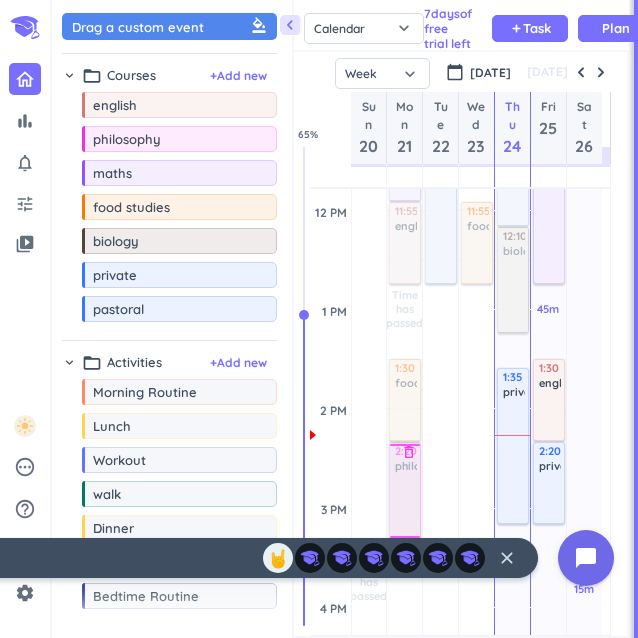 drag, startPoint x: 146, startPoint y: 143, endPoint x: 396, endPoint y: 447, distance: 393.5937 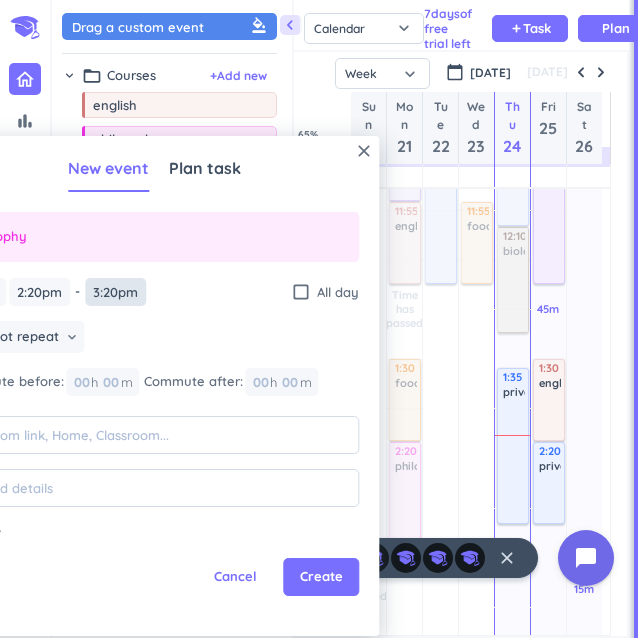 click on "3:20pm" at bounding box center (115, 292) 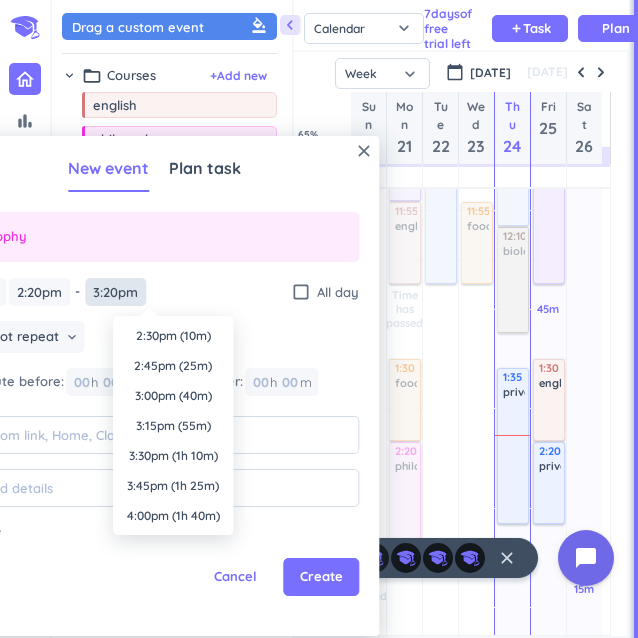 scroll, scrollTop: 1740, scrollLeft: 0, axis: vertical 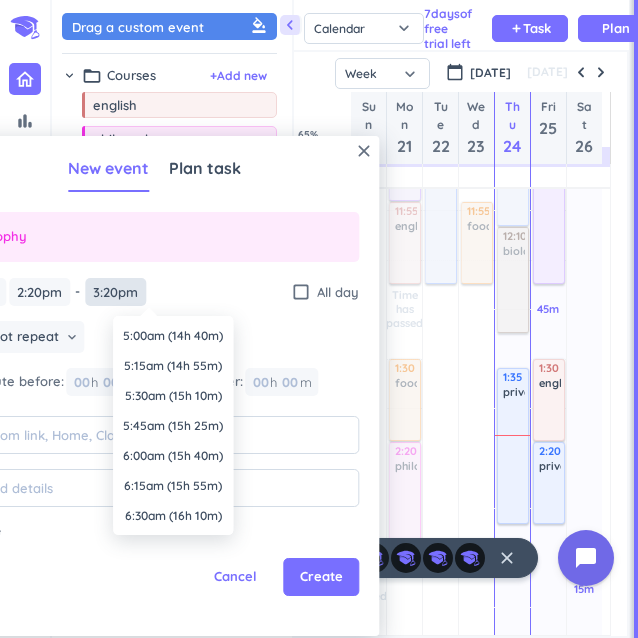click on "3:20pm" at bounding box center (115, 292) 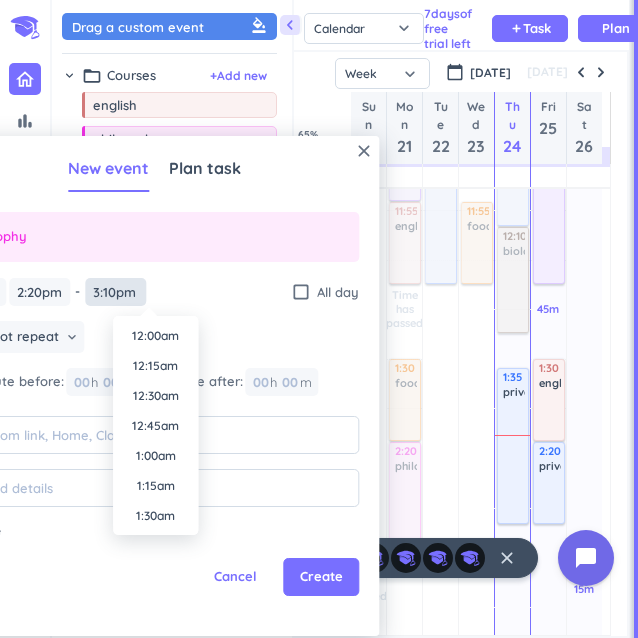 scroll, scrollTop: 1710, scrollLeft: 0, axis: vertical 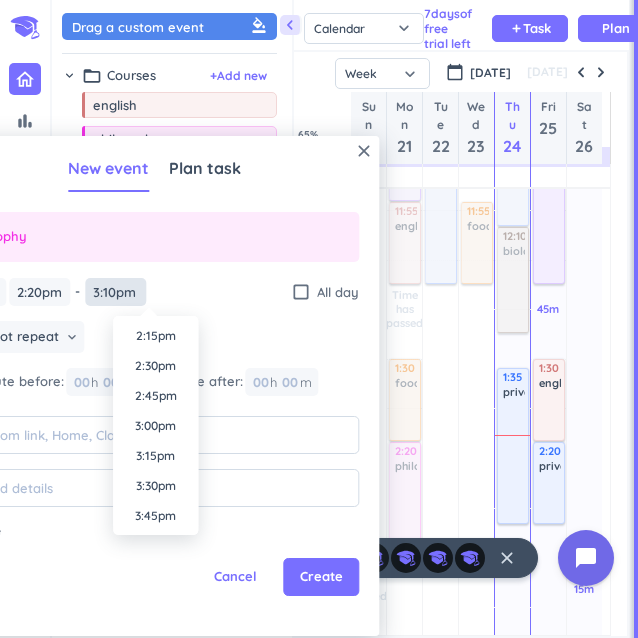 type on "3:10pm" 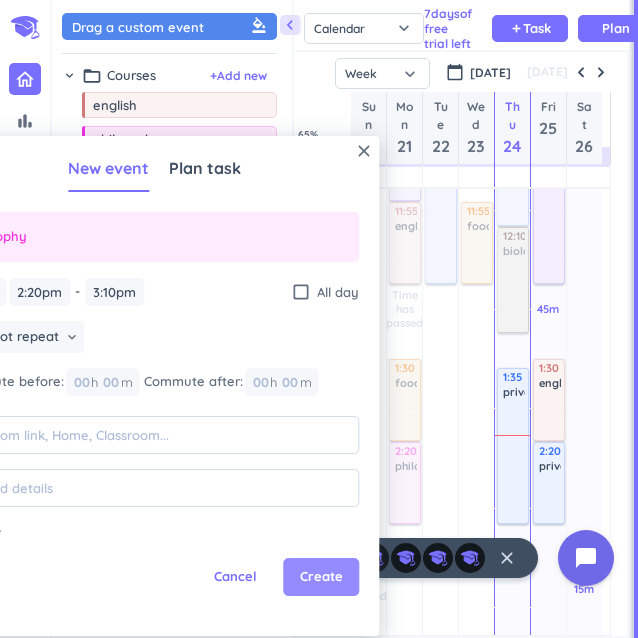 click on "Create" at bounding box center (321, 577) 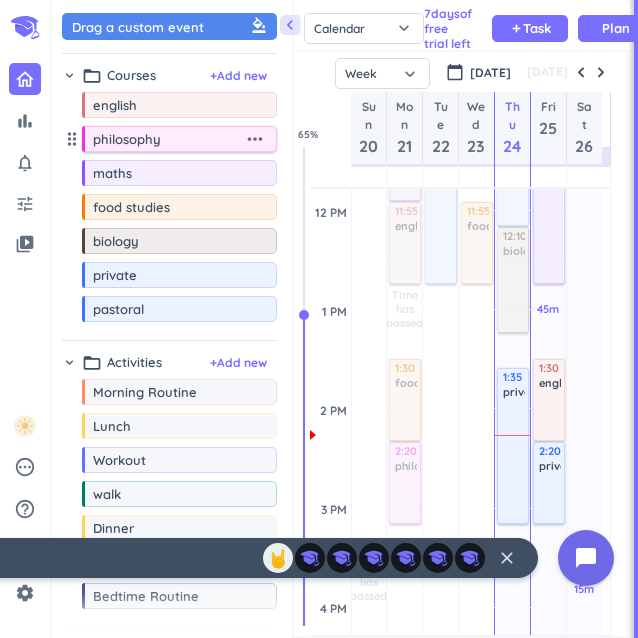 click on "philosophy" at bounding box center [168, 139] 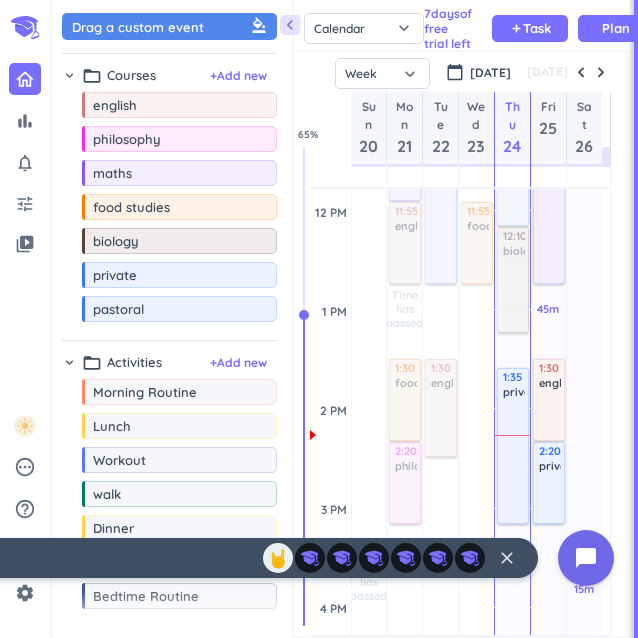 drag, startPoint x: 138, startPoint y: 111, endPoint x: 425, endPoint y: 351, distance: 374.1243 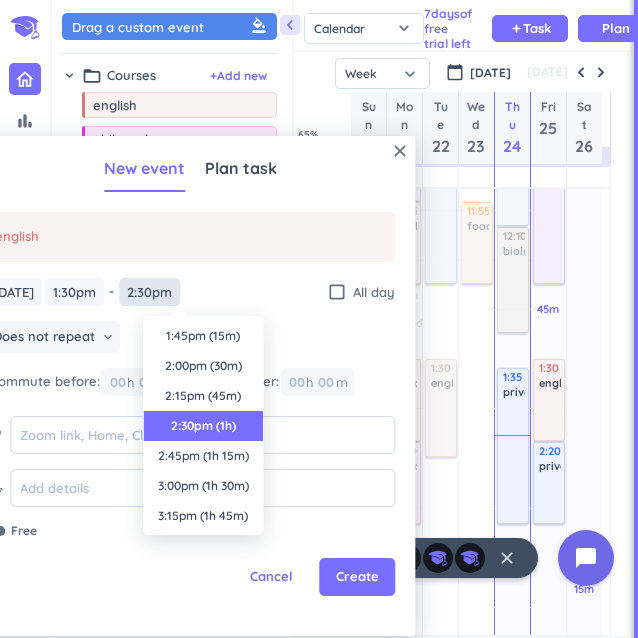 click on "2:30pm" at bounding box center (149, 292) 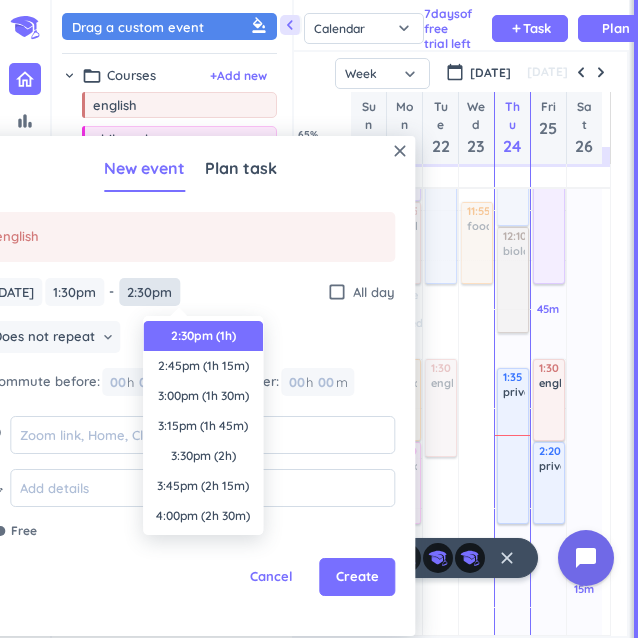 click on "2:30pm" at bounding box center (149, 292) 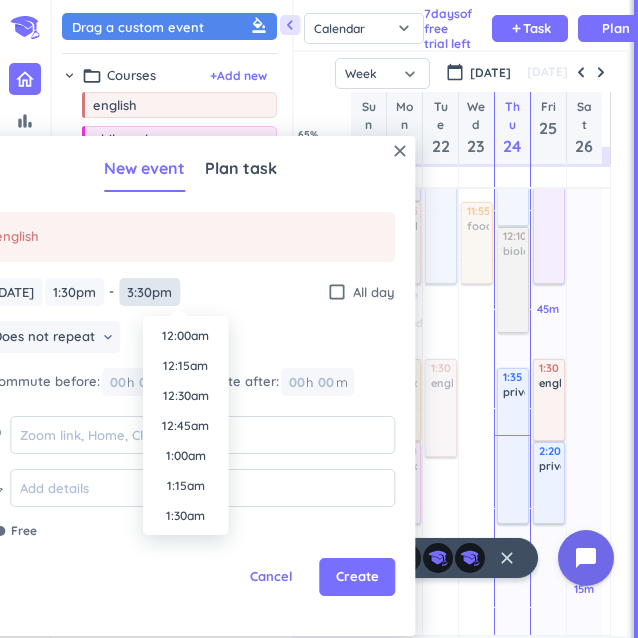 scroll, scrollTop: 1770, scrollLeft: 0, axis: vertical 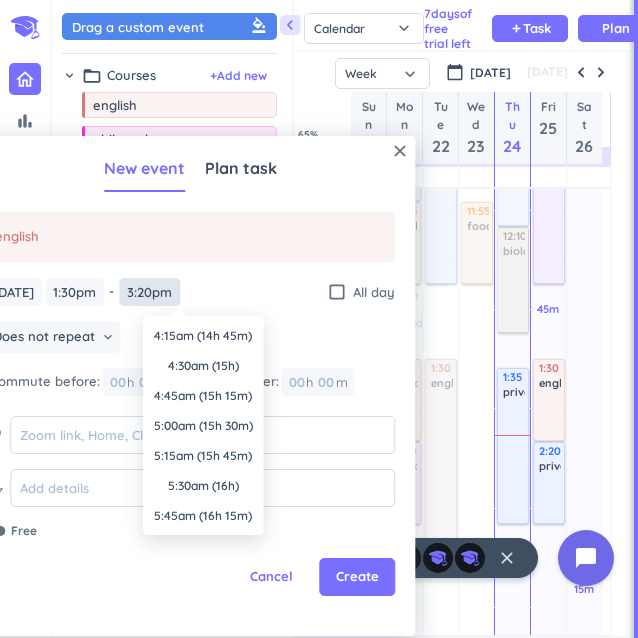 click on "3:20pm" at bounding box center (149, 292) 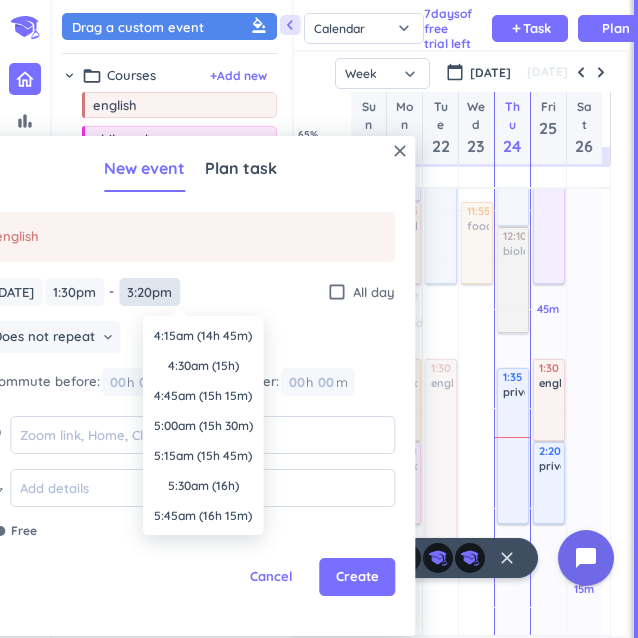 click on "3:20pm" at bounding box center (149, 292) 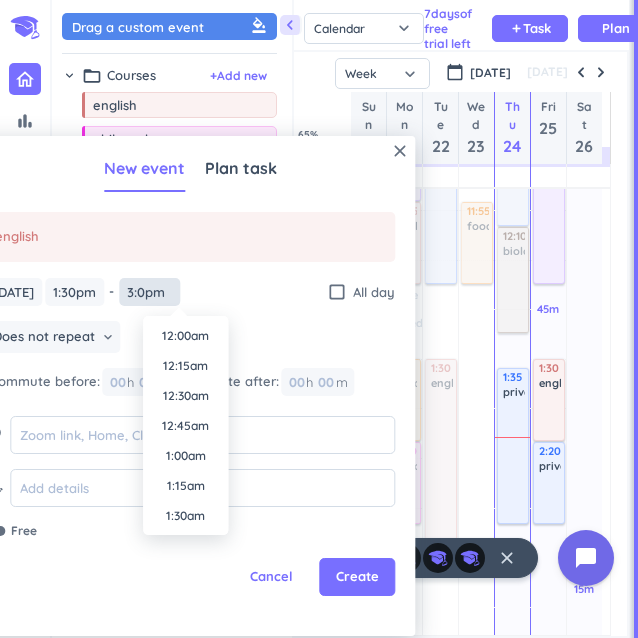 scroll, scrollTop: 0, scrollLeft: 0, axis: both 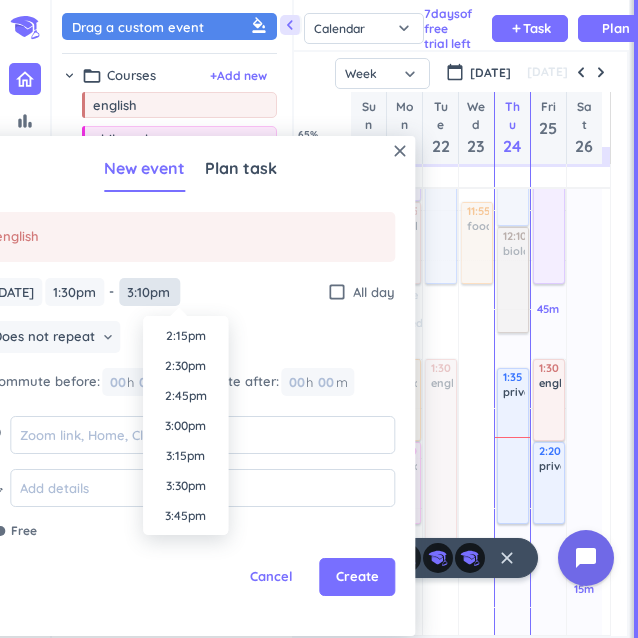 type on "3:10pm" 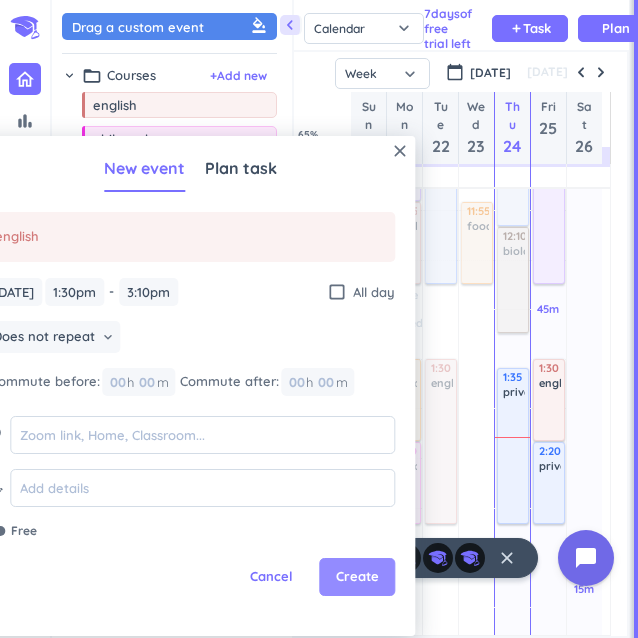 click on "Create" at bounding box center (357, 577) 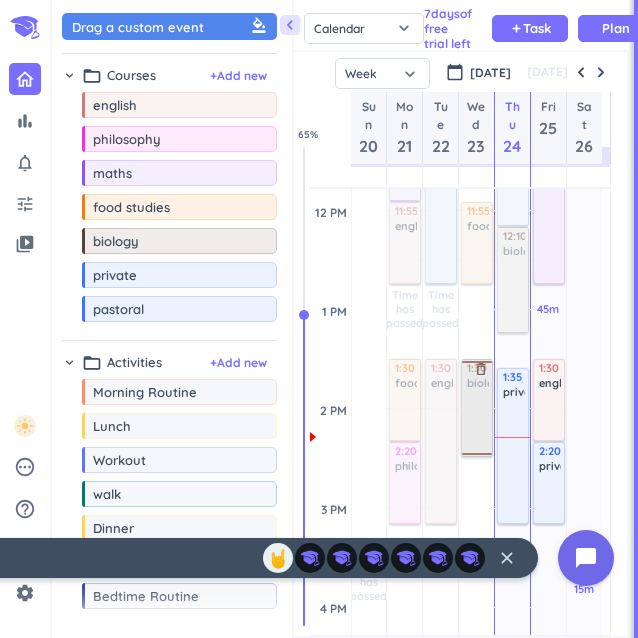 drag, startPoint x: 146, startPoint y: 251, endPoint x: 480, endPoint y: 363, distance: 352.2783 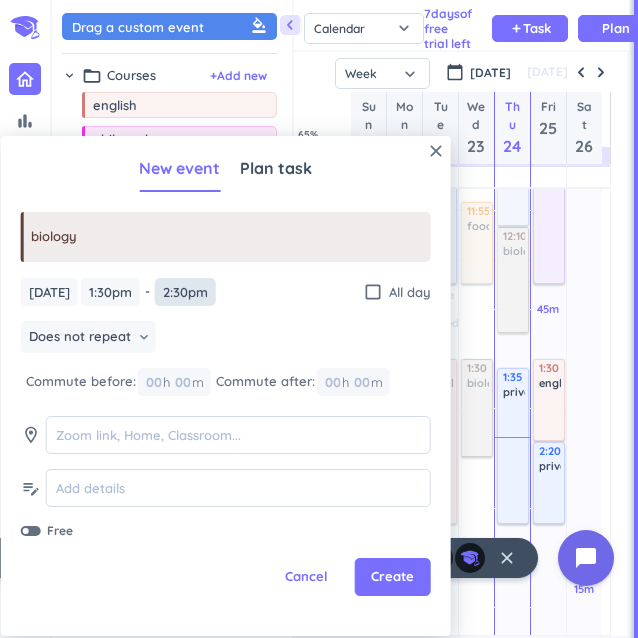 click on "2:30pm" at bounding box center (185, 292) 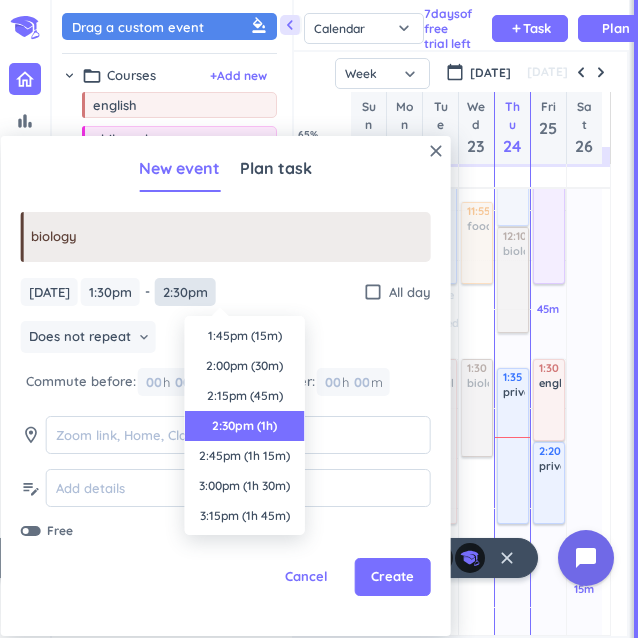 scroll, scrollTop: 90, scrollLeft: 0, axis: vertical 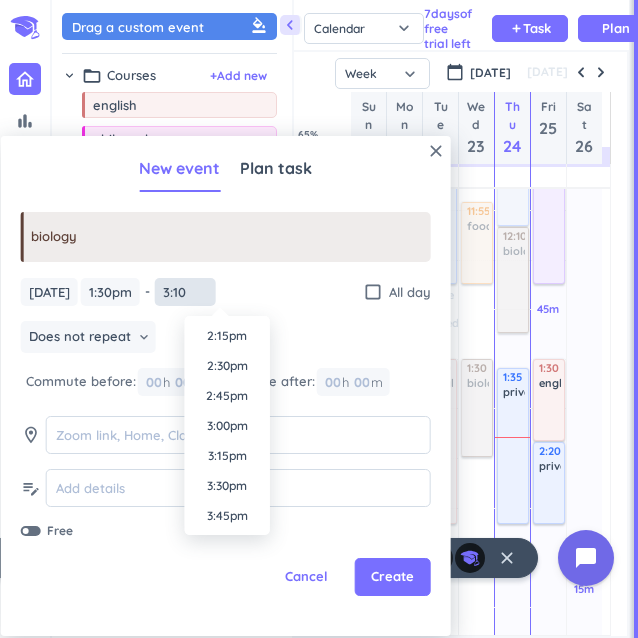 type on "3:10pm" 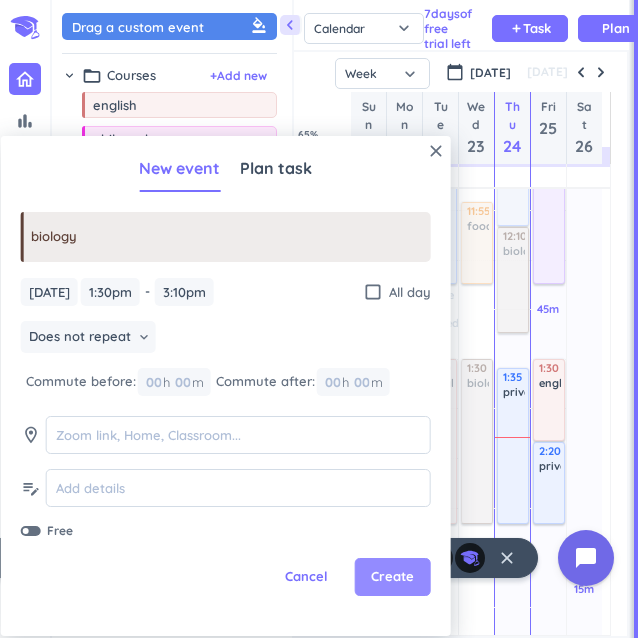 click on "Create" at bounding box center [393, 577] 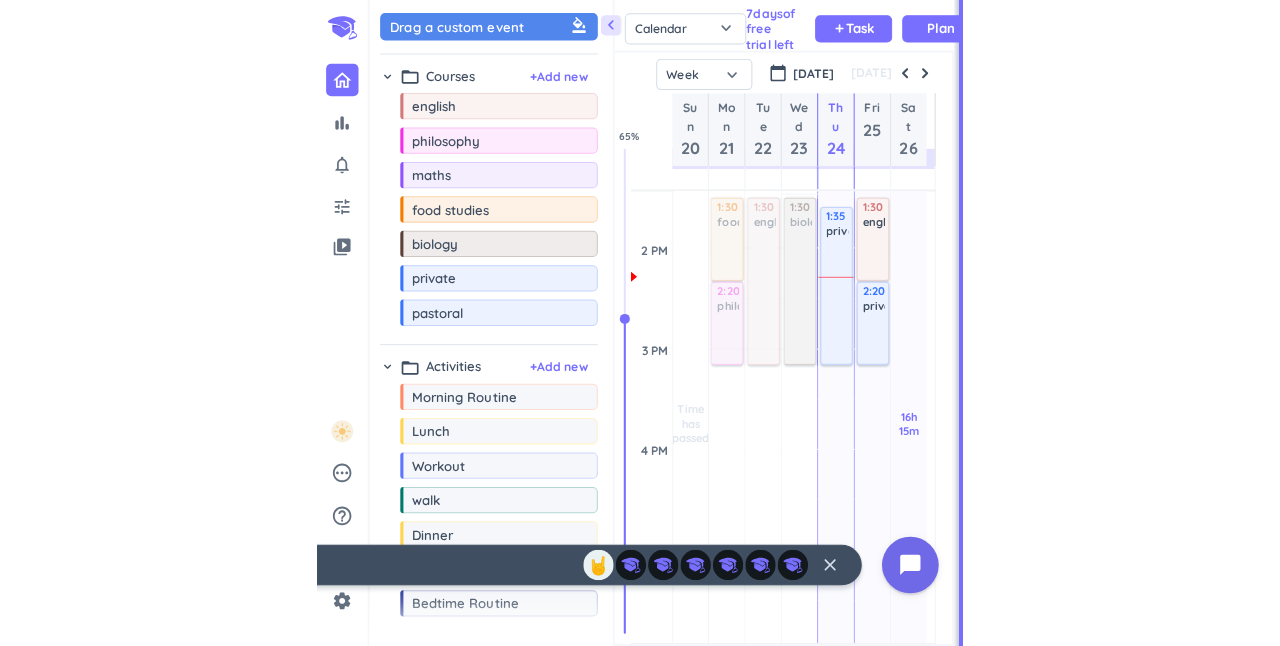 scroll, scrollTop: 937, scrollLeft: 0, axis: vertical 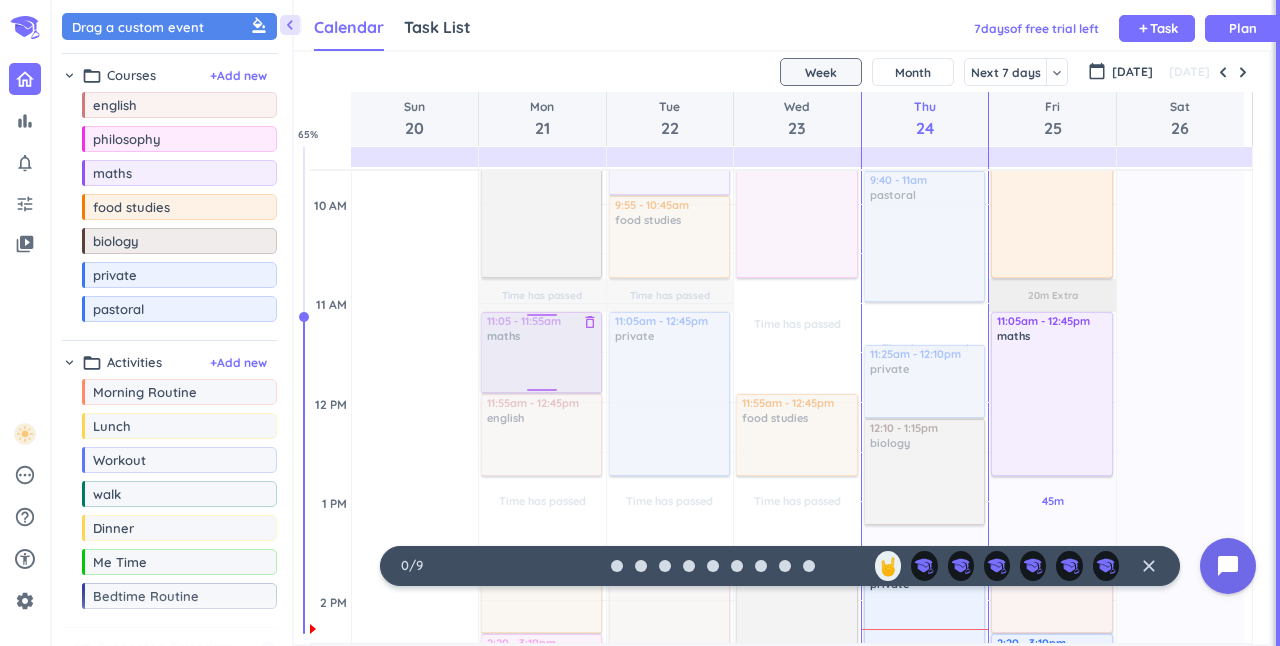 click at bounding box center [540, 352] 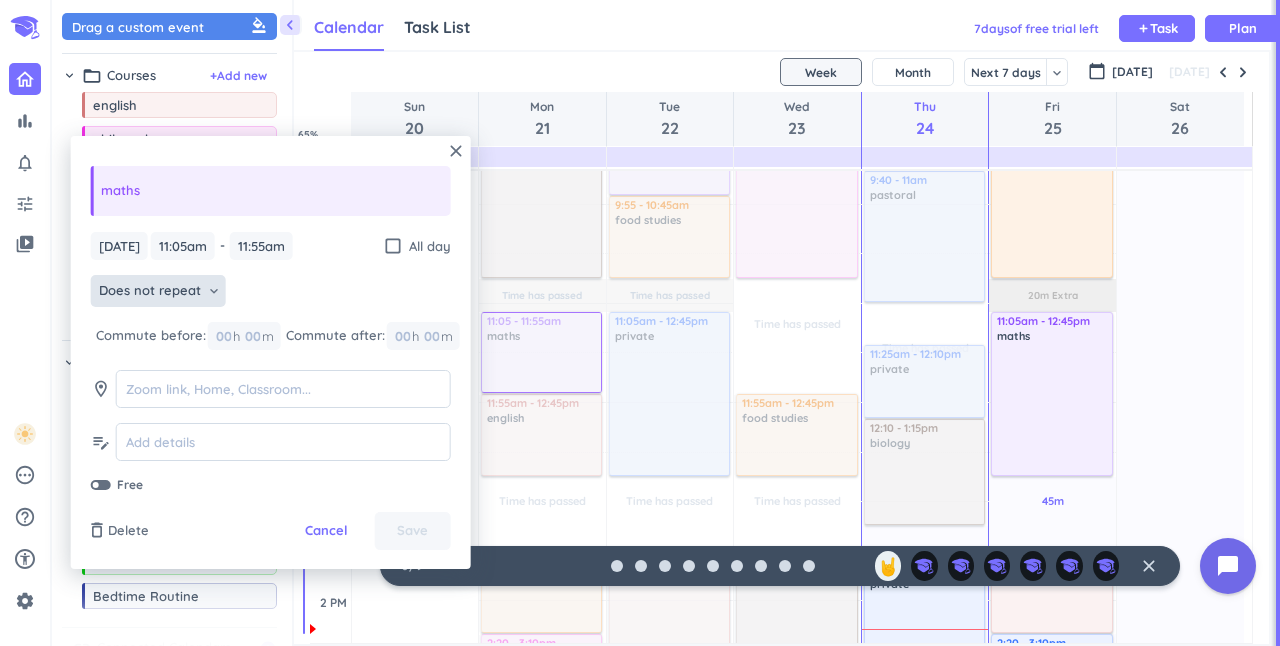 click on "Does not repeat" at bounding box center (150, 291) 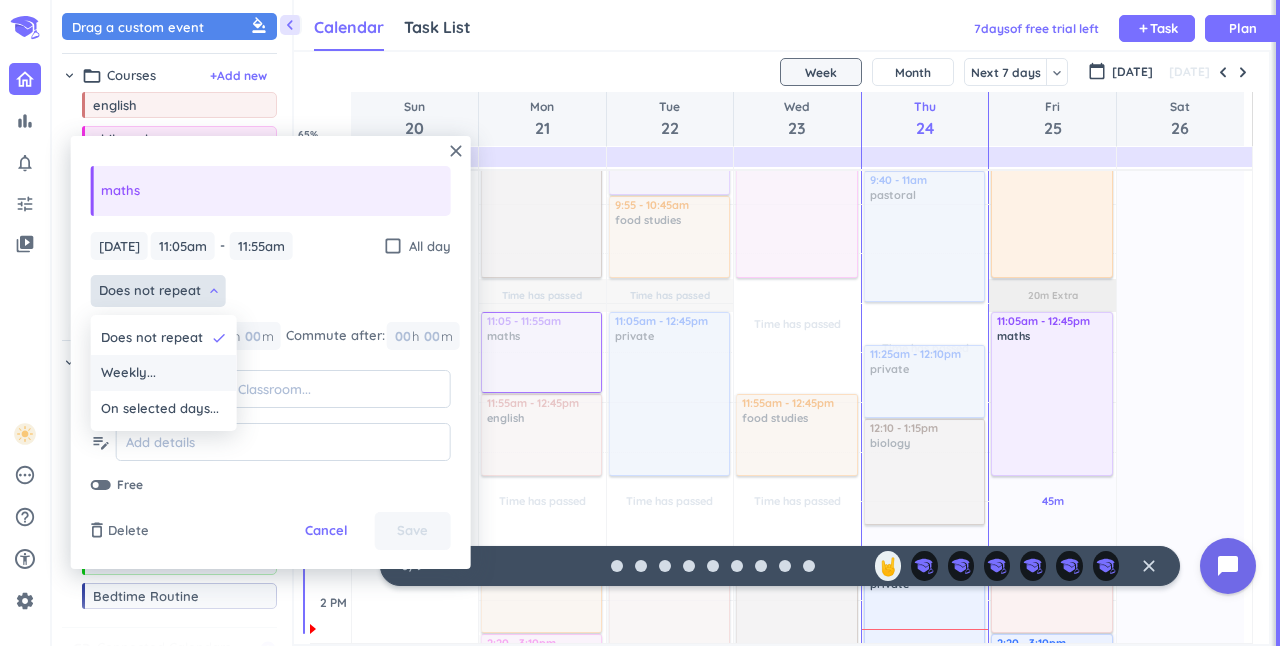 click on "Weekly..." at bounding box center [164, 373] 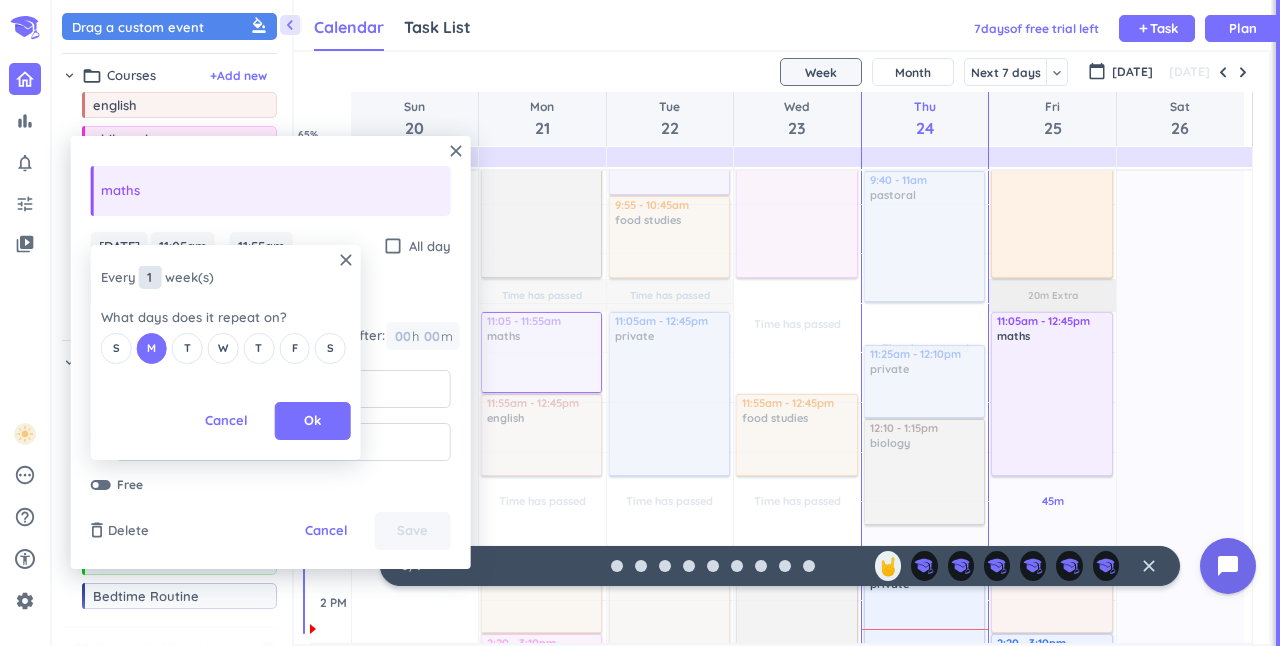 click on "1" at bounding box center (150, 277) 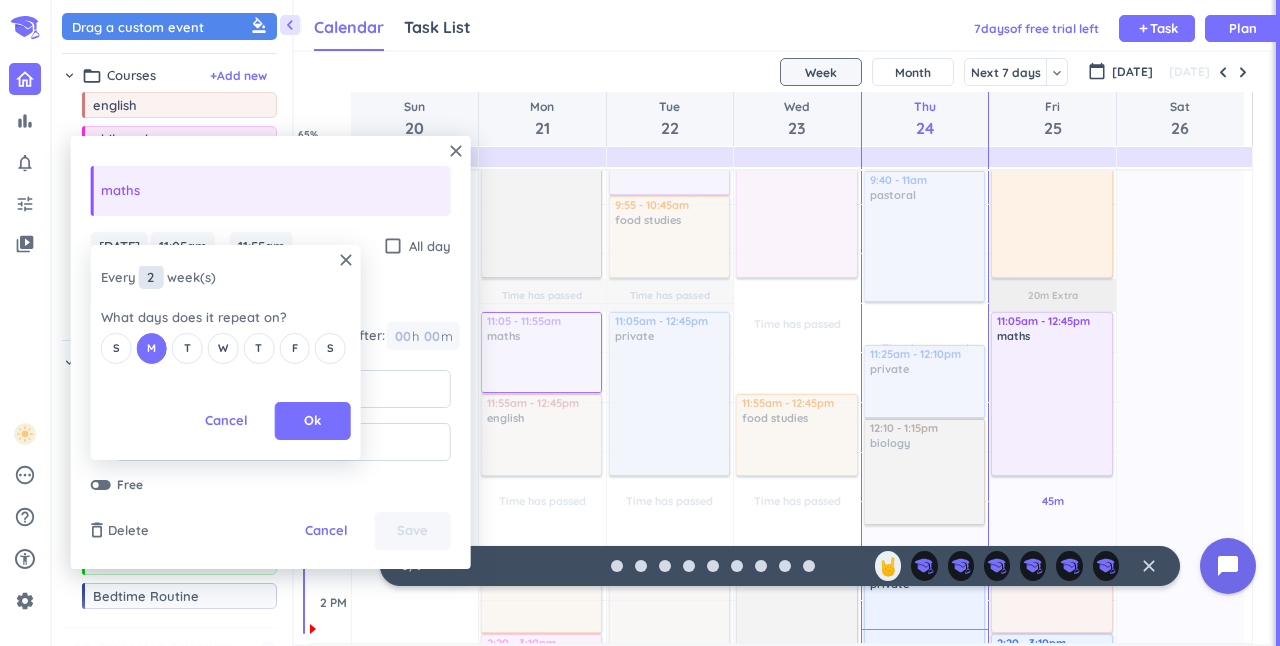 type on "2" 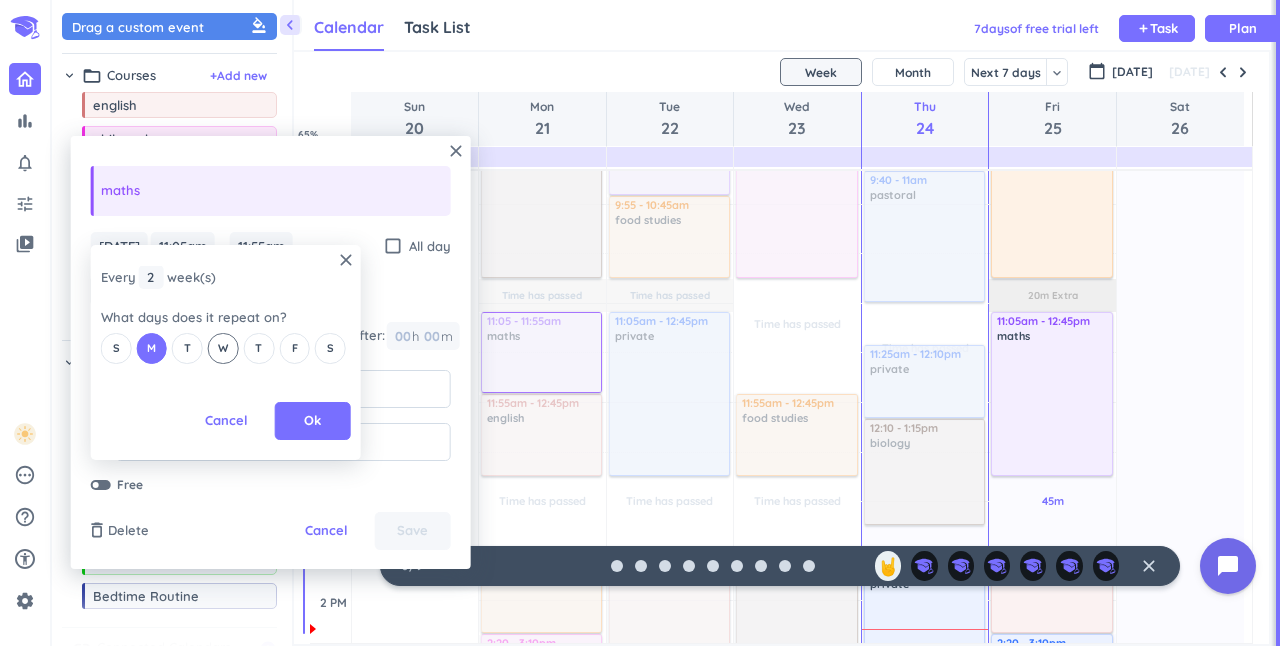 click on "W" at bounding box center [223, 348] 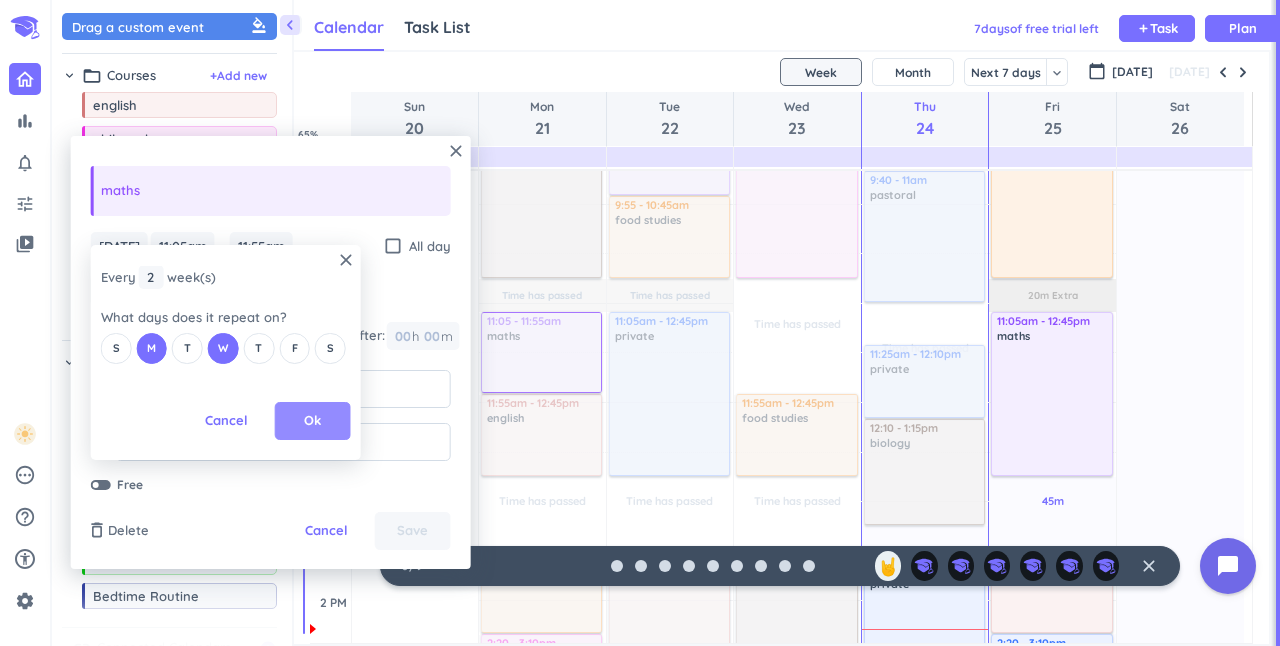 click on "Ok" at bounding box center [313, 421] 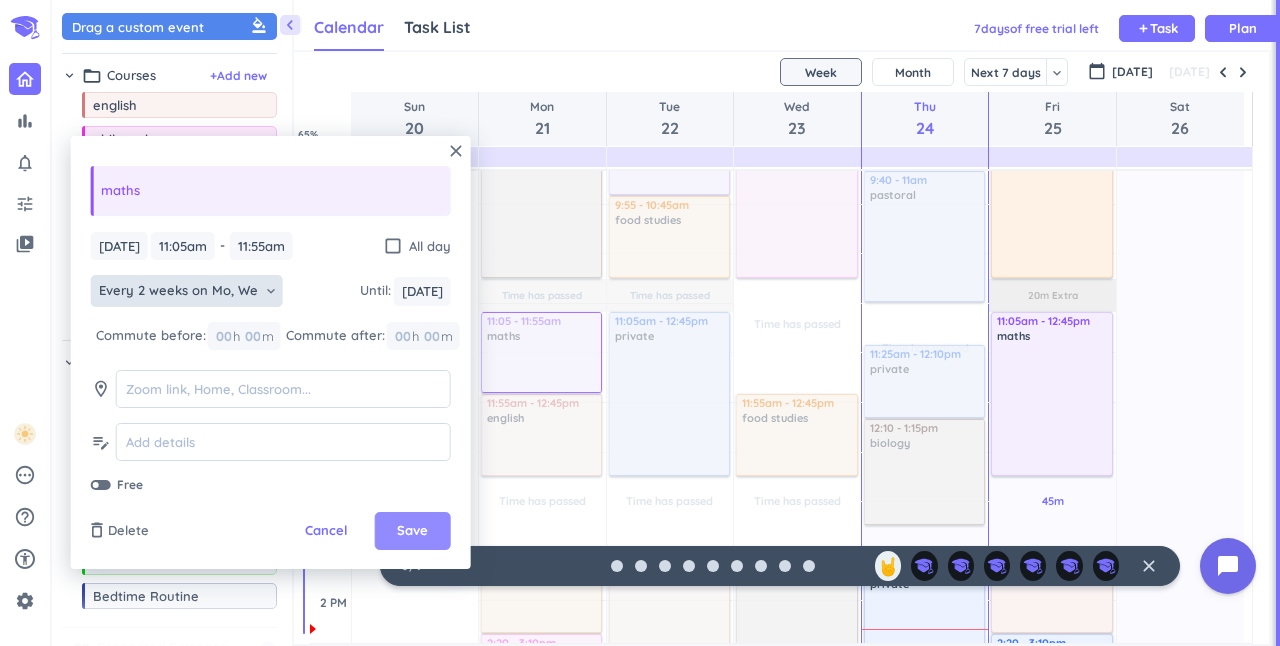 click on "Save" at bounding box center (412, 531) 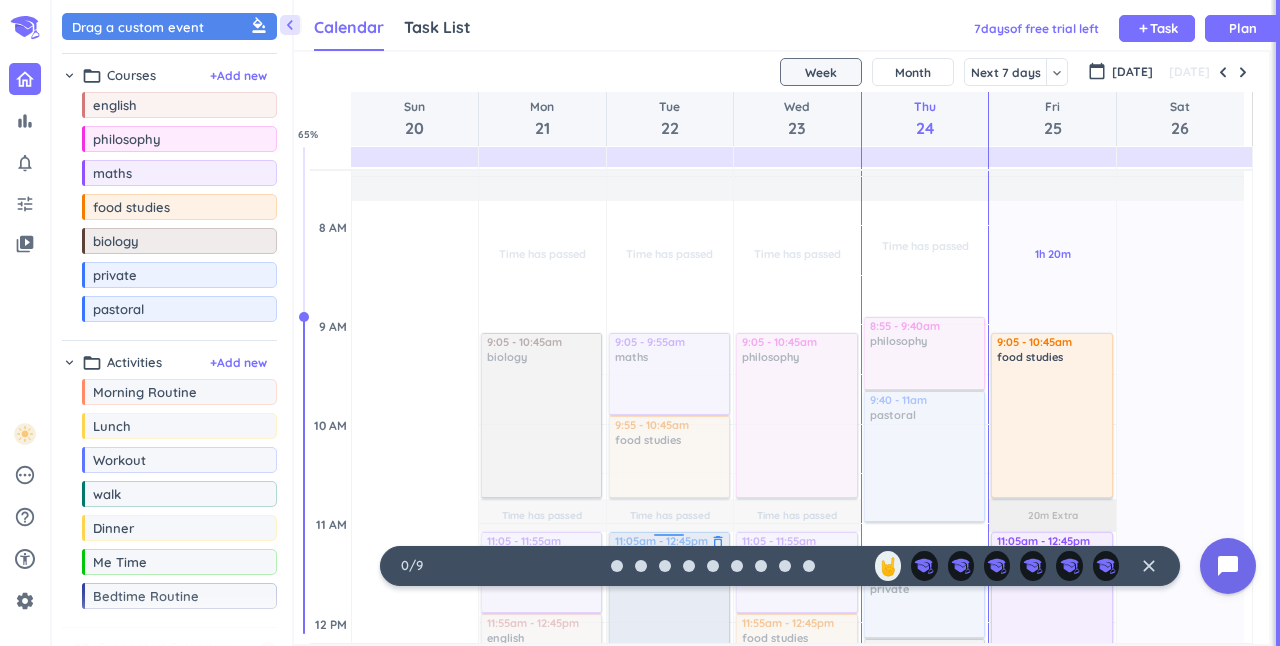 scroll, scrollTop: 395, scrollLeft: 0, axis: vertical 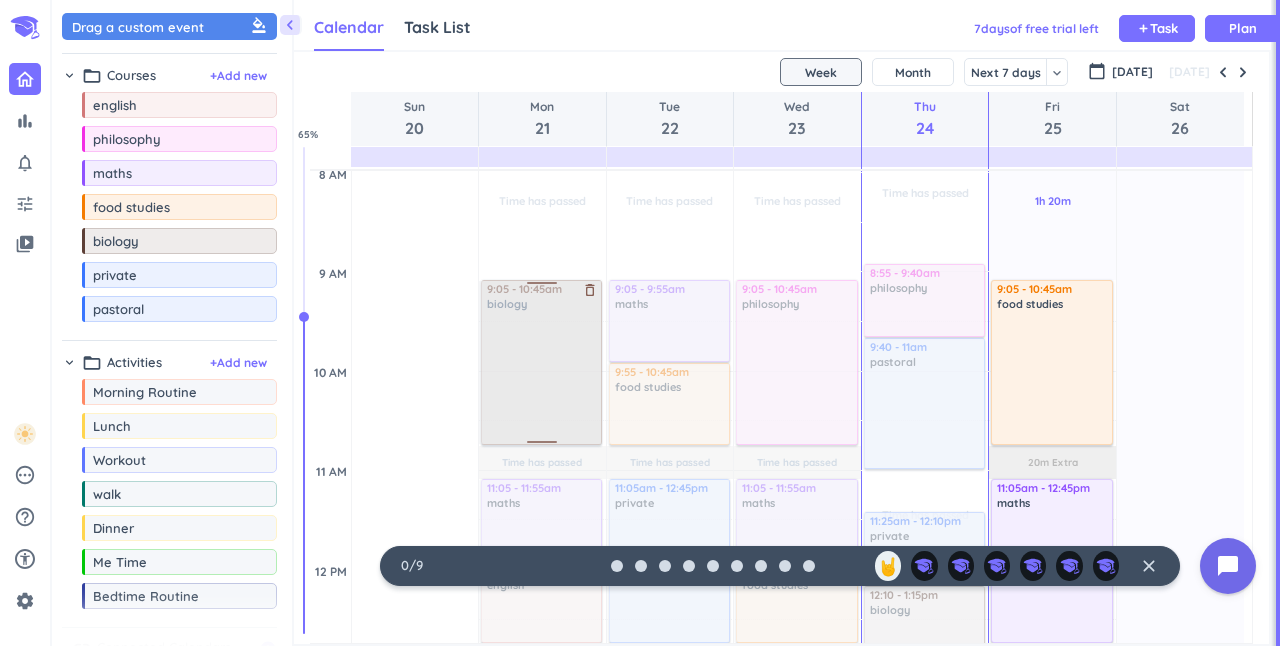 click at bounding box center [540, 362] 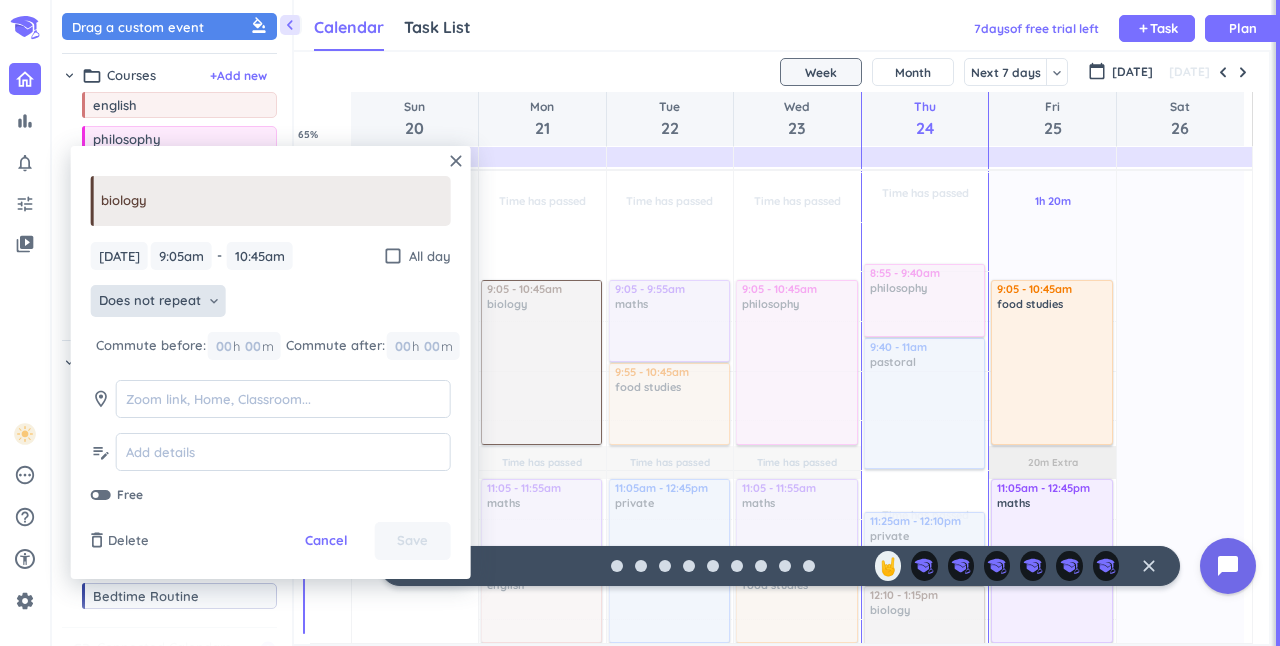 click on "Does not repeat keyboard_arrow_down" at bounding box center [158, 301] 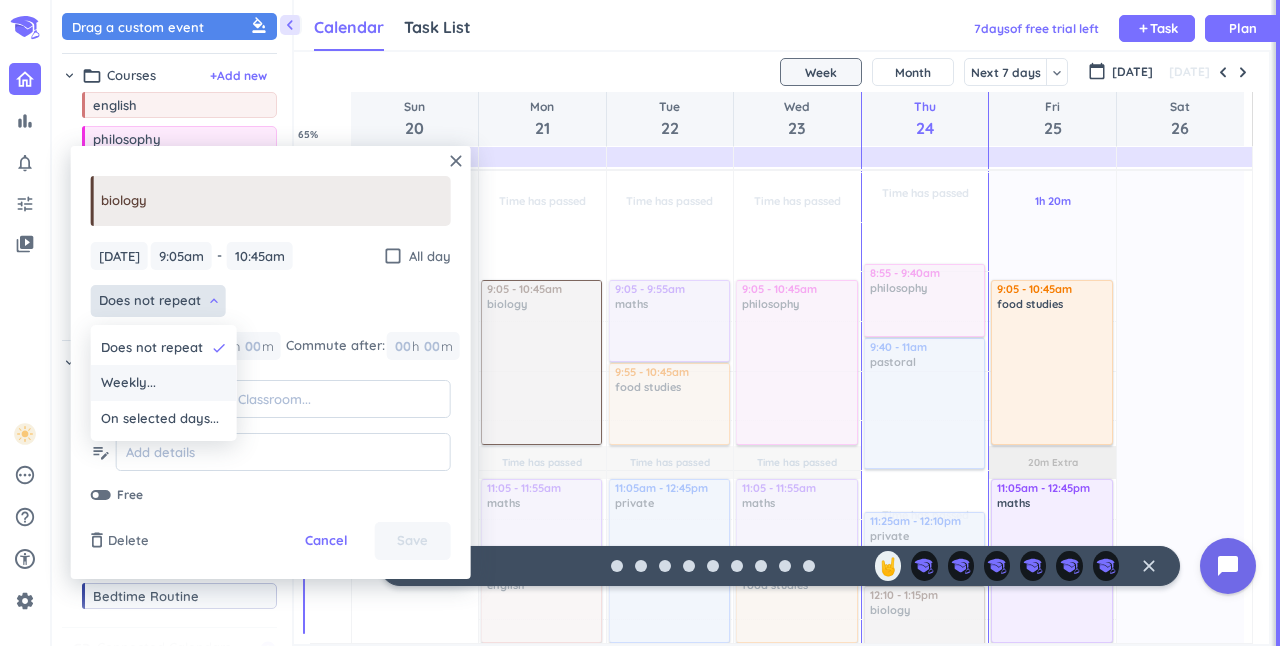 click on "Weekly..." at bounding box center [164, 383] 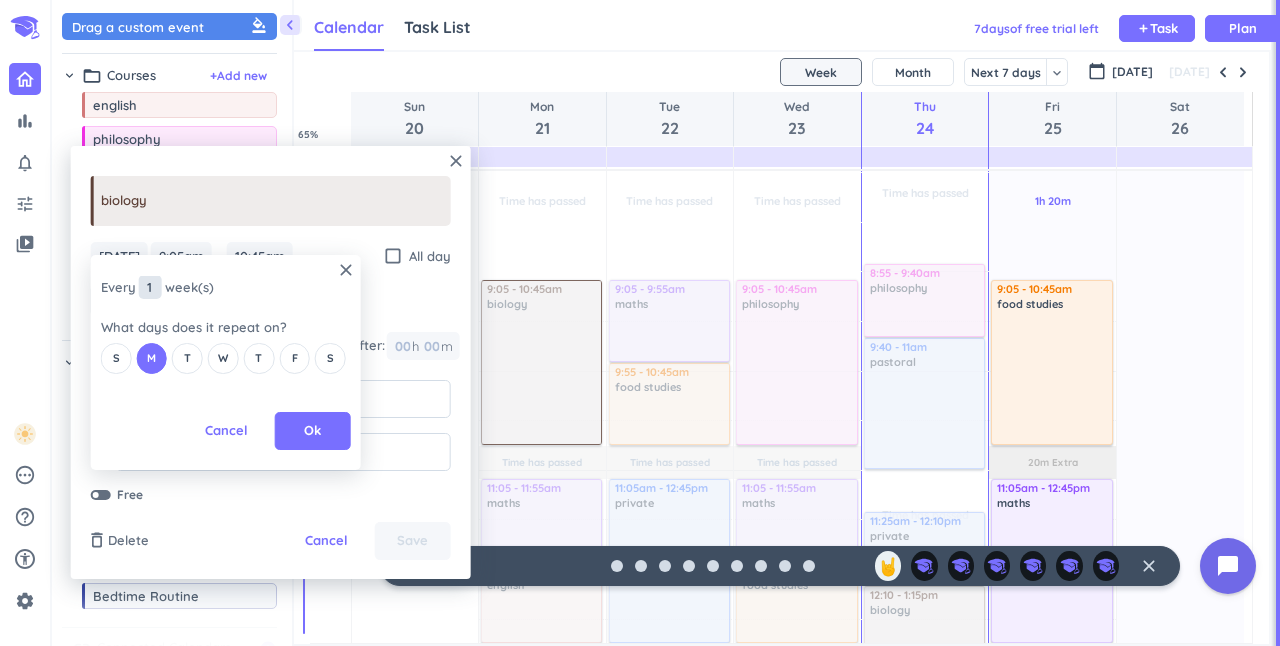click on "1" at bounding box center [150, 287] 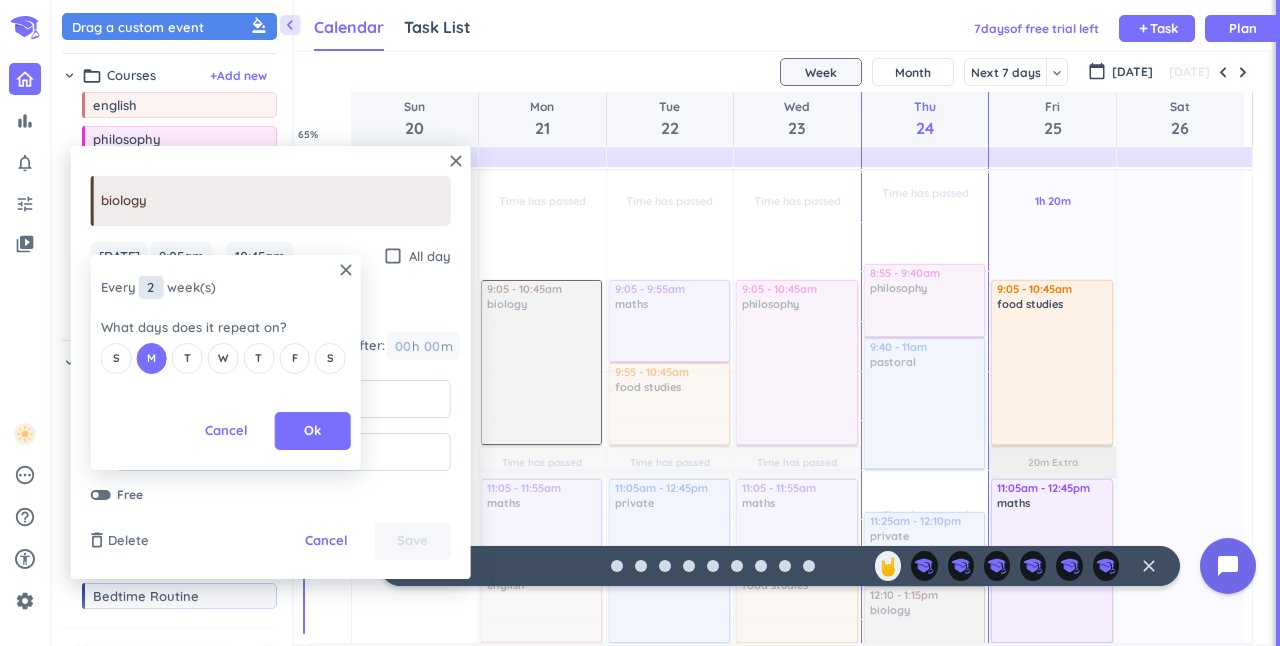 type on "2" 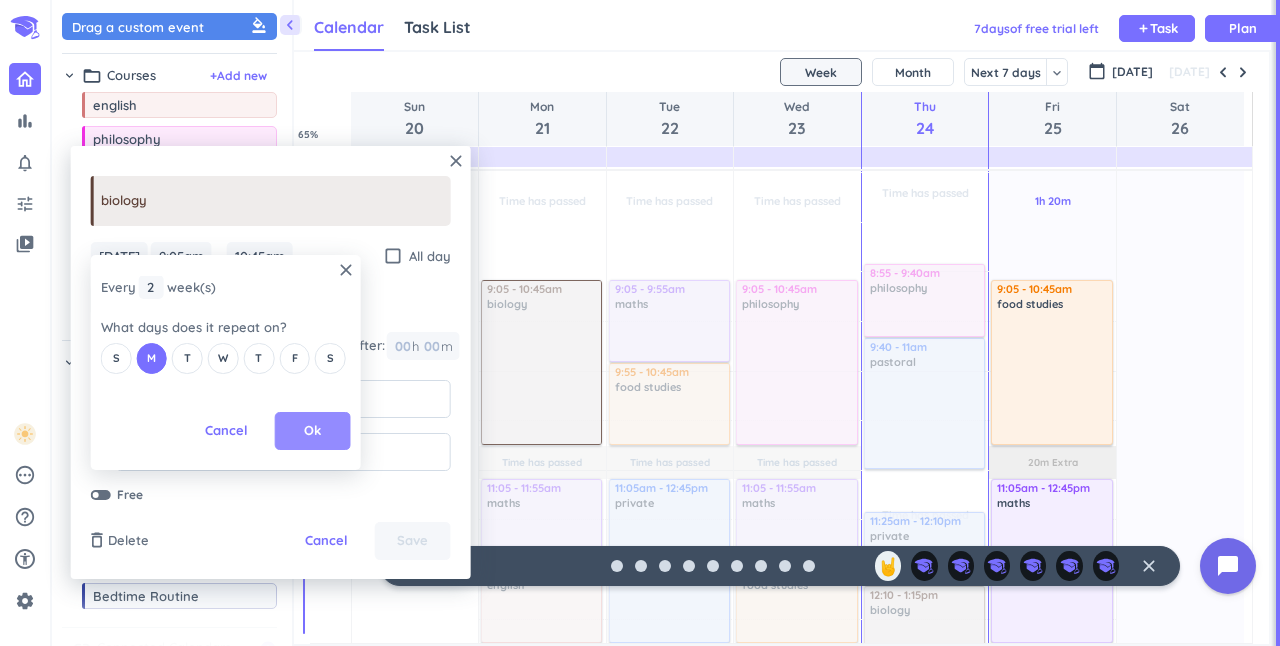 click on "Ok" at bounding box center [313, 431] 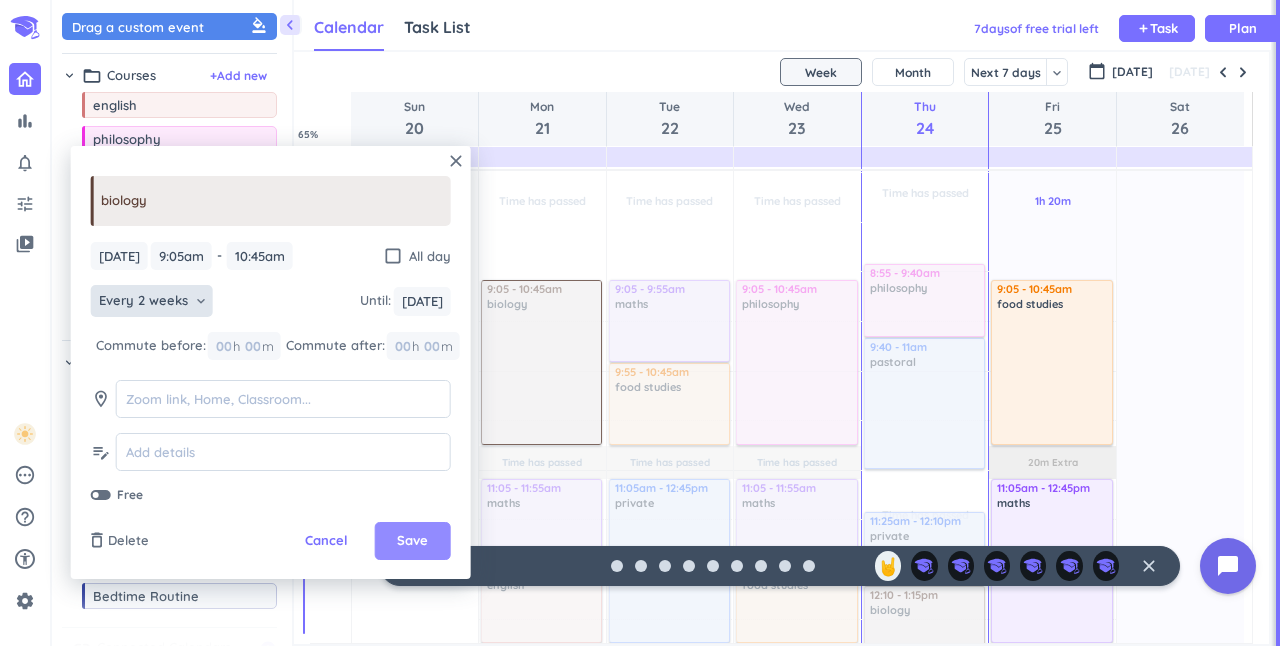 click on "Save" at bounding box center (413, 541) 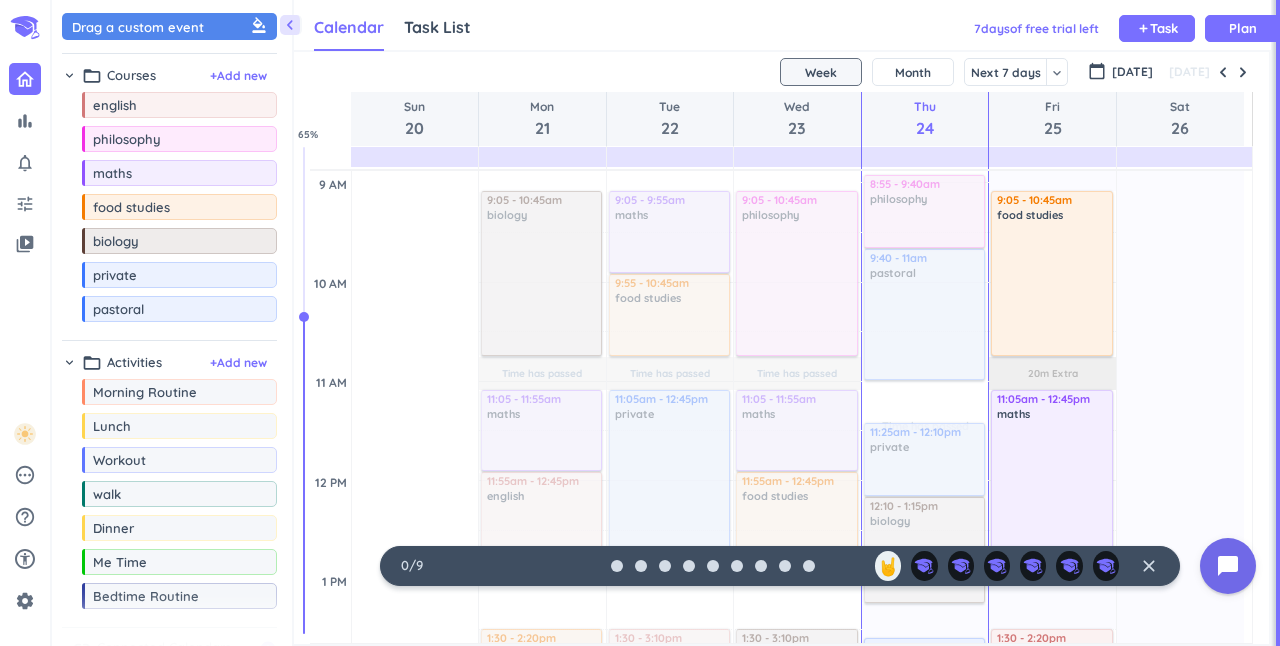 scroll, scrollTop: 486, scrollLeft: 0, axis: vertical 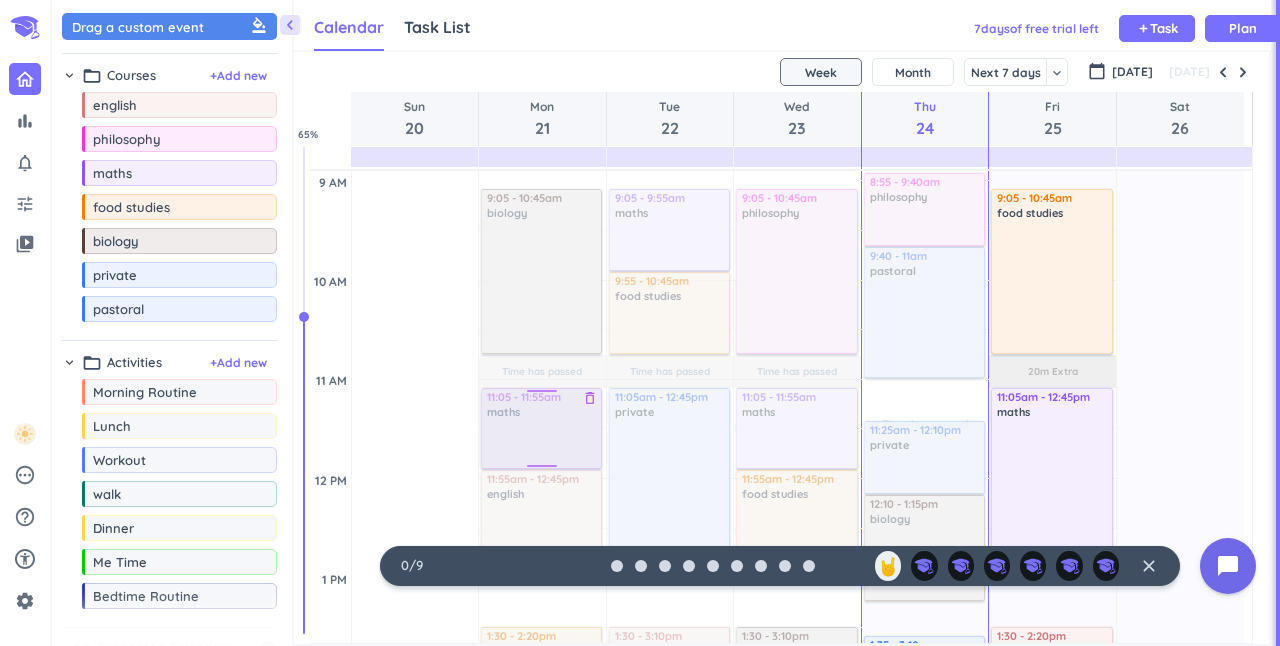 click at bounding box center (540, 428) 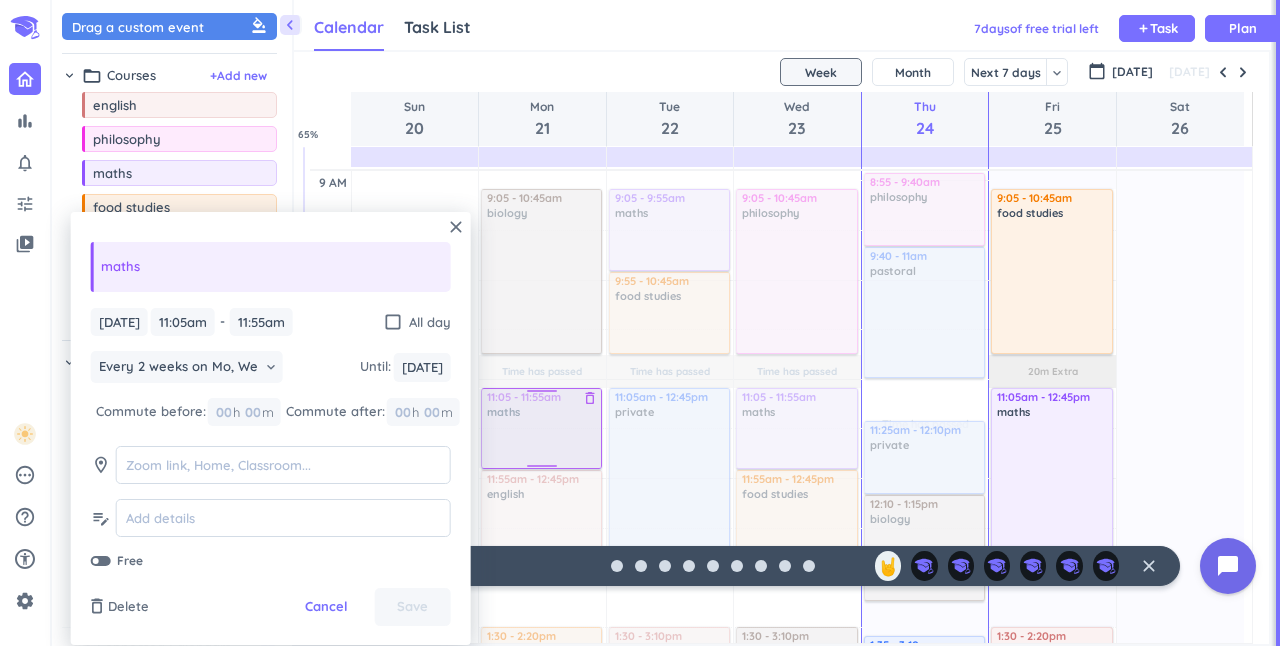 scroll, scrollTop: 576, scrollLeft: 0, axis: vertical 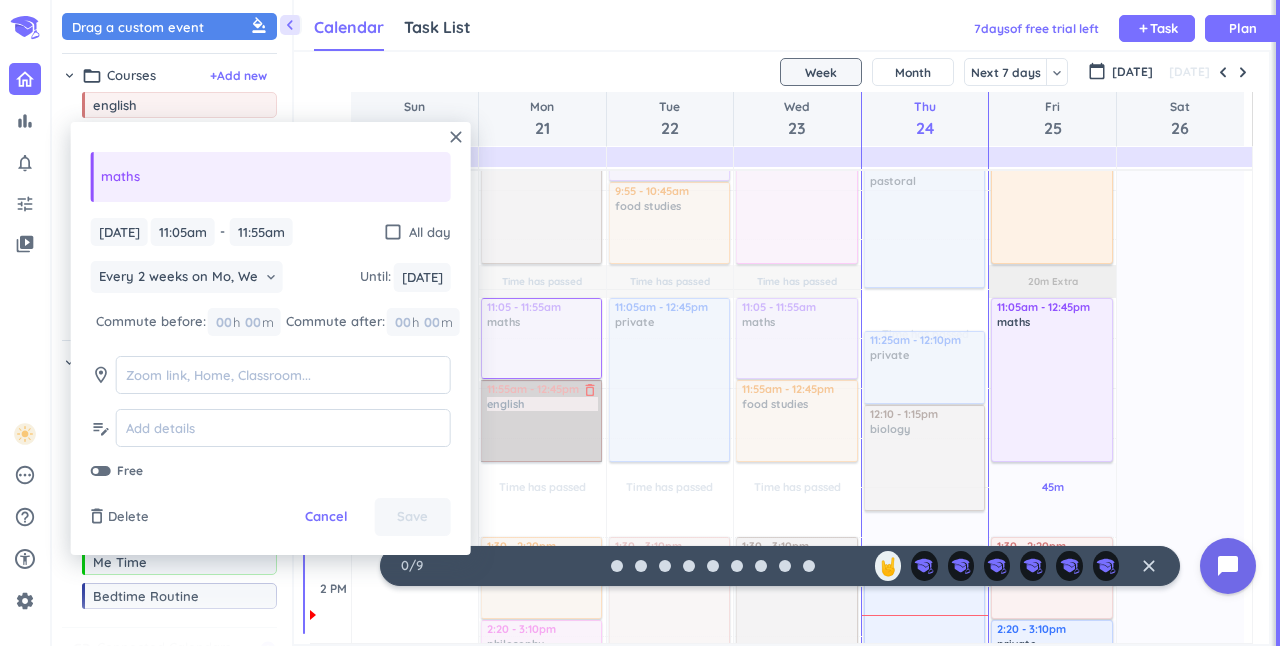 click on "11:55am - 12:45pm [DEMOGRAPHIC_DATA]  delete_outline" at bounding box center [541, 421] 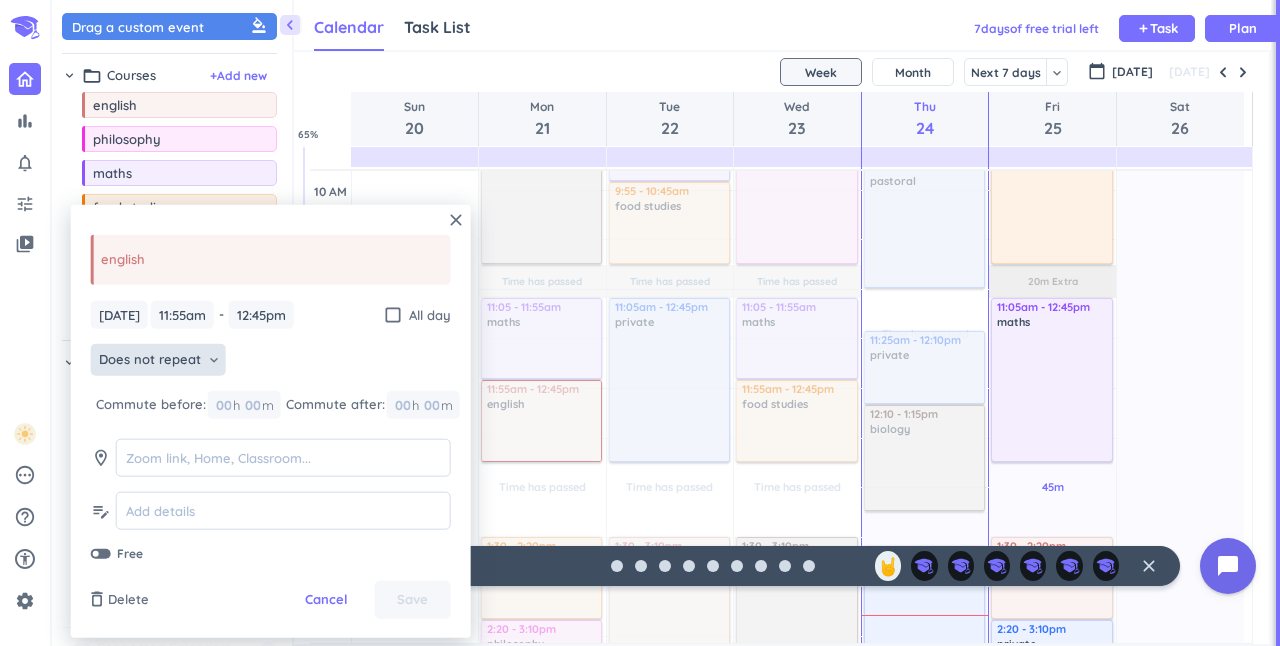 click on "Does not repeat" at bounding box center (150, 360) 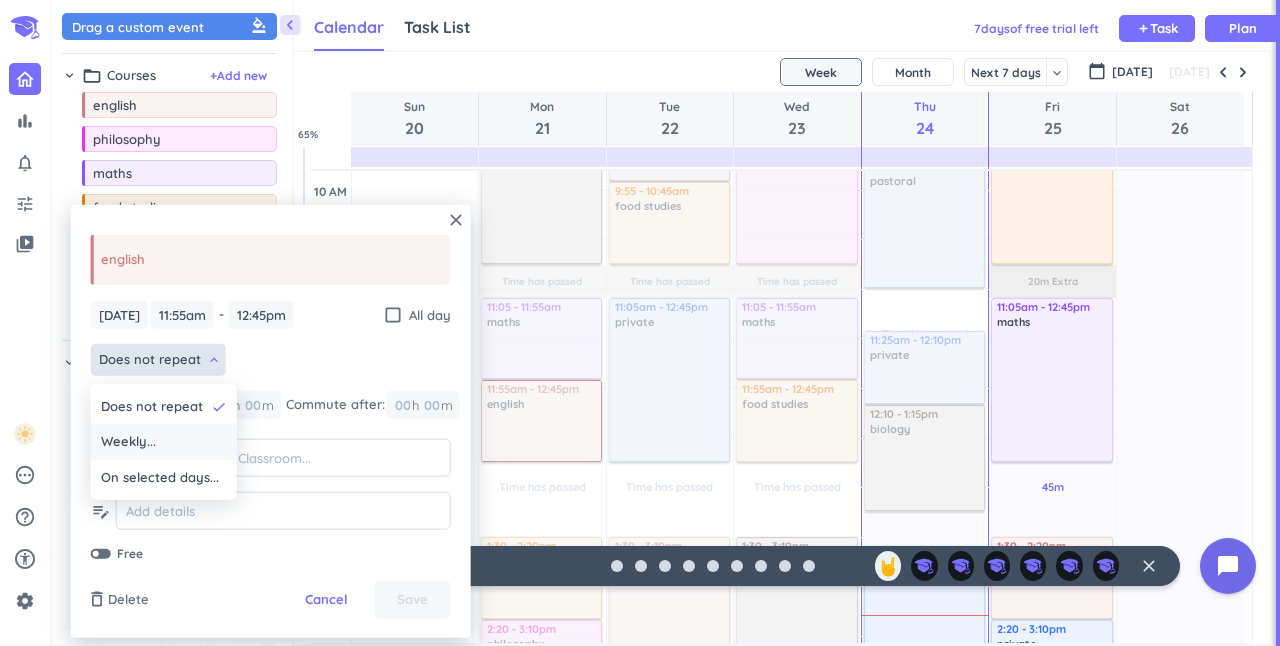 click on "Weekly..." at bounding box center (164, 442) 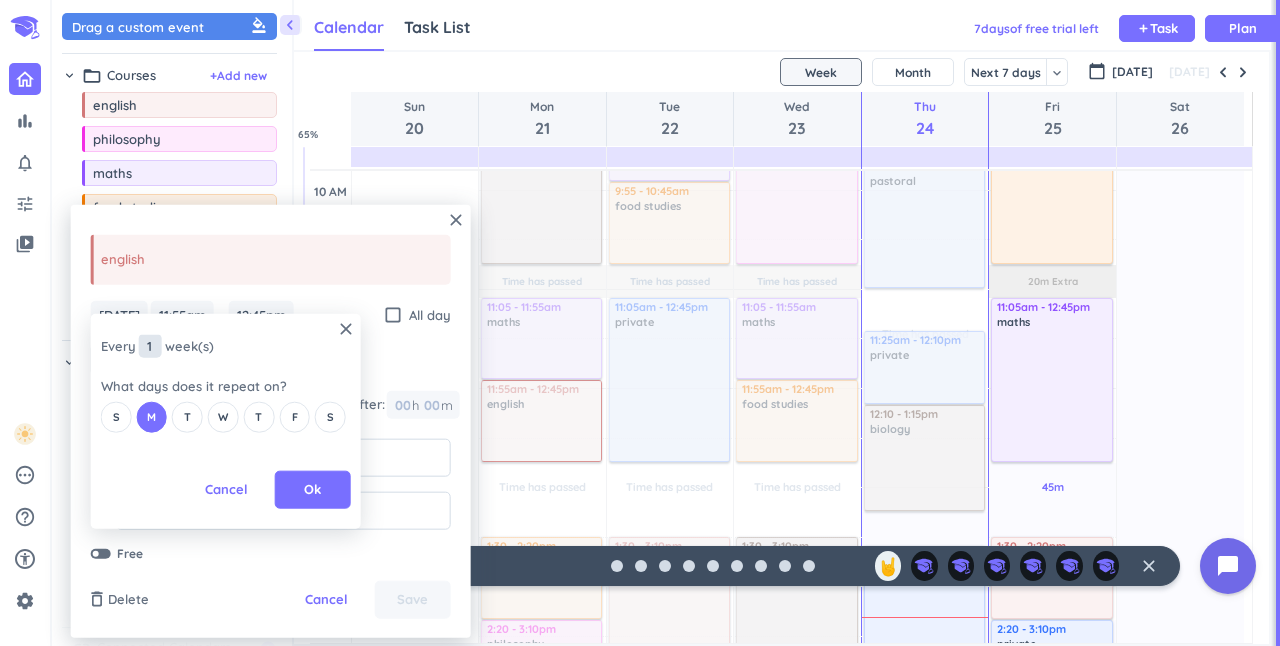 click on "1" at bounding box center (150, 346) 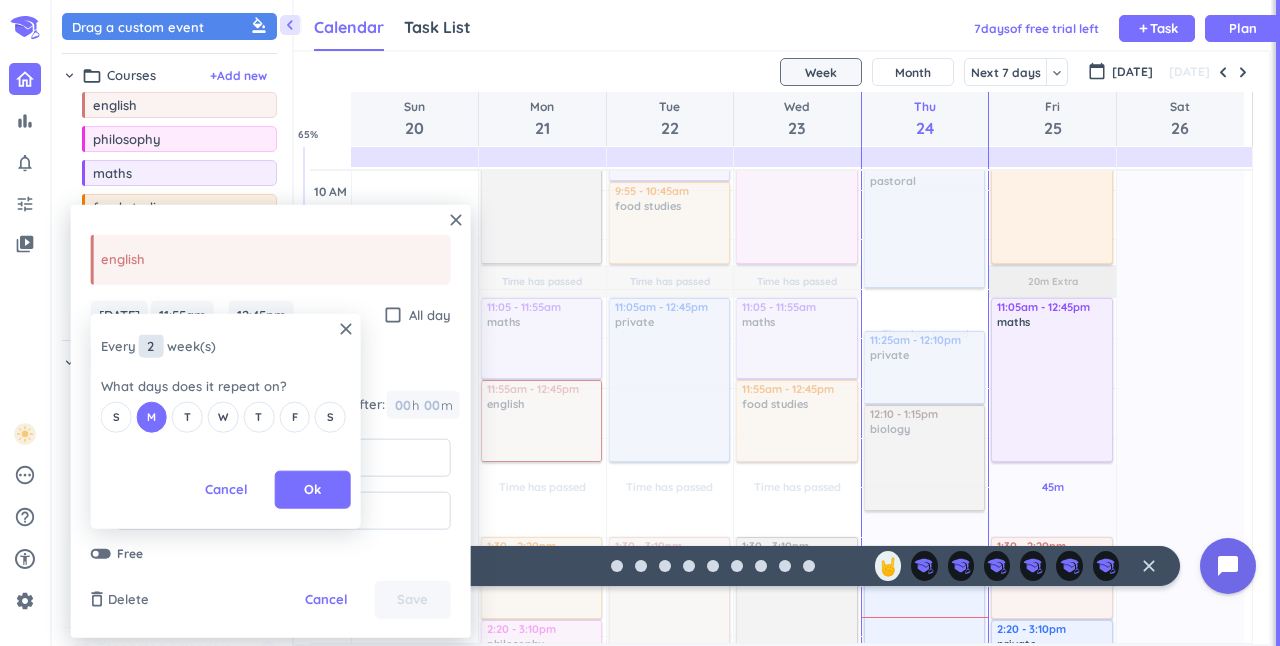 type on "2" 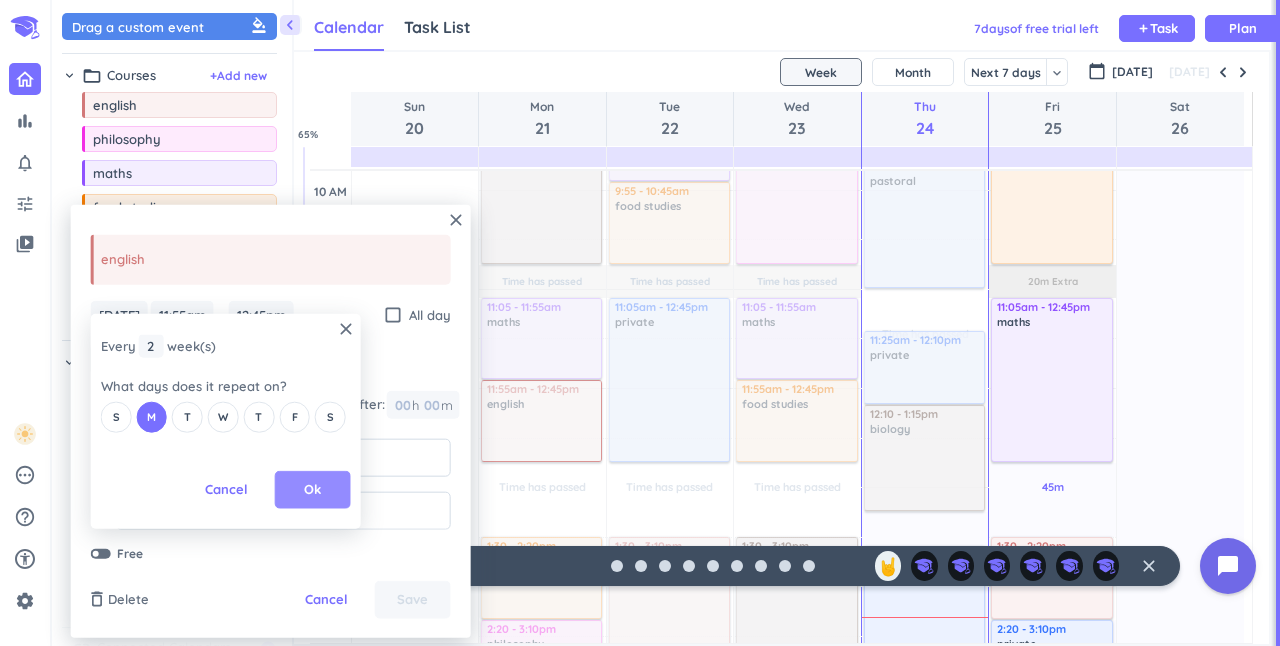 click on "Ok" at bounding box center (313, 490) 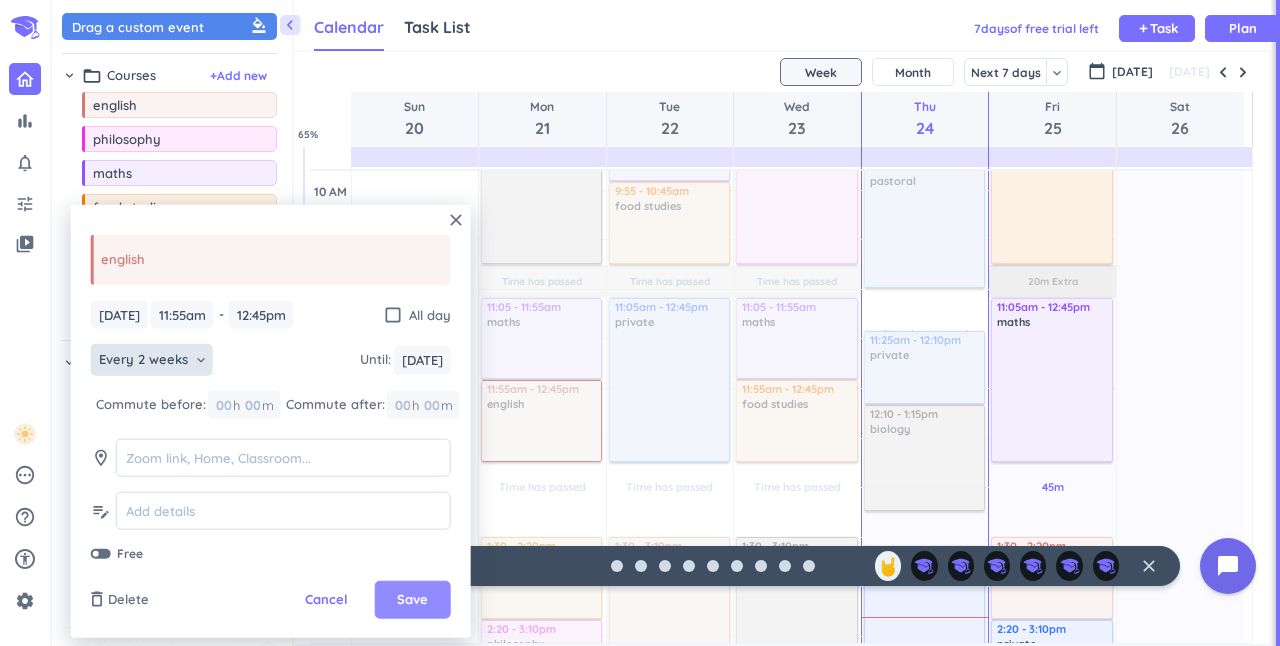 click on "Save" at bounding box center (413, 600) 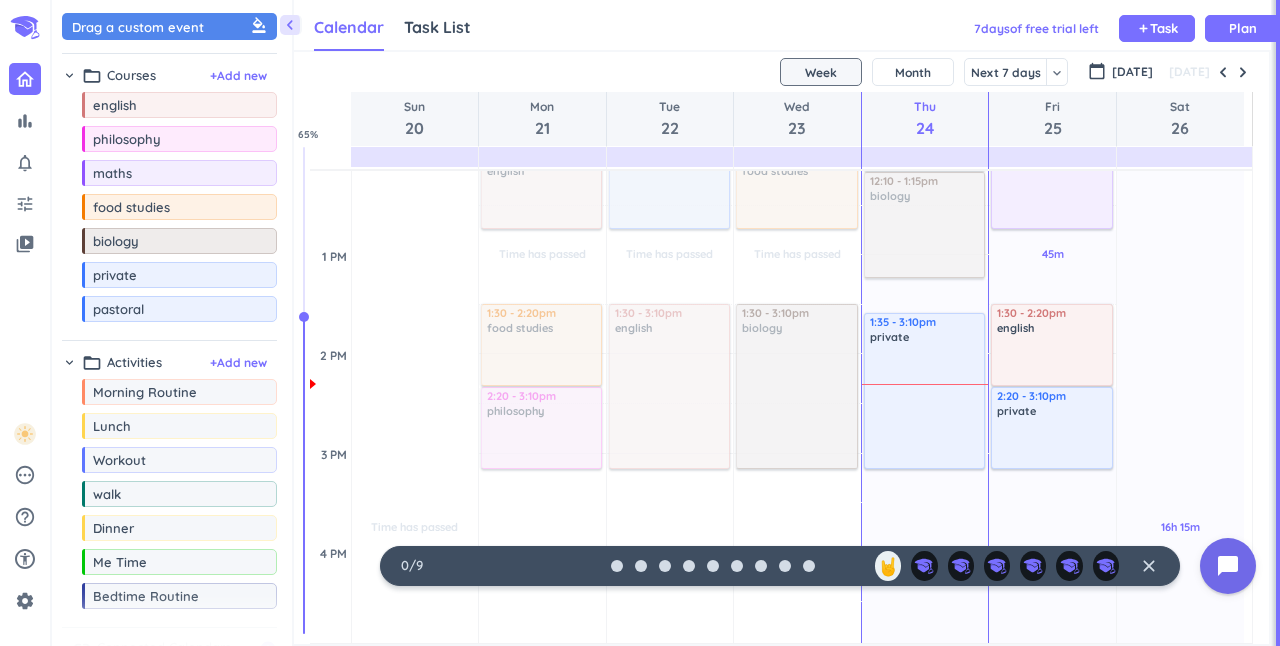 scroll, scrollTop: 810, scrollLeft: 0, axis: vertical 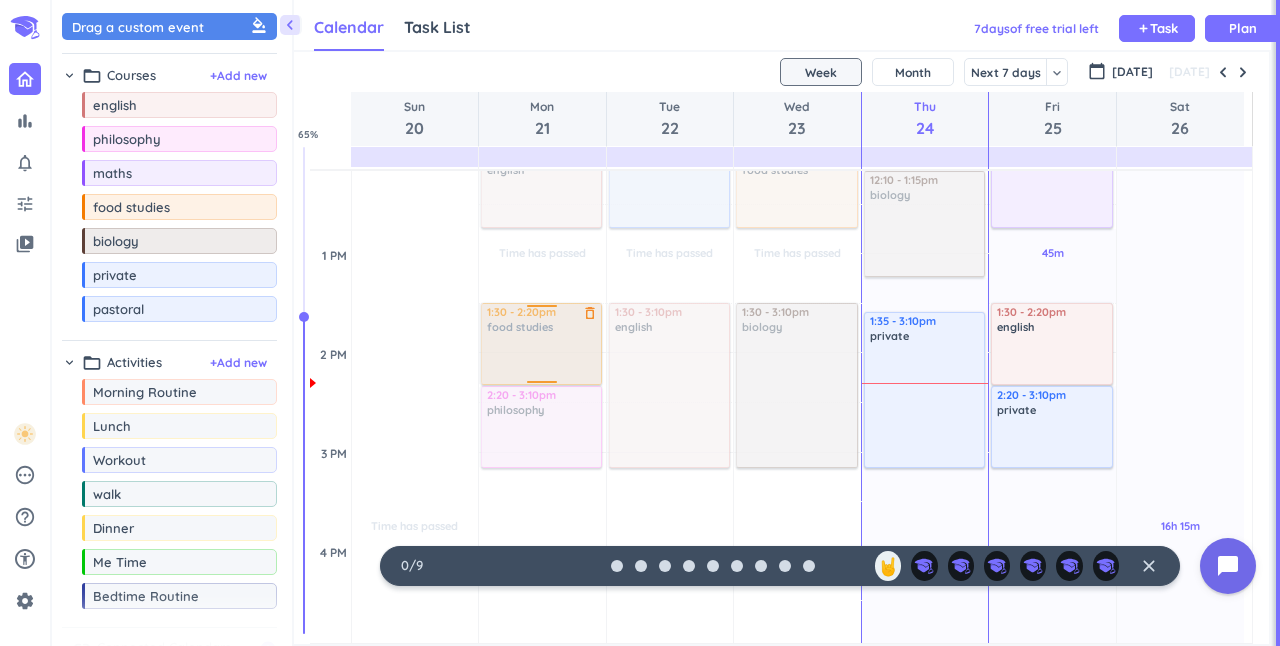 click at bounding box center [540, 344] 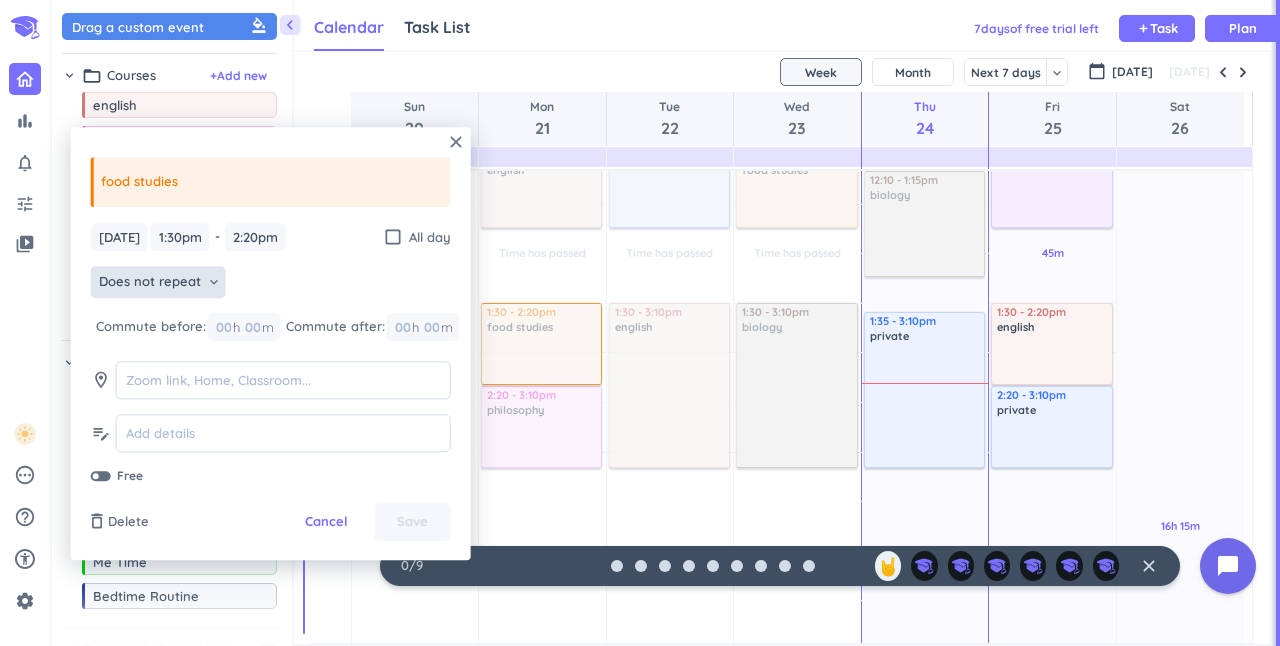 click on "Does not repeat" at bounding box center (150, 283) 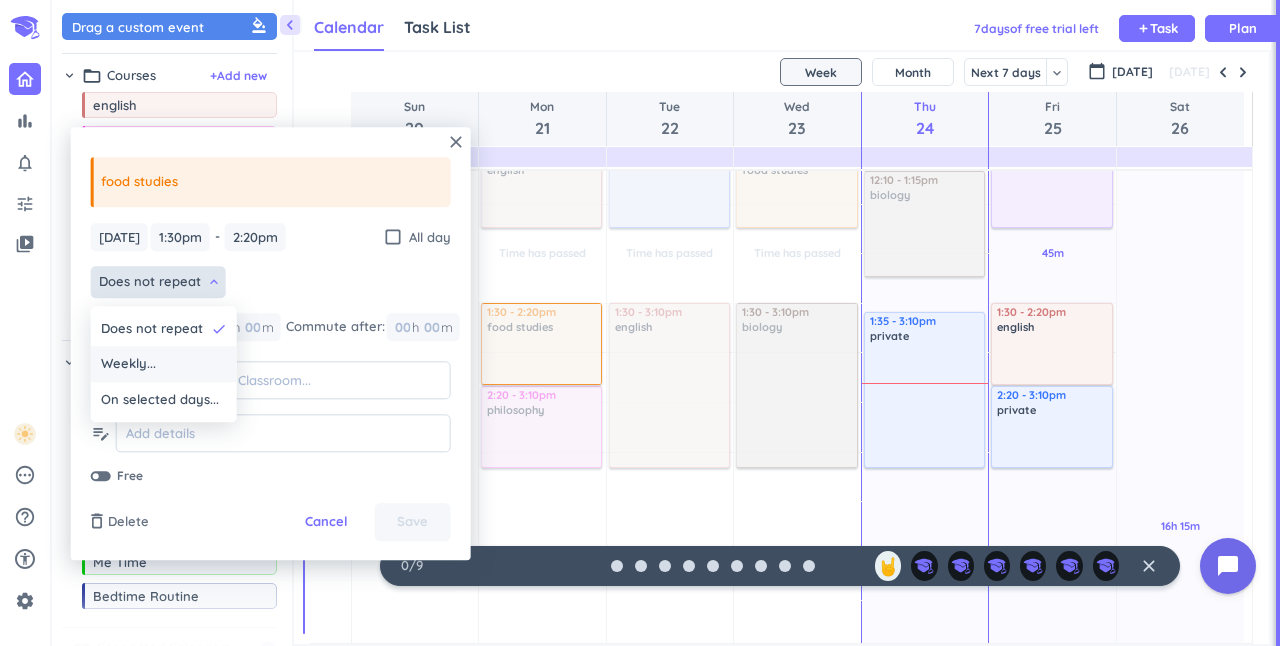 click on "Weekly..." at bounding box center (164, 365) 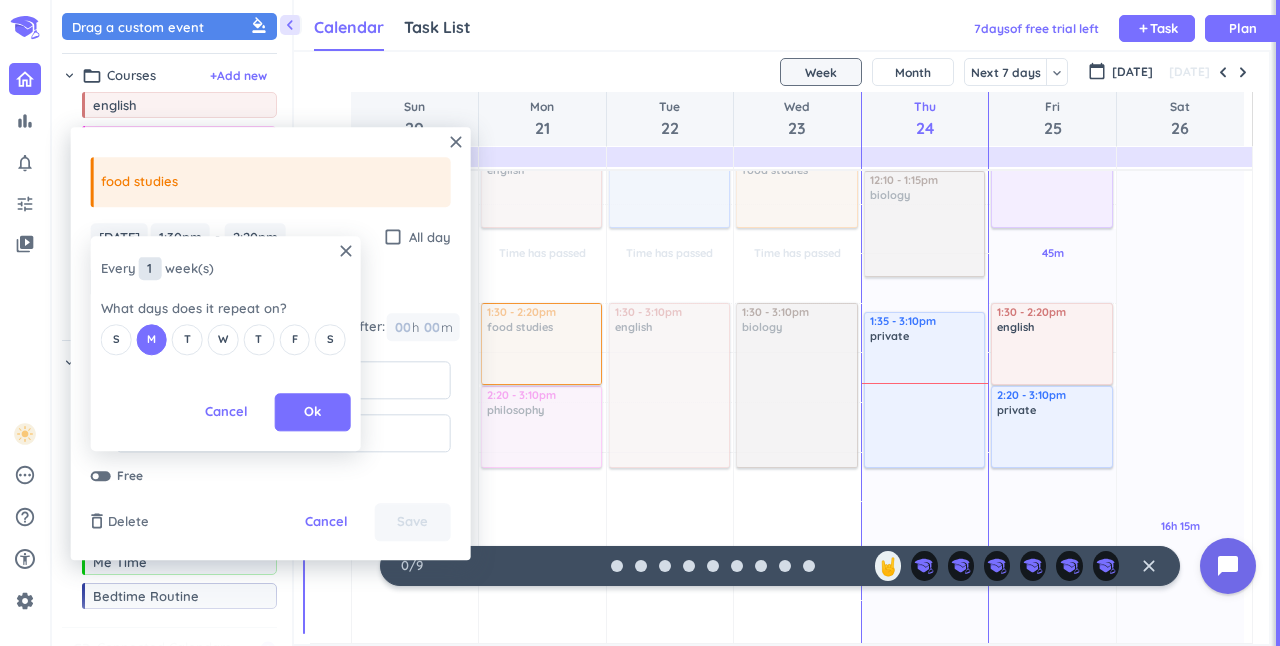 click on "1" at bounding box center (150, 269) 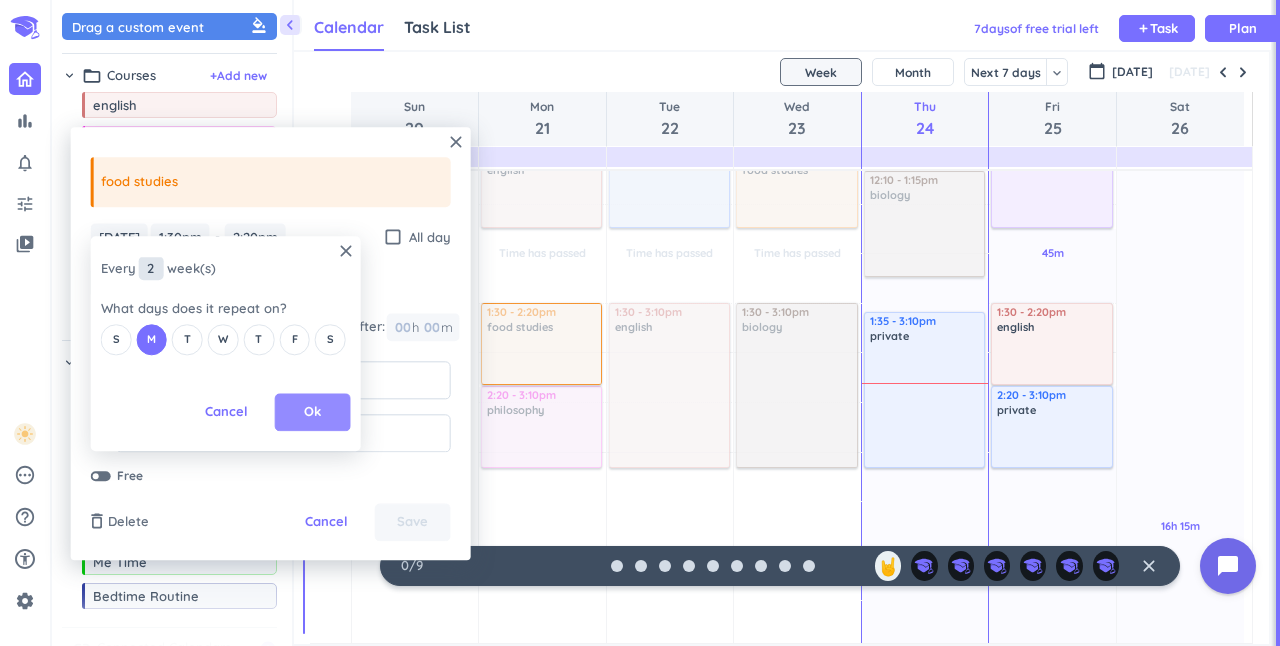 type on "2" 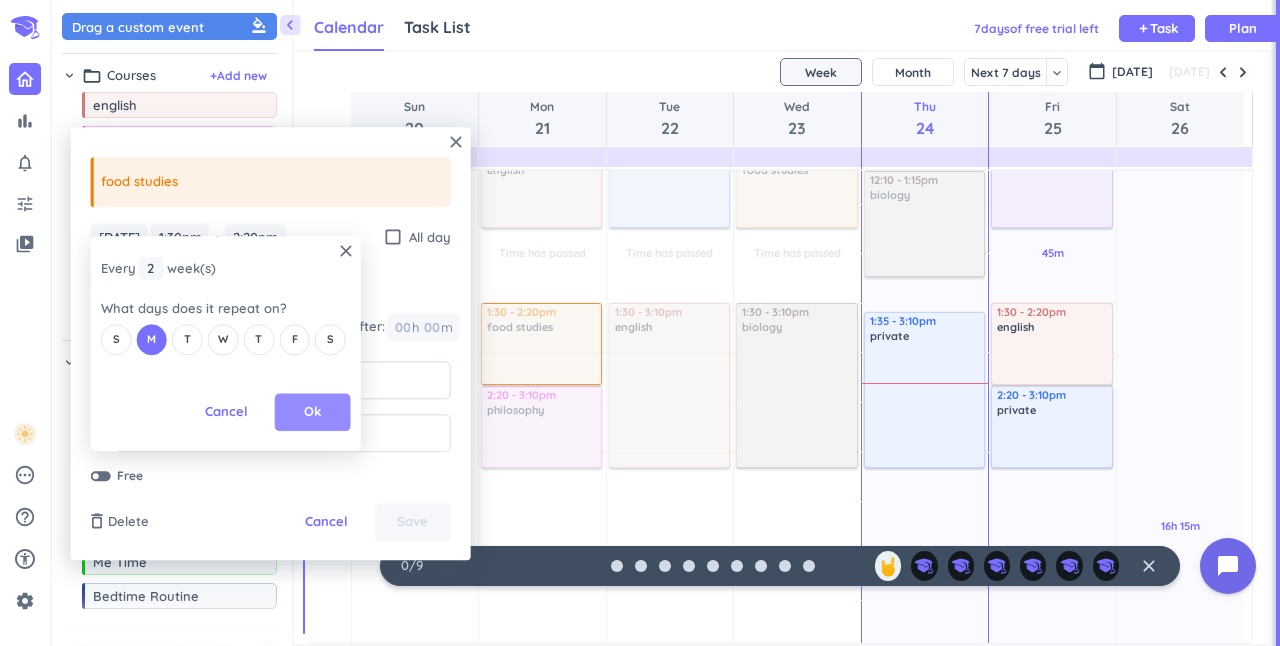 click on "Ok" at bounding box center (312, 413) 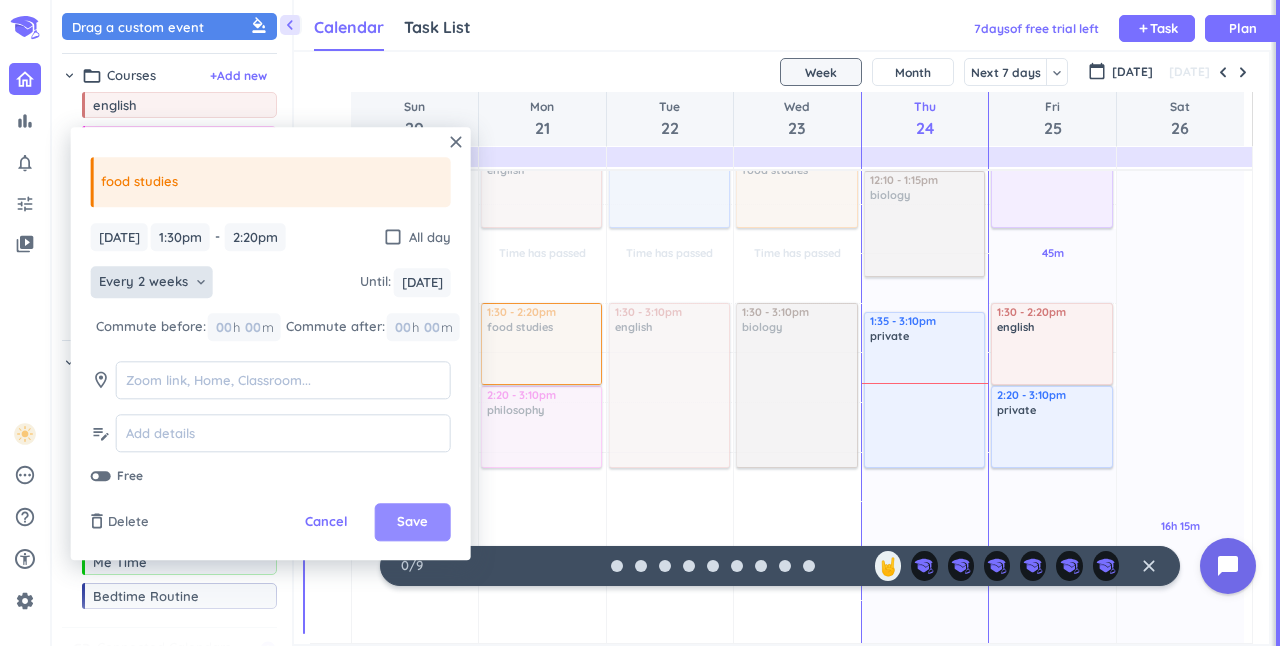 click on "Save" at bounding box center [412, 523] 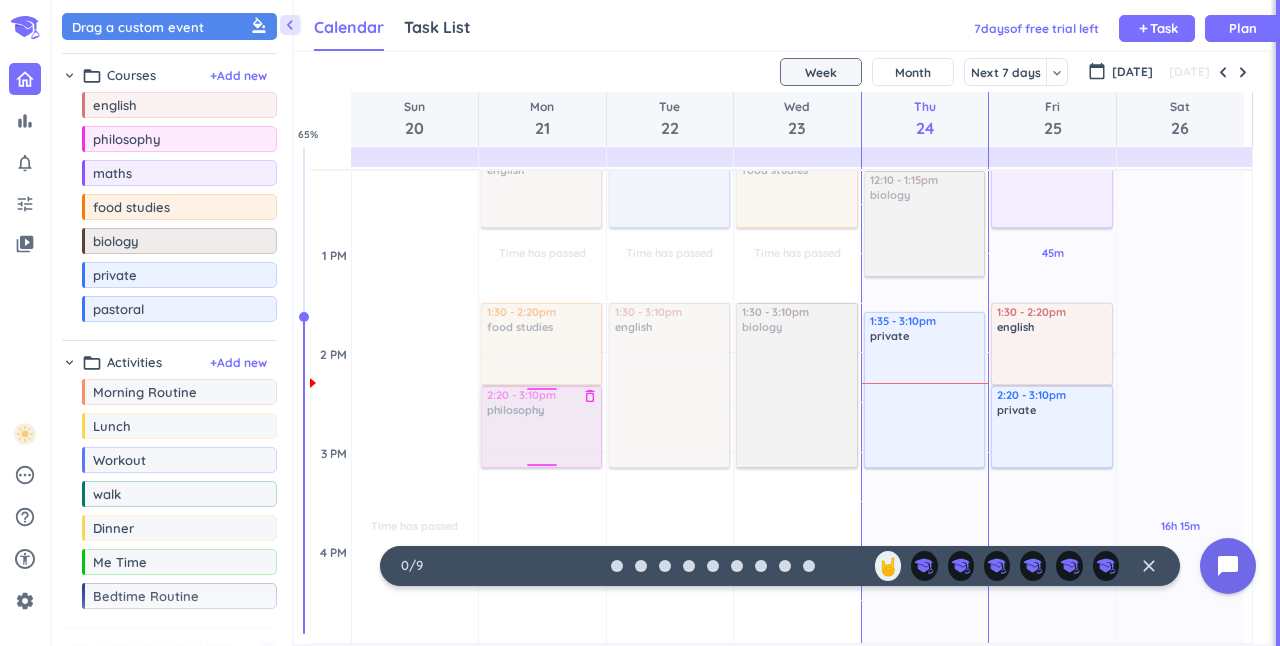 click at bounding box center (540, 427) 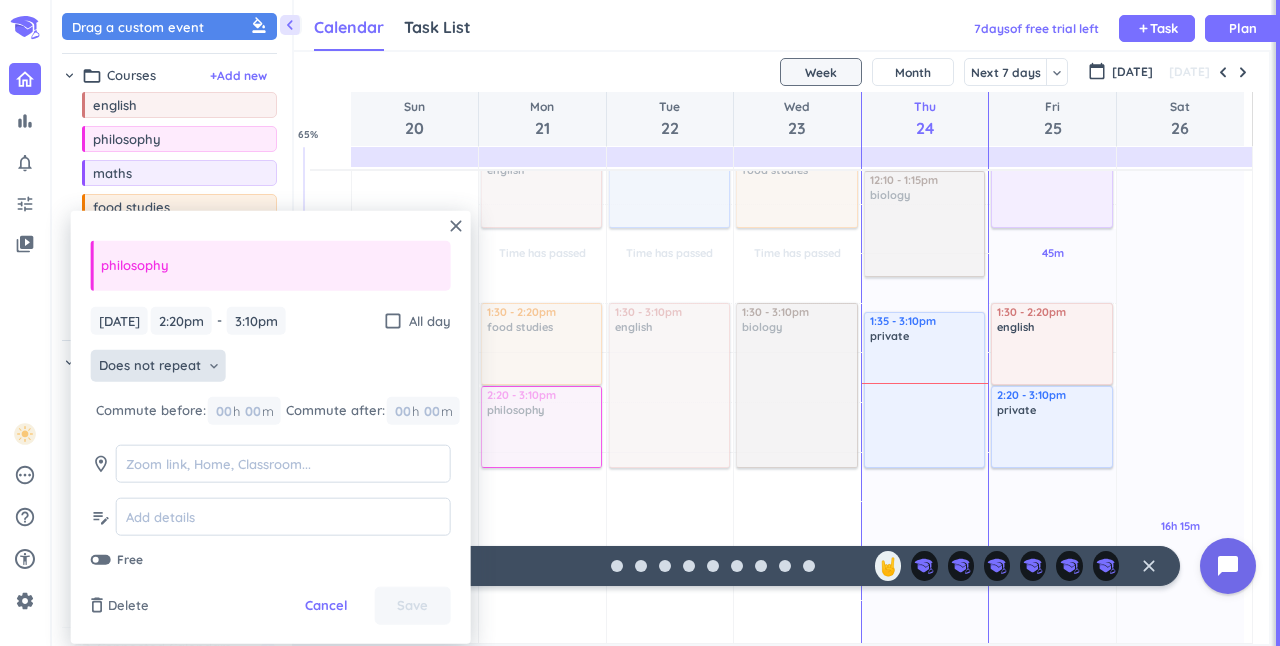 click on "Does not repeat" at bounding box center [150, 366] 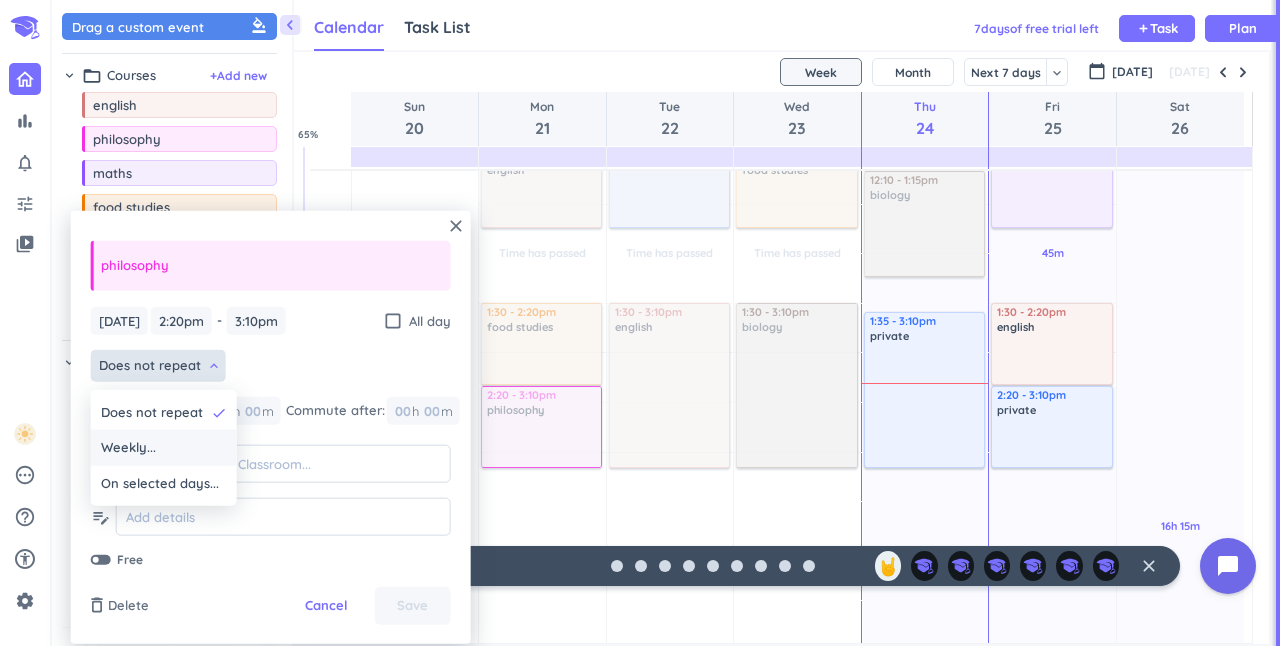 click on "Weekly..." at bounding box center [164, 448] 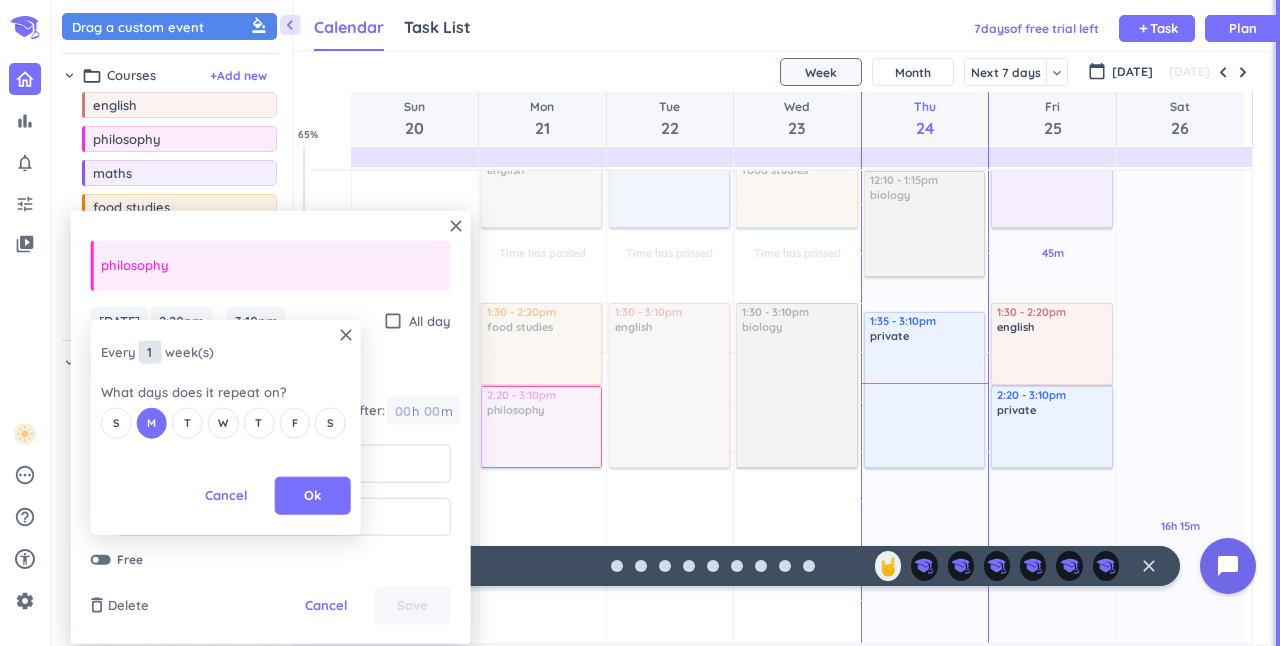 click on "1" at bounding box center (150, 352) 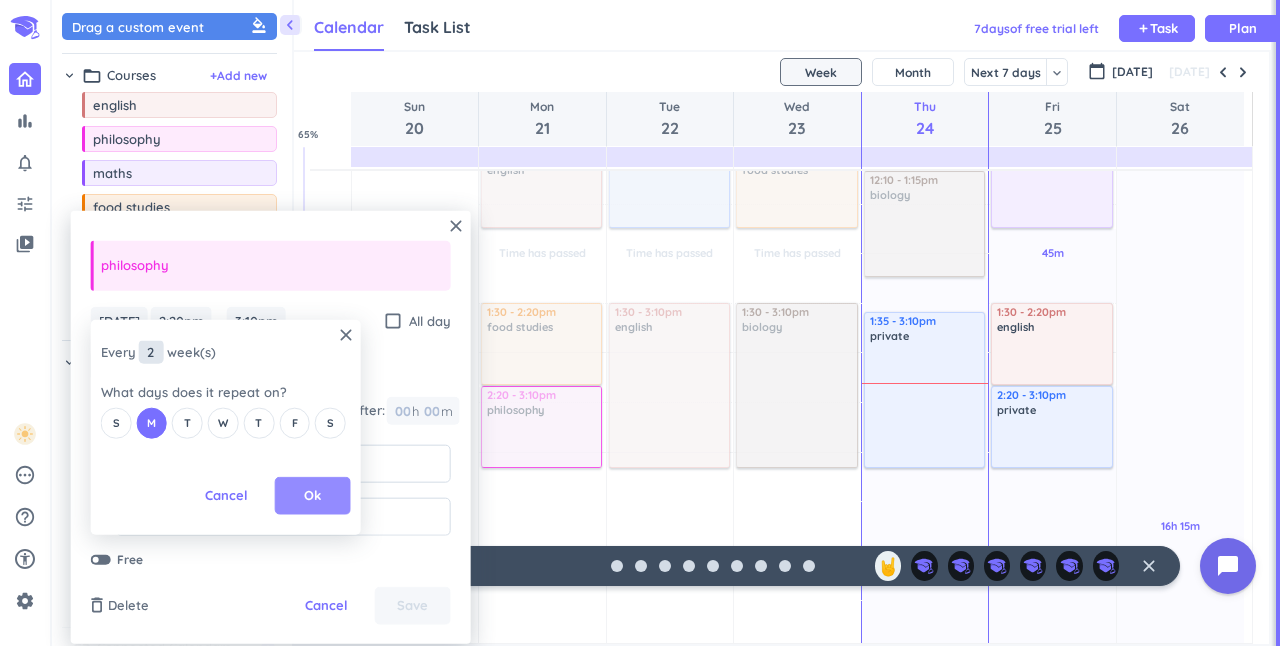 type on "2" 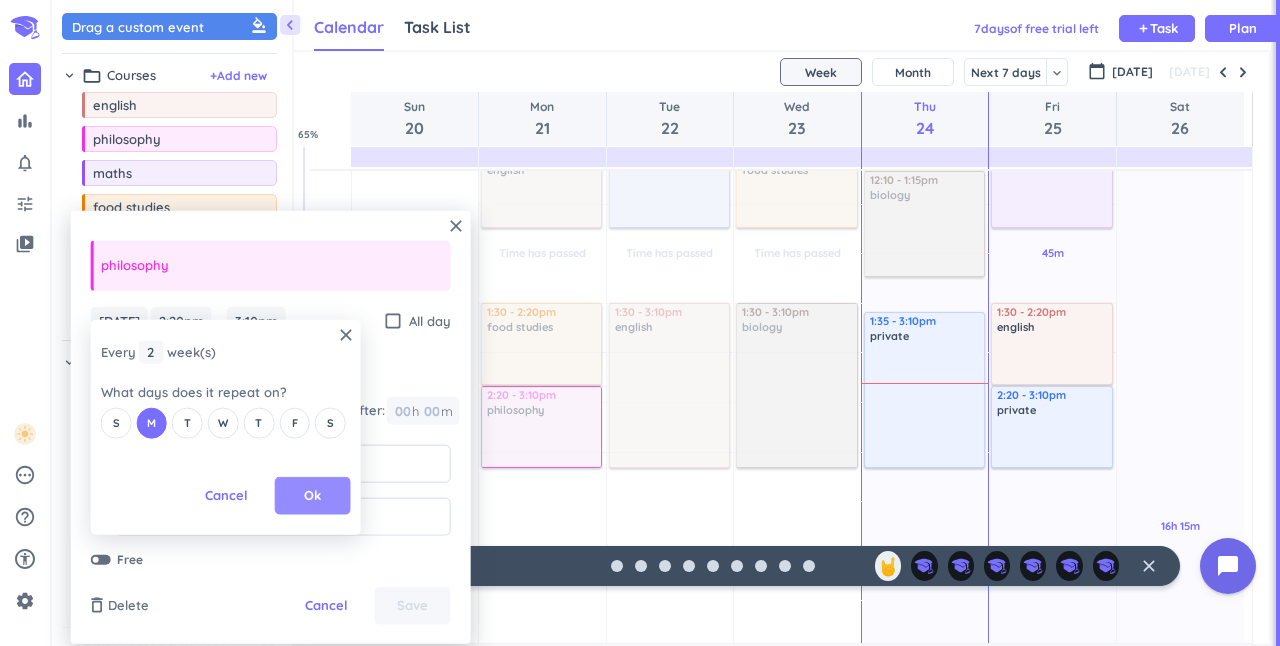 click on "Ok" at bounding box center (312, 496) 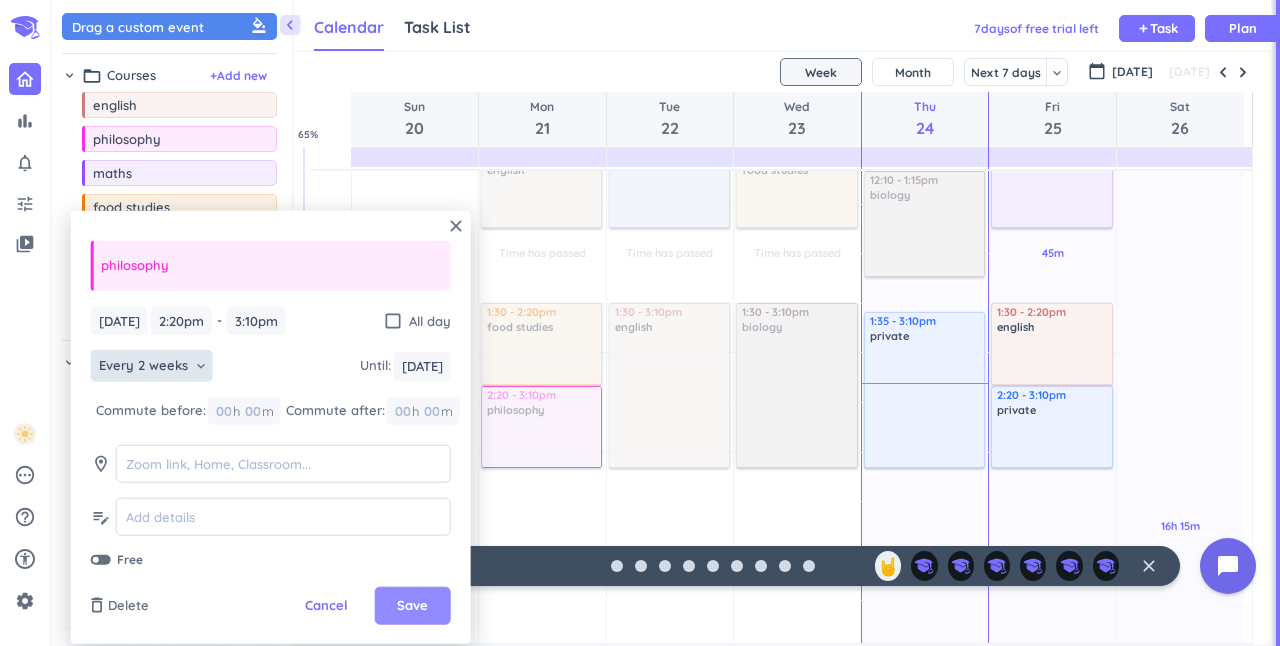 click on "Save" at bounding box center [412, 606] 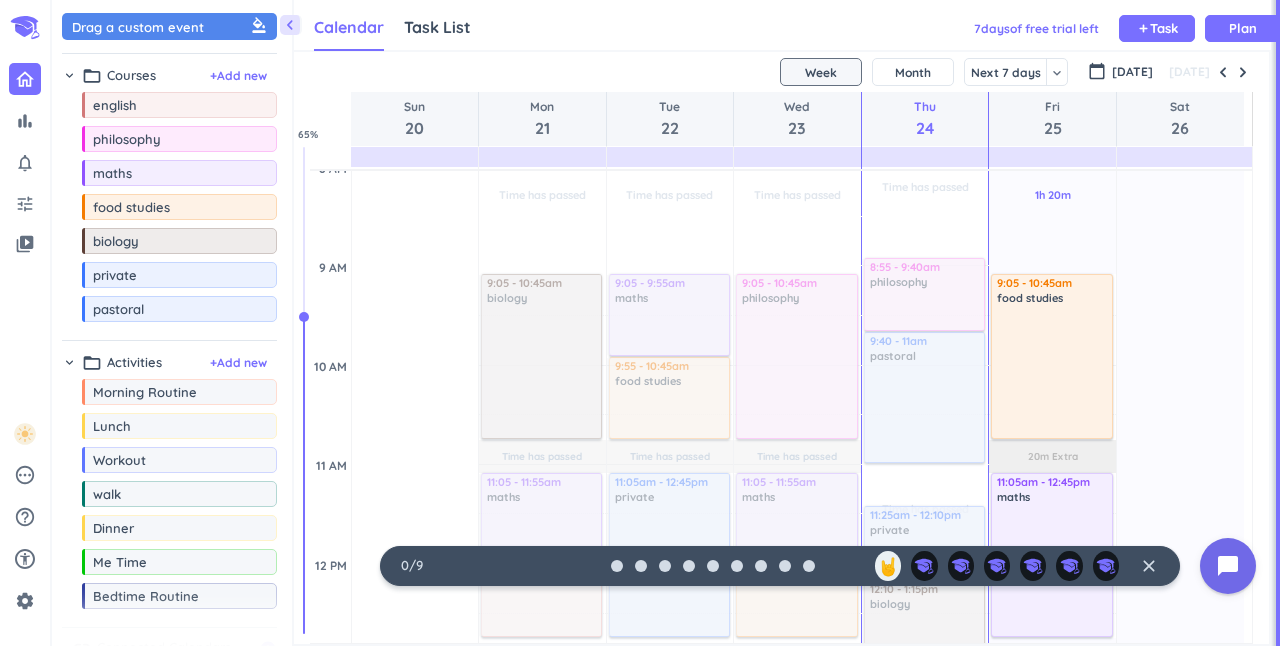scroll, scrollTop: 402, scrollLeft: 0, axis: vertical 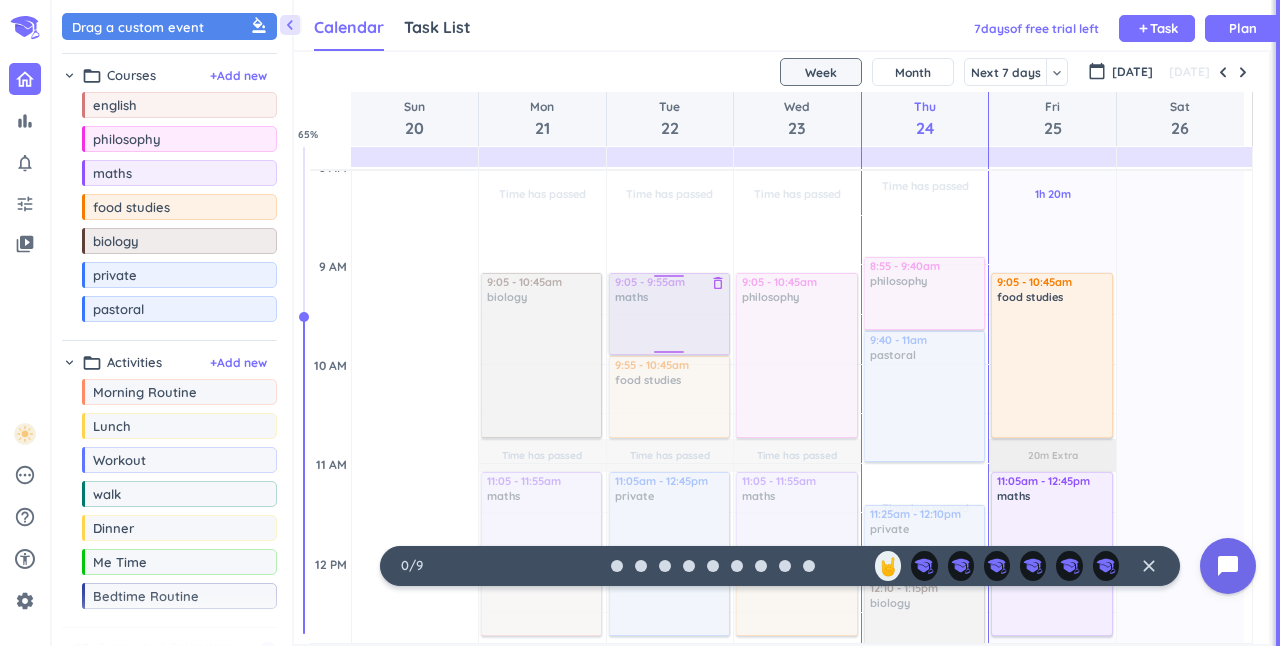 click at bounding box center [668, 314] 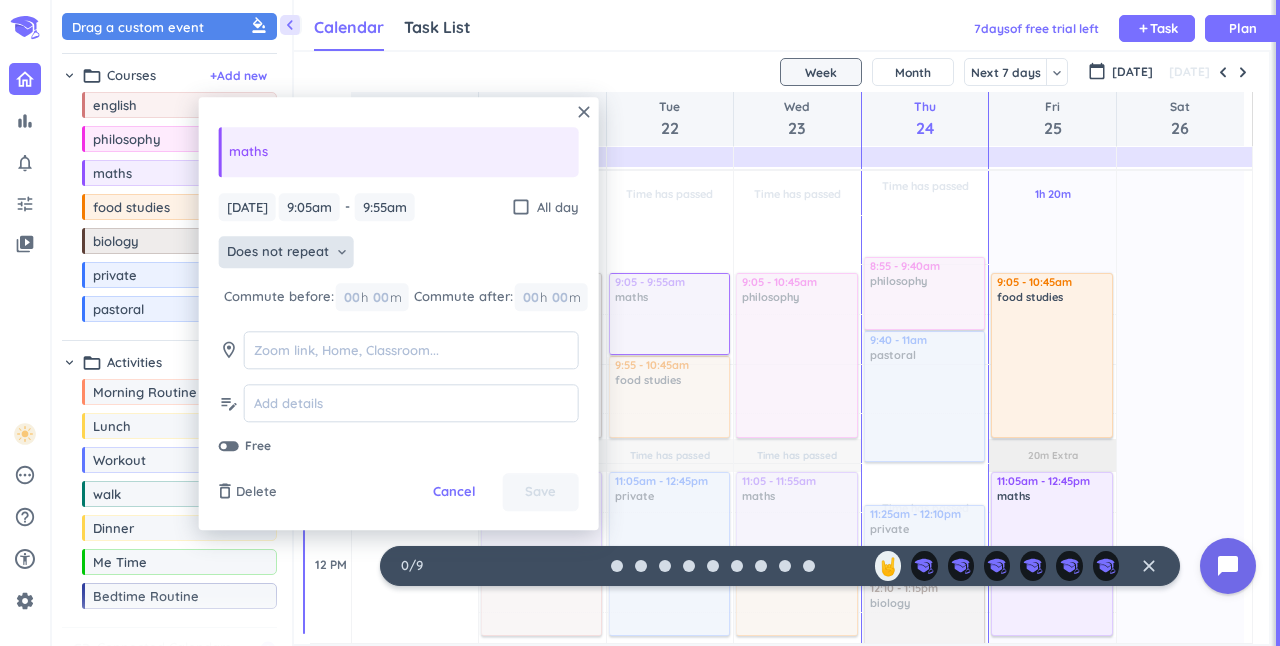 click on "Does not repeat" at bounding box center (278, 253) 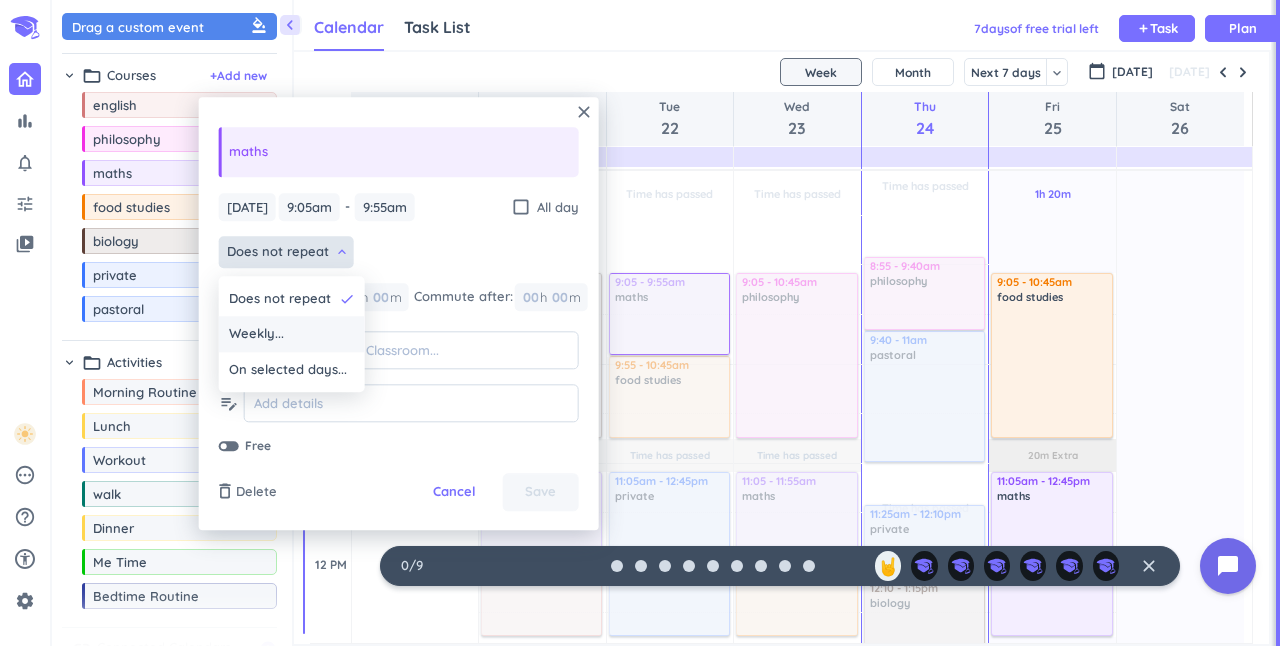 click on "Weekly..." at bounding box center [292, 335] 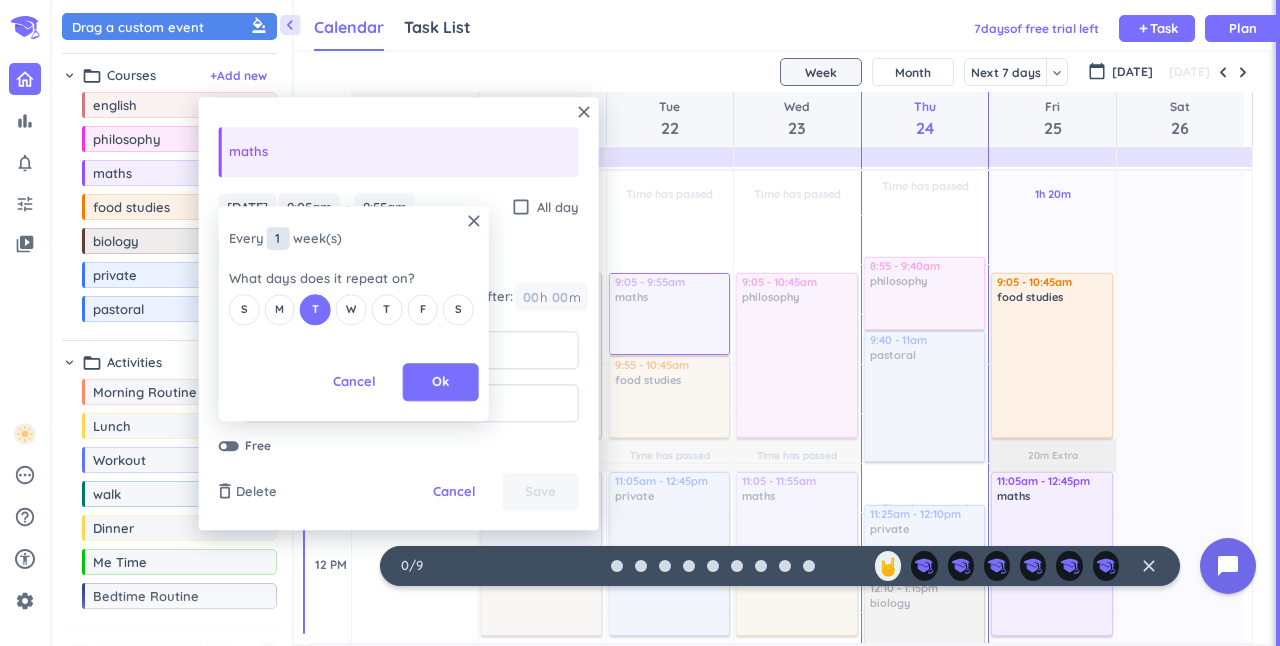 click on "1" at bounding box center [278, 239] 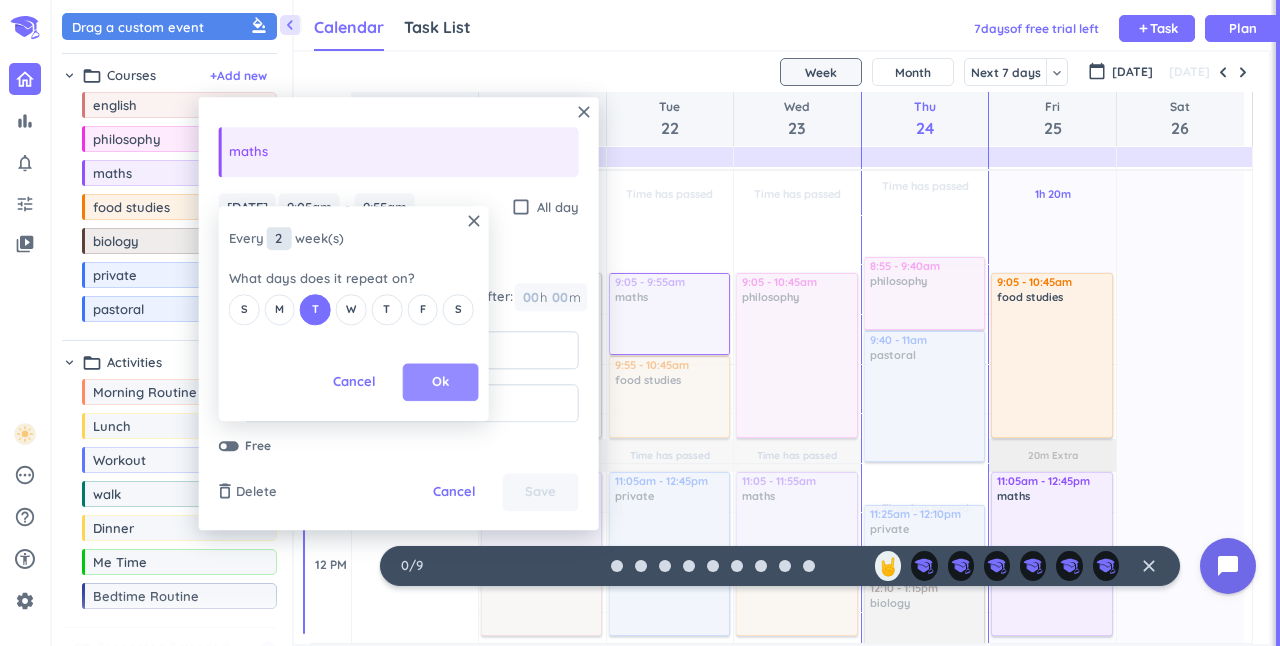 type on "2" 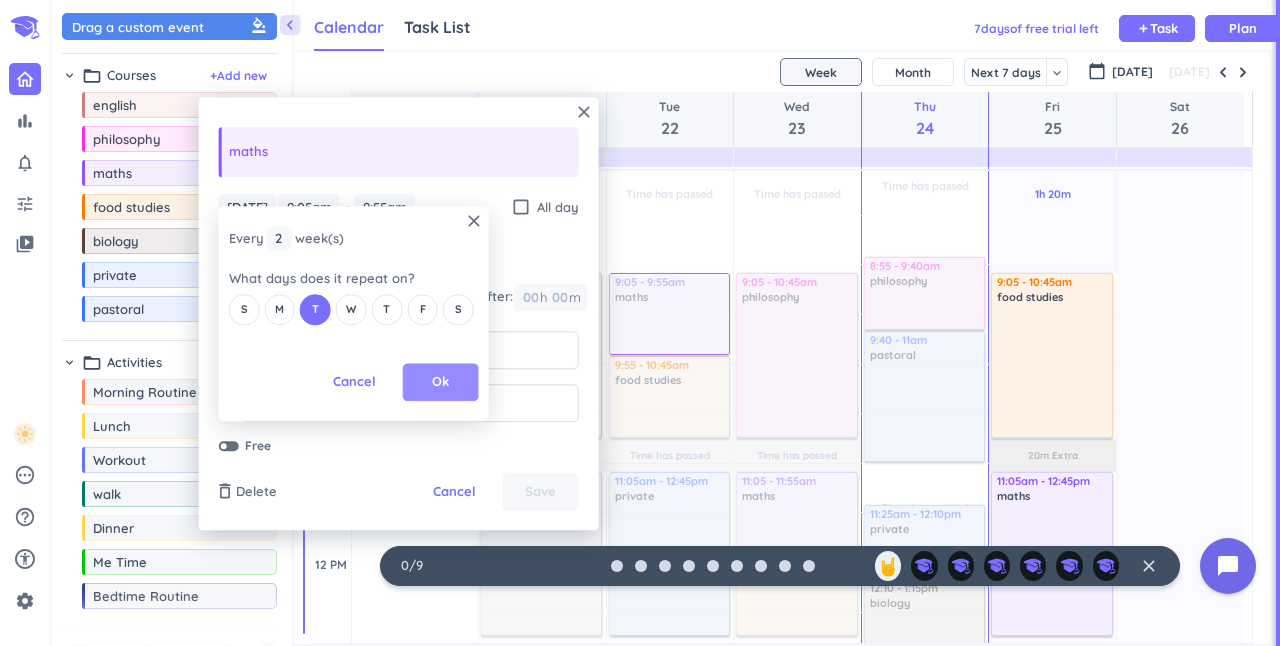 click on "Ok" at bounding box center (441, 383) 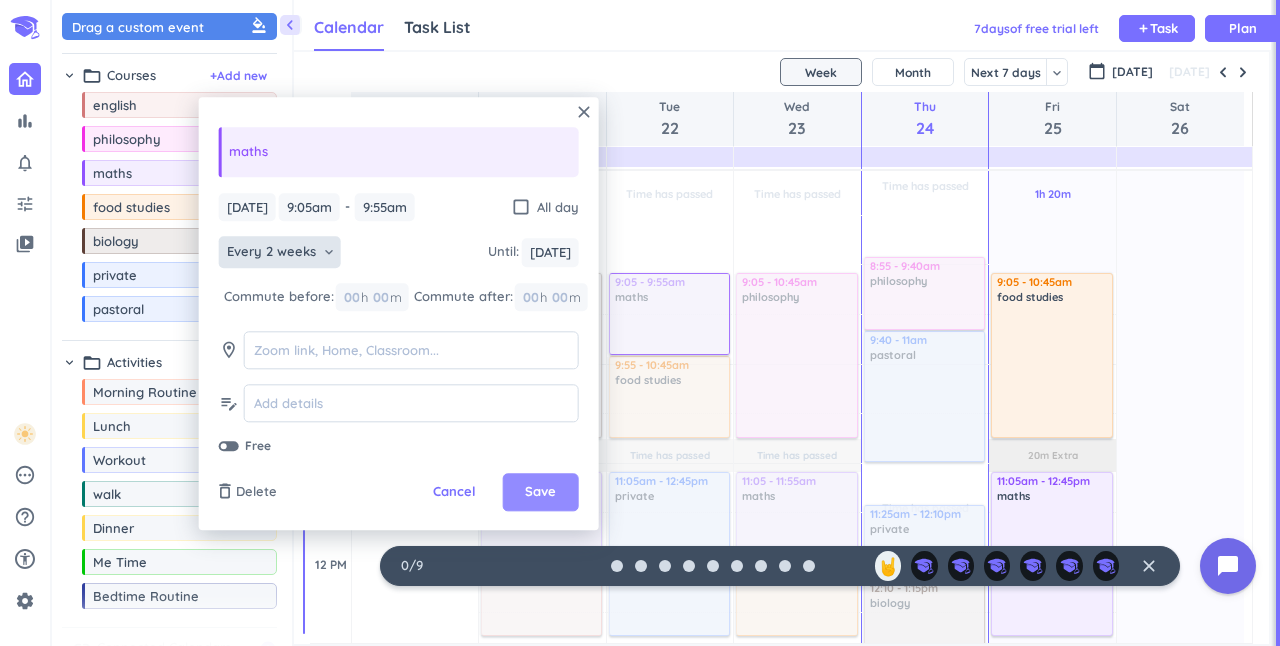 click on "Save" at bounding box center [540, 493] 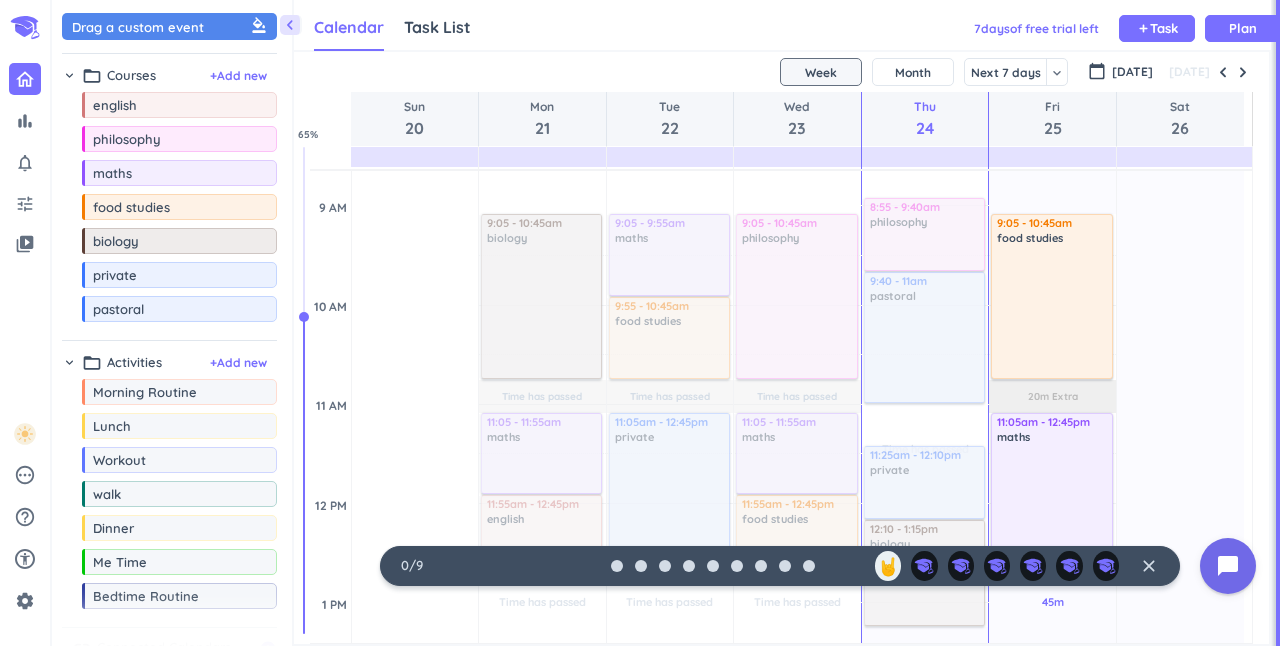 scroll, scrollTop: 465, scrollLeft: 0, axis: vertical 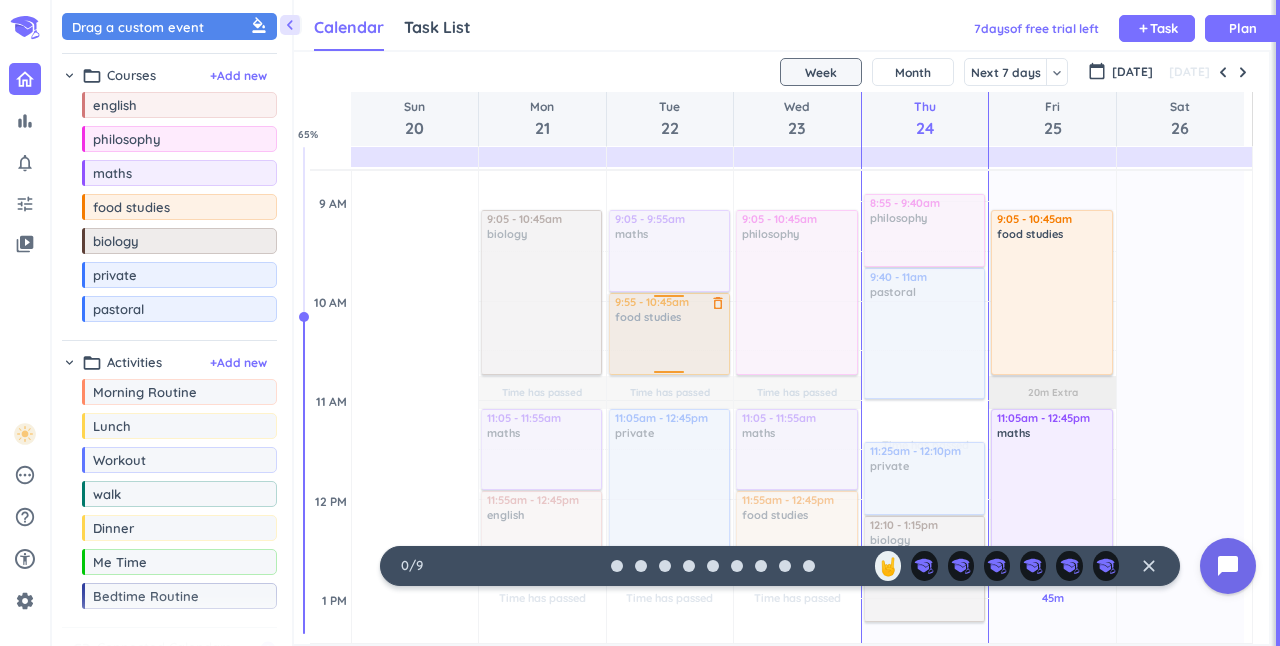 click at bounding box center (668, 334) 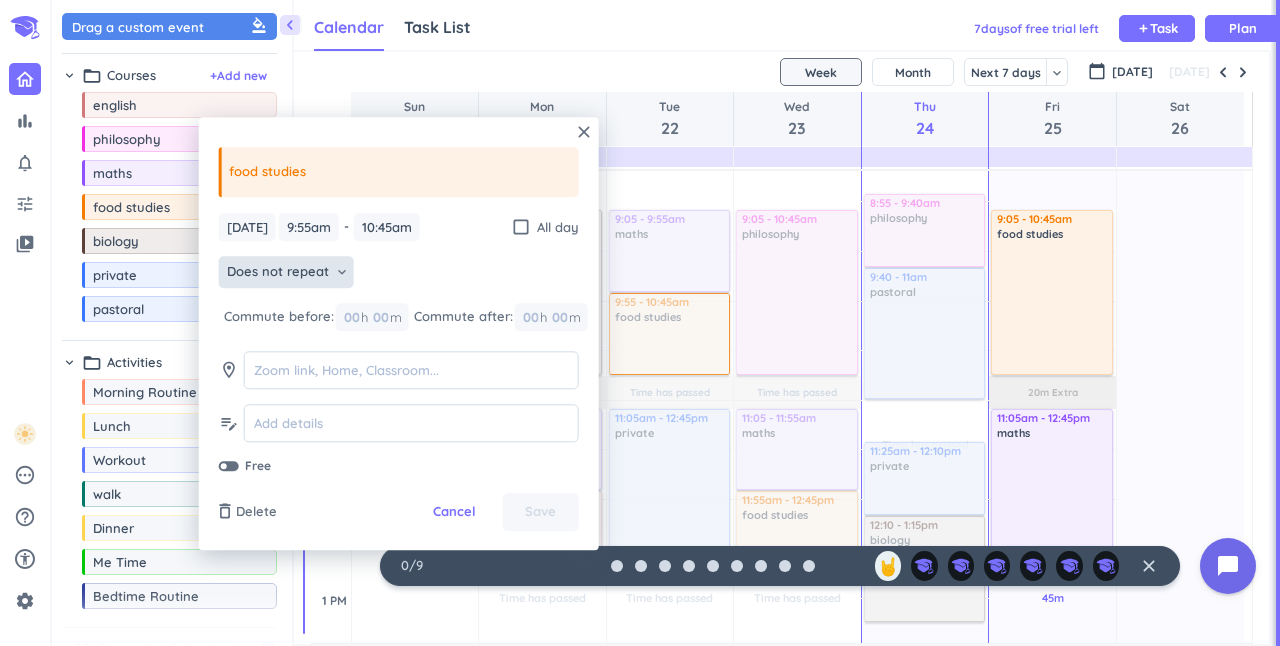 click on "Does not repeat" at bounding box center (278, 273) 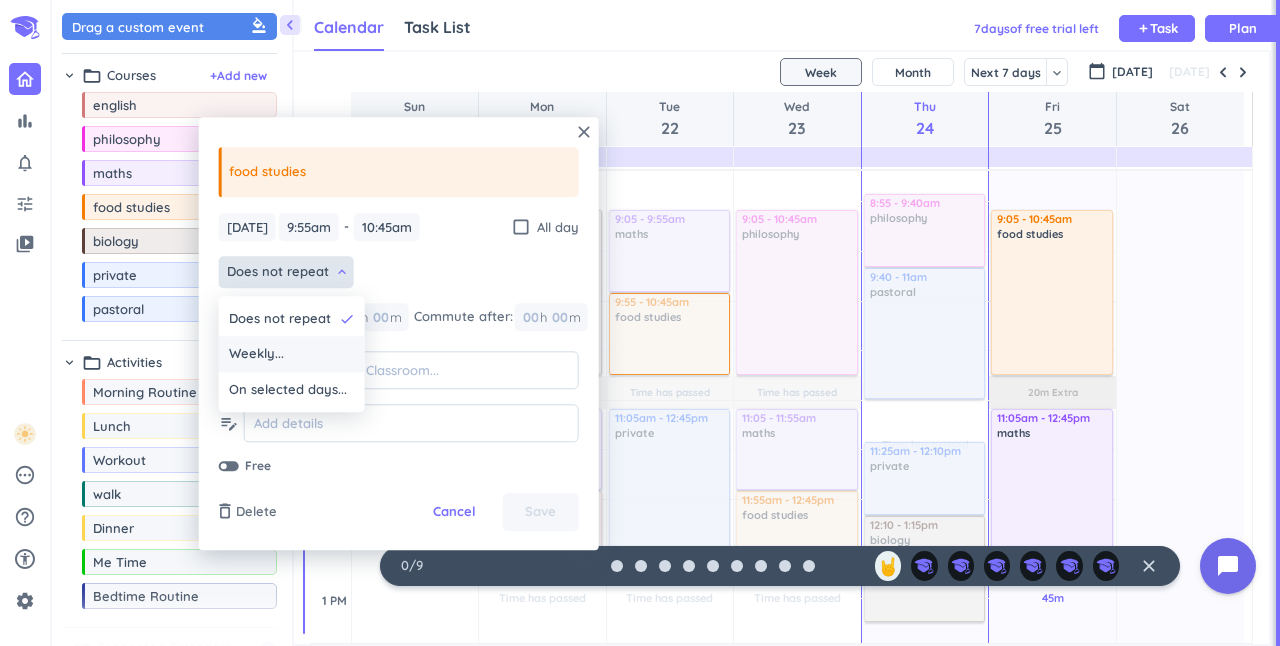 click on "Weekly..." at bounding box center (292, 355) 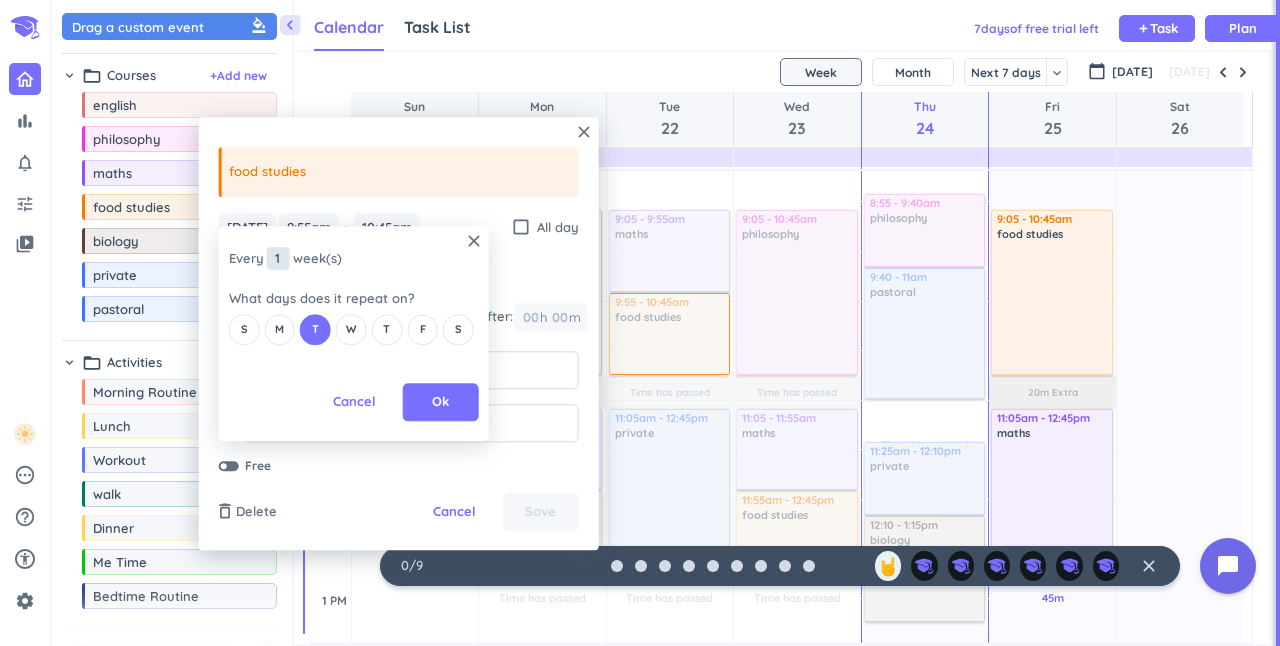 click on "1" at bounding box center [278, 259] 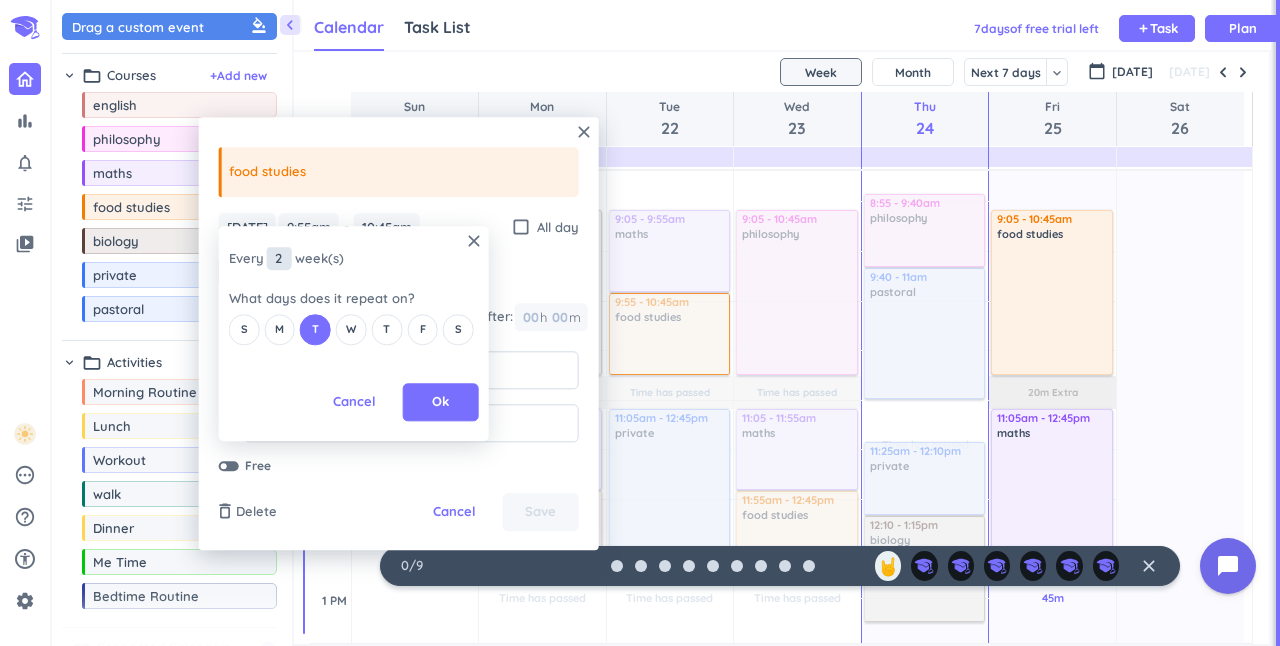 type on "2" 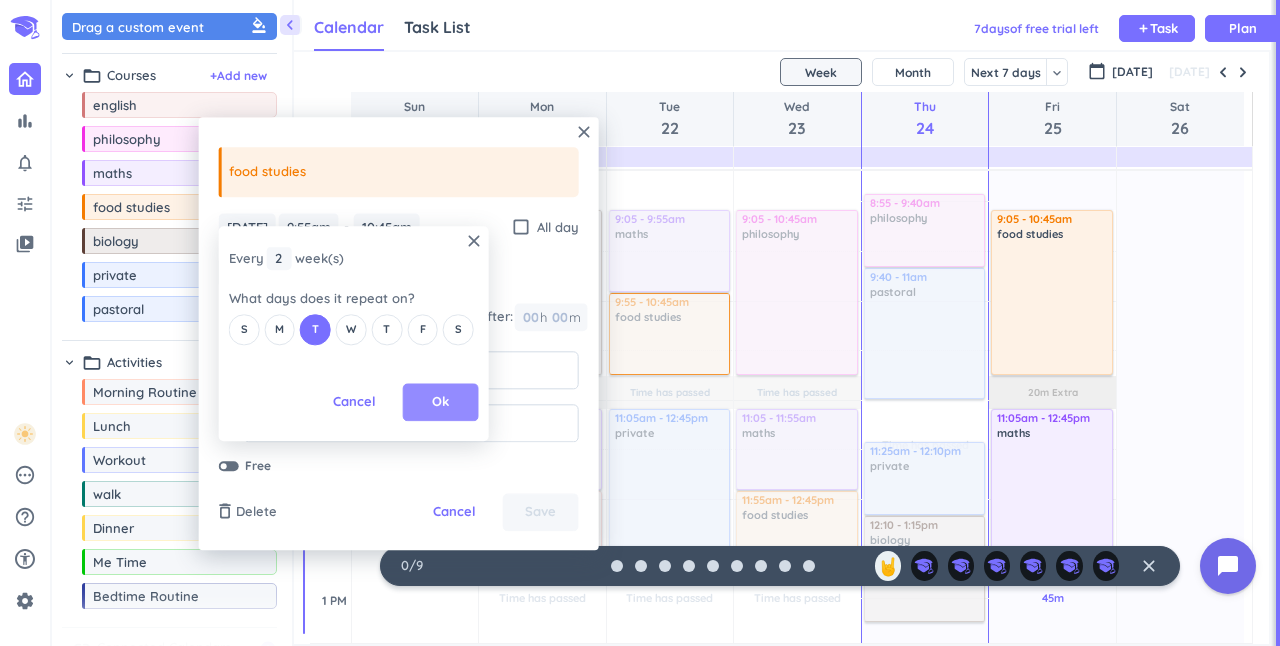 click on "Ok" at bounding box center (441, 403) 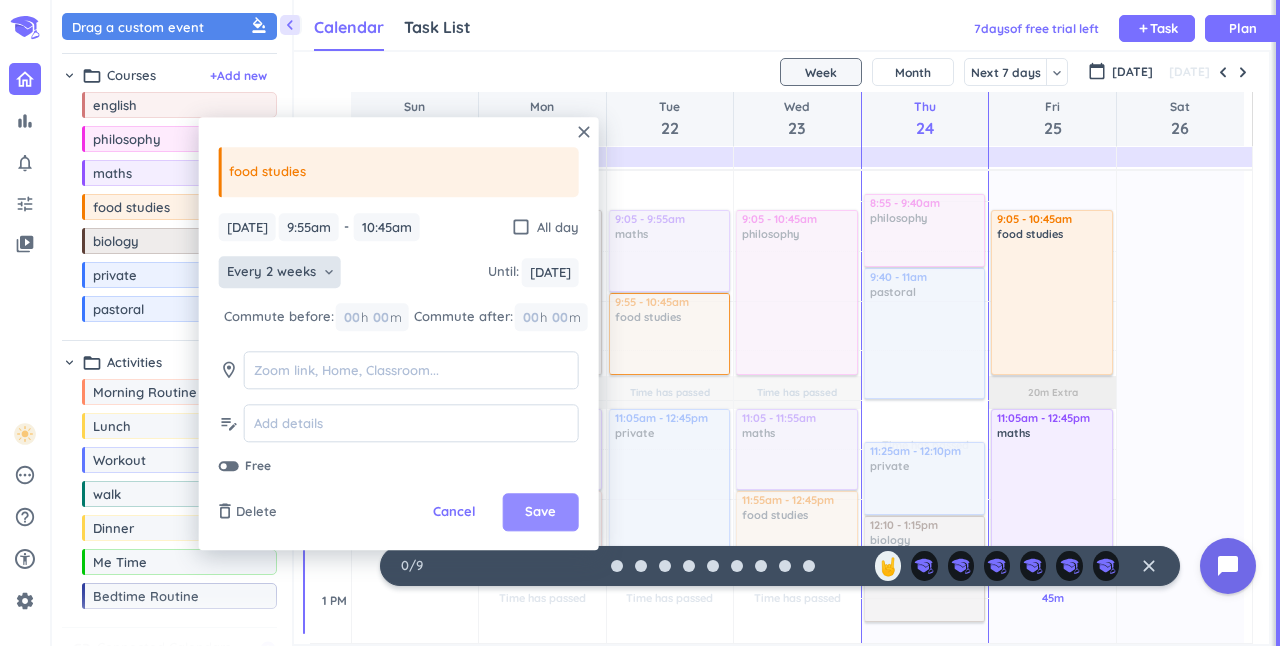 click on "Save" at bounding box center (540, 513) 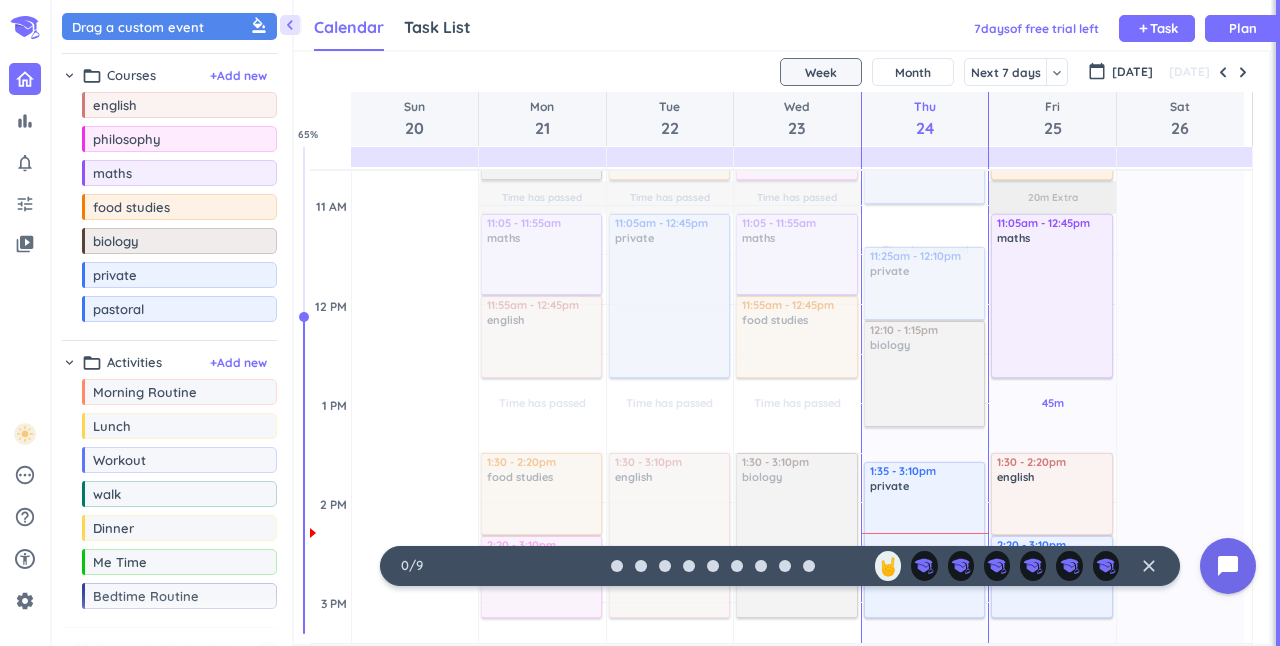scroll, scrollTop: 662, scrollLeft: 0, axis: vertical 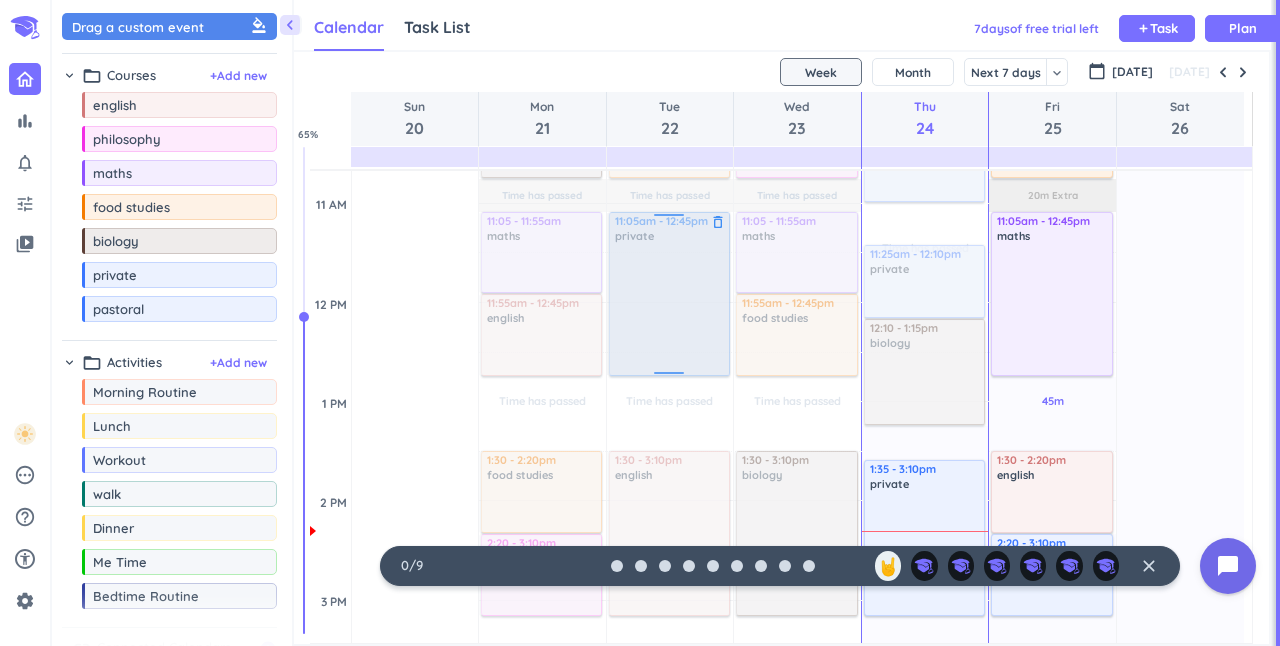 click at bounding box center (668, 294) 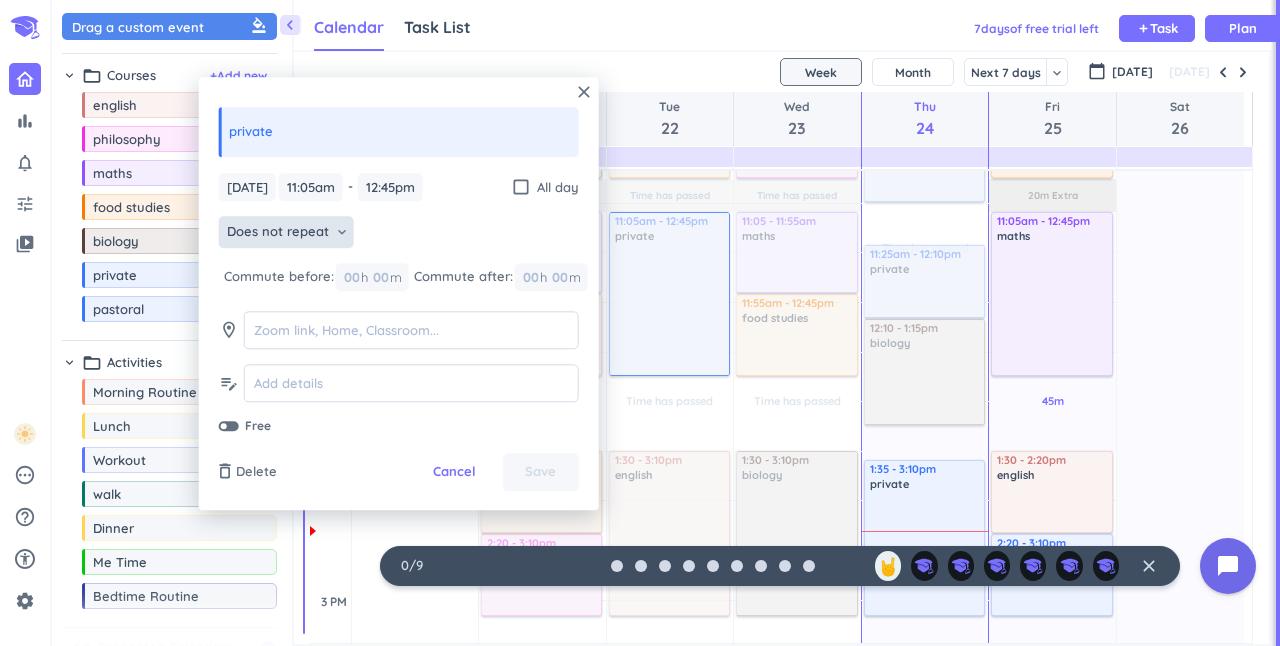 click on "Does not repeat" at bounding box center (278, 233) 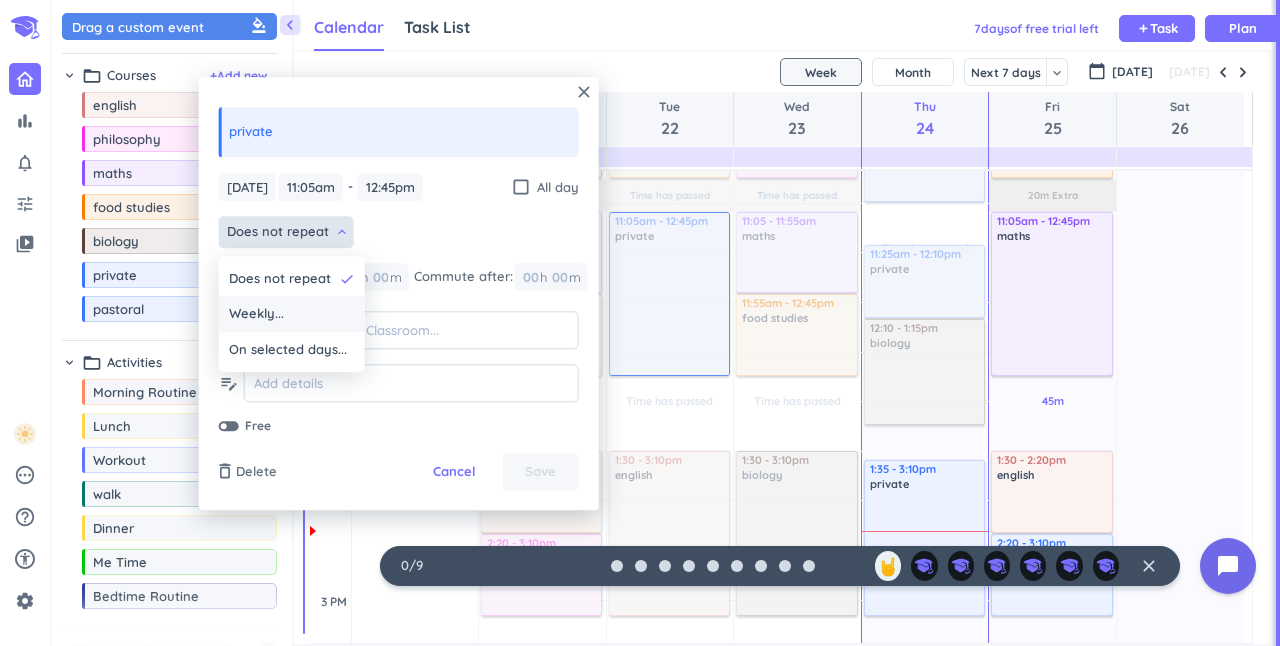 click on "Weekly..." at bounding box center (256, 315) 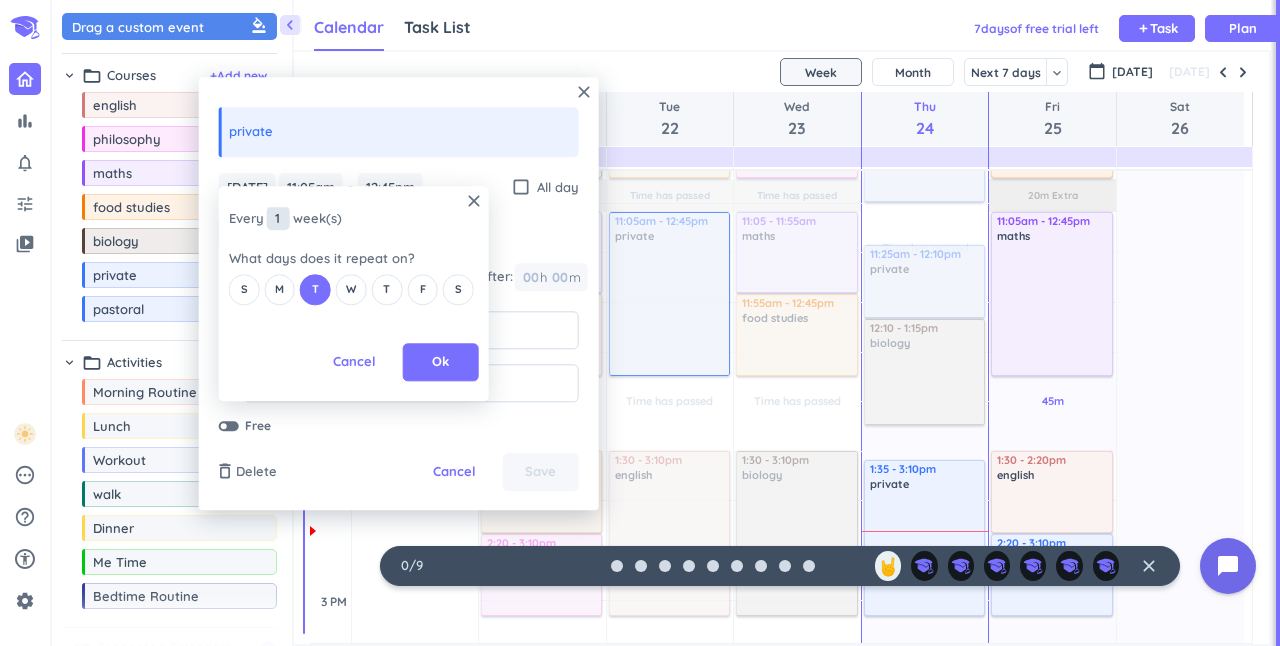 click on "1" at bounding box center (278, 219) 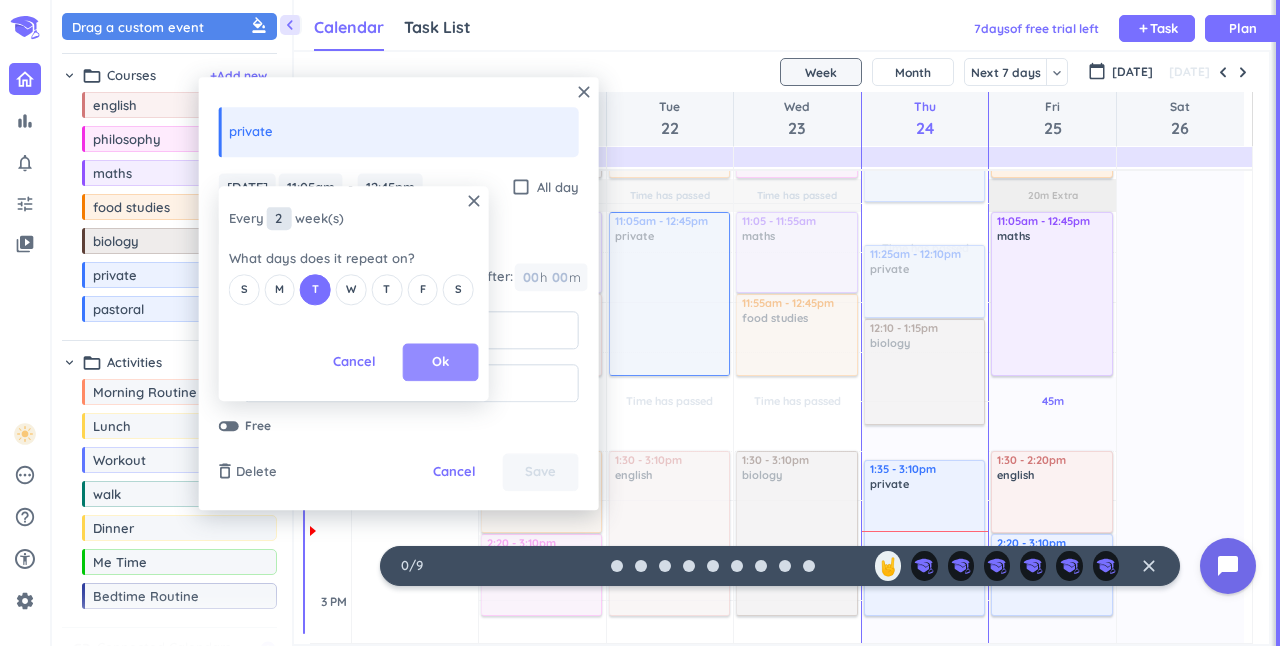 type on "2" 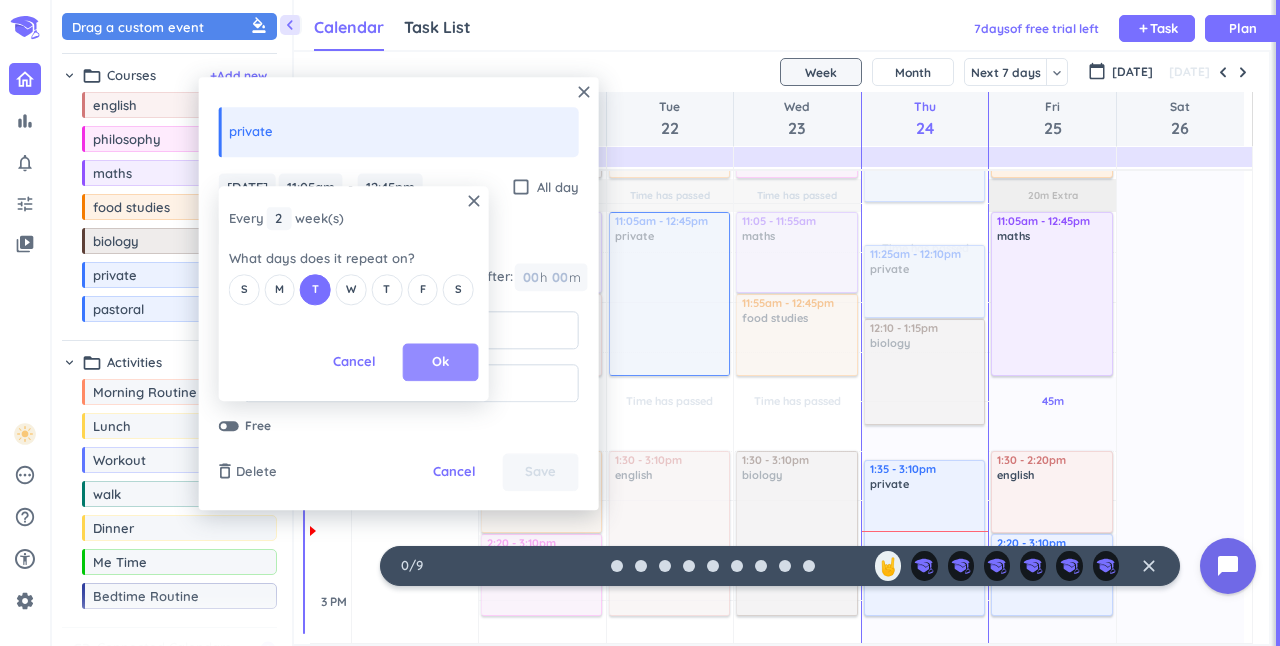 click on "Ok" at bounding box center (441, 363) 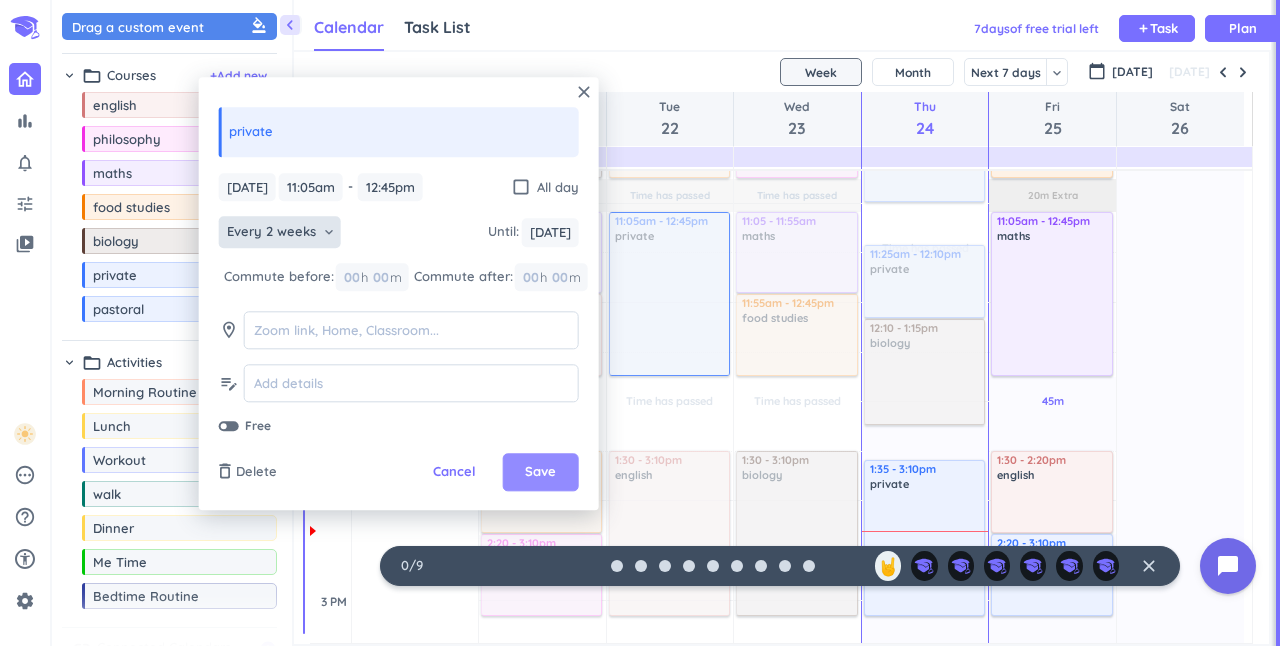 click on "Save" at bounding box center (541, 473) 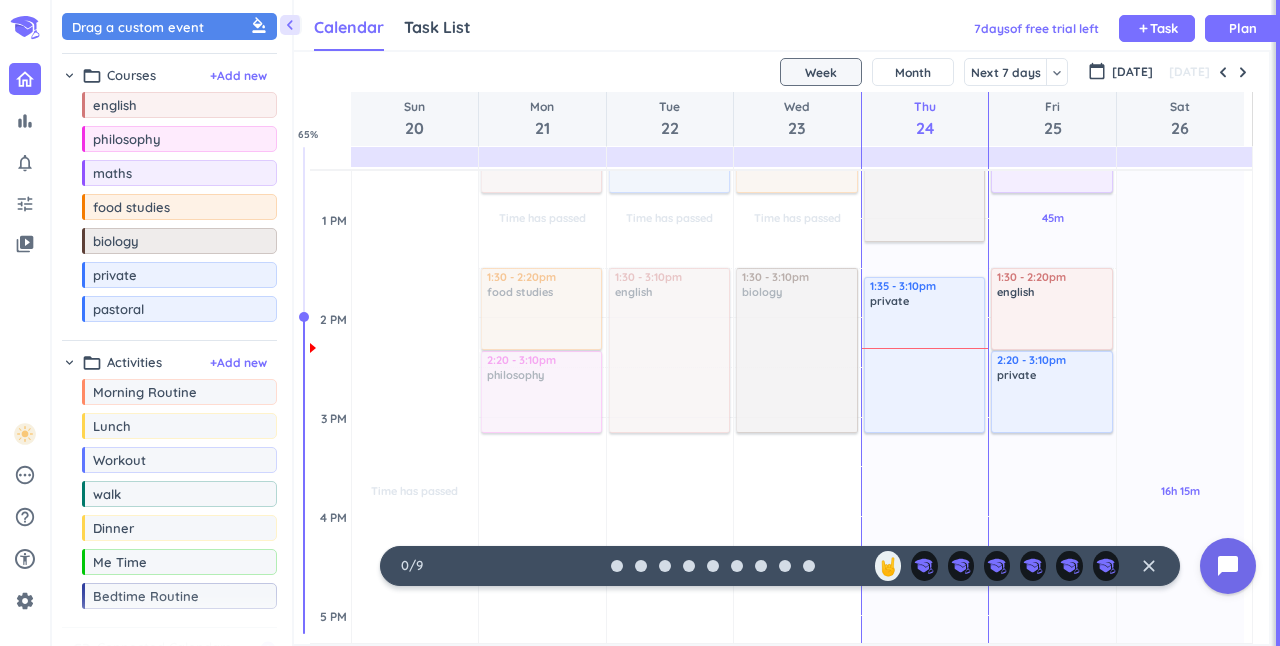 scroll, scrollTop: 846, scrollLeft: 0, axis: vertical 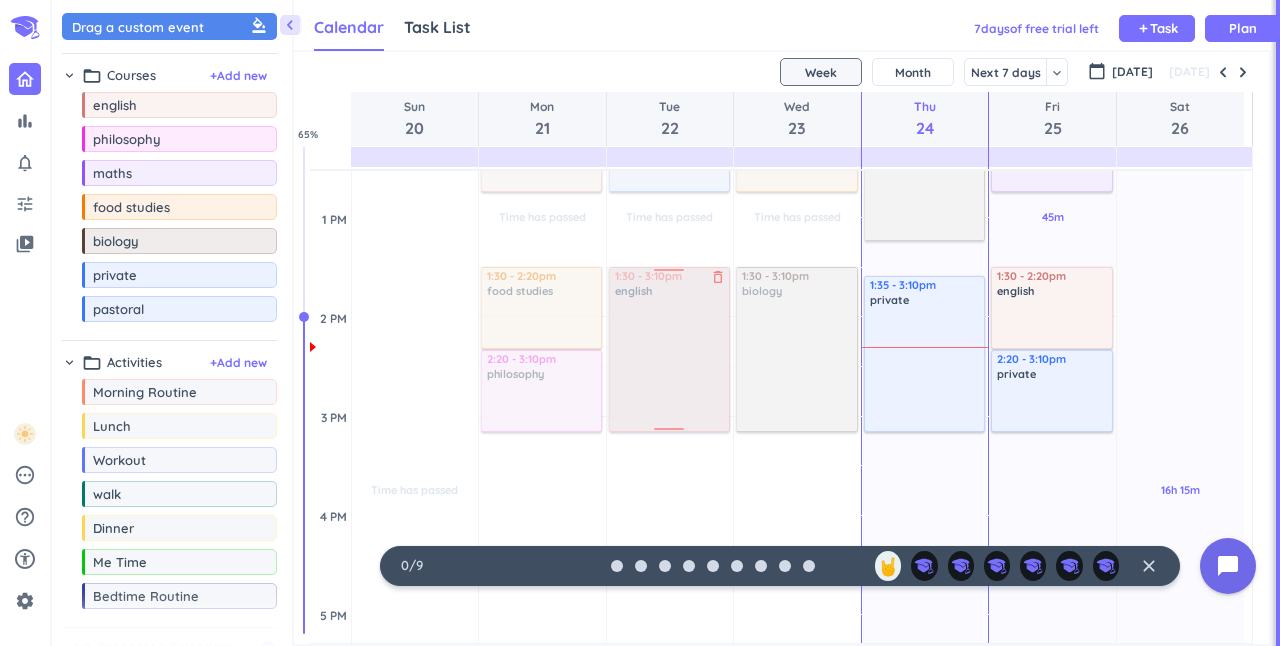 click at bounding box center (668, 349) 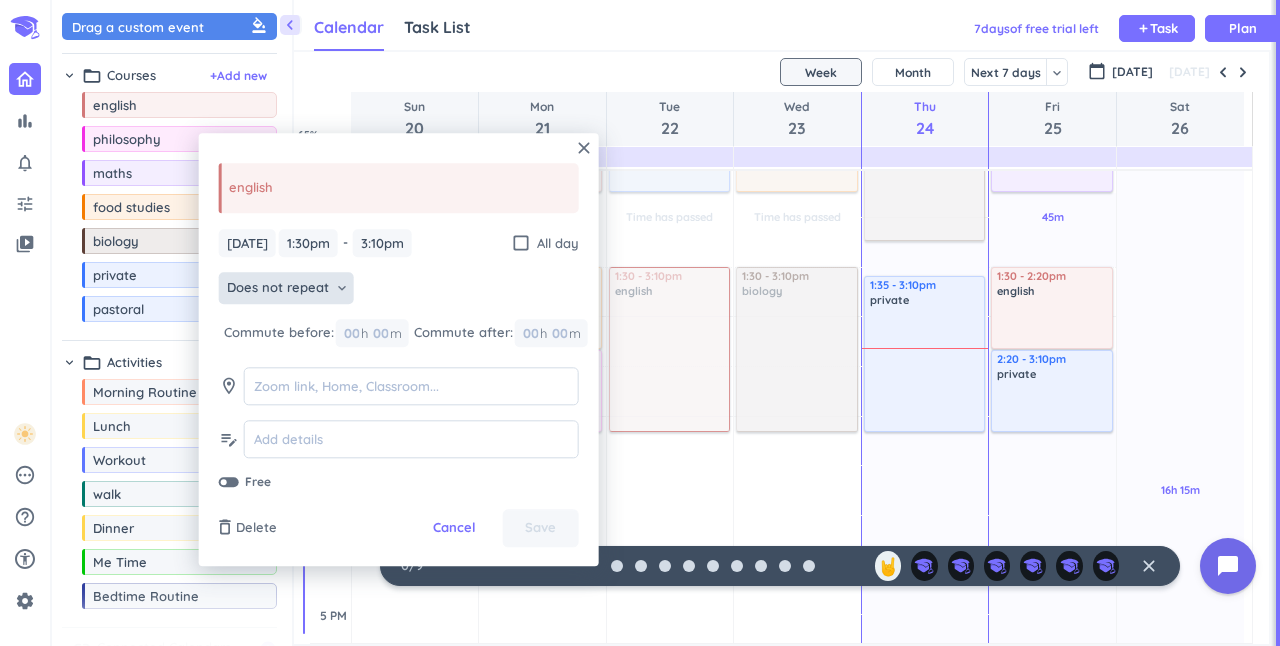 click on "Does not repeat" at bounding box center (278, 289) 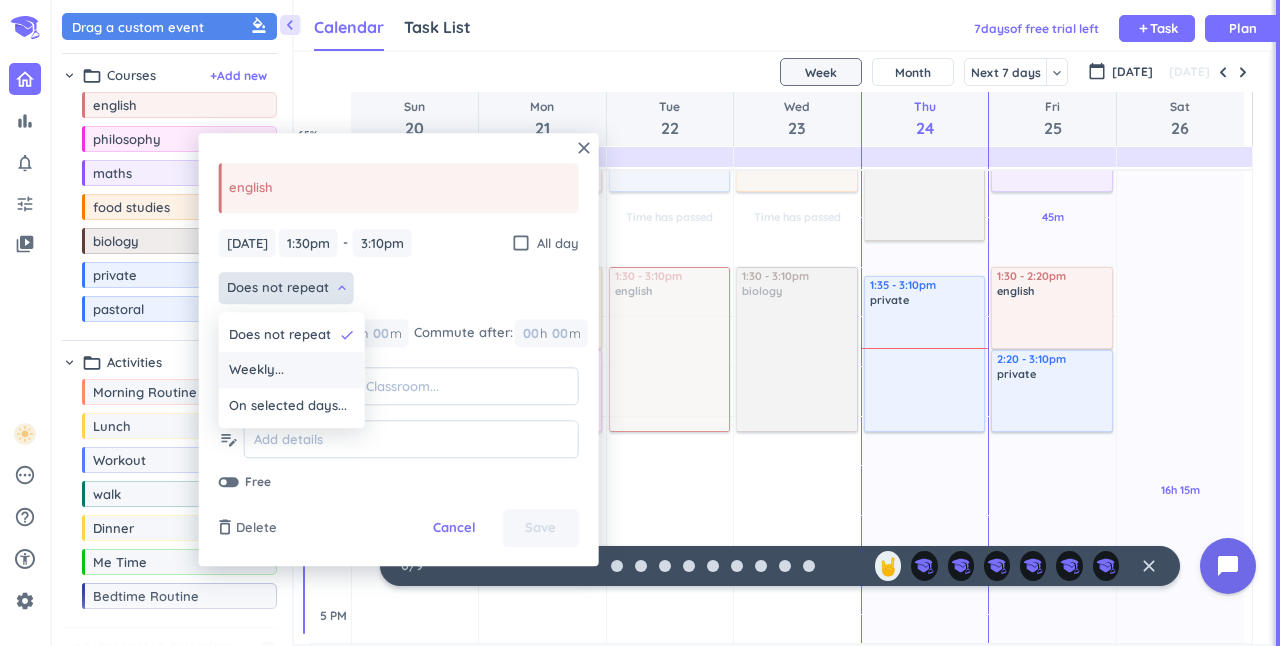 click on "Weekly..." at bounding box center [256, 371] 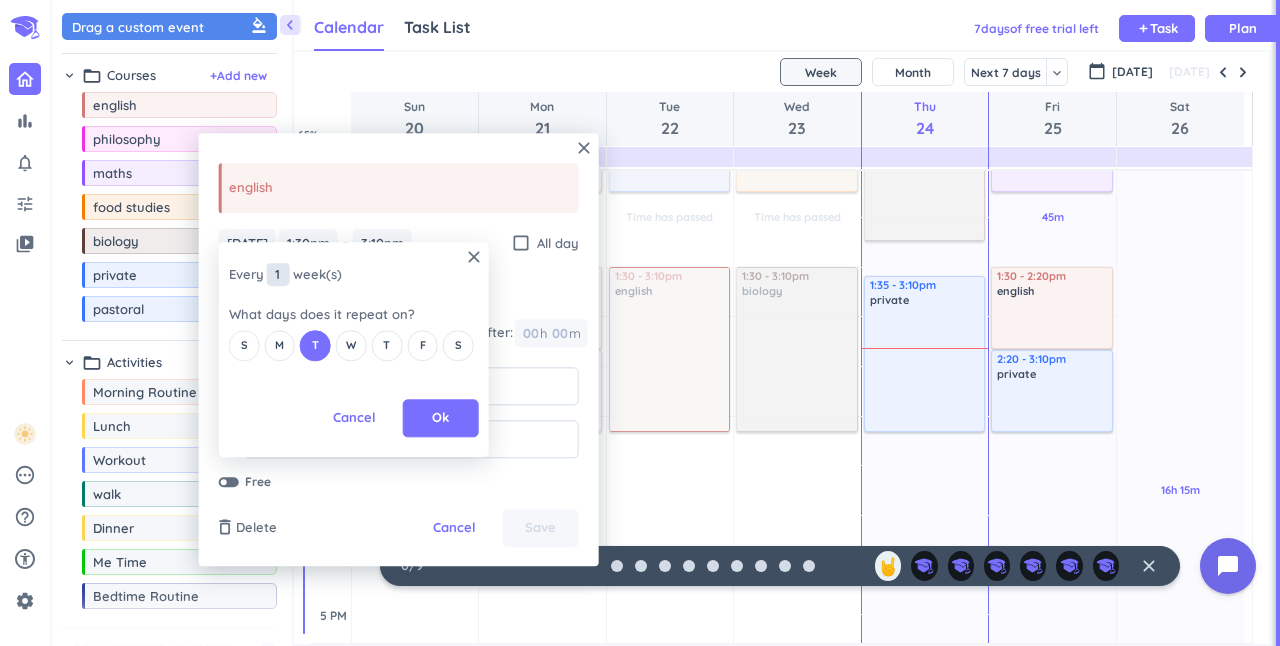 click on "1" at bounding box center (278, 275) 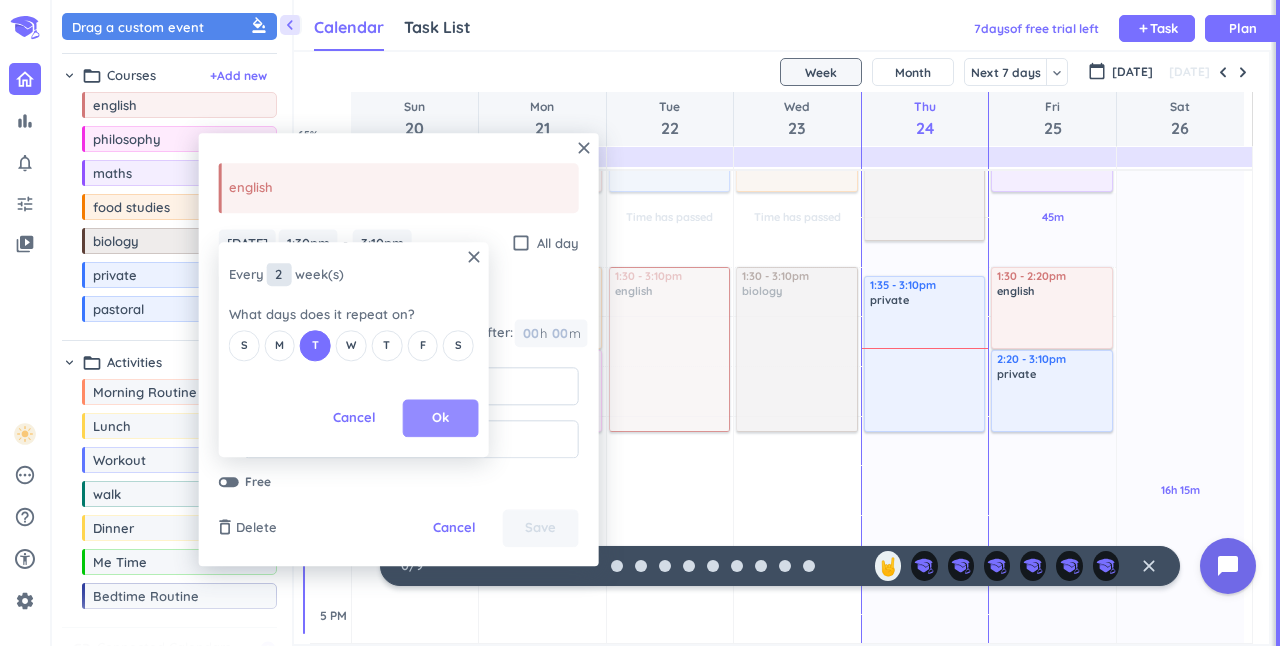 type on "2" 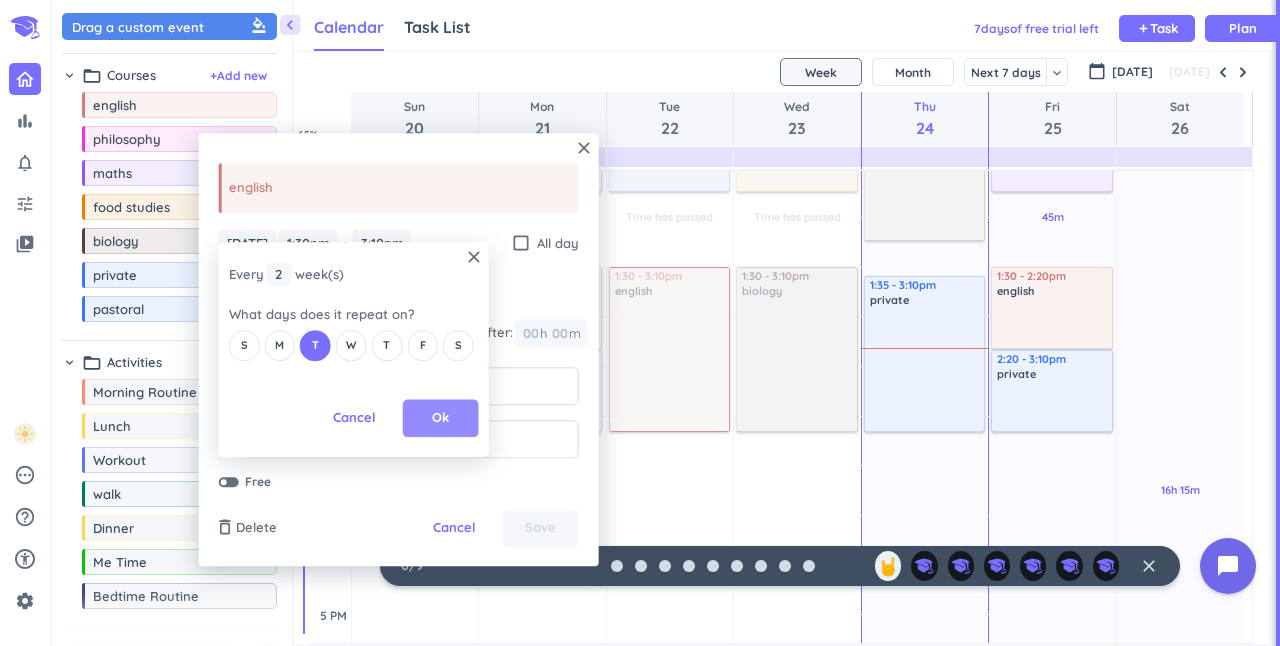 click on "Ok" at bounding box center (440, 419) 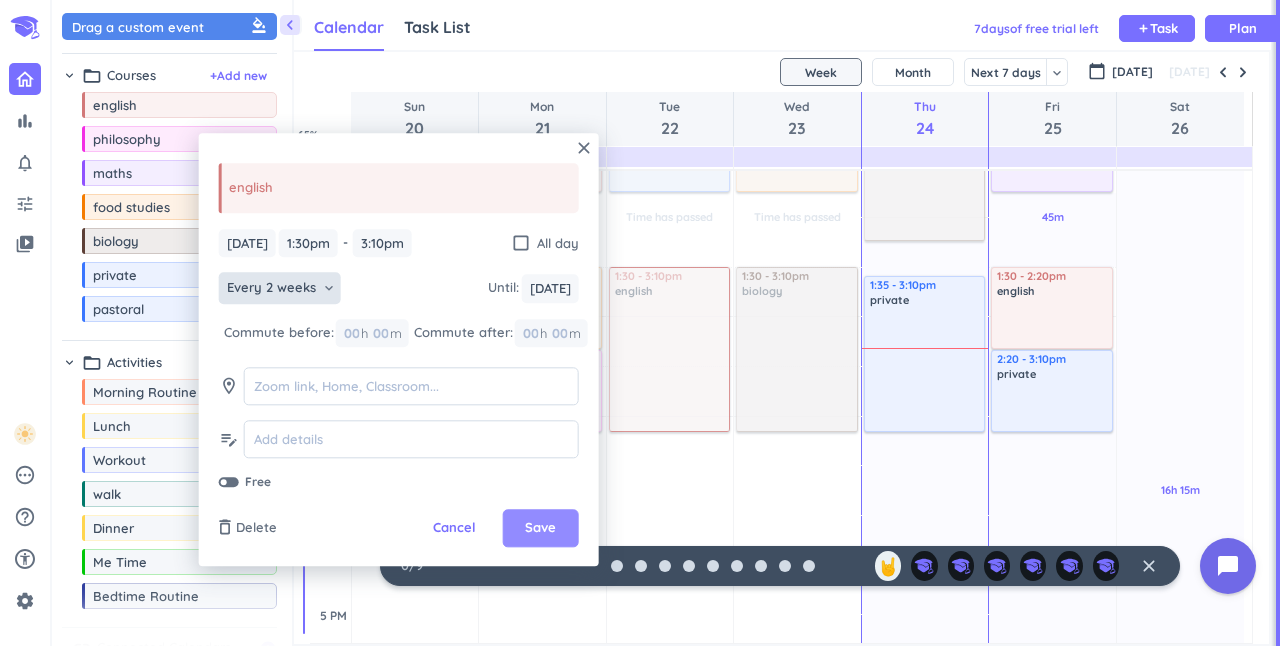 click on "Save" at bounding box center [540, 529] 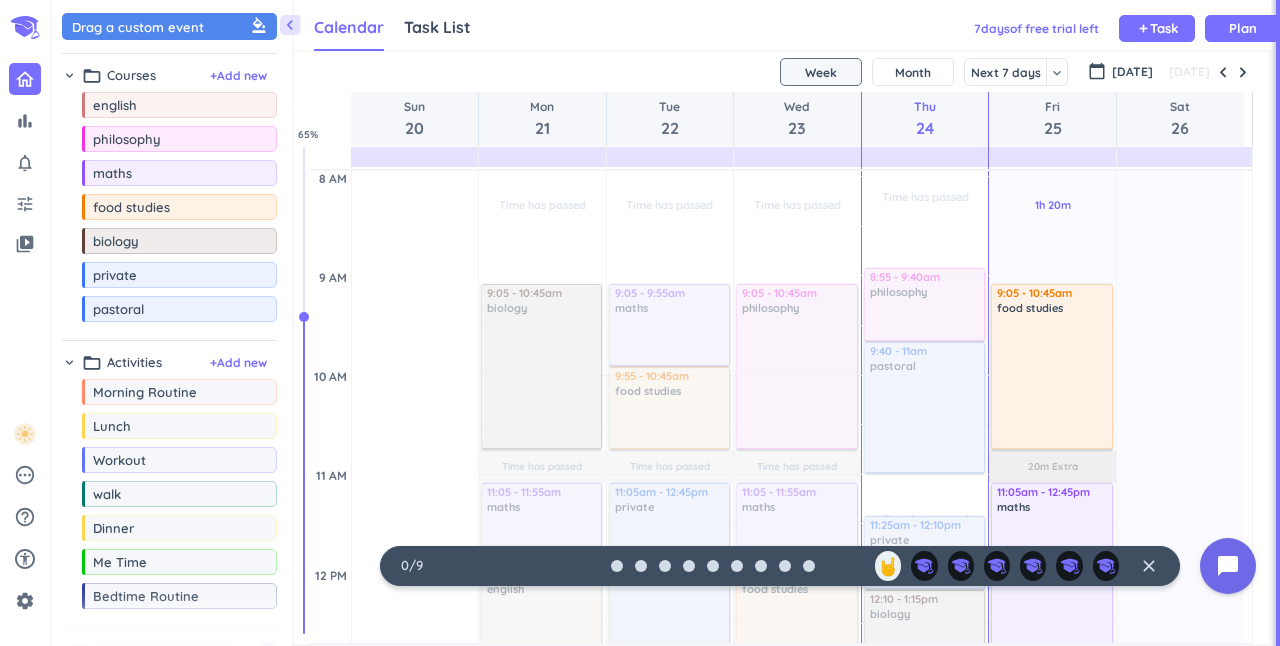 scroll, scrollTop: 390, scrollLeft: 0, axis: vertical 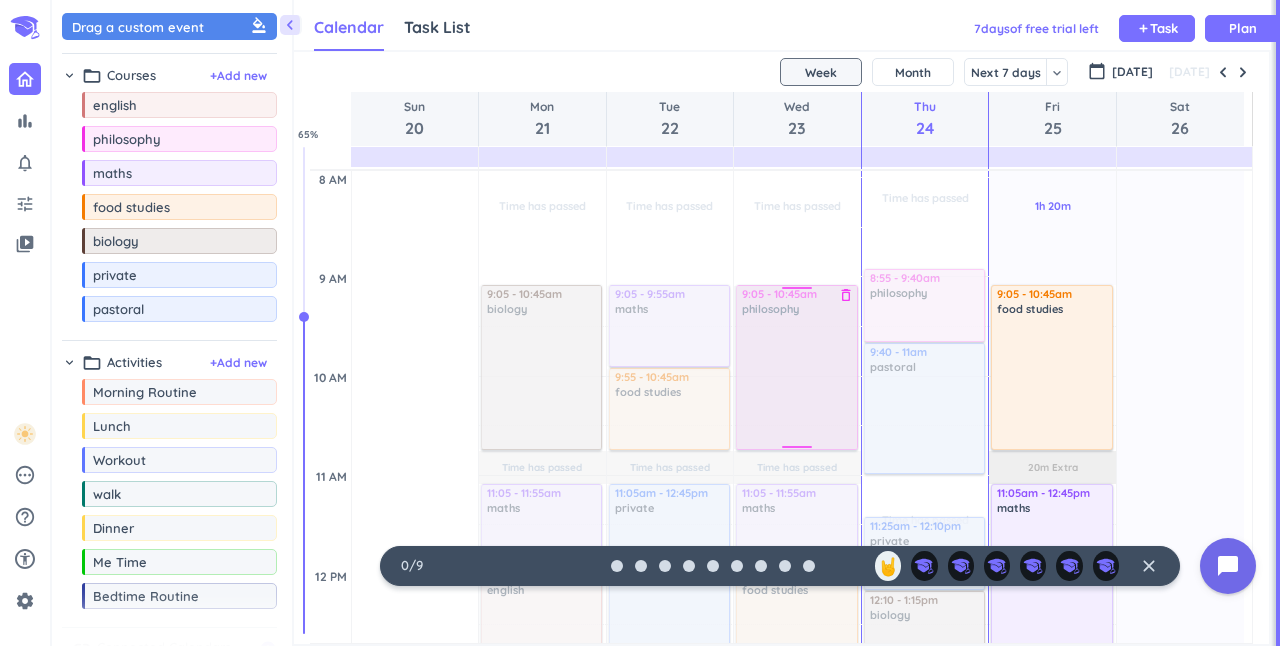 click at bounding box center [795, 367] 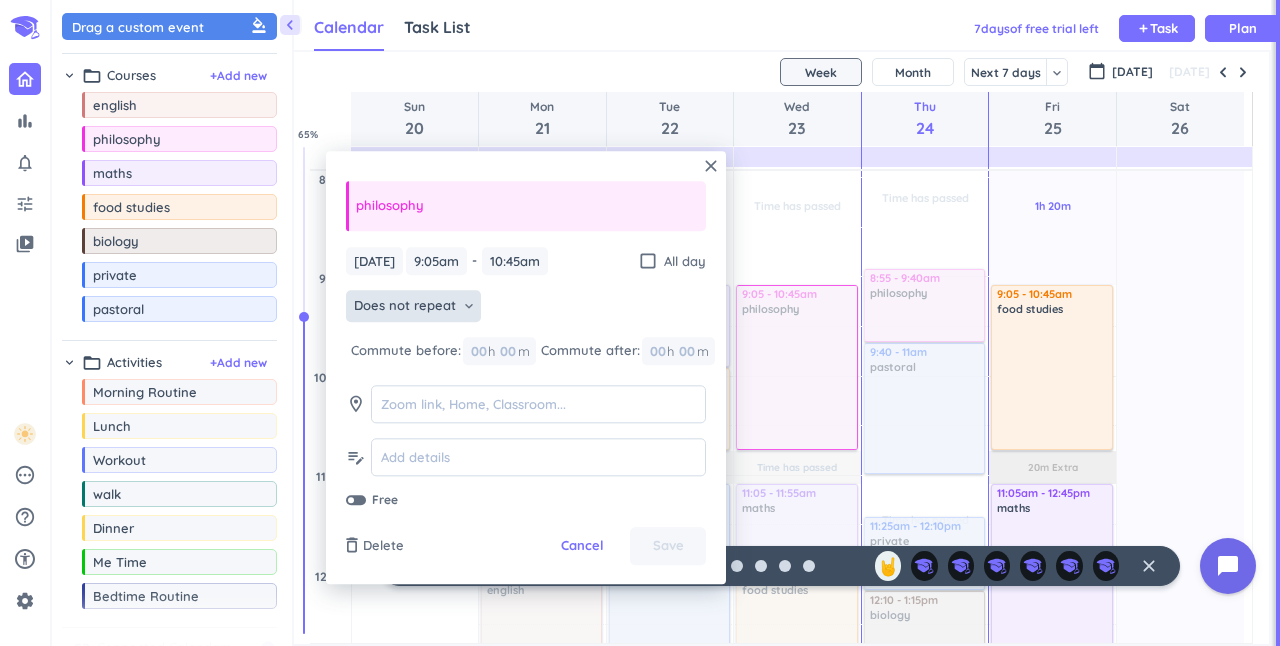 click on "Does not repeat" at bounding box center (405, 307) 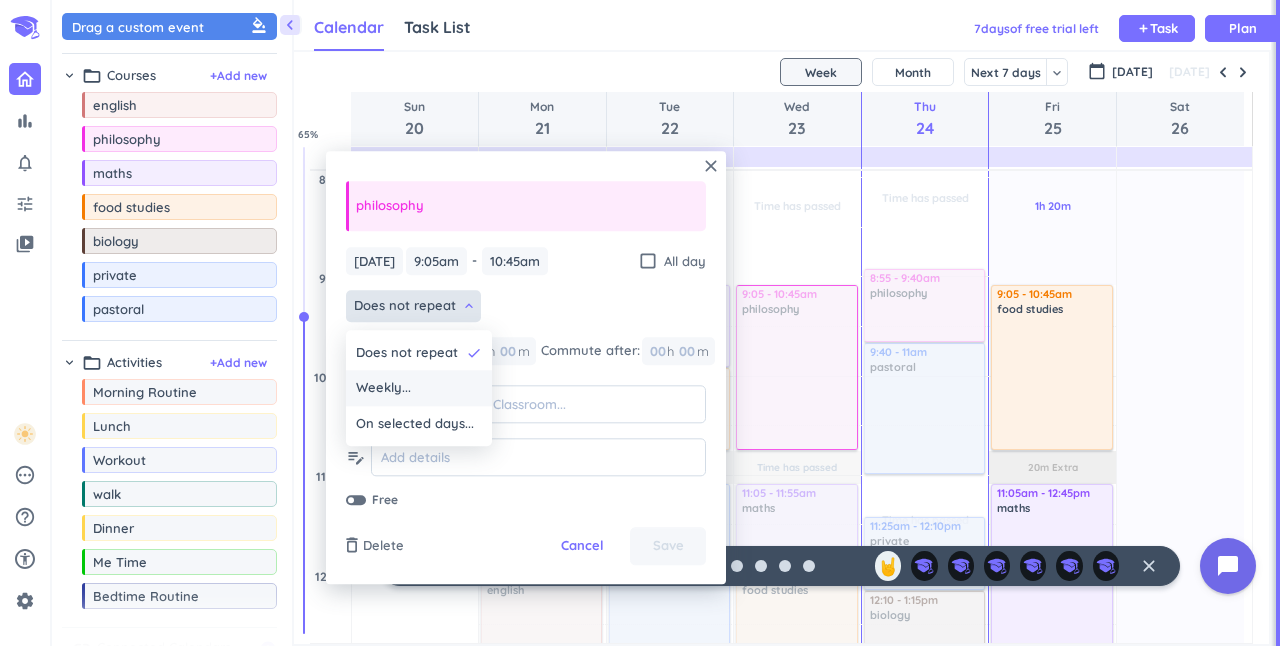 click on "Weekly..." at bounding box center (383, 389) 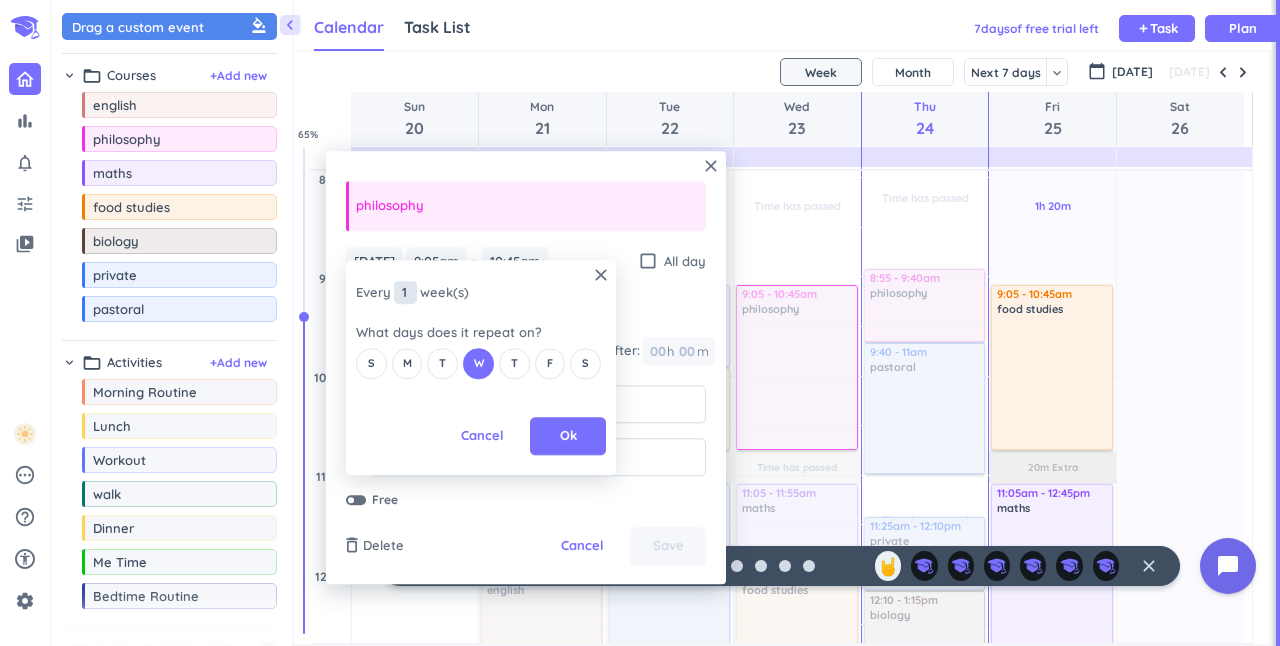 click on "1" at bounding box center (405, 293) 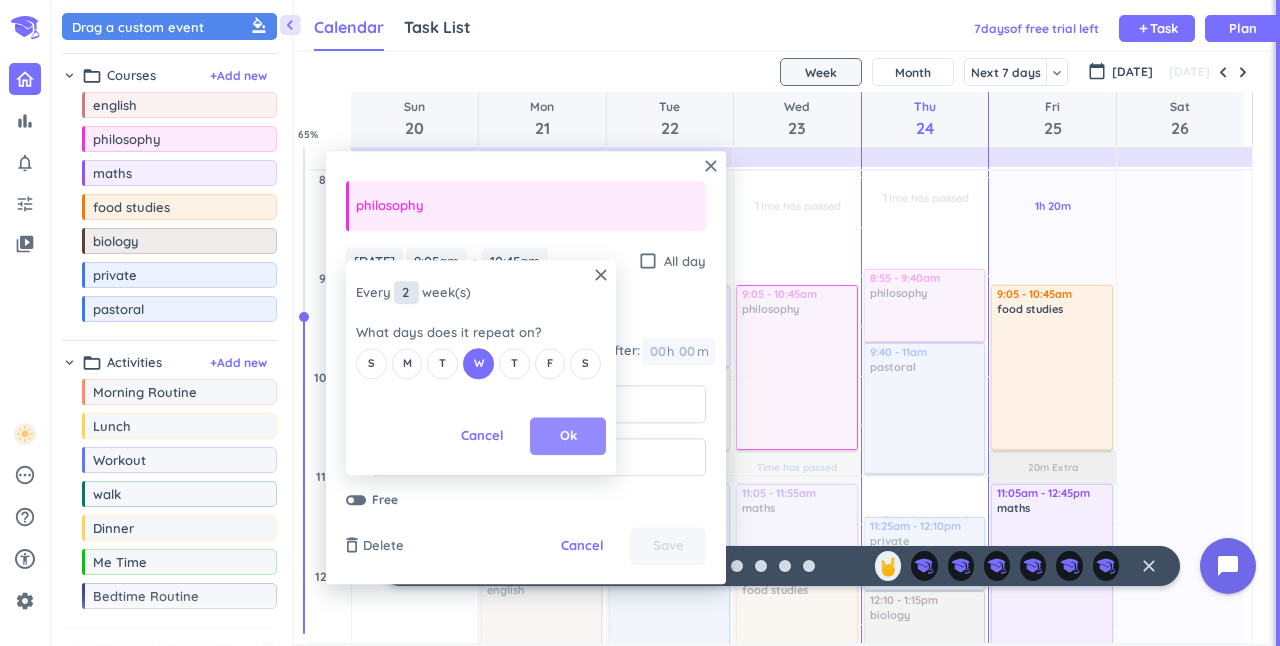 type on "2" 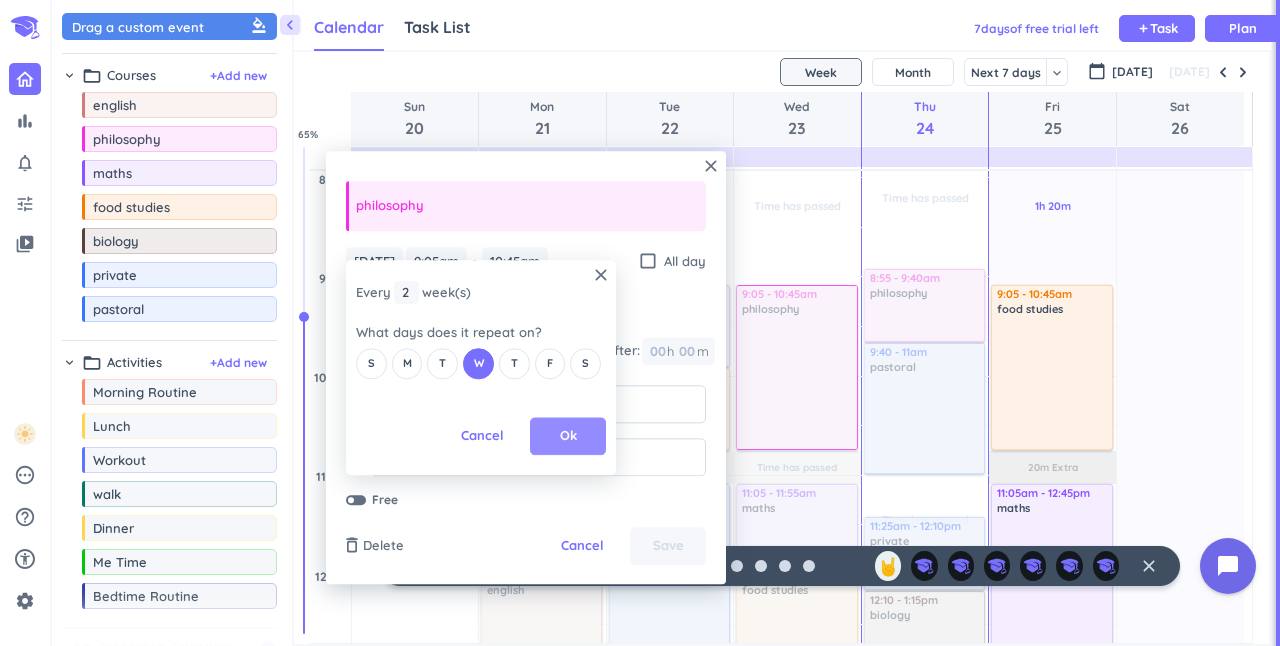 click on "Ok" at bounding box center (568, 437) 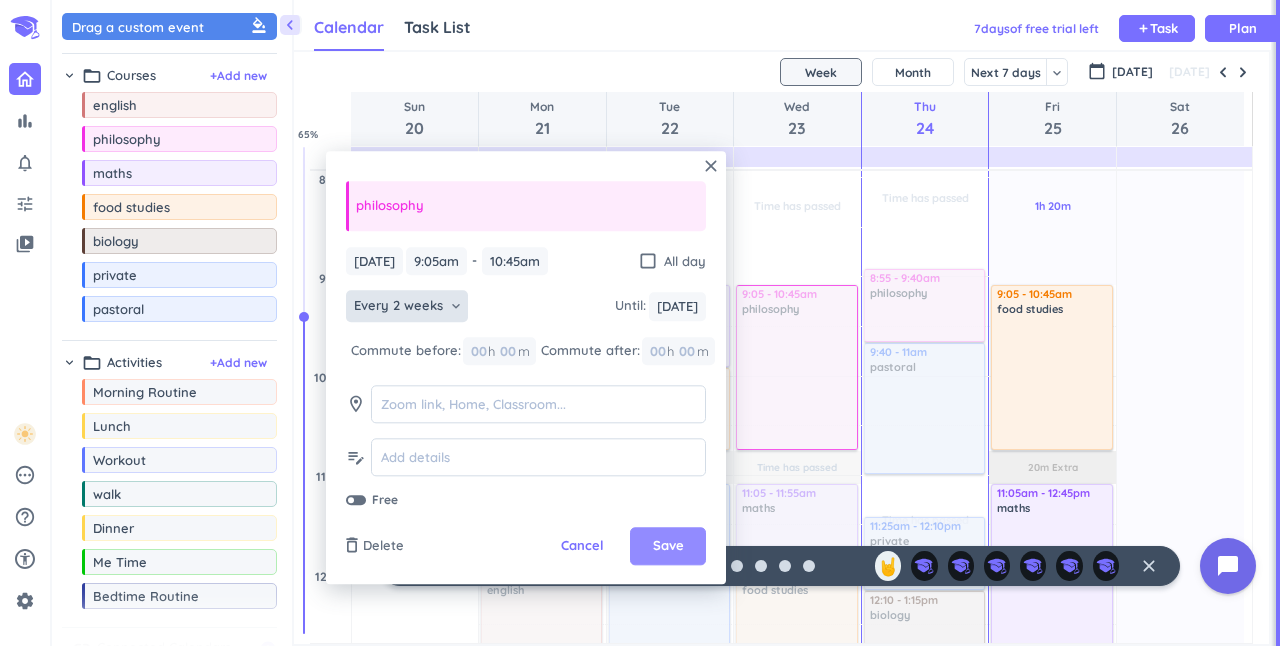 click on "Save" at bounding box center (668, 547) 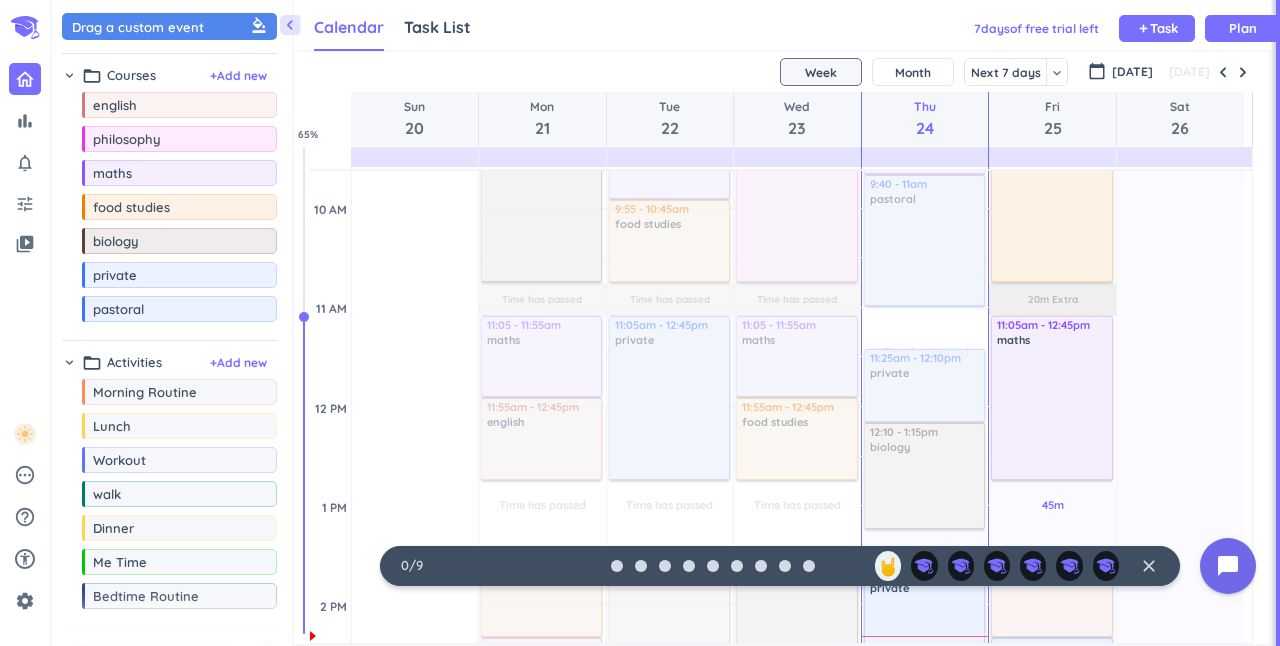 scroll, scrollTop: 560, scrollLeft: 0, axis: vertical 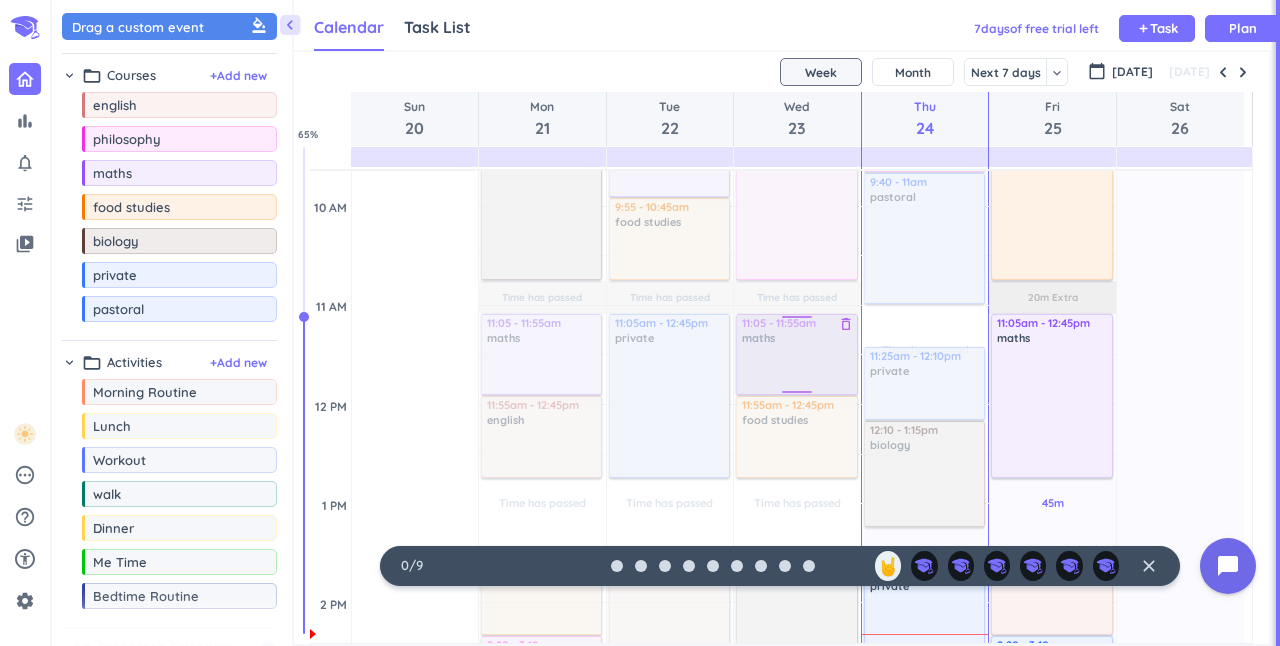 click at bounding box center (795, 354) 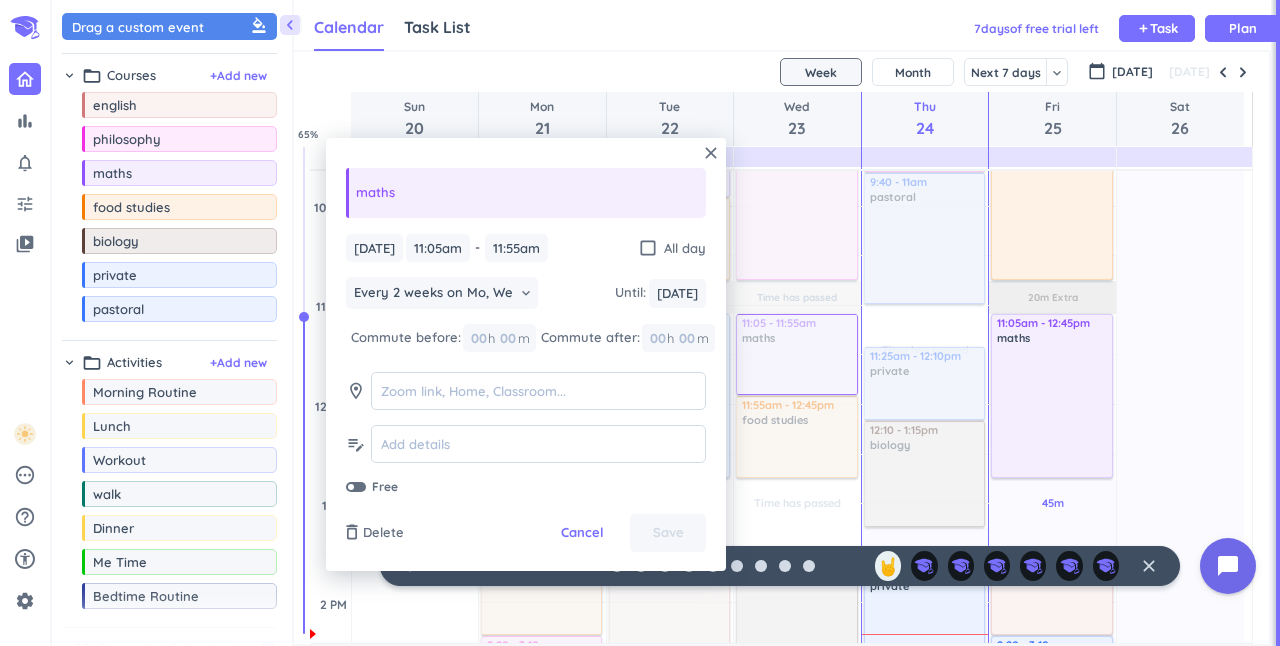 click on "Time has passed" at bounding box center [797, 297] 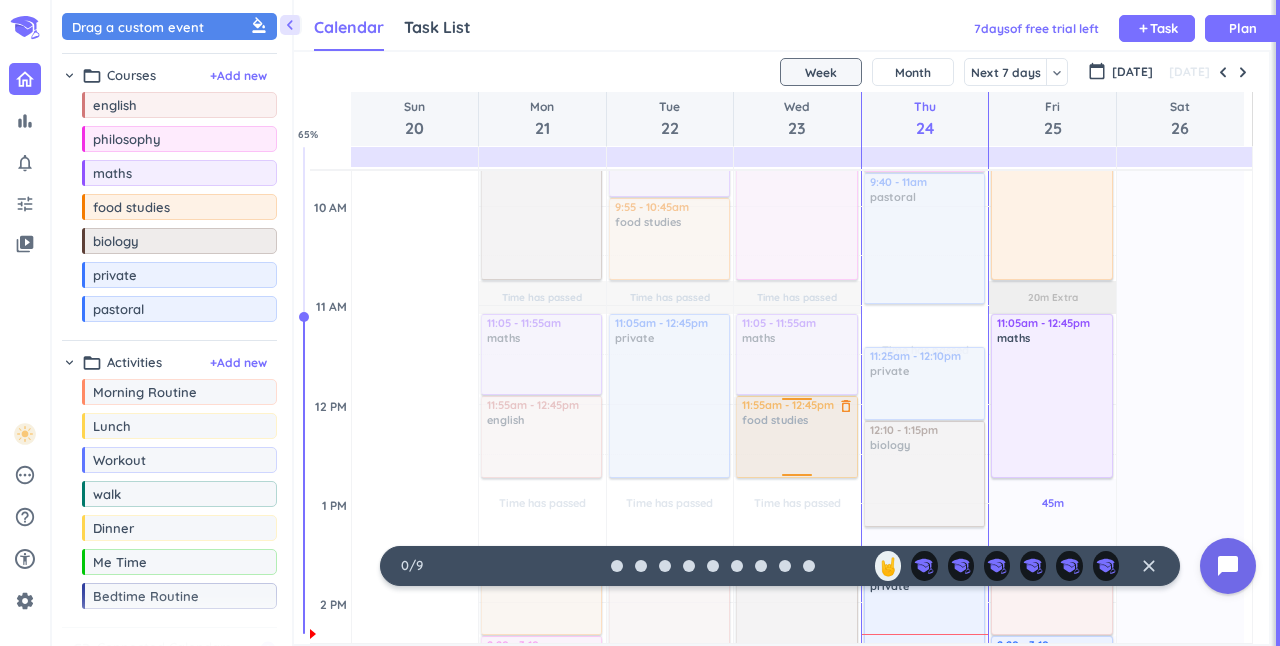 click at bounding box center [795, 437] 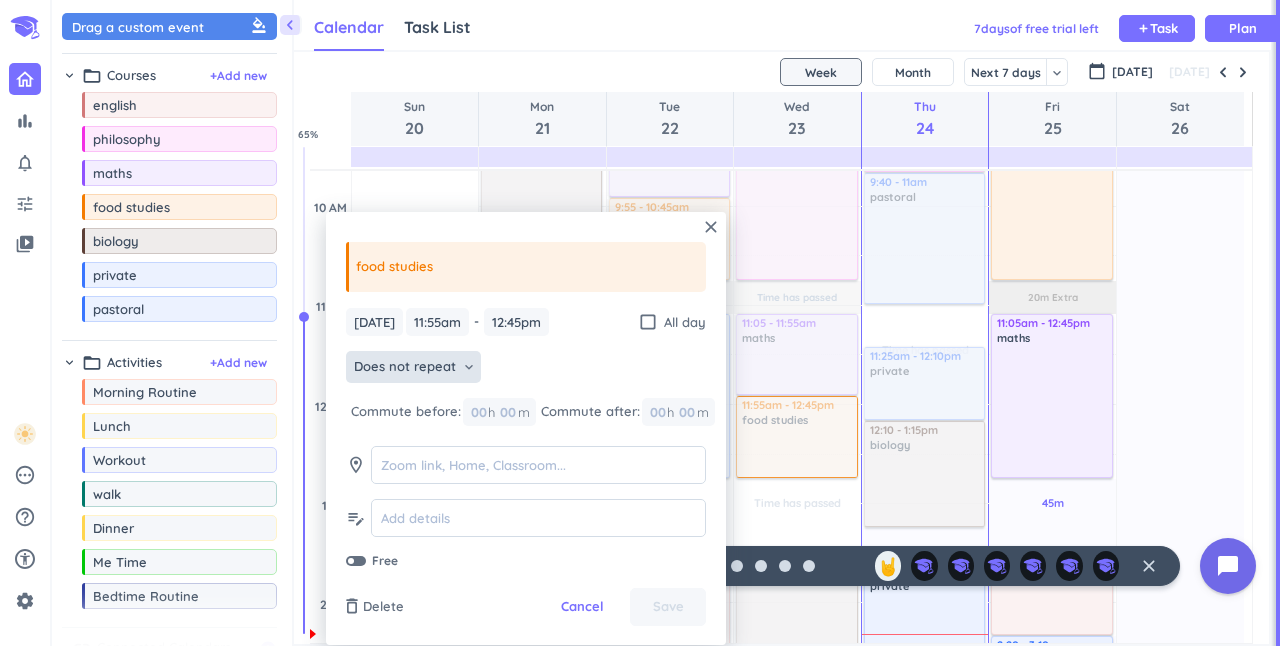 click on "Does not repeat keyboard_arrow_down" at bounding box center (413, 367) 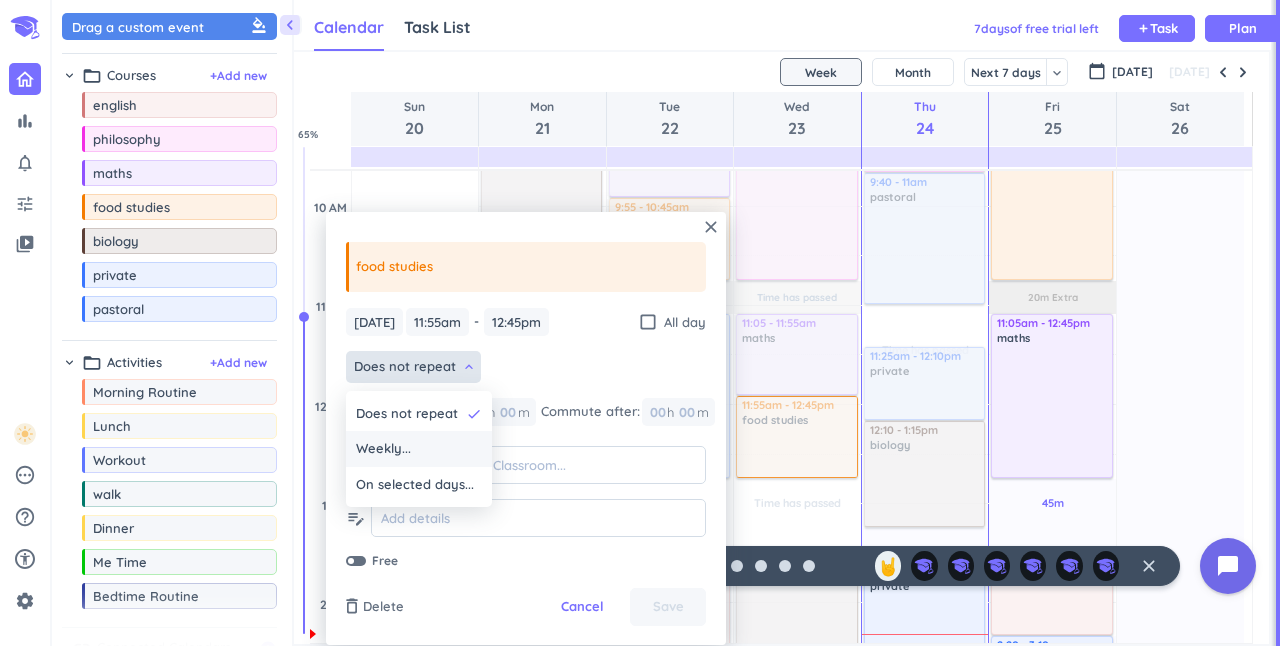 click on "Weekly..." at bounding box center (419, 449) 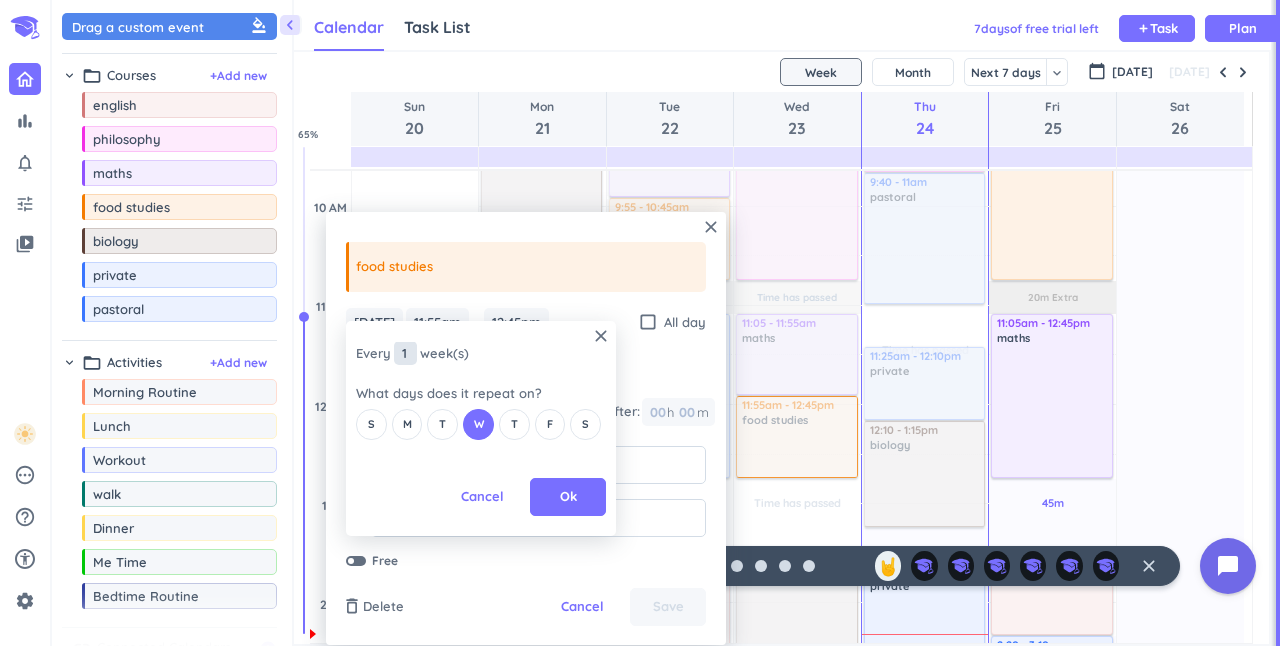 click on "1" at bounding box center [405, 353] 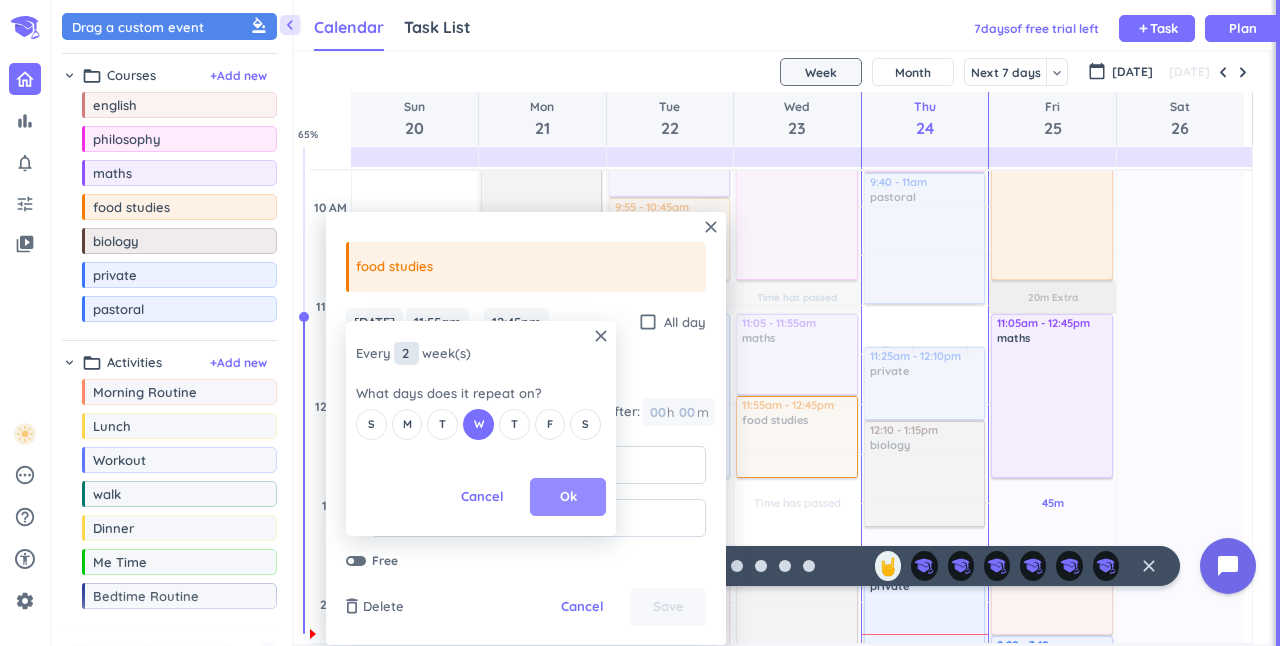 type on "2" 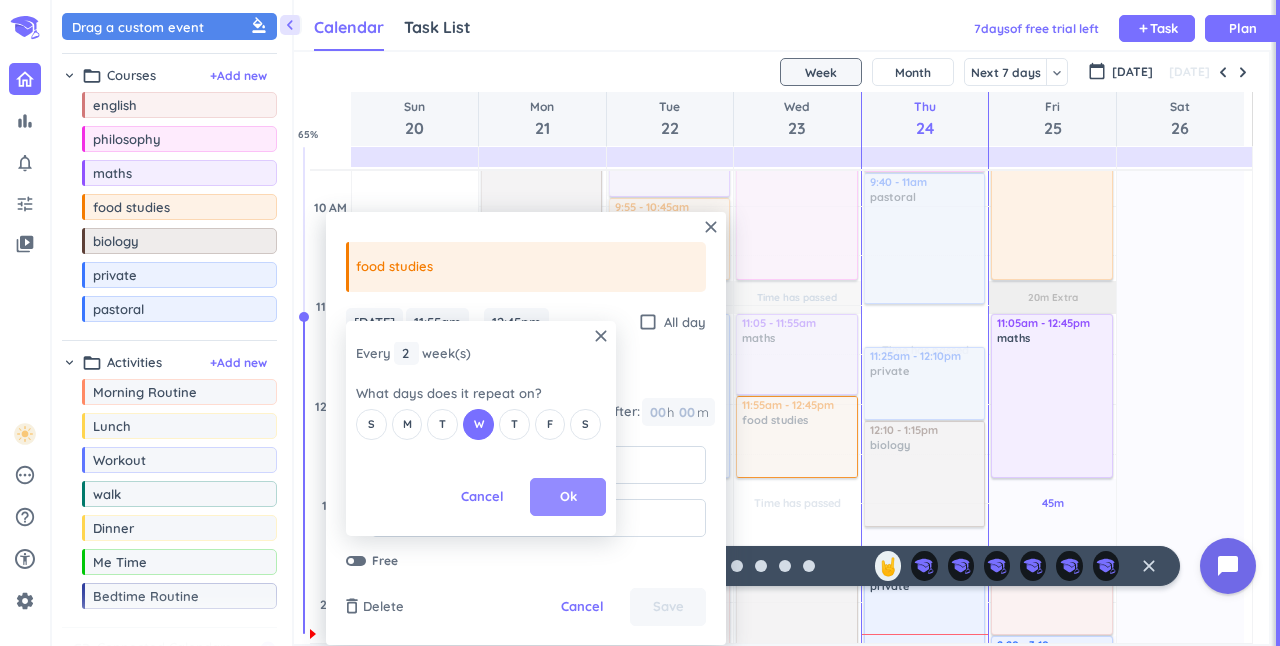 click on "Ok" at bounding box center (568, 497) 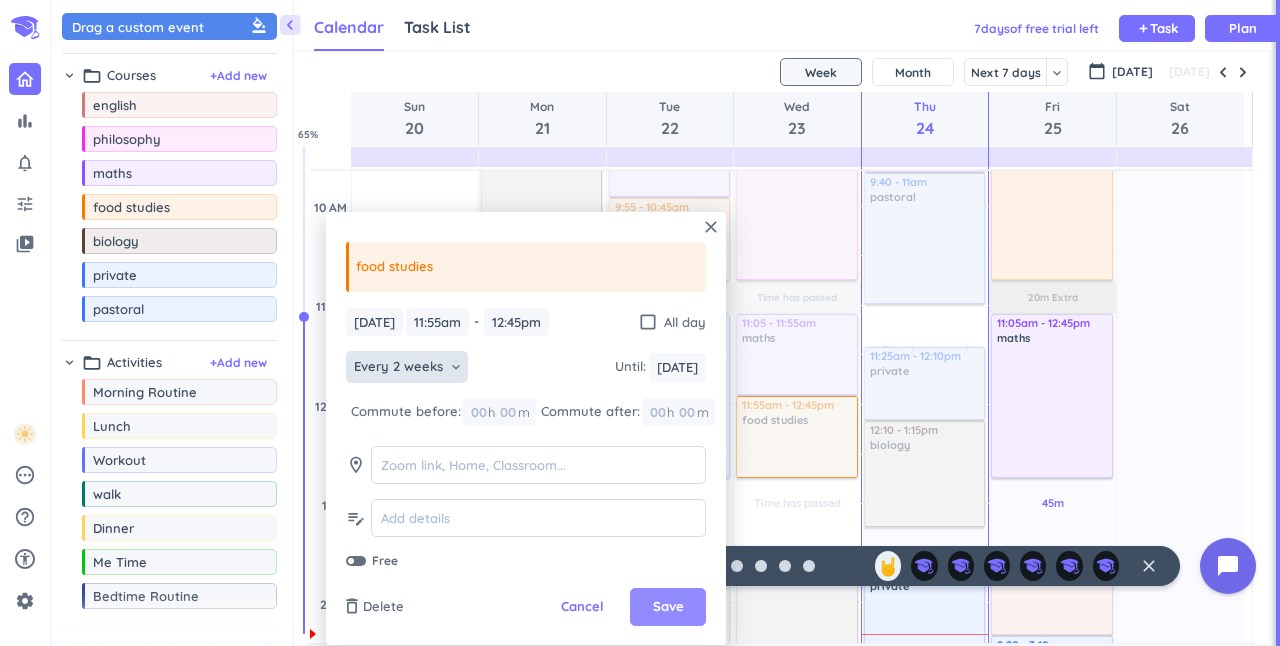 click on "Save" at bounding box center [668, 607] 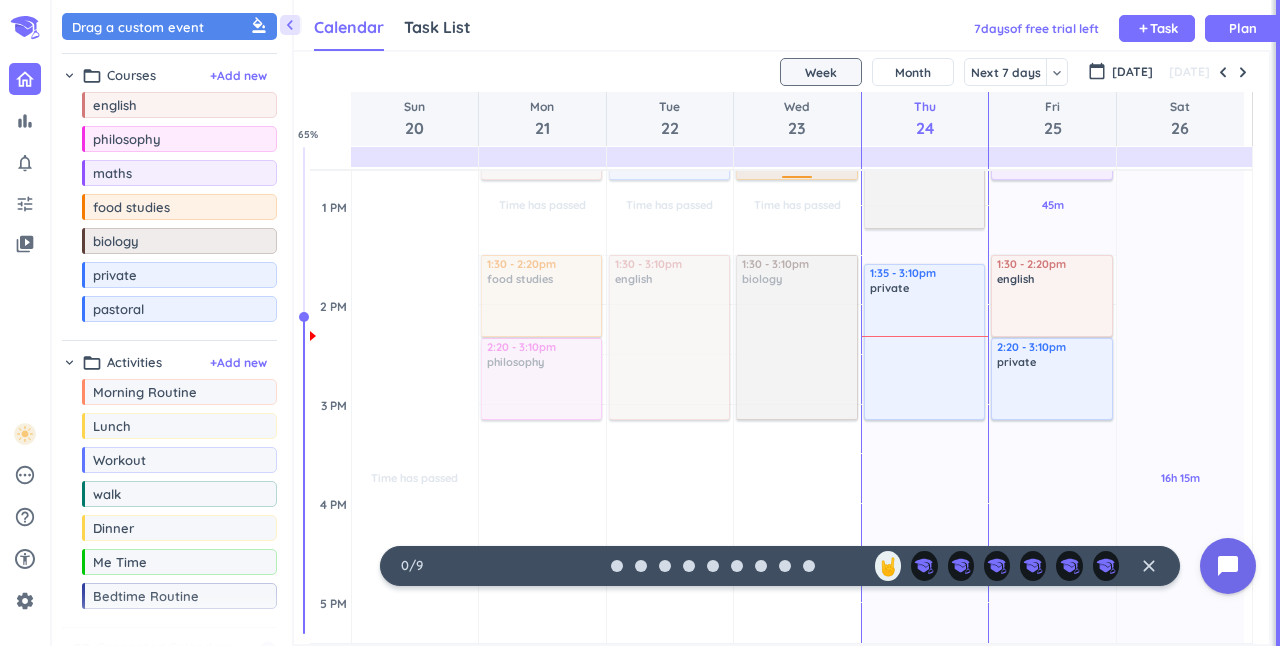 scroll, scrollTop: 859, scrollLeft: 0, axis: vertical 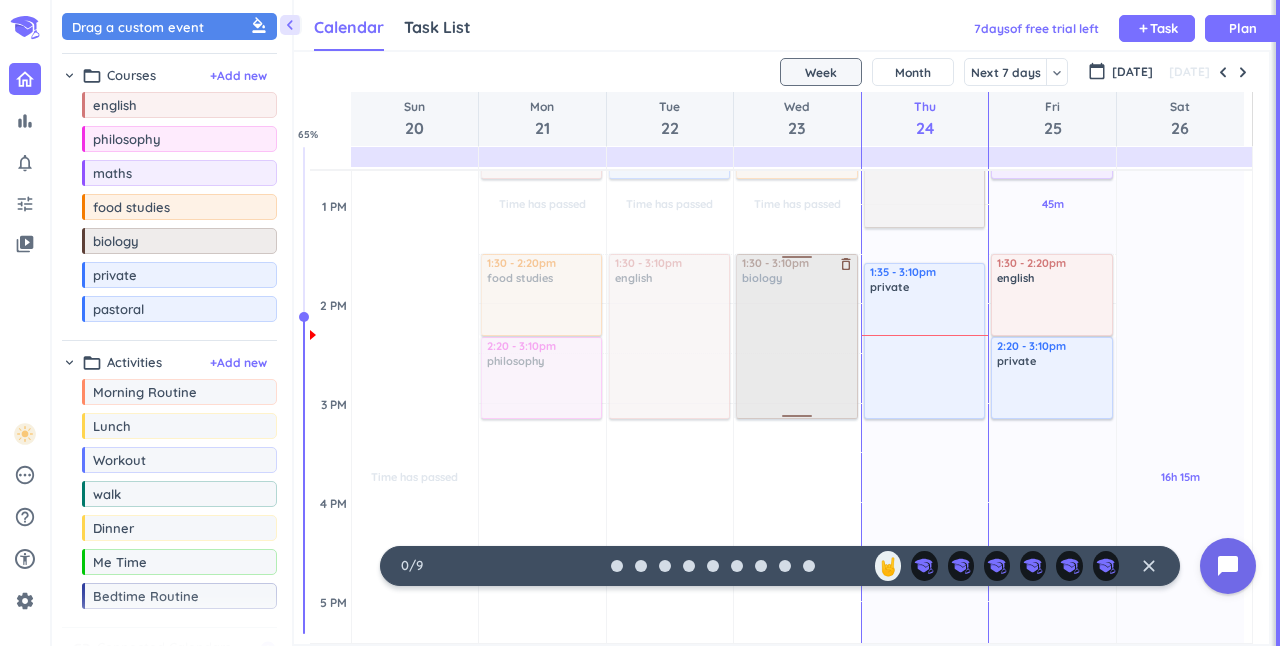 click at bounding box center (795, 336) 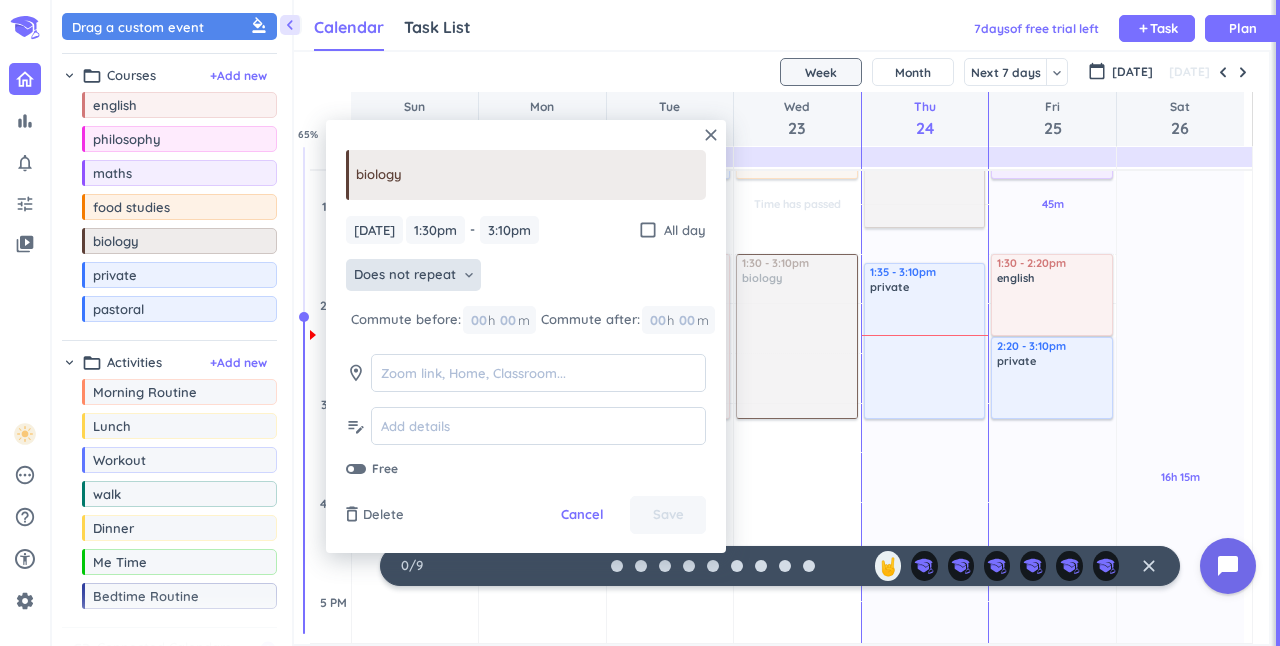 click on "Does not repeat" at bounding box center (405, 275) 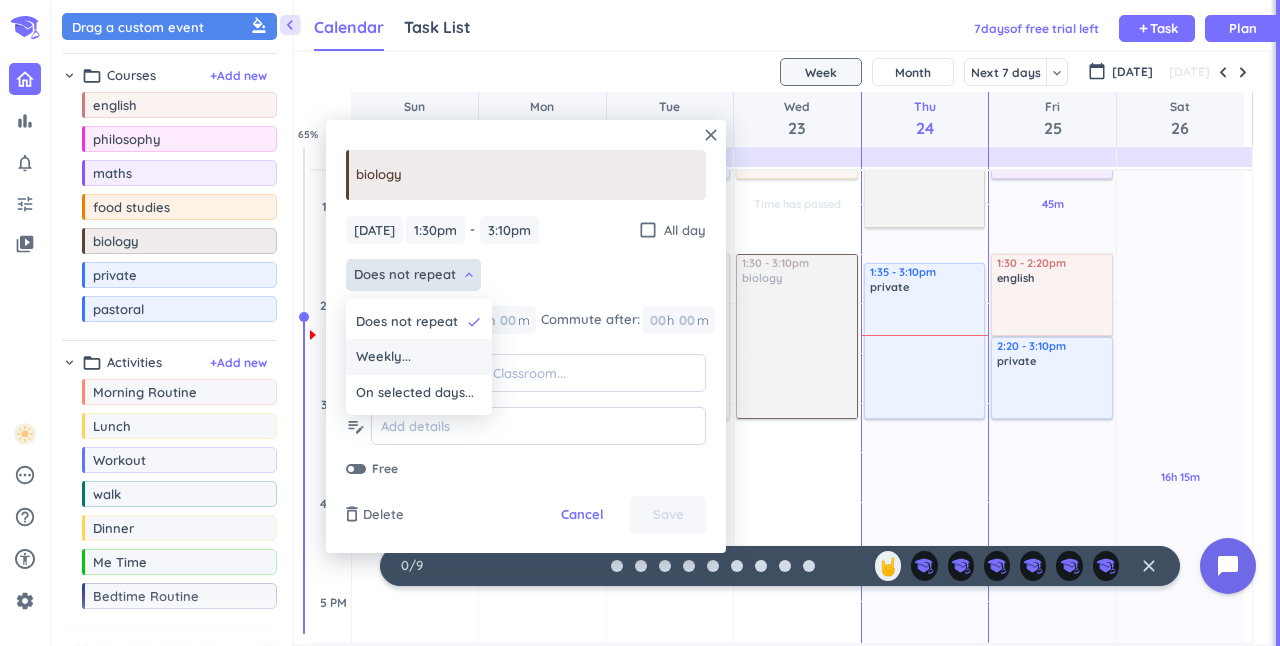 click on "Weekly..." at bounding box center [419, 357] 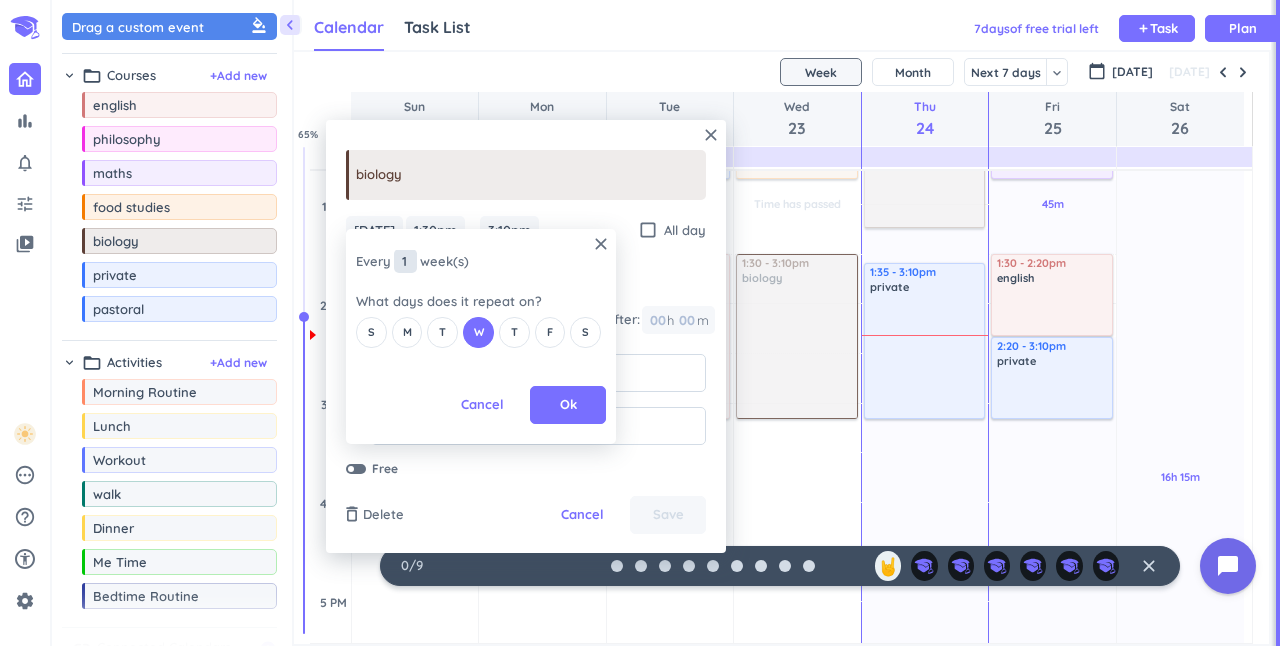 click on "1" at bounding box center [405, 261] 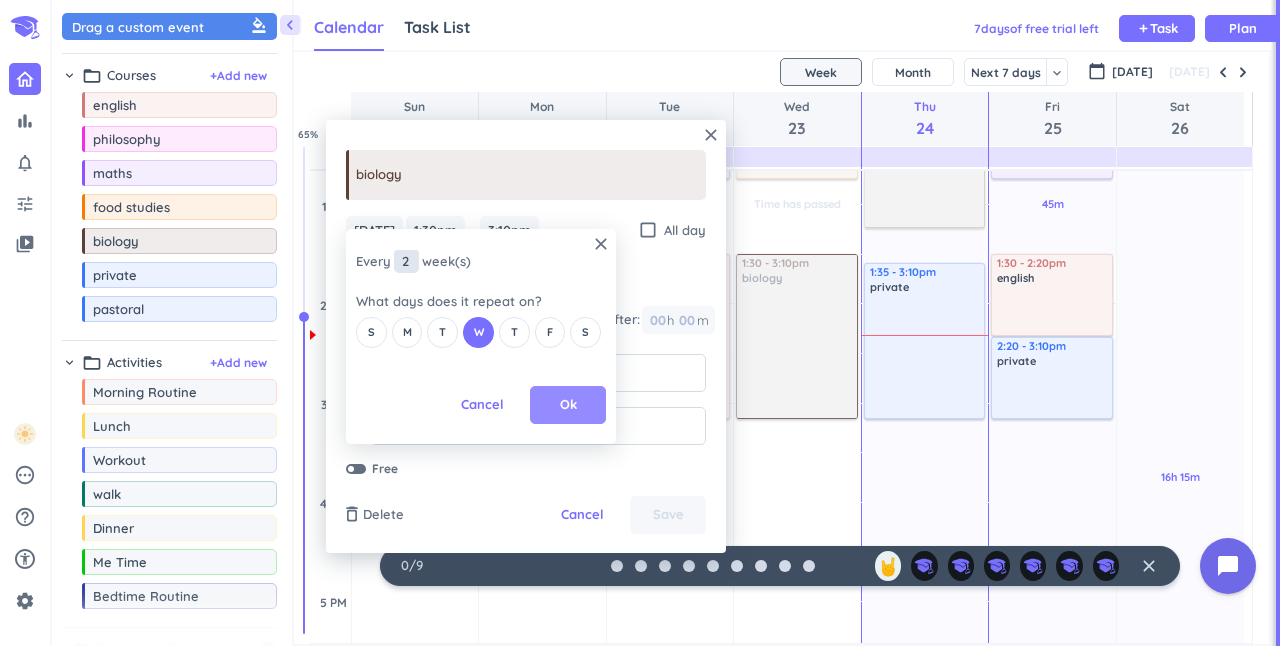 type on "2" 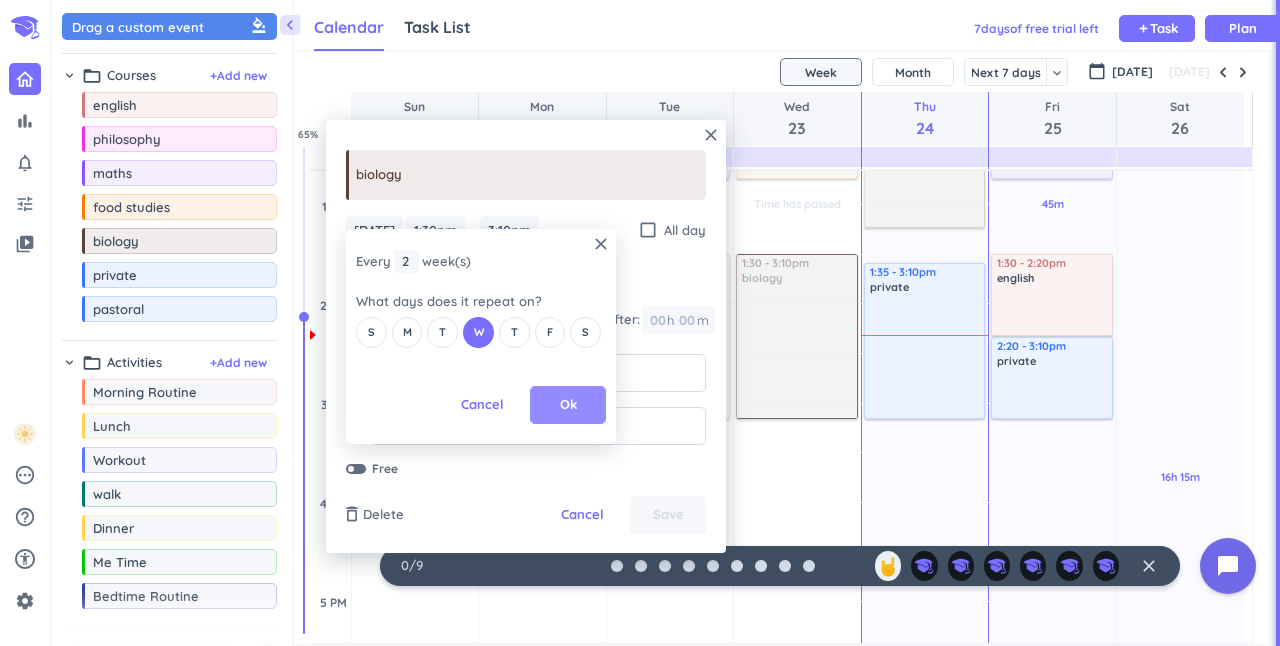 click on "Ok" at bounding box center [568, 405] 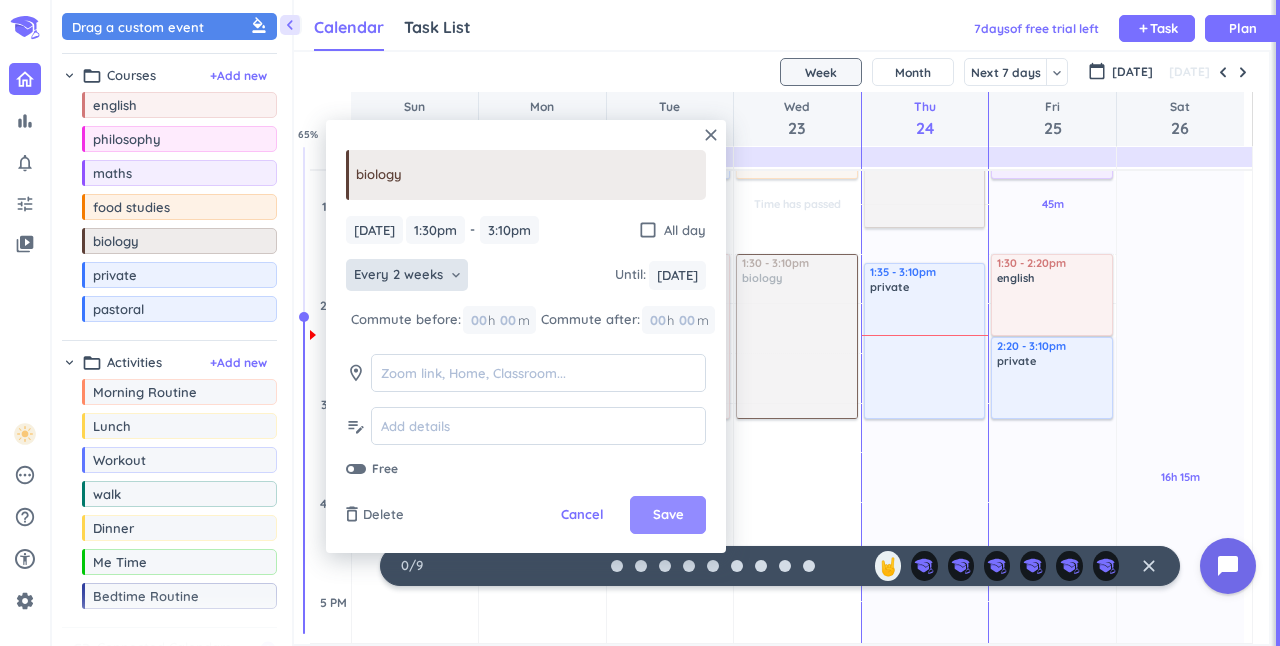 click on "Save" at bounding box center [668, 515] 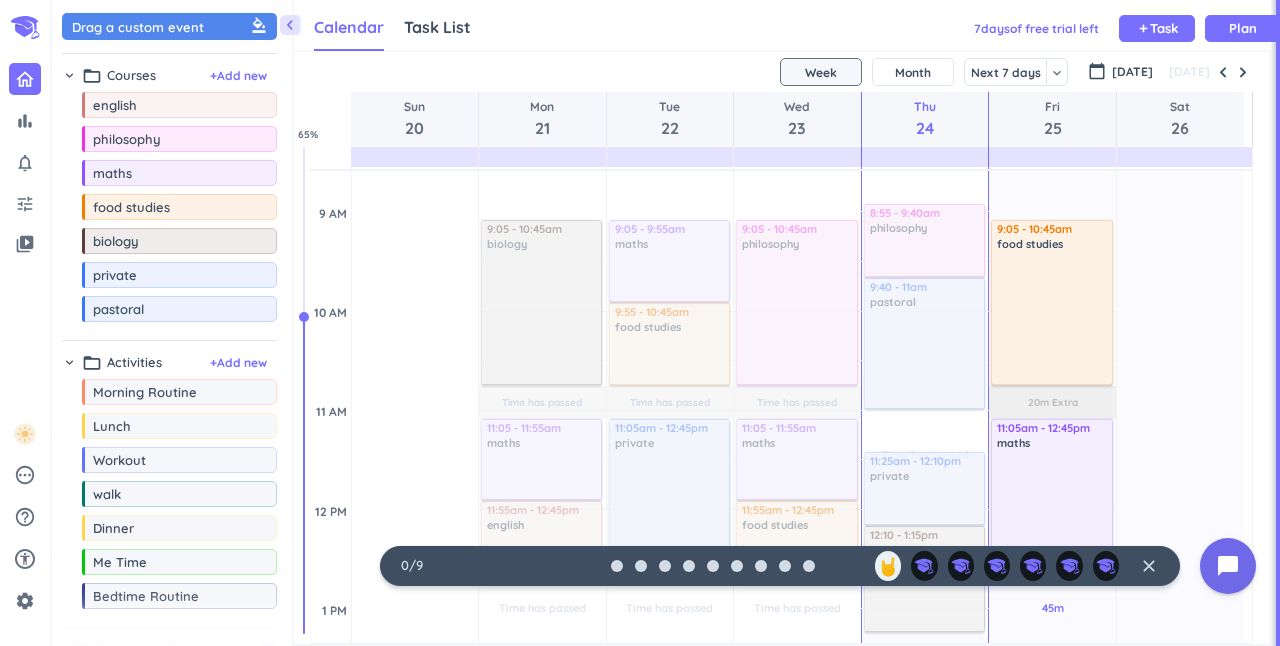 scroll, scrollTop: 425, scrollLeft: 0, axis: vertical 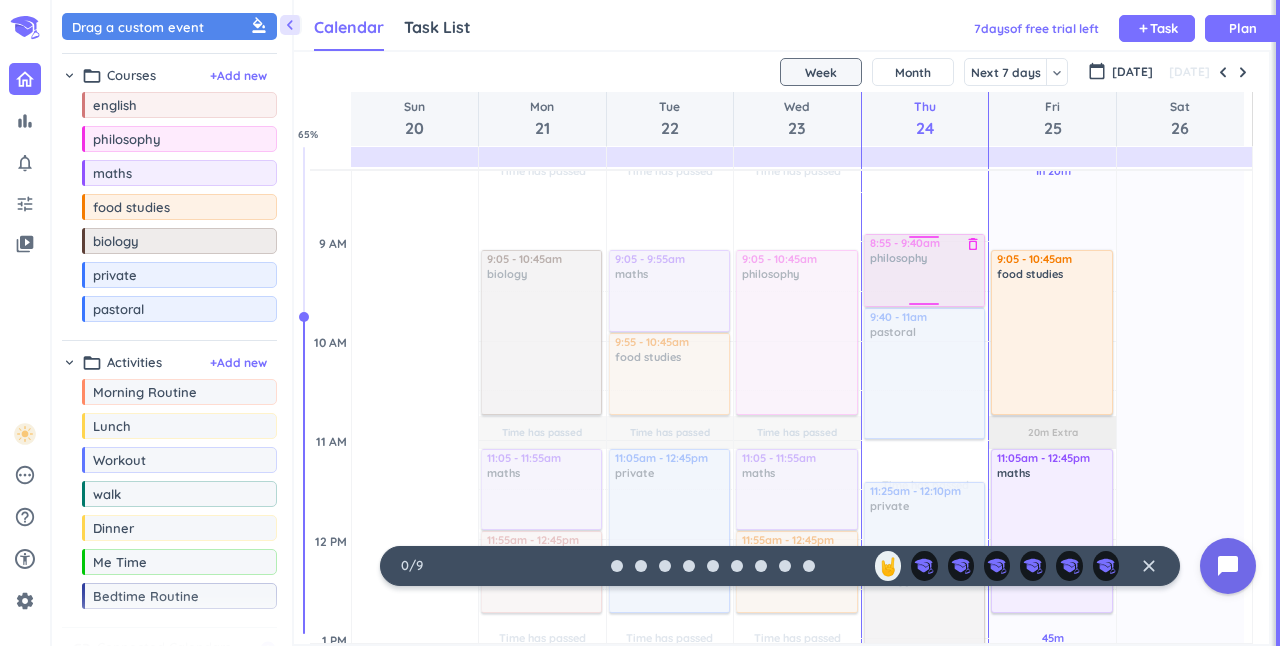 click at bounding box center [923, 270] 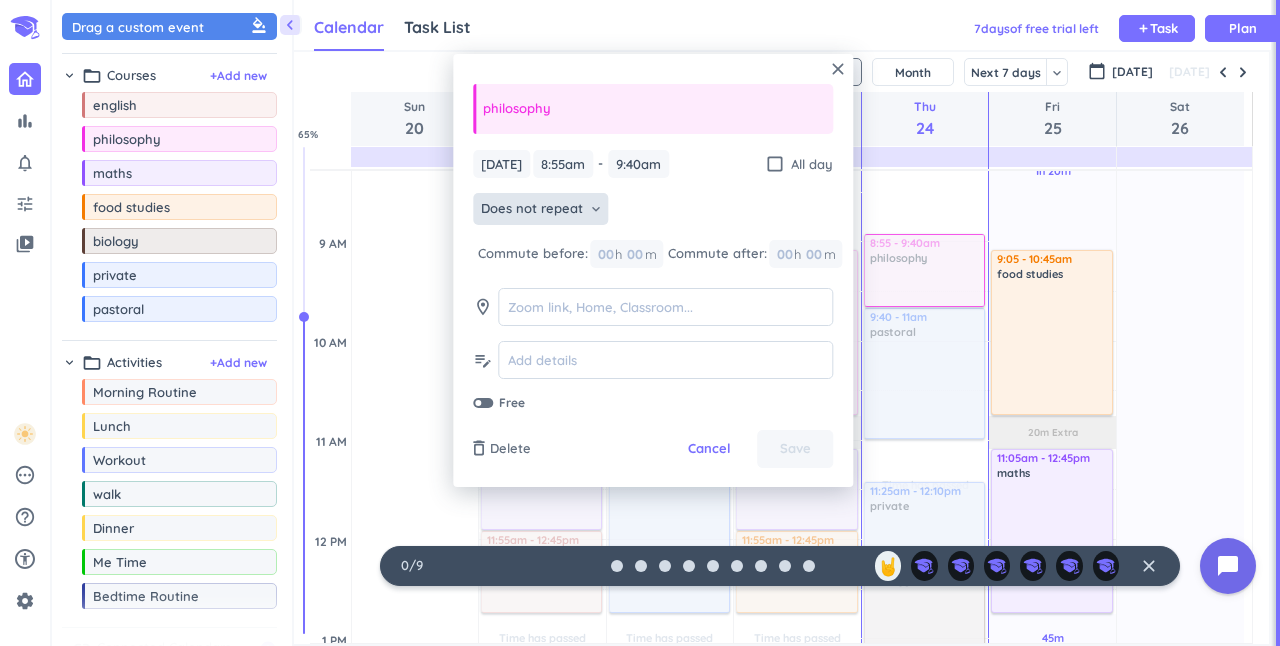 click on "Does not repeat" at bounding box center (532, 209) 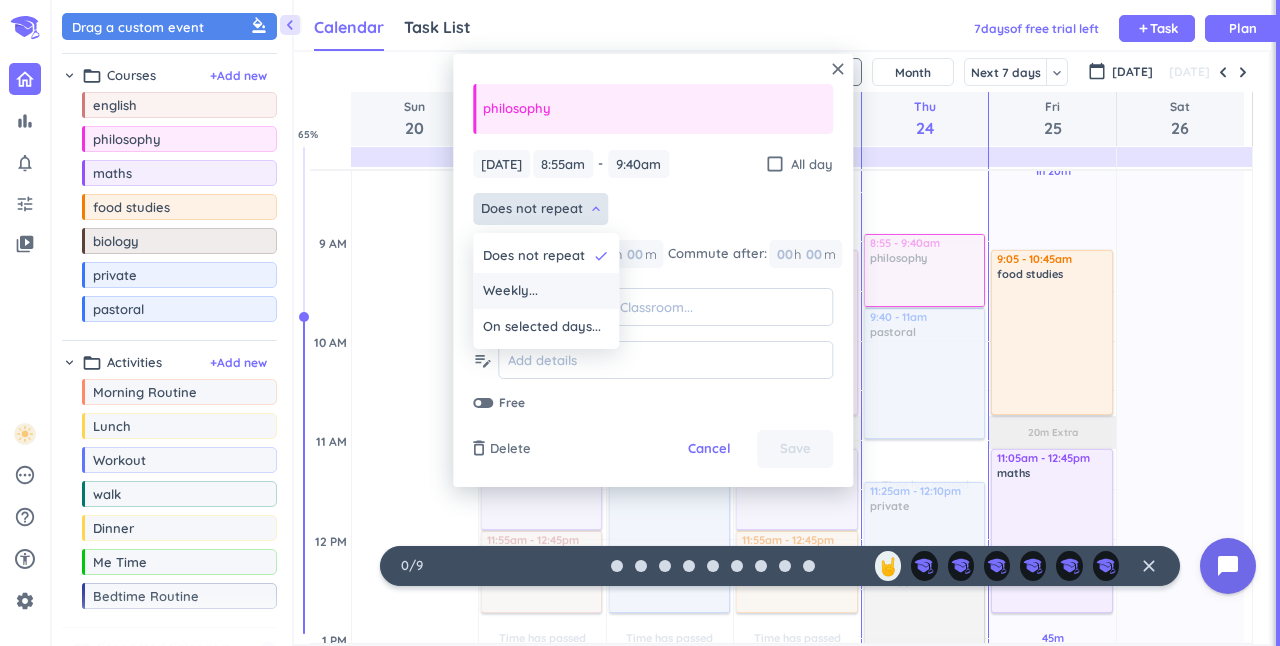 click on "Weekly..." at bounding box center (510, 291) 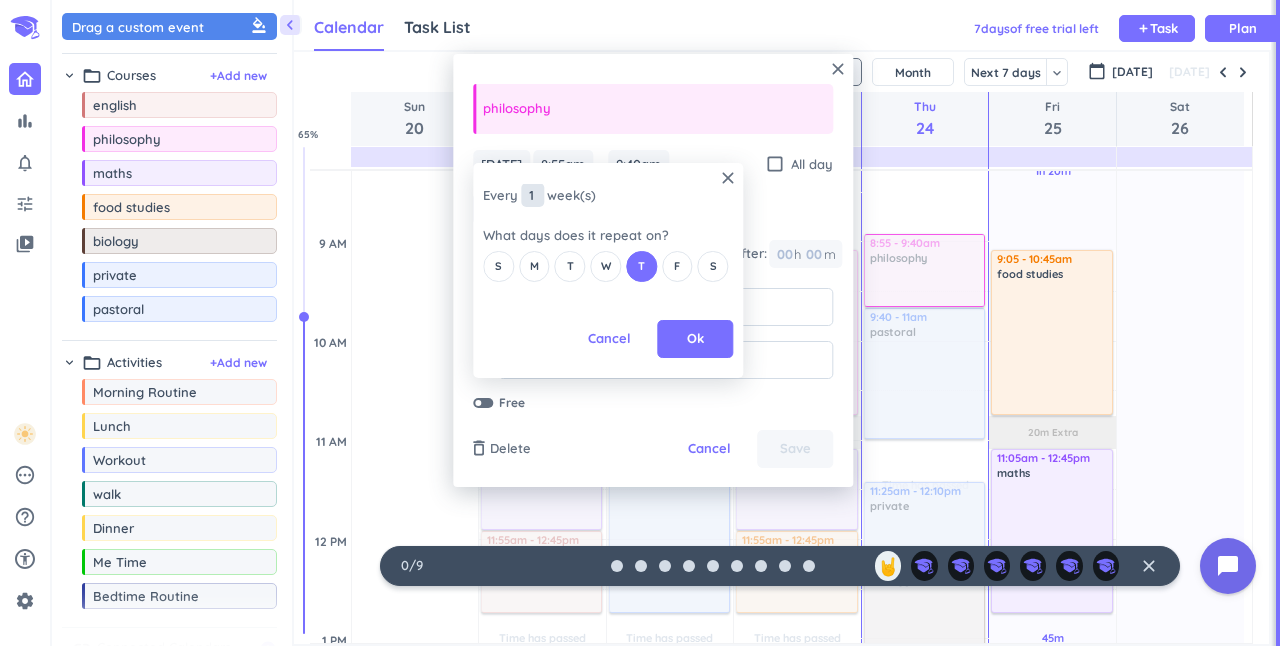 click on "1" at bounding box center (532, 195) 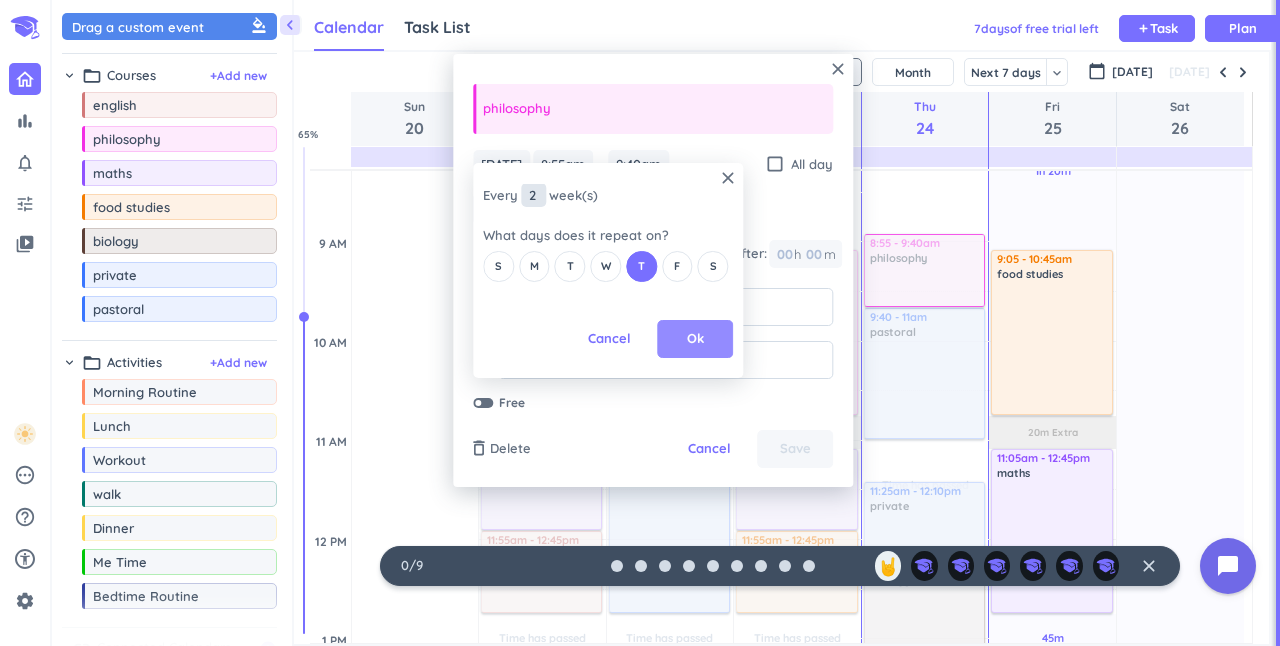 type on "2" 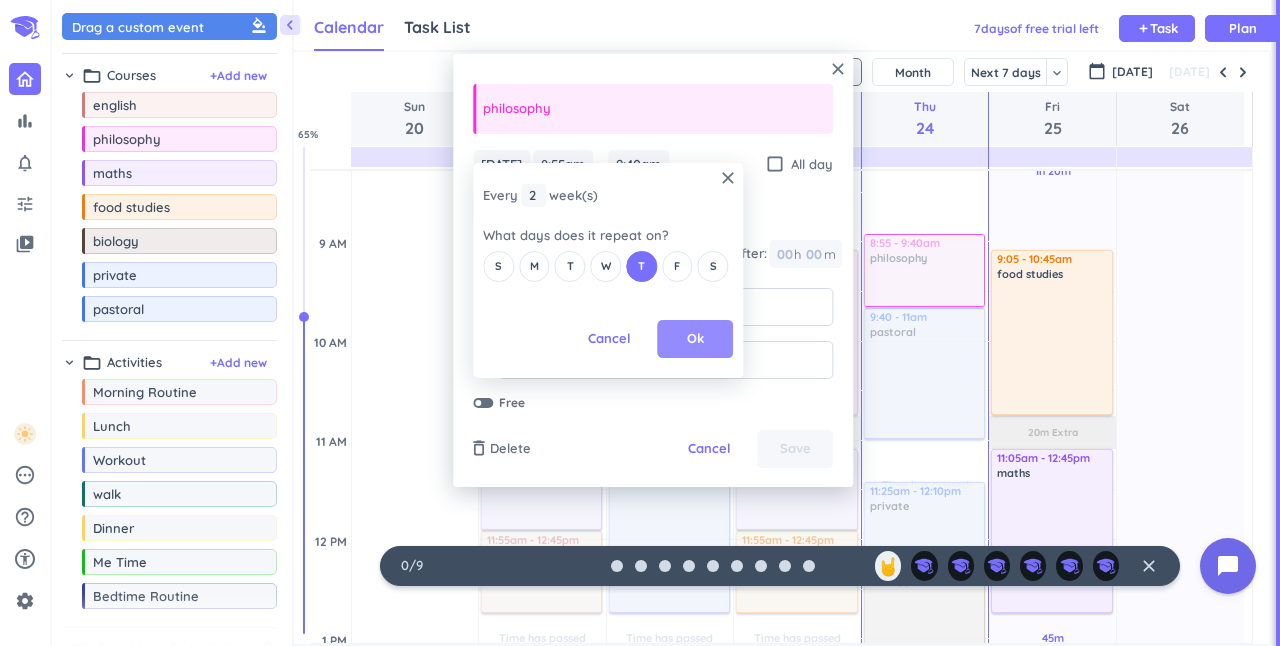 click on "Ok" at bounding box center (695, 339) 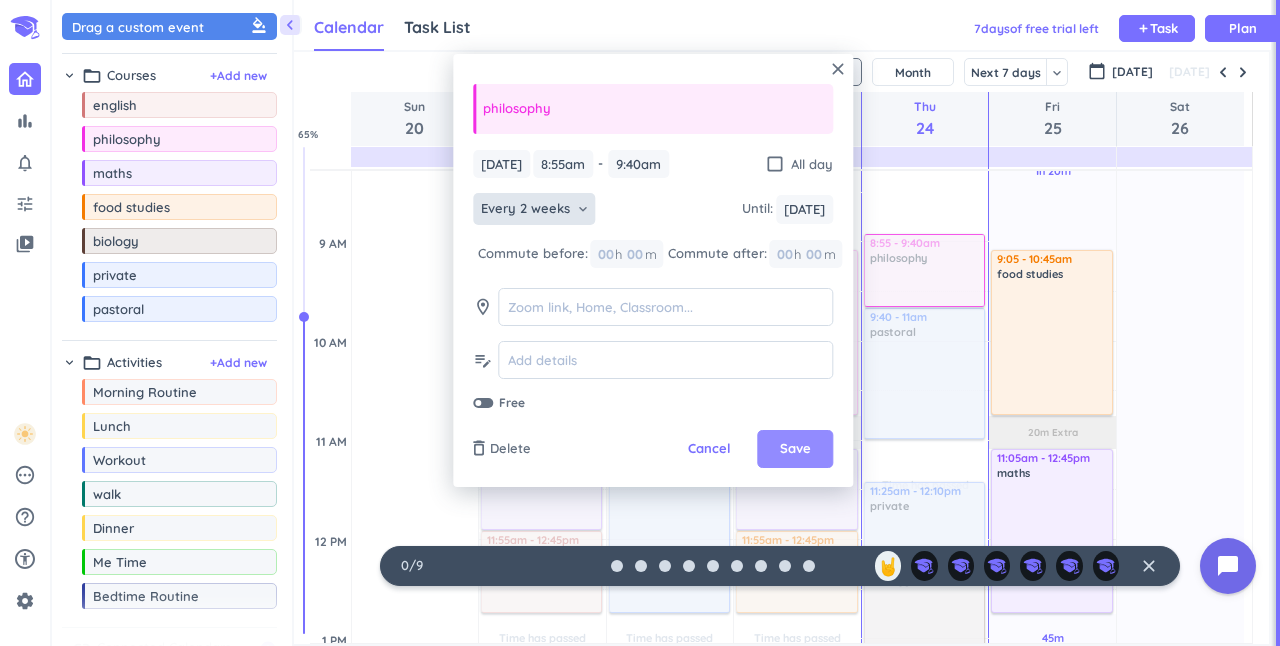 click on "Save" at bounding box center (795, 449) 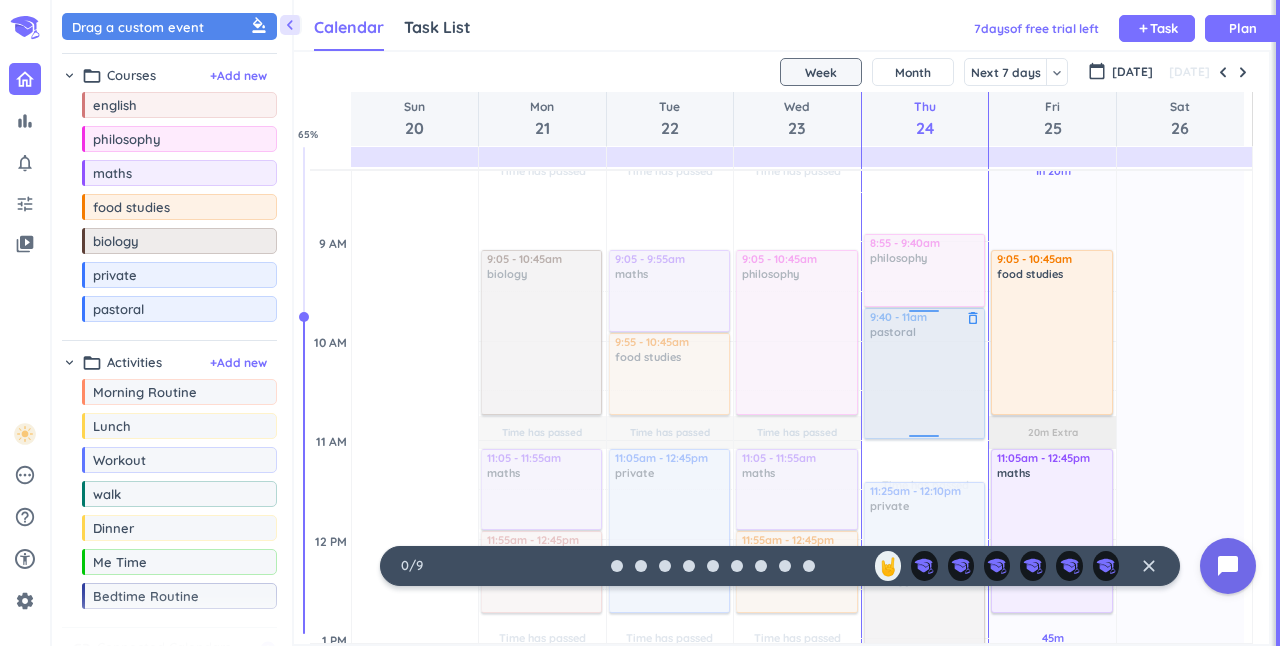 click at bounding box center (923, 373) 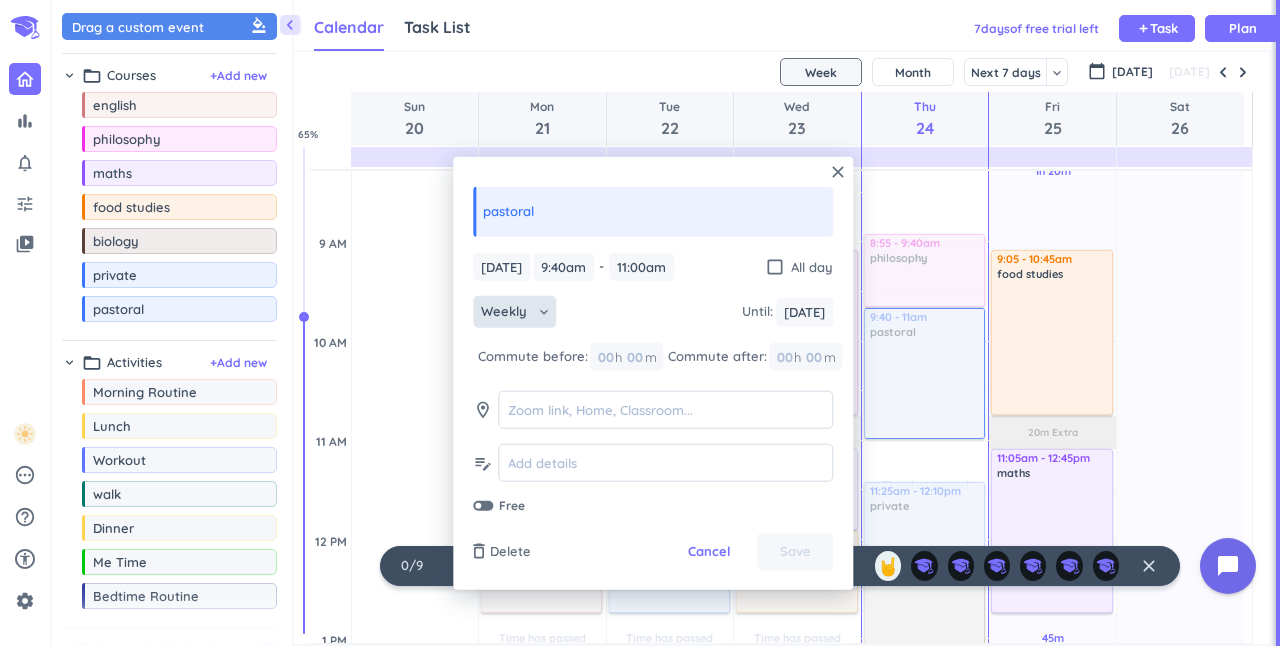 click on "Weekly" at bounding box center [506, 312] 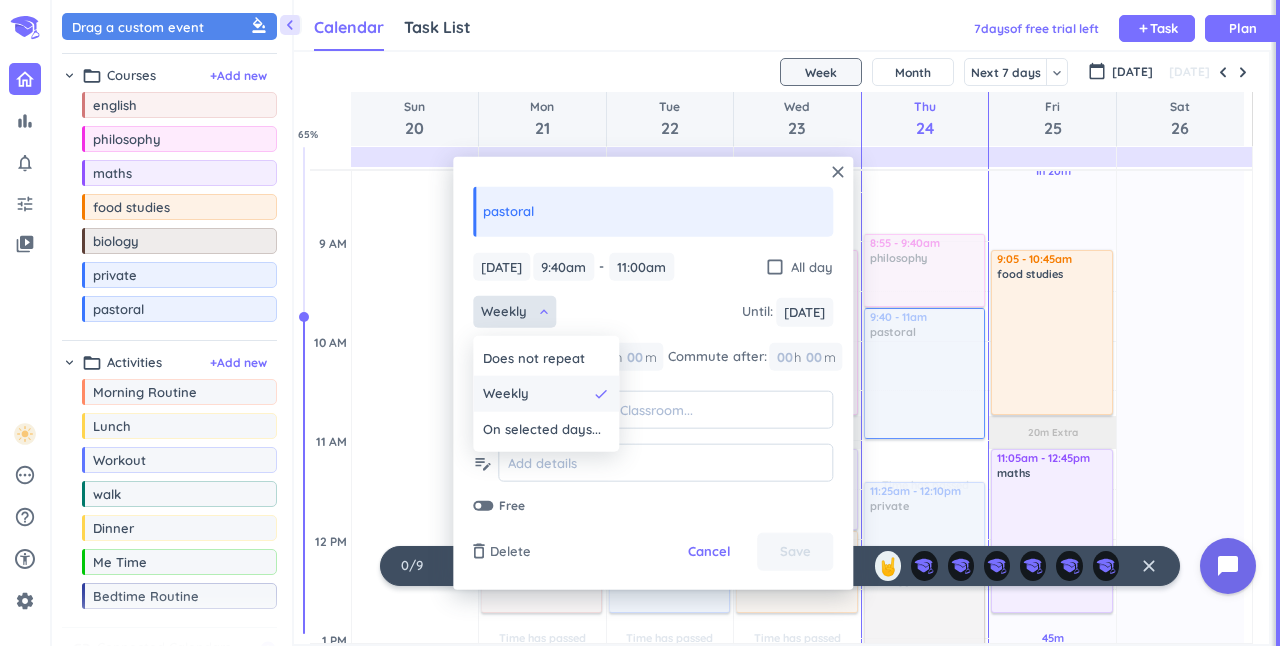 click on "Weekly" at bounding box center (506, 394) 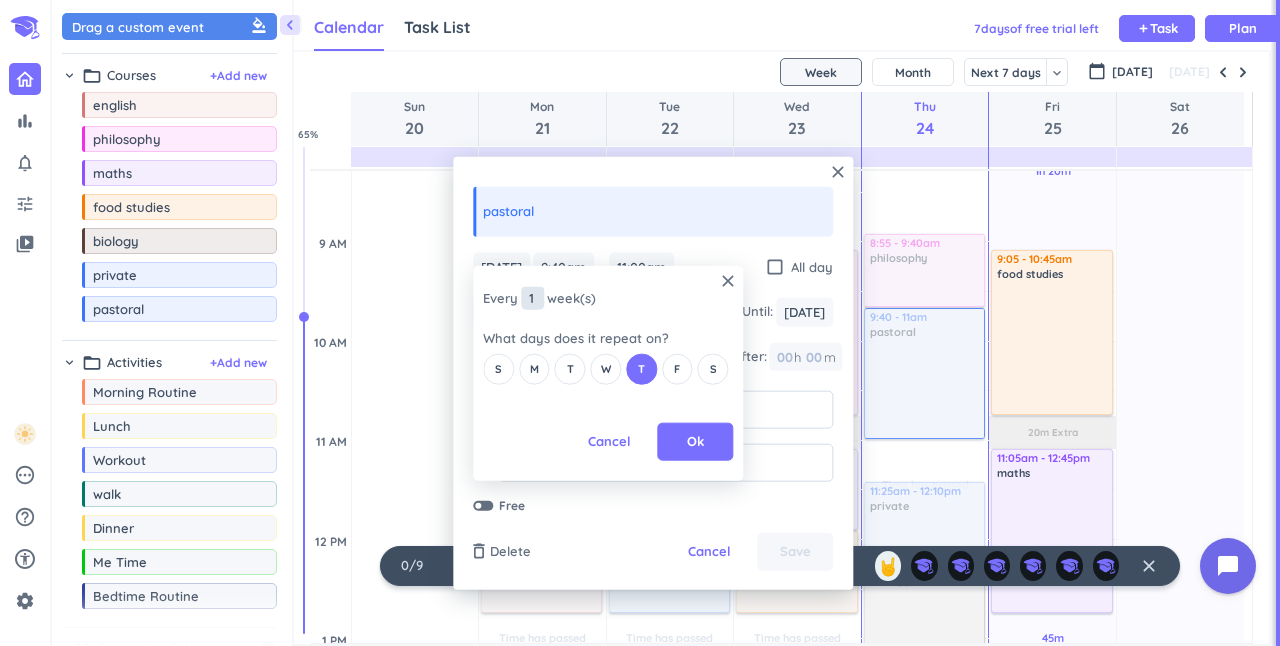 click on "1" at bounding box center (532, 298) 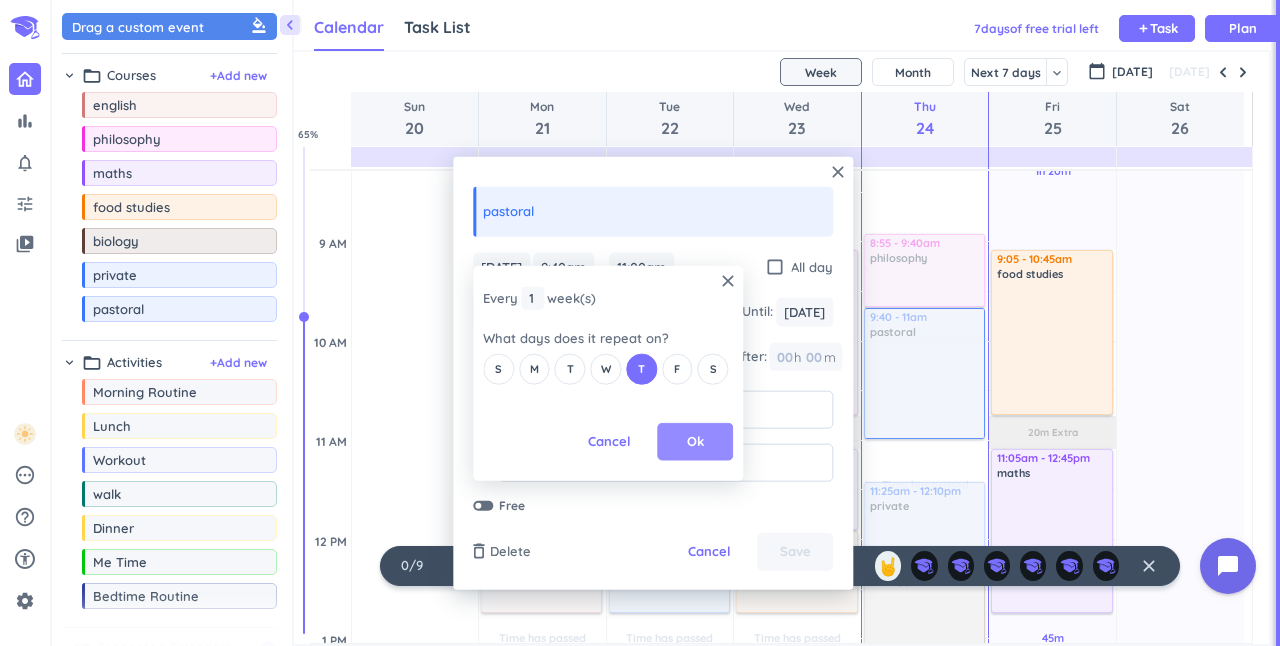 click on "Ok" at bounding box center (695, 442) 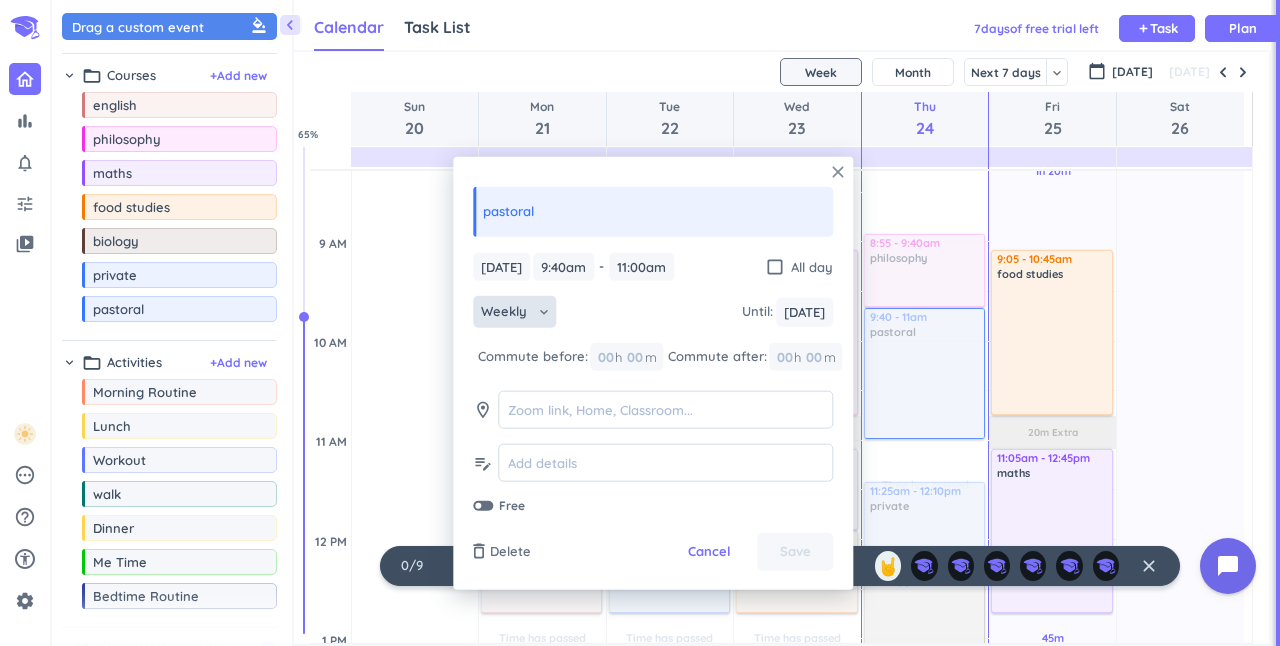 click on "close" at bounding box center (838, 172) 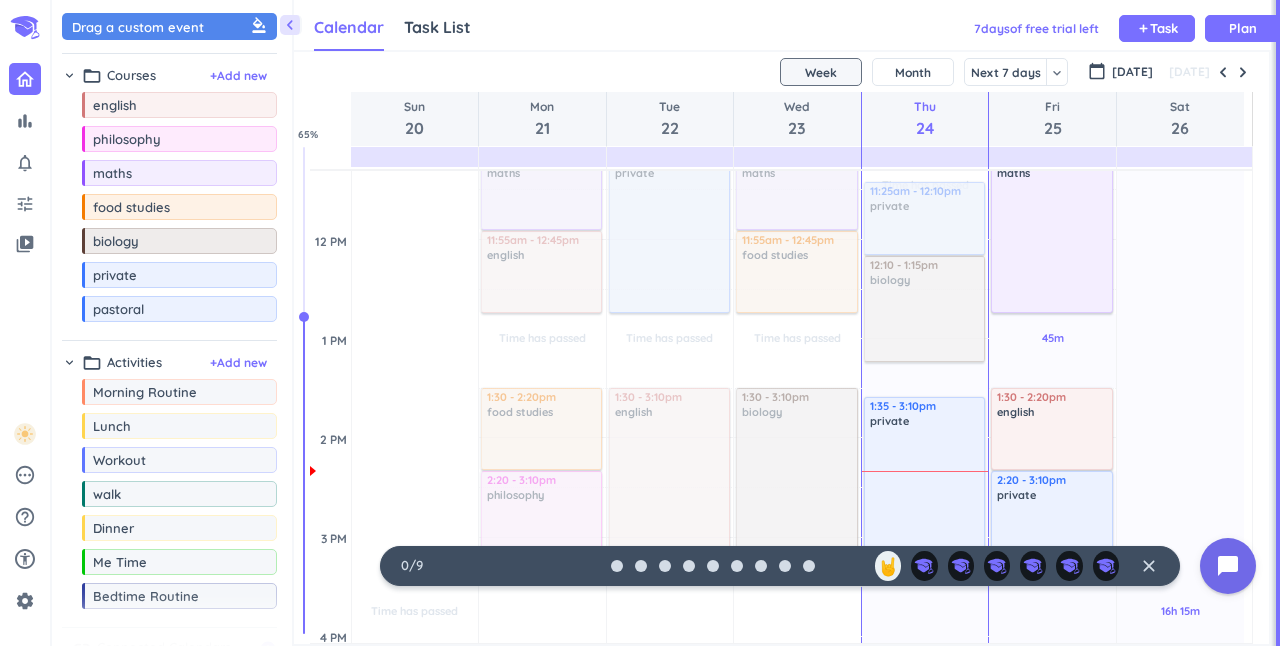 scroll, scrollTop: 765, scrollLeft: 0, axis: vertical 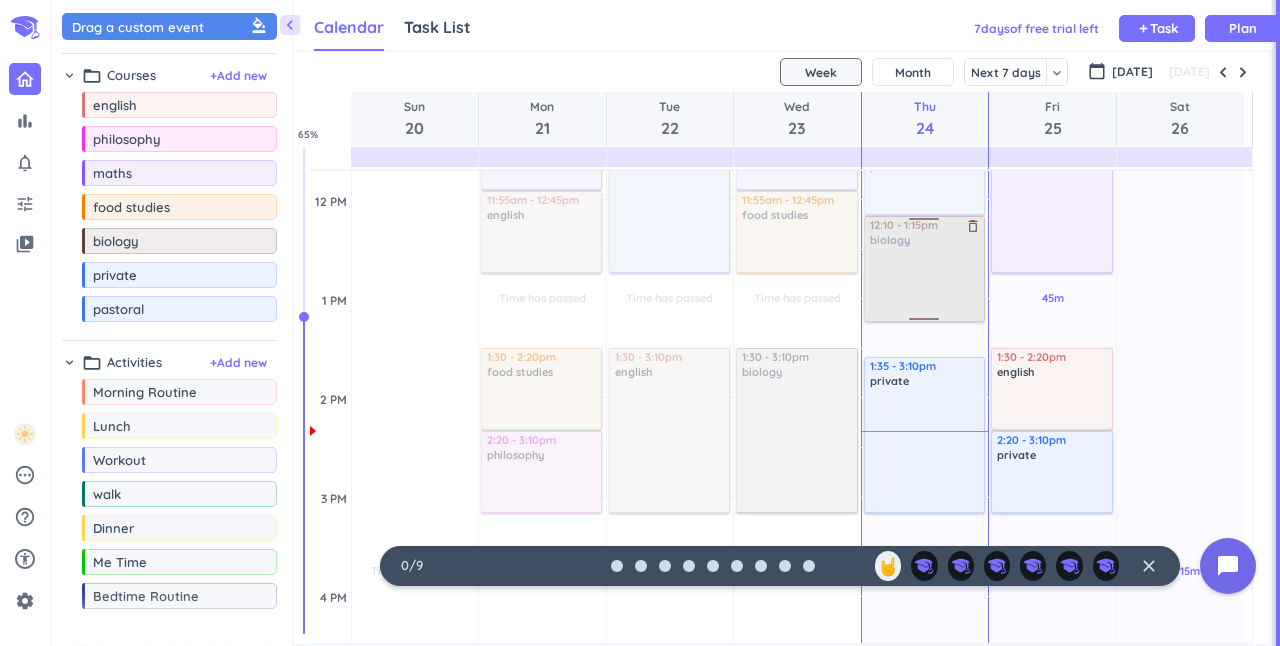 click at bounding box center [923, 269] 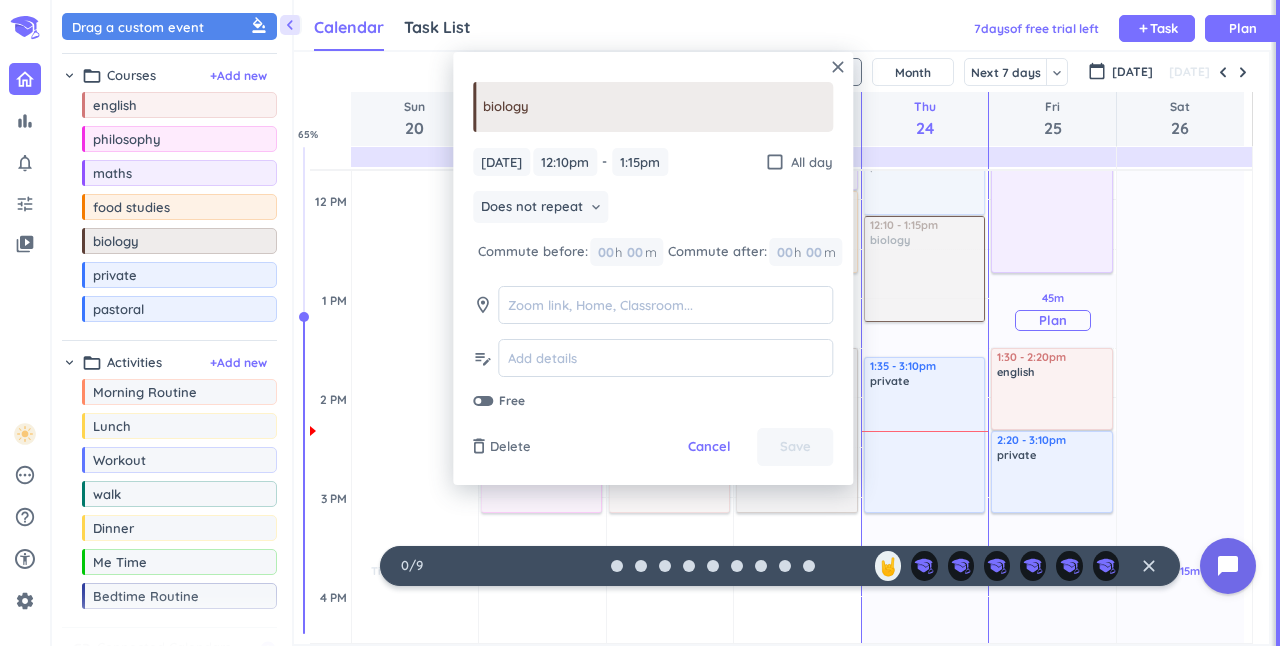 click on "45m Past due Plan" at bounding box center (1053, 311) 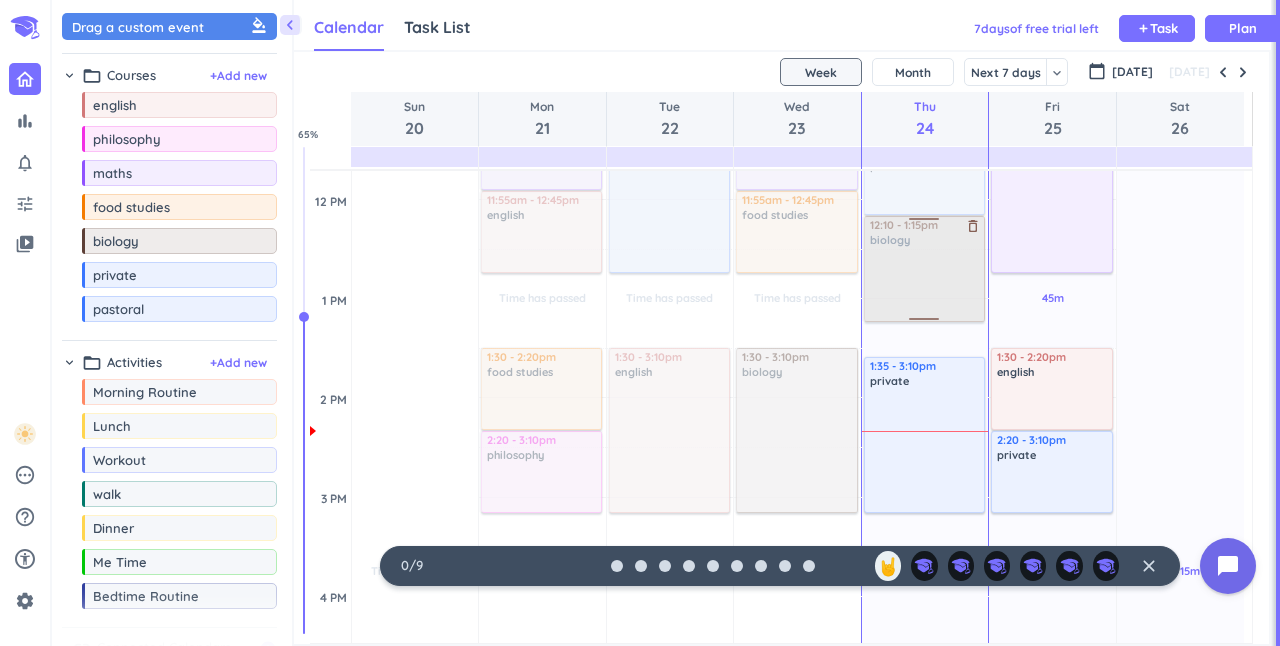 click at bounding box center (923, 269) 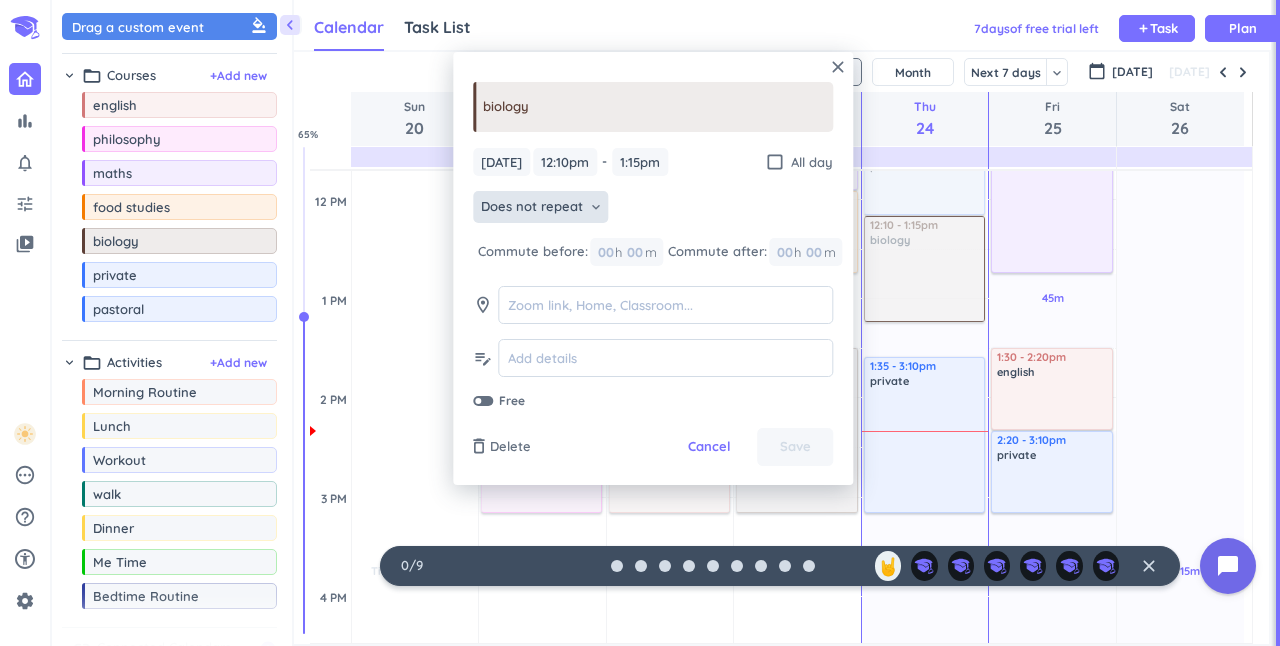 click on "Does not repeat" at bounding box center (532, 207) 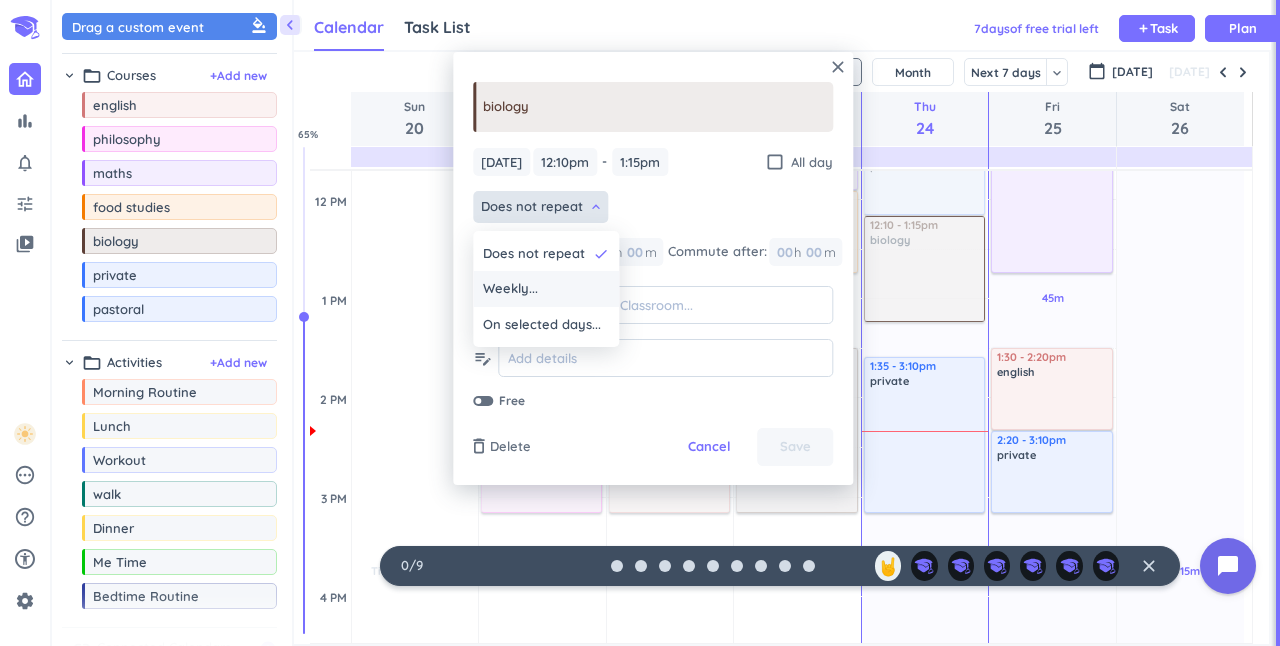 click on "Weekly..." at bounding box center (546, 289) 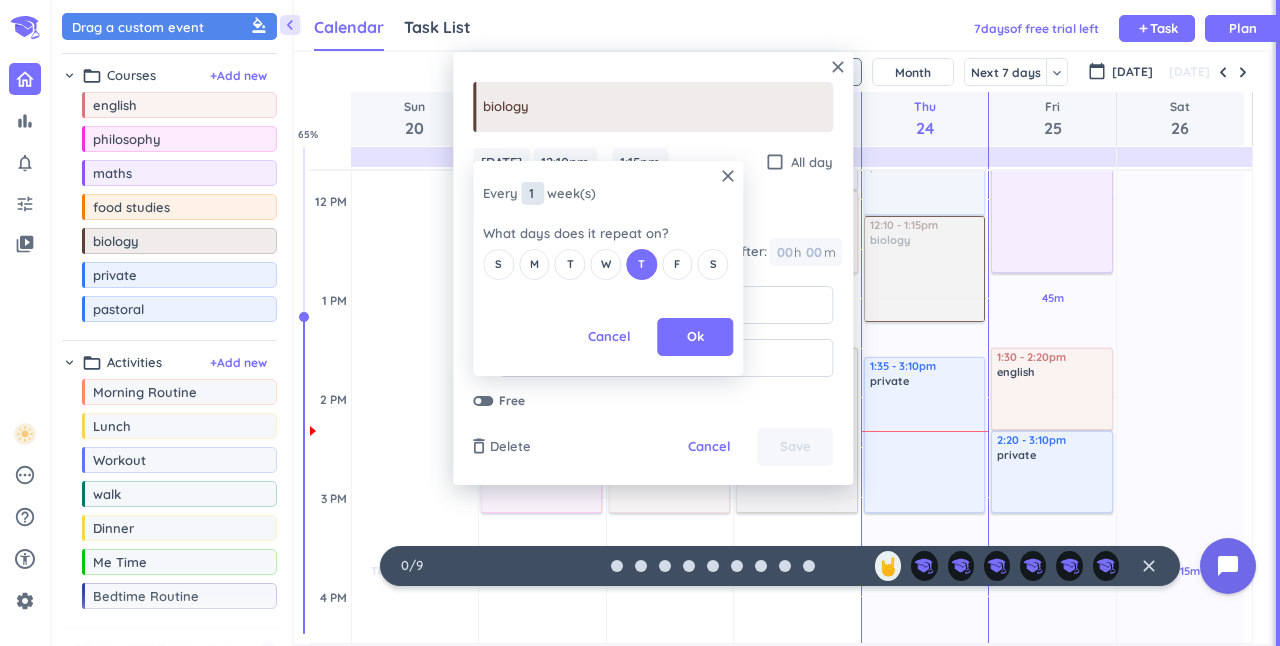 click on "1" at bounding box center (532, 193) 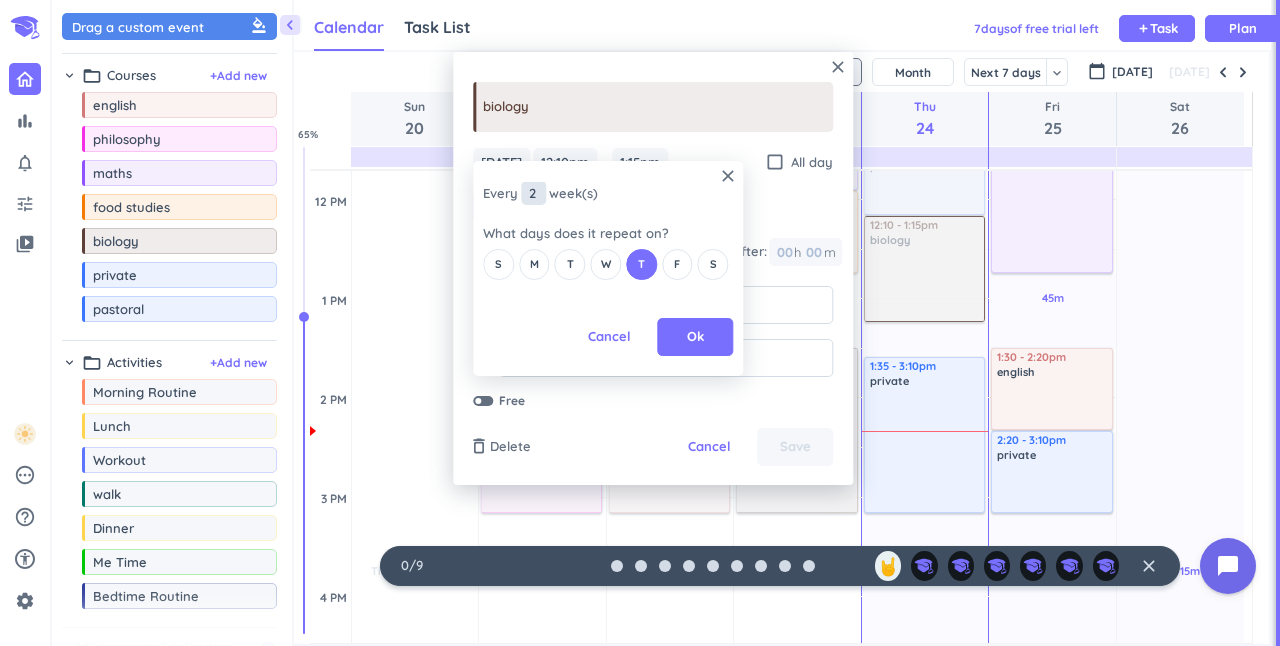 type on "2" 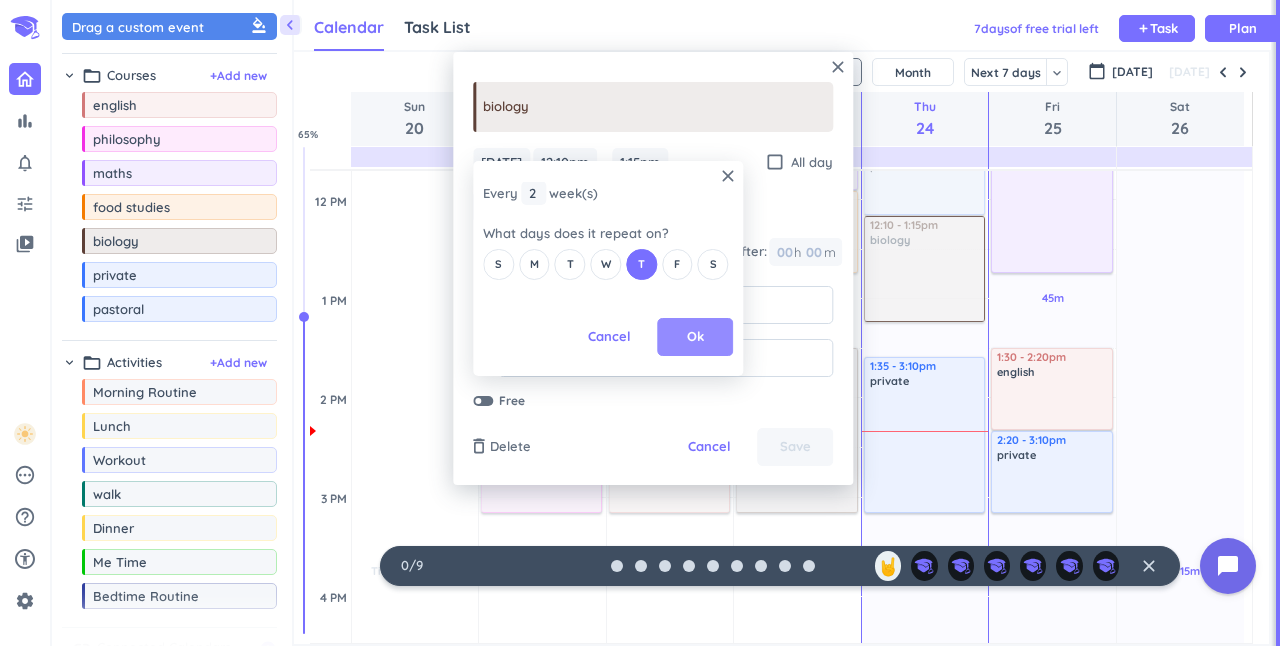click on "Ok" at bounding box center [695, 337] 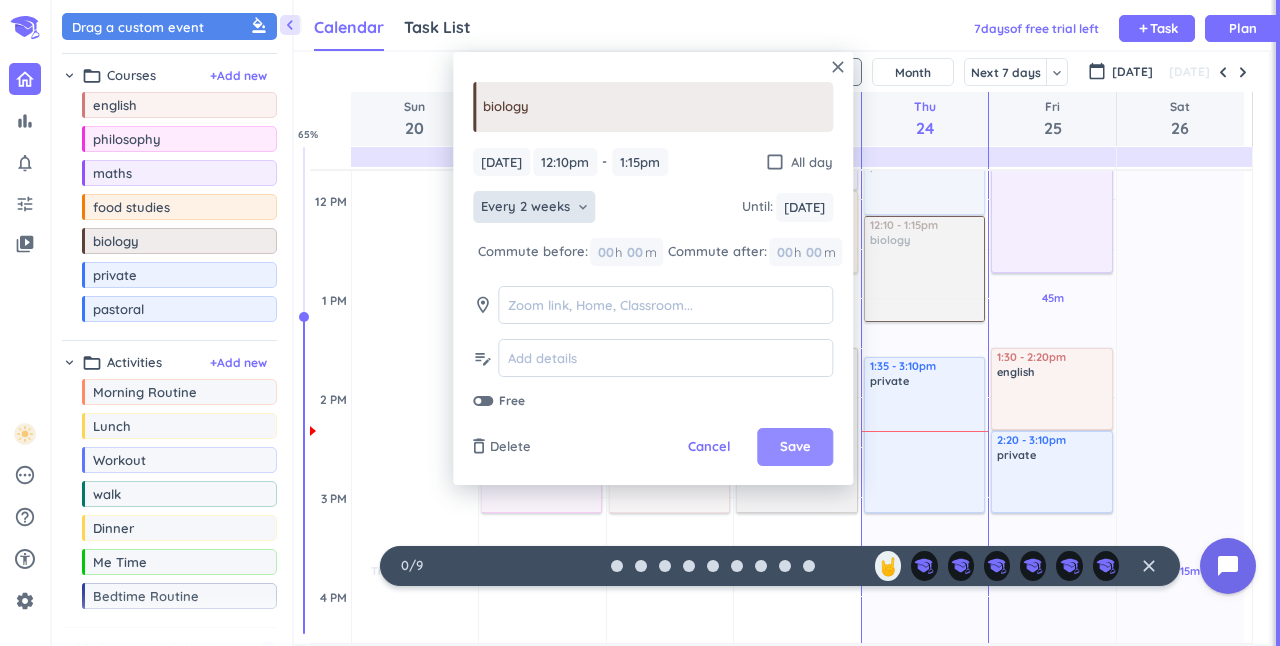 click on "Save" at bounding box center [795, 447] 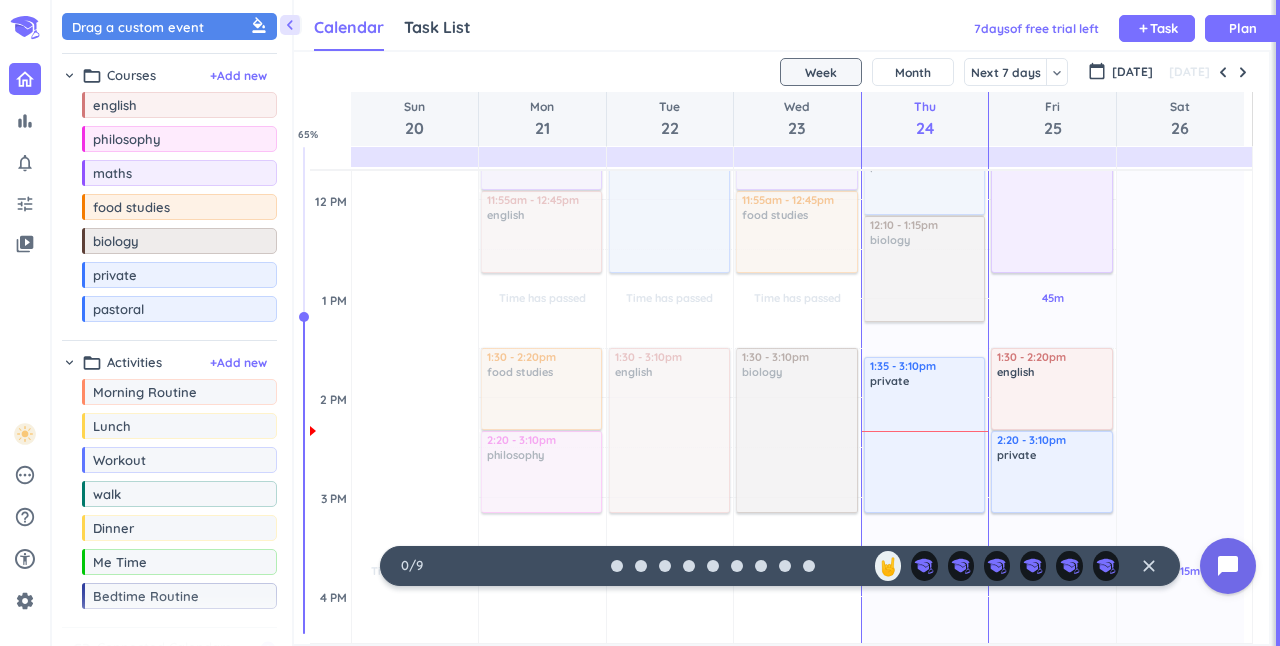 scroll, scrollTop: 792, scrollLeft: 0, axis: vertical 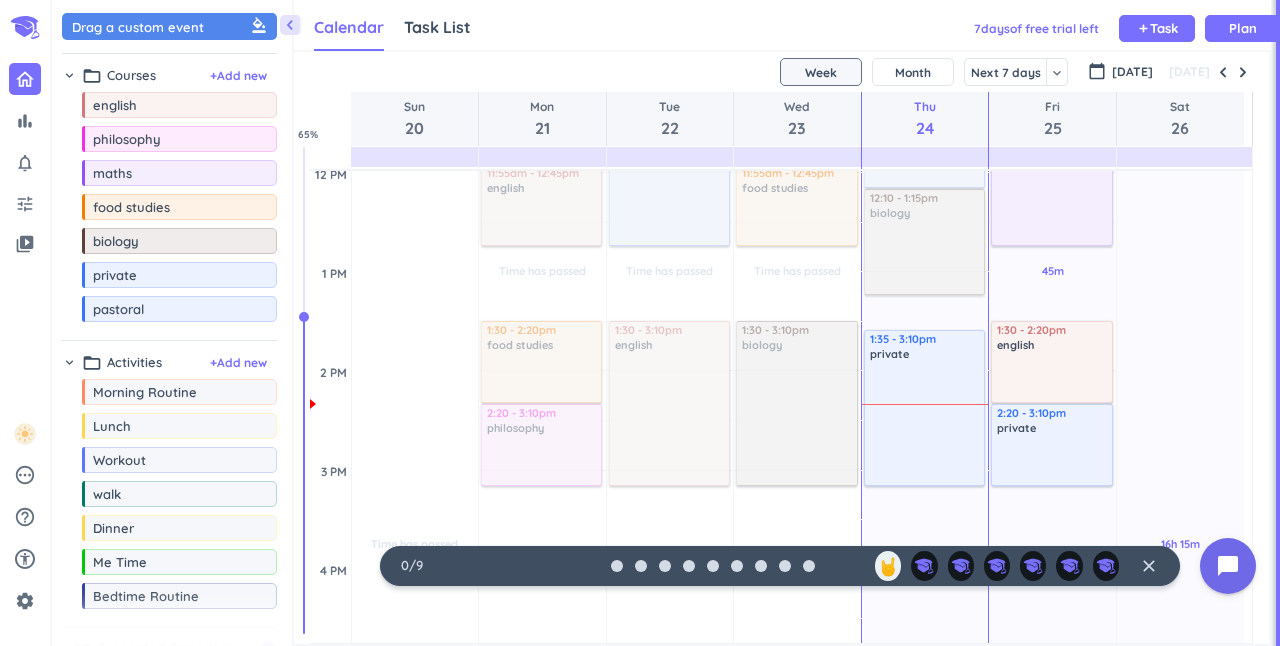 click at bounding box center [925, 422] 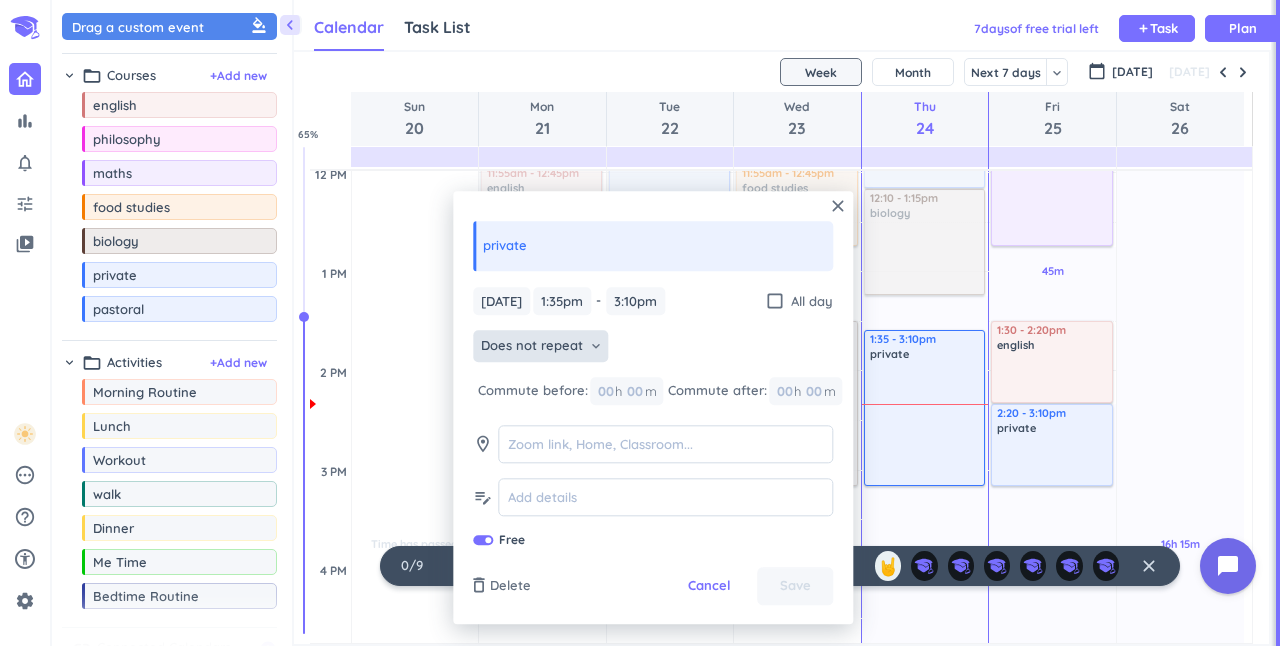 click on "Does not repeat keyboard_arrow_down" at bounding box center [540, 347] 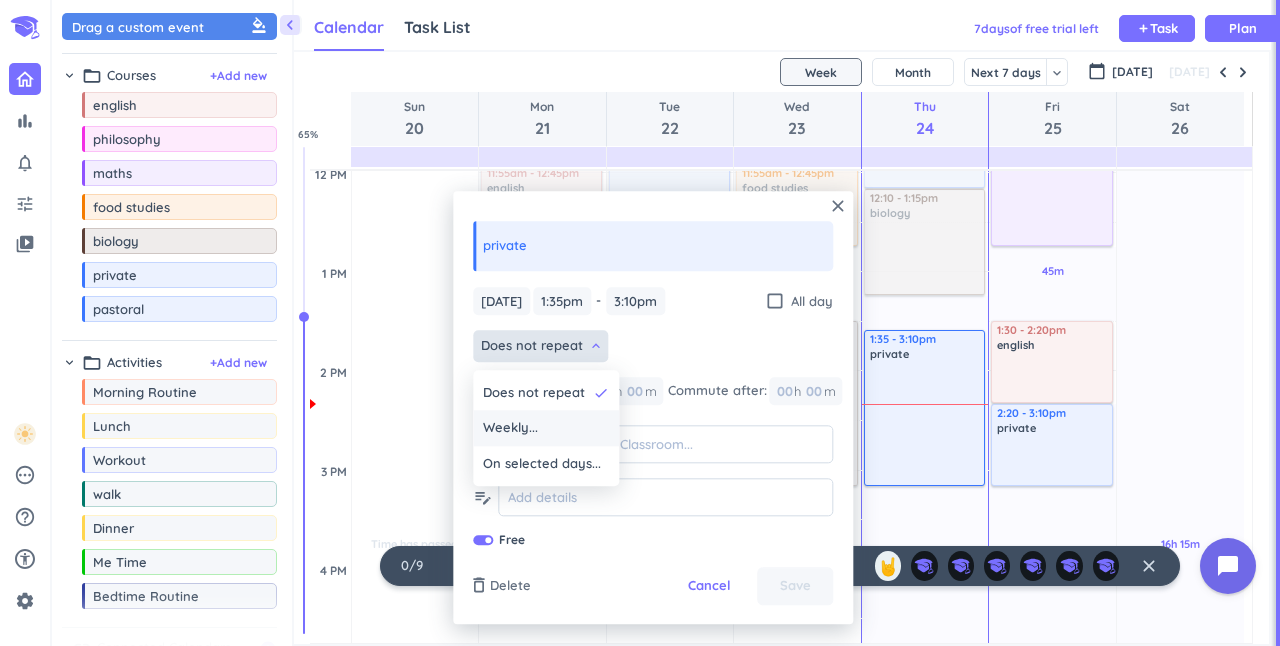click on "Weekly..." at bounding box center [510, 429] 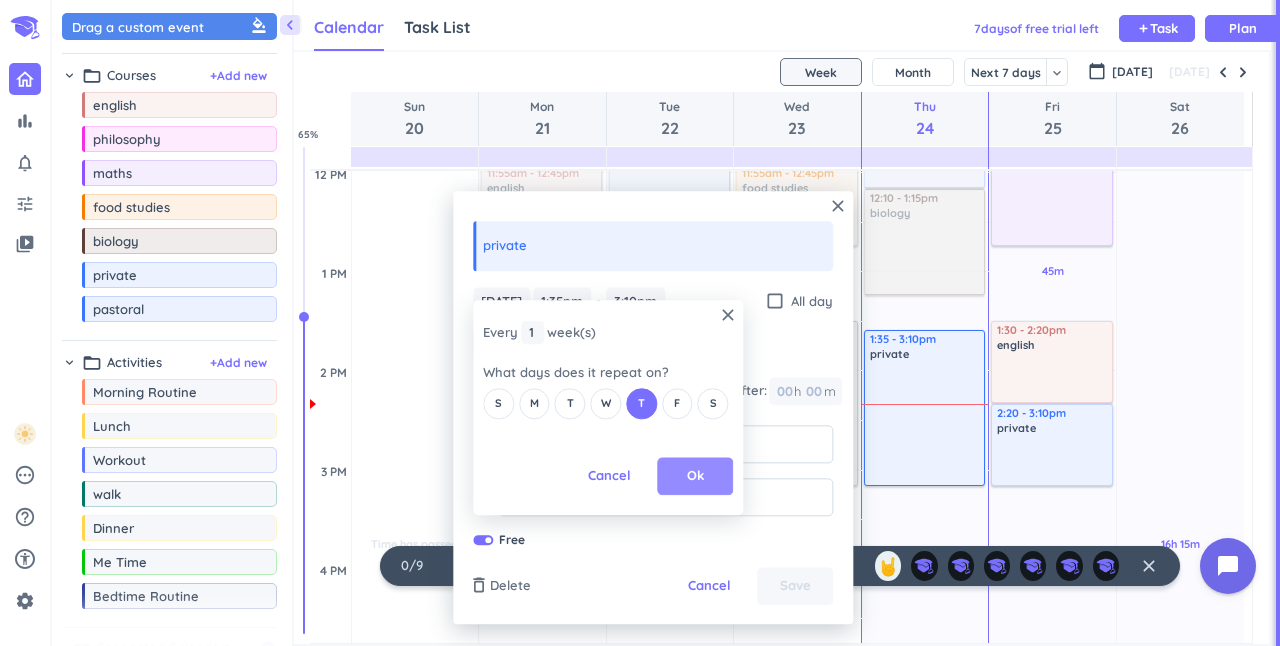 click on "Ok" at bounding box center [695, 477] 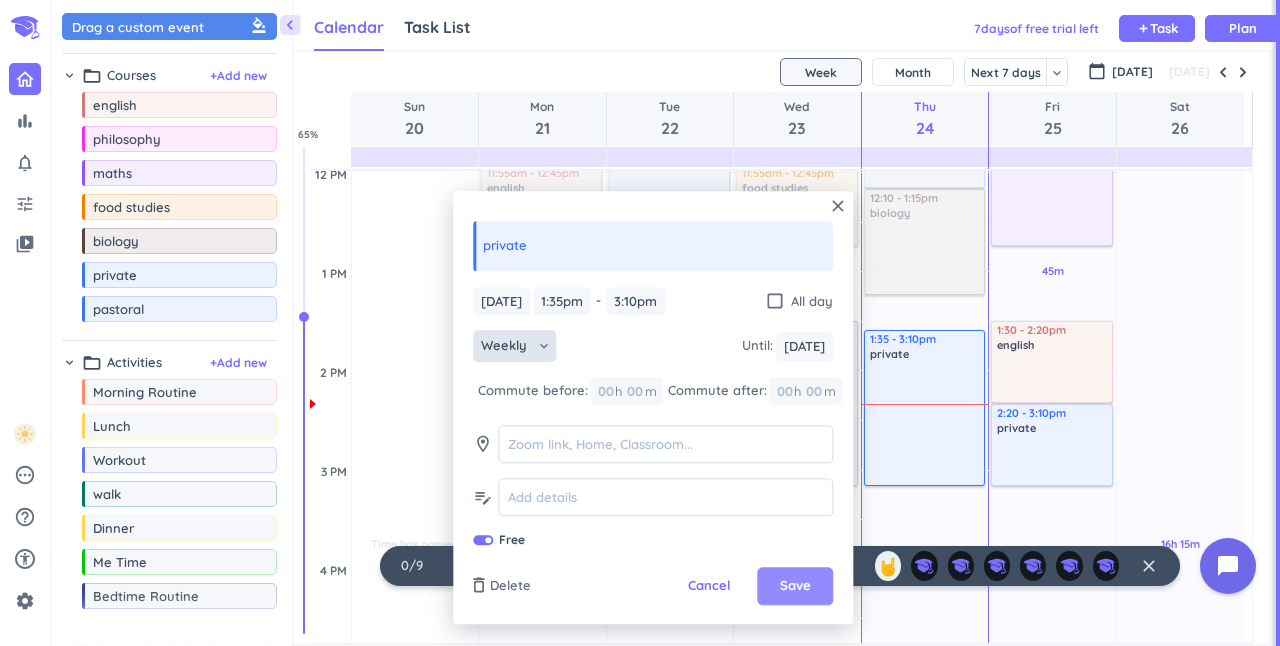 click on "Save" at bounding box center (795, 587) 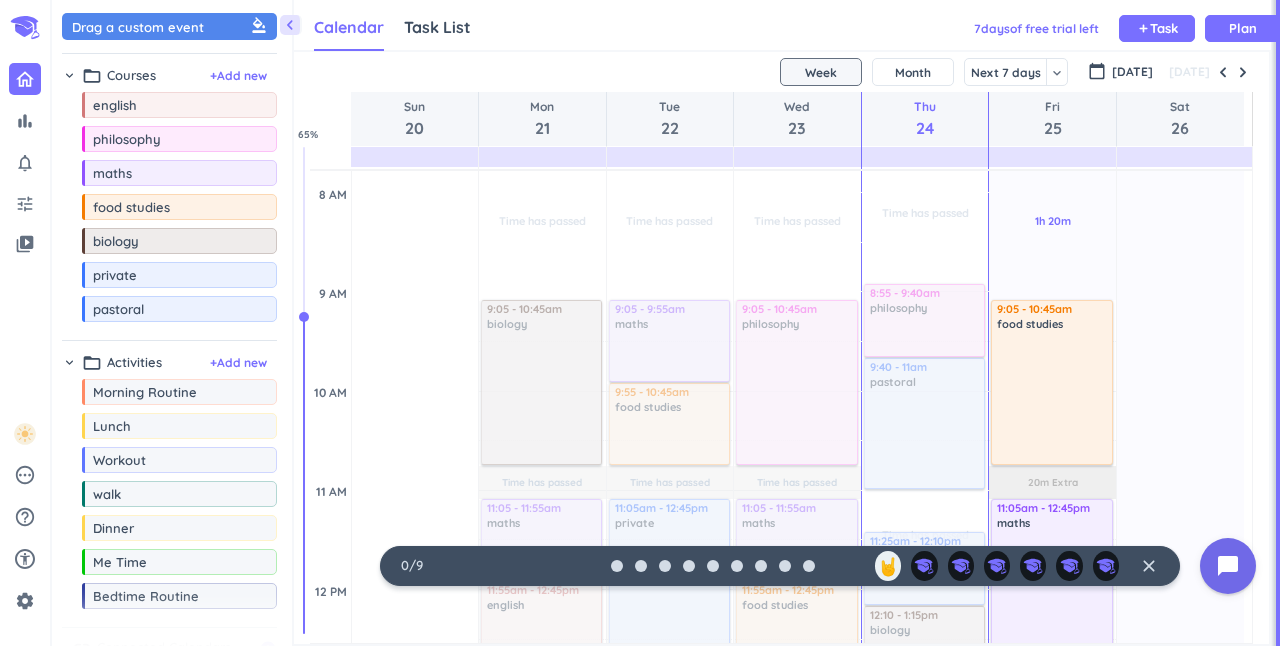 scroll, scrollTop: 371, scrollLeft: 0, axis: vertical 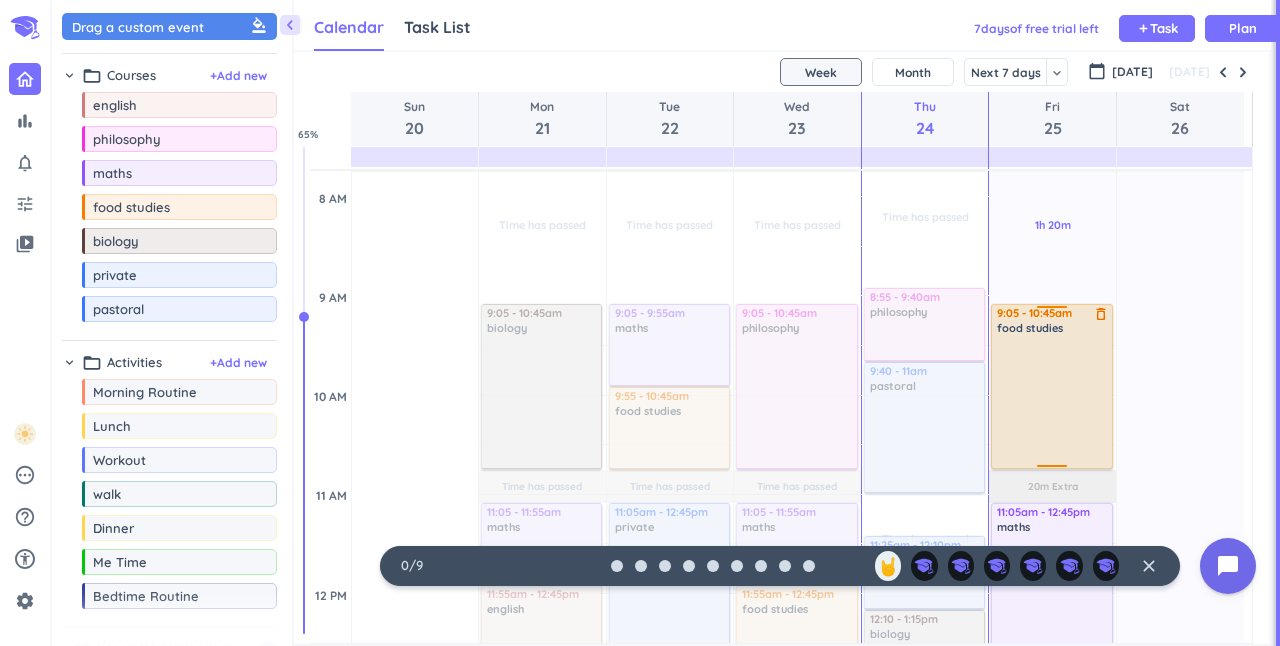 click at bounding box center [1052, 401] 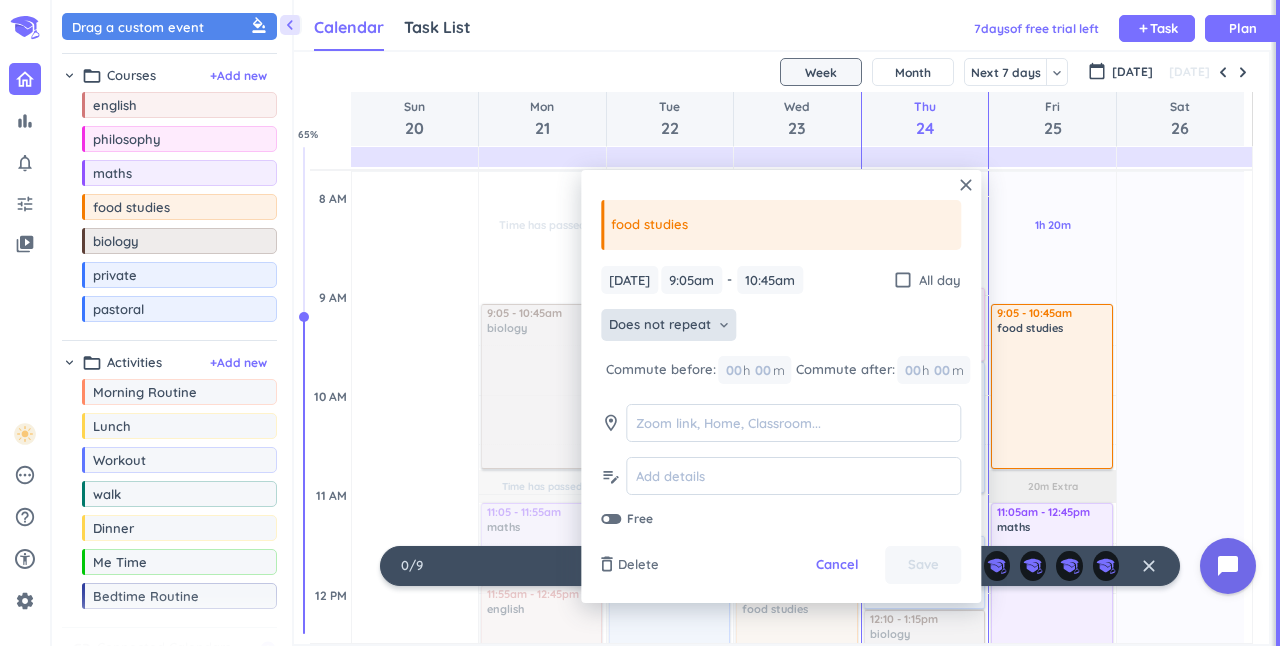 click on "Does not repeat" at bounding box center (660, 325) 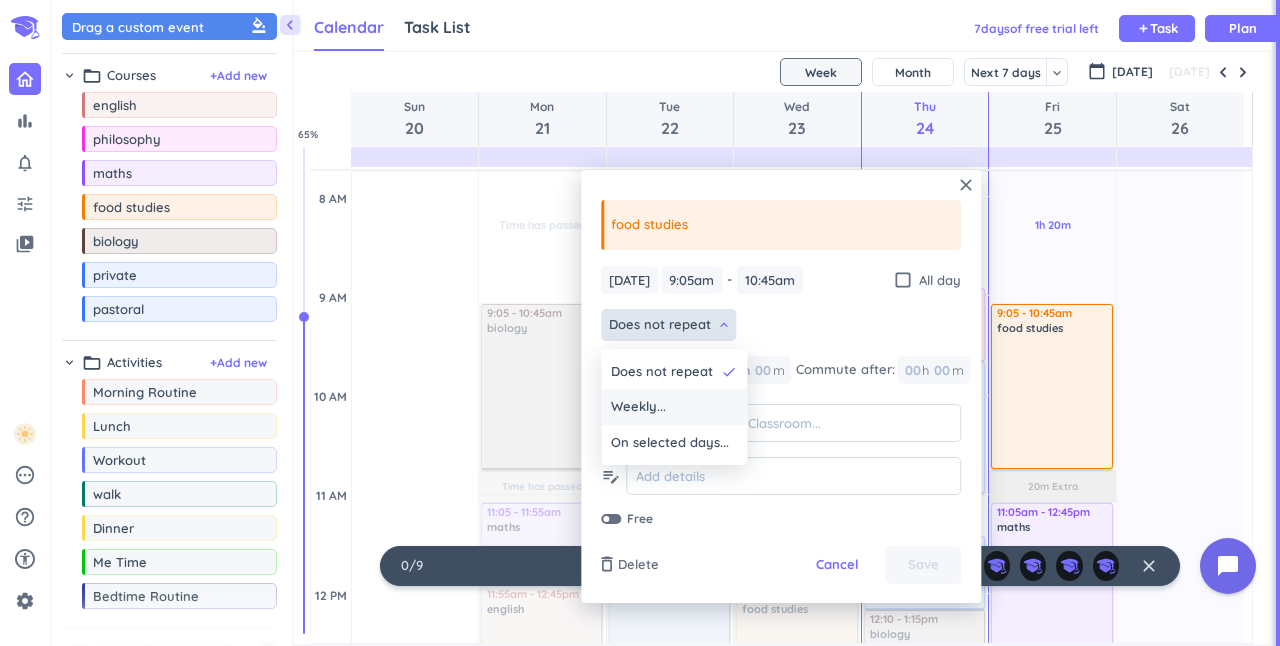 click on "Weekly..." at bounding box center [638, 407] 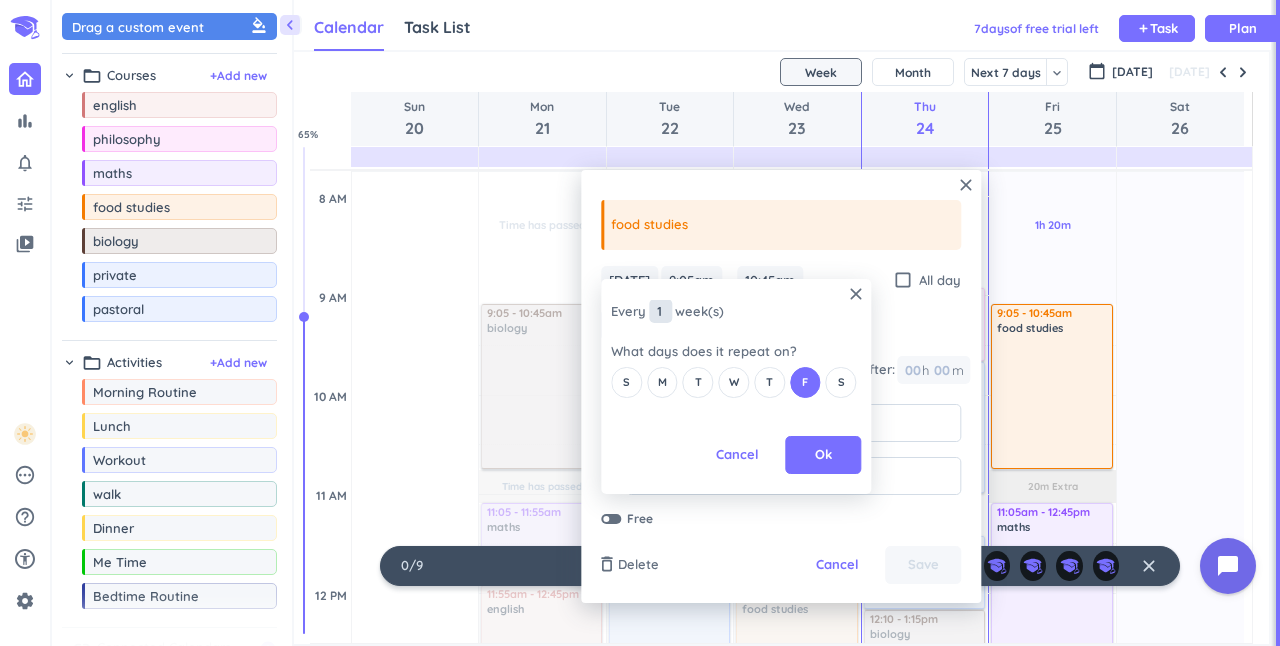 click on "1" at bounding box center [660, 311] 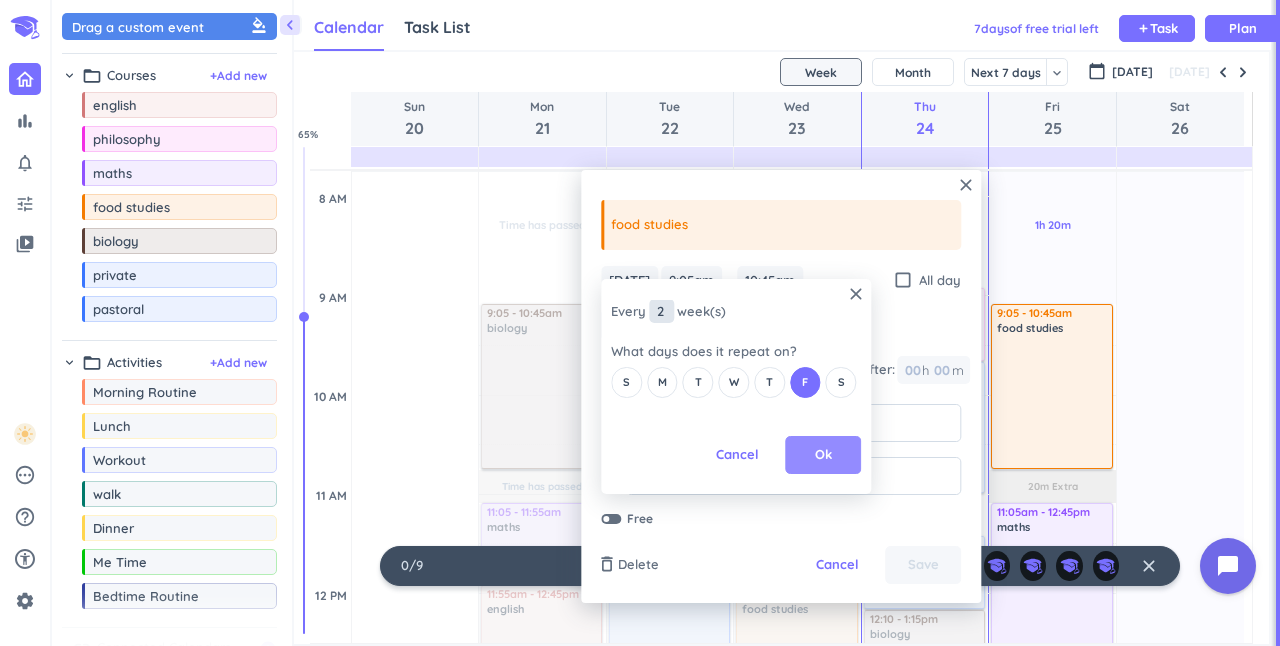 type on "2" 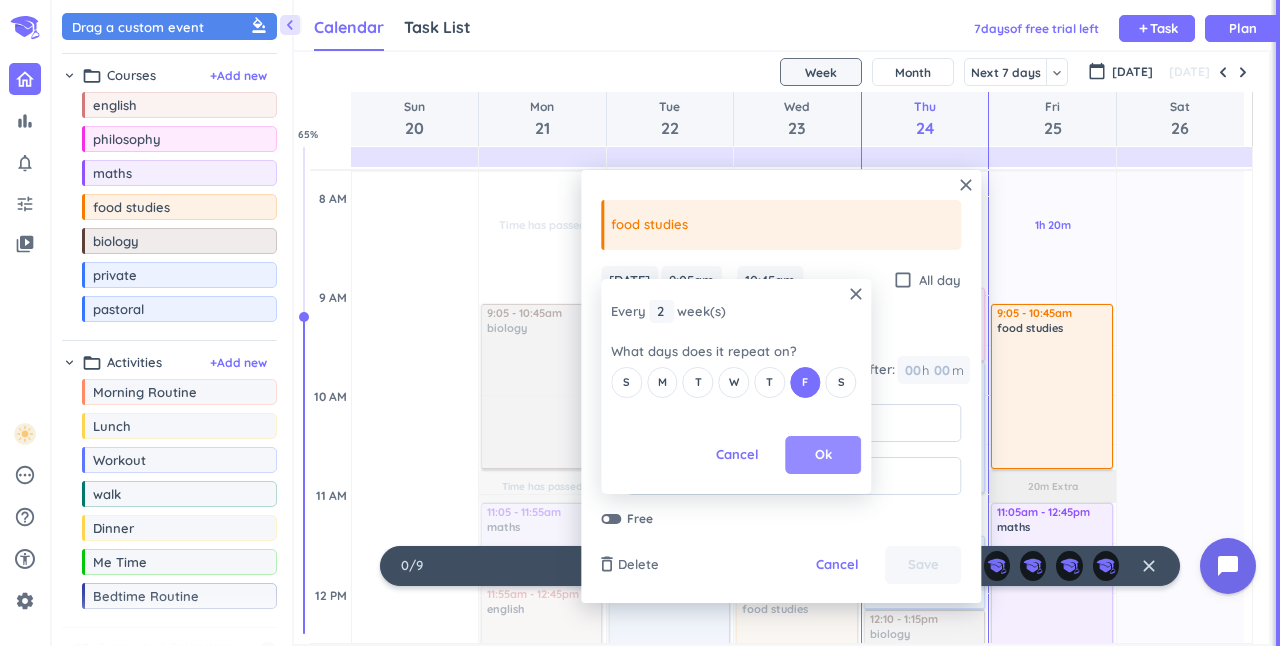 click on "Ok" at bounding box center [823, 455] 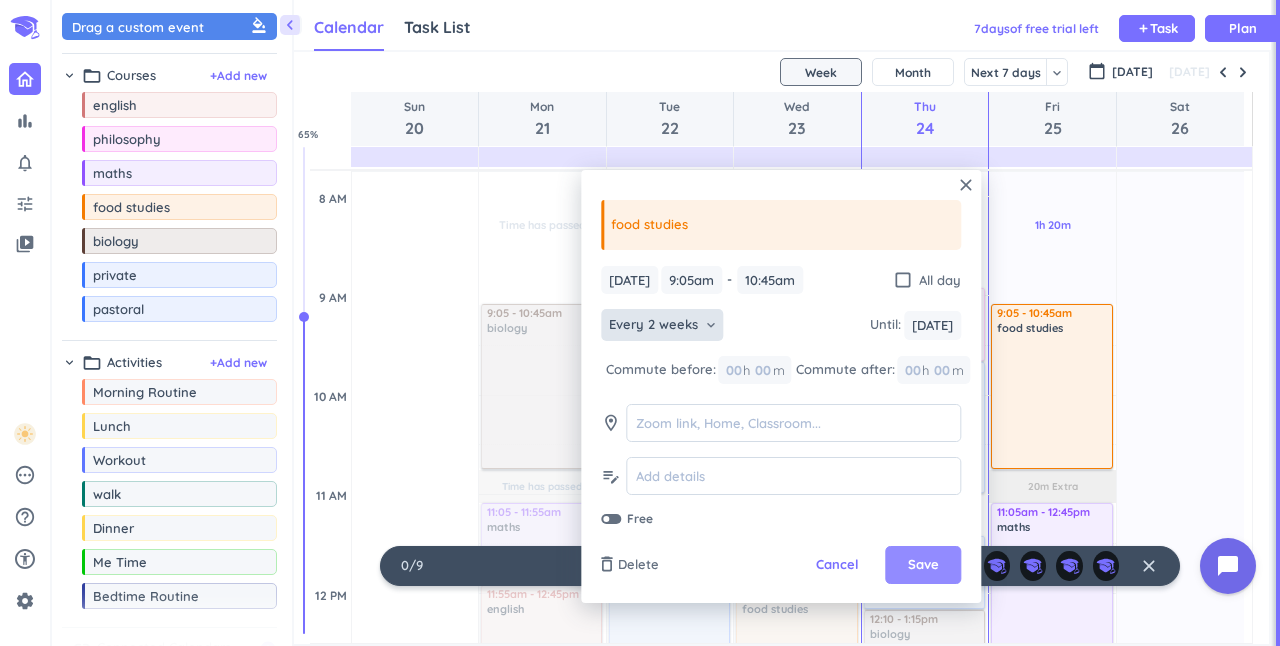 click on "Save" at bounding box center [923, 565] 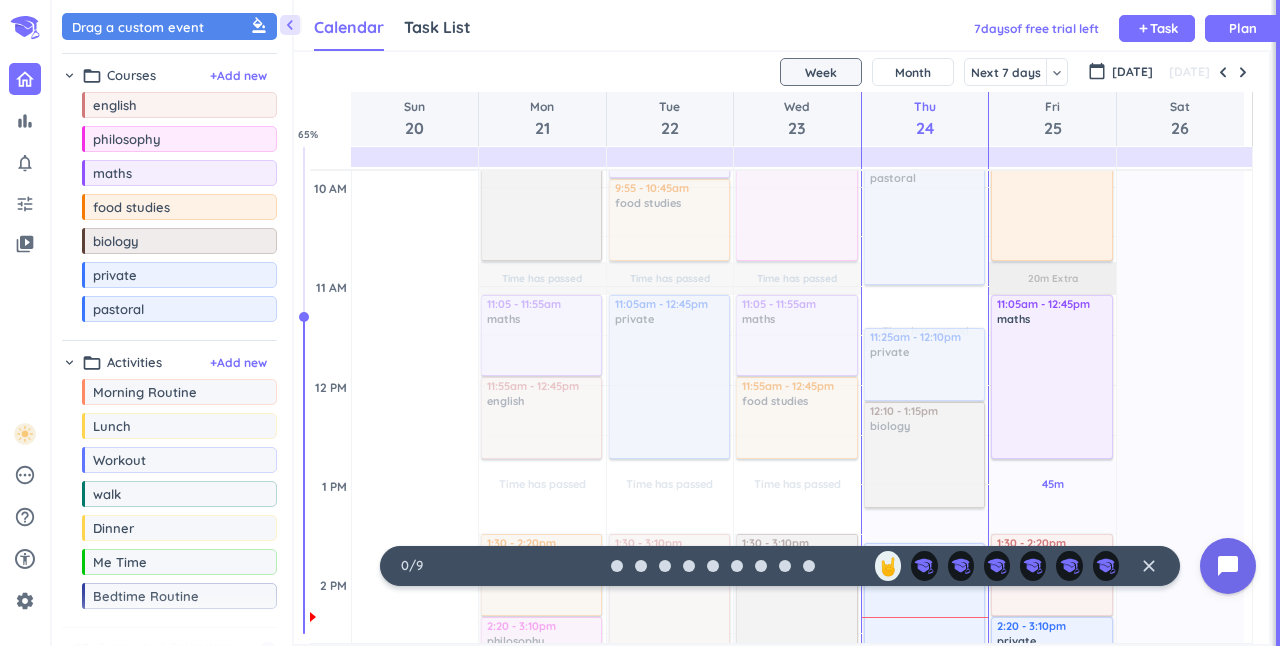 scroll, scrollTop: 585, scrollLeft: 0, axis: vertical 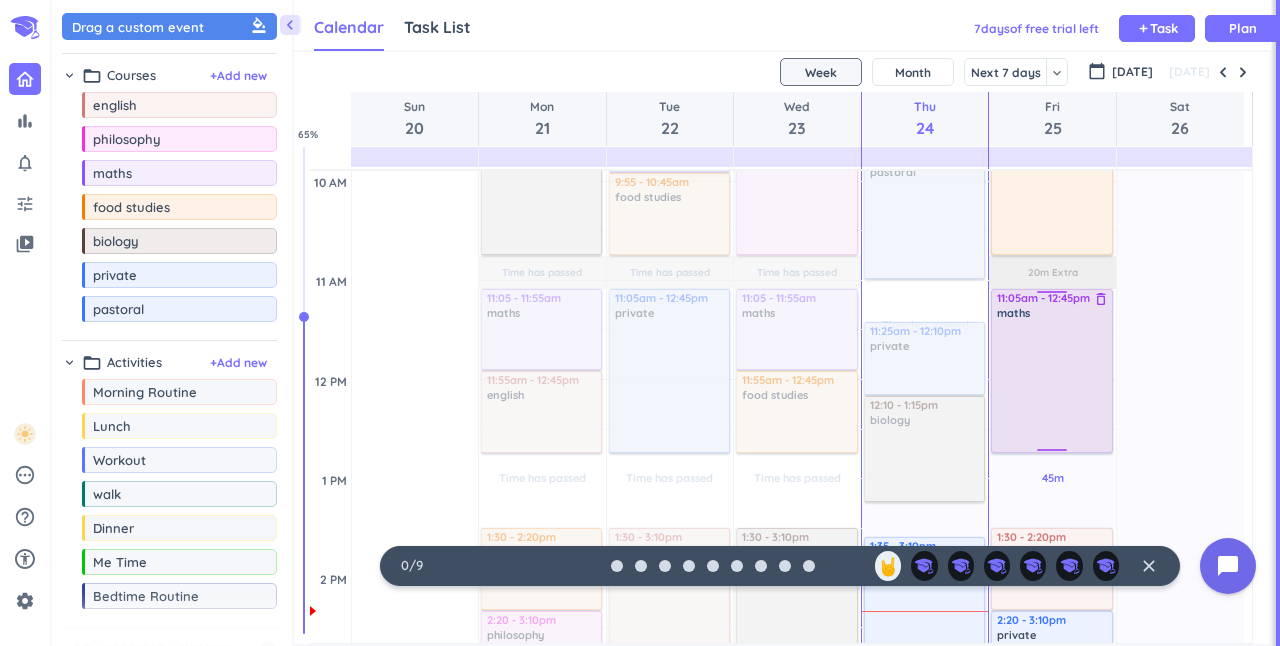 click at bounding box center [1052, 385] 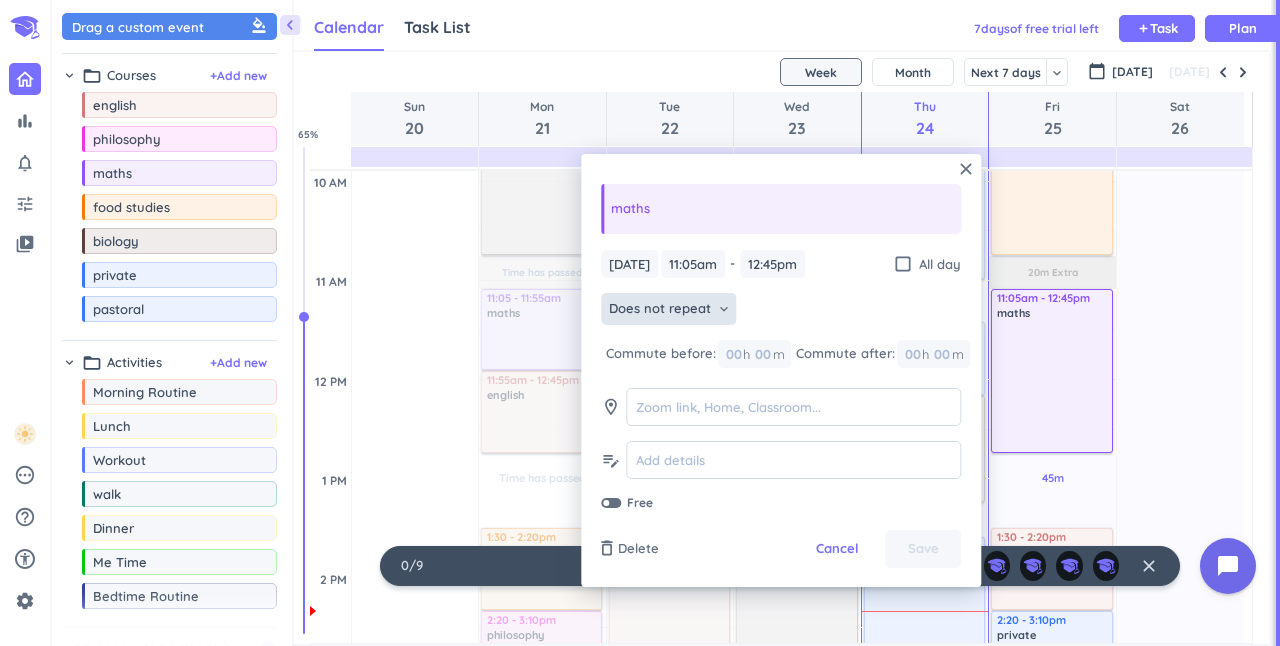 click on "Does not repeat" at bounding box center (660, 309) 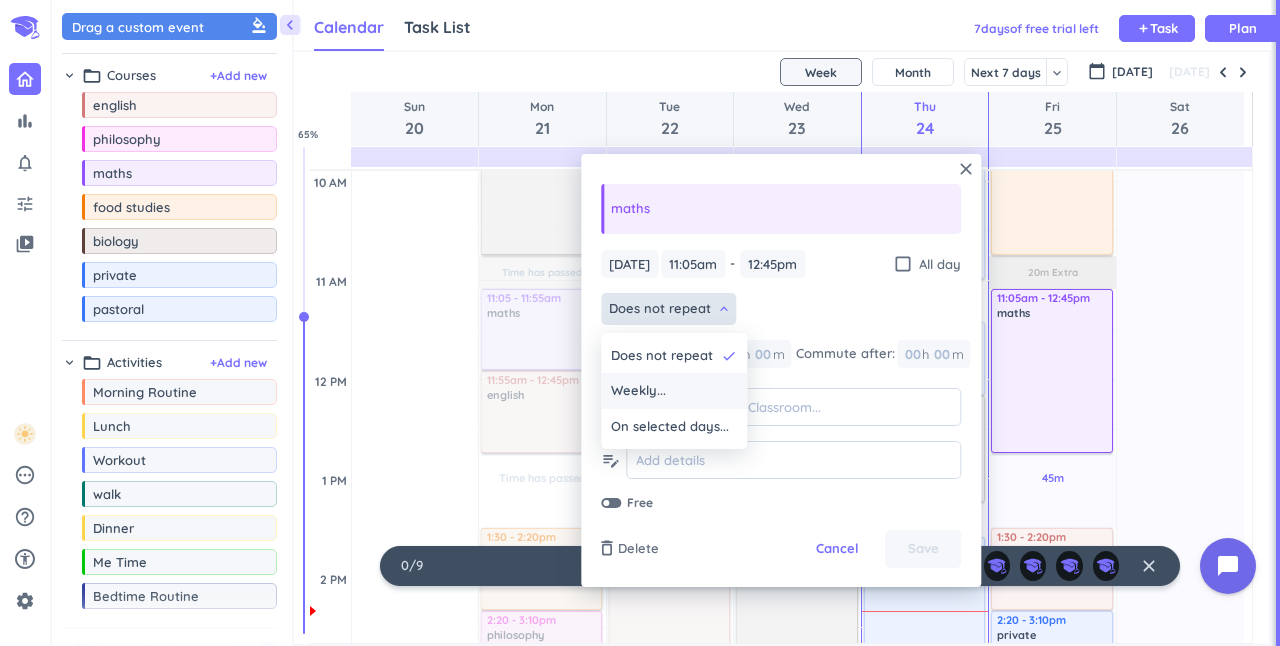 click on "Weekly..." at bounding box center (638, 391) 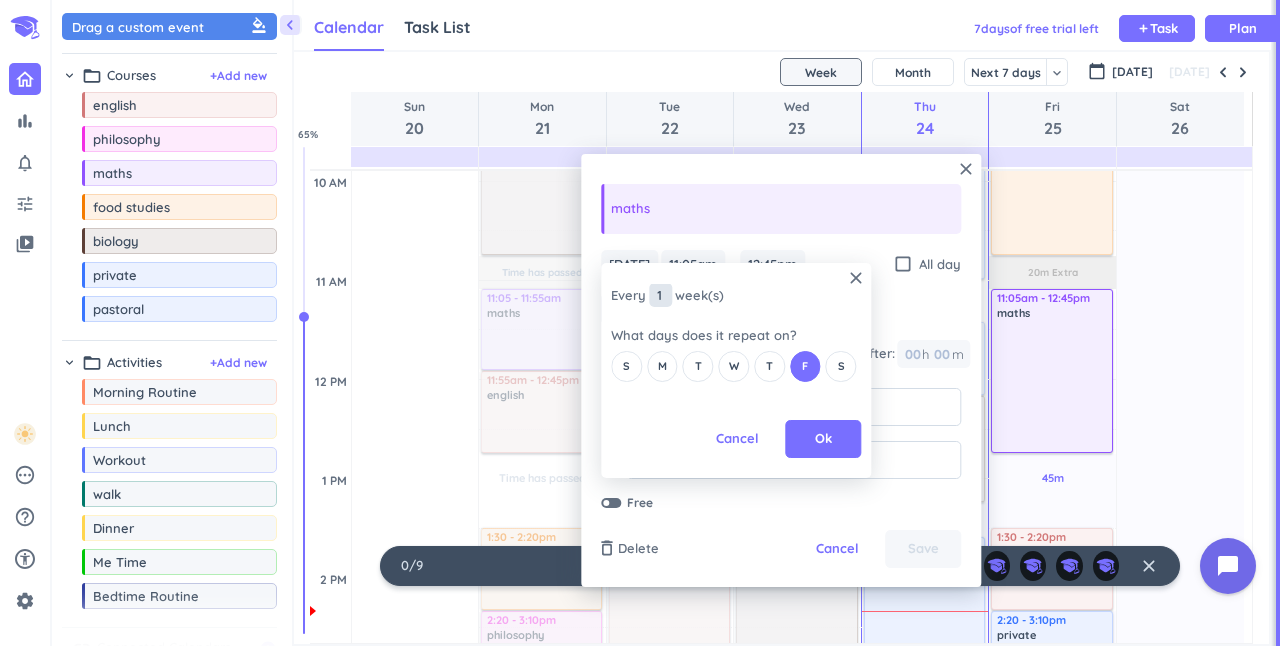 click on "1" at bounding box center (660, 295) 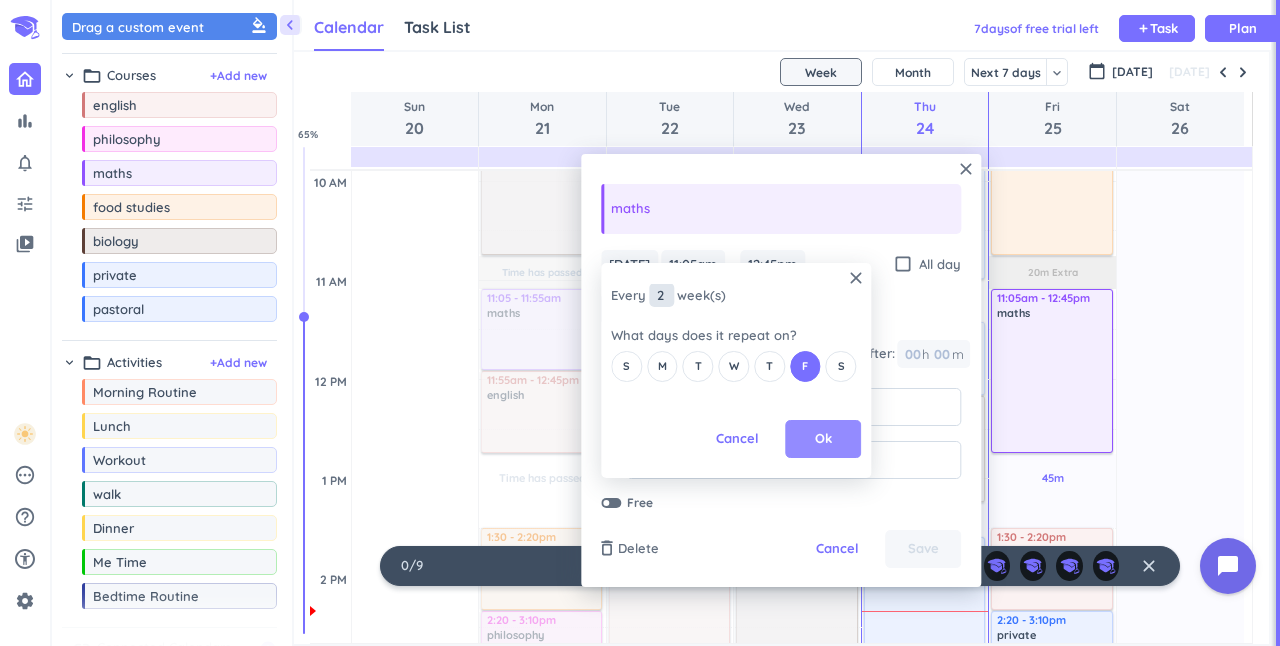 type on "2" 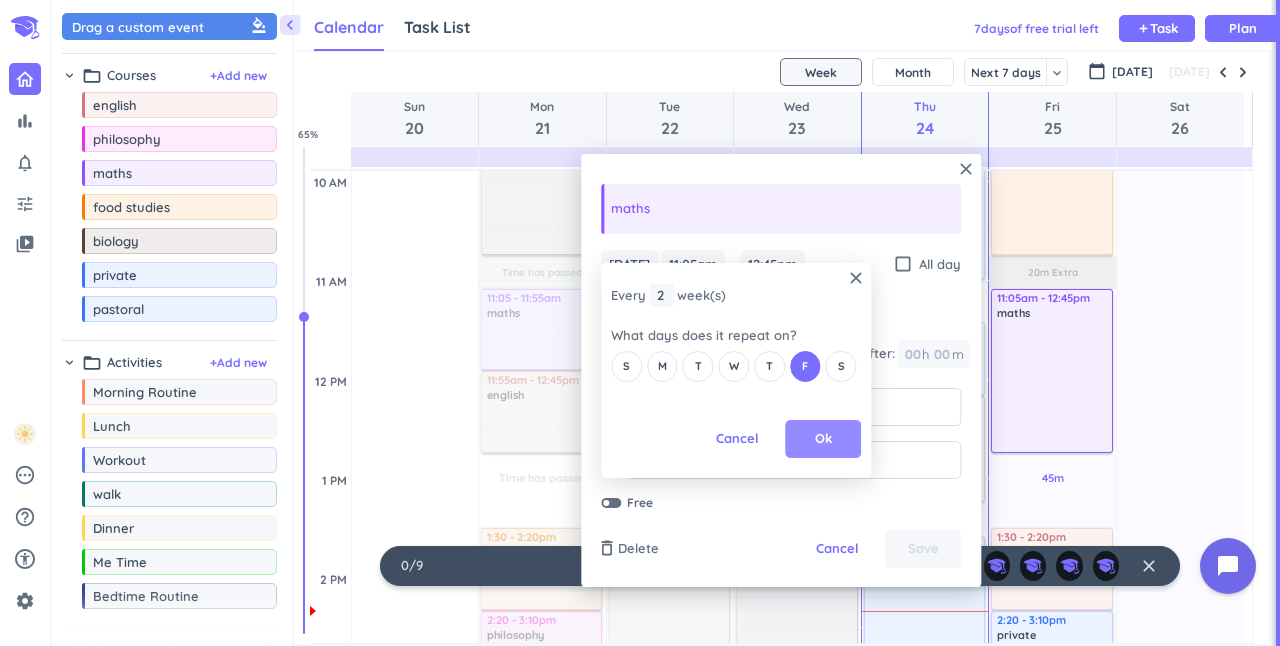 click on "Ok" at bounding box center [823, 439] 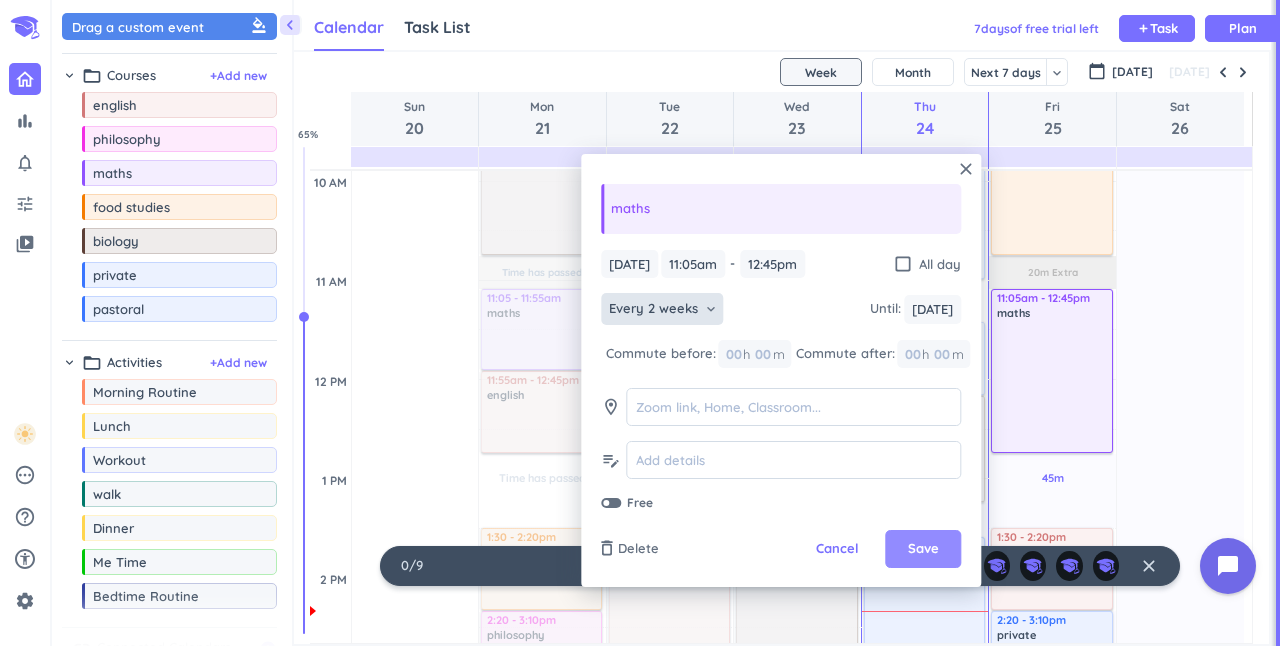 click on "Save" at bounding box center (923, 549) 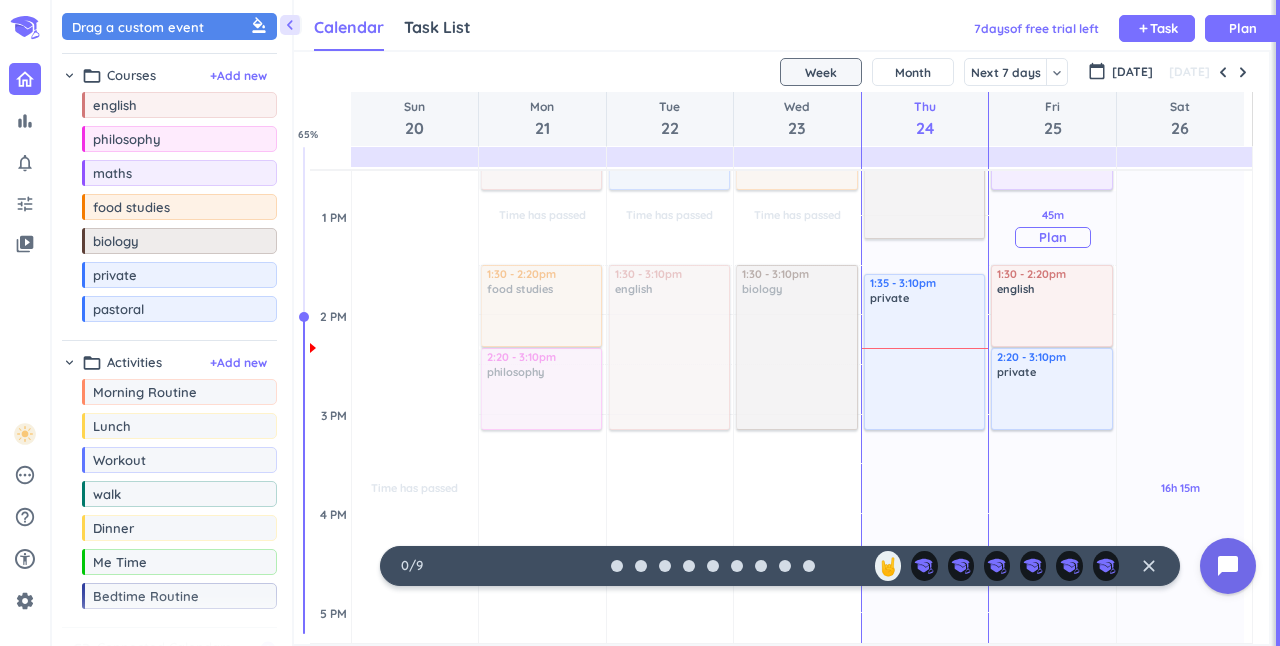 scroll, scrollTop: 849, scrollLeft: 0, axis: vertical 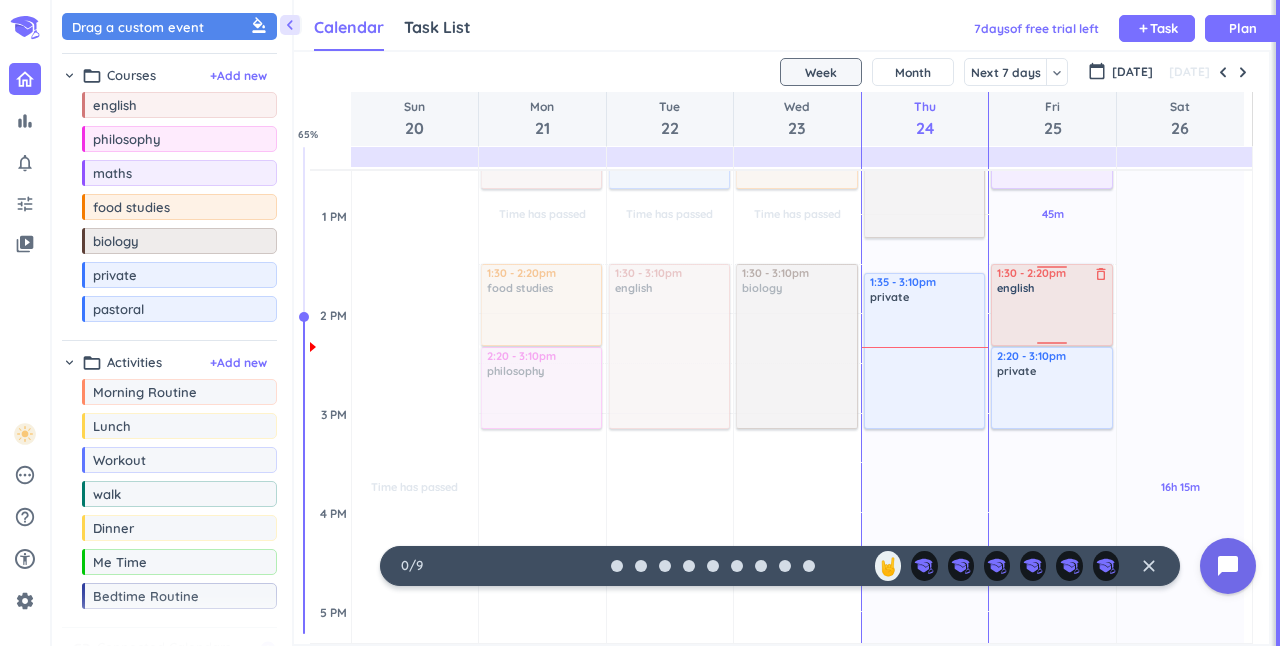 click on "english" at bounding box center (1052, 288) 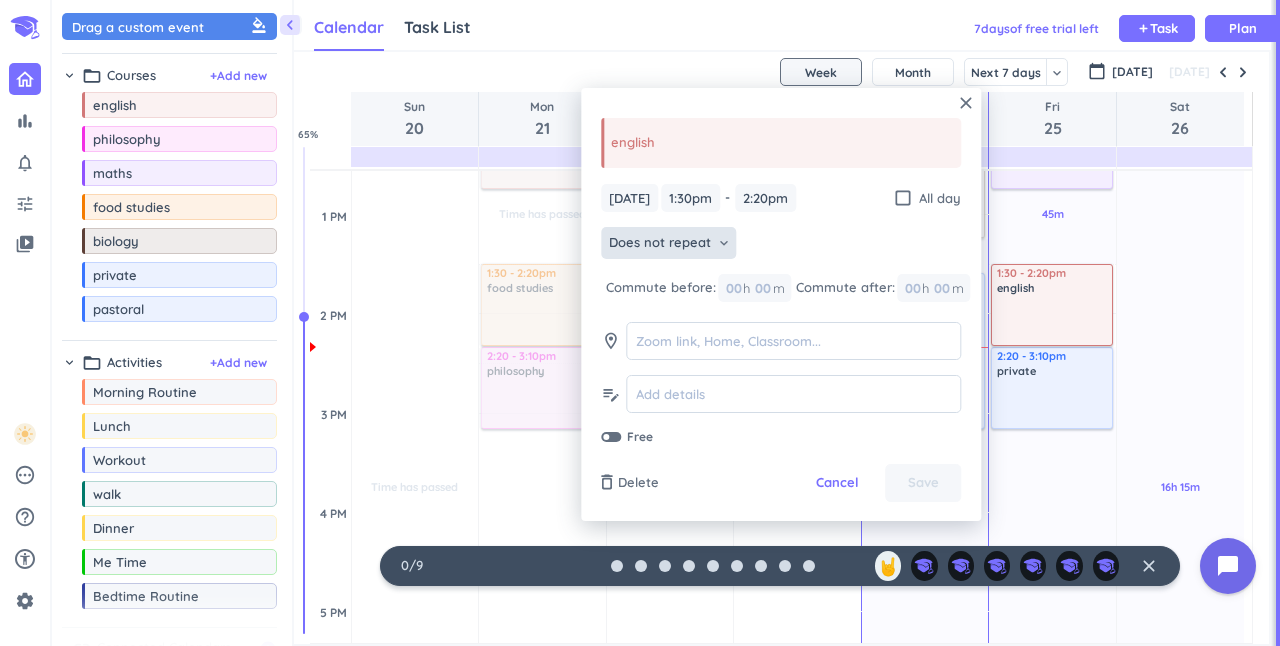 click on "Does not repeat keyboard_arrow_down" at bounding box center (668, 243) 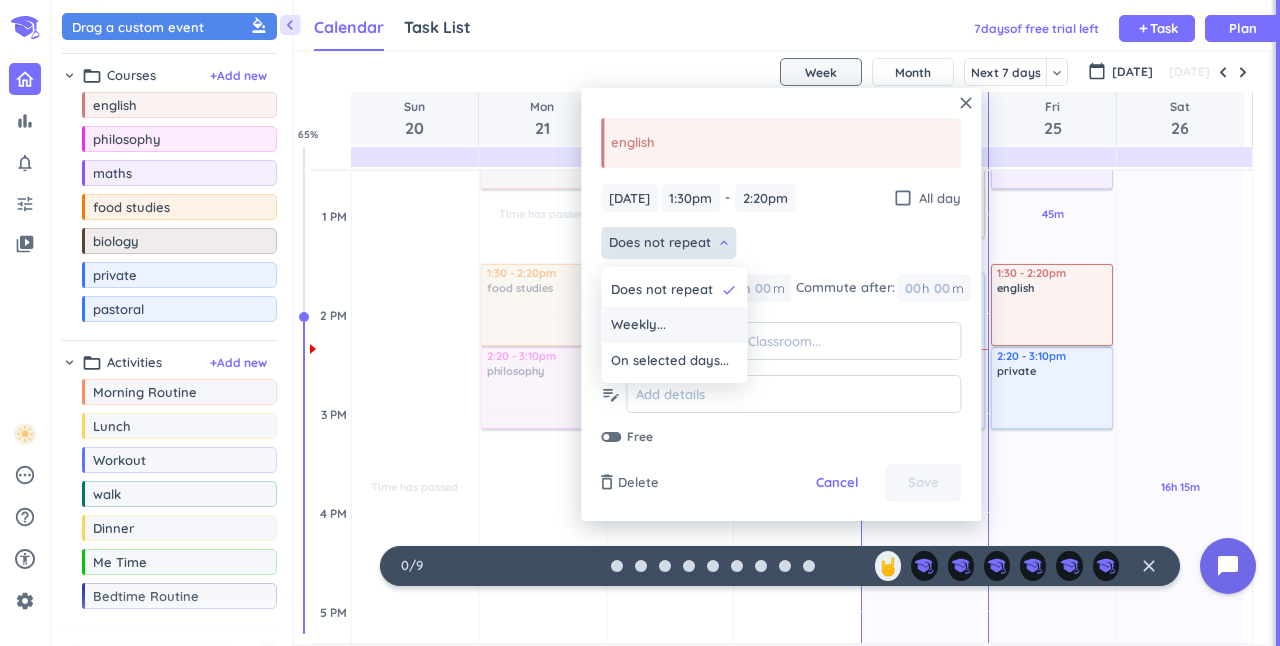 click on "Weekly..." at bounding box center (638, 325) 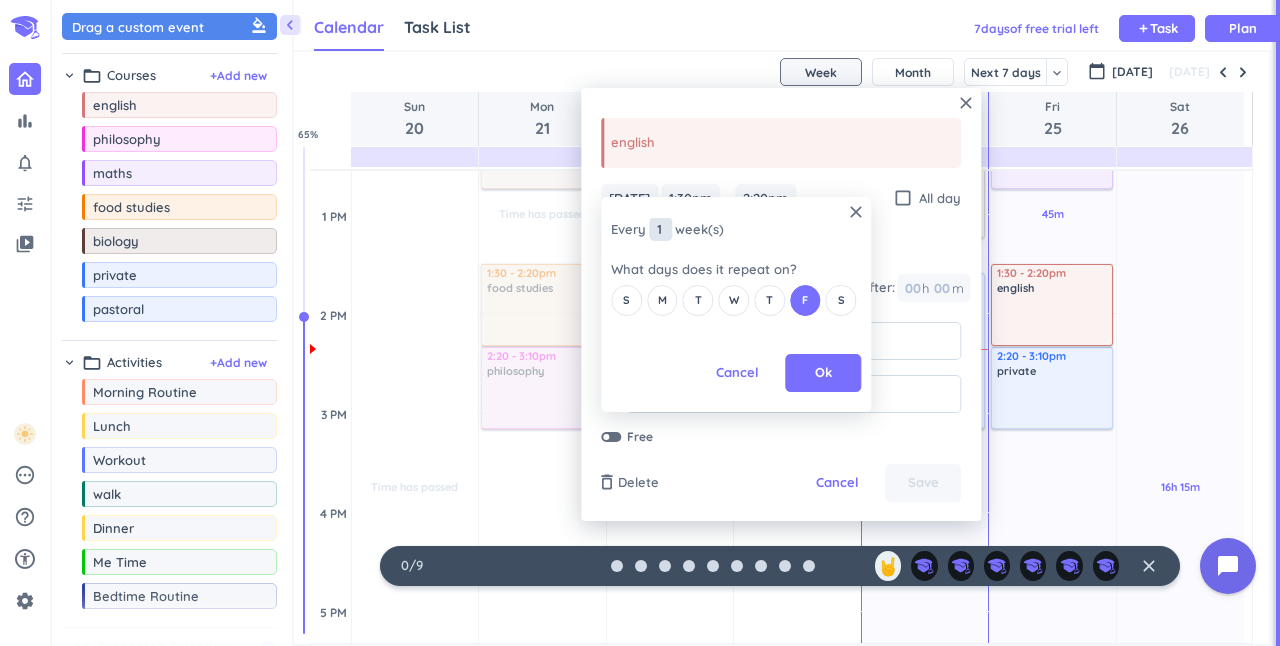 click on "1" at bounding box center [660, 229] 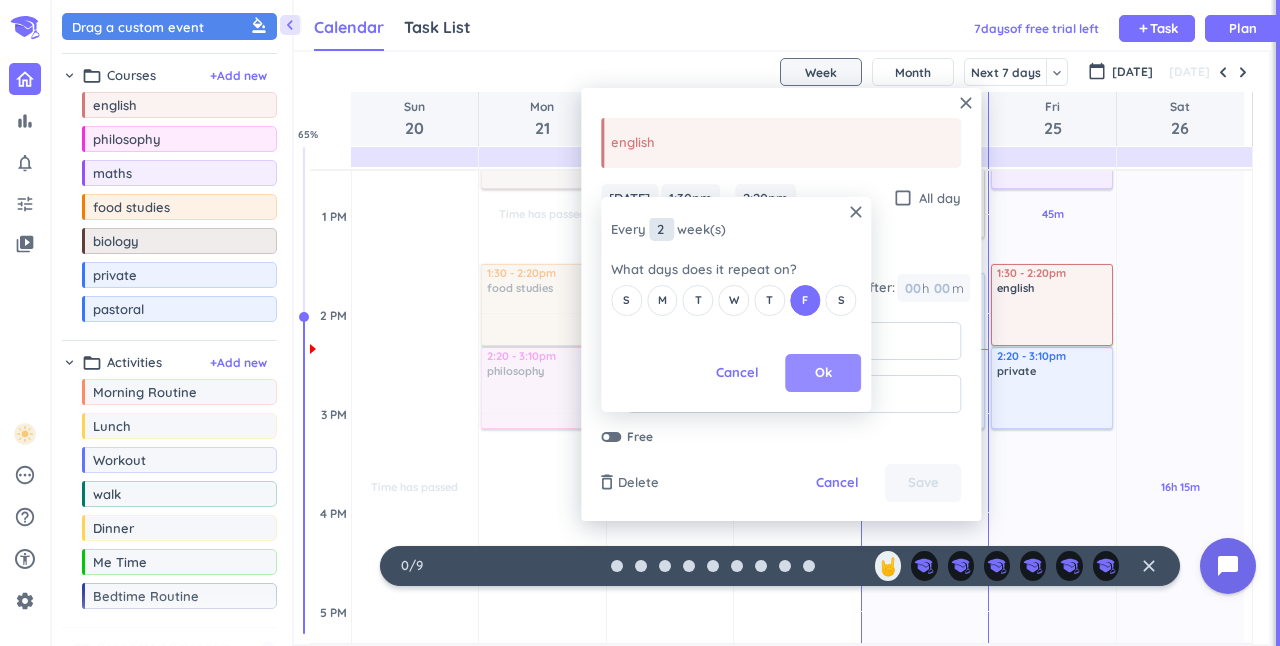 type on "2" 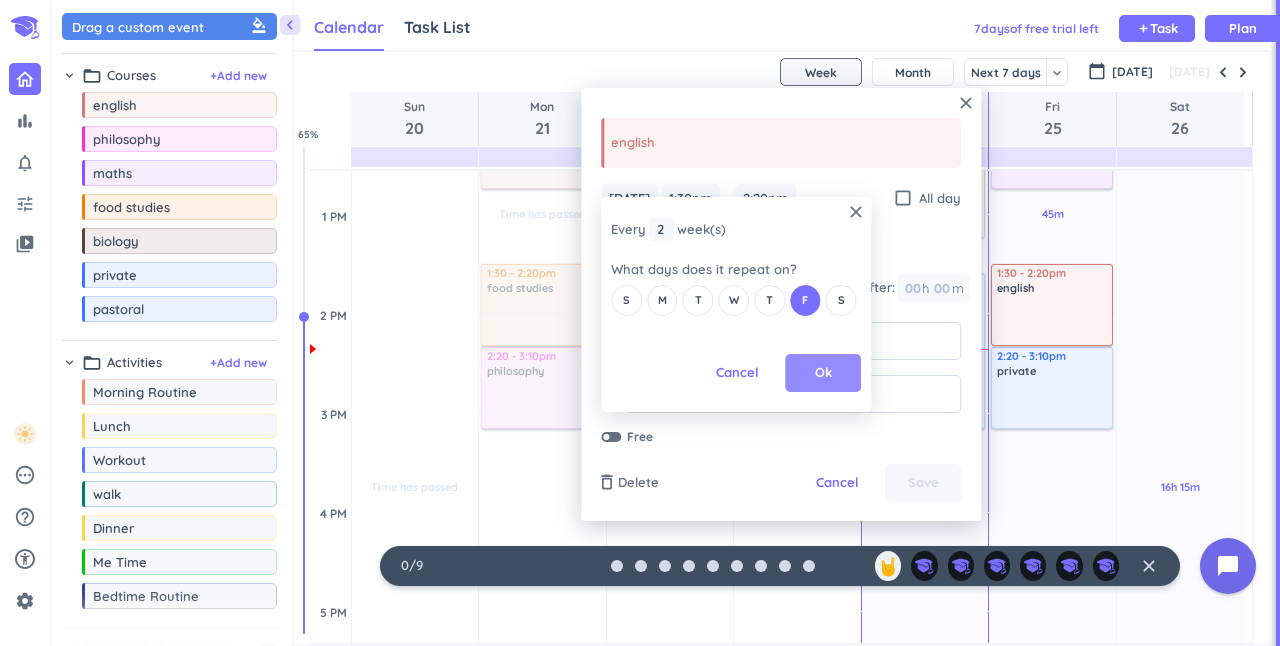 click on "Ok" at bounding box center [823, 373] 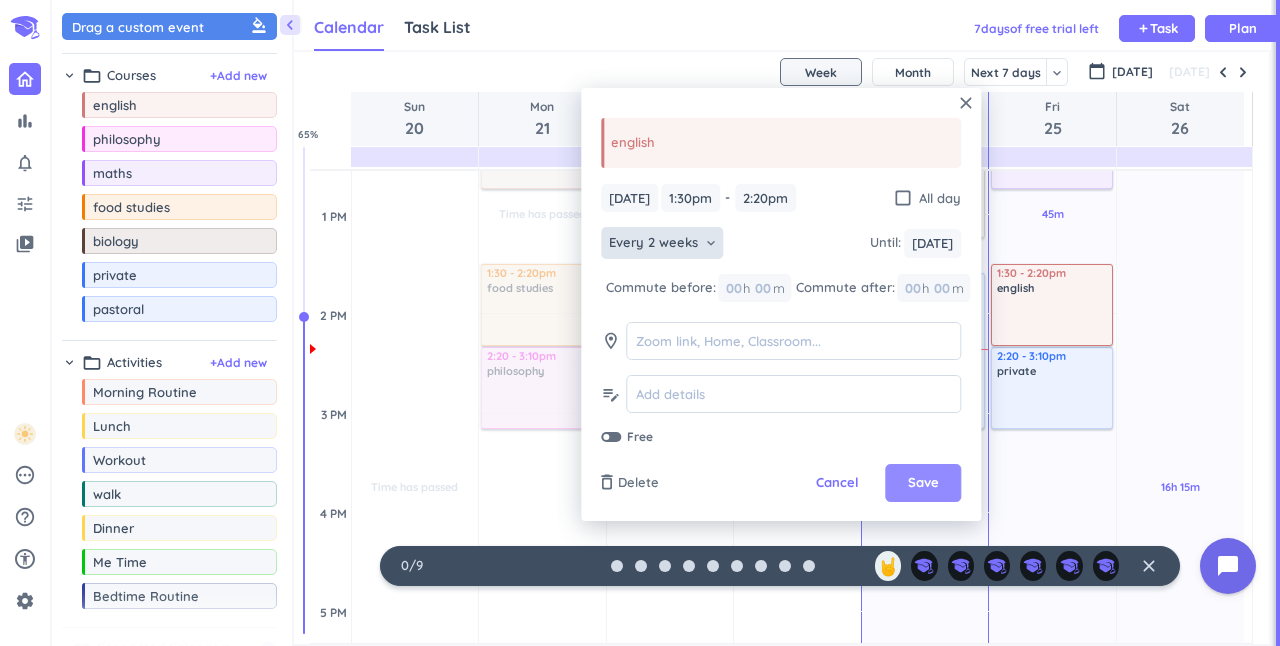 click on "Save" at bounding box center [923, 483] 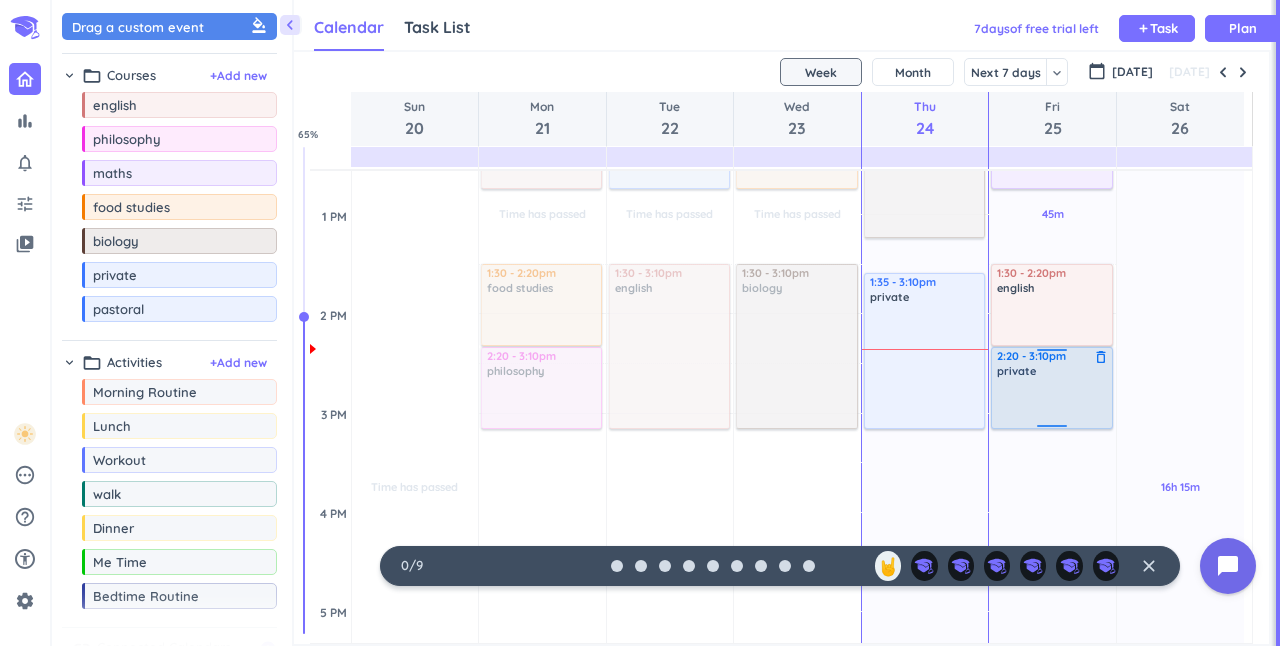 click at bounding box center [1052, 402] 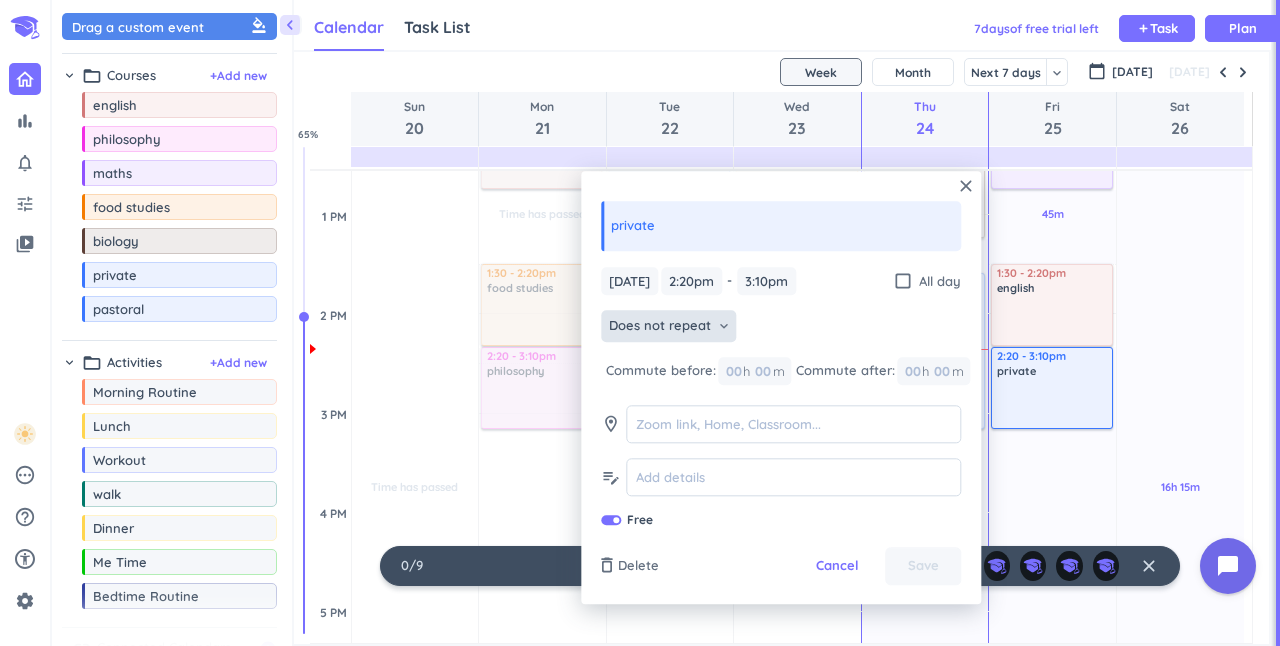click on "Does not repeat" at bounding box center (660, 327) 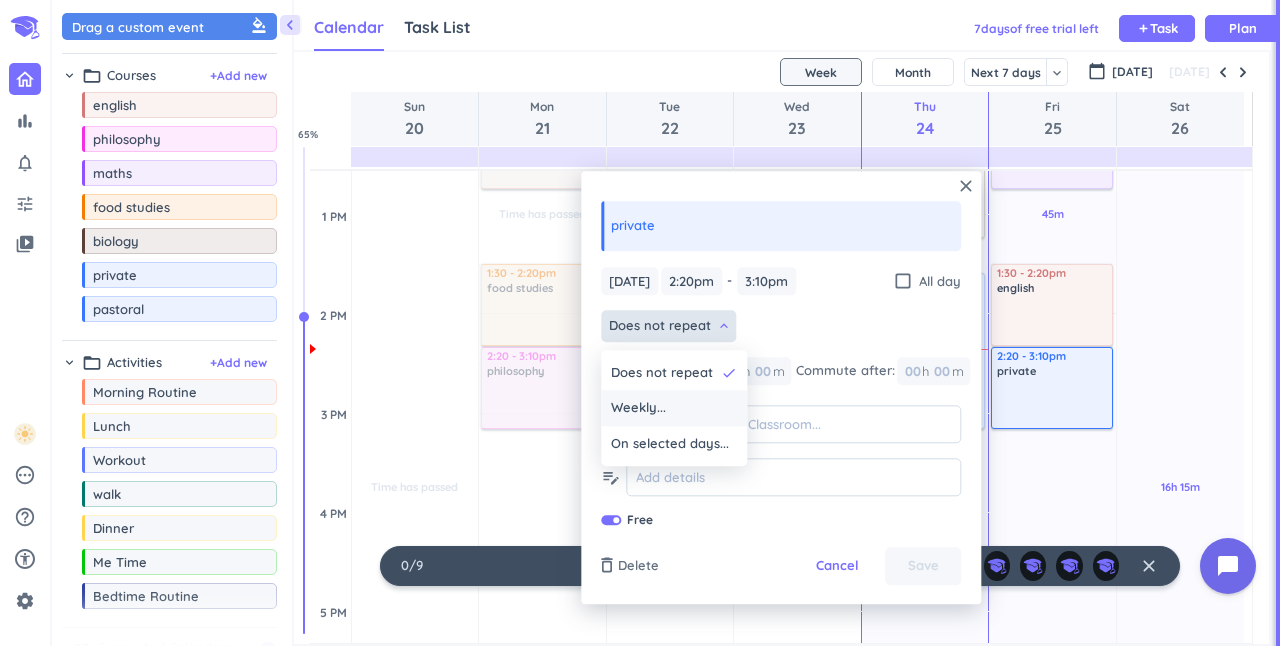 click on "Weekly..." at bounding box center [674, 409] 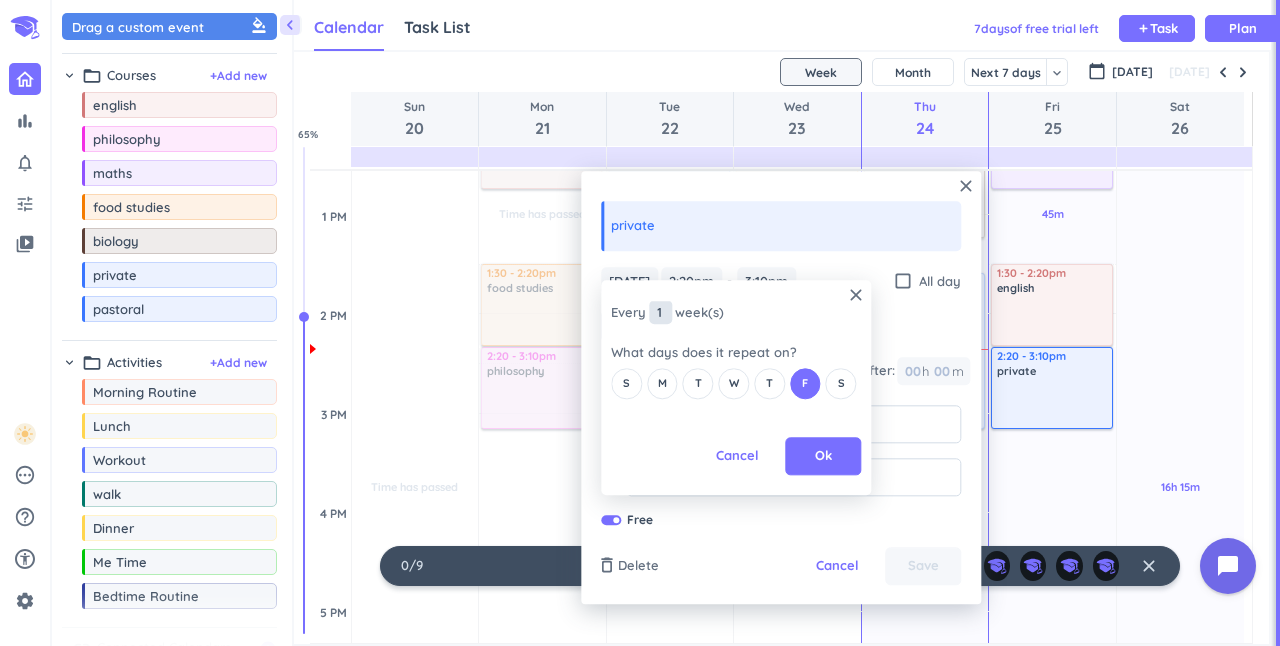 click on "1" at bounding box center (660, 313) 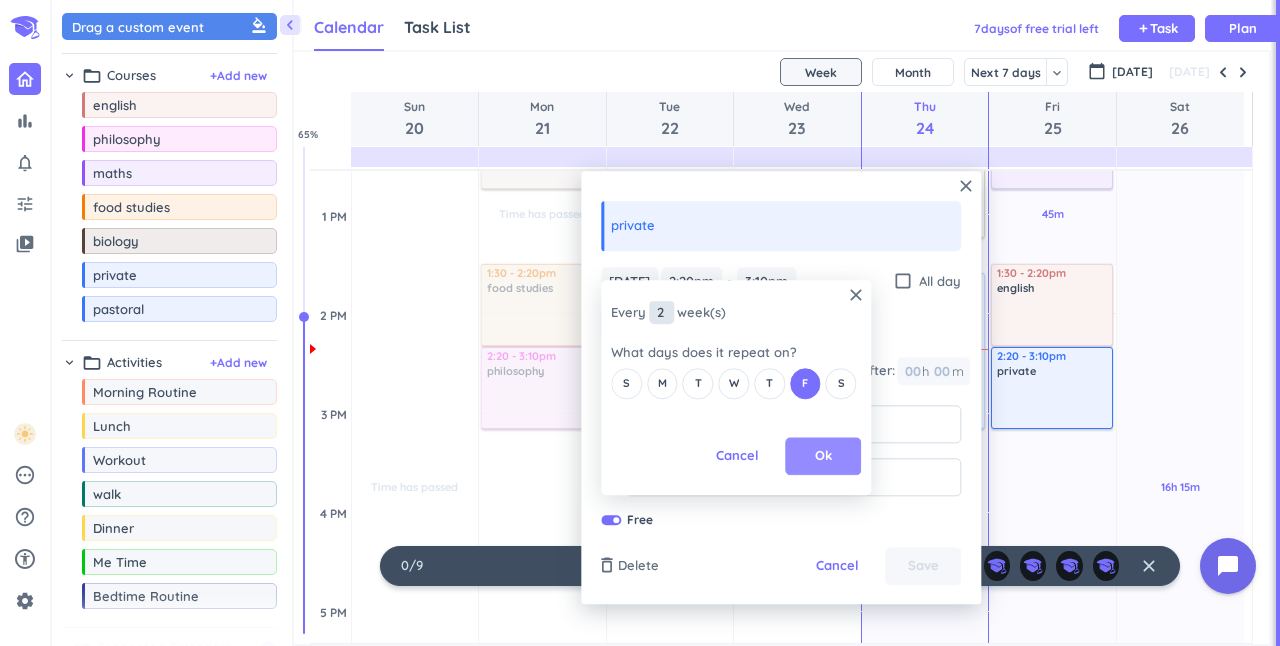 type on "2" 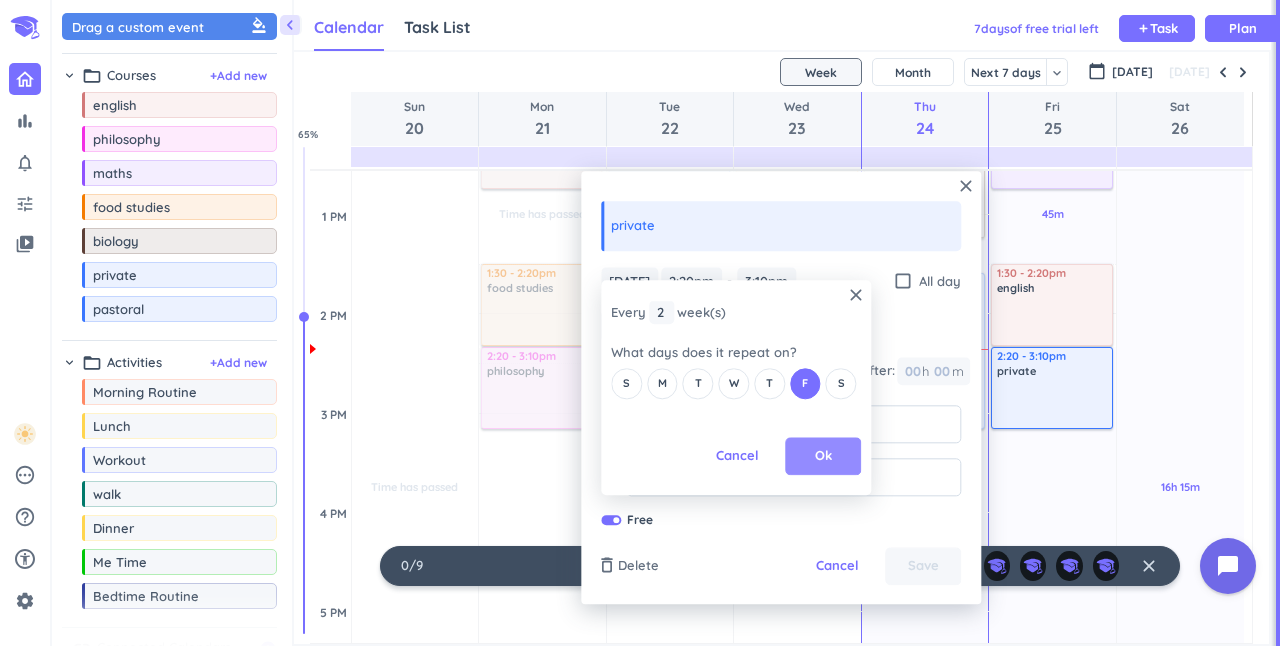 click on "Ok" at bounding box center (823, 457) 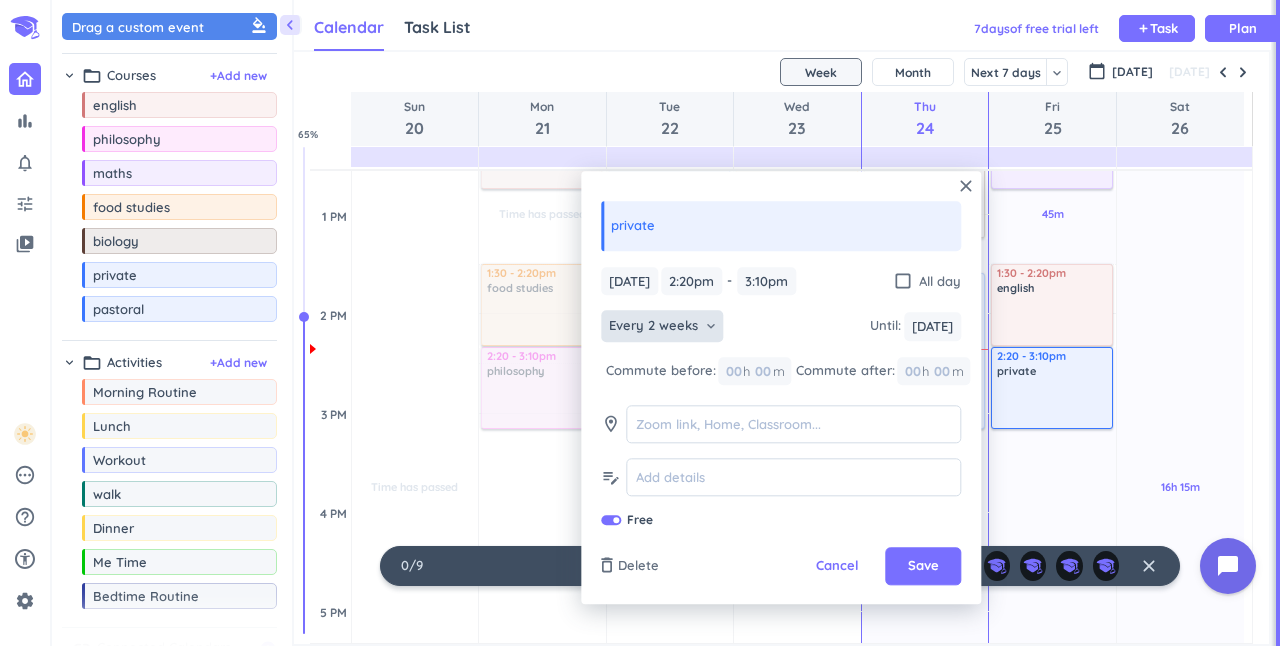 click on "close private  [DATE] [DATE]   2:20pm 2:20pm - 3:10pm 3:10pm check_box_outline_blank All day Every 2 weeks keyboard_arrow_down Until :  [DATE] [DATE] Commute before: 00 h 00 m Commute after: 00 h 00 m room edit_note Free delete_outline Delete Cancel Save" at bounding box center (781, 387) 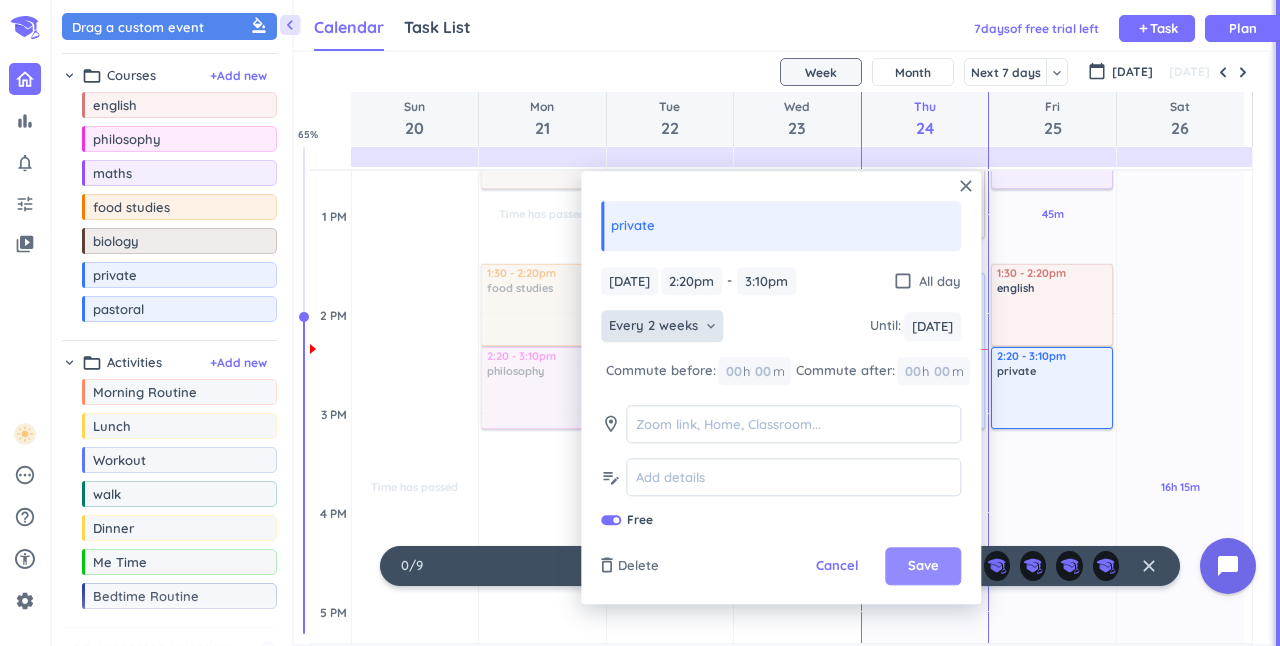 click on "Save" at bounding box center [923, 567] 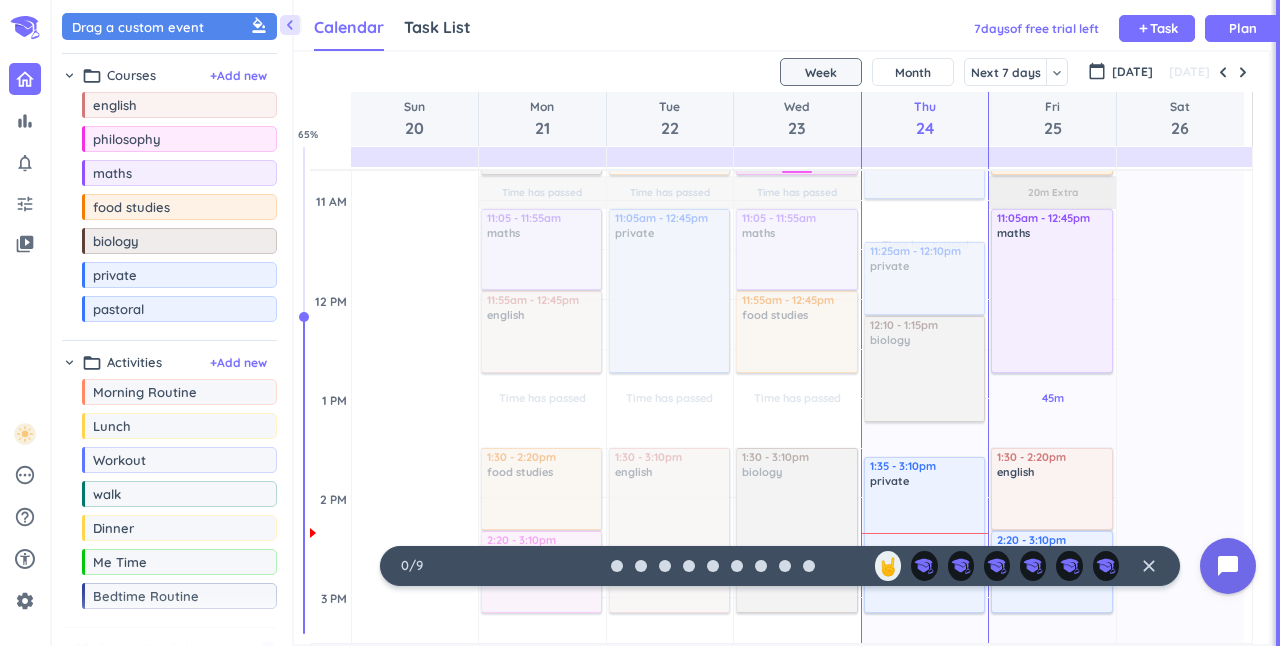 scroll, scrollTop: 668, scrollLeft: 0, axis: vertical 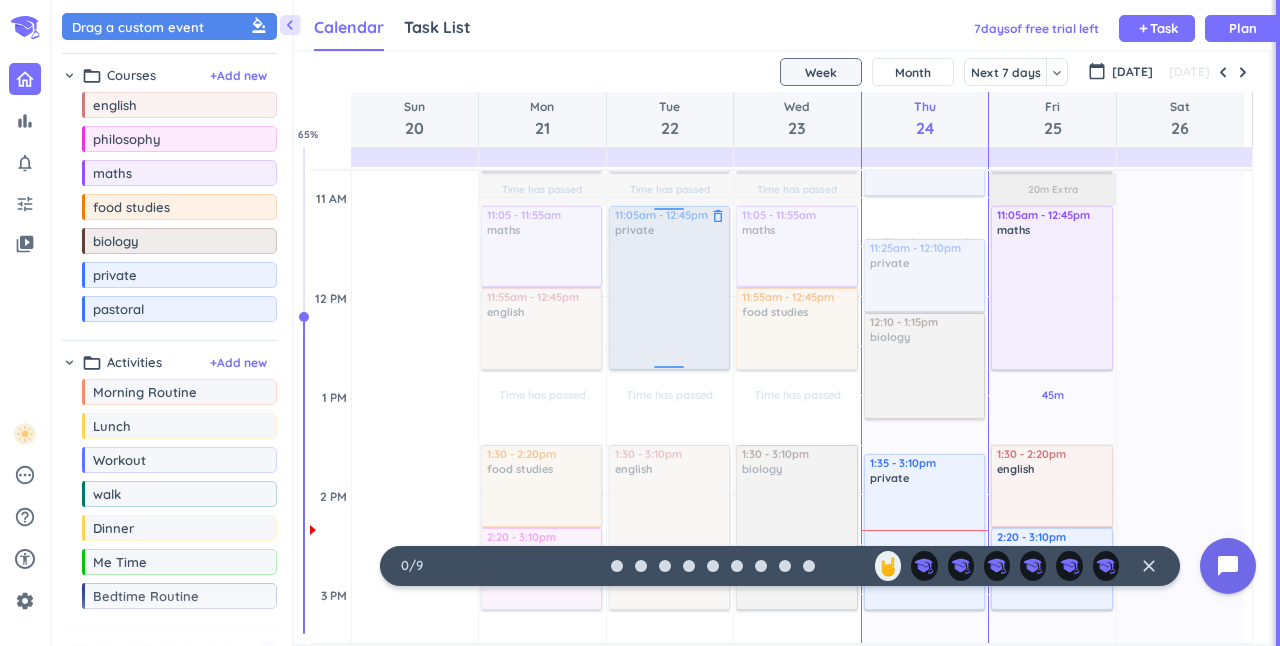 click at bounding box center (668, 288) 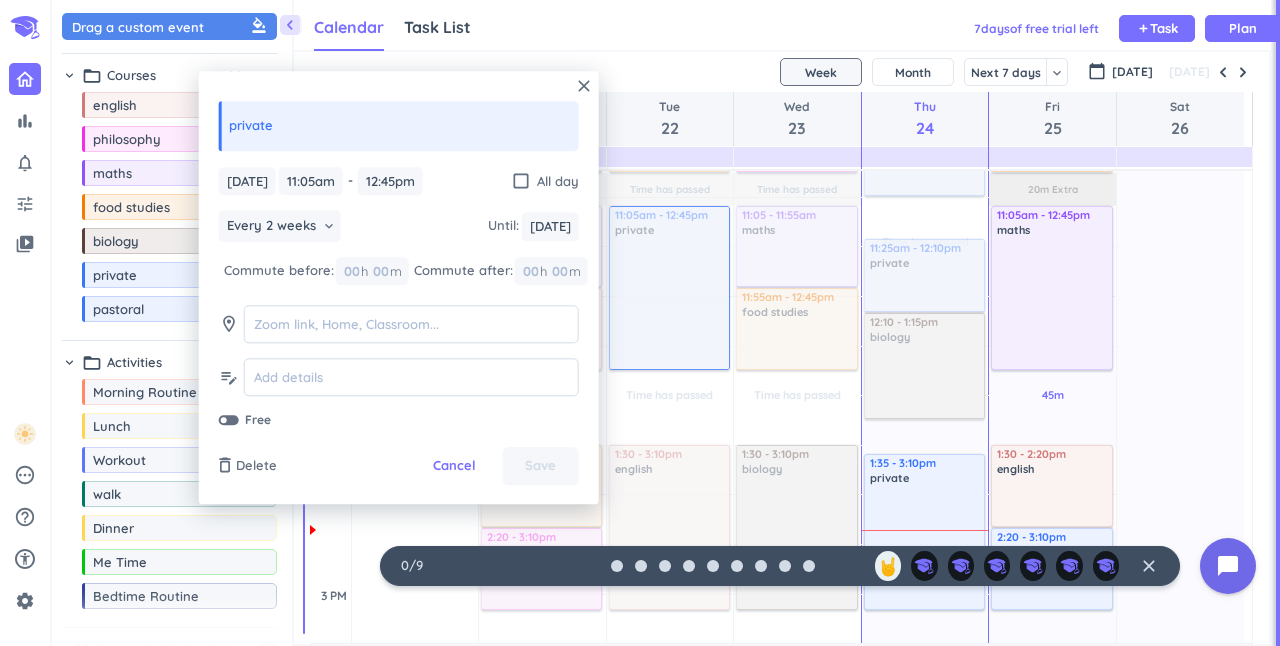 click on "Free" at bounding box center [248, 420] 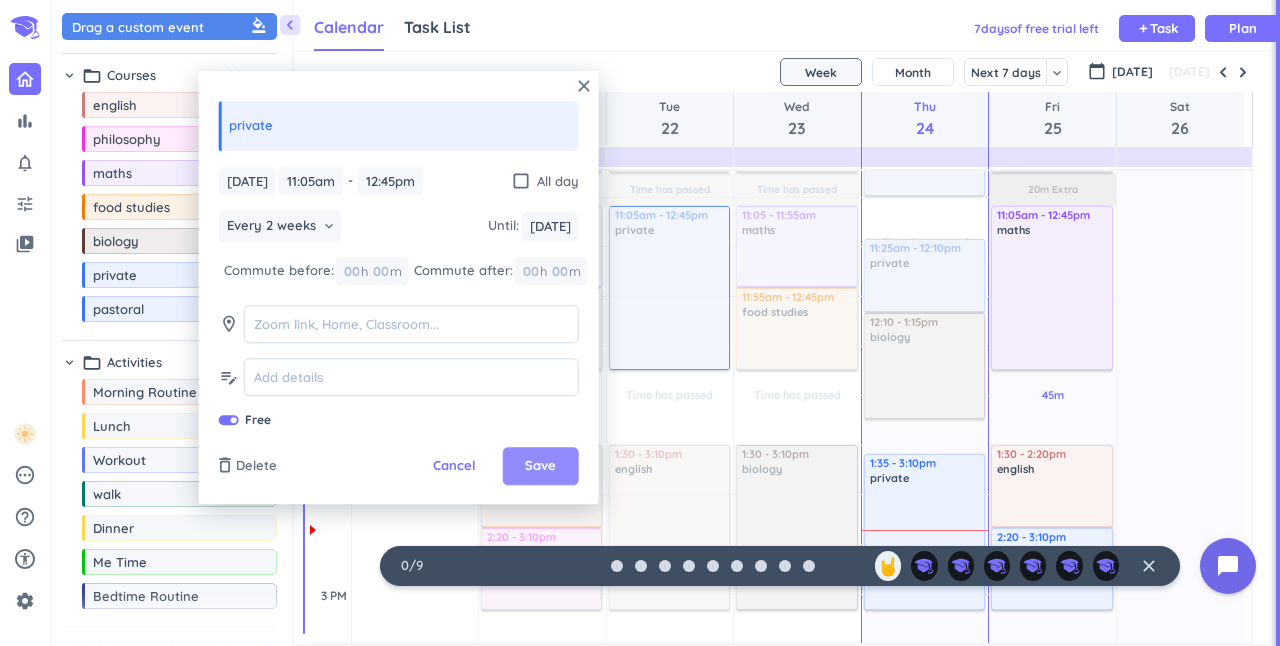 click on "Save" at bounding box center (540, 467) 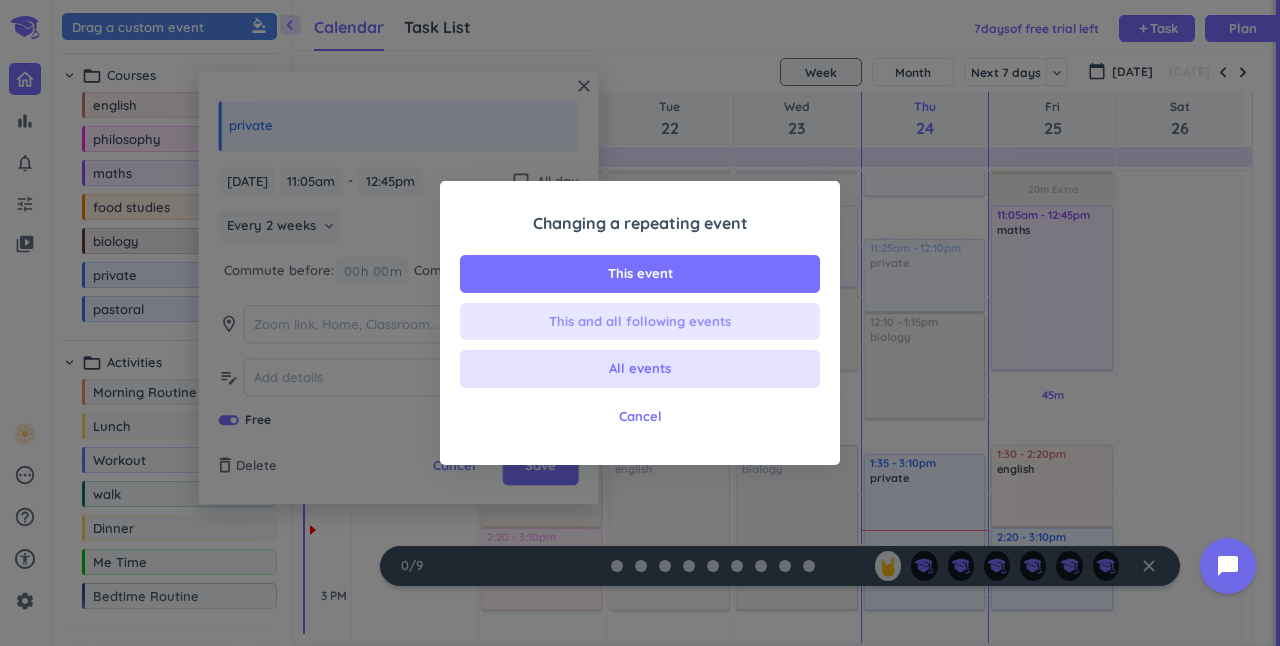 click on "This and all following events" at bounding box center (640, 322) 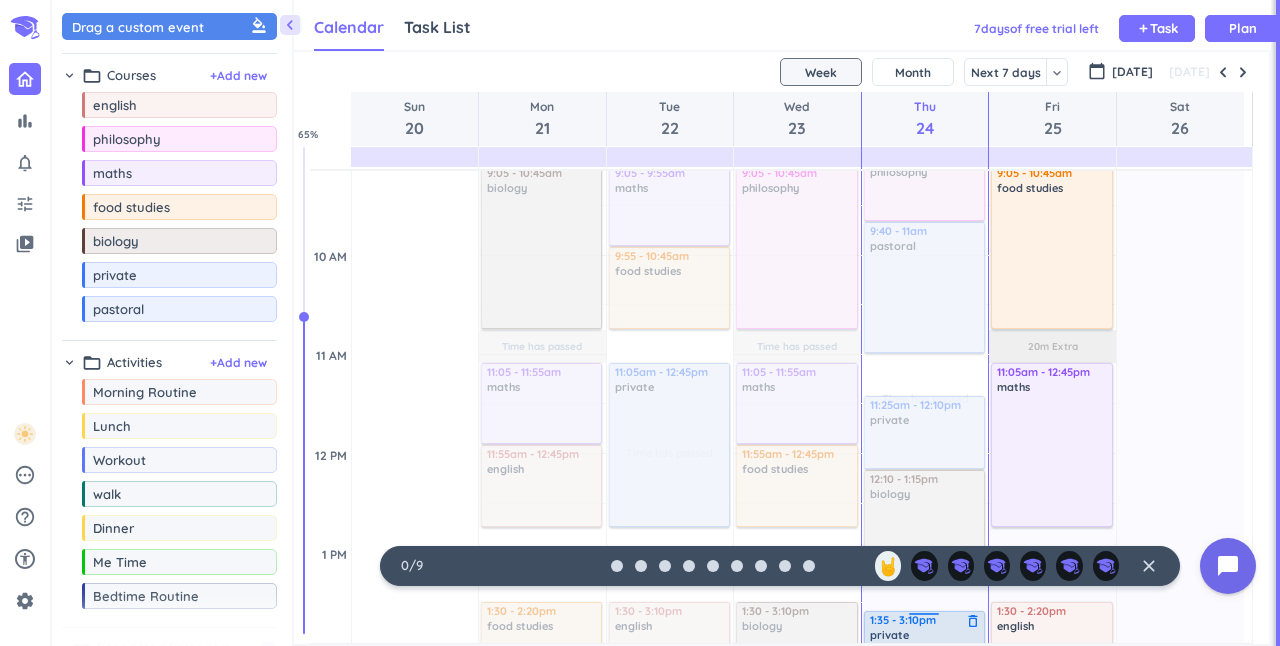 scroll, scrollTop: 507, scrollLeft: 0, axis: vertical 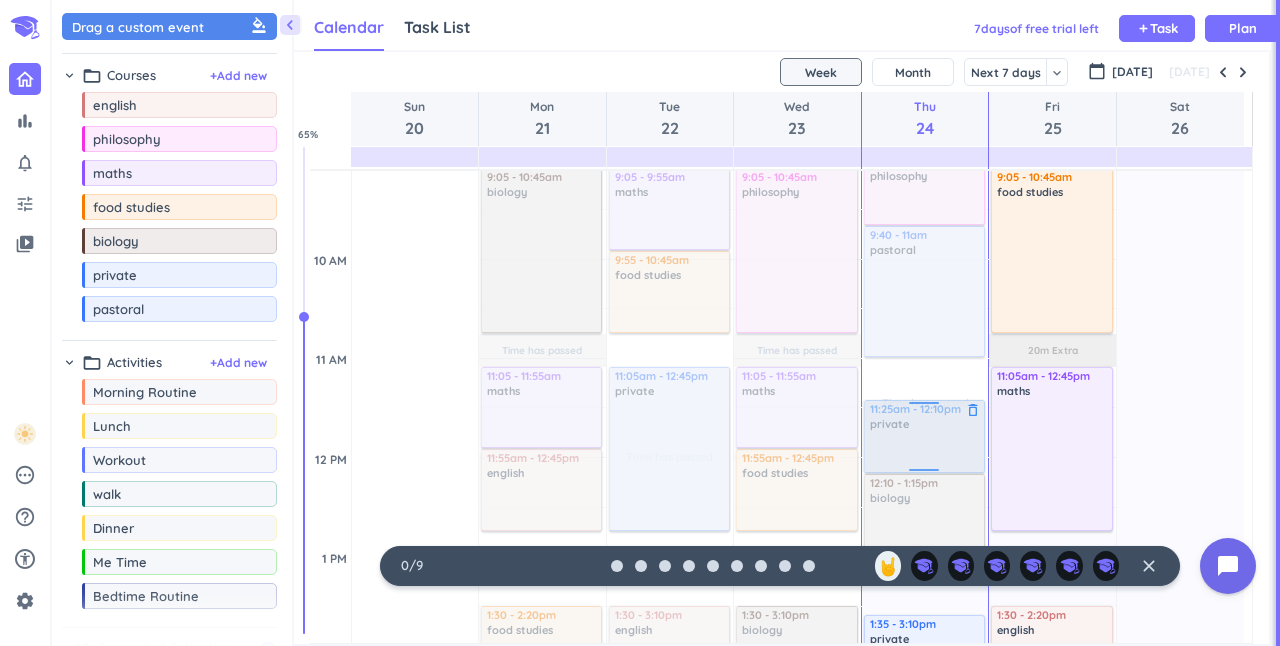 click at bounding box center [923, 436] 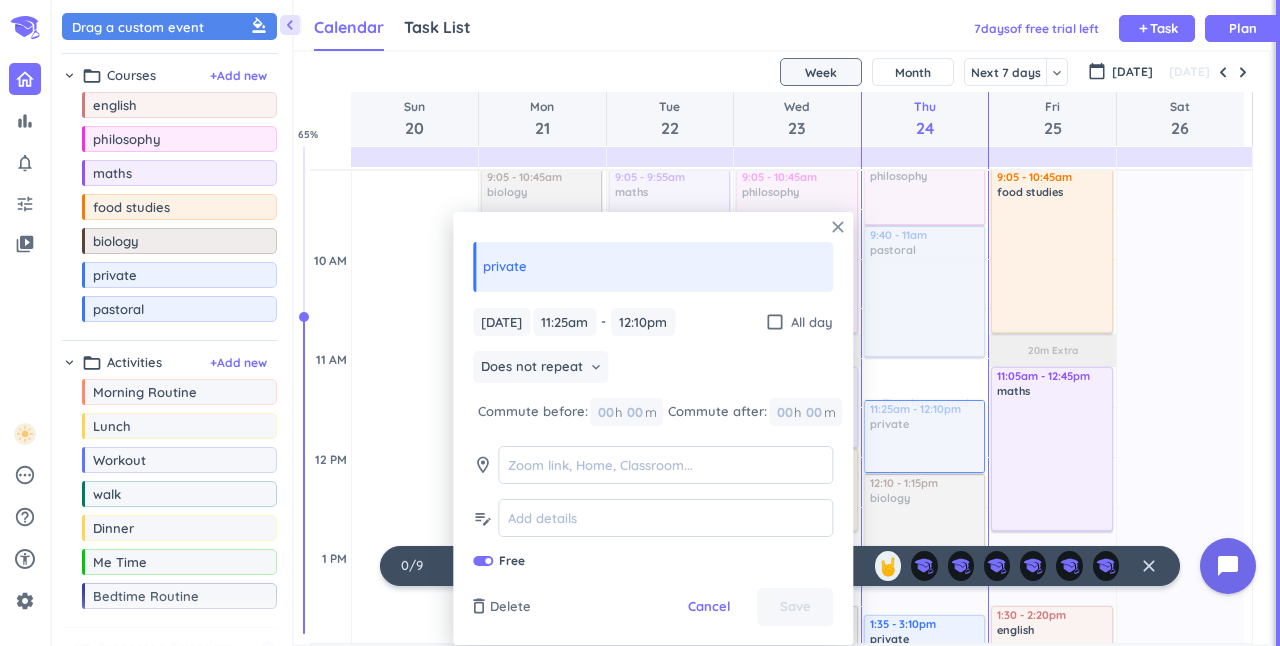 click on "close" at bounding box center (838, 227) 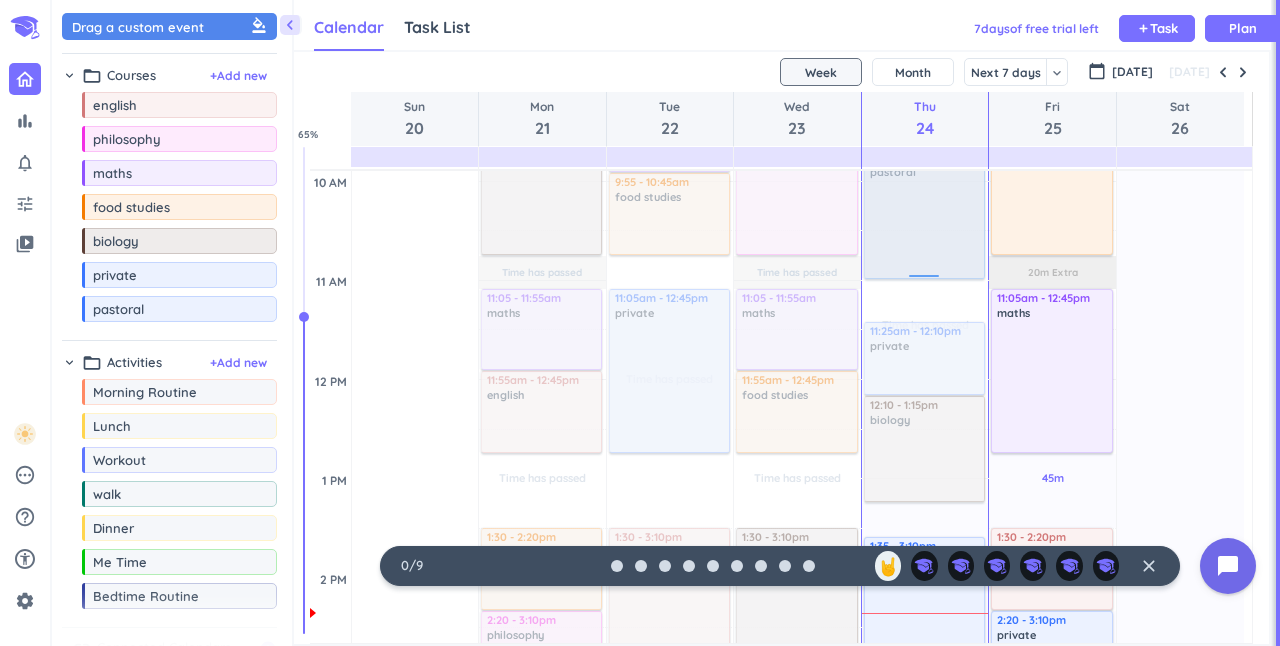 scroll, scrollTop: 843, scrollLeft: 0, axis: vertical 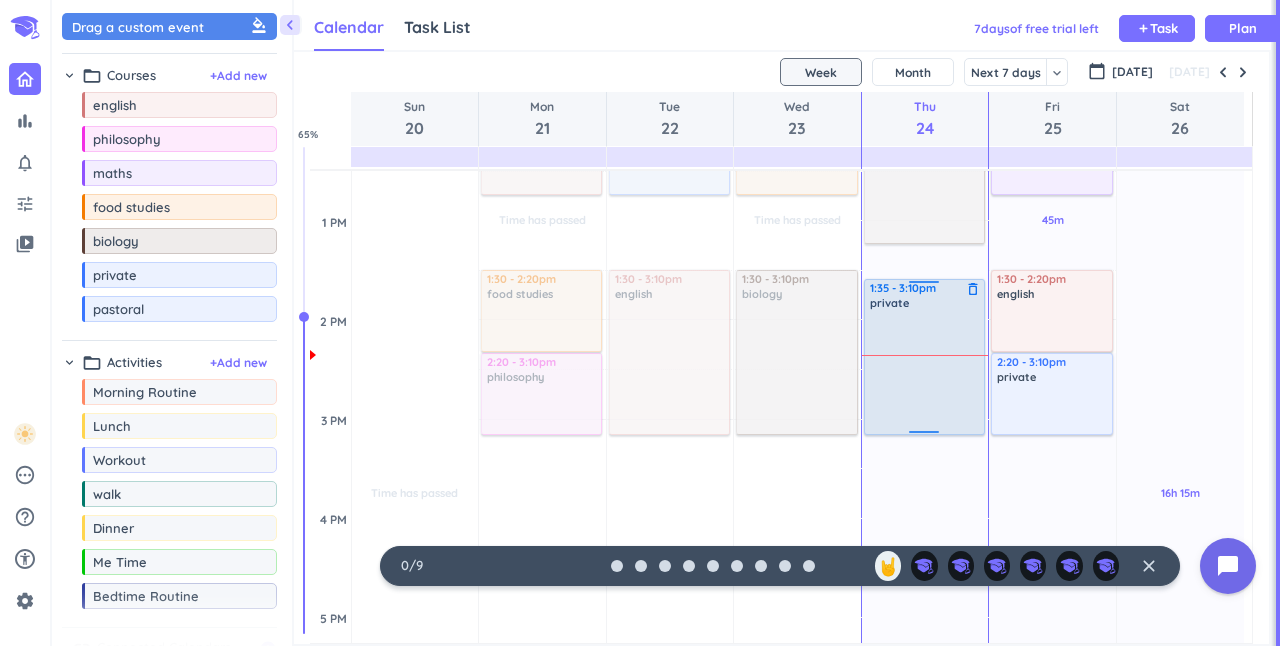 click at bounding box center [925, 371] 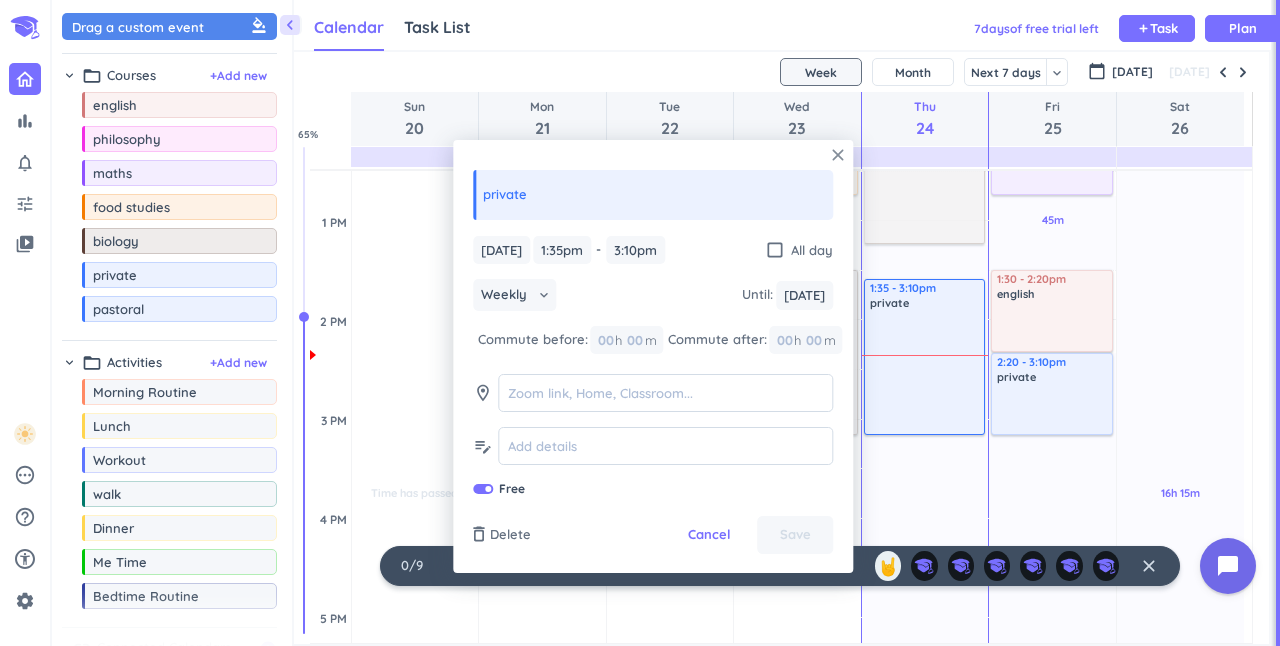 click on "close" at bounding box center [838, 155] 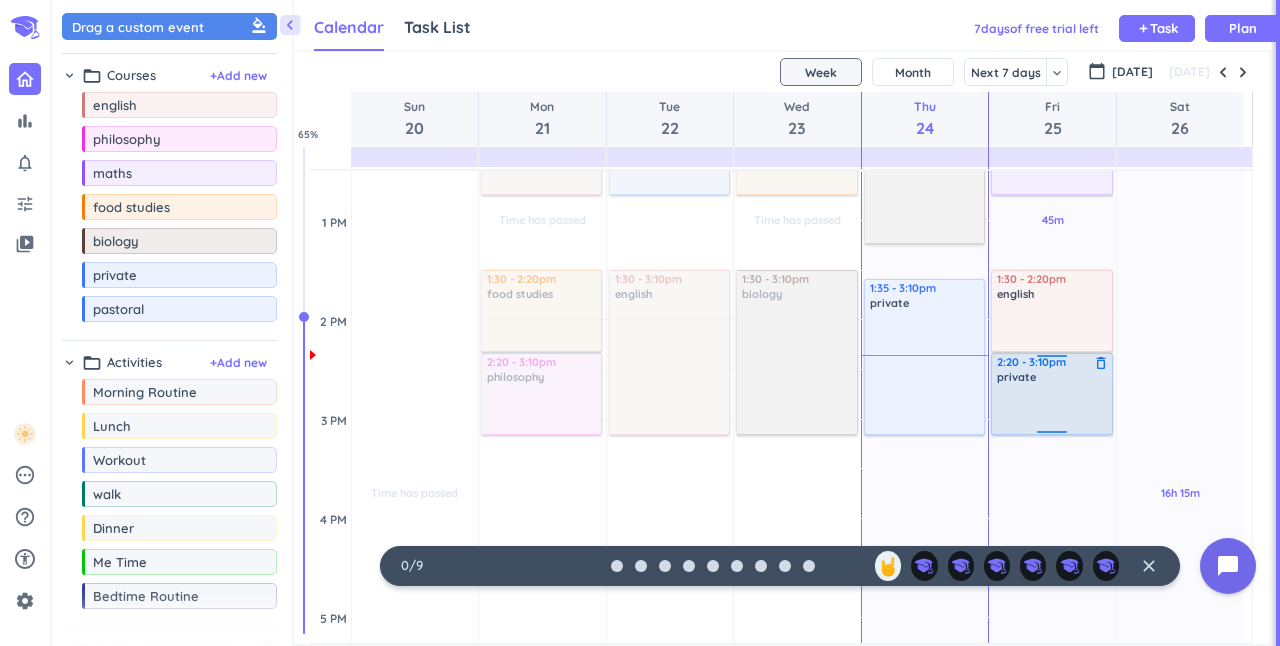 click on "2:20 - 3:10pm" at bounding box center (1052, 362) 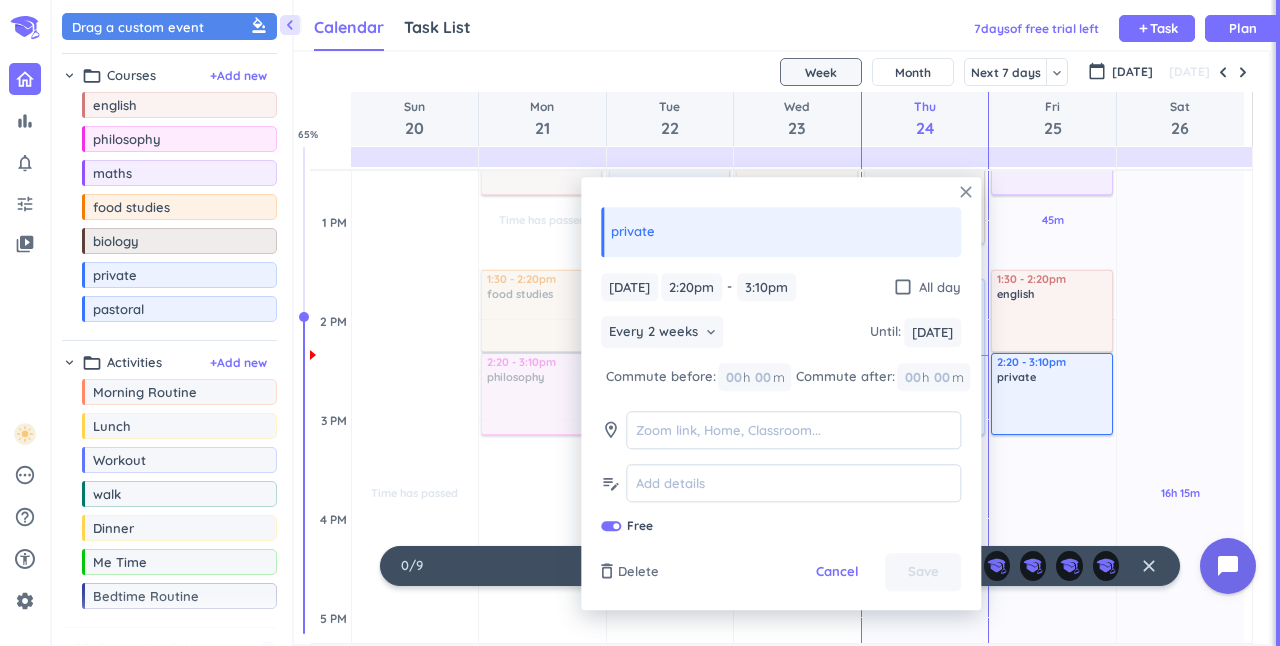 click on "close" at bounding box center [966, 192] 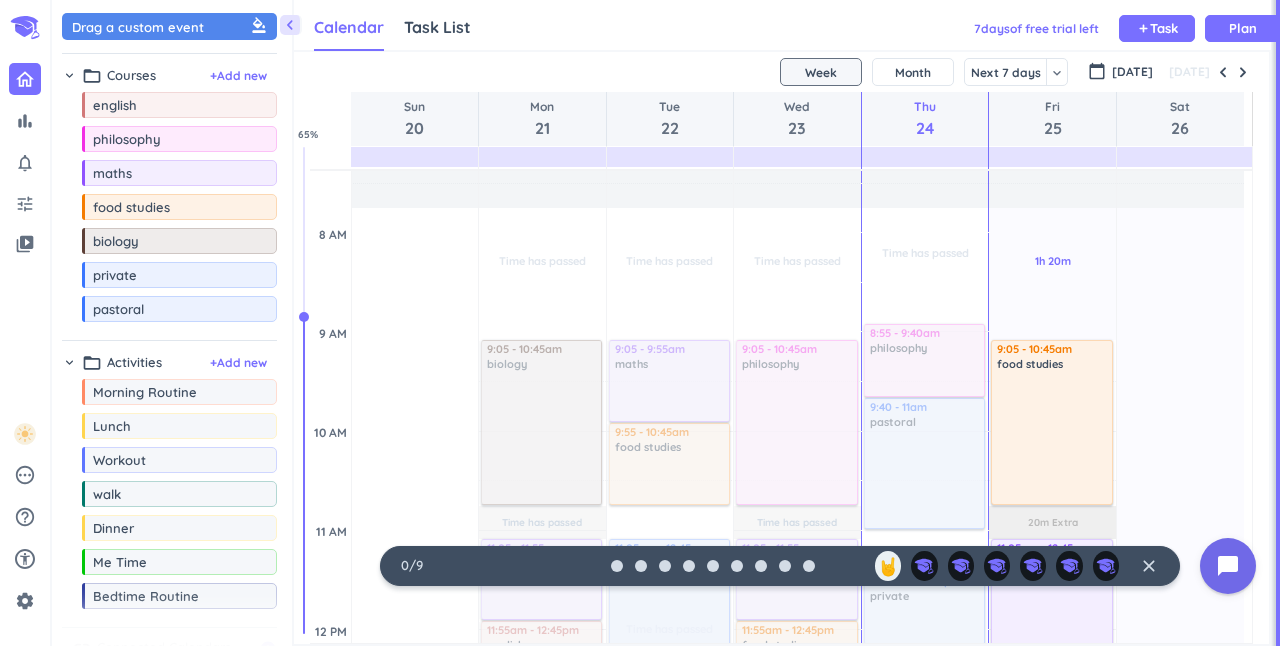 scroll, scrollTop: 797, scrollLeft: 0, axis: vertical 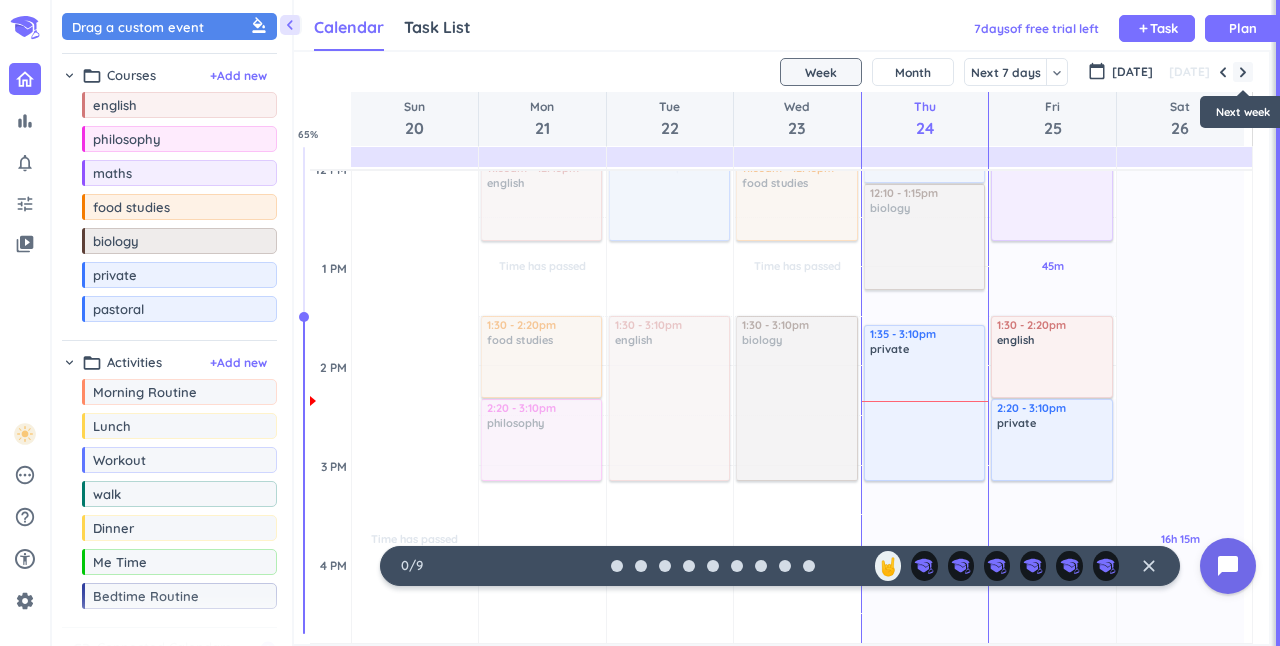 click at bounding box center (1243, 72) 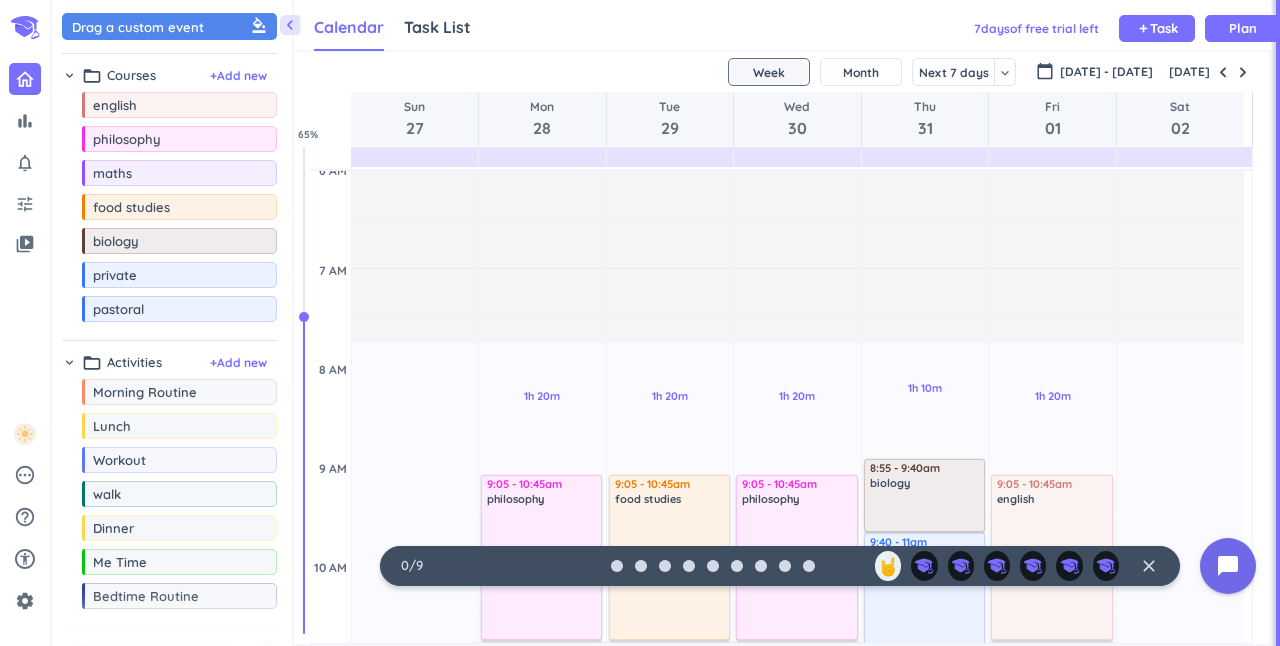 scroll, scrollTop: 442, scrollLeft: 0, axis: vertical 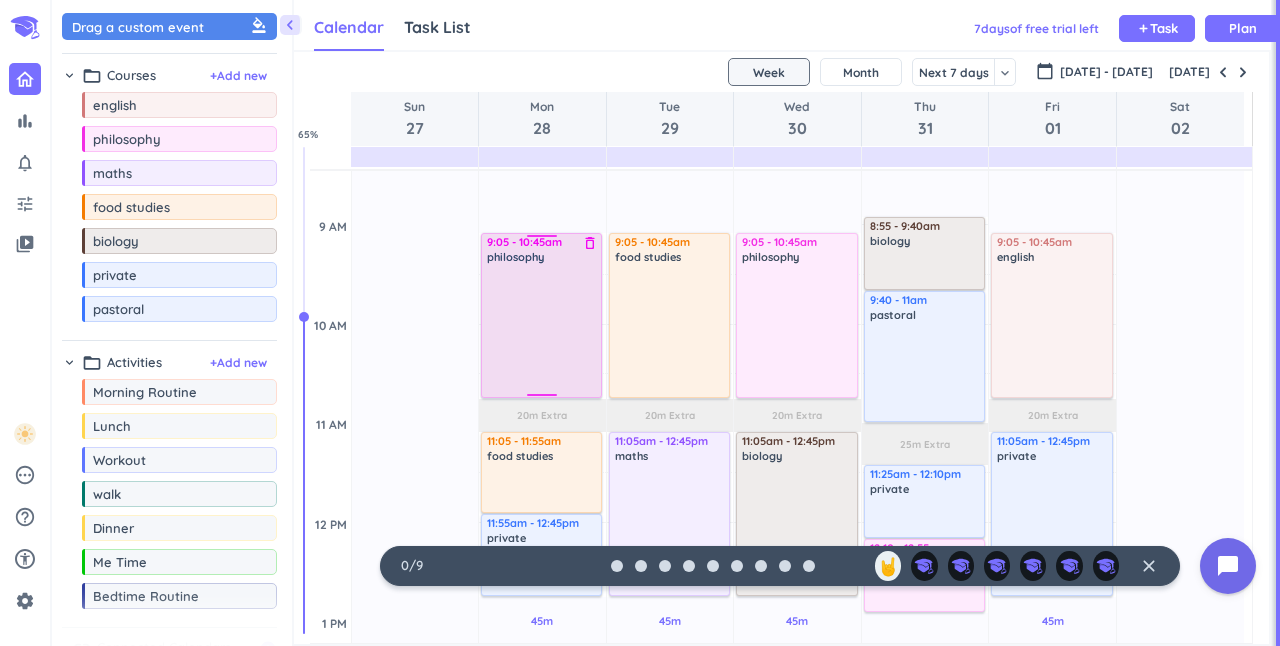 click at bounding box center [542, 330] 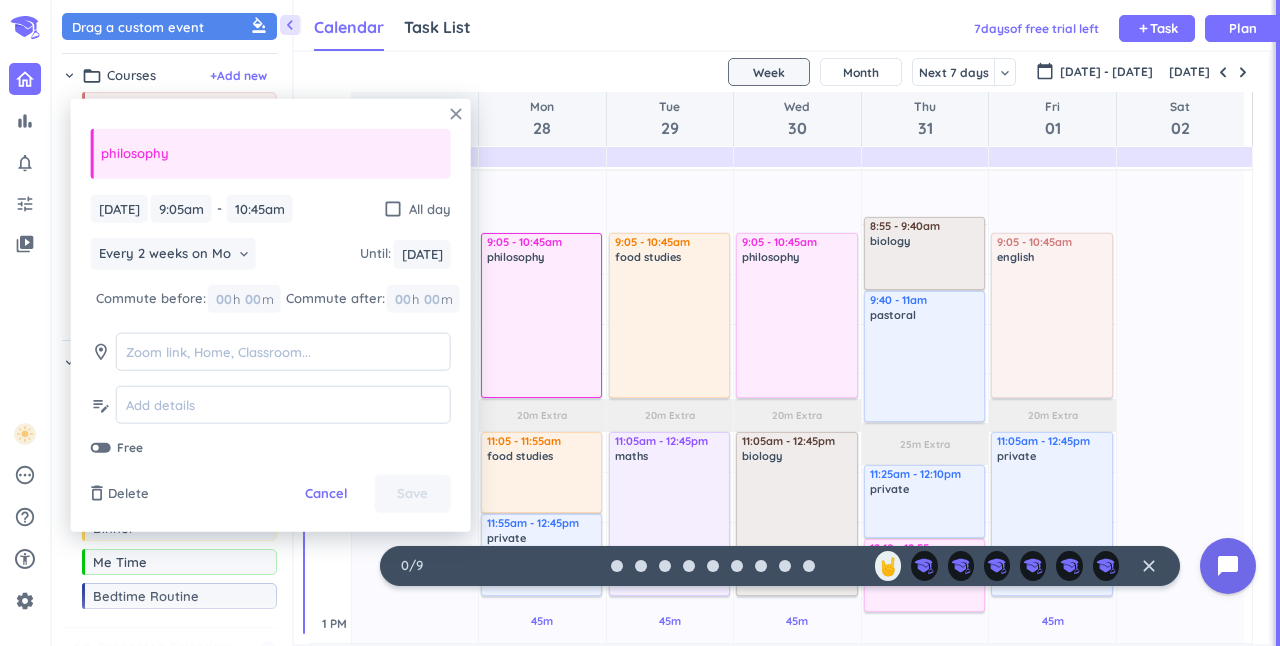 click on "close" at bounding box center [456, 114] 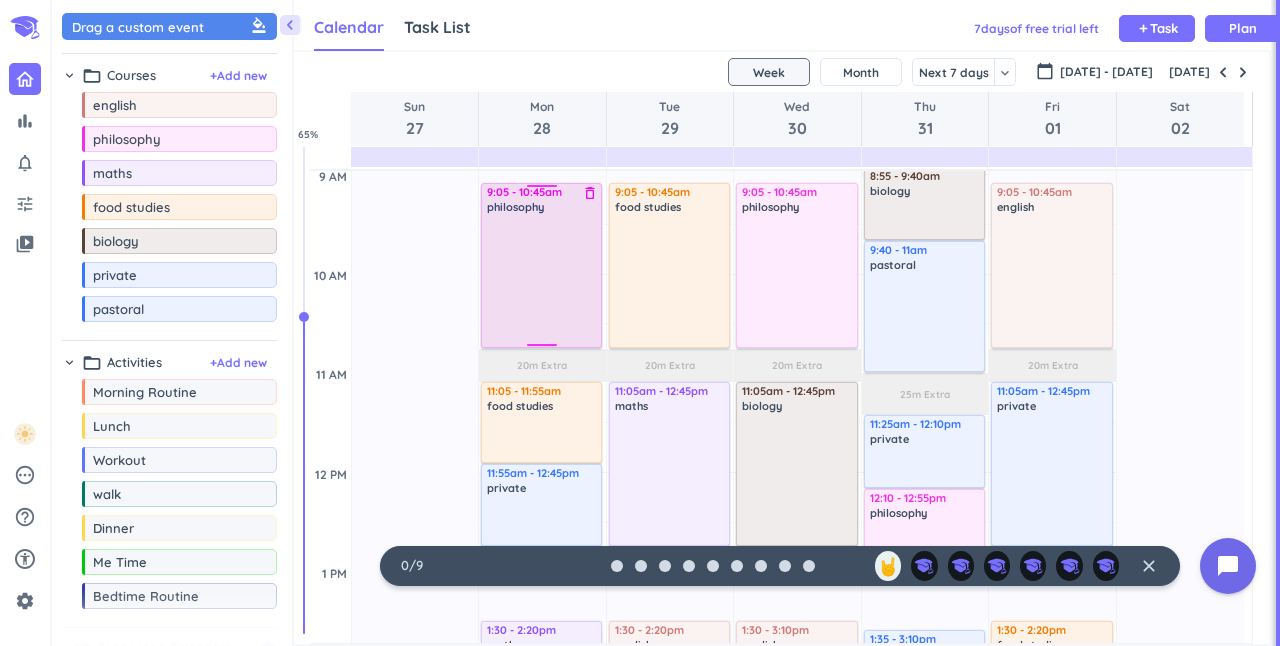 scroll, scrollTop: 612, scrollLeft: 0, axis: vertical 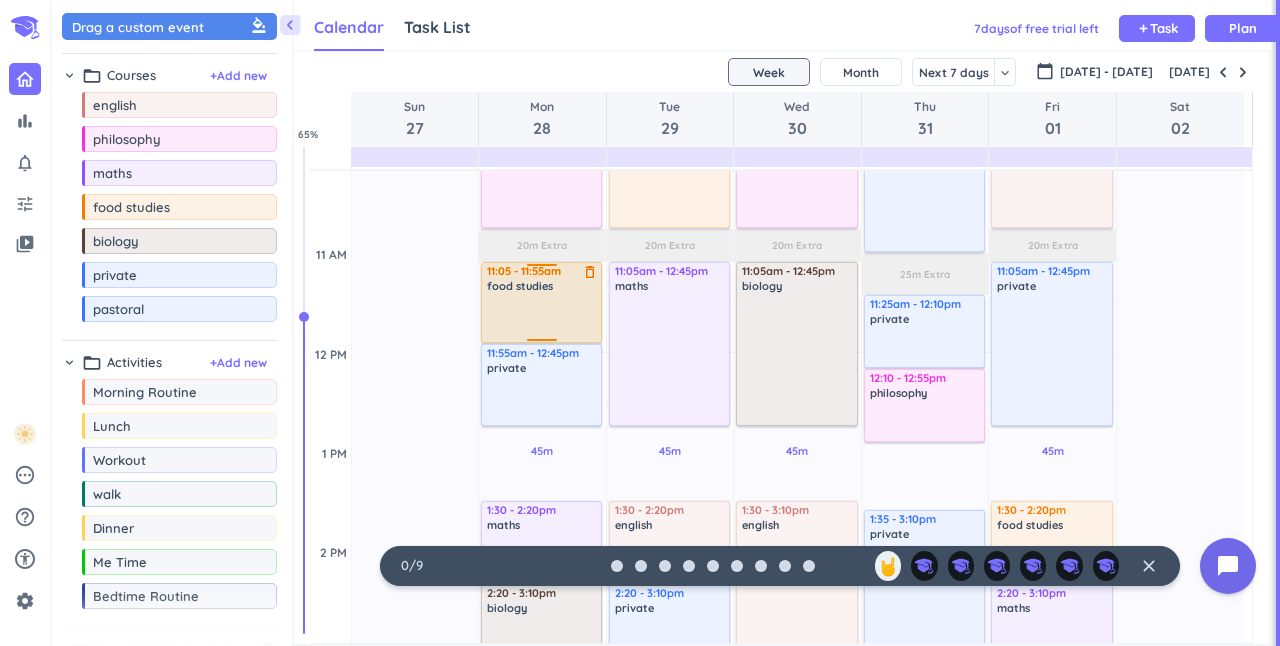 click on "food studies" at bounding box center (520, 286) 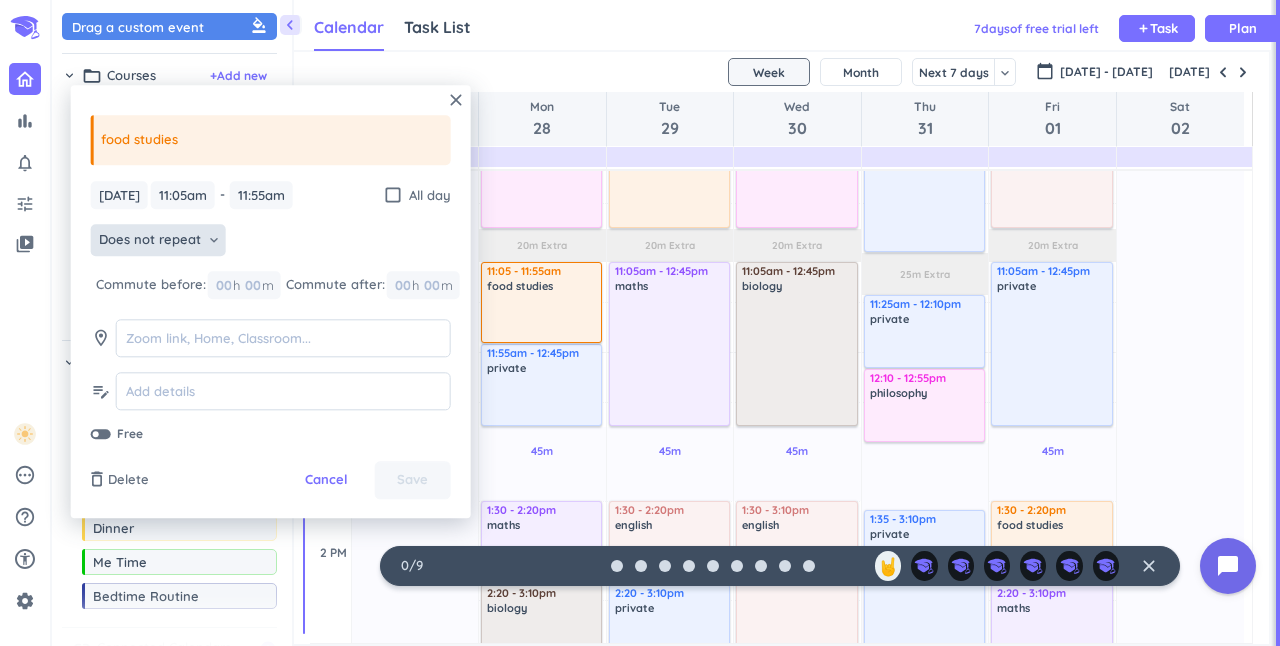click on "Does not repeat" at bounding box center [150, 241] 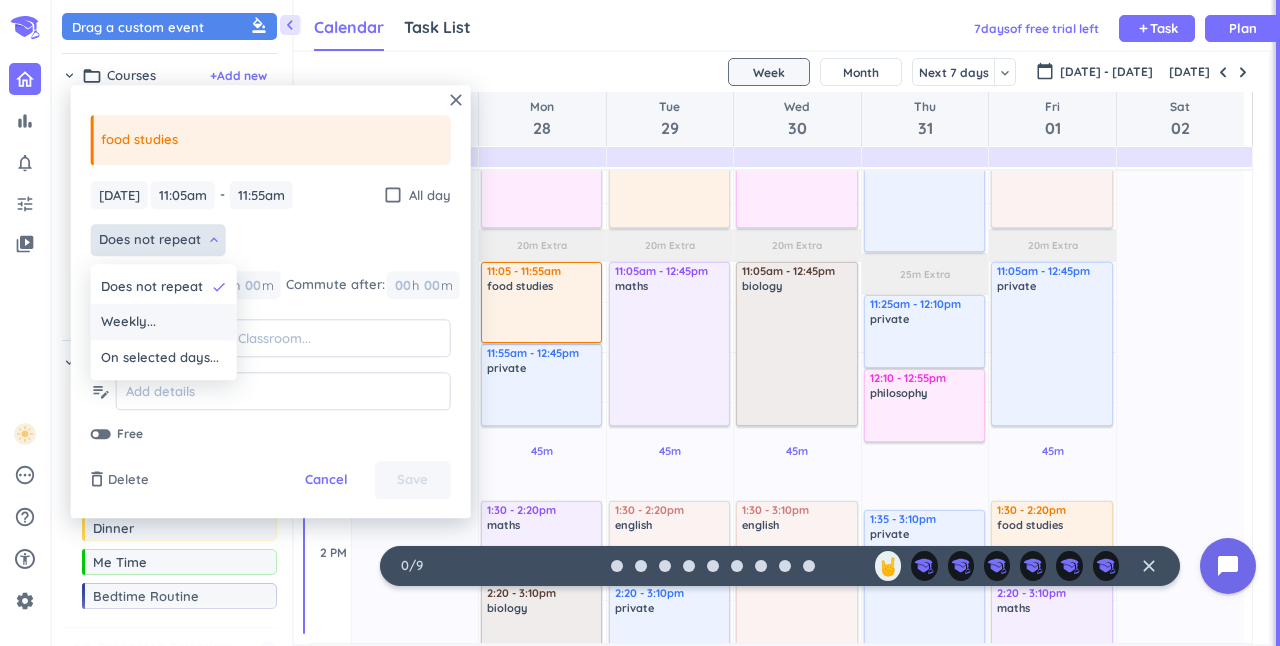 click on "Weekly..." at bounding box center (128, 323) 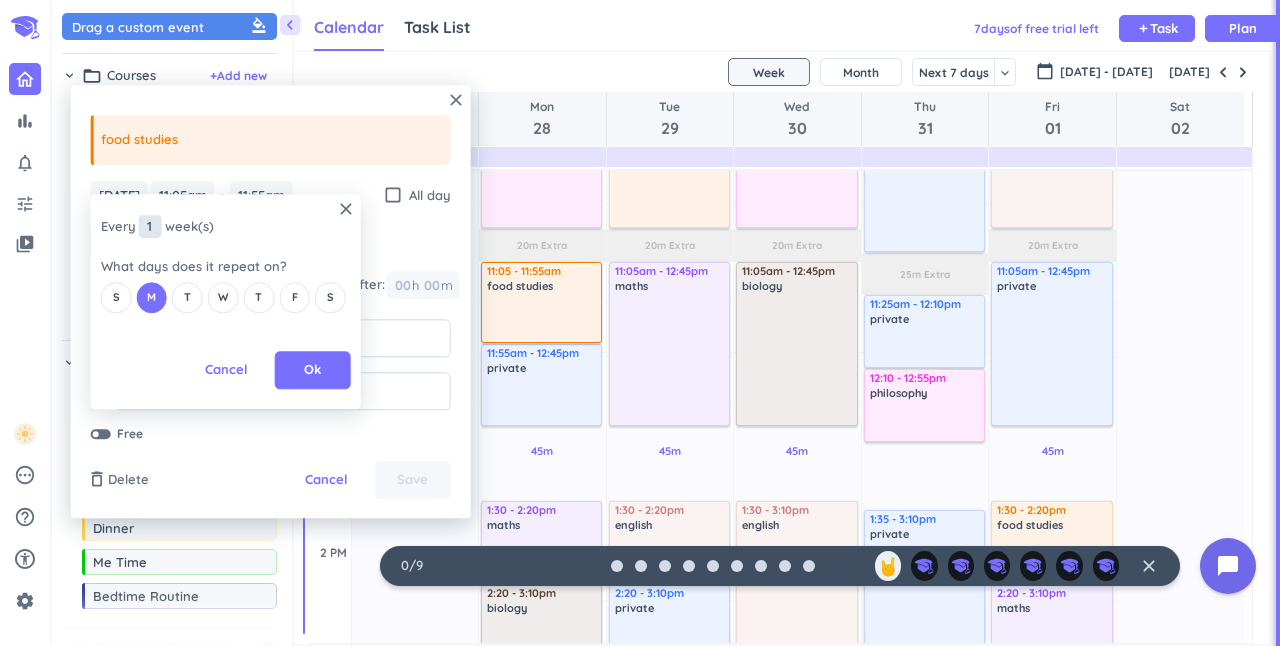 click on "1" at bounding box center (150, 227) 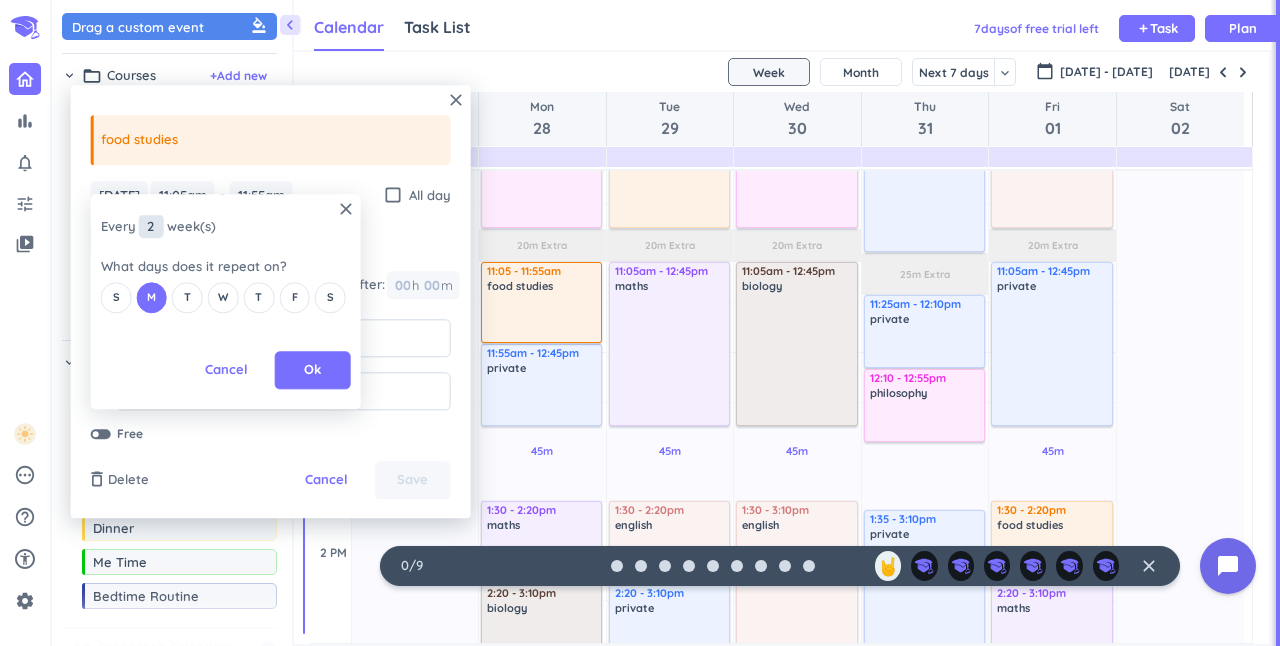 type on "2" 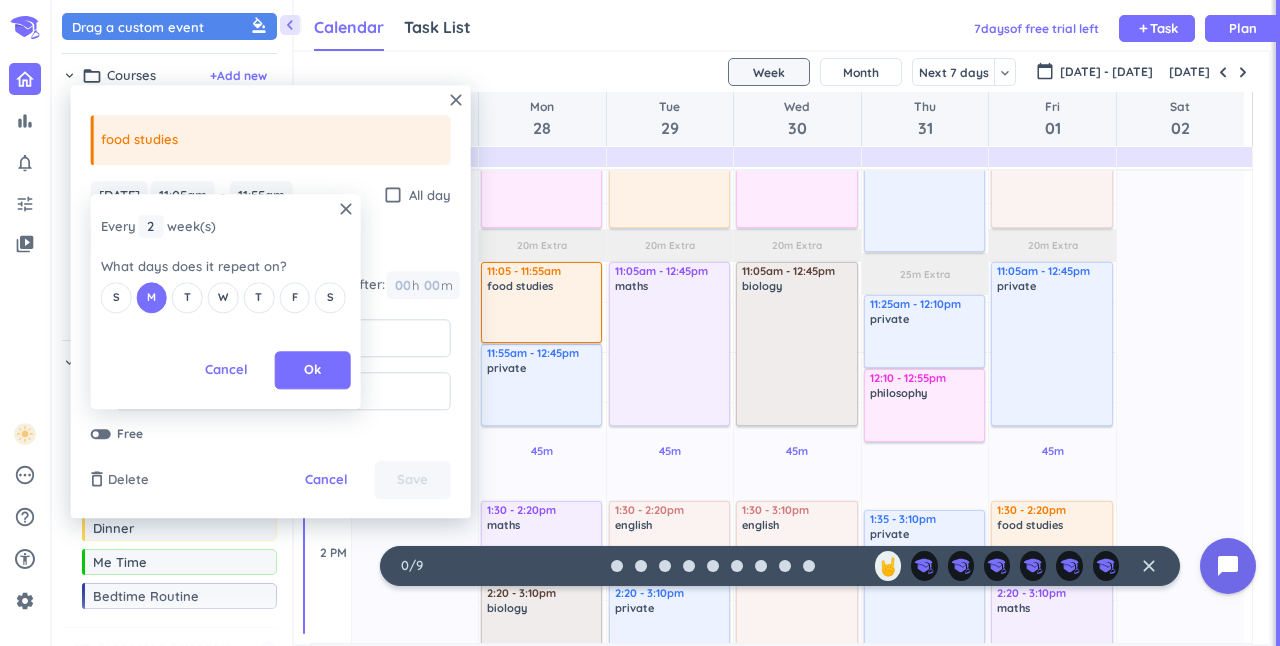 click on "close Every 2 2 1 week (s) What days does it repeat on? S M T W T F S Cancel Ok" at bounding box center [226, 302] 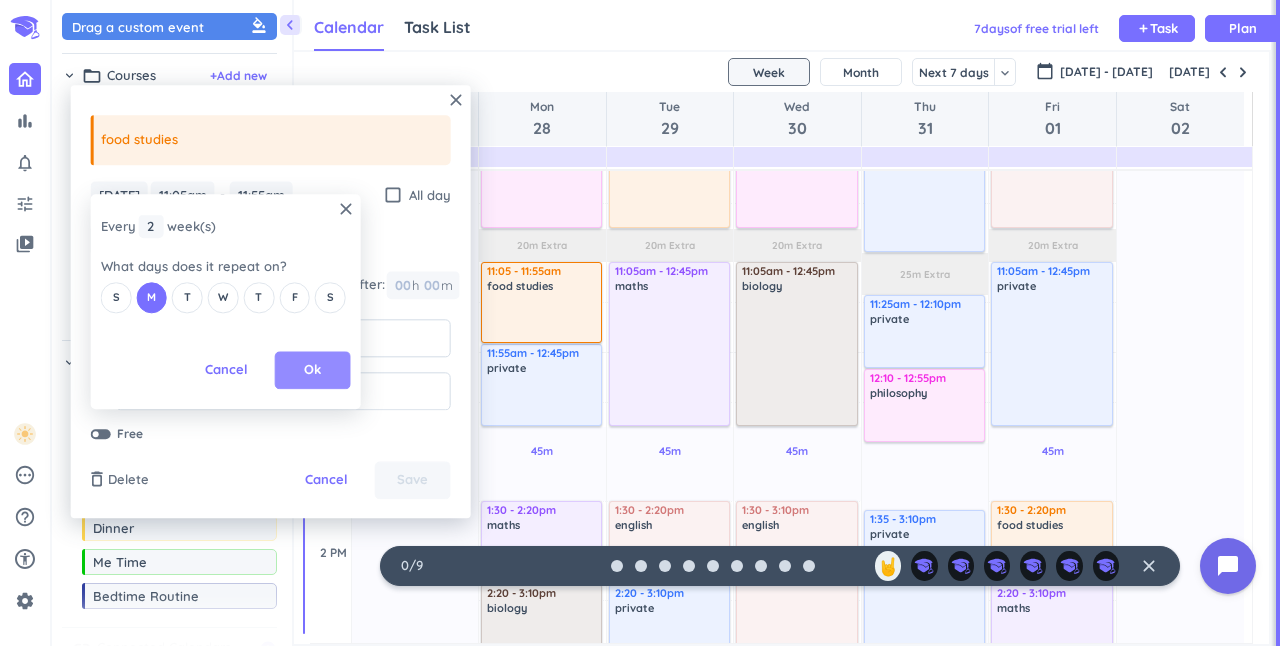 click on "Ok" at bounding box center [313, 371] 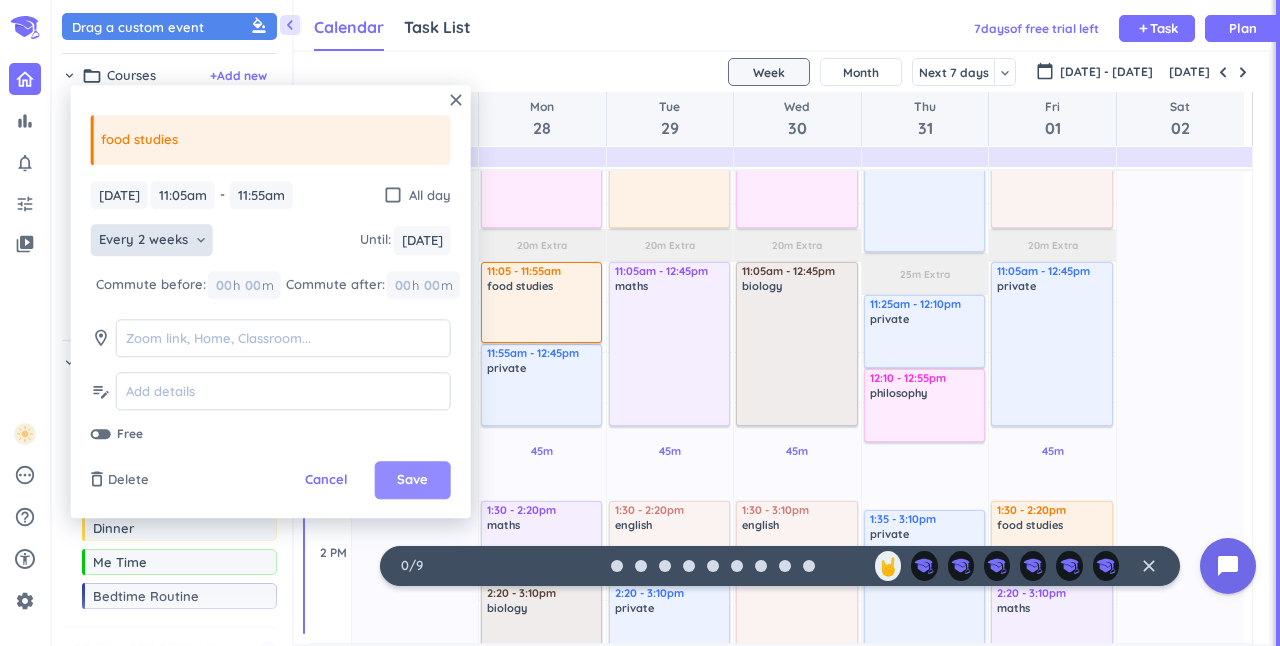 click on "Save" at bounding box center [412, 481] 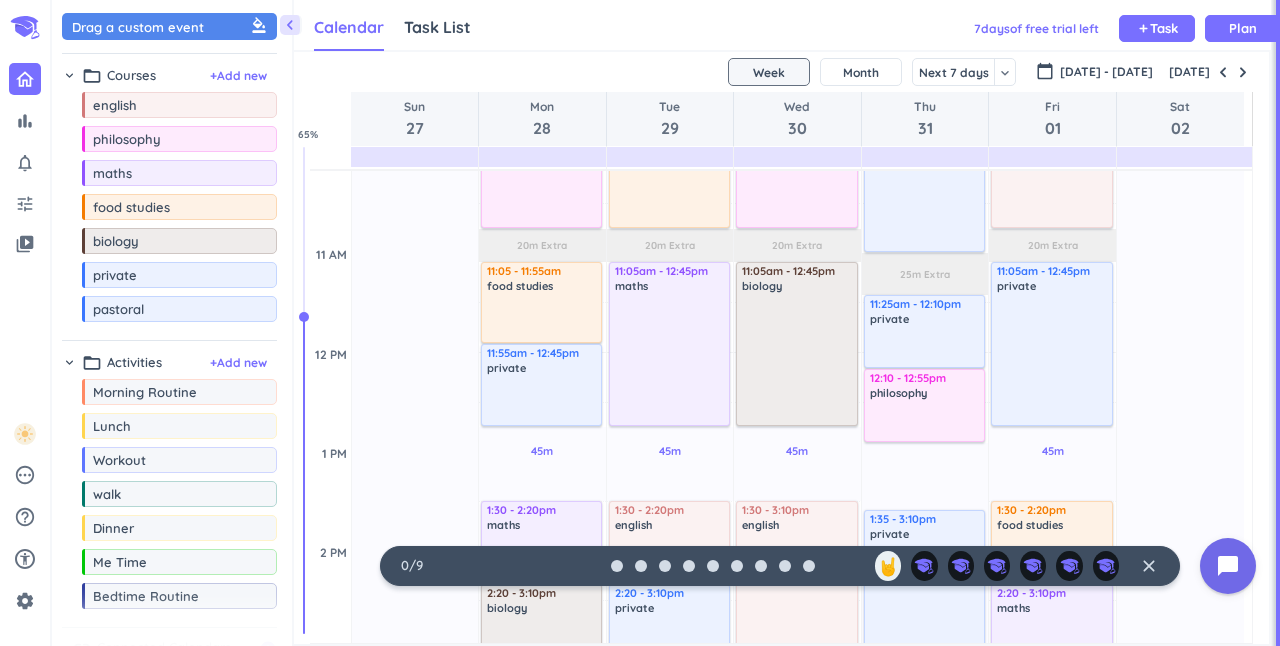 click at bounding box center (542, 399) 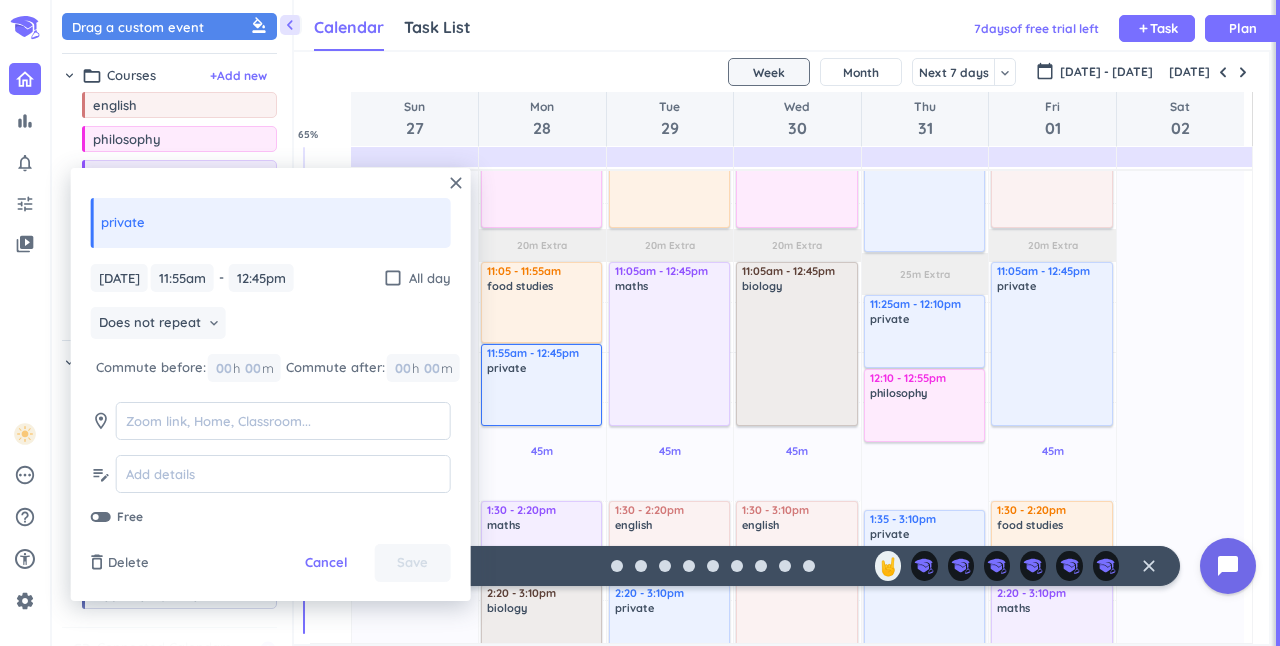 click at bounding box center (101, 517) 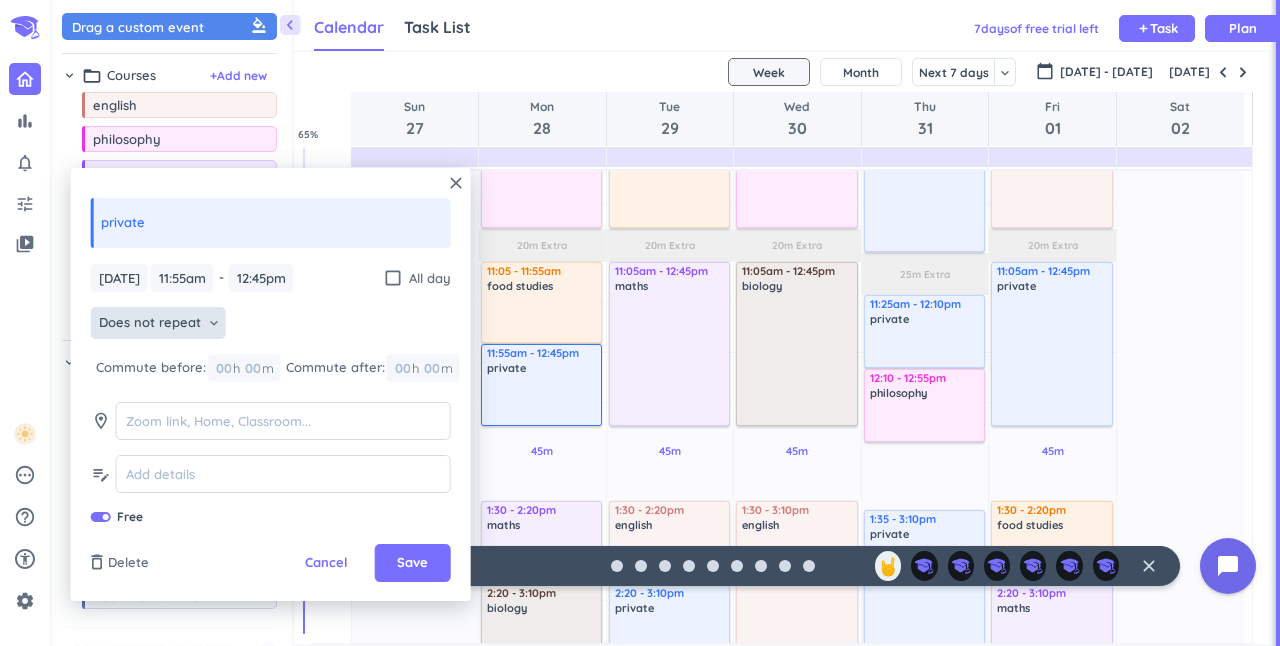 click on "Does not repeat" at bounding box center [150, 323] 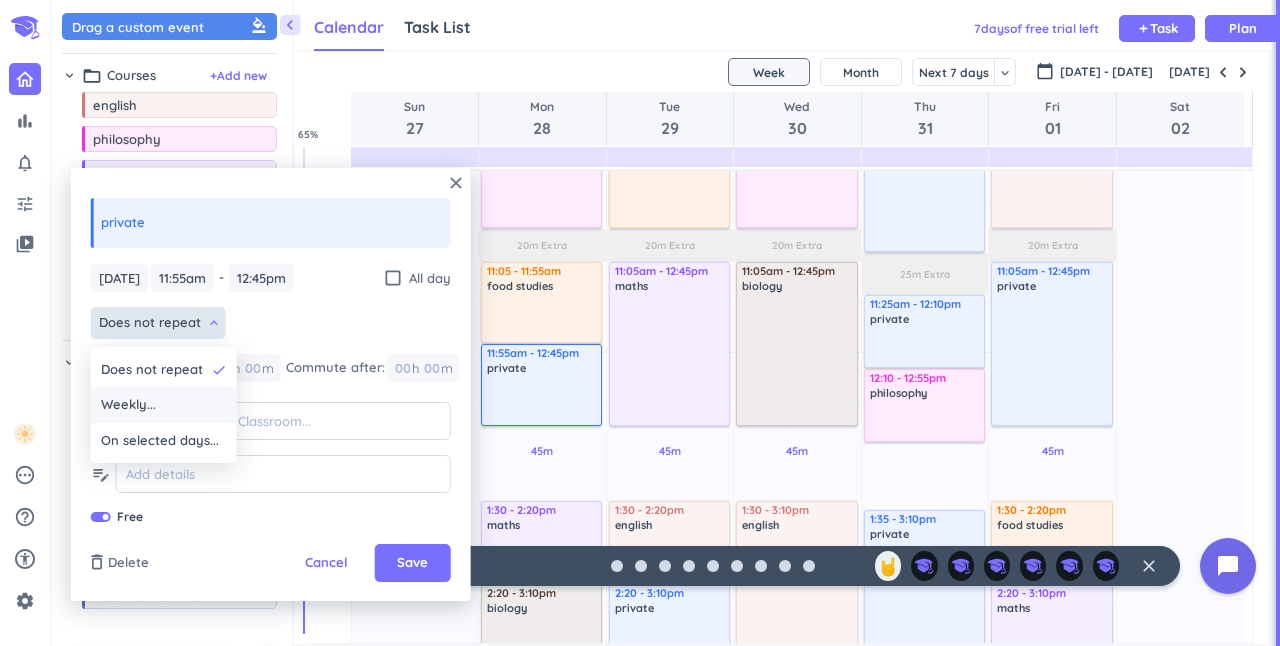 click on "Weekly..." at bounding box center [128, 405] 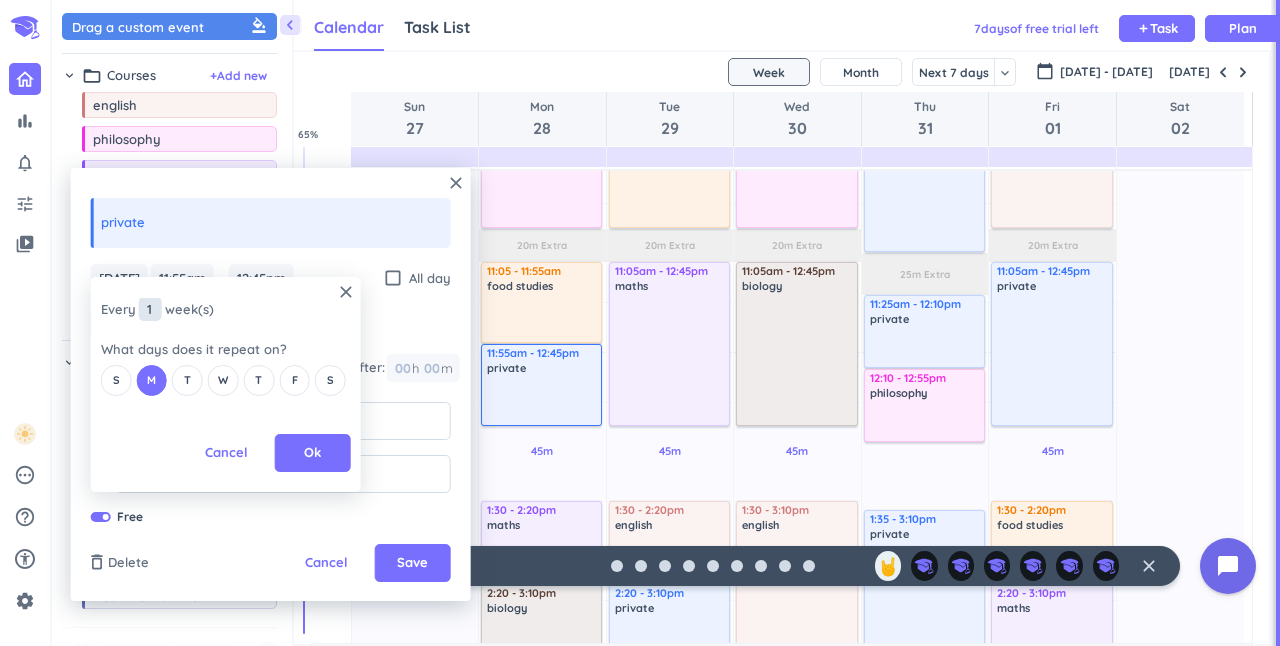click on "1" at bounding box center (150, 309) 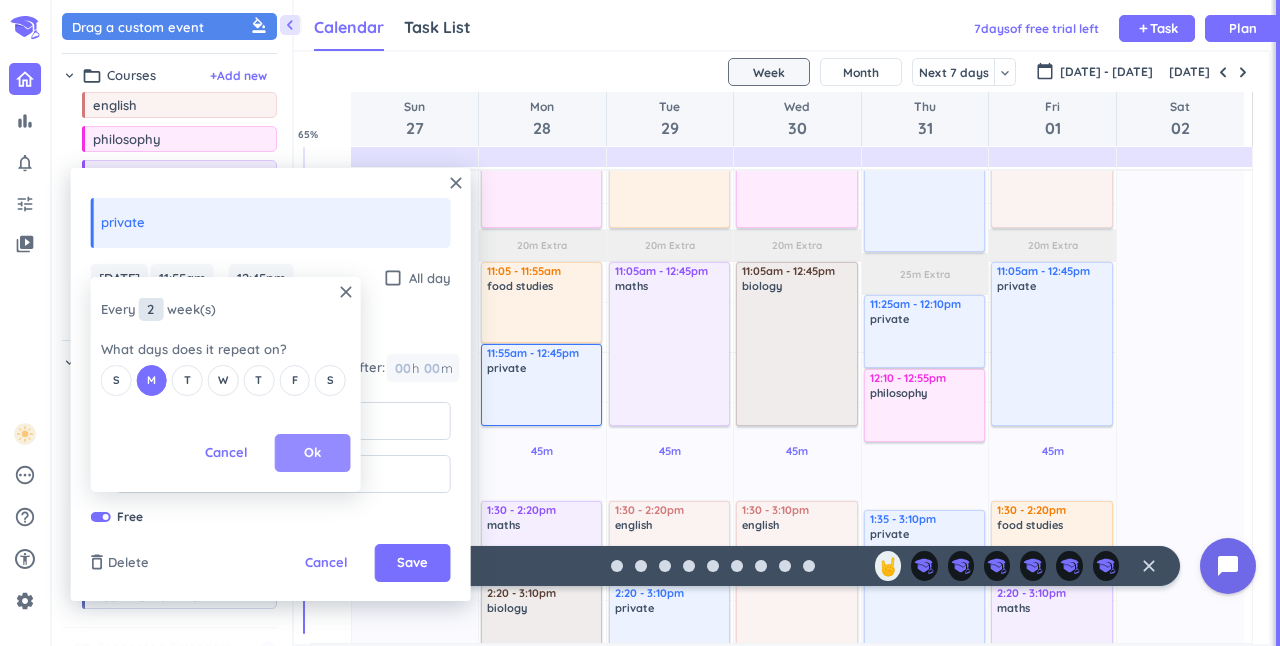 type on "2" 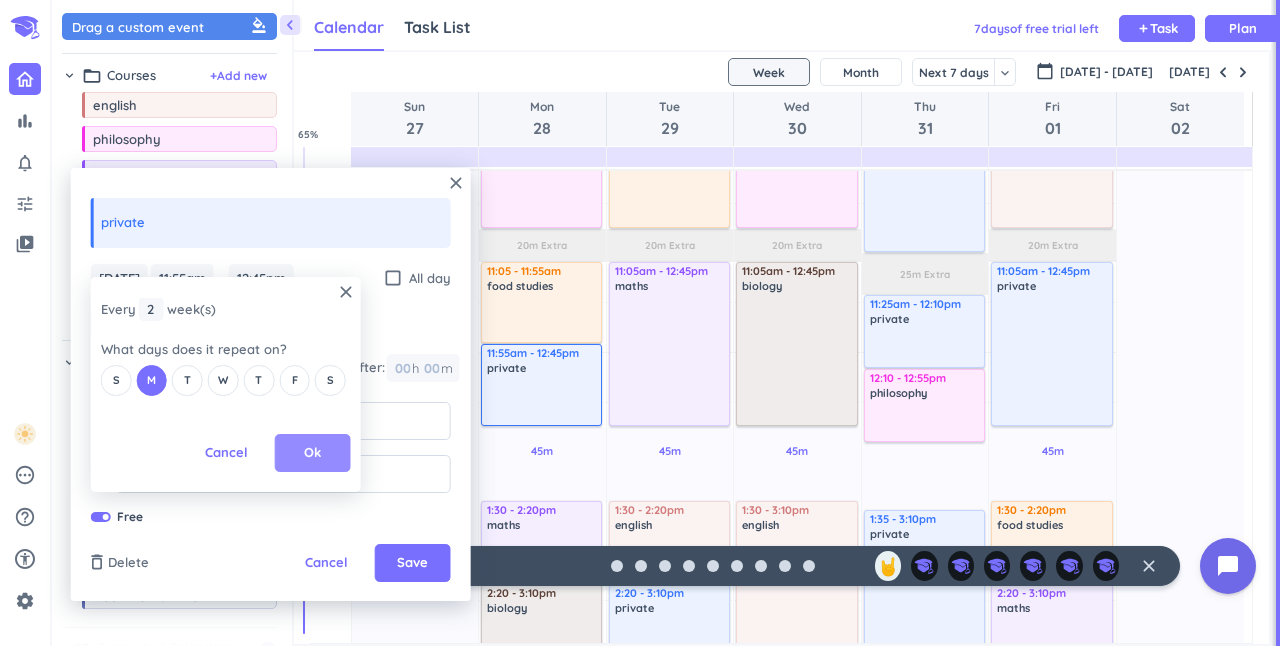 click on "Ok" at bounding box center [313, 453] 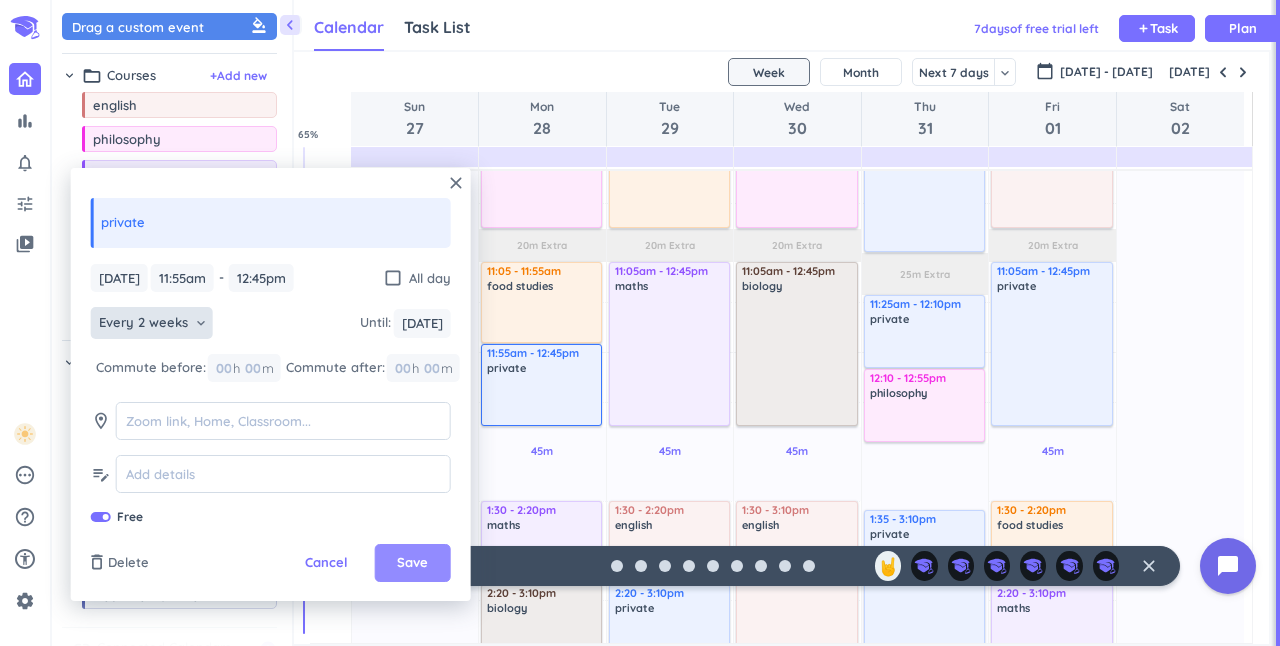 click on "Save" at bounding box center [412, 563] 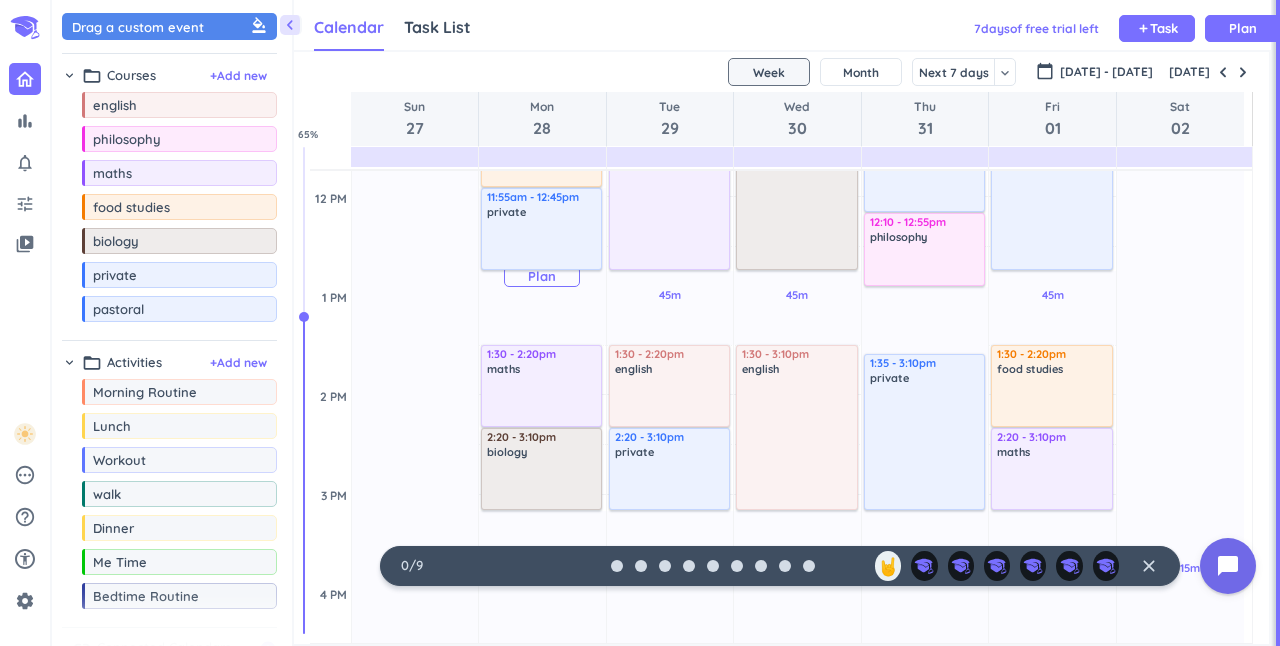 scroll, scrollTop: 768, scrollLeft: 0, axis: vertical 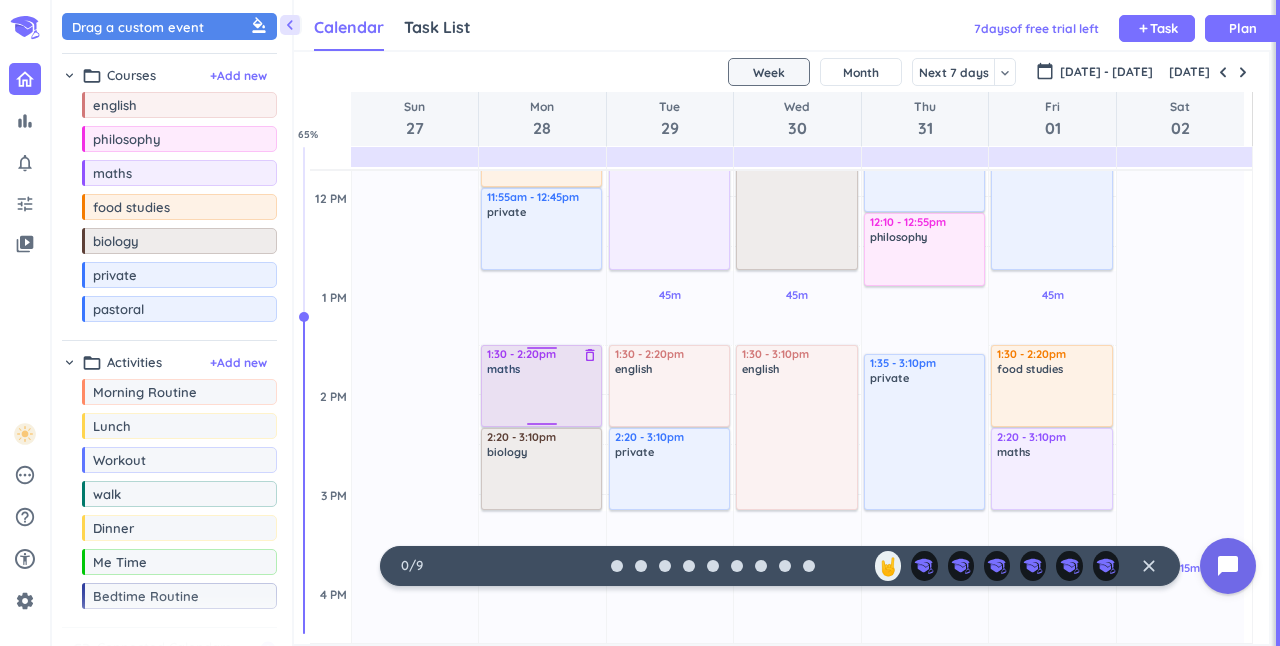click at bounding box center [542, 400] 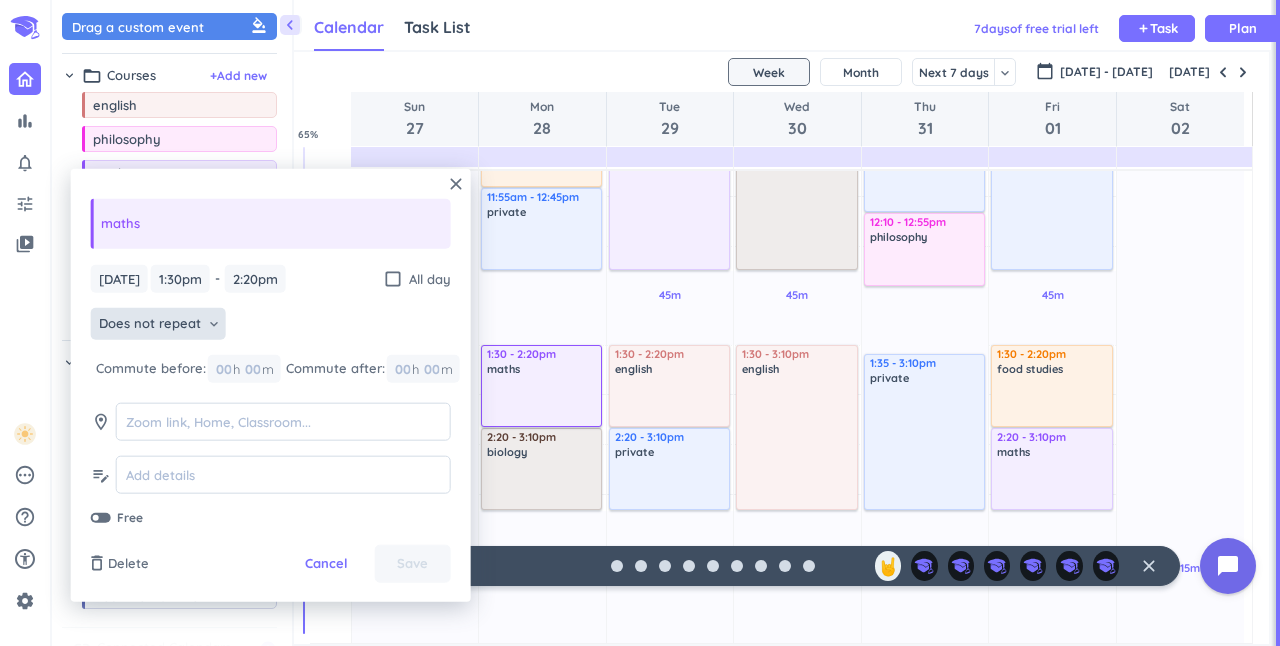 click on "Does not repeat" at bounding box center (150, 324) 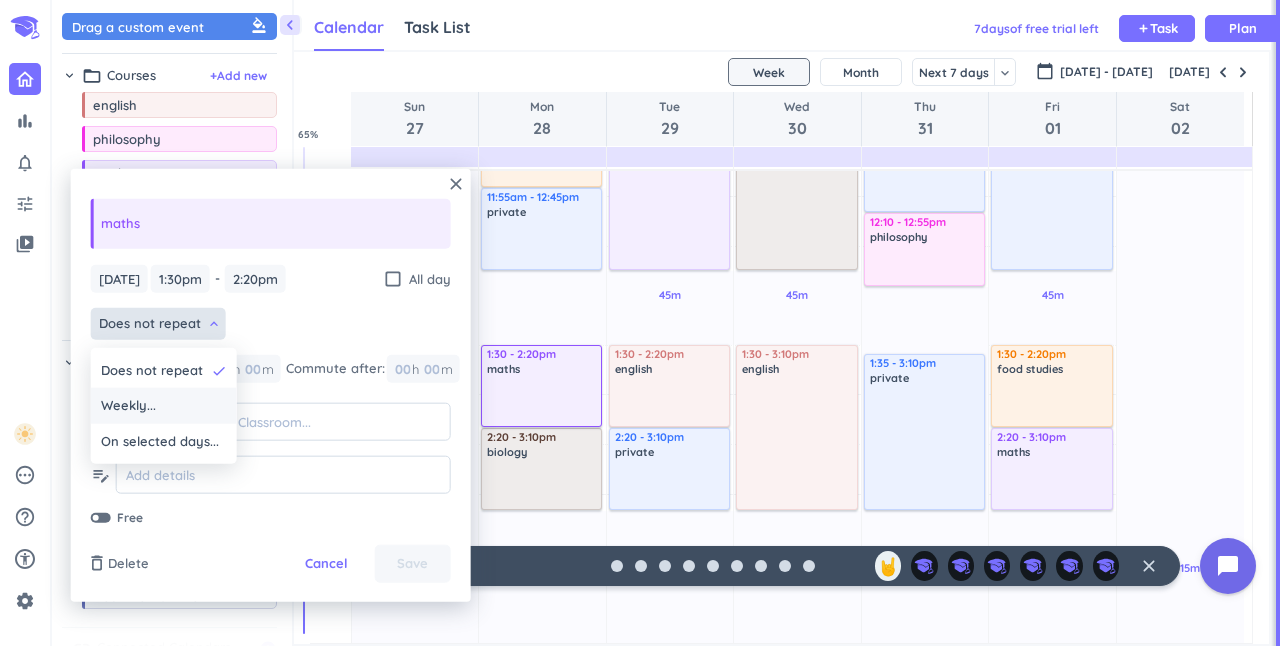 click on "Weekly..." at bounding box center (164, 406) 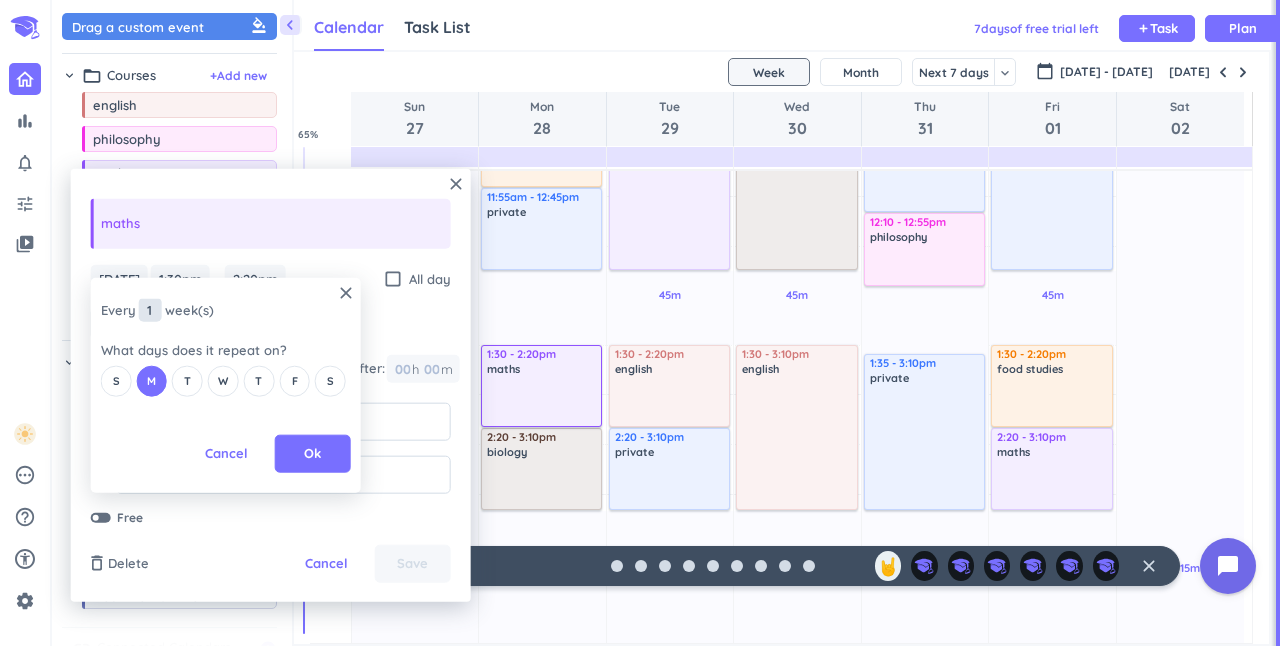 click on "1" at bounding box center (150, 310) 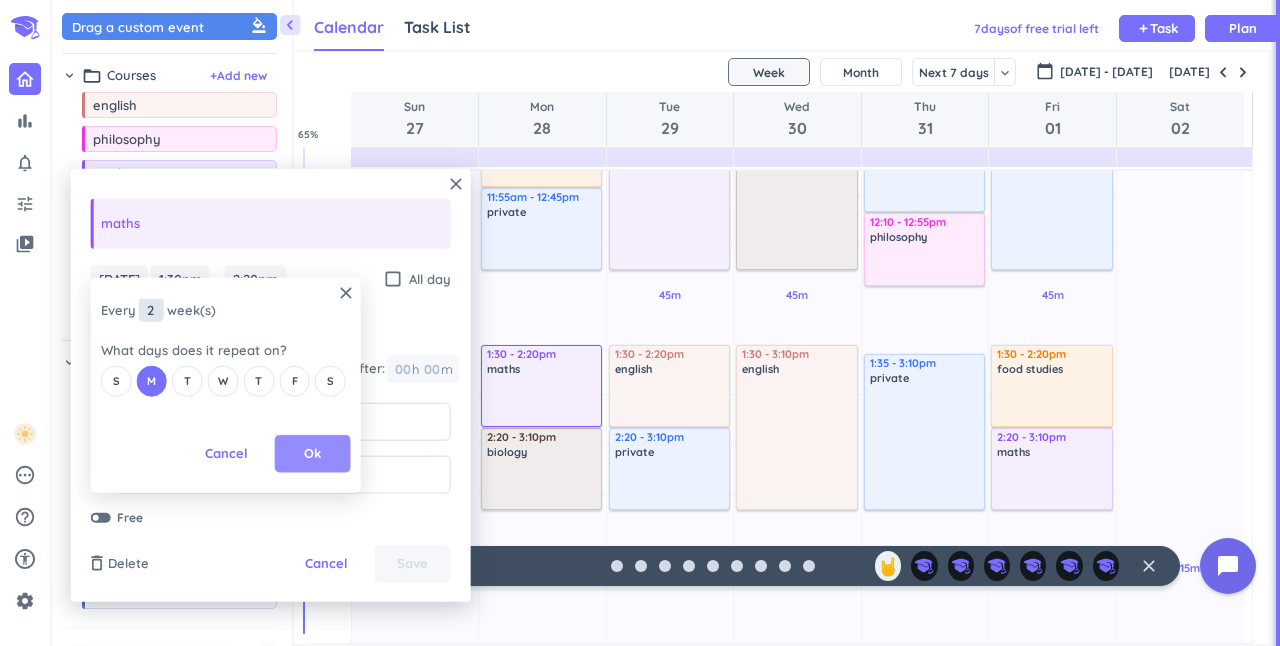 type on "2" 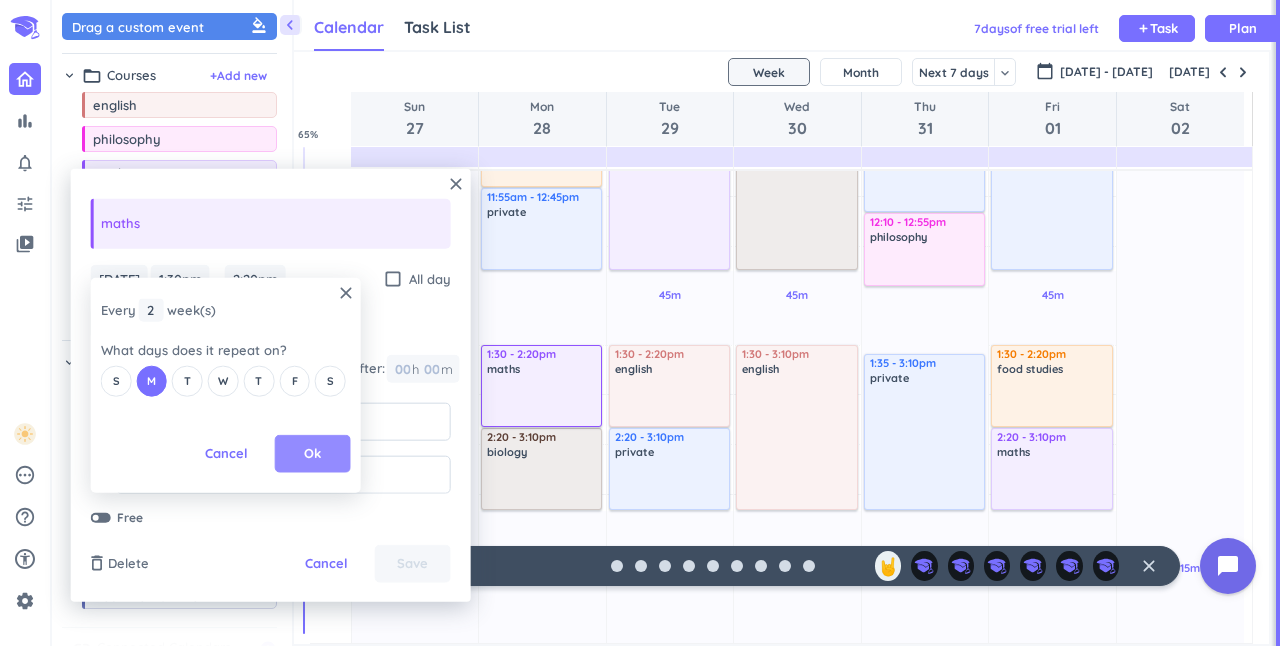 click on "Ok" at bounding box center [313, 454] 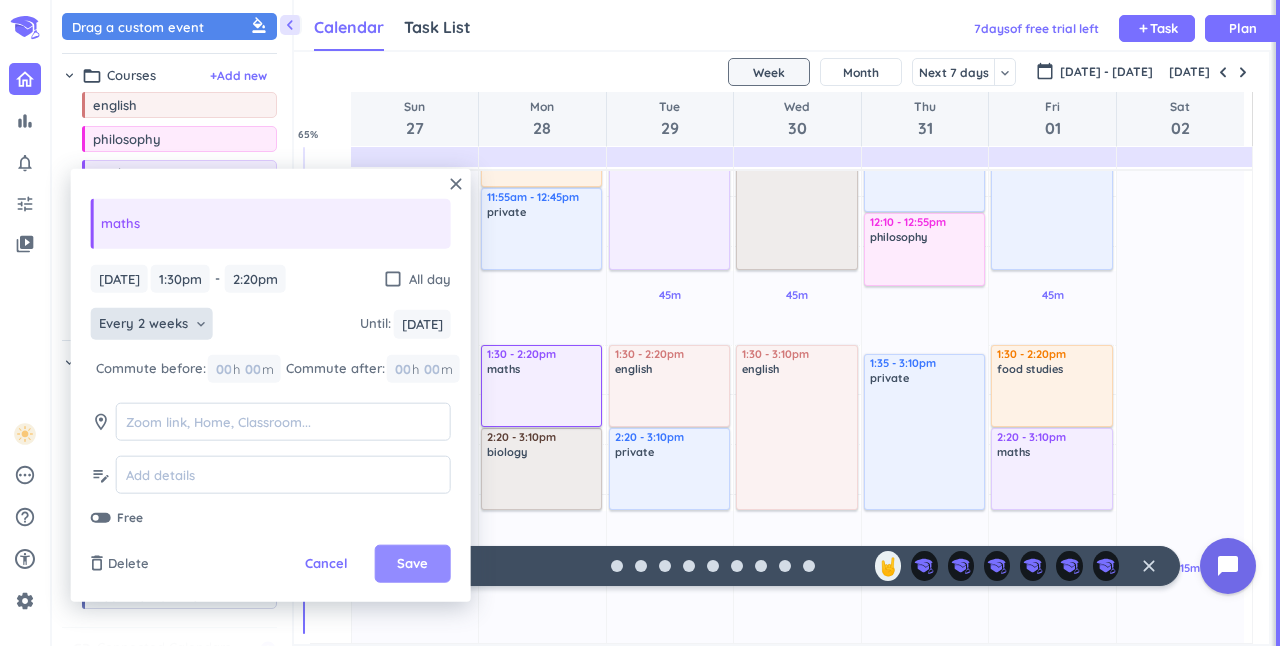 click on "Save" at bounding box center (413, 564) 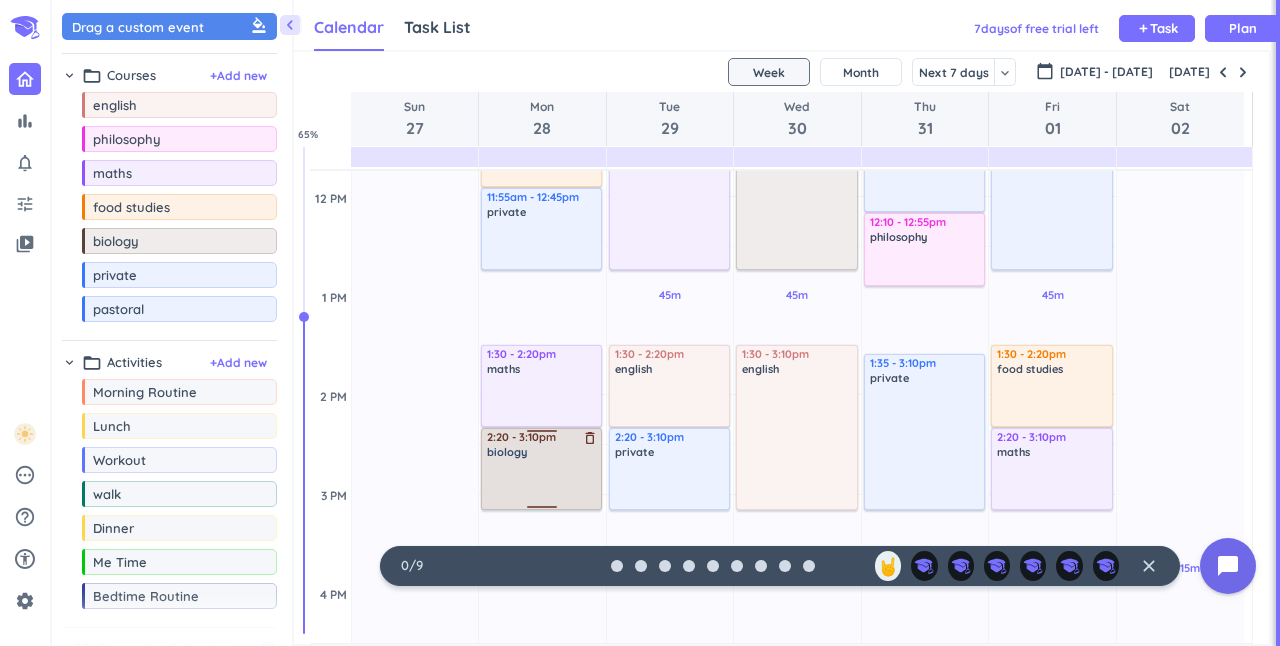 click at bounding box center (542, 483) 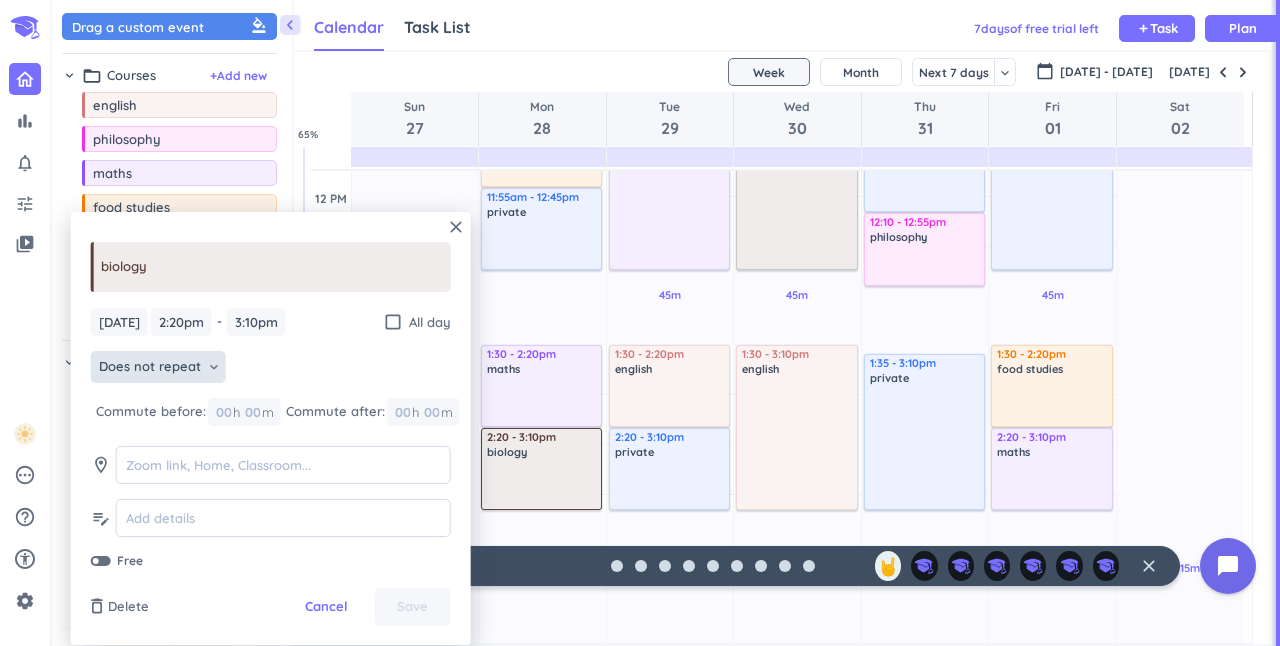 click on "Does not repeat" at bounding box center [150, 367] 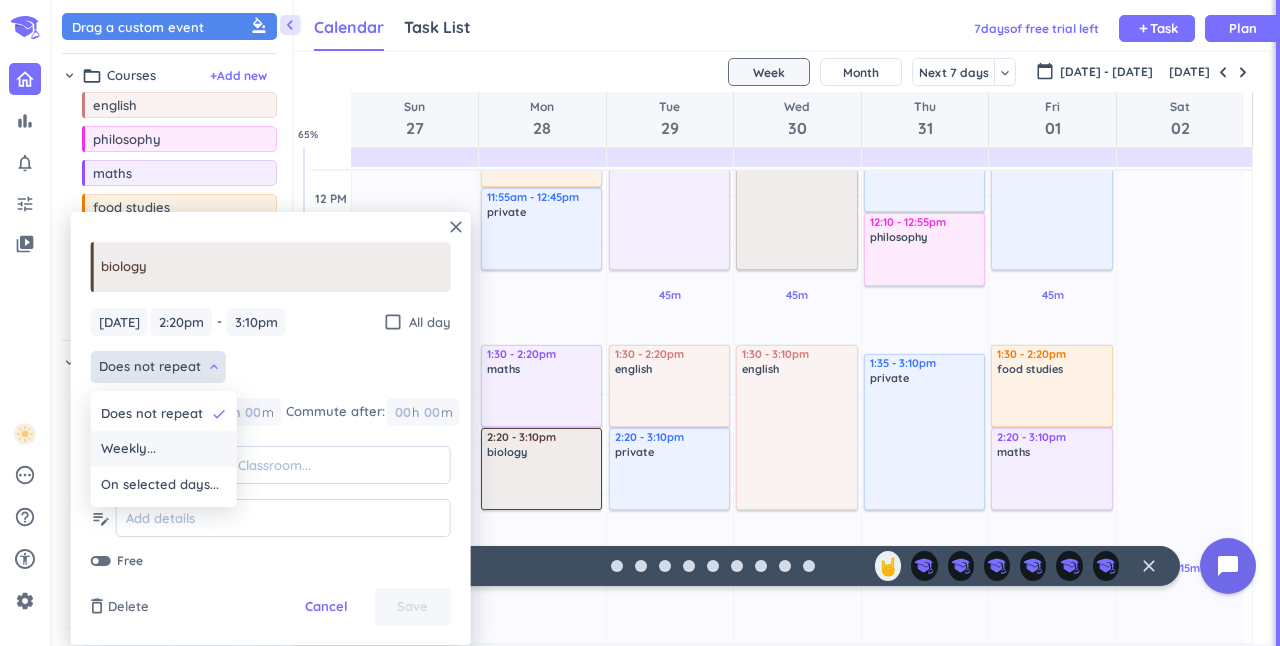 click on "Weekly..." at bounding box center [164, 449] 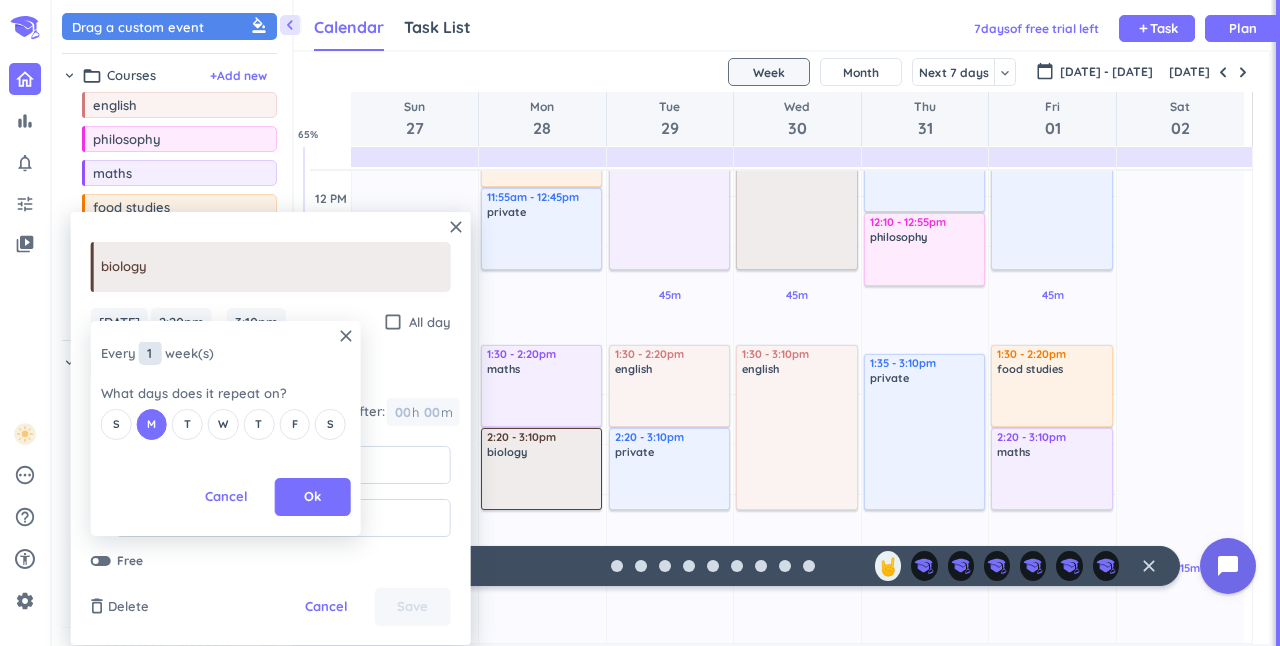 click on "1" at bounding box center (150, 353) 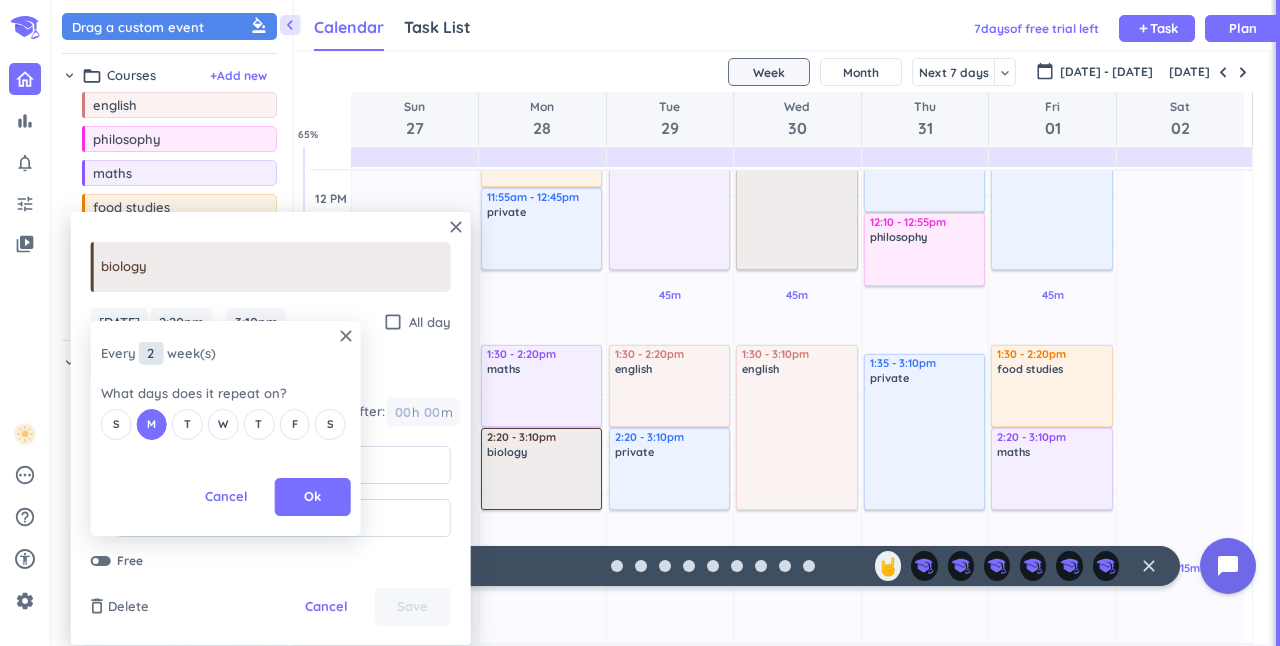 type on "2" 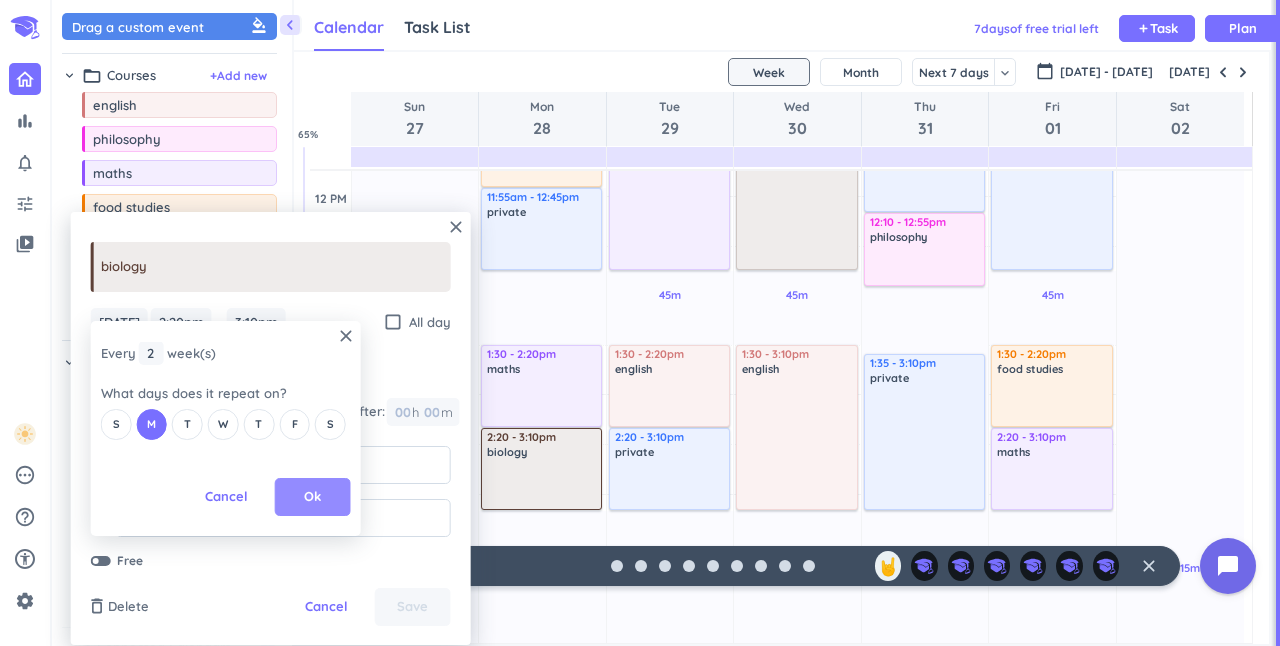 click on "Ok" at bounding box center [313, 497] 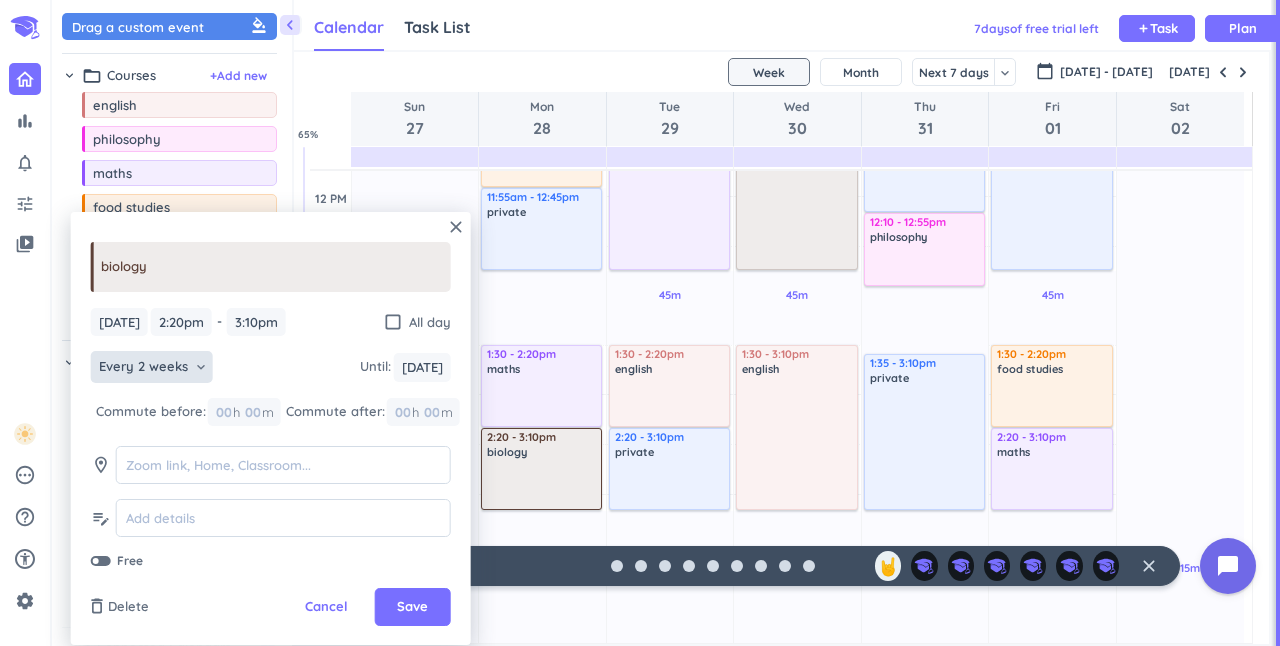 click at bounding box center (101, 561) 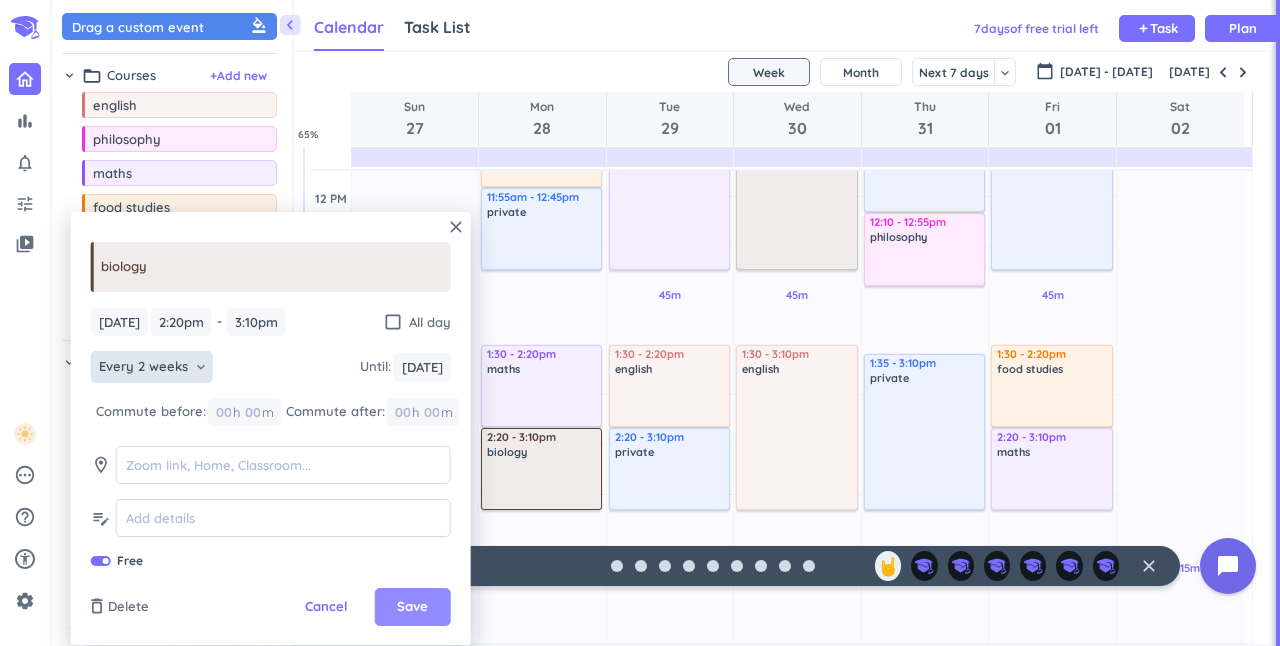 click on "Save" at bounding box center [412, 607] 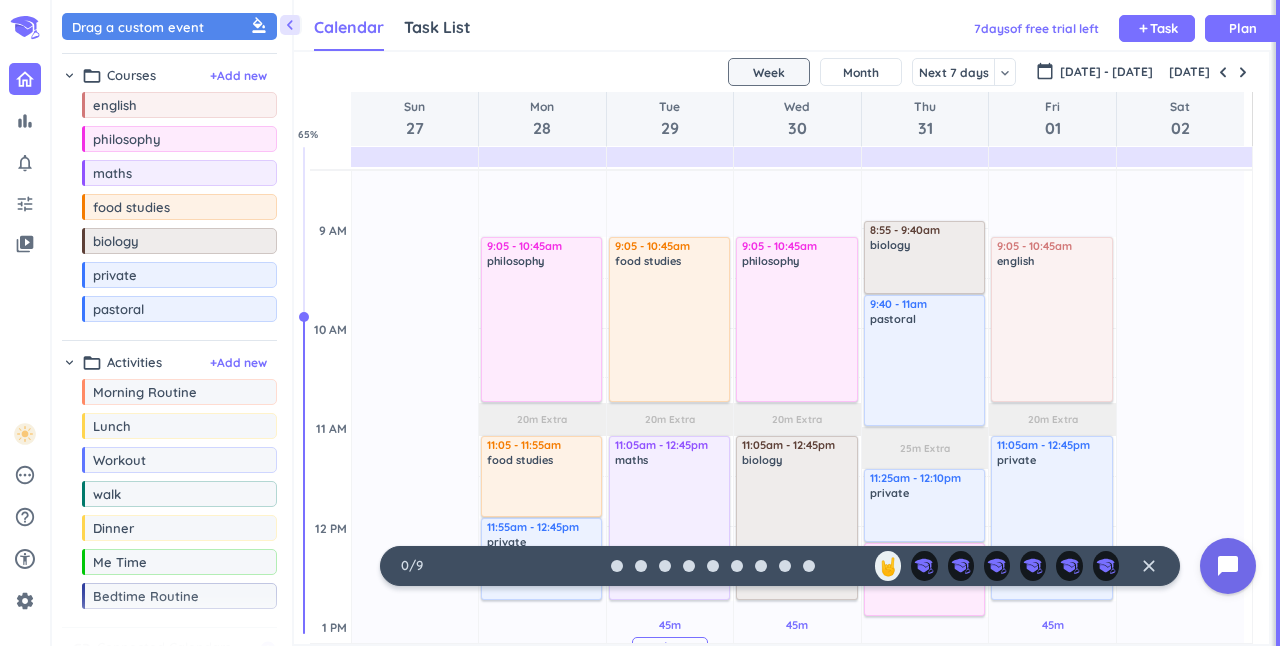 scroll, scrollTop: 436, scrollLeft: 0, axis: vertical 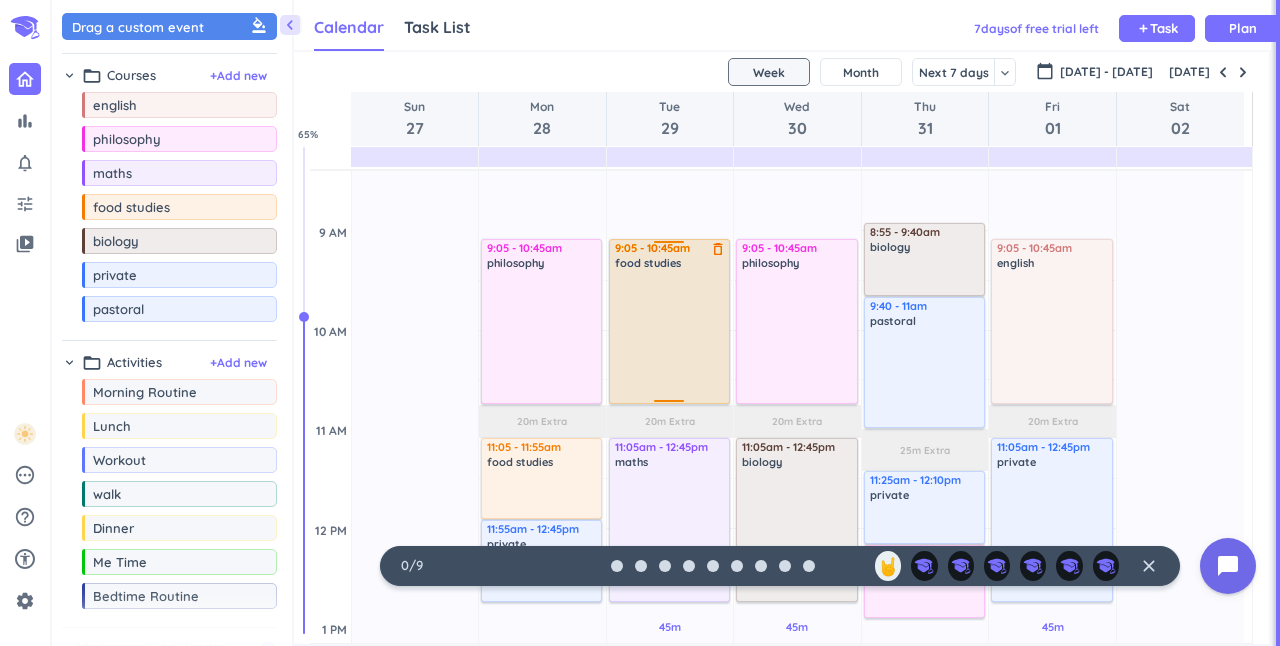 click at bounding box center (670, 336) 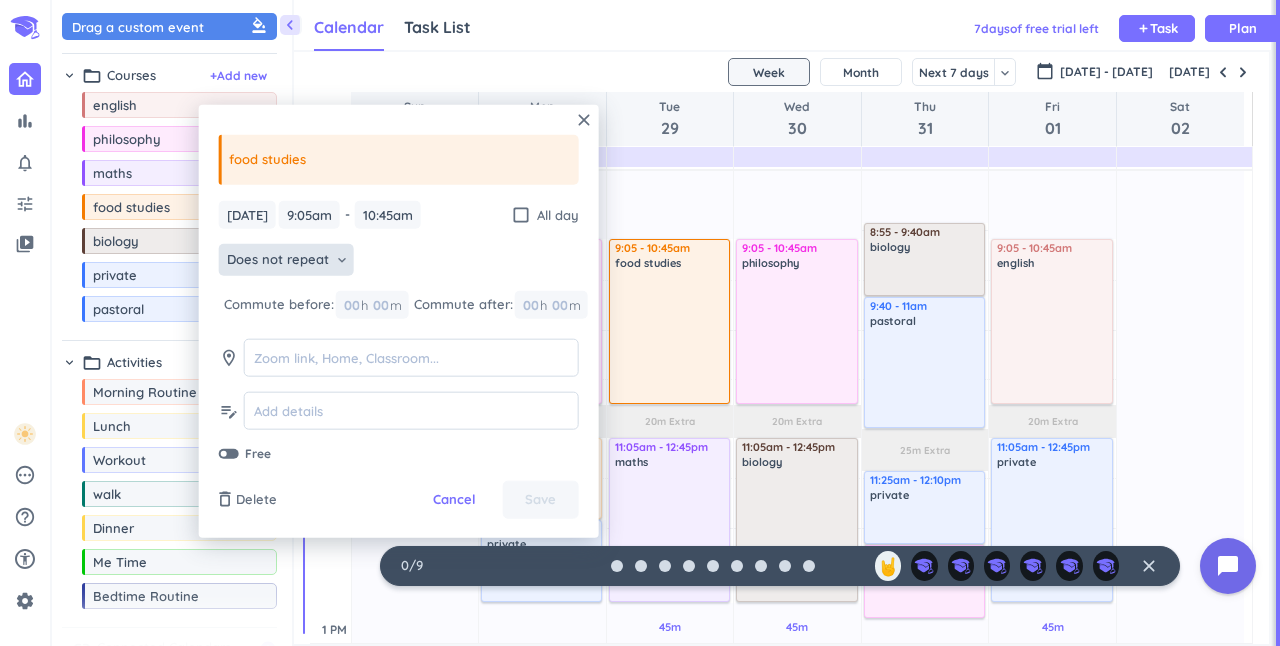 click on "Does not repeat" at bounding box center (278, 260) 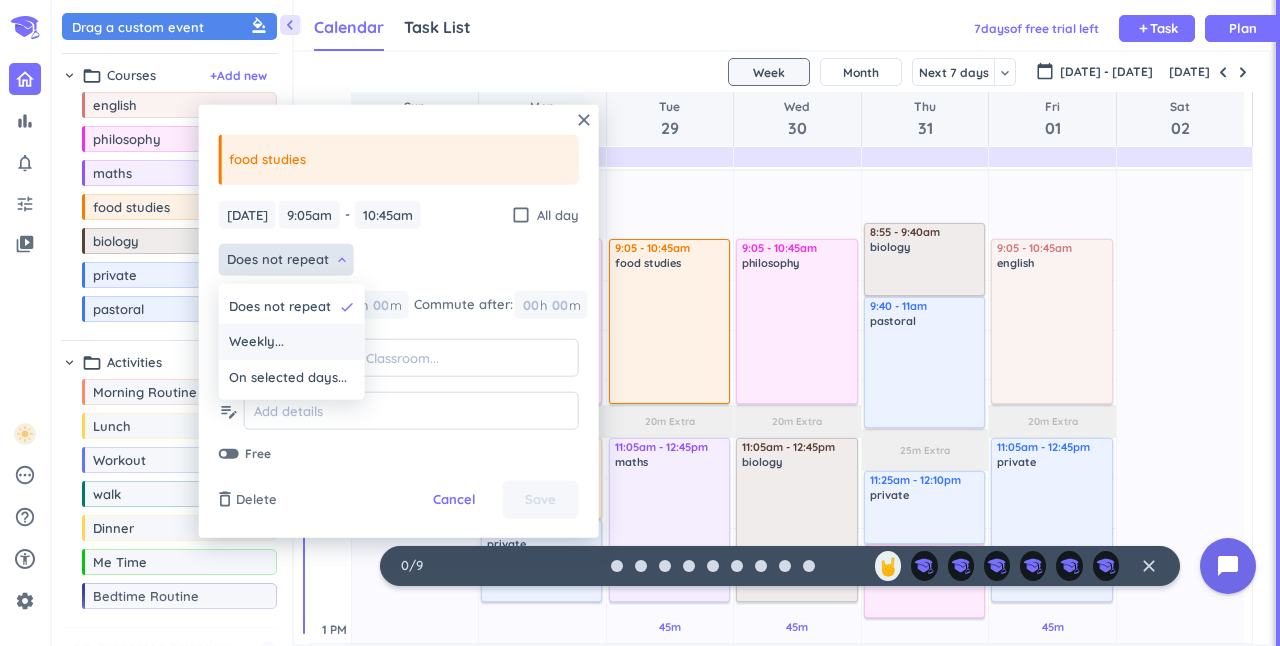 click on "Weekly..." at bounding box center [256, 342] 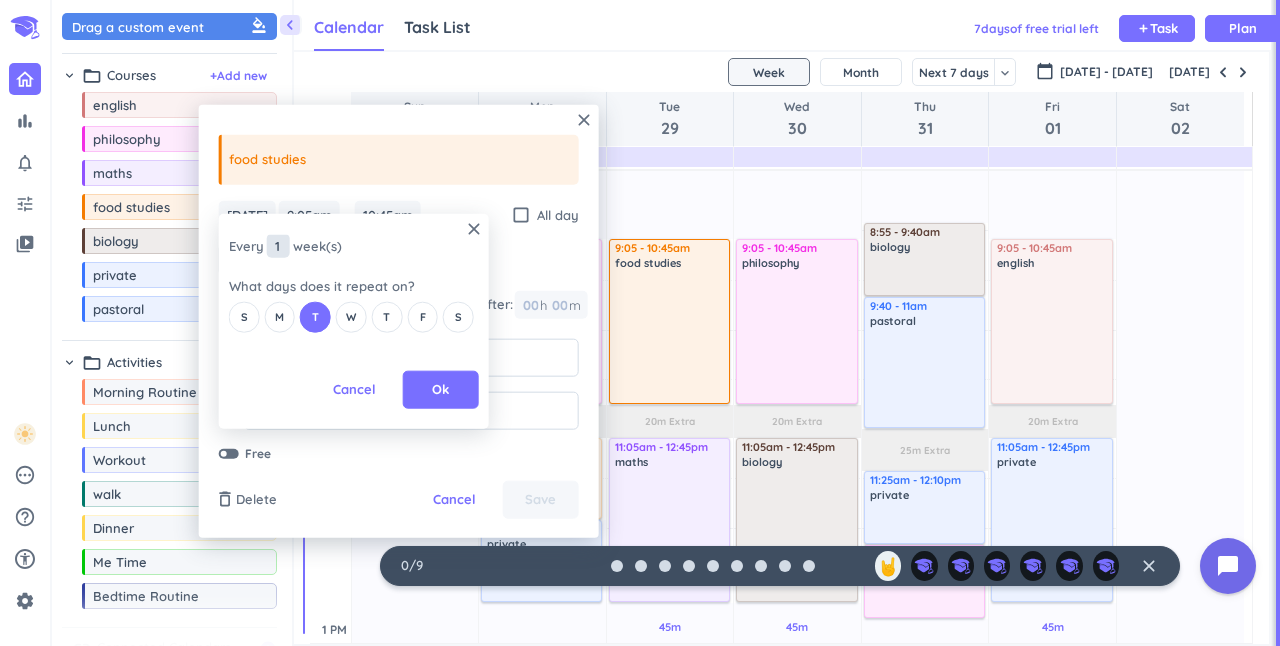 click on "1" at bounding box center [278, 246] 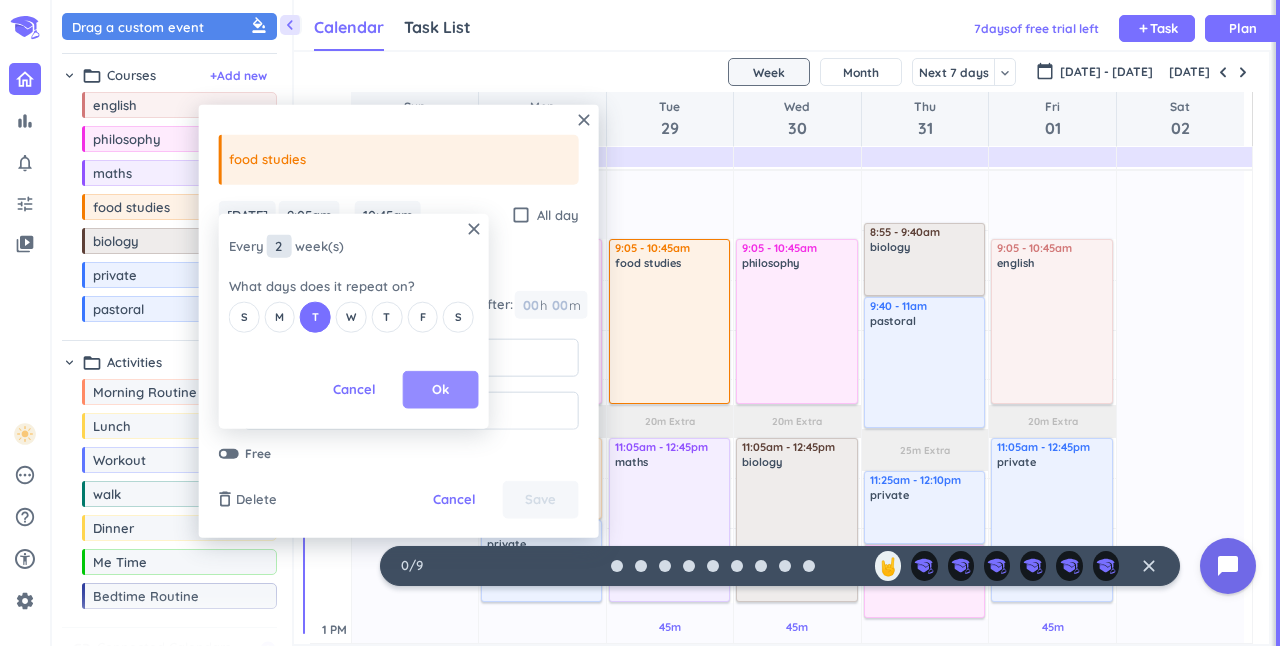 type on "2" 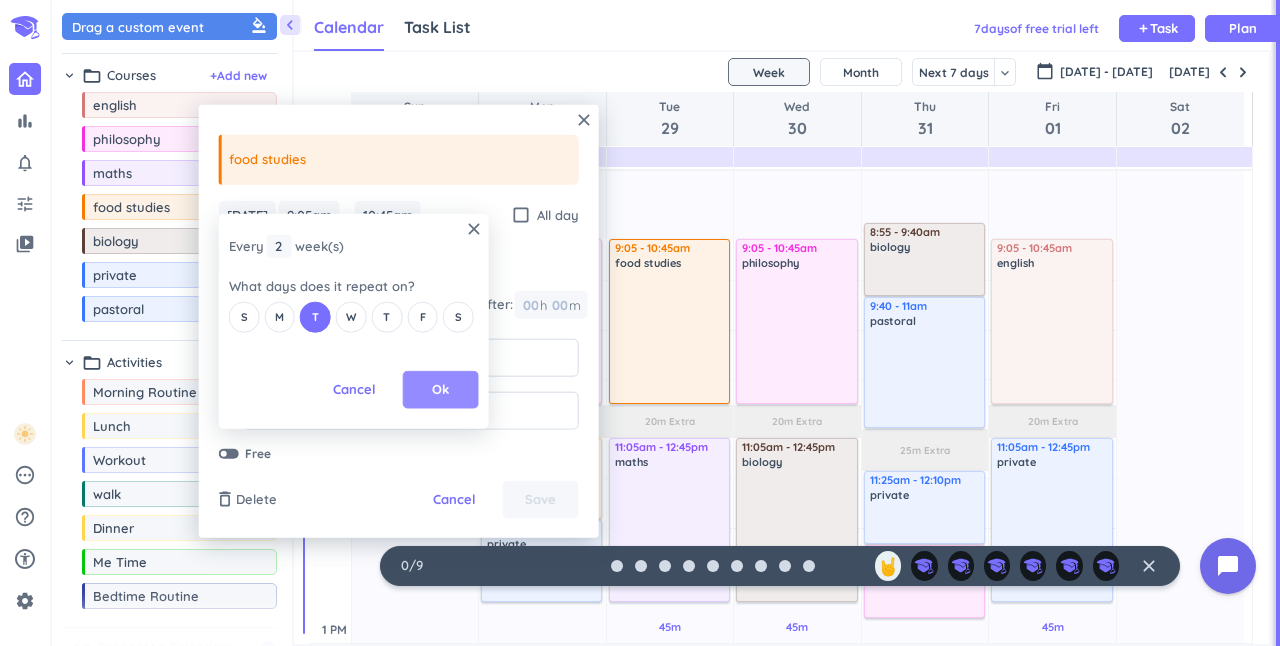 click on "Ok" at bounding box center (441, 390) 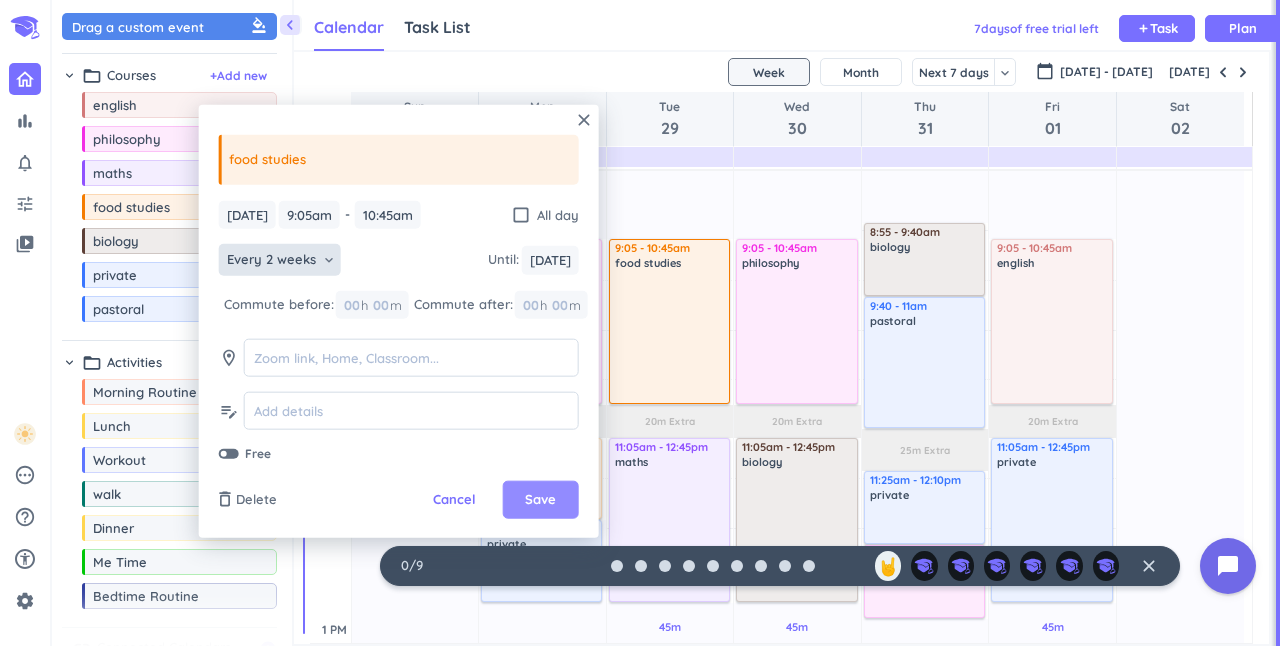 click on "Save" at bounding box center [540, 500] 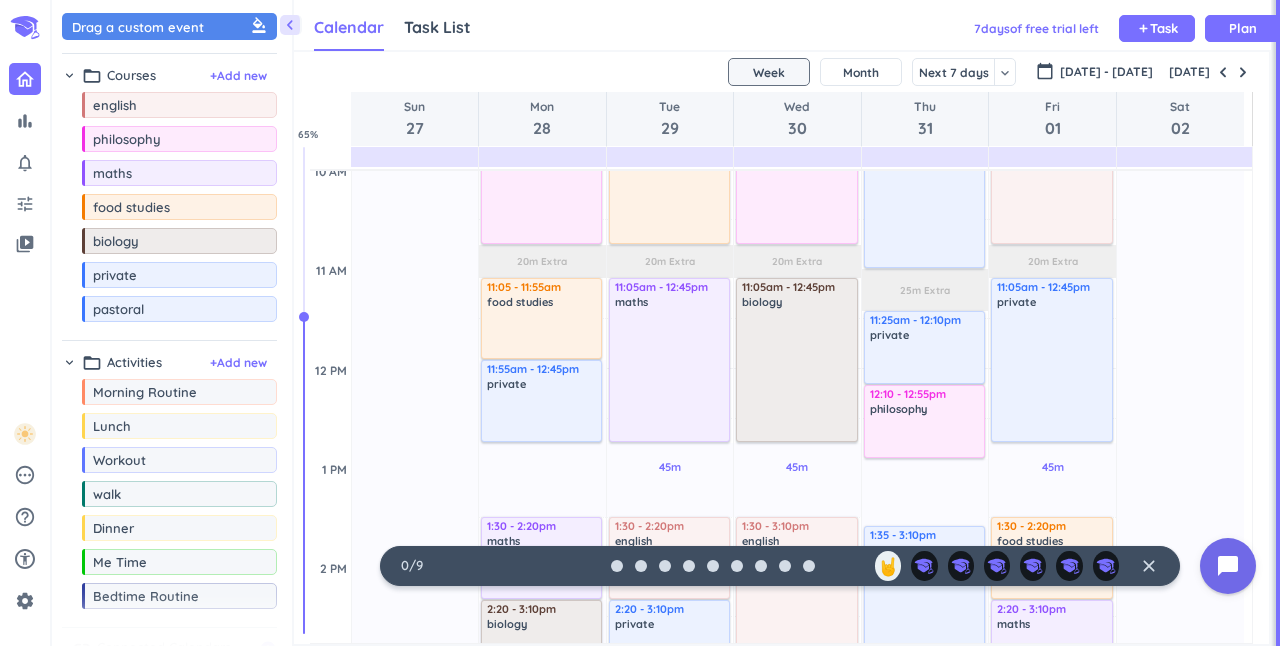 scroll, scrollTop: 658, scrollLeft: 0, axis: vertical 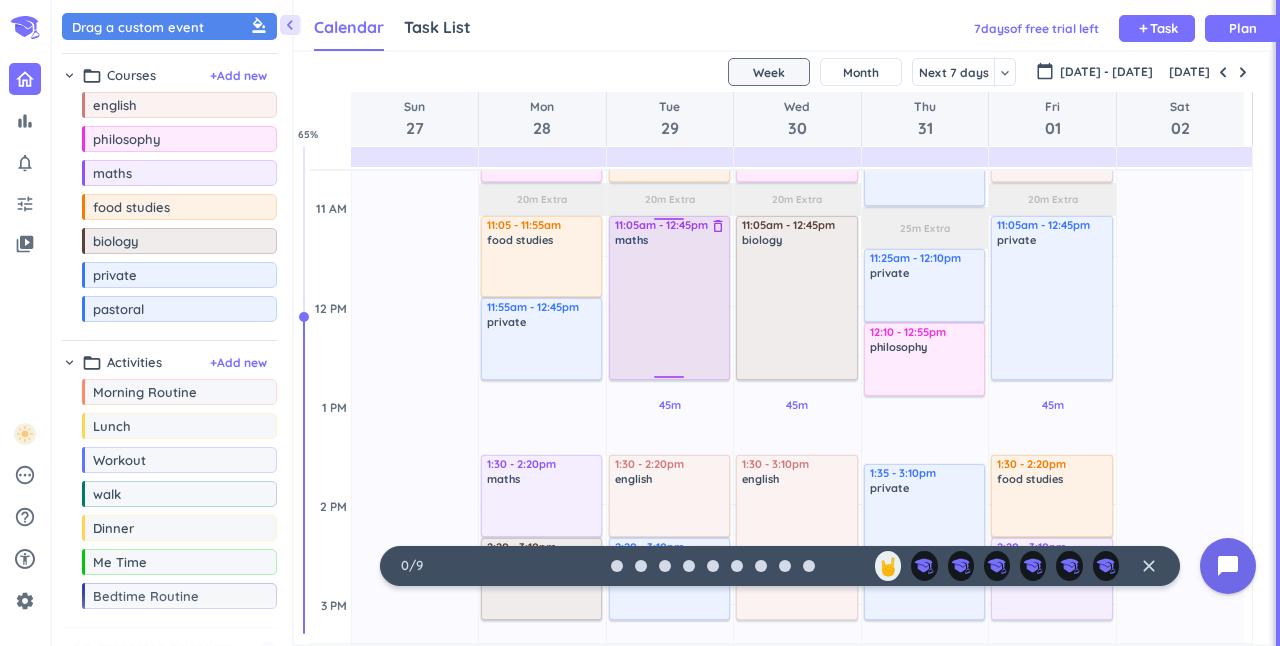 click at bounding box center [670, 312] 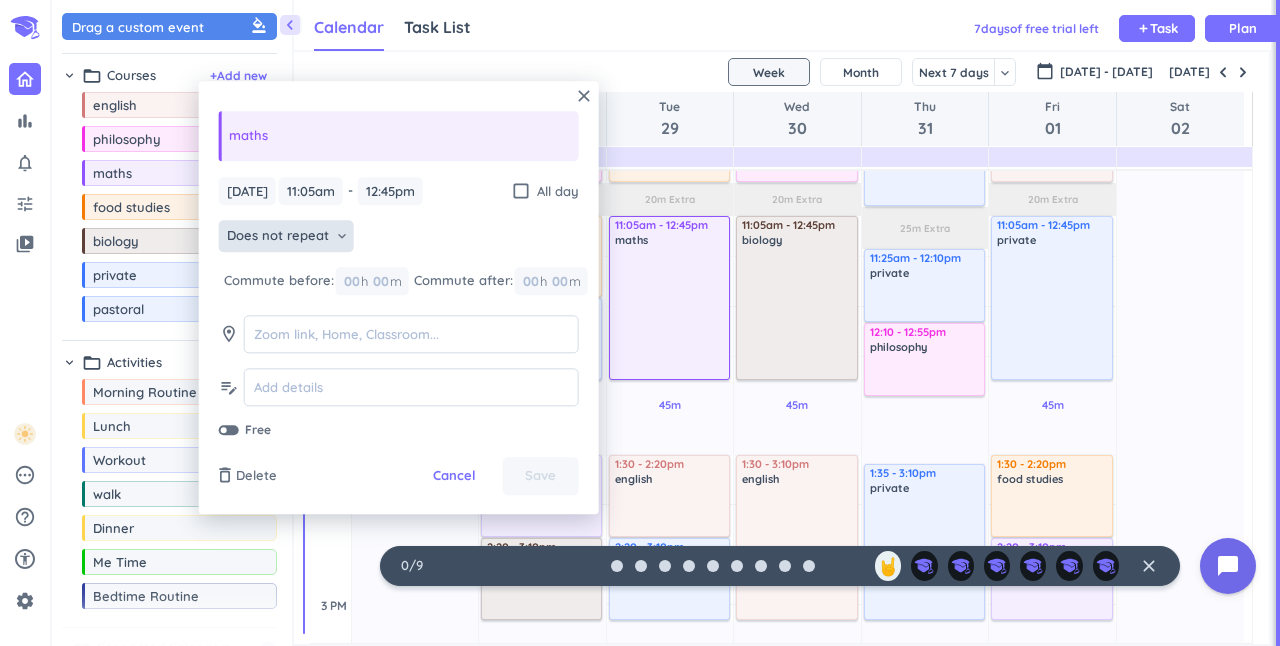 click on "Does not repeat keyboard_arrow_down" at bounding box center (286, 237) 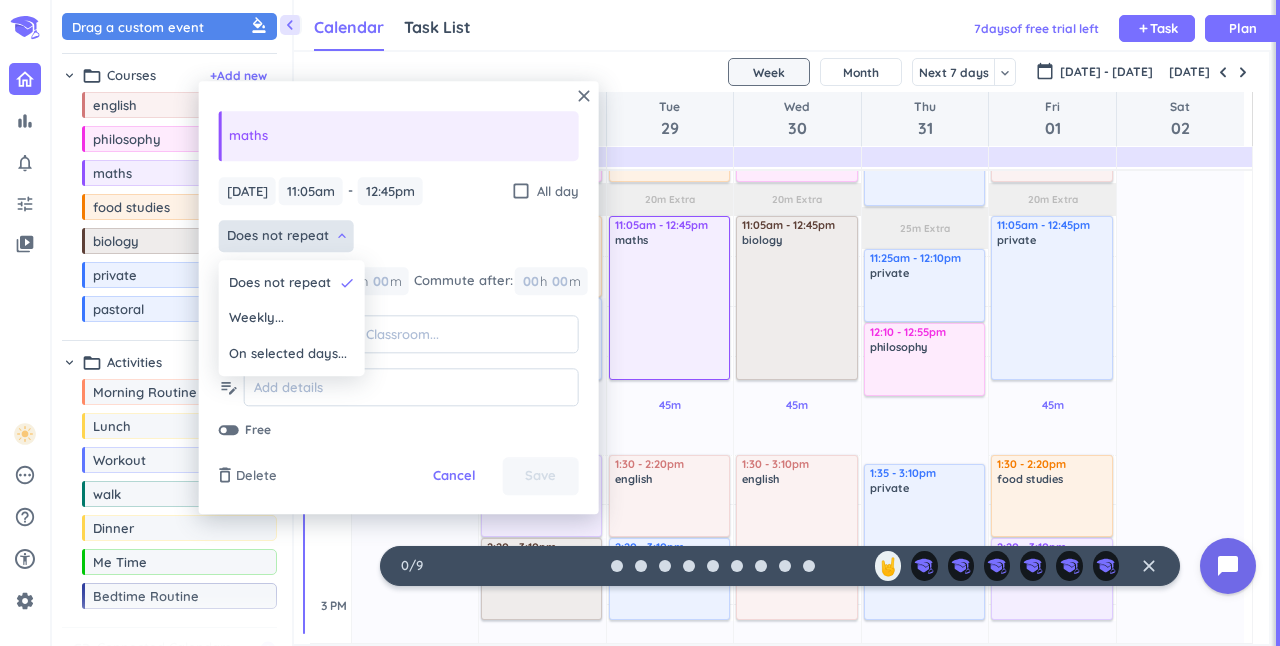 click at bounding box center [399, 297] 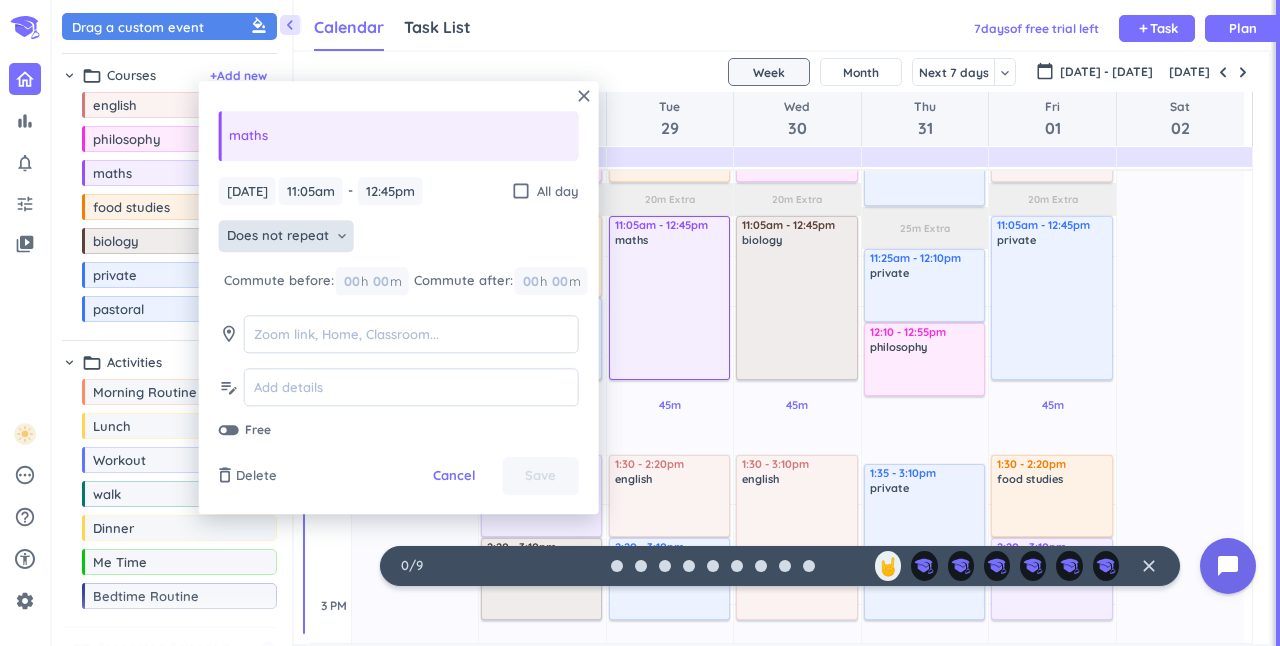 click on "Does not repeat" at bounding box center (278, 237) 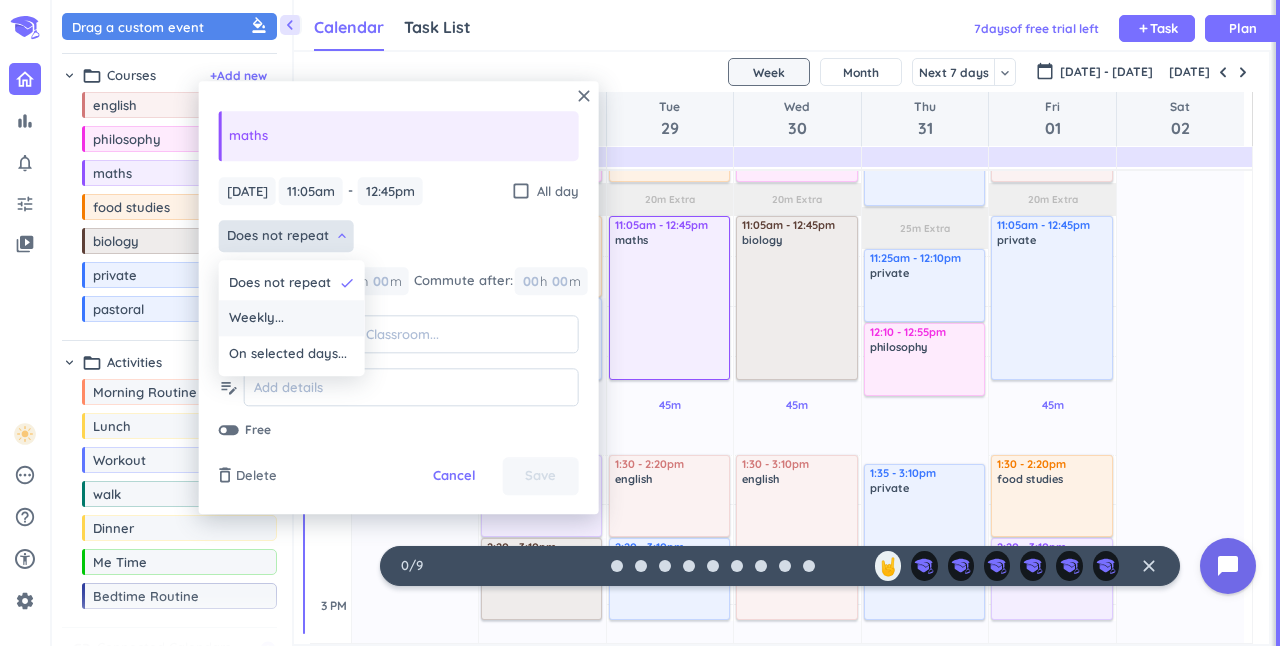 click on "Weekly..." at bounding box center (292, 319) 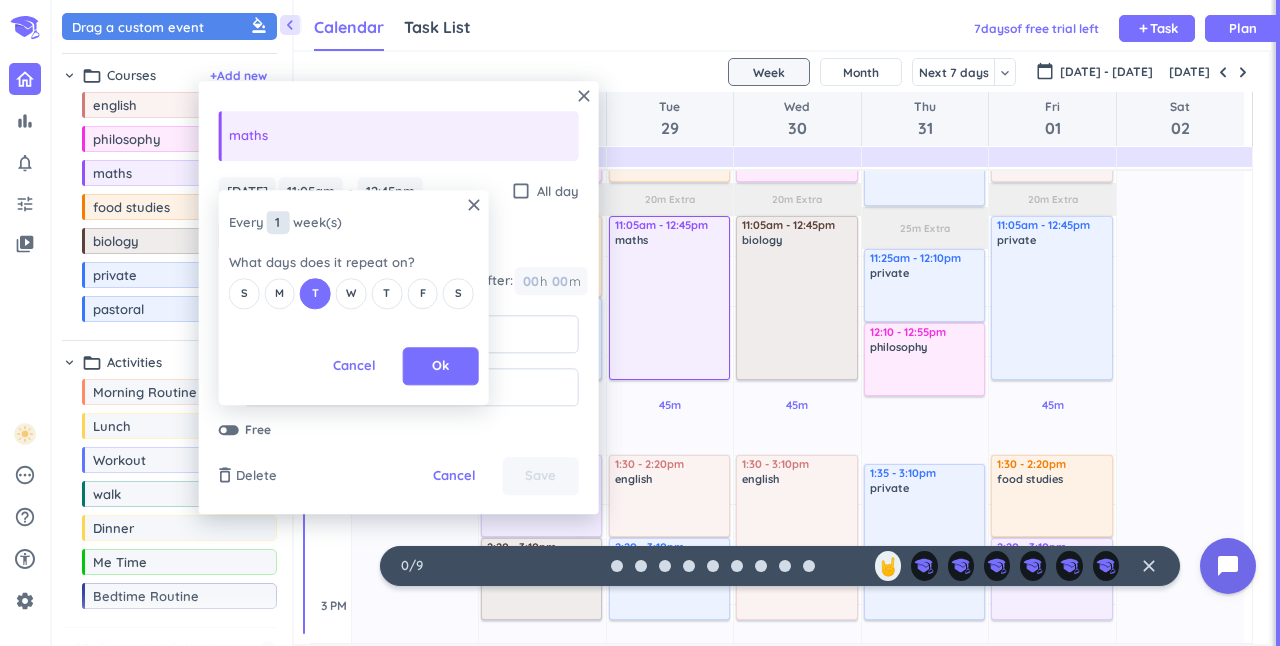 click on "1" at bounding box center [278, 223] 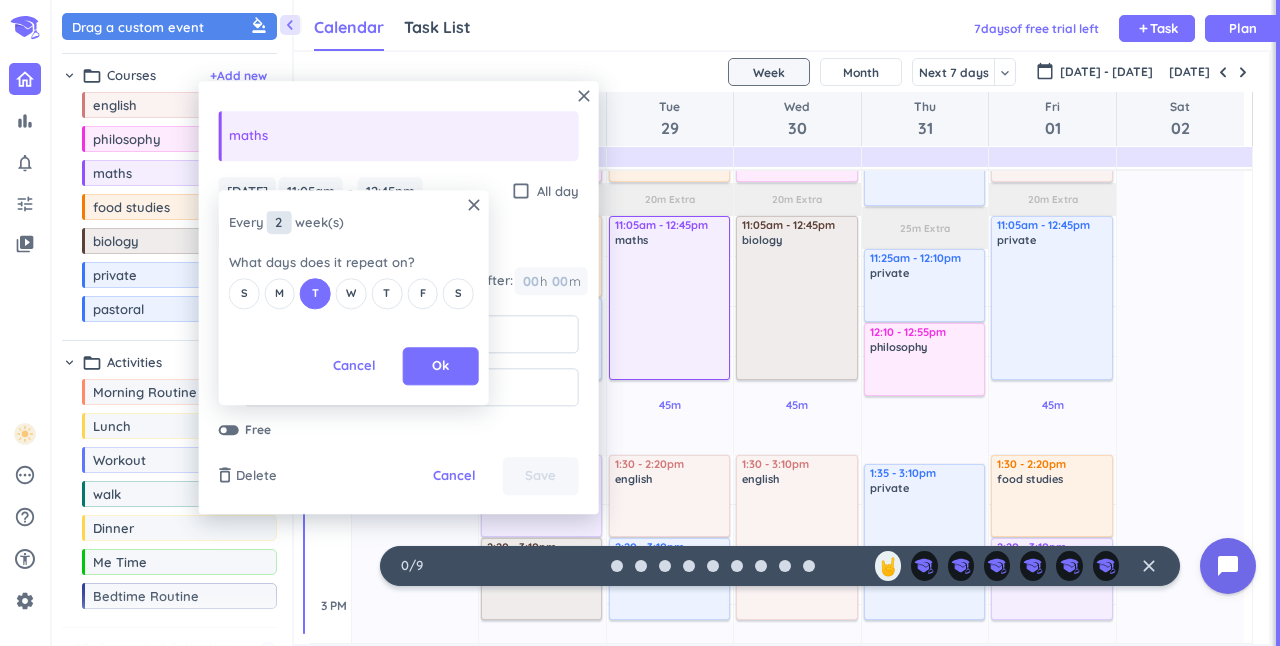type on "2" 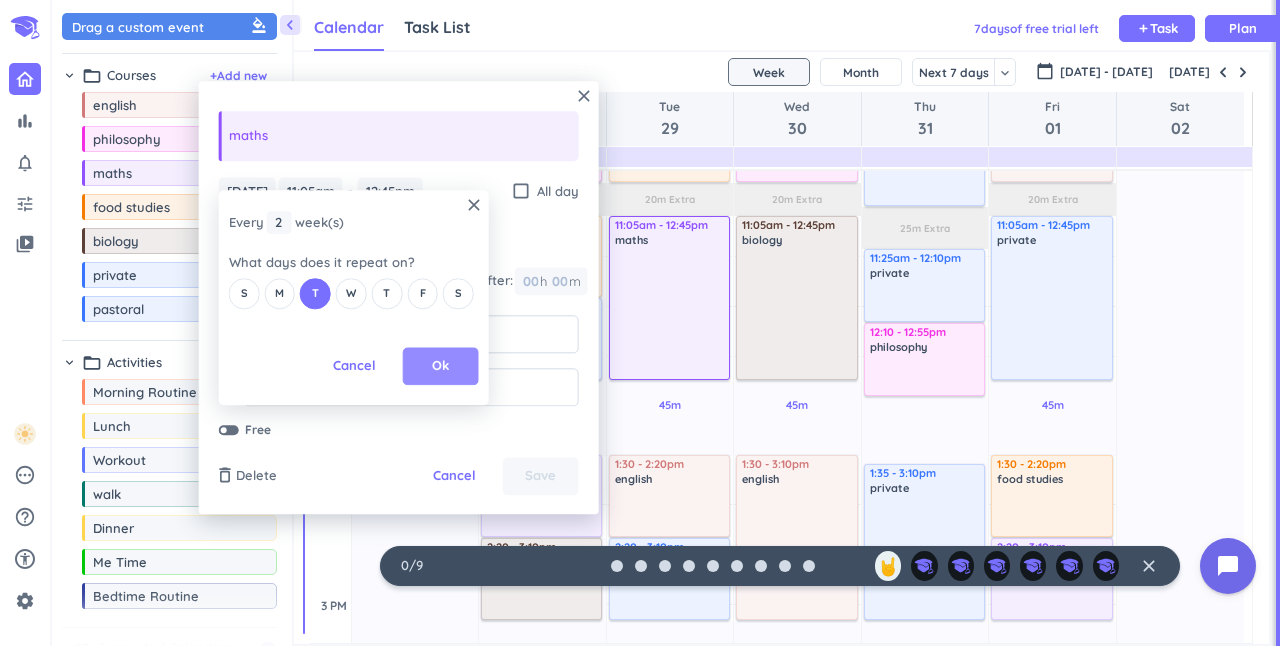 click on "Ok" at bounding box center [441, 367] 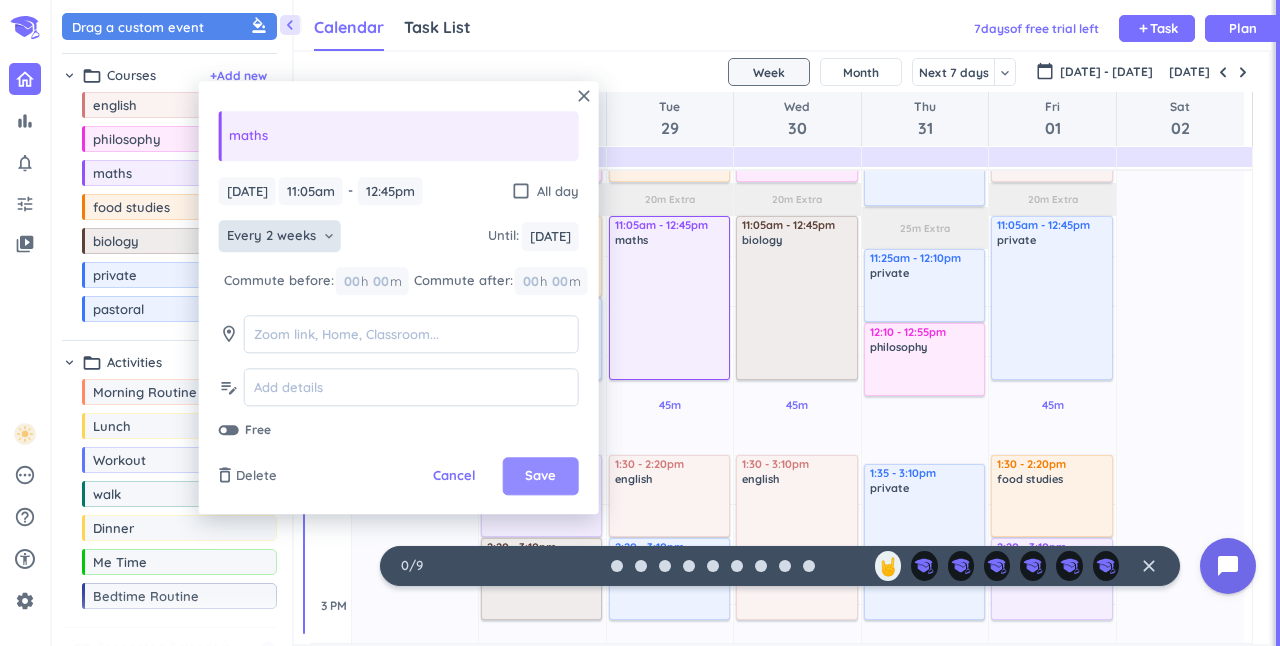 click on "Save" at bounding box center (540, 477) 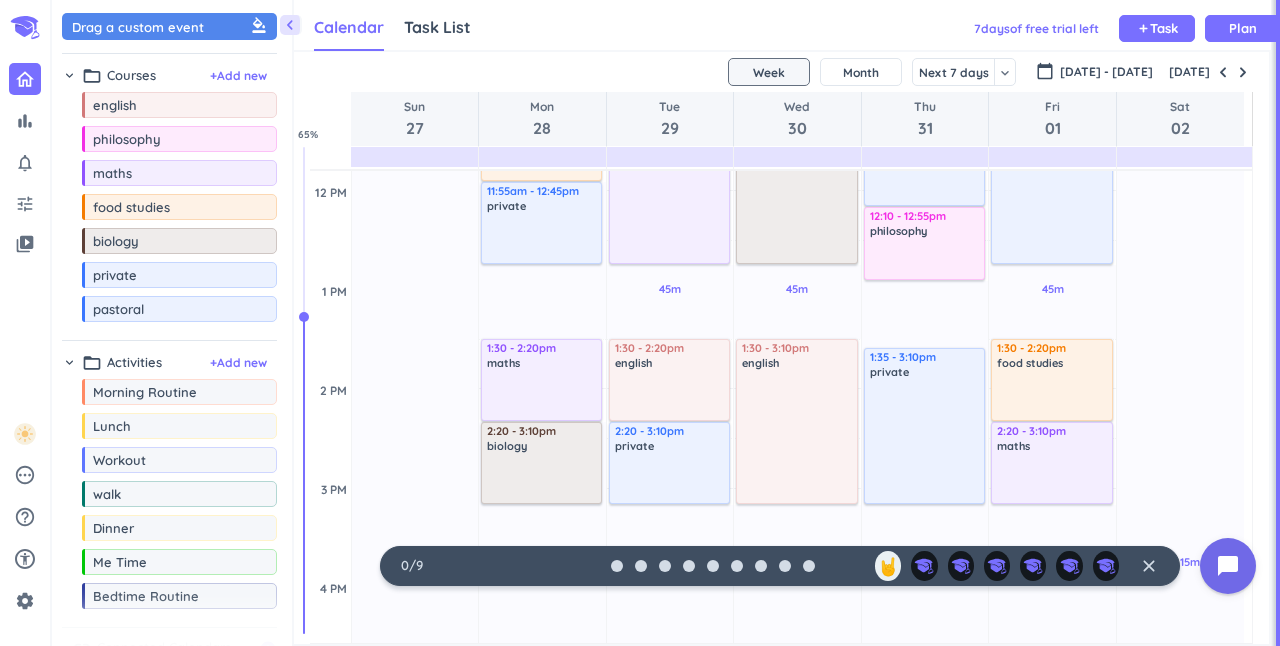 scroll, scrollTop: 796, scrollLeft: 0, axis: vertical 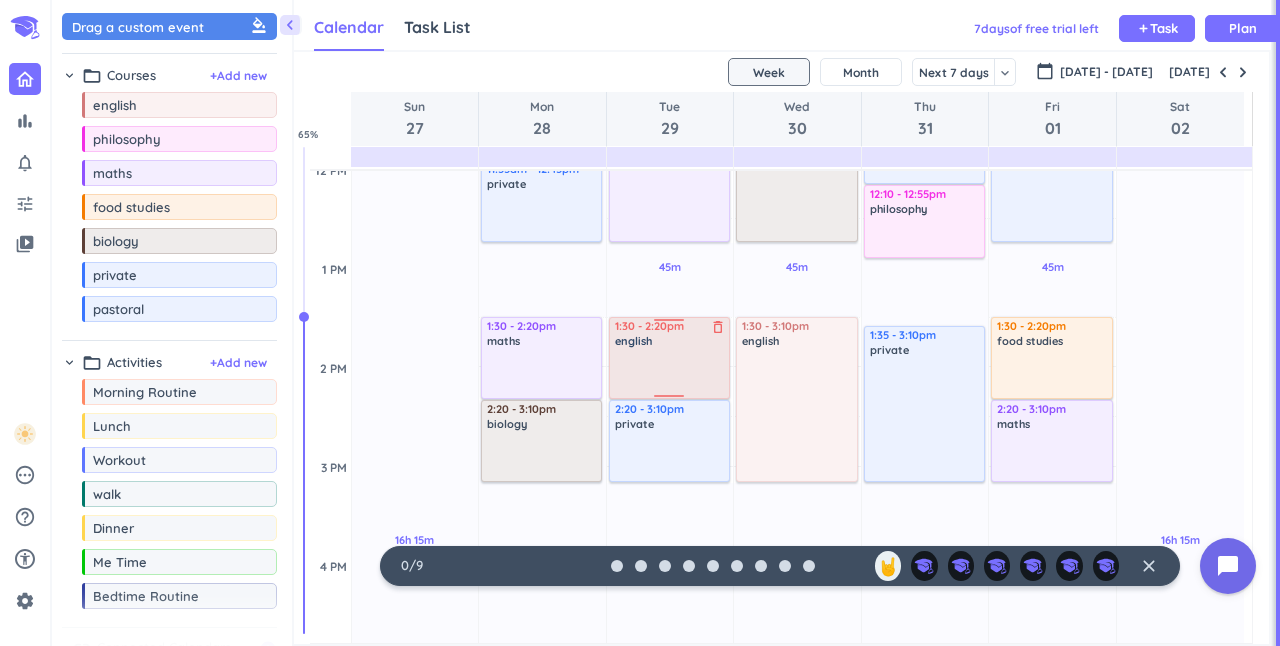 click on "english  delete_outline" at bounding box center [670, 364] 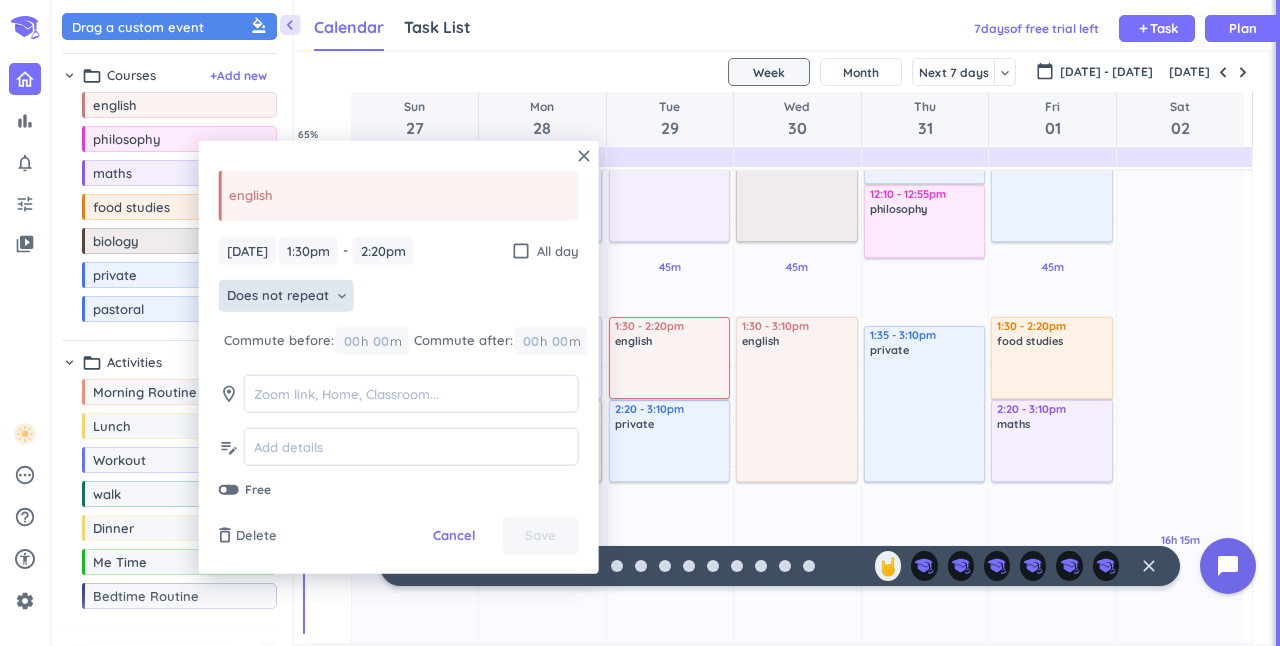 click on "Does not repeat" at bounding box center (278, 296) 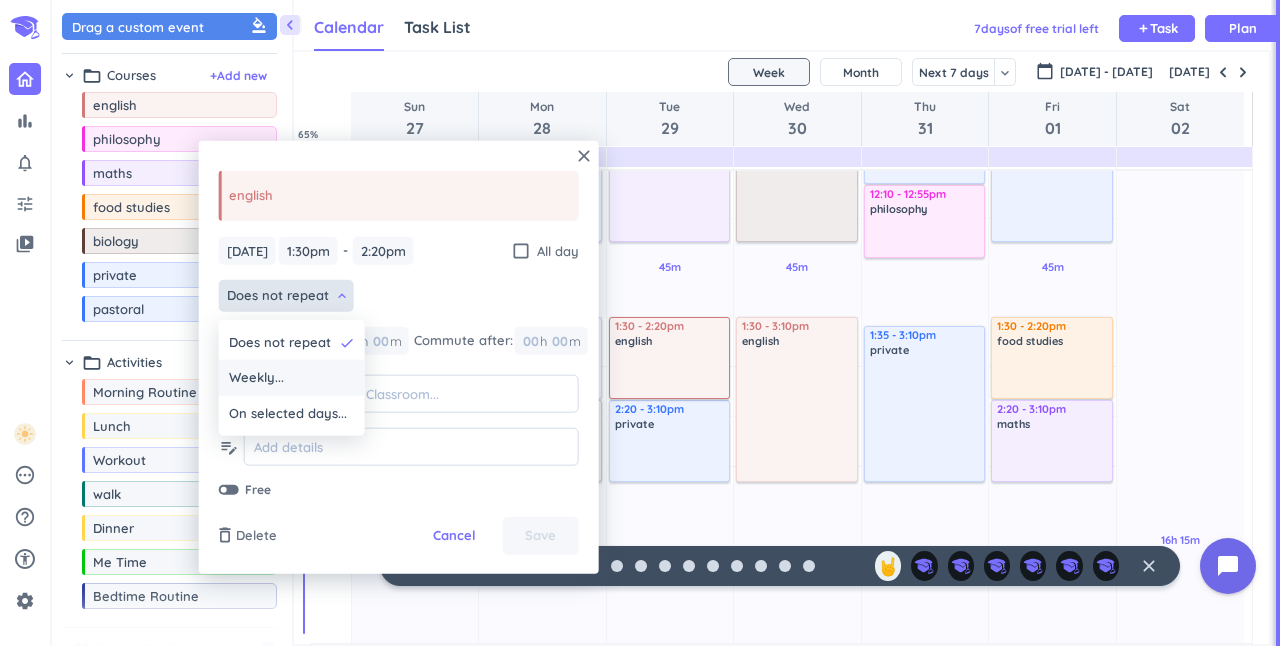 click on "Weekly..." at bounding box center (292, 378) 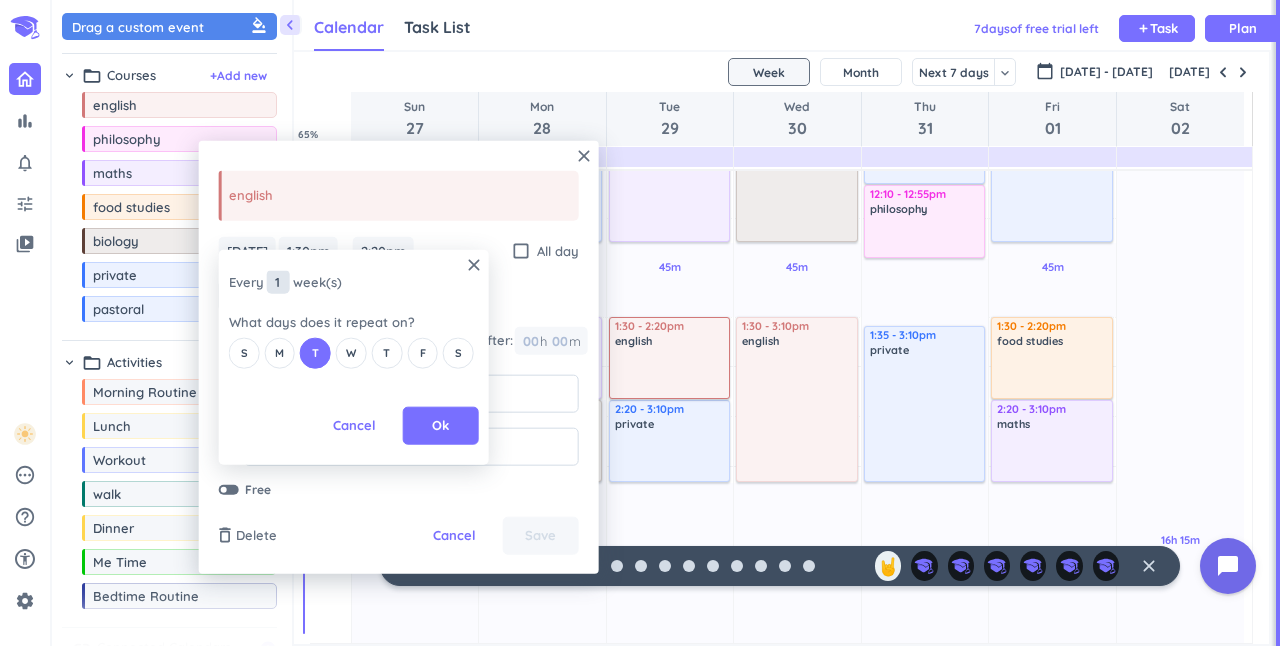 click on "1" at bounding box center (278, 282) 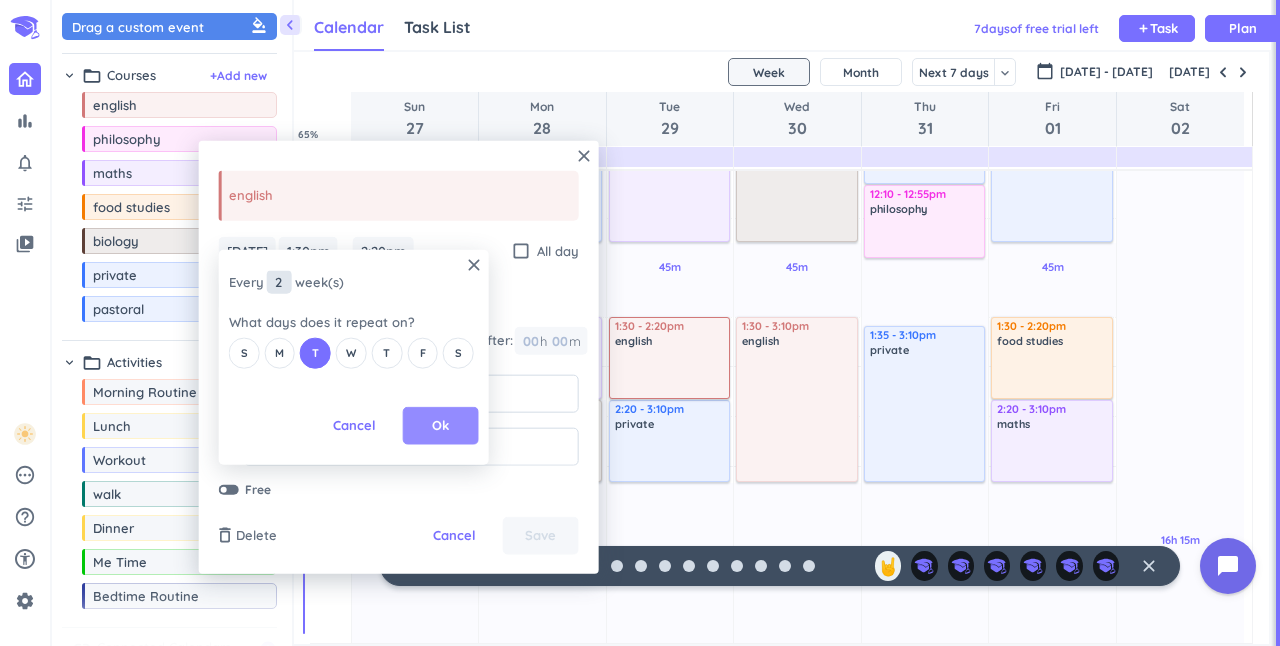 type on "2" 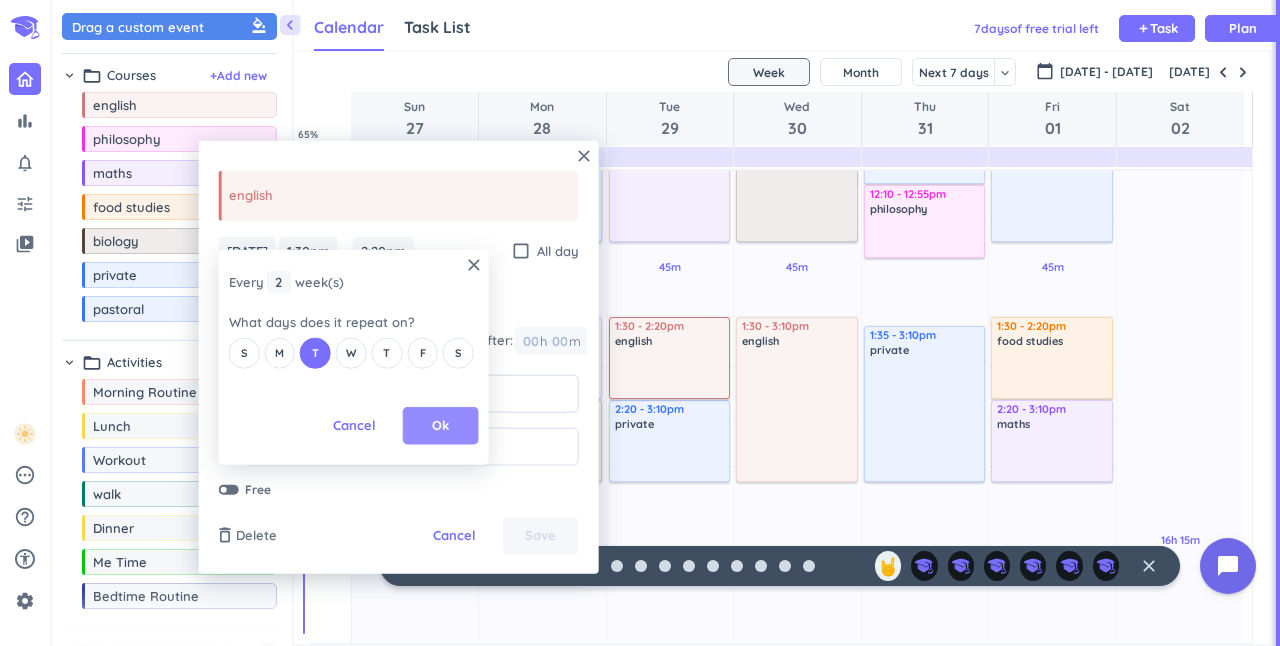 click on "Ok" at bounding box center [440, 426] 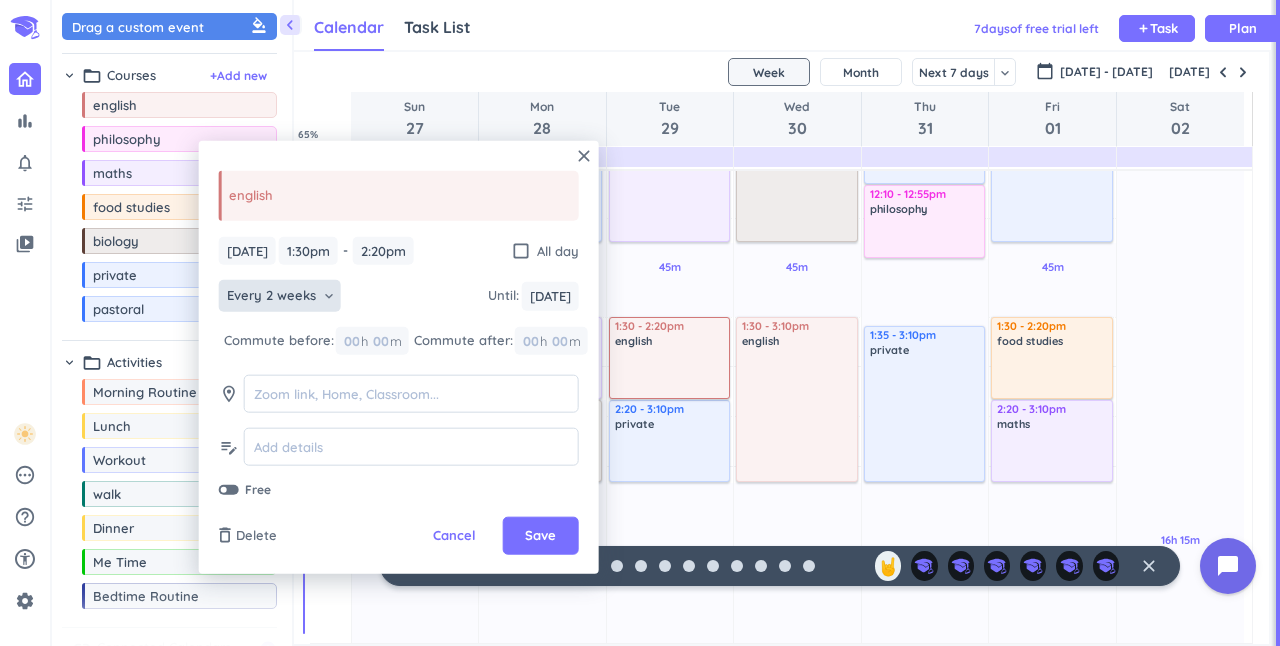 click on "close english  [DATE] [DATE]   1:30pm 1:30pm - 2:20pm 2:20pm check_box_outline_blank All day Every 2 weeks keyboard_arrow_down Until :  [DATE] [DATE] Commute before: 00 h 00 m Commute after: 00 h 00 m room edit_note Free delete_outline Delete Cancel Save" at bounding box center (399, 357) 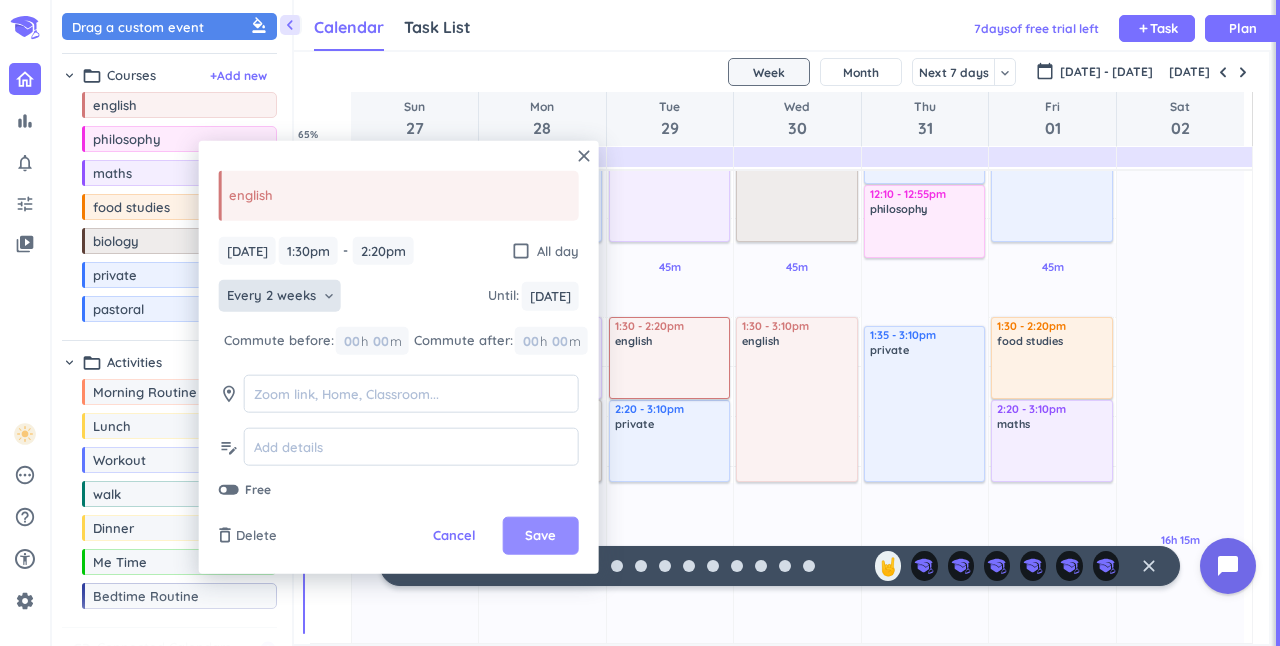 click on "Save" at bounding box center (540, 536) 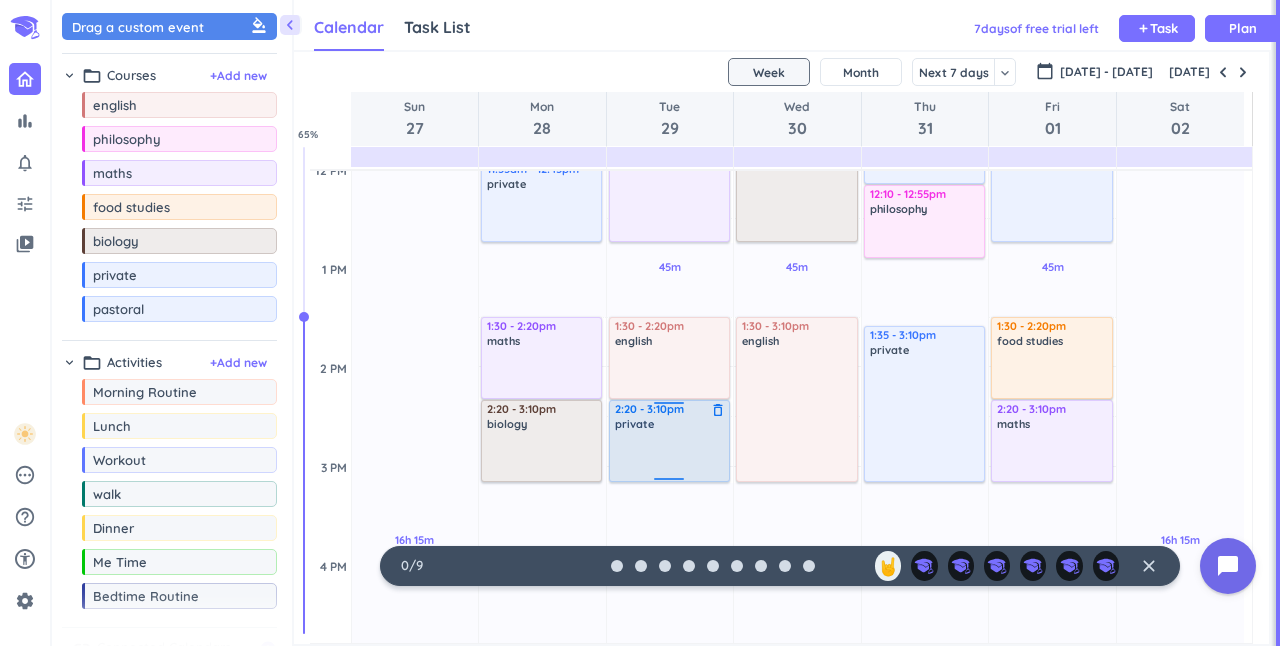 click at bounding box center (670, 455) 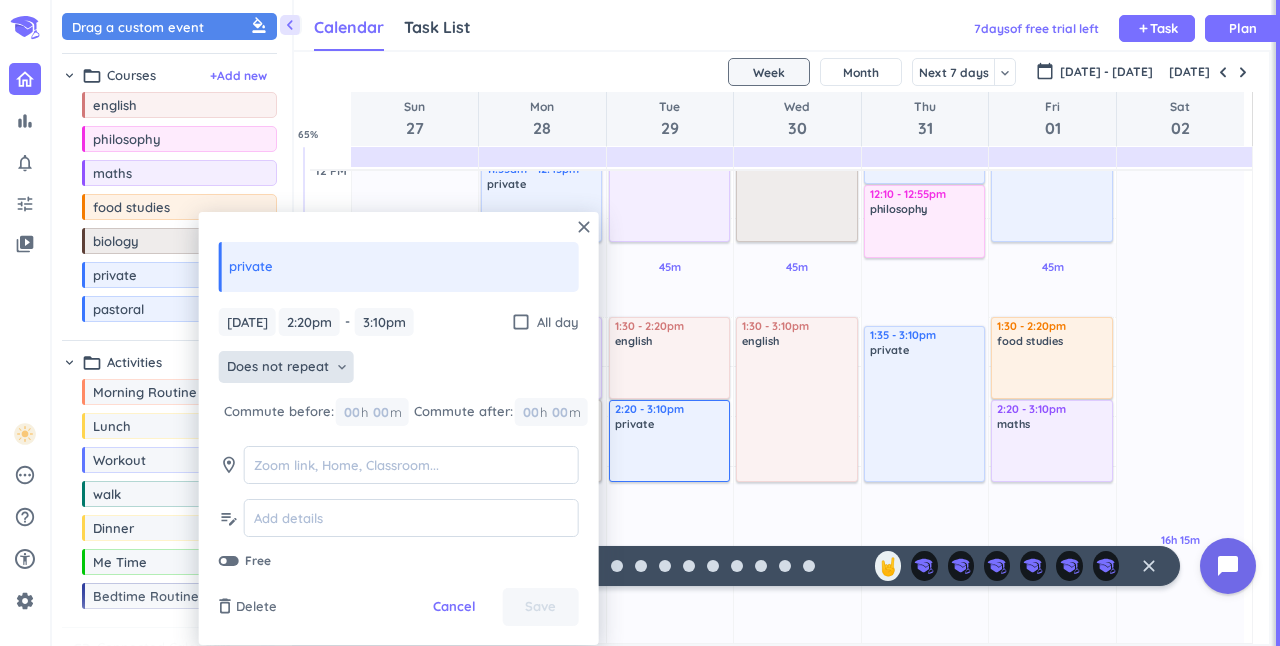 click on "Does not repeat" at bounding box center [278, 367] 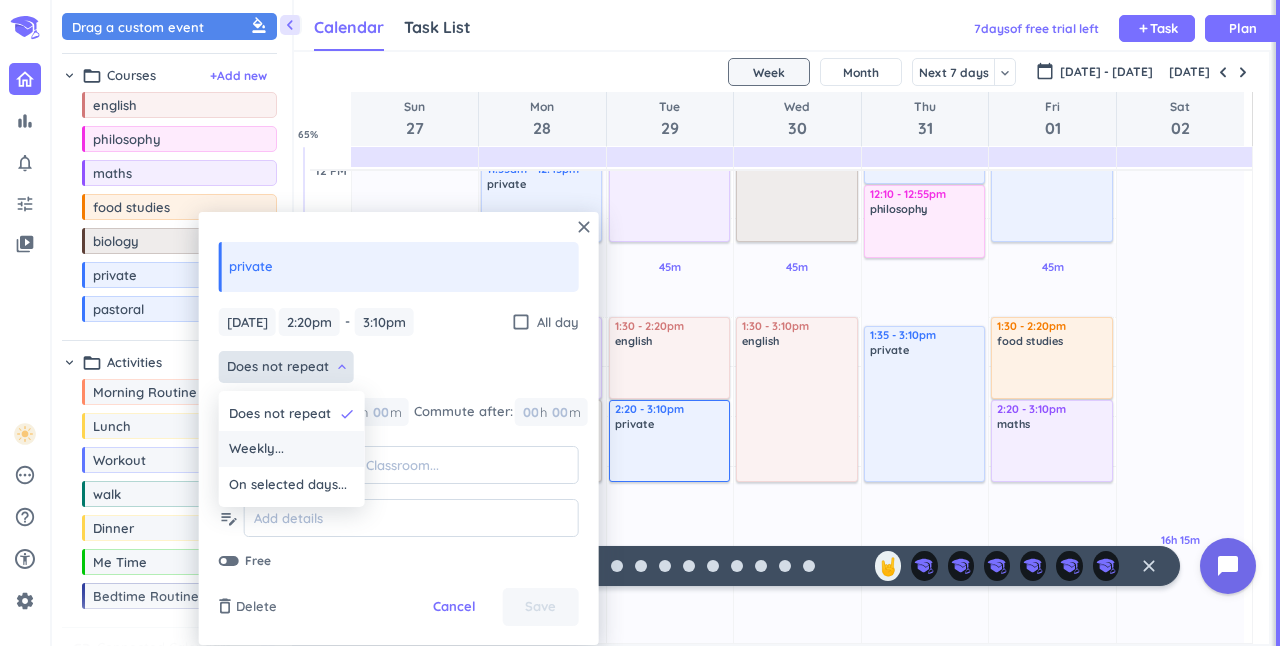 click on "Weekly..." at bounding box center (256, 449) 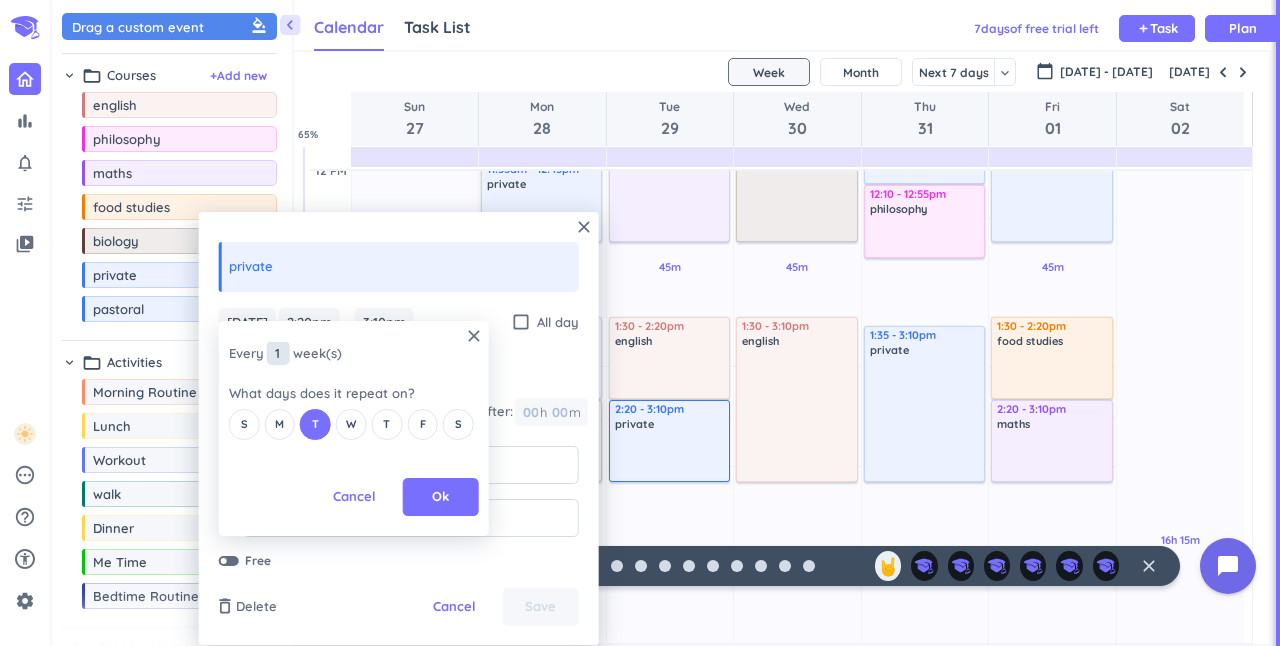 click on "1" at bounding box center (278, 353) 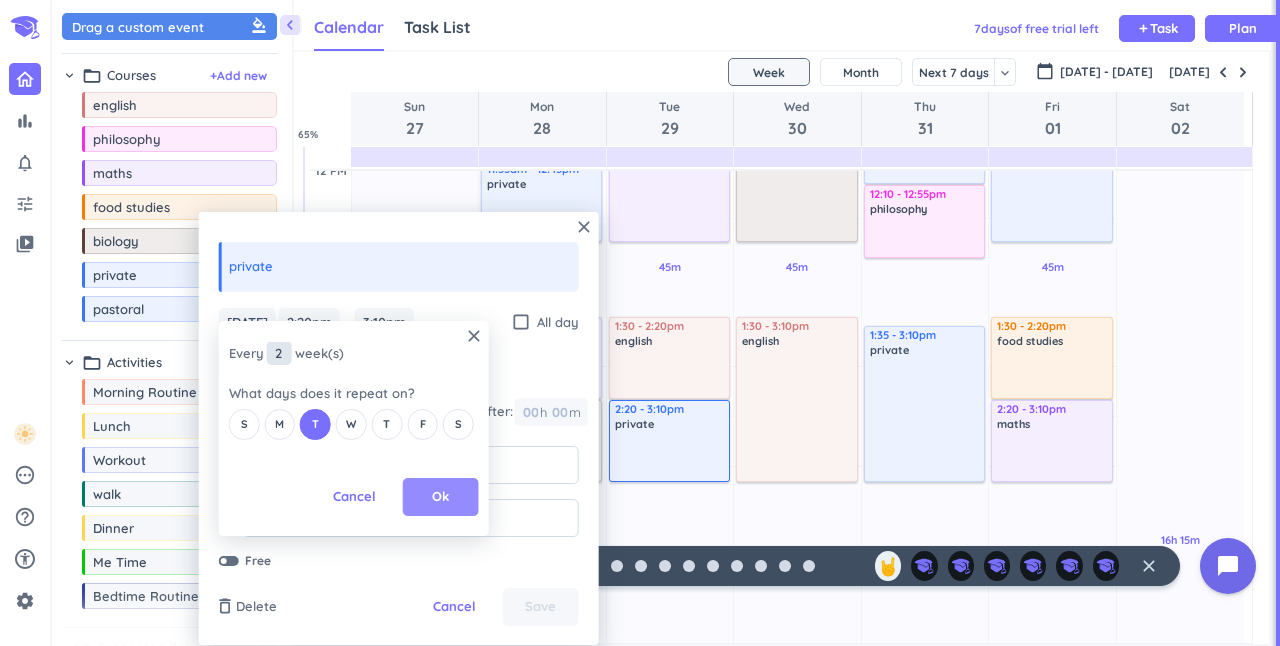 type on "2" 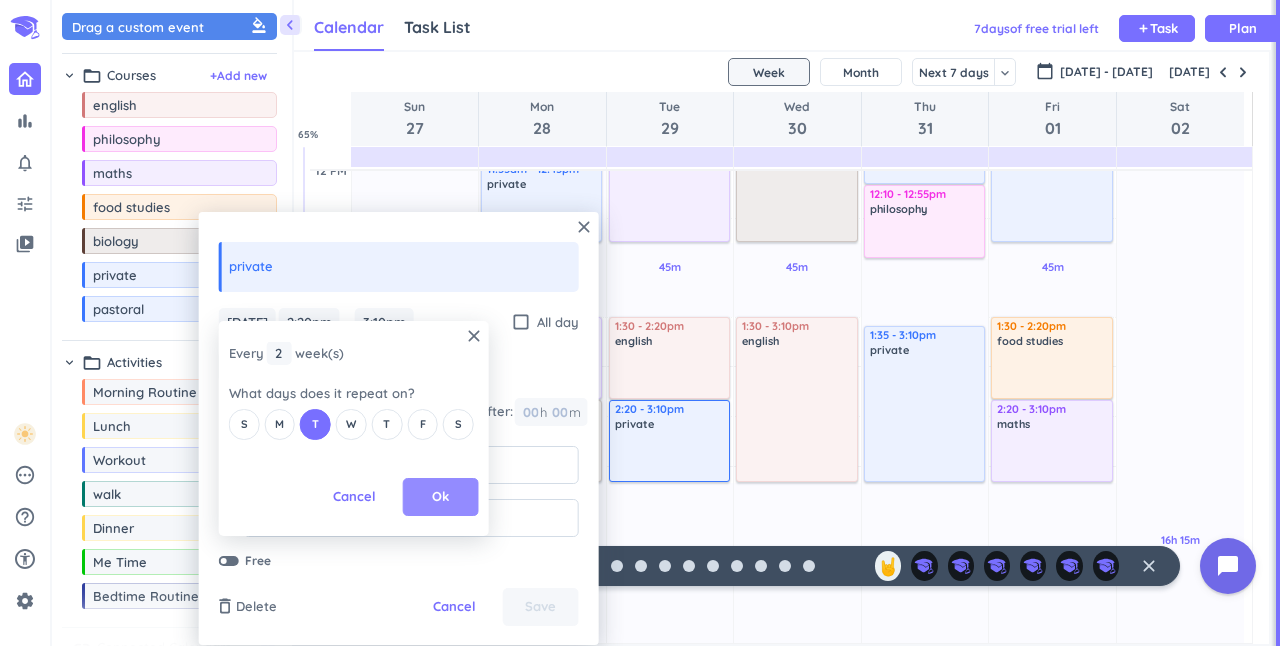 click on "Ok" at bounding box center [441, 497] 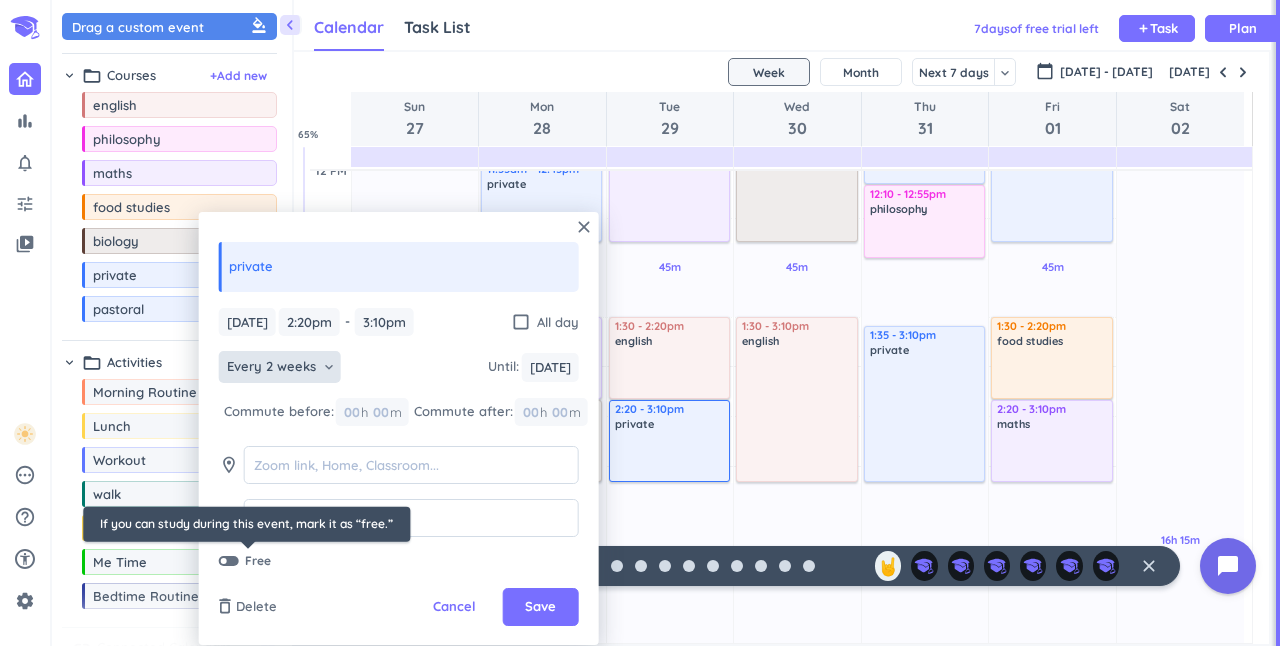 click on "Free" at bounding box center (248, 561) 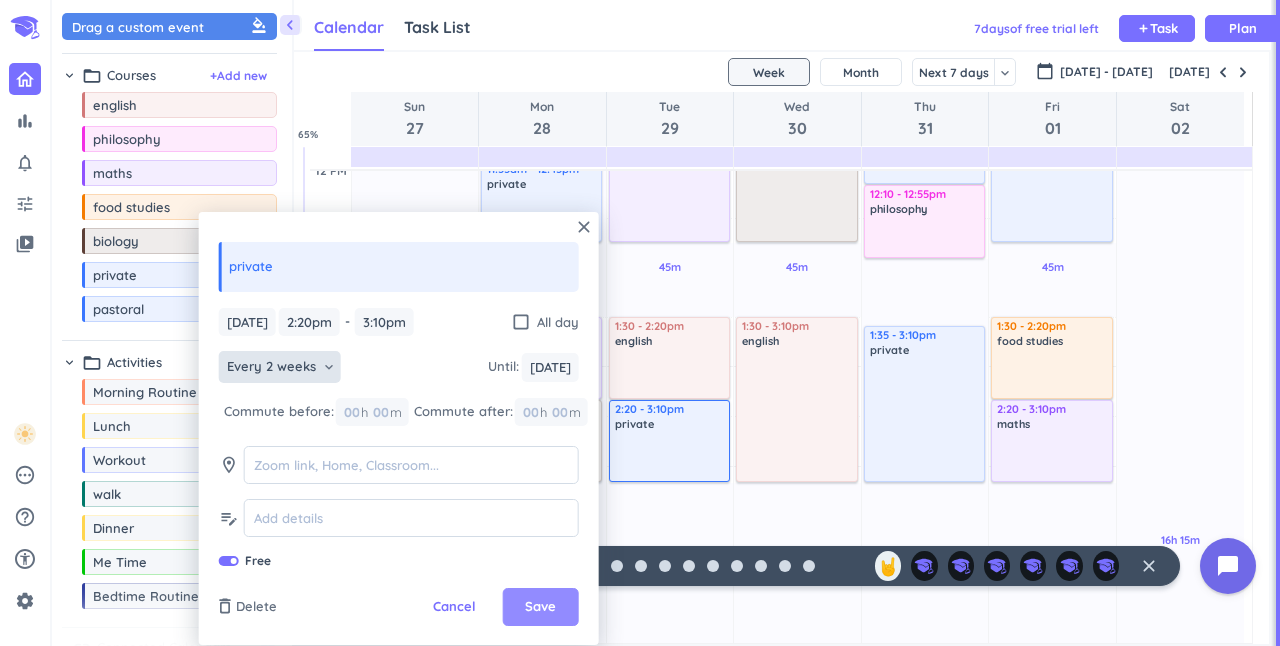 click on "Save" at bounding box center [540, 607] 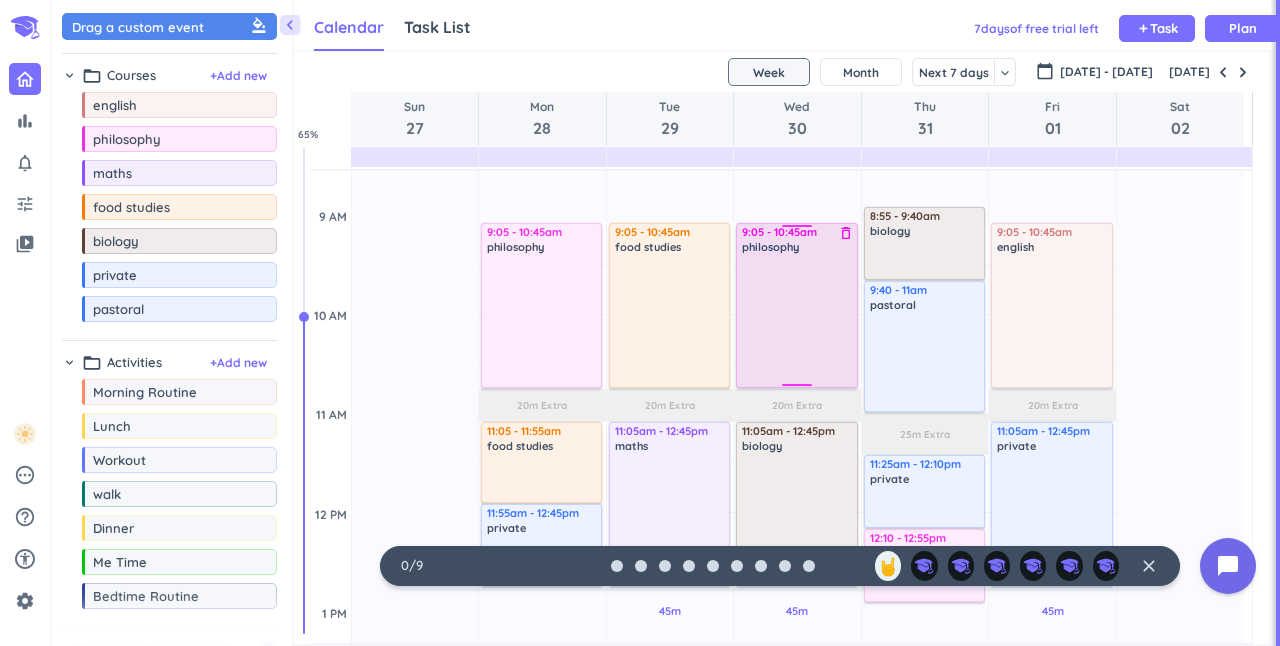 scroll, scrollTop: 450, scrollLeft: 0, axis: vertical 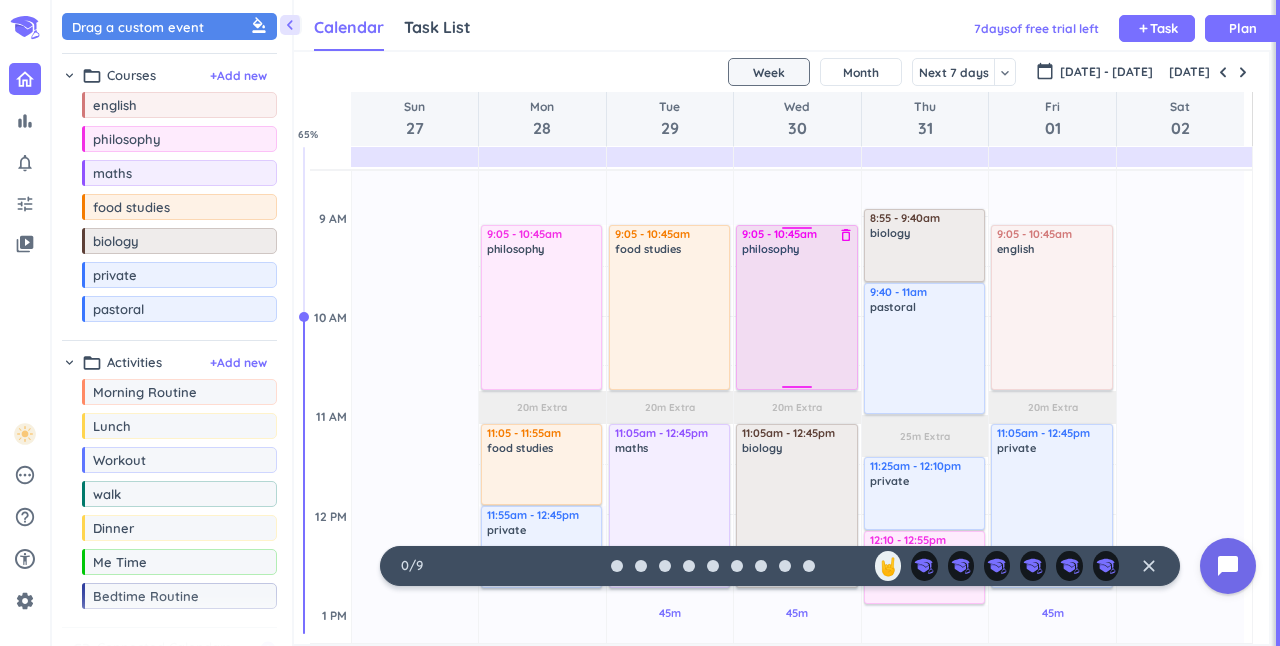 click at bounding box center [797, 322] 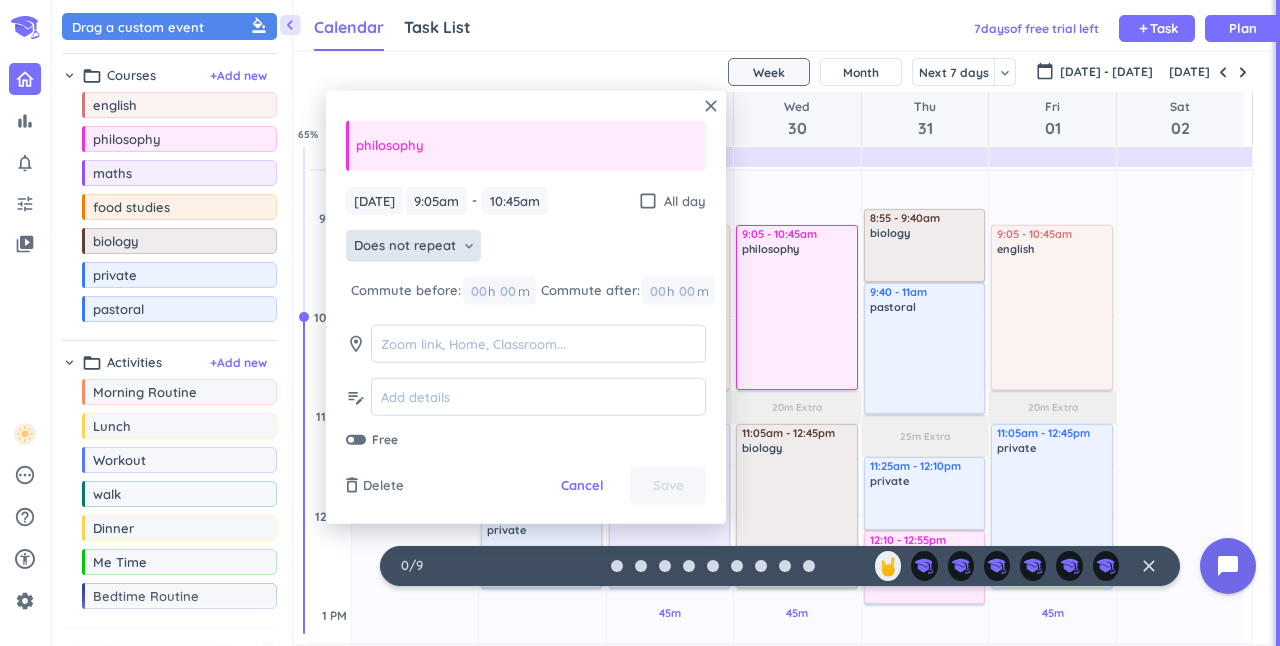click on "Does not repeat keyboard_arrow_down" at bounding box center (413, 245) 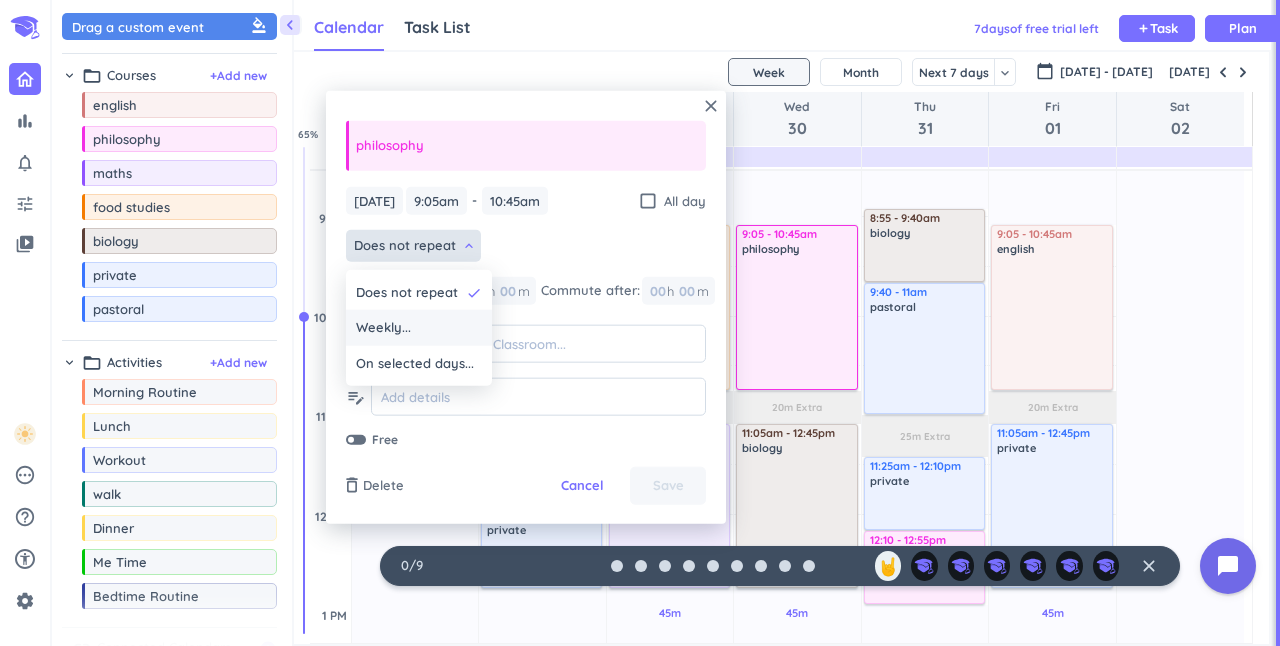 click on "Weekly..." at bounding box center (419, 328) 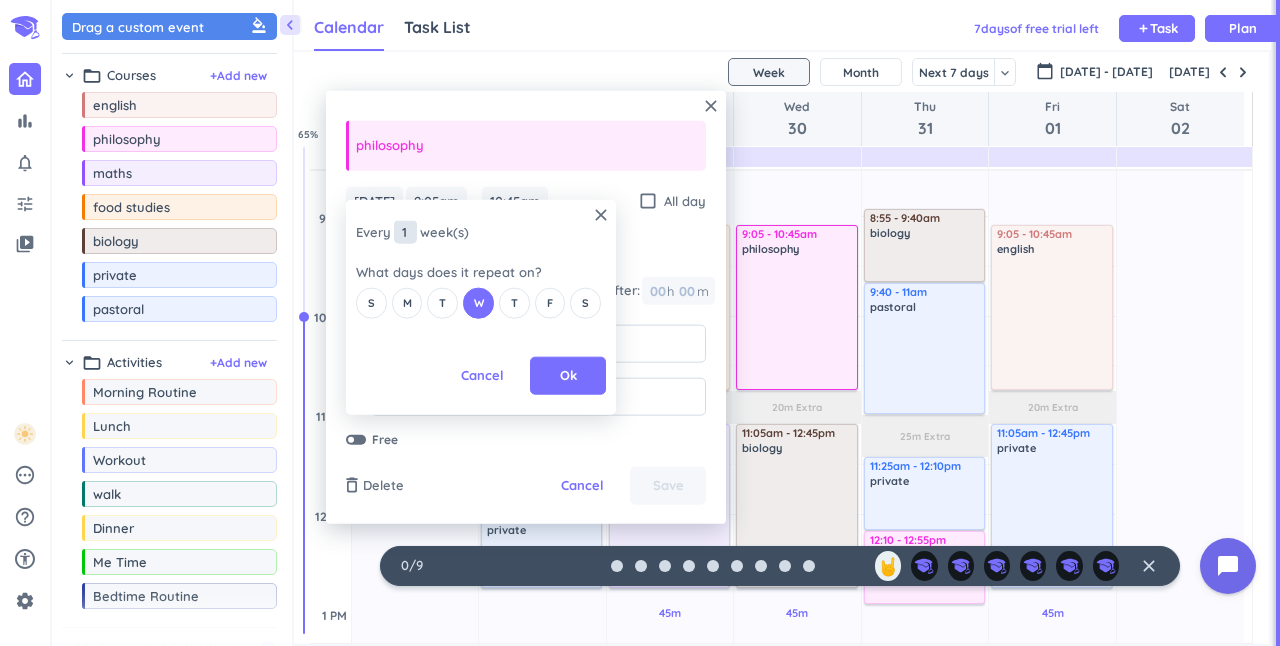 click on "1" at bounding box center (405, 232) 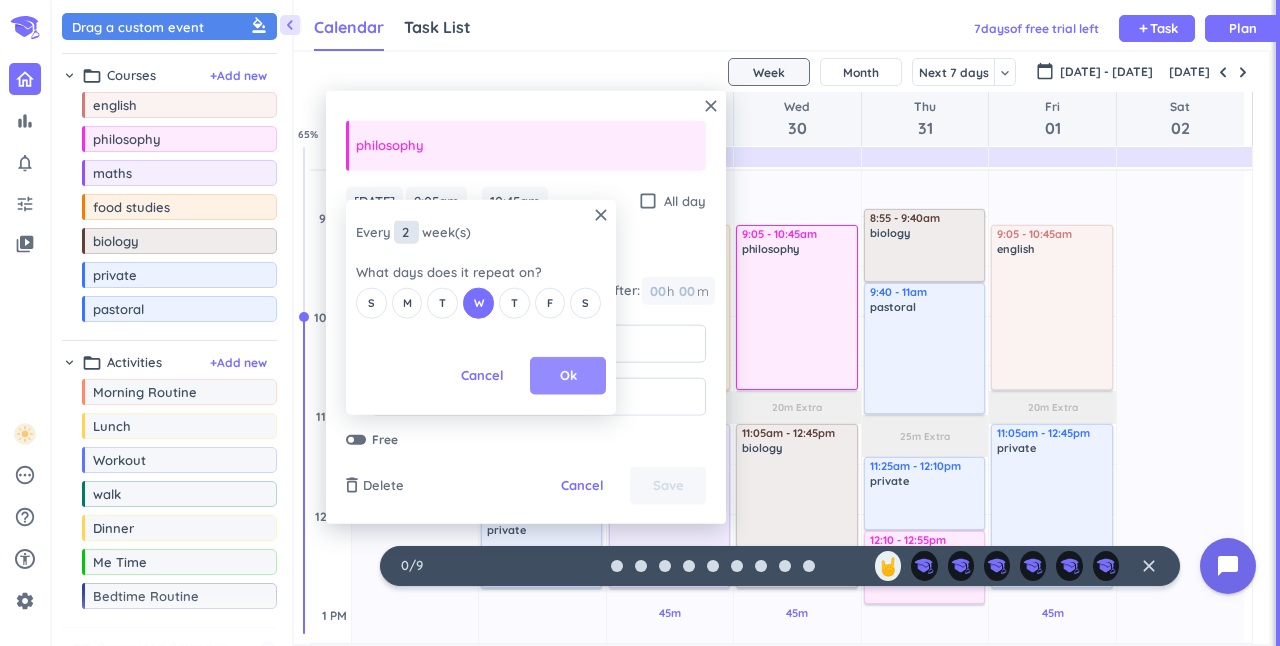 type on "2" 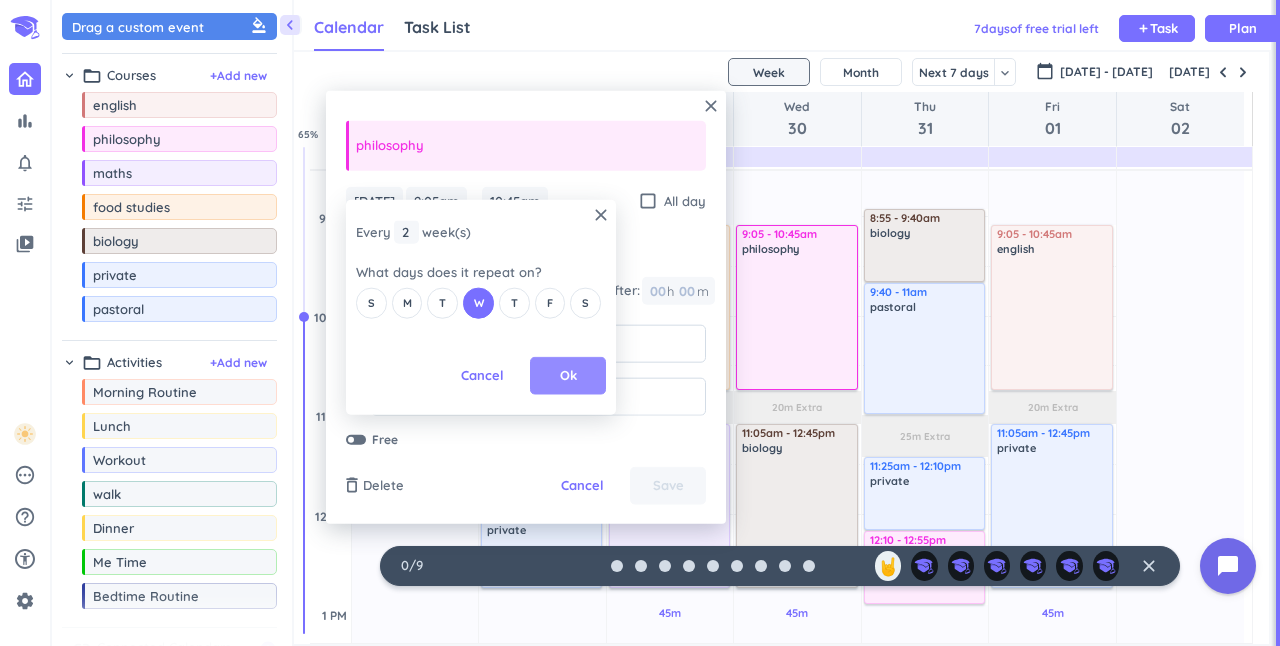 click on "Ok" at bounding box center (568, 376) 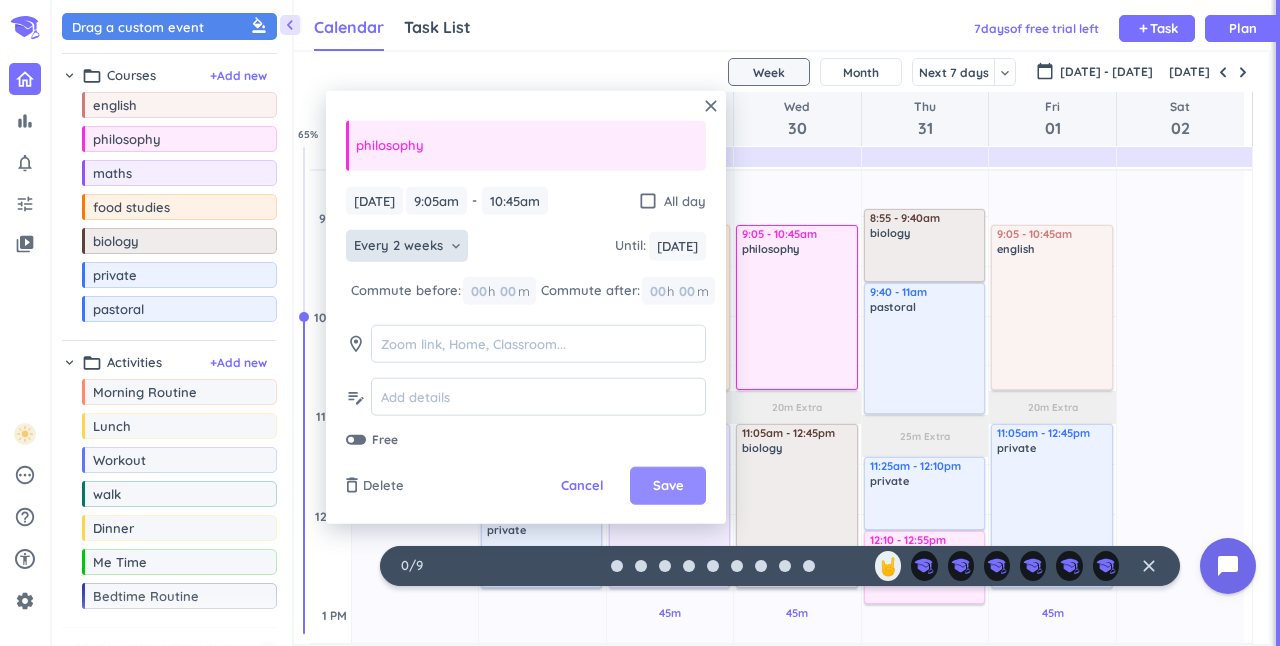 click on "Save" at bounding box center (668, 486) 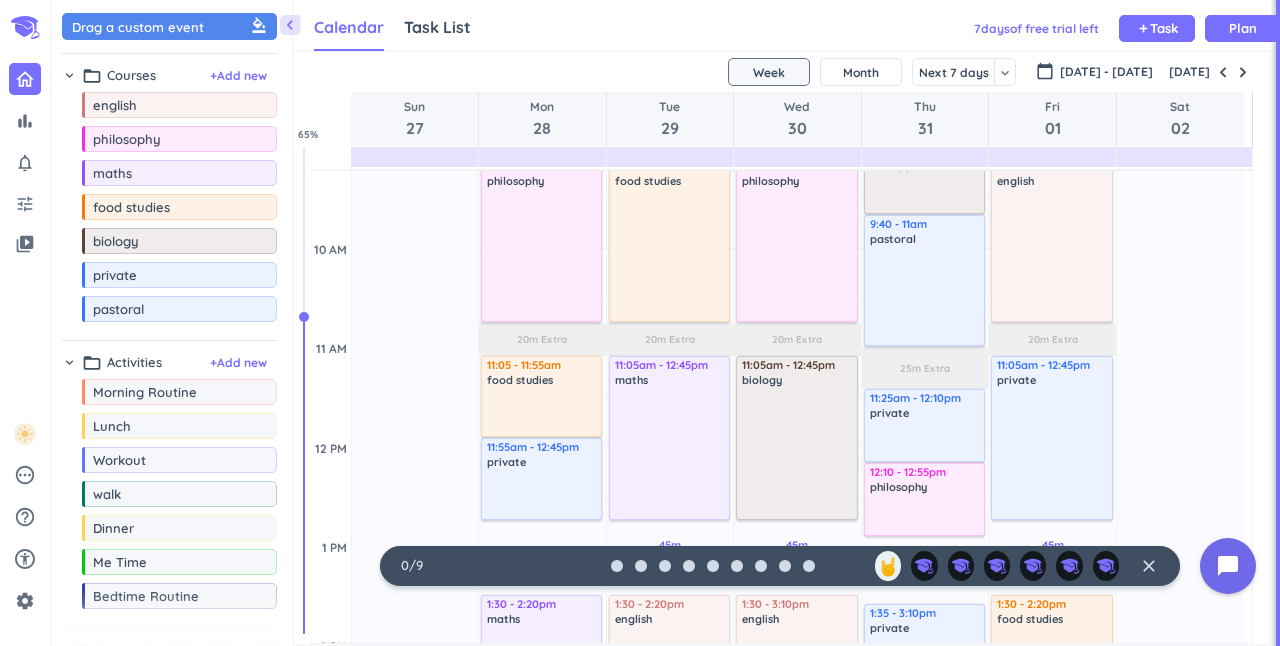 scroll, scrollTop: 530, scrollLeft: 0, axis: vertical 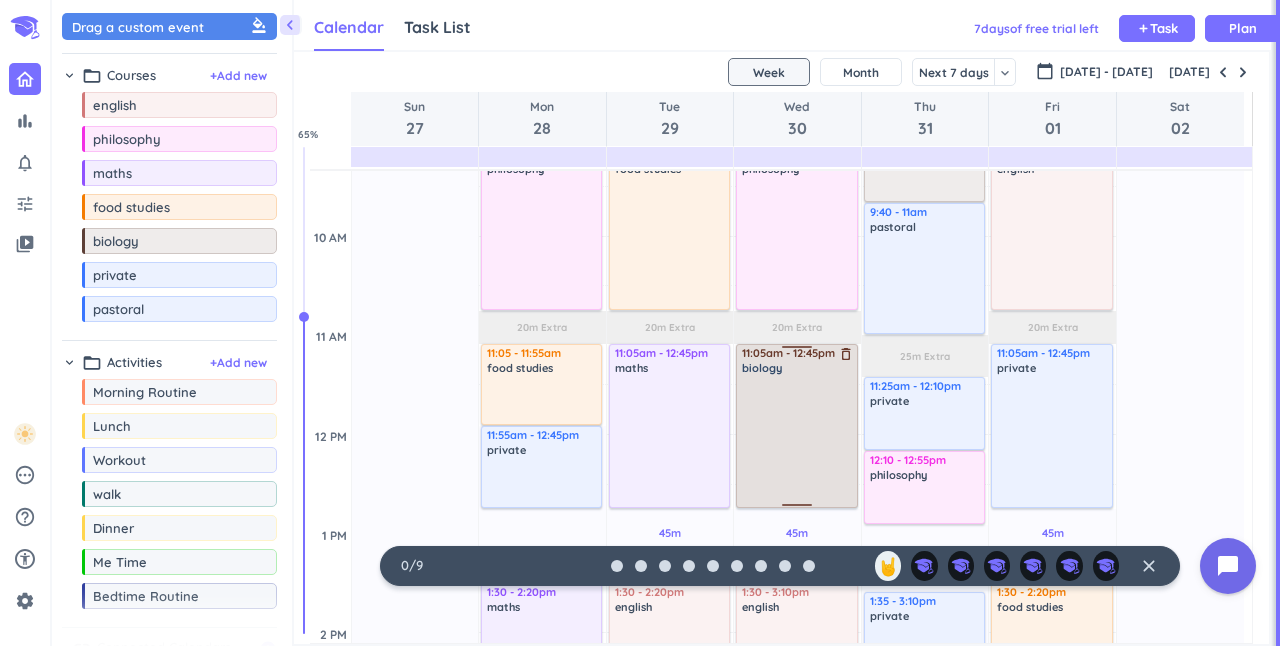 click at bounding box center (797, 440) 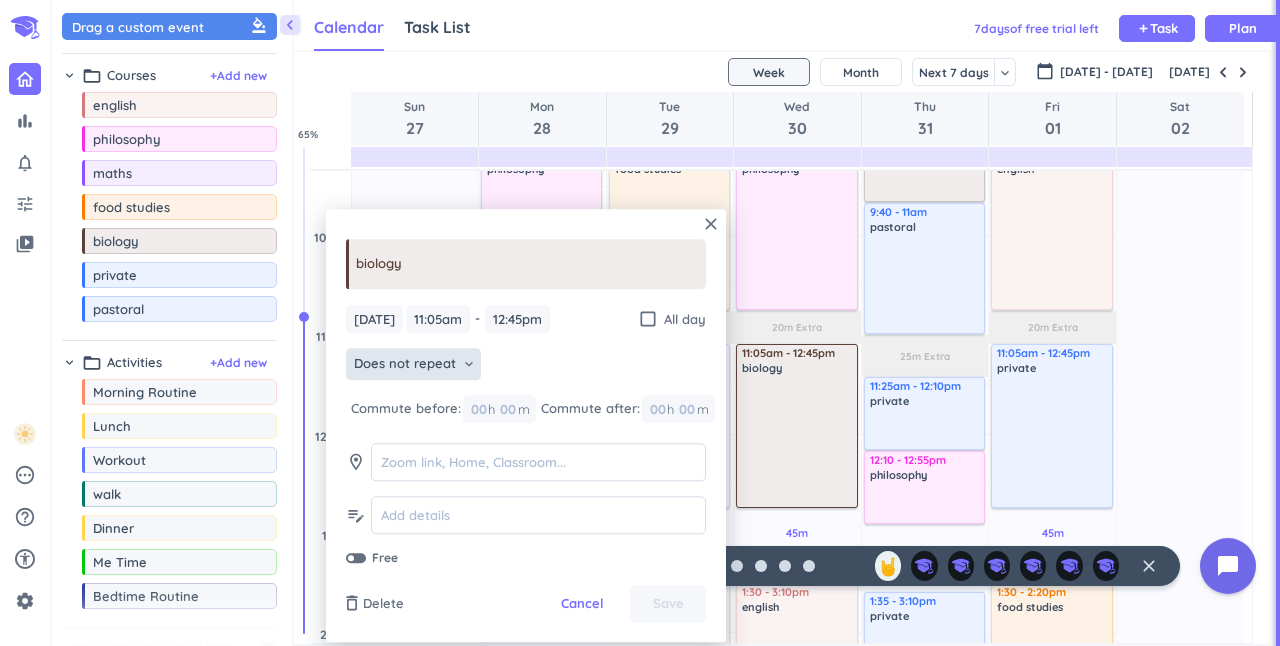 click on "Does not repeat" at bounding box center (405, 365) 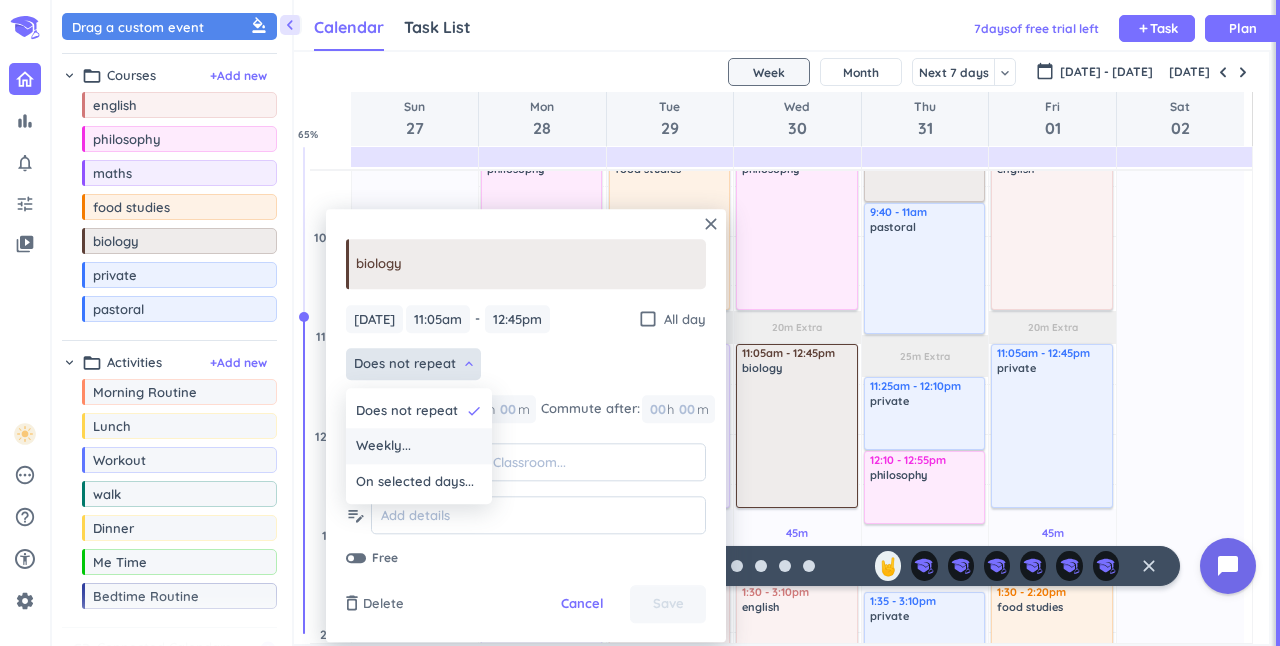 click on "Weekly..." at bounding box center (383, 447) 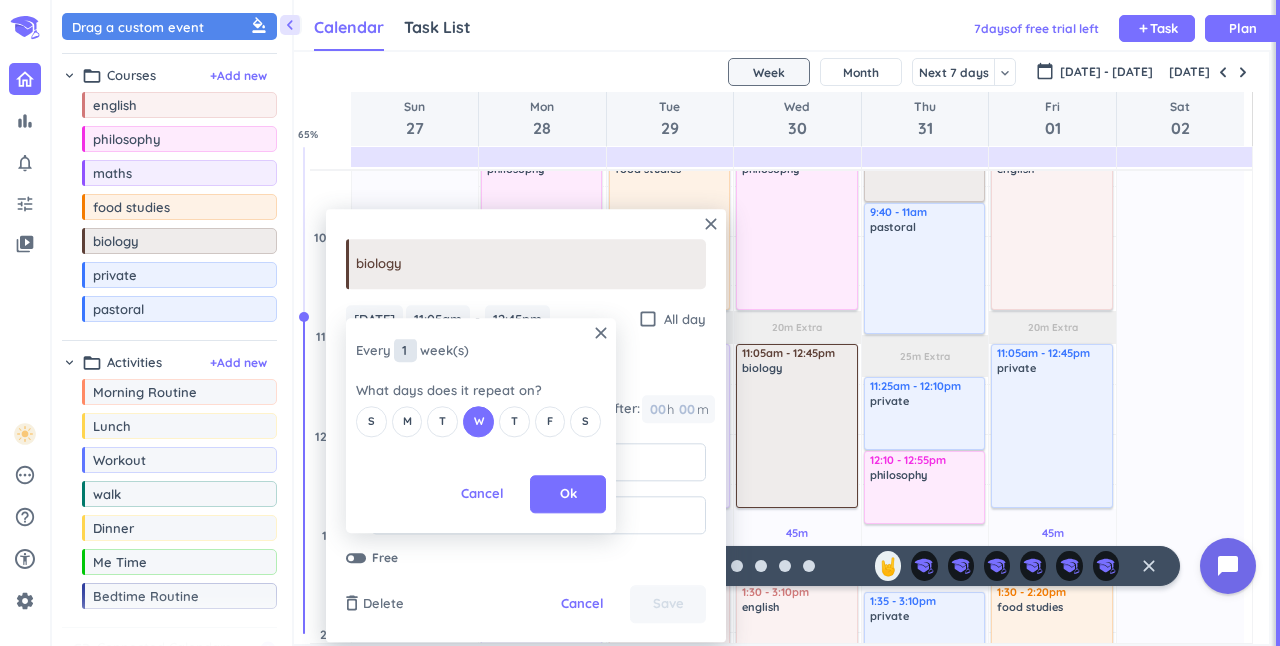 click on "1" at bounding box center [405, 351] 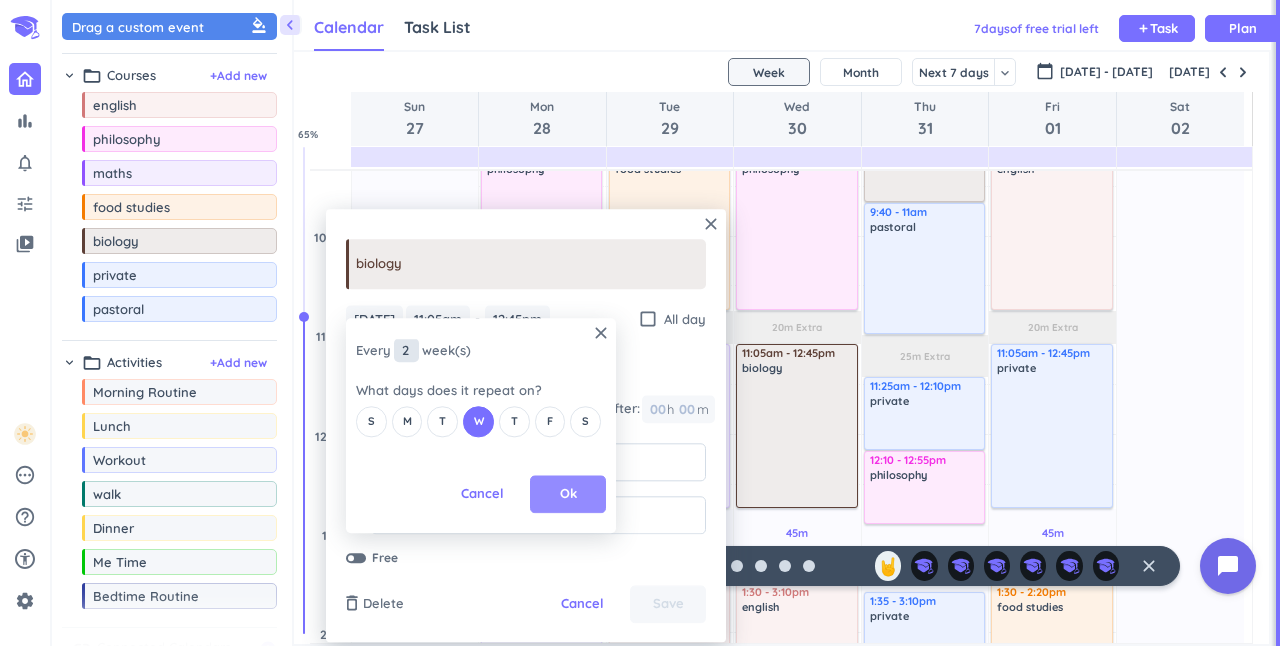 type on "2" 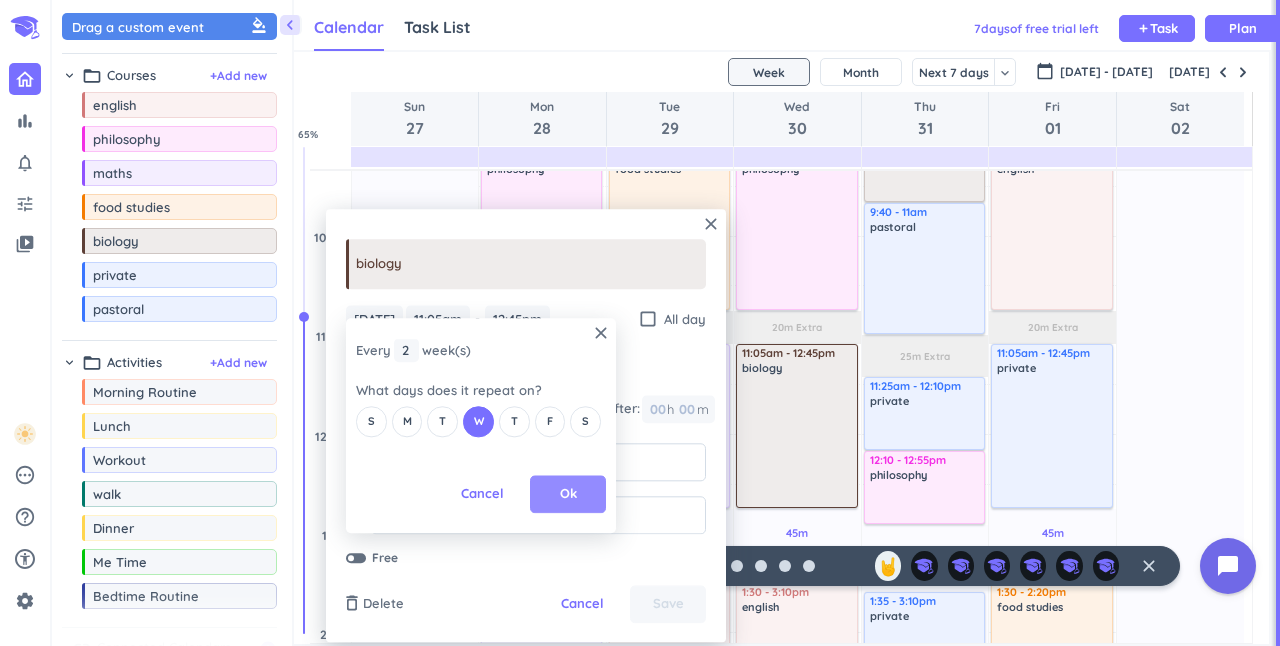 click on "Ok" at bounding box center (568, 495) 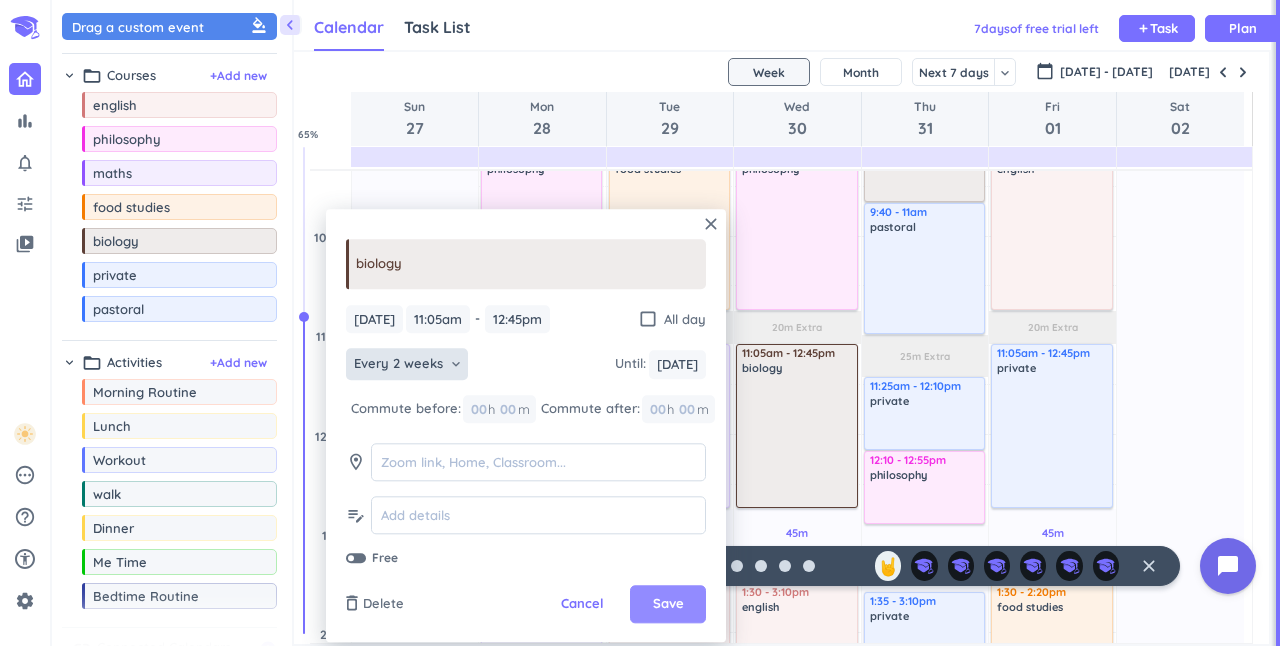 click on "Save" at bounding box center (668, 605) 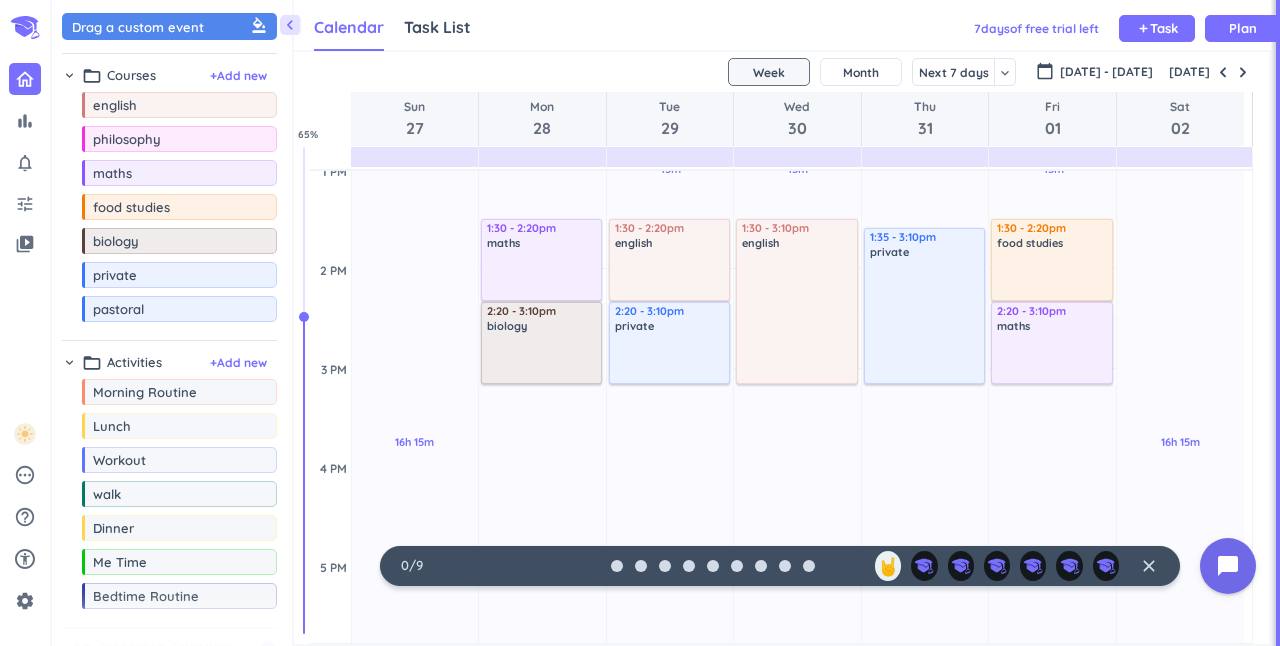scroll, scrollTop: 894, scrollLeft: 0, axis: vertical 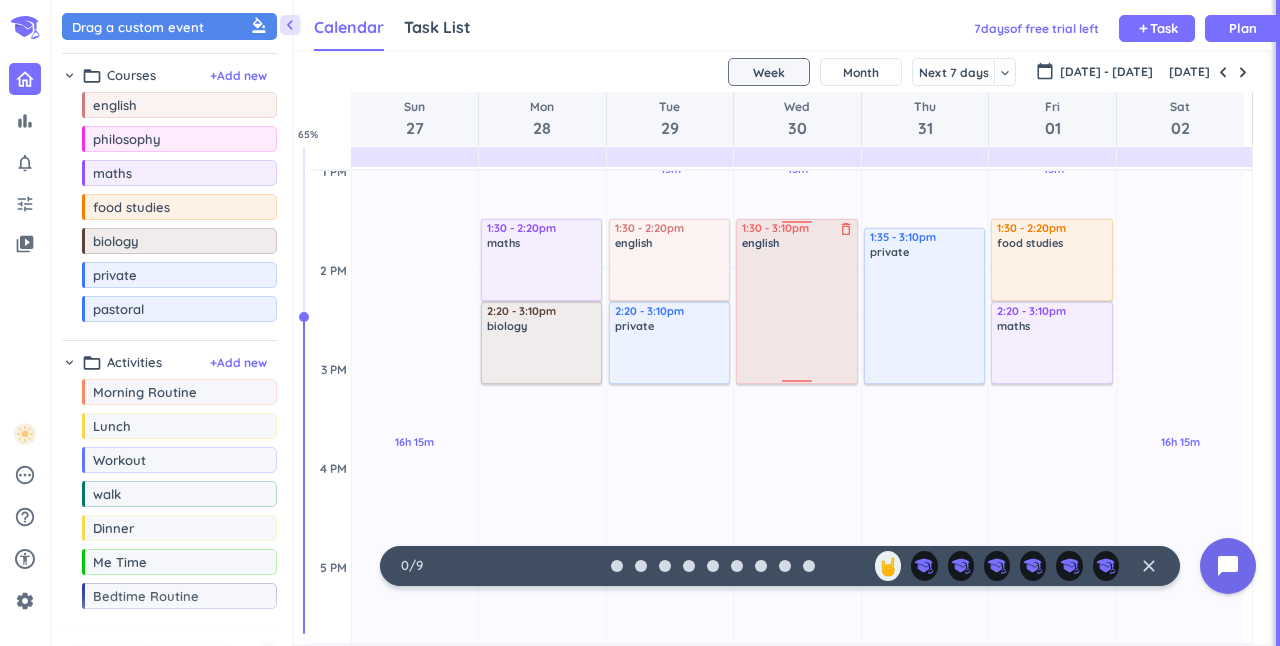 click at bounding box center (797, 316) 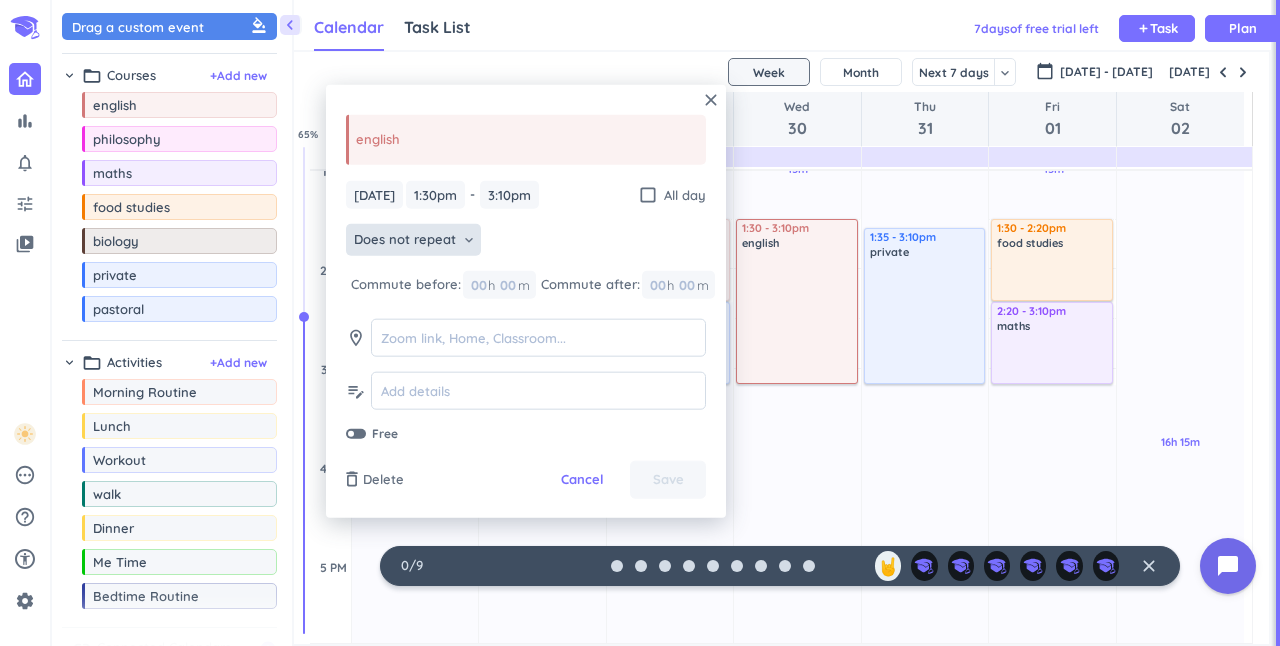 click on "Does not repeat" at bounding box center (405, 240) 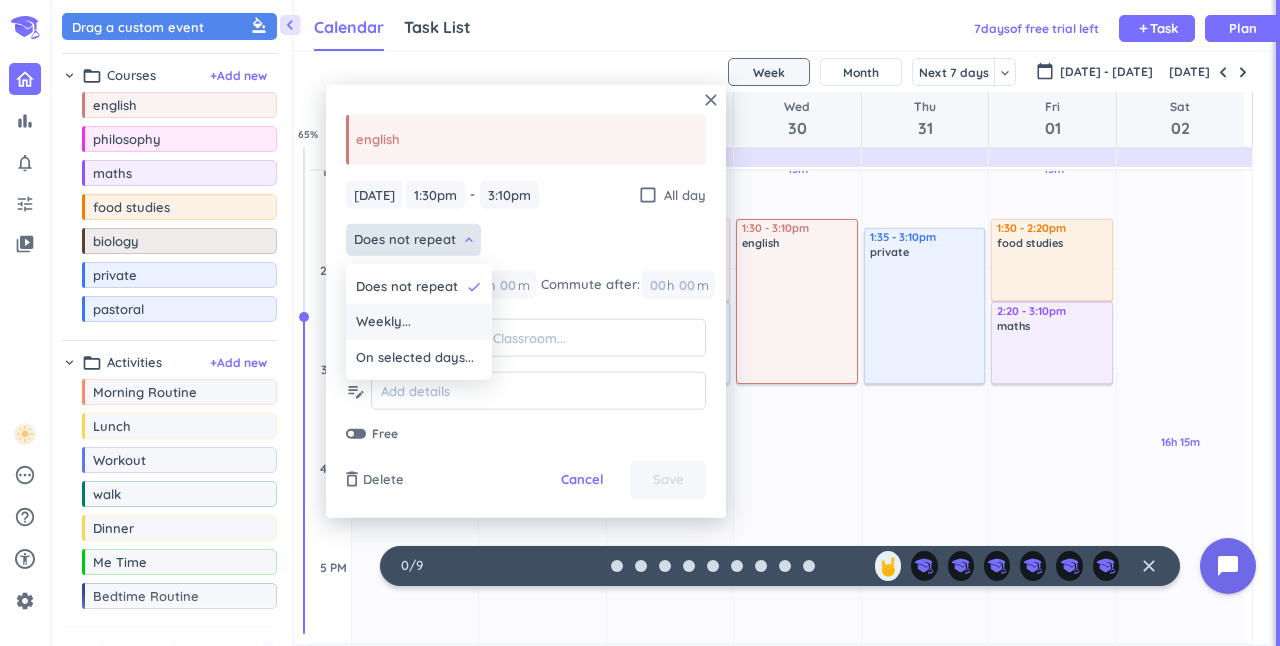 click on "Weekly..." at bounding box center (383, 322) 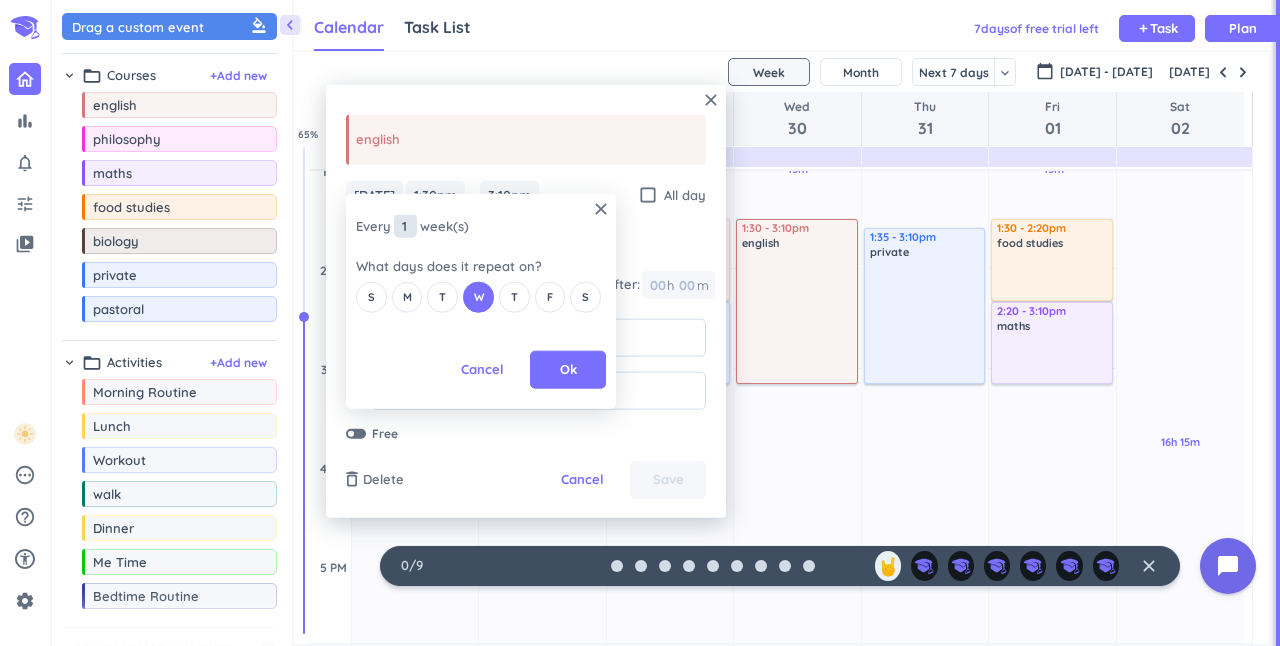 click on "1" at bounding box center (405, 226) 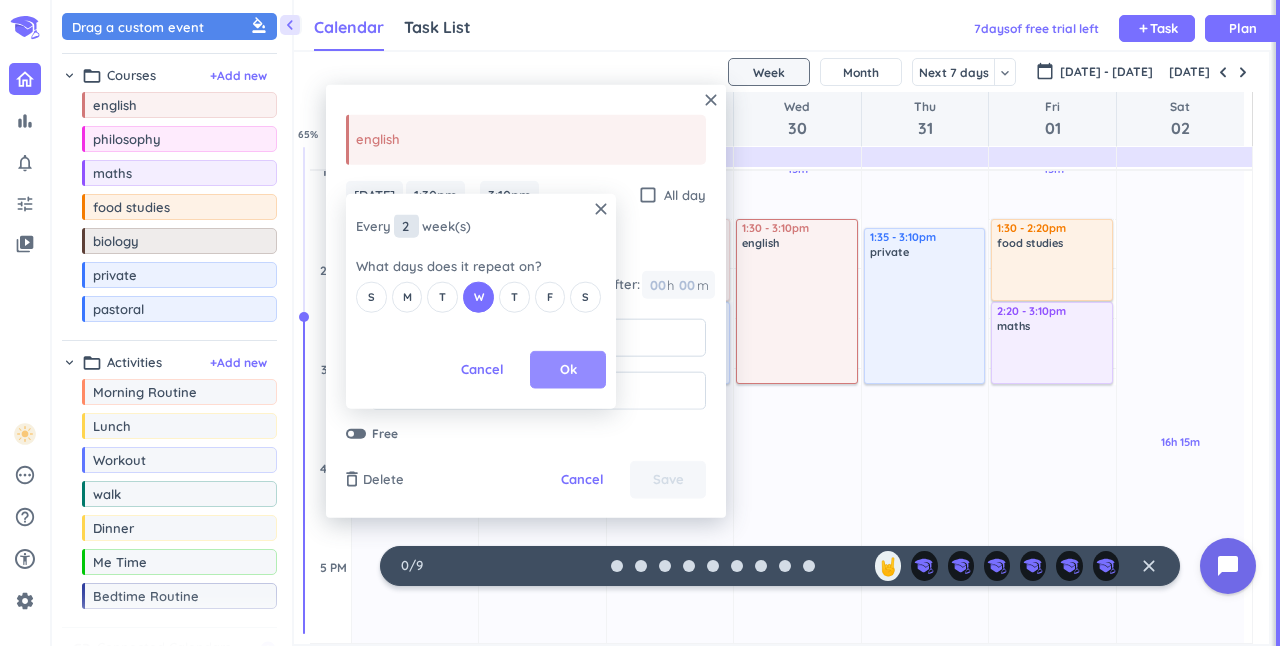 type on "2" 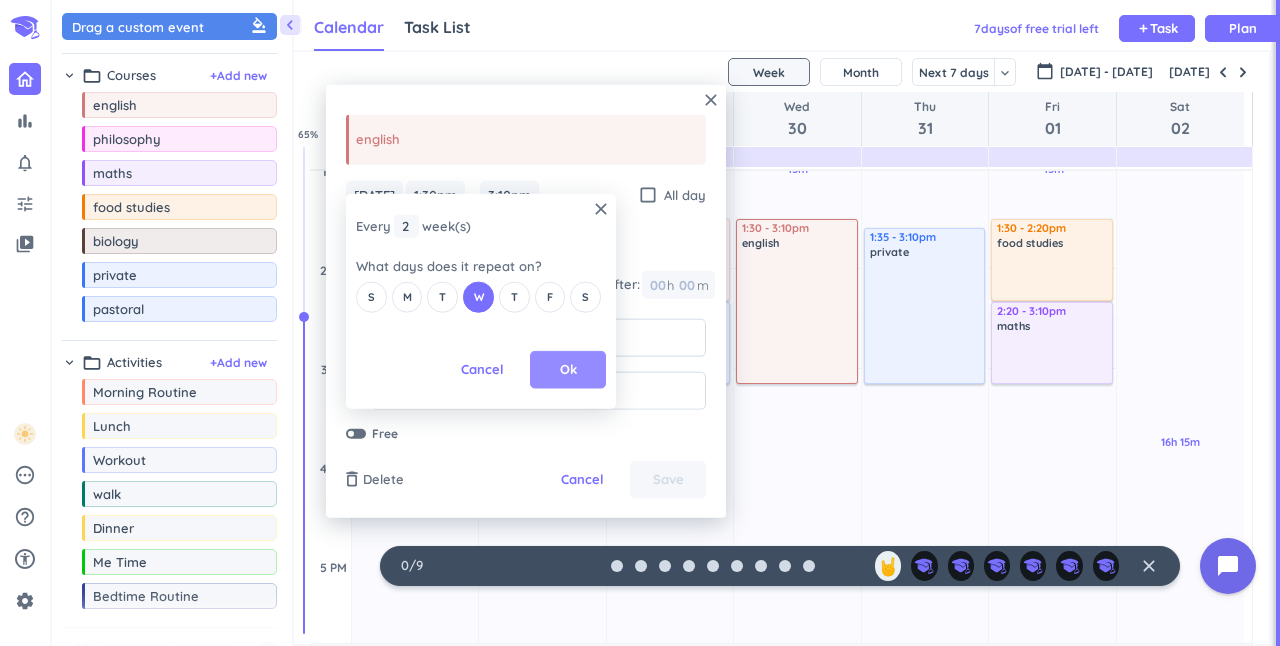 click on "Ok" at bounding box center [568, 370] 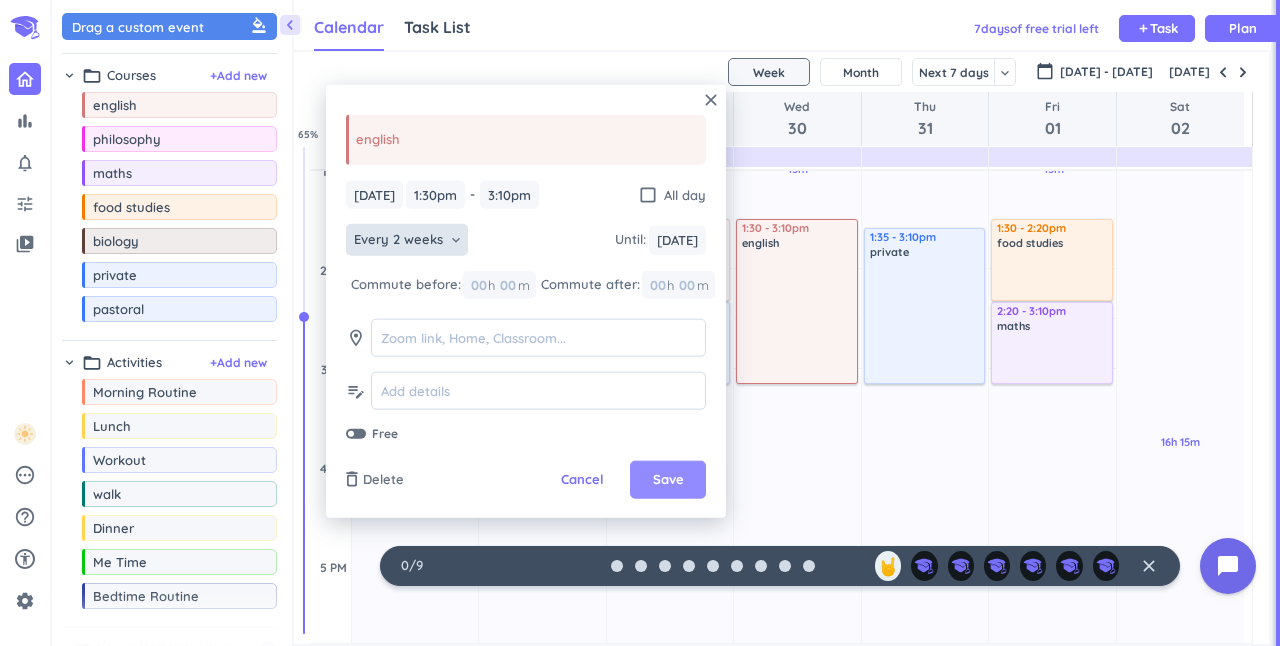 click on "Save" at bounding box center (668, 480) 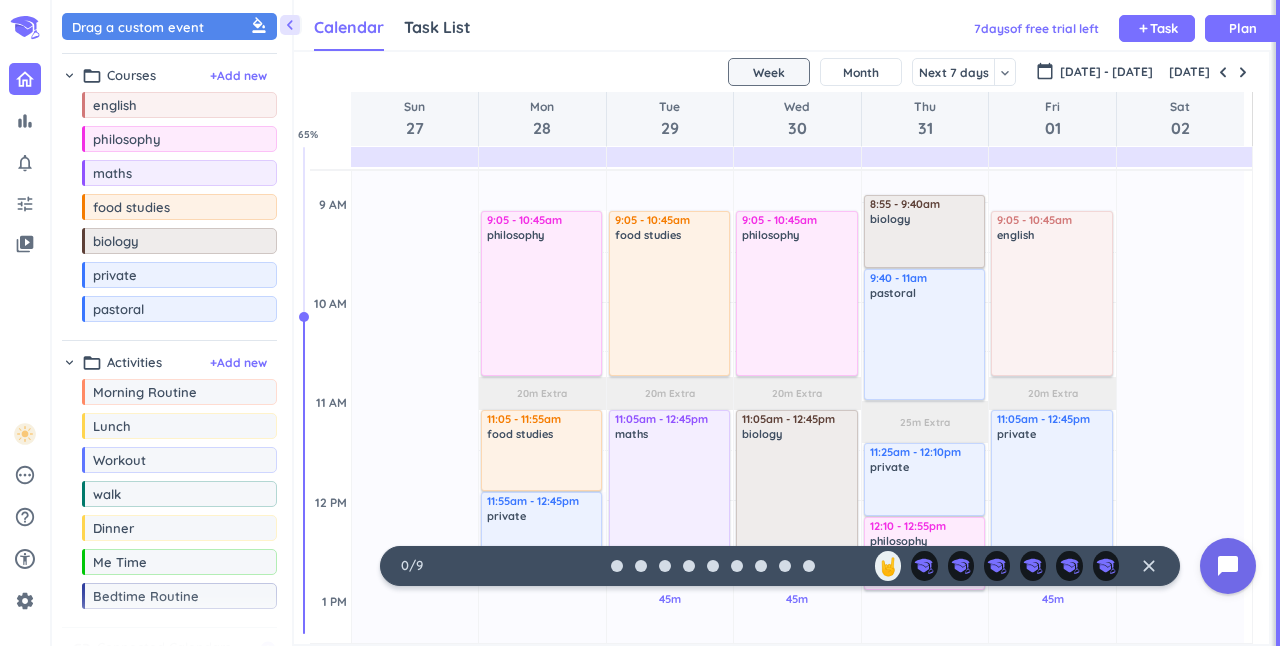 scroll, scrollTop: 426, scrollLeft: 0, axis: vertical 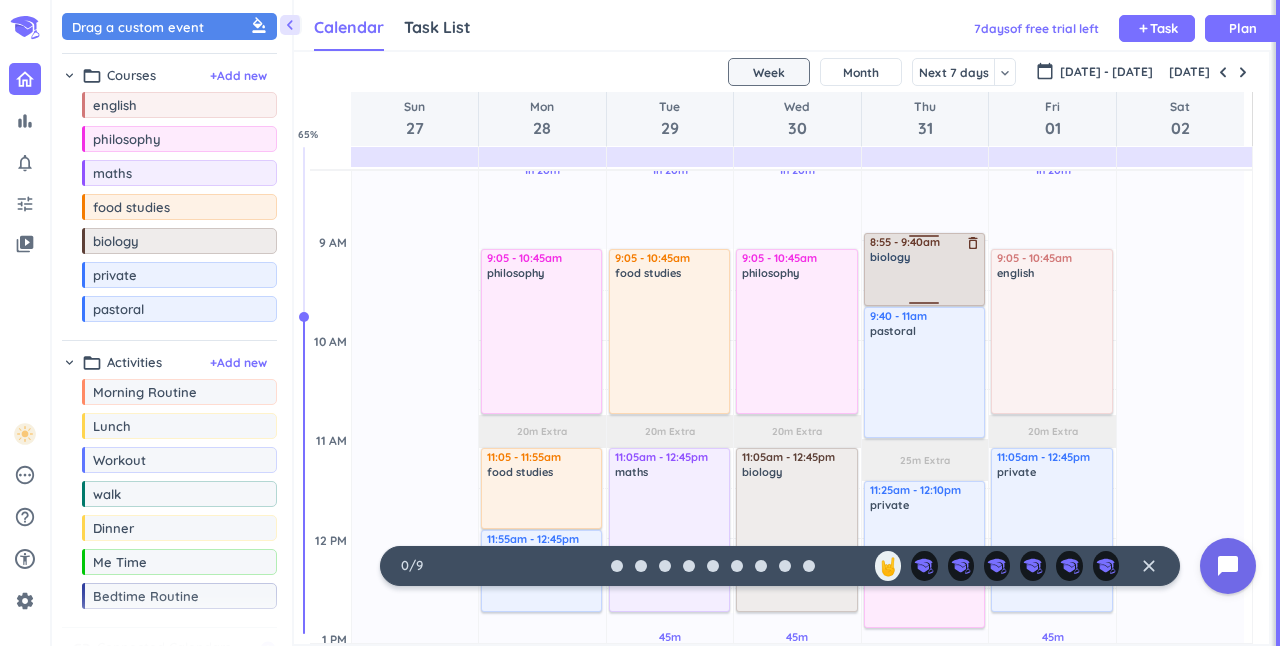 click at bounding box center (925, 284) 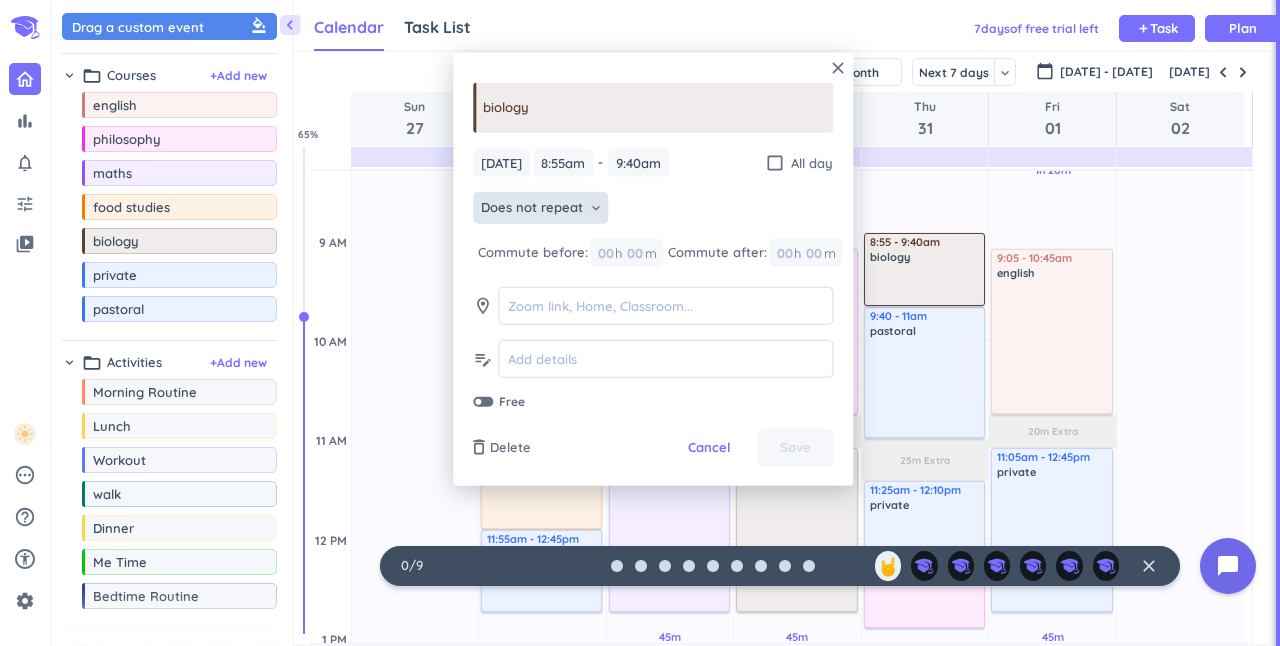 click on "Does not repeat" at bounding box center (532, 208) 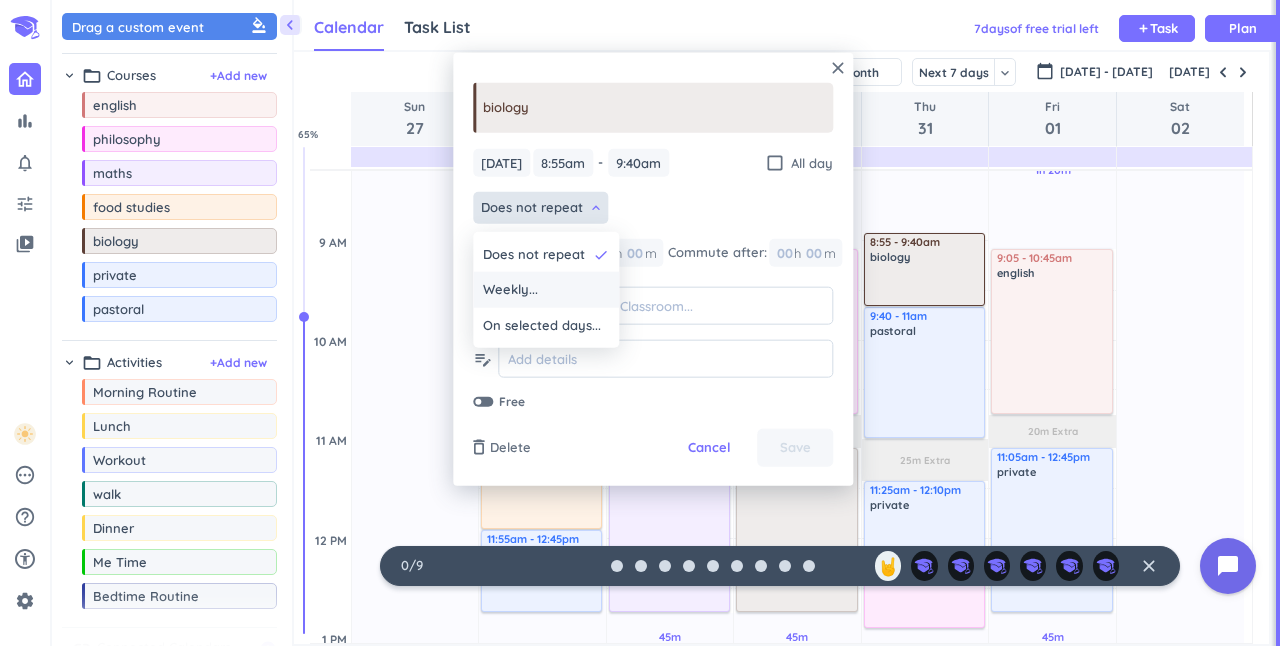 click on "Weekly..." at bounding box center [510, 290] 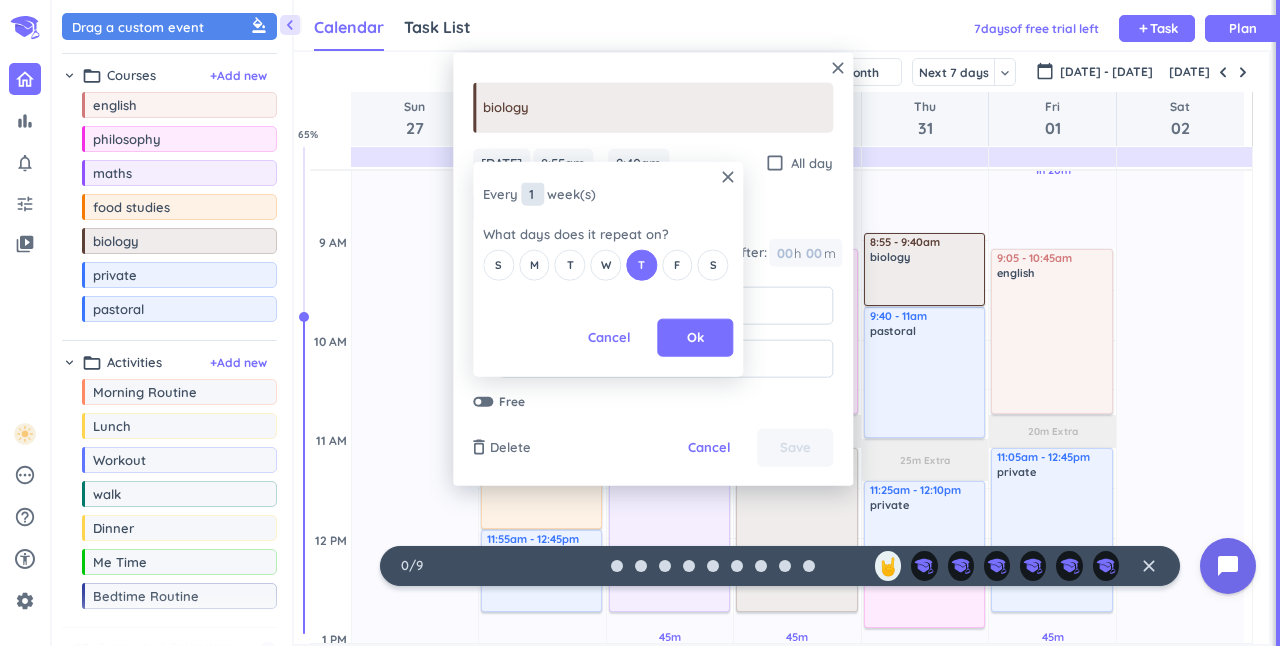 click on "1" at bounding box center [532, 194] 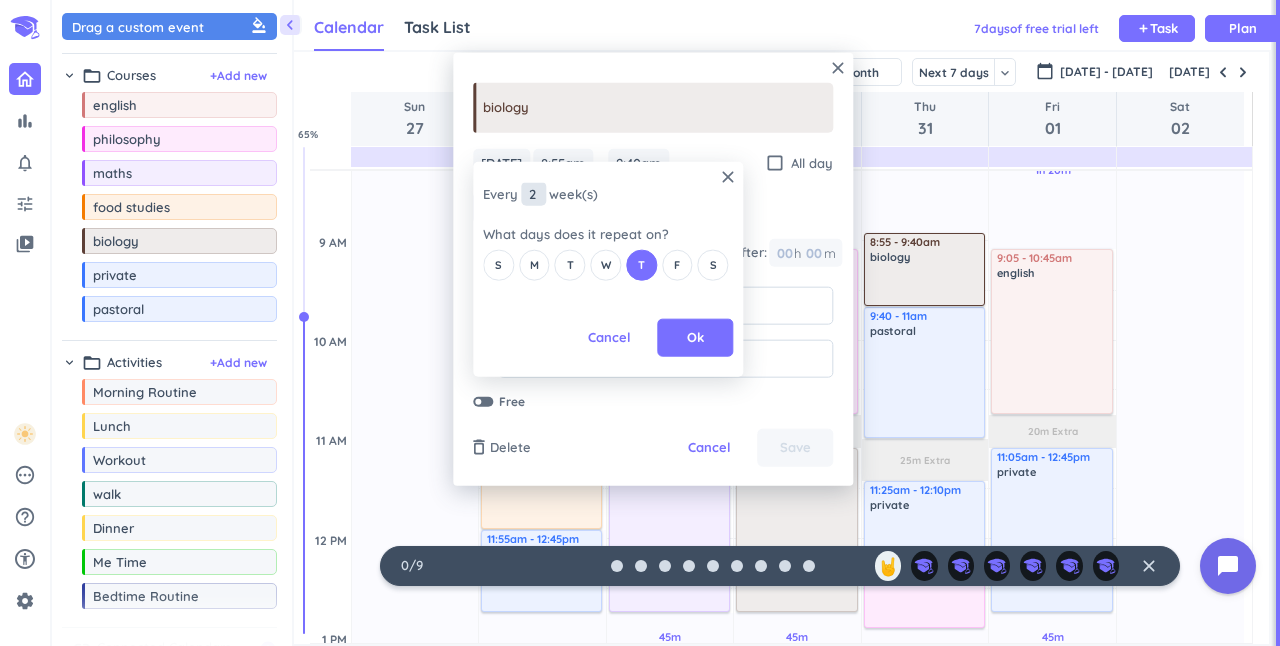 type on "2" 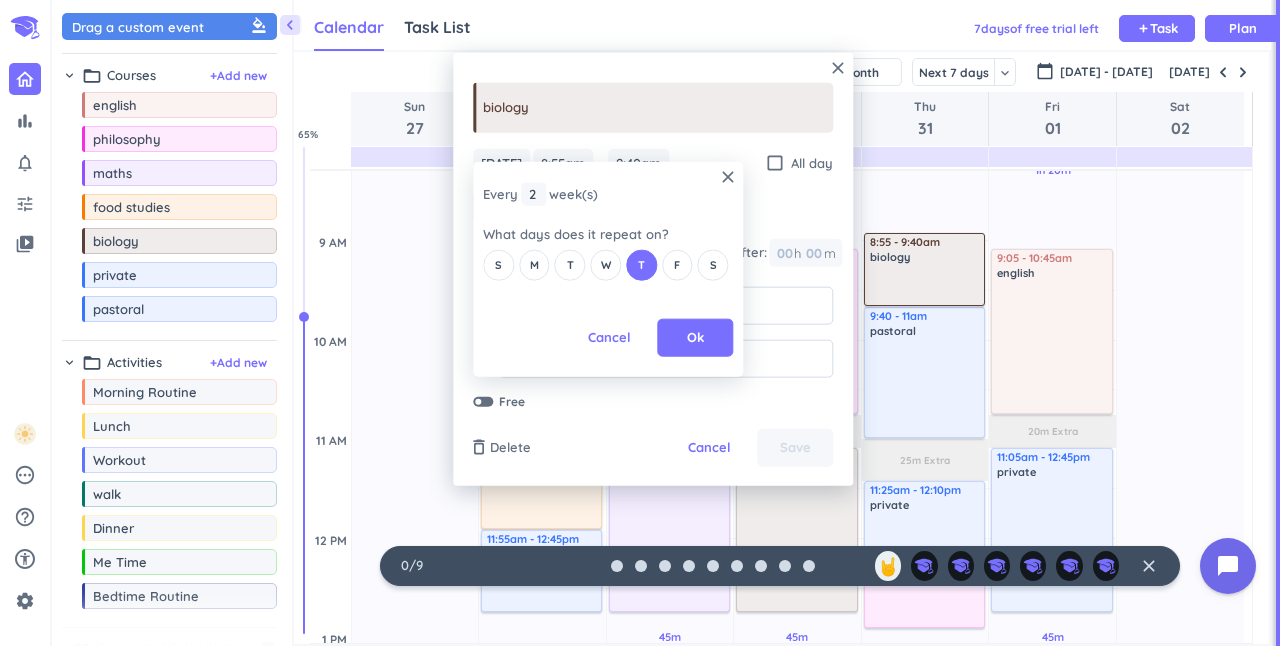 click on "close Every 2 2 1 week (s) What days does it repeat on? S M T W T F S Cancel Ok" at bounding box center [608, 269] 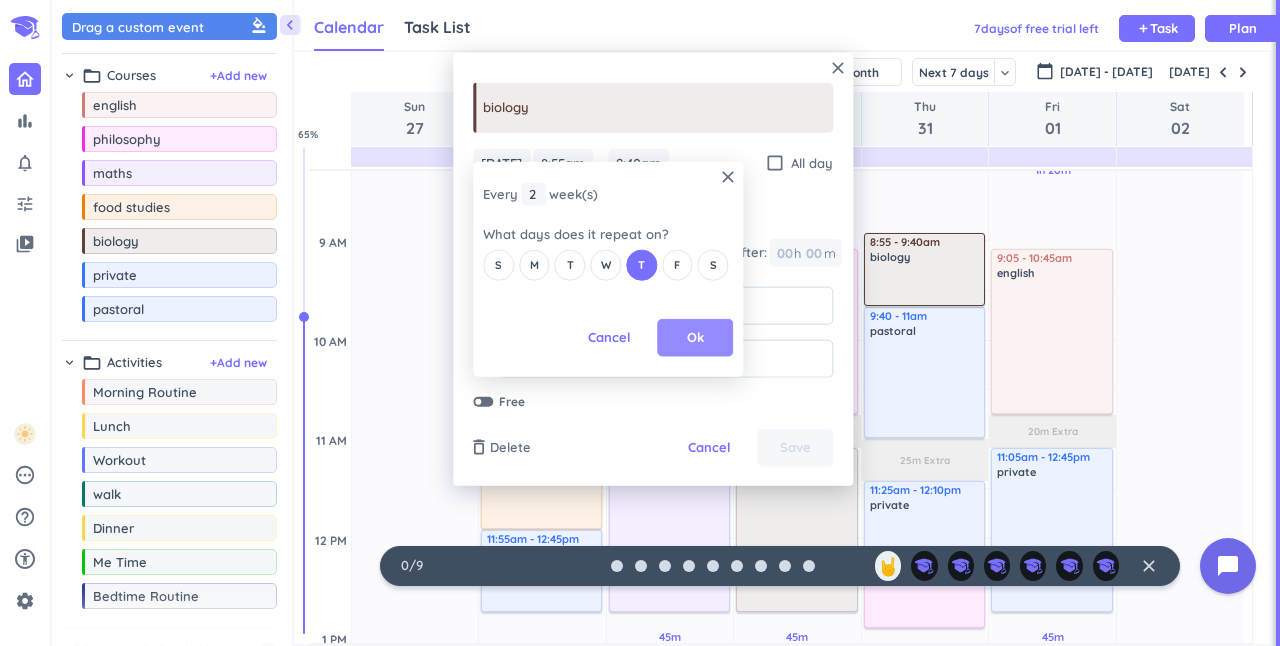click on "Ok" at bounding box center [695, 338] 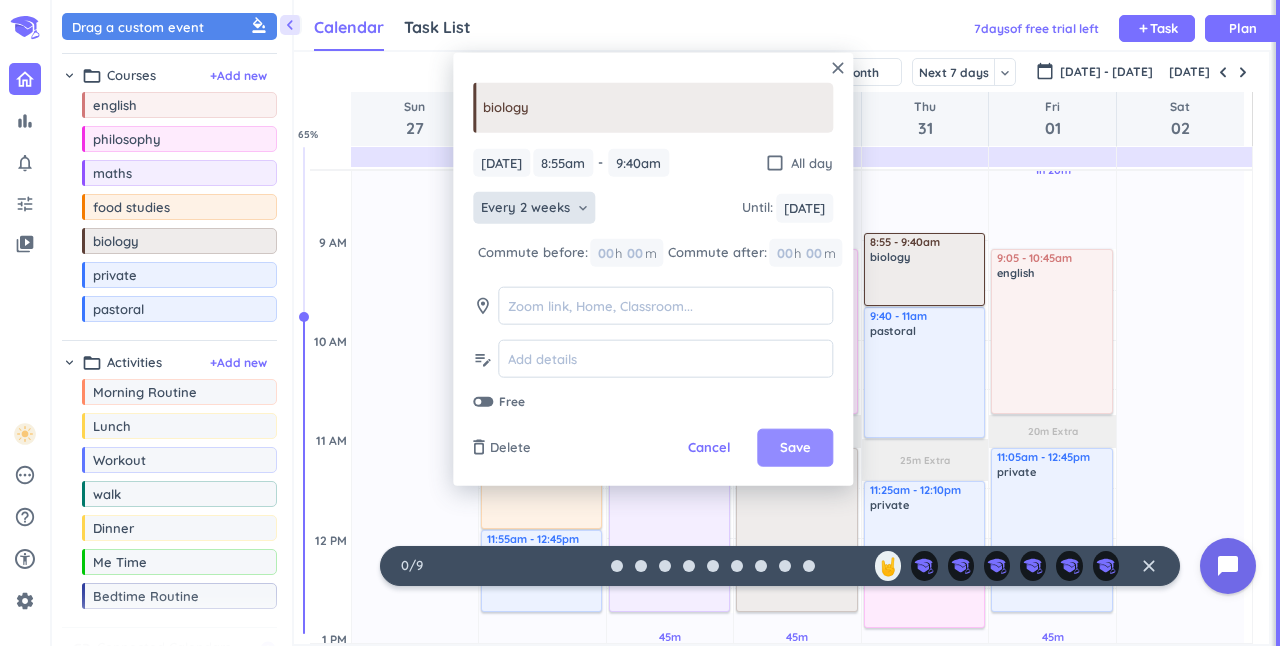 click on "Save" at bounding box center [795, 448] 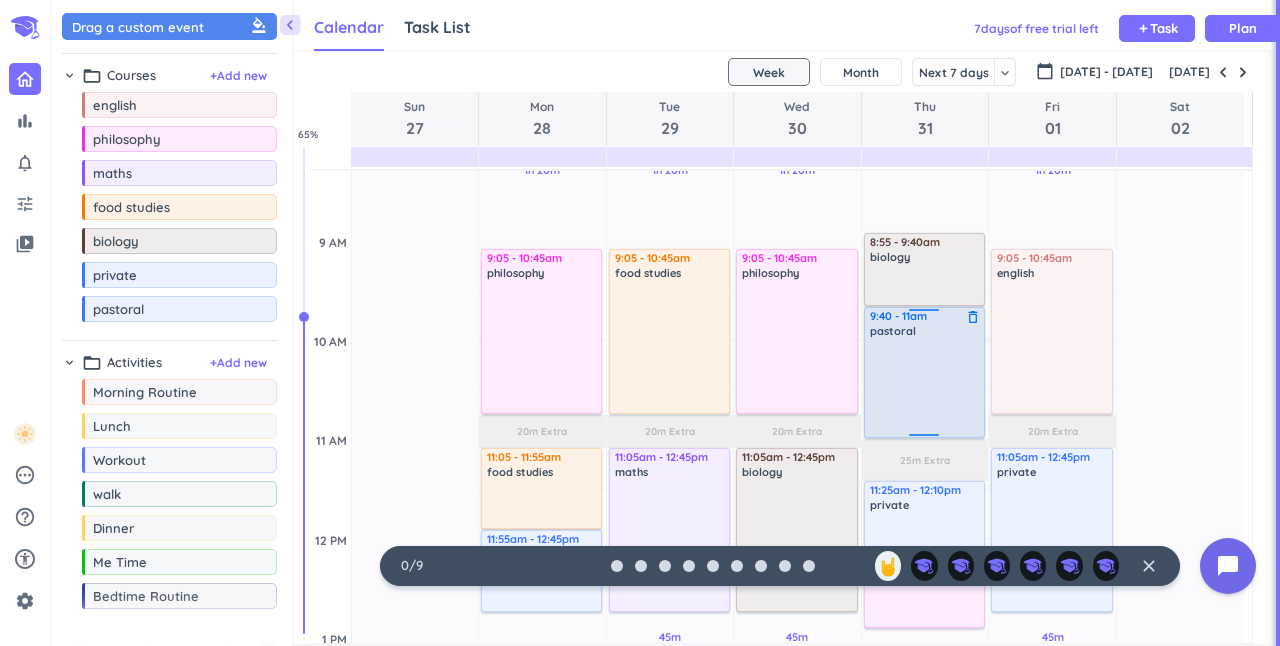 click at bounding box center (925, 387) 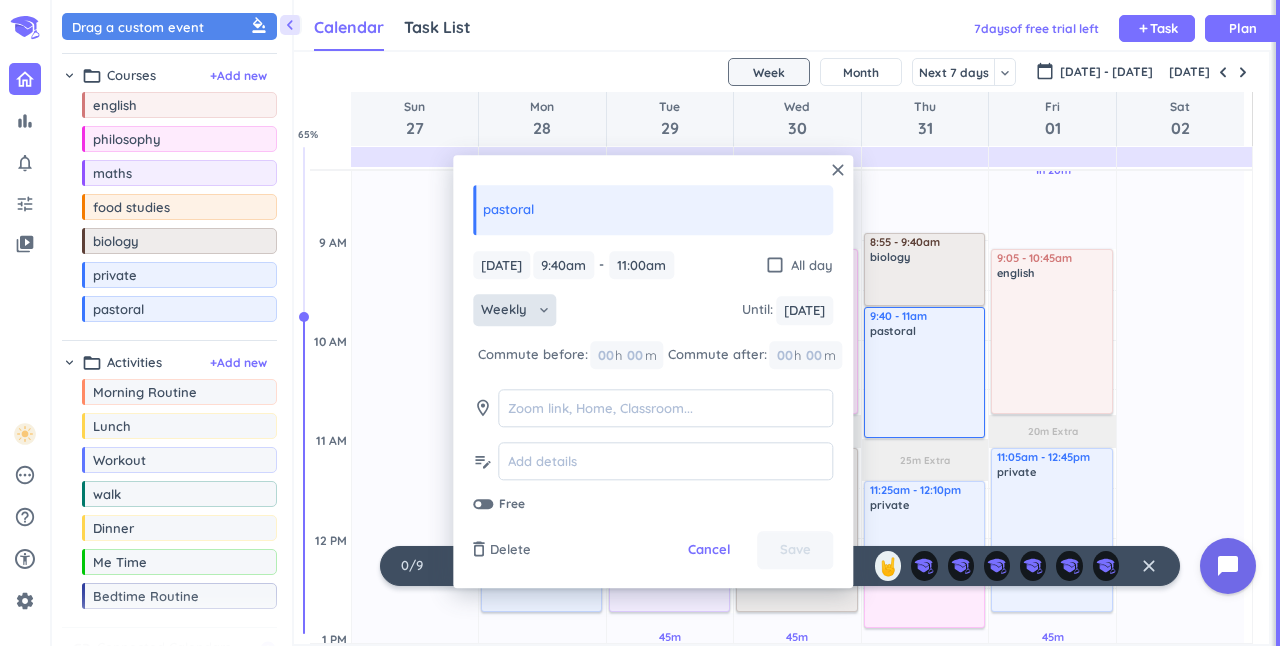click on "Weekly" at bounding box center [506, 311] 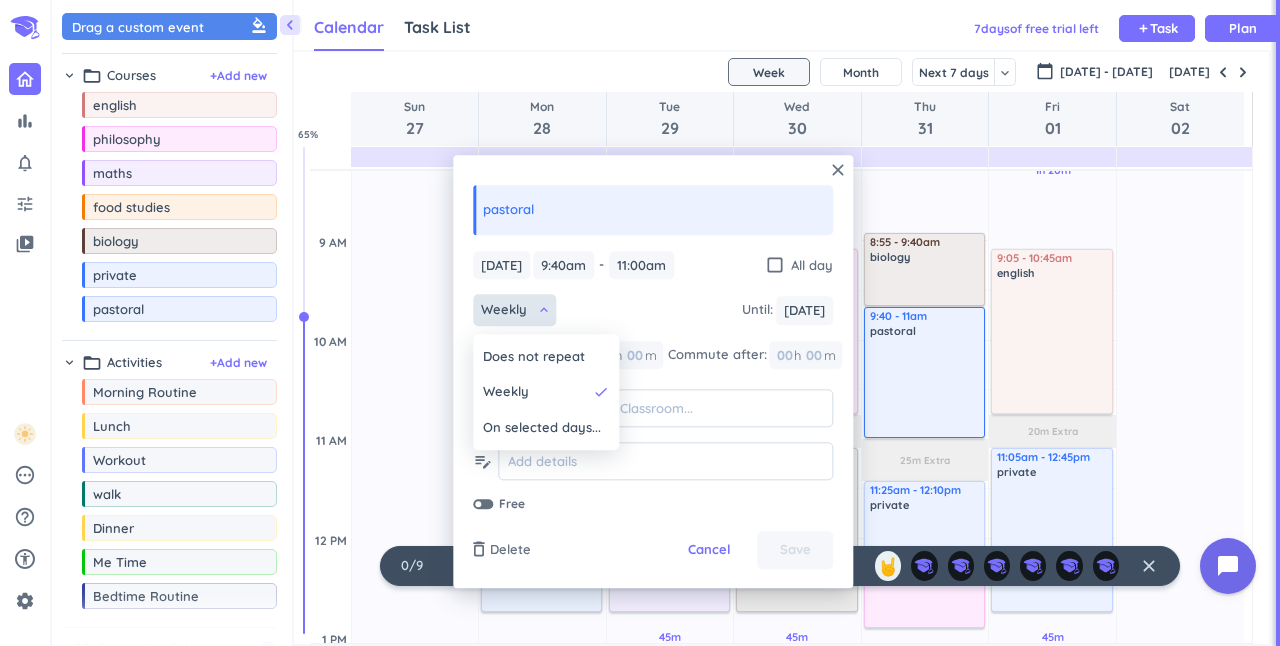 click at bounding box center (653, 371) 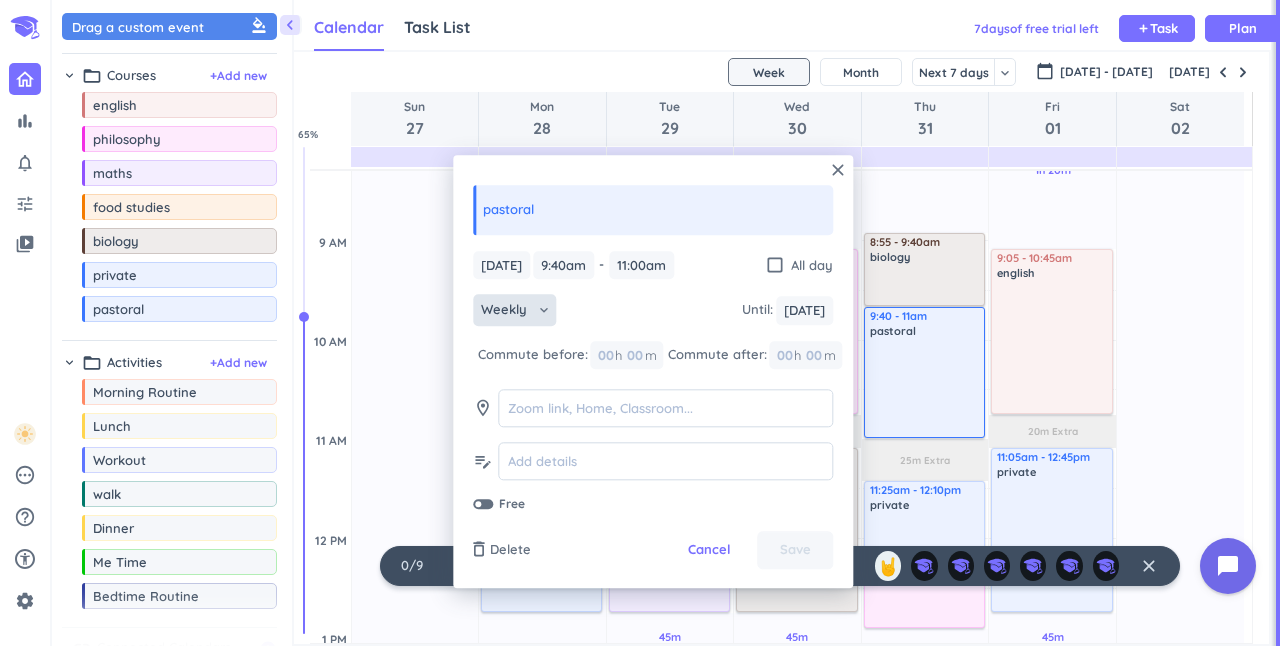 click on "close pastoral  [DATE] [DATE]   9:40am 9:40am - 11:00am 11:00am check_box_outline_blank All day Weekly keyboard_arrow_down Until :  [DATE] [DATE] Commute before: 00 h 00 m Commute after: 00 h 00 m room edit_note Free delete_outline Delete Cancel Save" at bounding box center [653, 371] 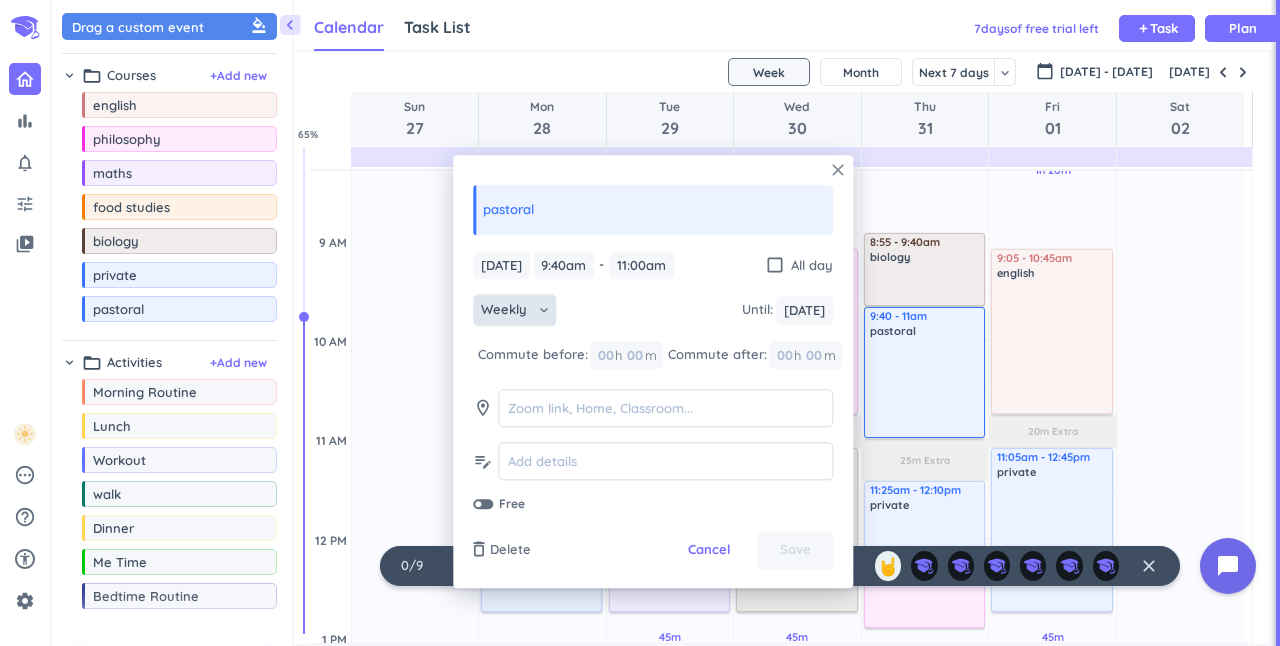 click on "close" at bounding box center (838, 170) 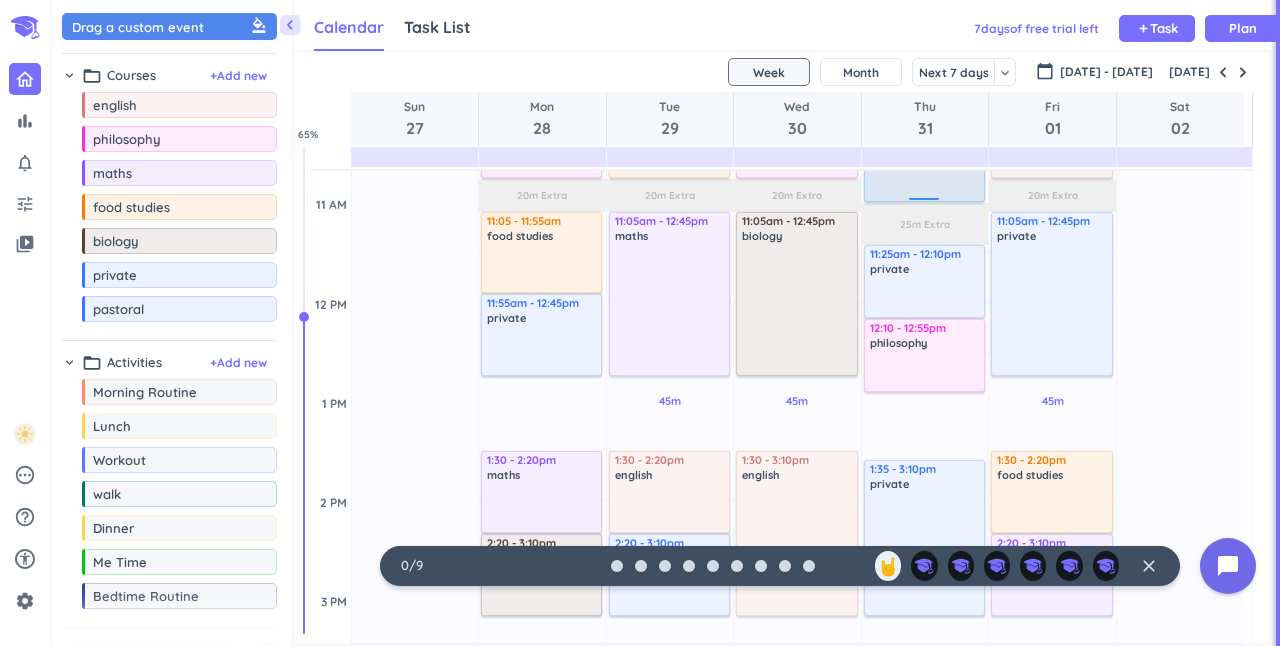 scroll, scrollTop: 664, scrollLeft: 0, axis: vertical 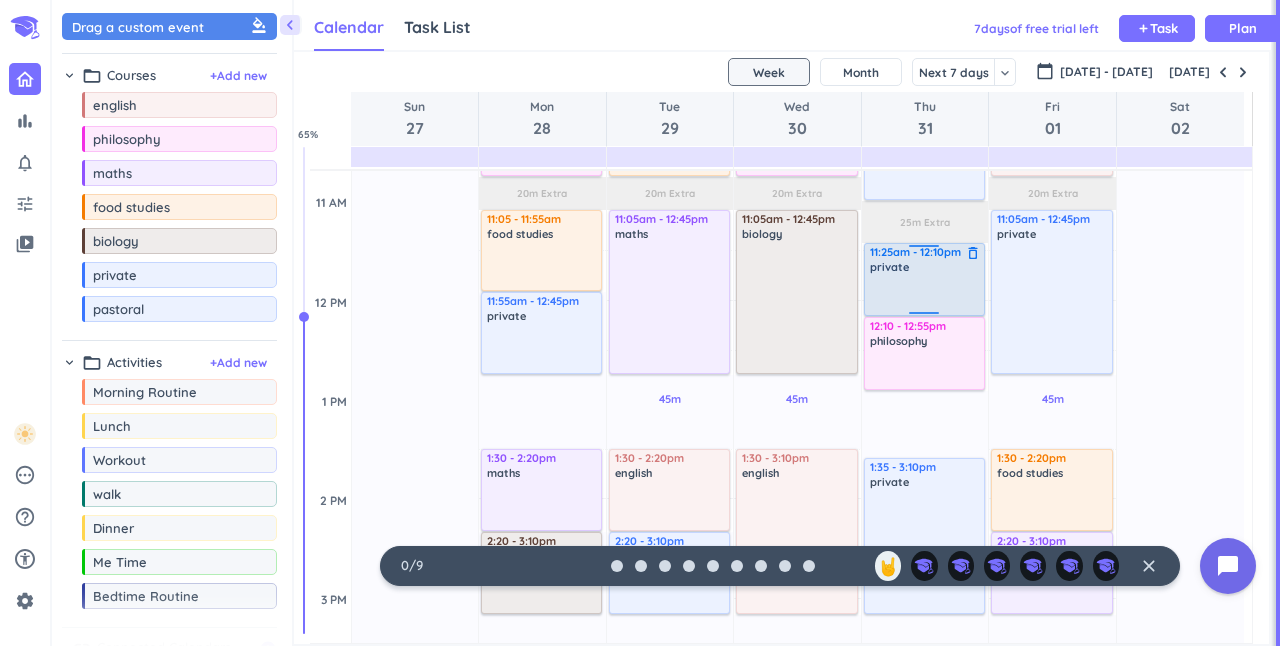 click at bounding box center (925, 294) 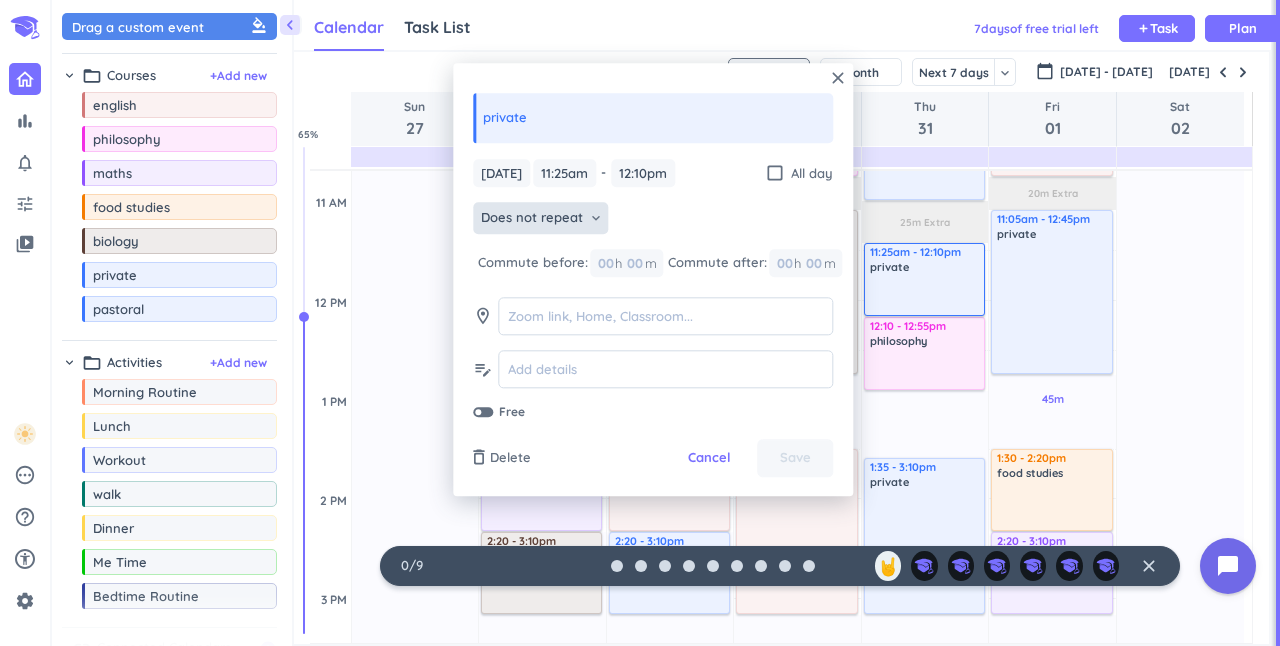 click on "Does not repeat keyboard_arrow_down" at bounding box center [540, 219] 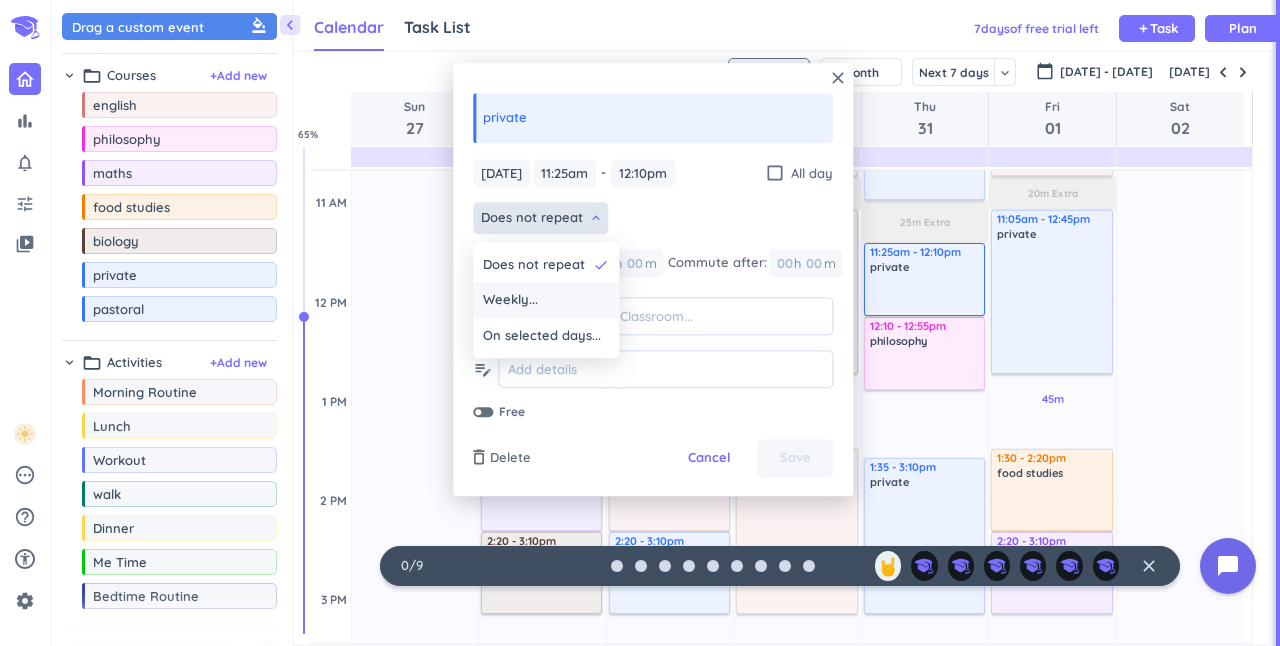 click on "Weekly..." at bounding box center [546, 301] 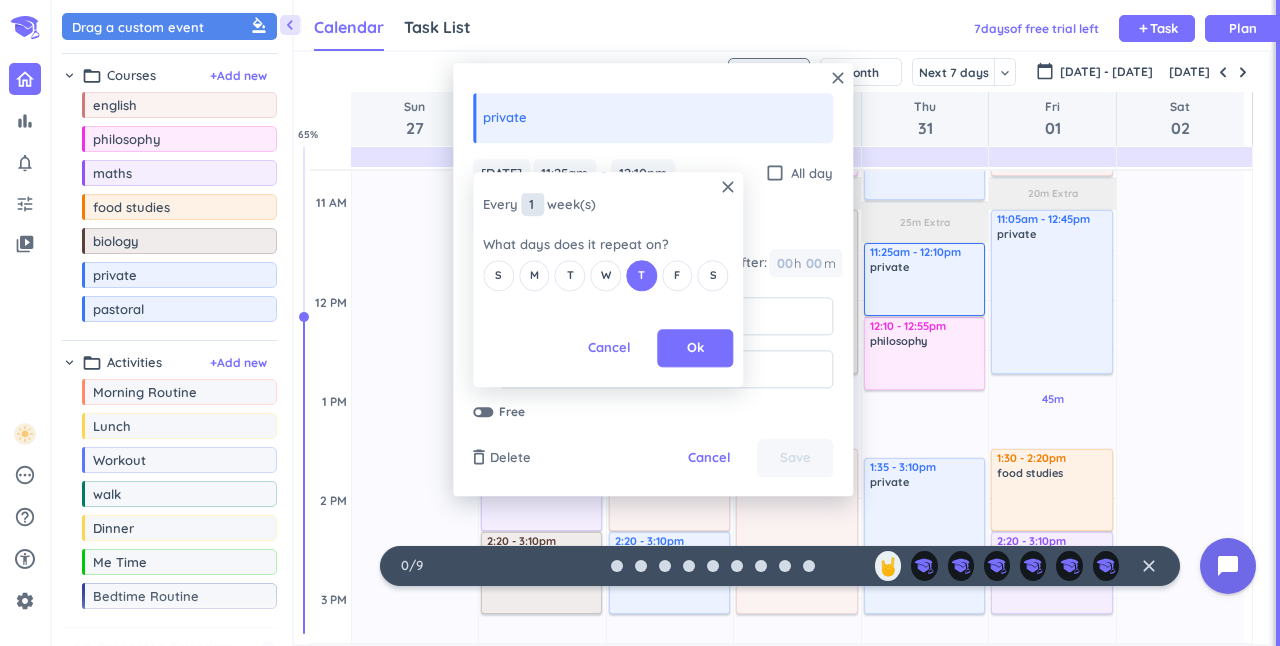 click on "1" at bounding box center [532, 205] 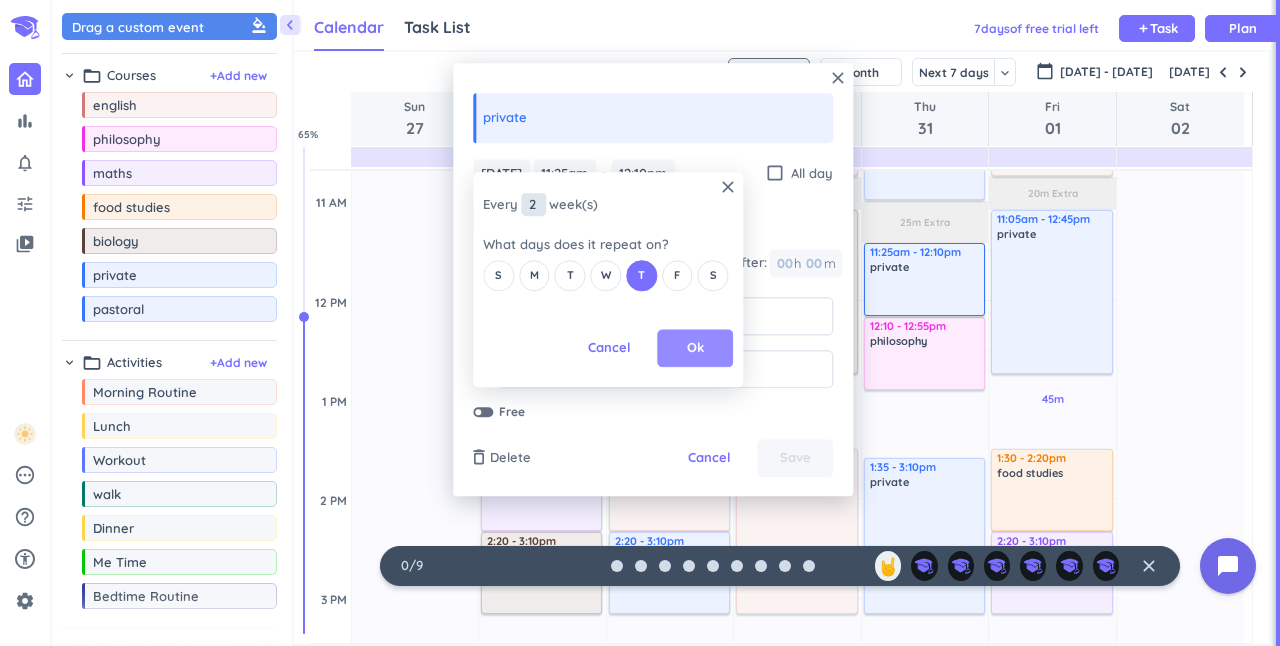 type on "2" 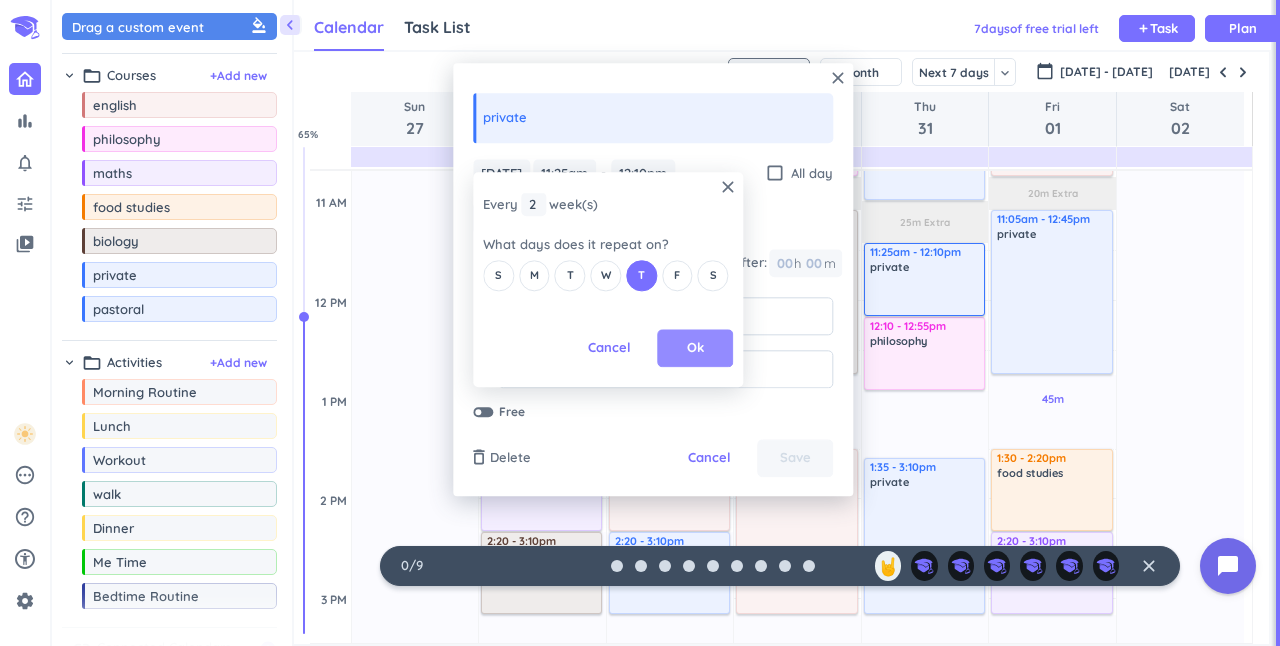 click on "Ok" at bounding box center (695, 349) 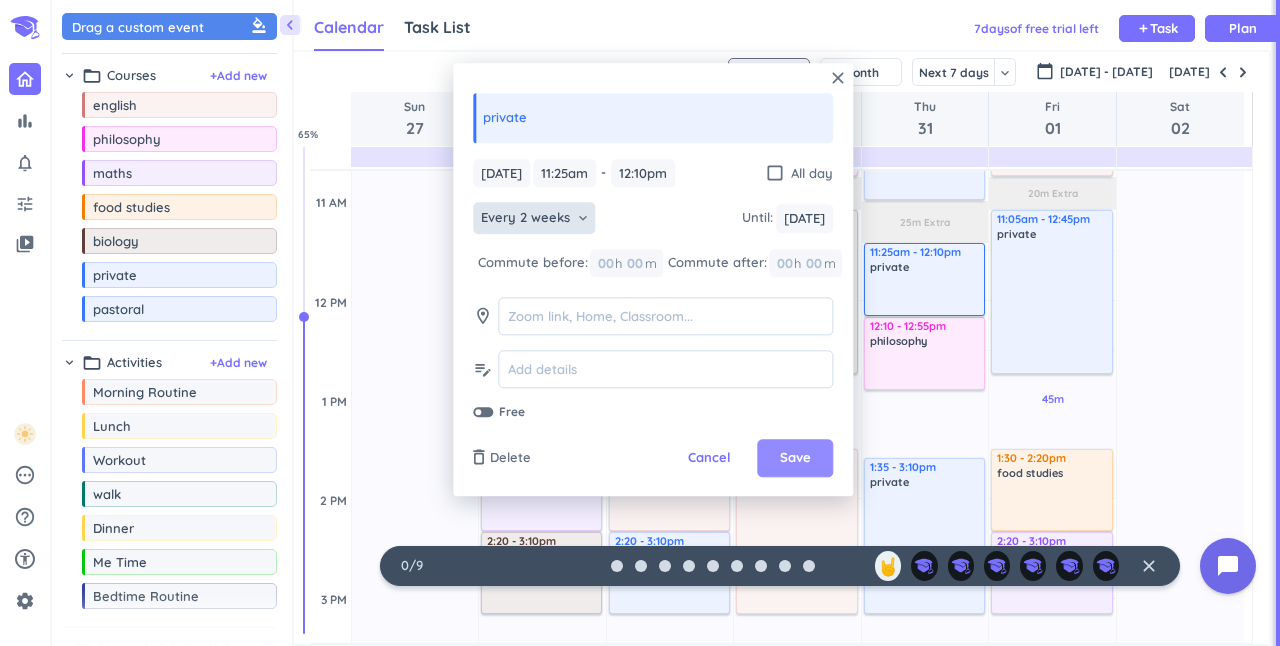 click on "Save" at bounding box center [795, 459] 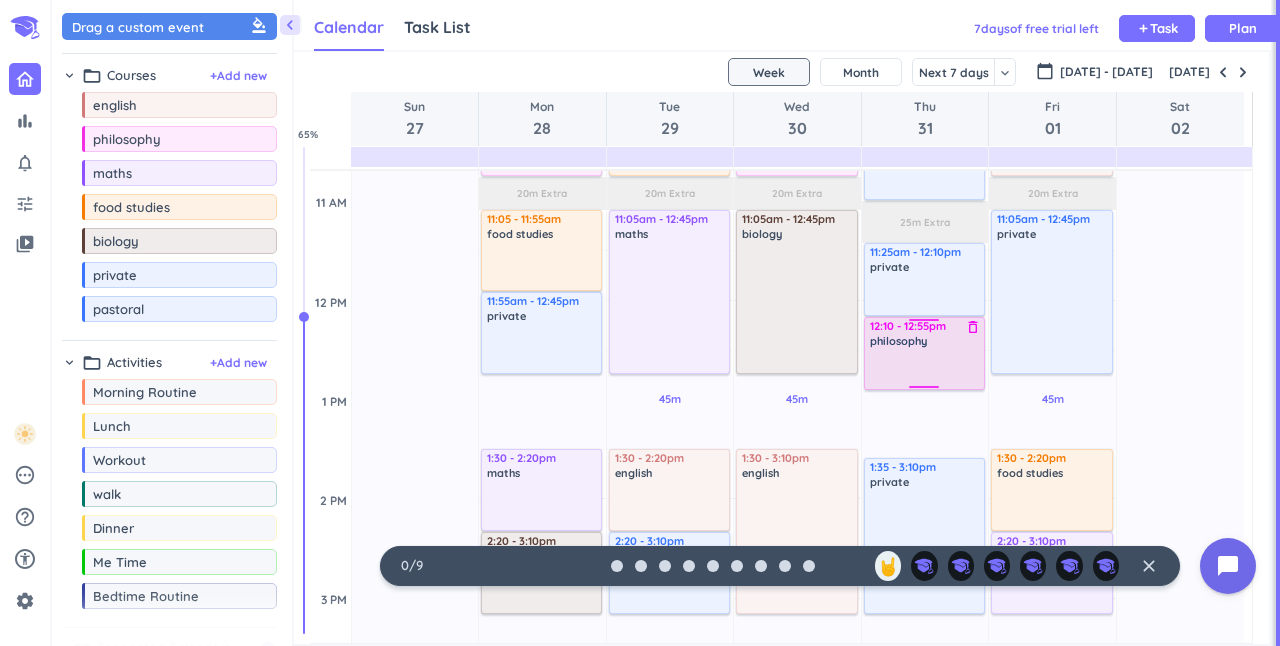 click on "philosophy" at bounding box center (898, 341) 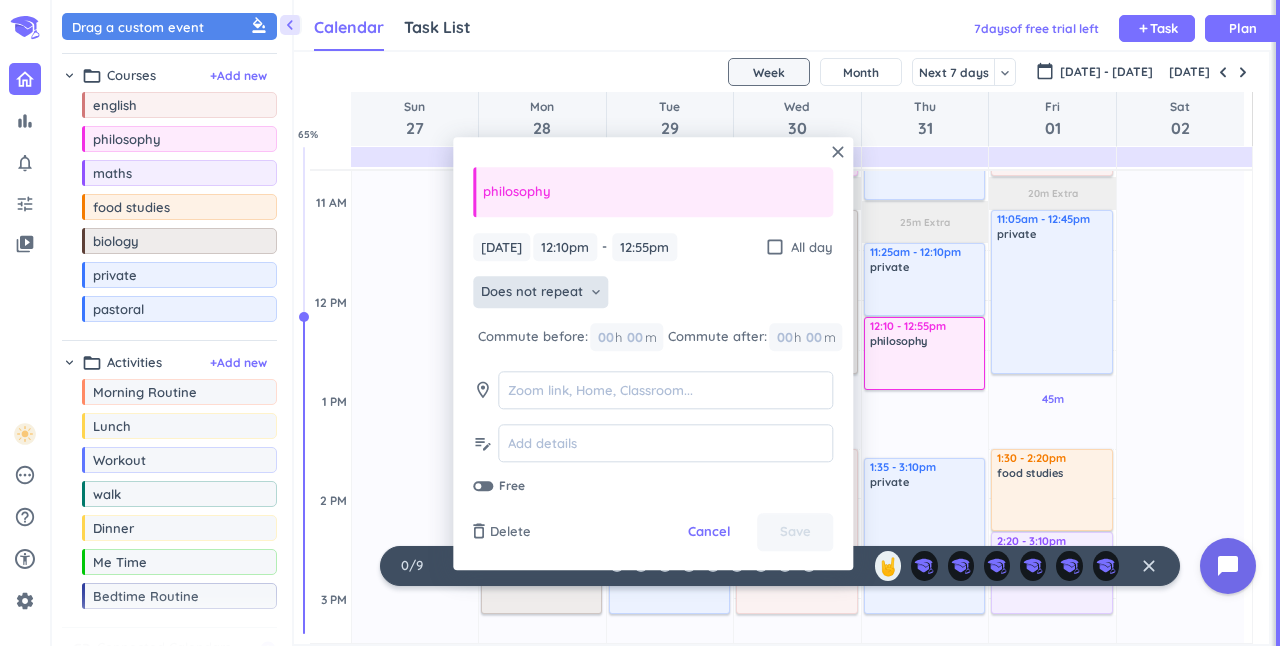 click on "Does not repeat" at bounding box center (532, 293) 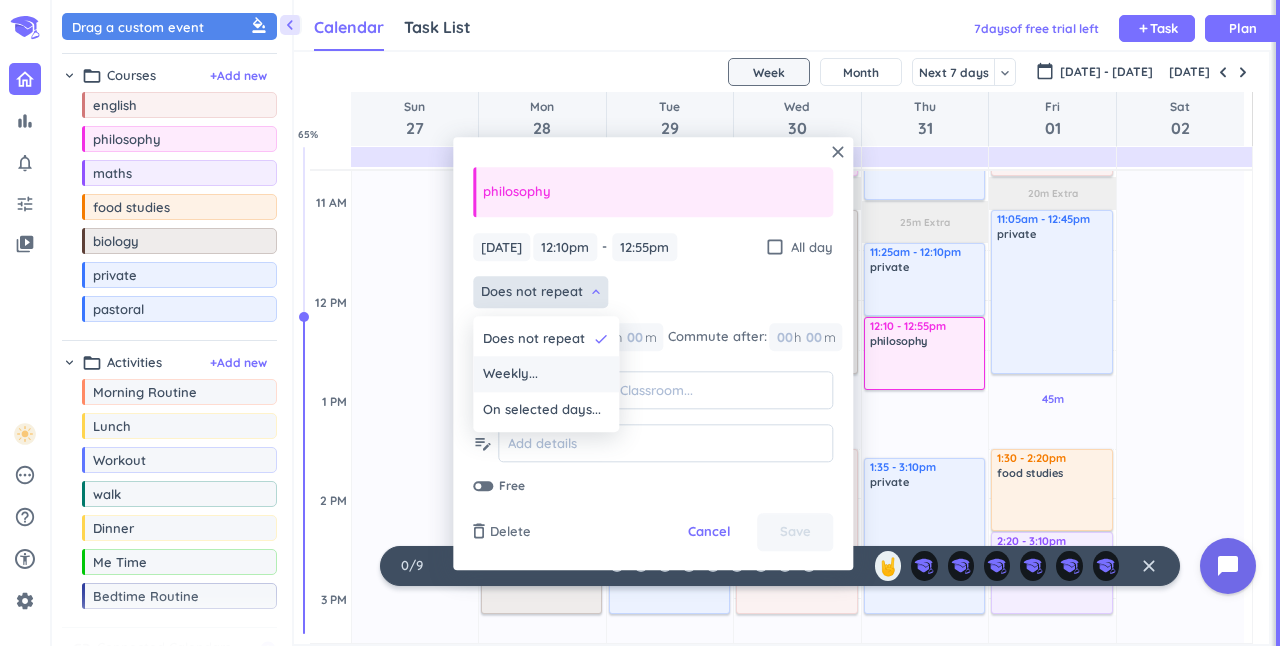 click on "Weekly..." at bounding box center [510, 375] 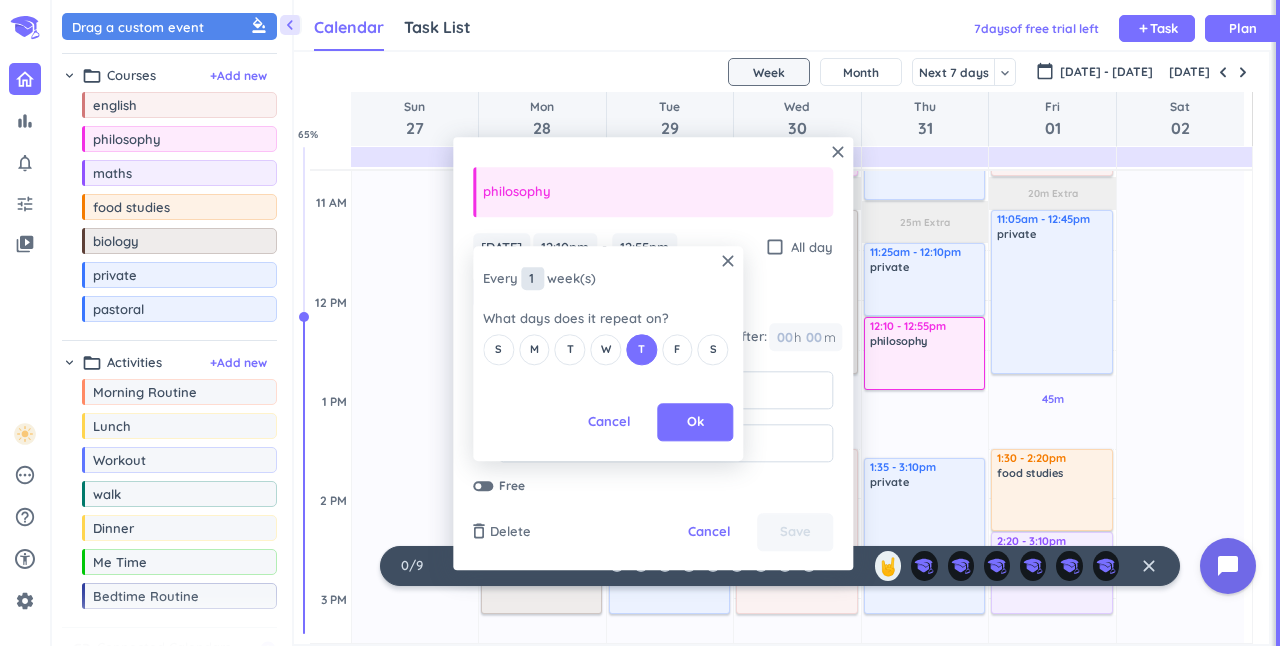 click on "1" at bounding box center [532, 279] 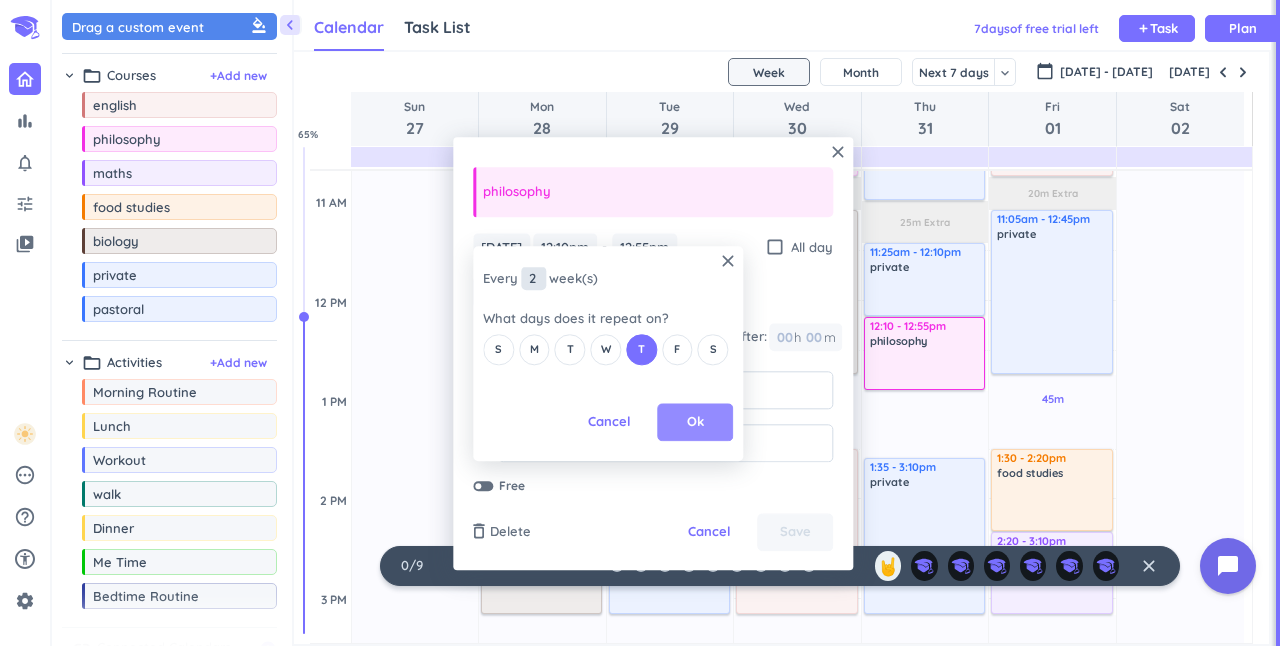 type on "2" 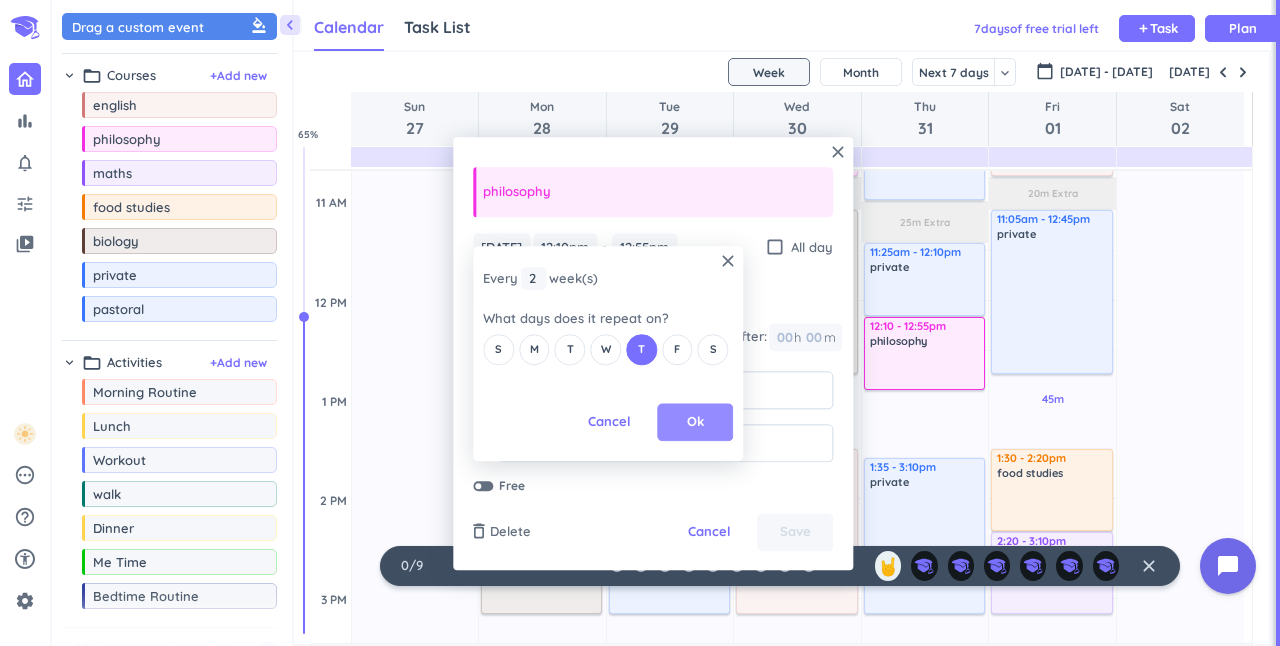 click on "Ok" at bounding box center [695, 423] 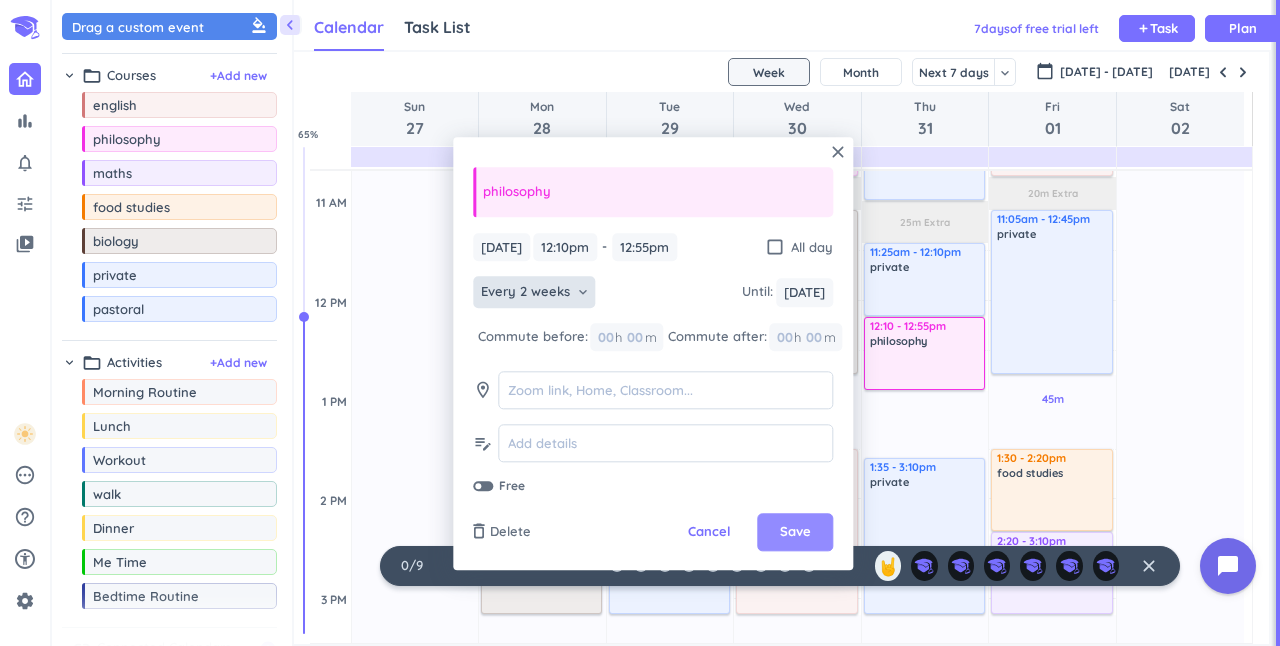click on "Save" at bounding box center (795, 533) 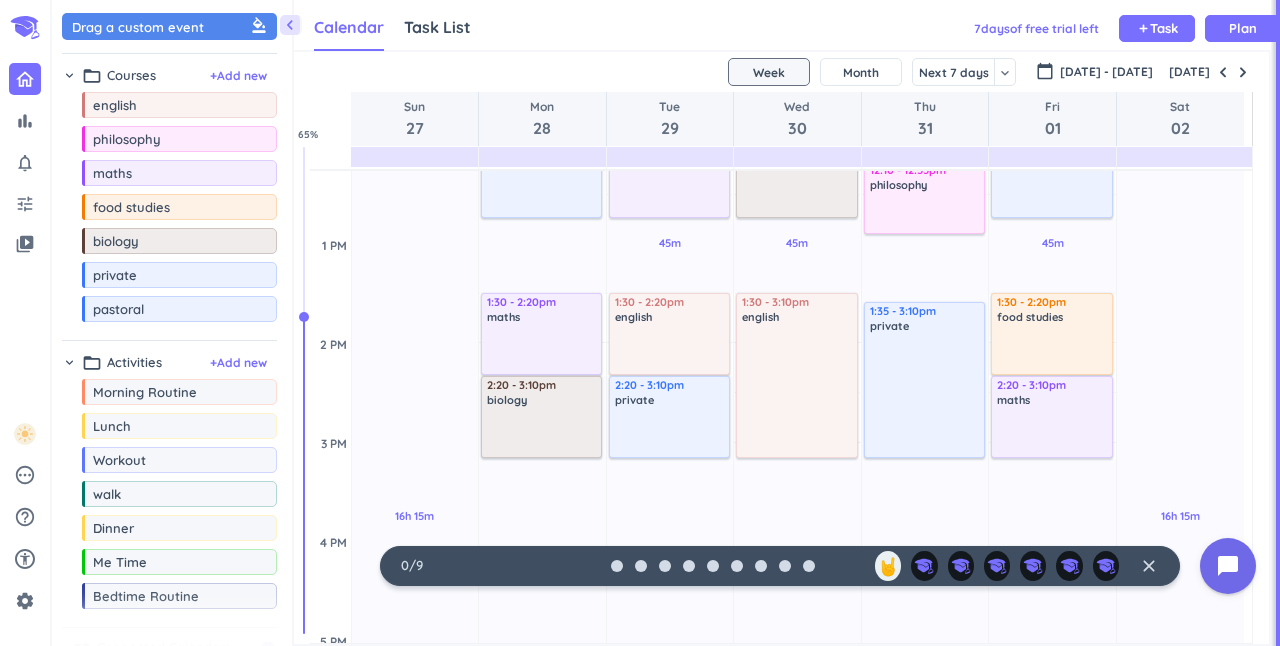 scroll, scrollTop: 822, scrollLeft: 0, axis: vertical 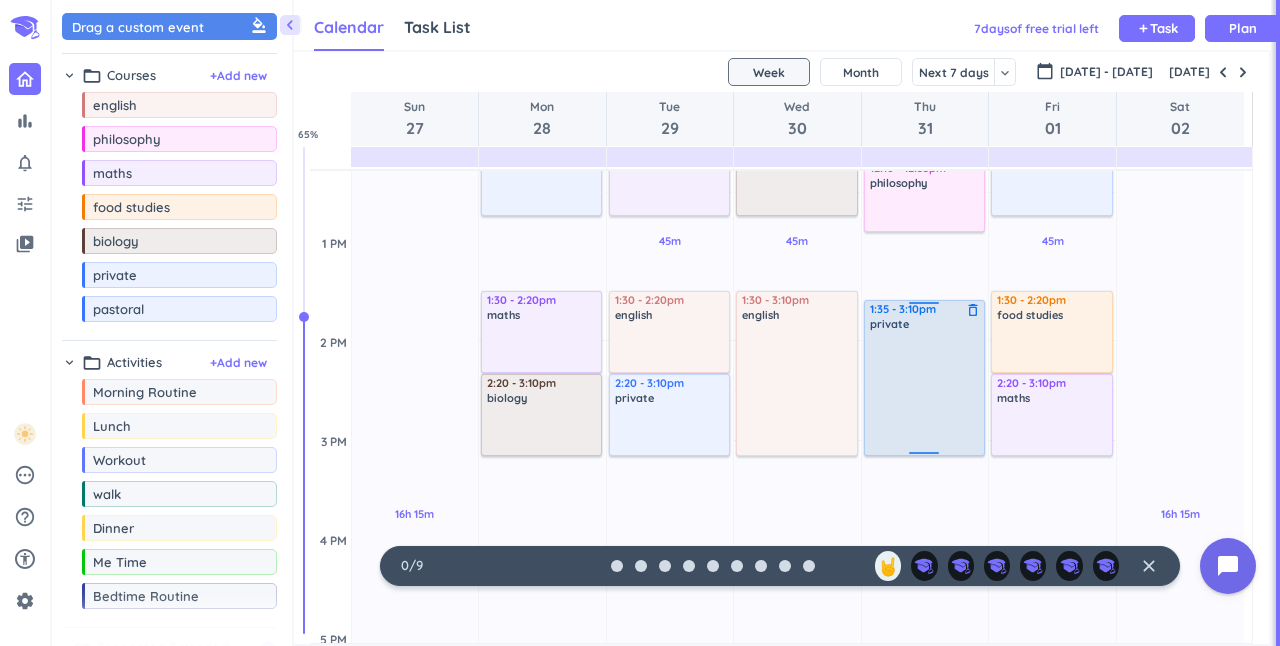 click at bounding box center (925, 392) 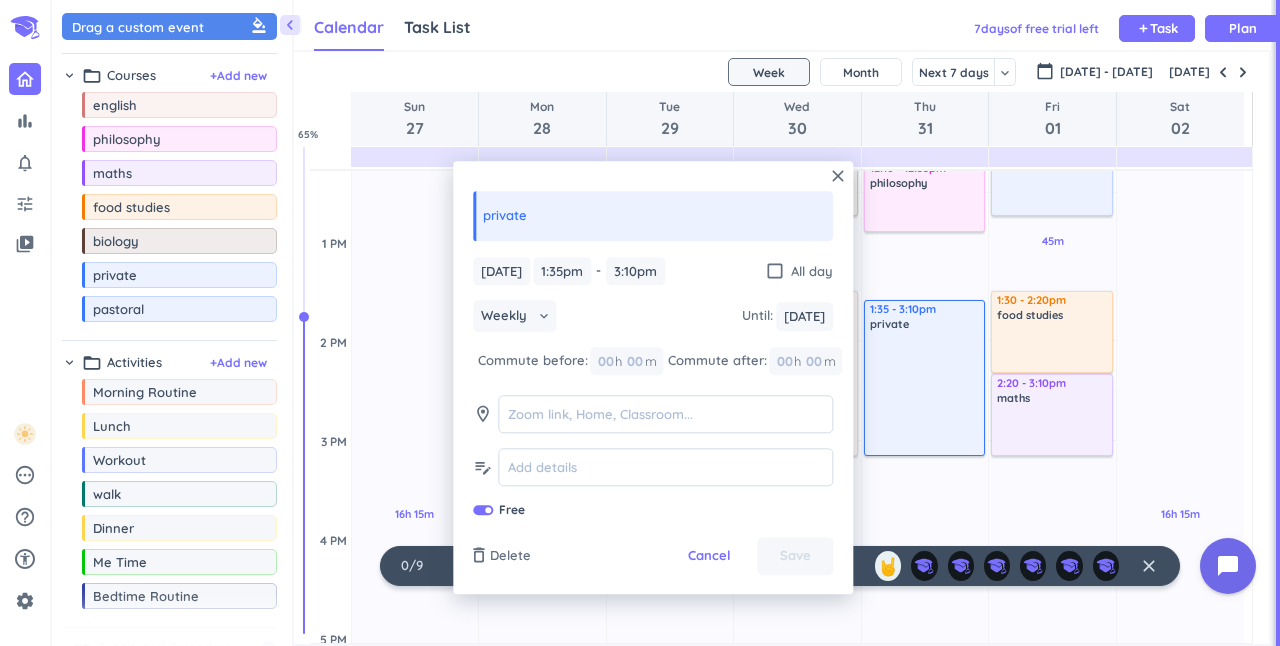 click on "close private  [DATE] [DATE]   1:35pm 1:35pm - 3:10pm 3:10pm check_box_outline_blank All day Weekly keyboard_arrow_down Until :  [DATE] [DATE] Commute before: 00 h 00 m Commute after: 00 h 00 m room edit_note Free delete_outline Delete Cancel Save" at bounding box center (653, 377) 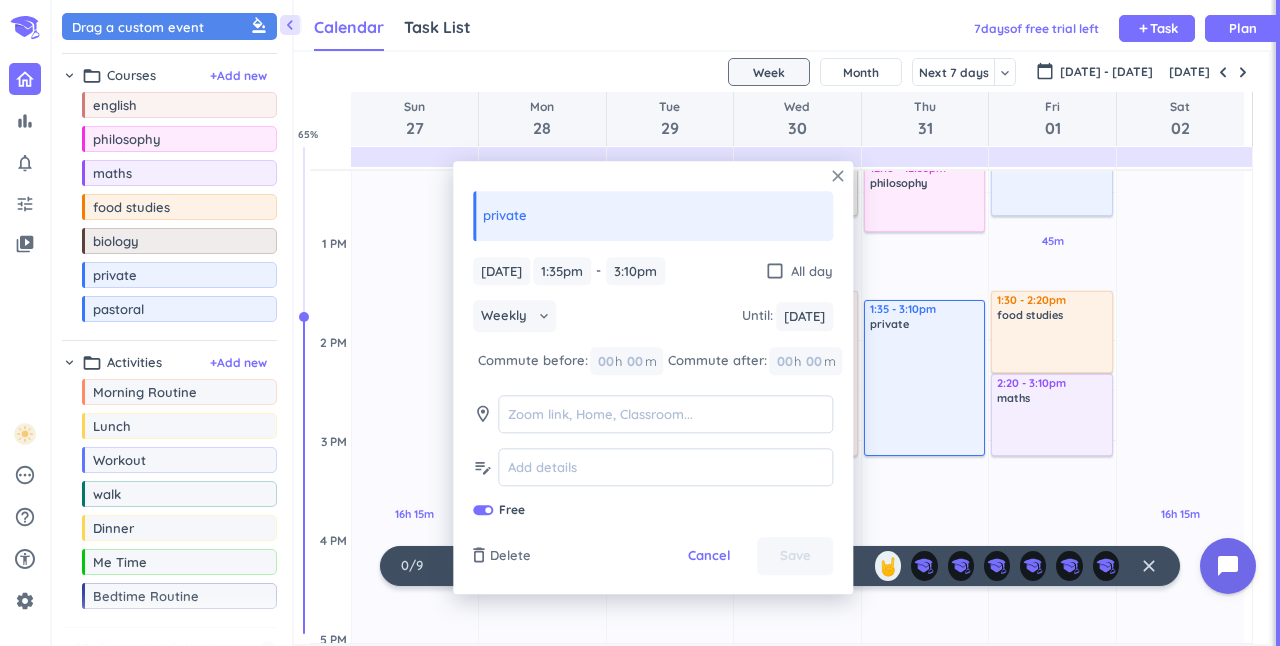 click on "close" at bounding box center (838, 176) 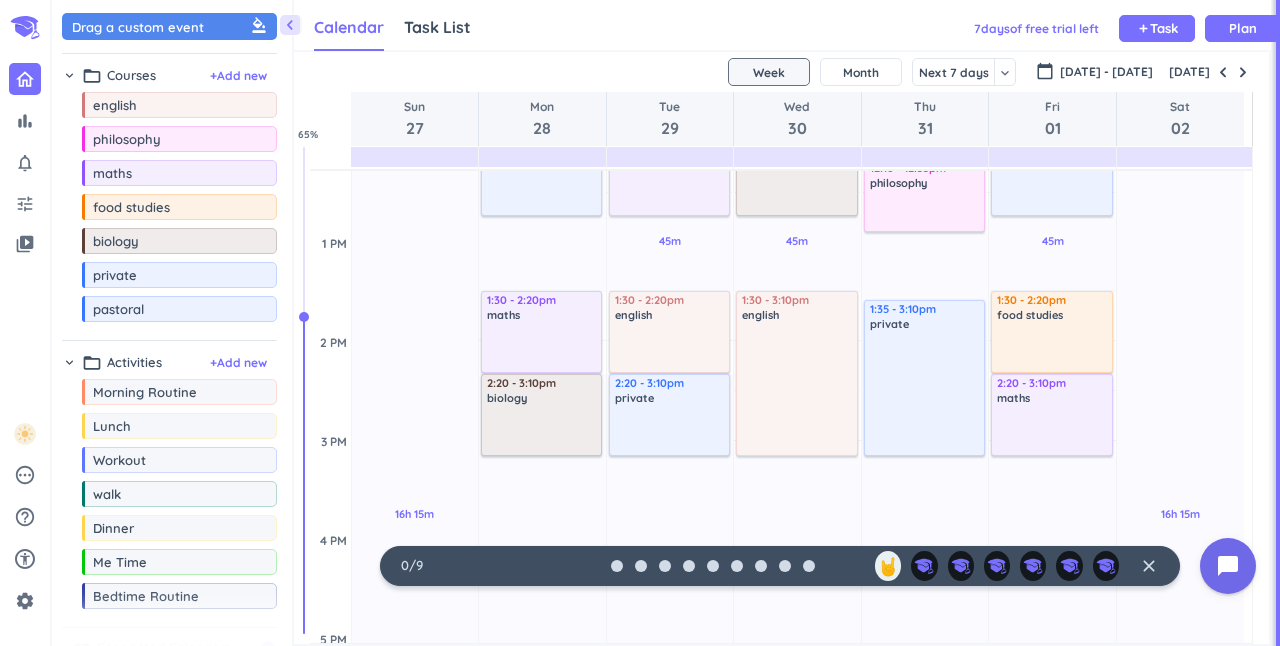 scroll, scrollTop: 378, scrollLeft: 0, axis: vertical 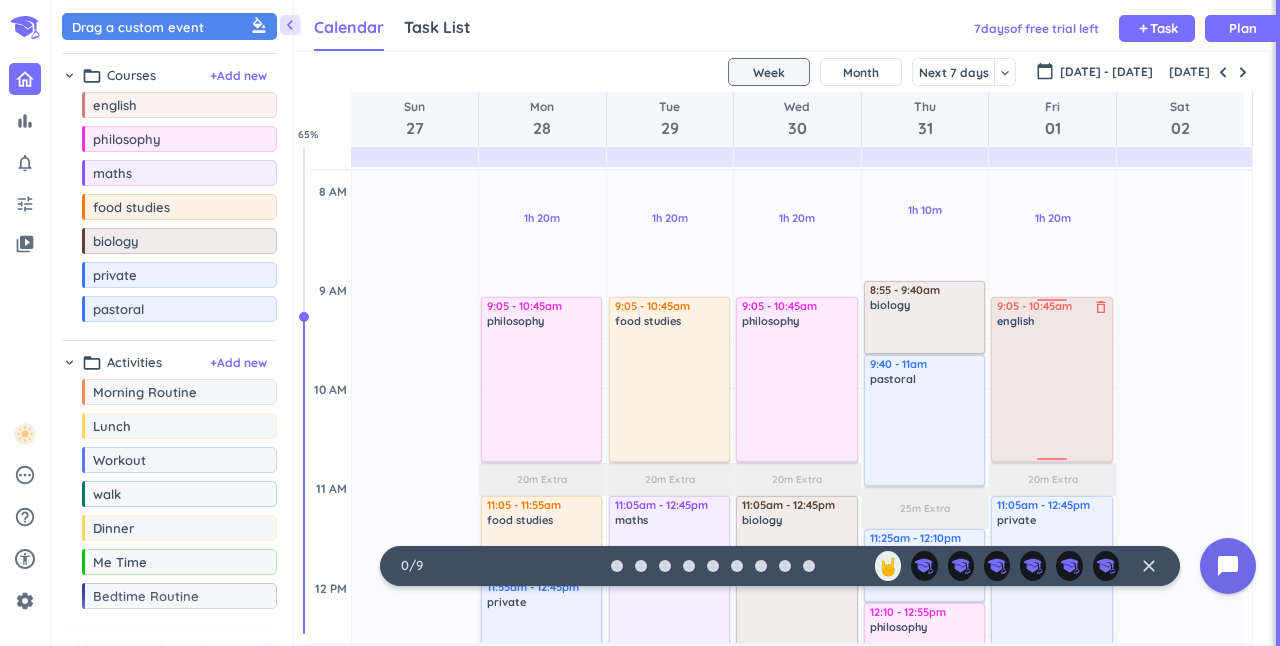 click at bounding box center (1052, 394) 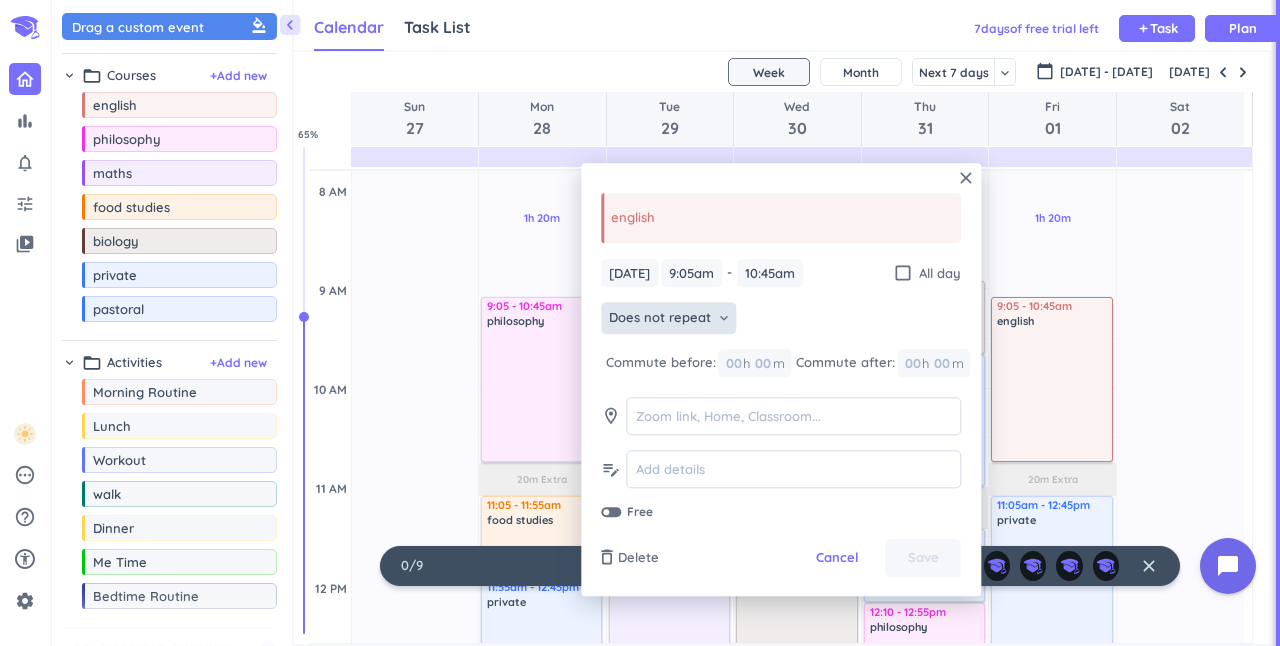 click on "Does not repeat" at bounding box center (660, 319) 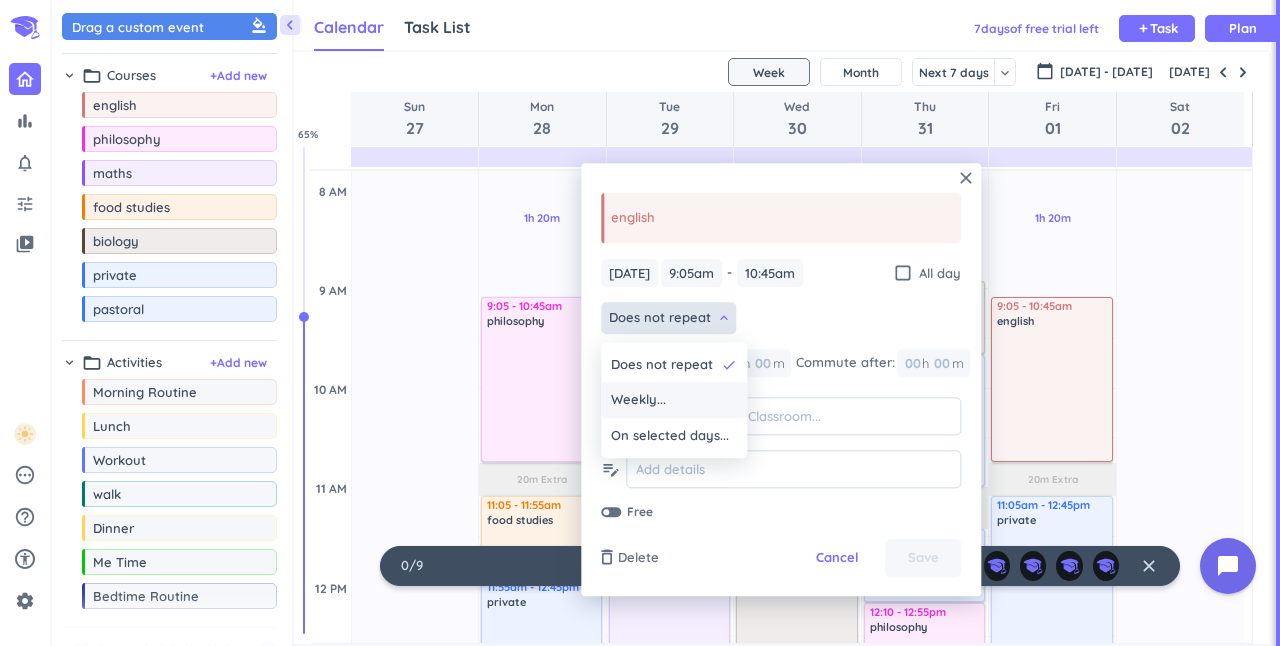 click on "Weekly..." at bounding box center [674, 401] 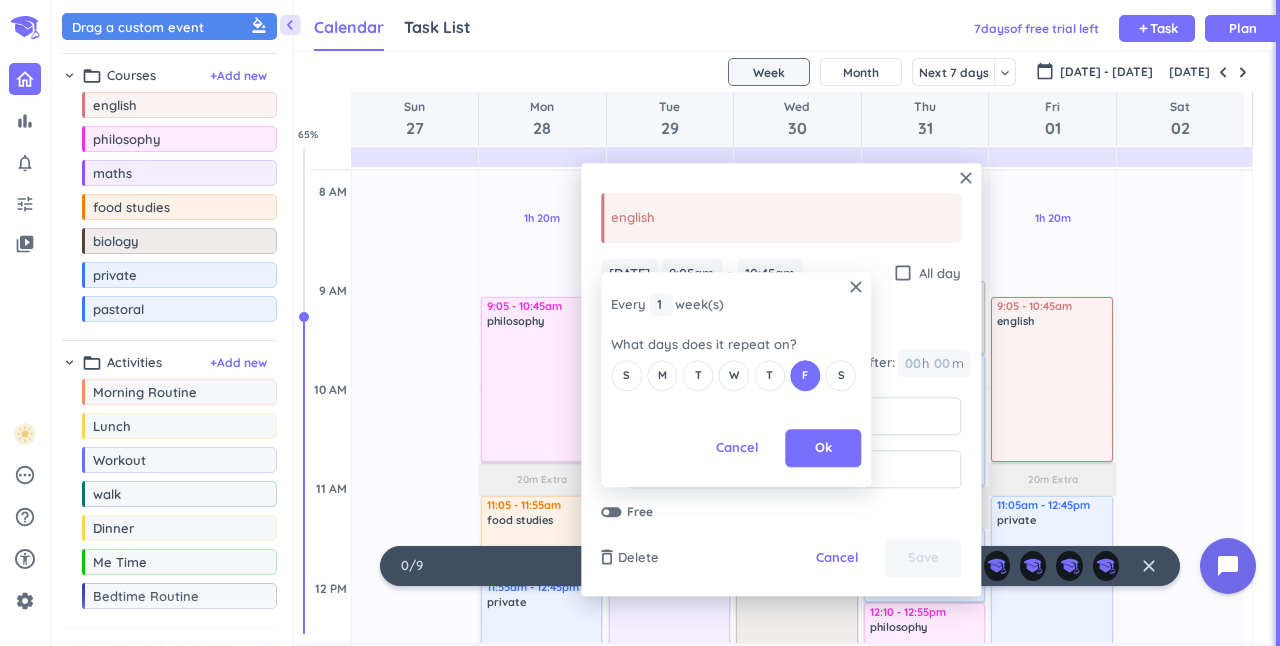 click on "Every 1 1 1 week (s)" at bounding box center [667, 305] 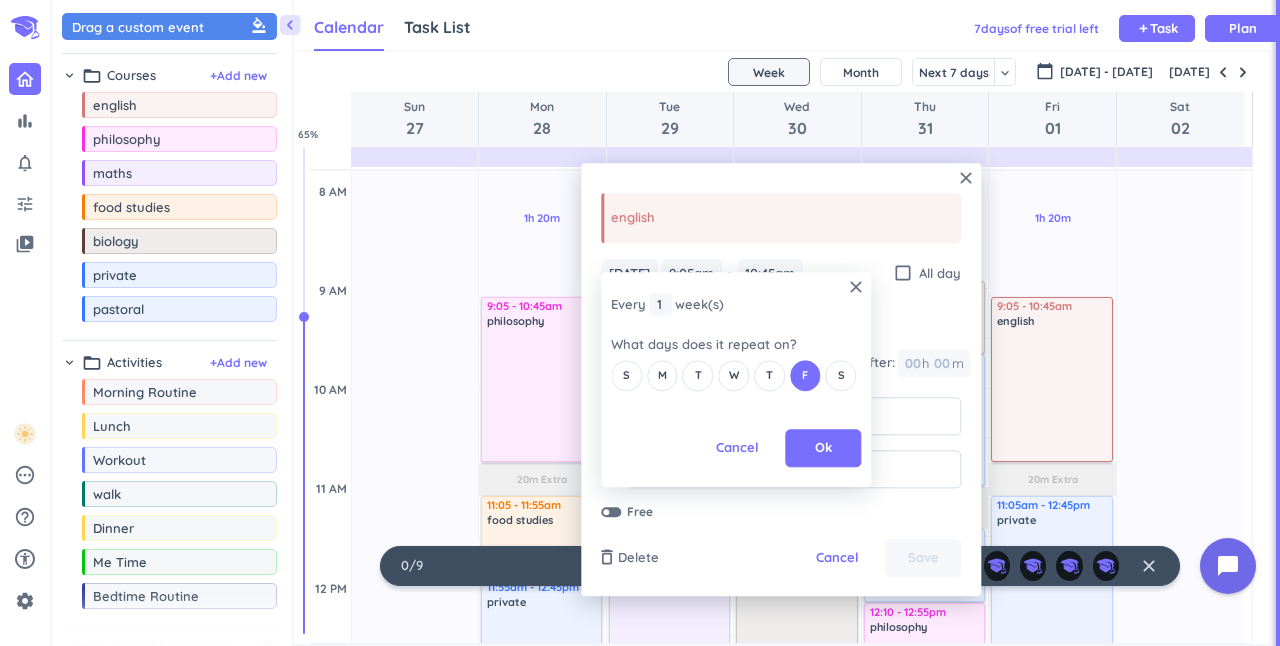 click on "Every 1 1 1 week (s)" at bounding box center [667, 305] 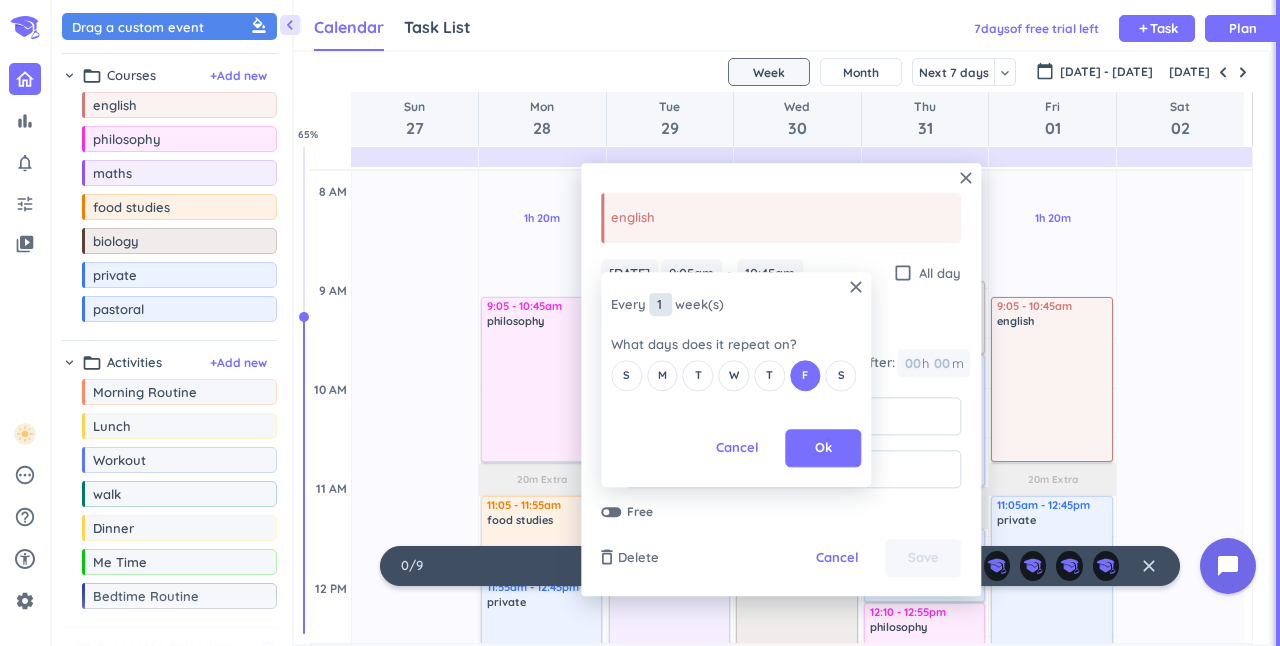 click on "1" at bounding box center (660, 305) 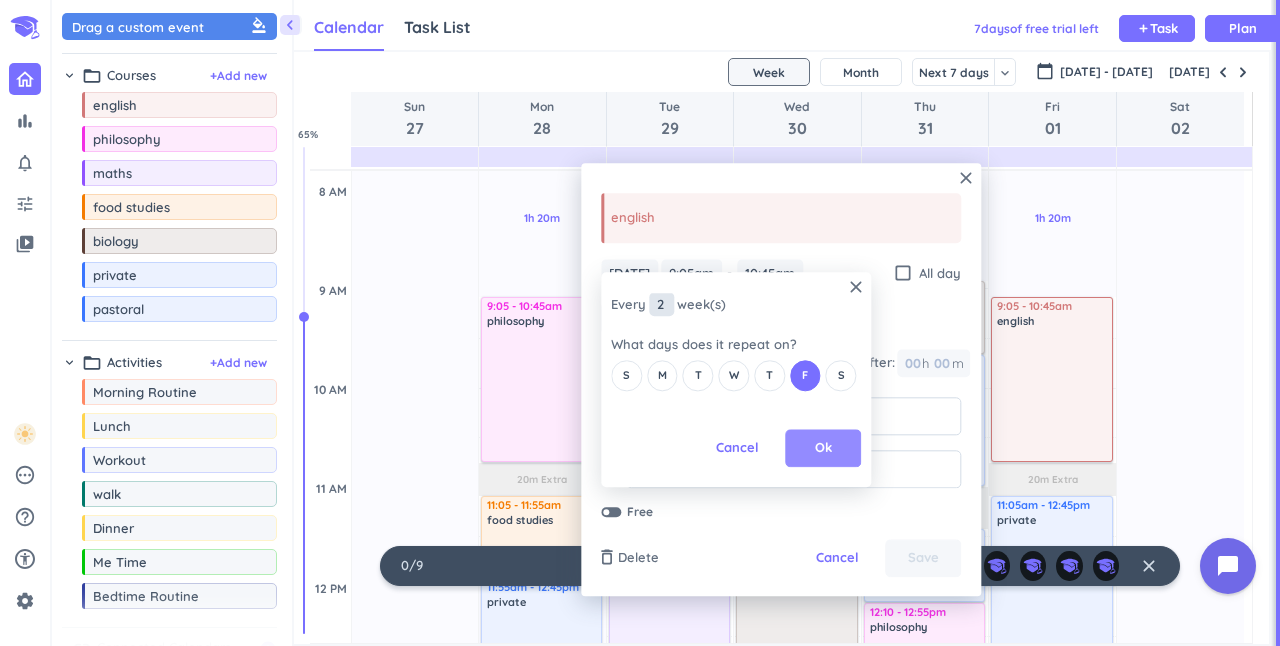 type on "2" 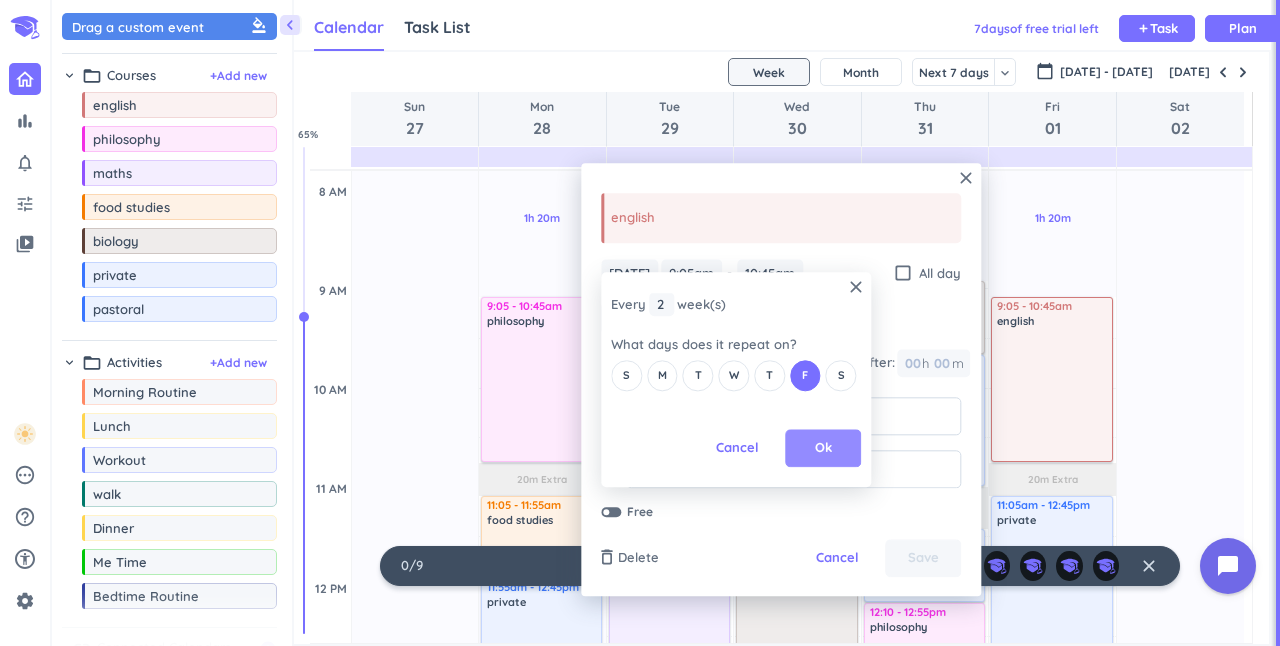 click on "Ok" at bounding box center (823, 449) 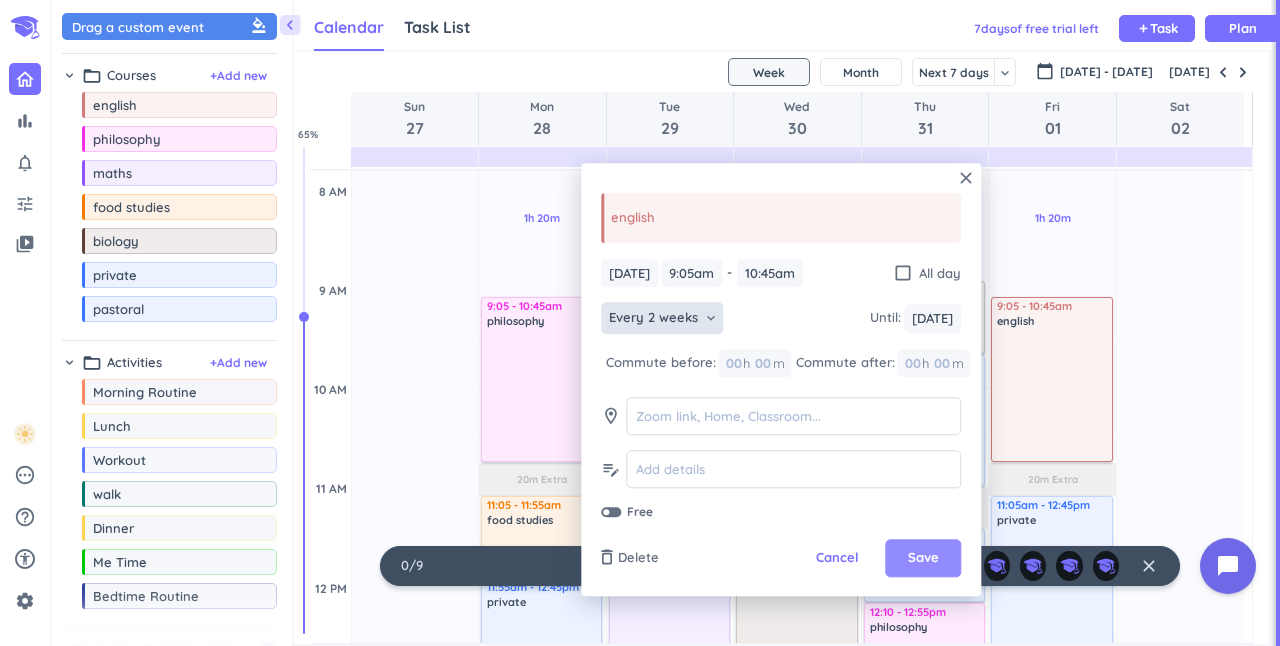 click on "Save" at bounding box center [923, 559] 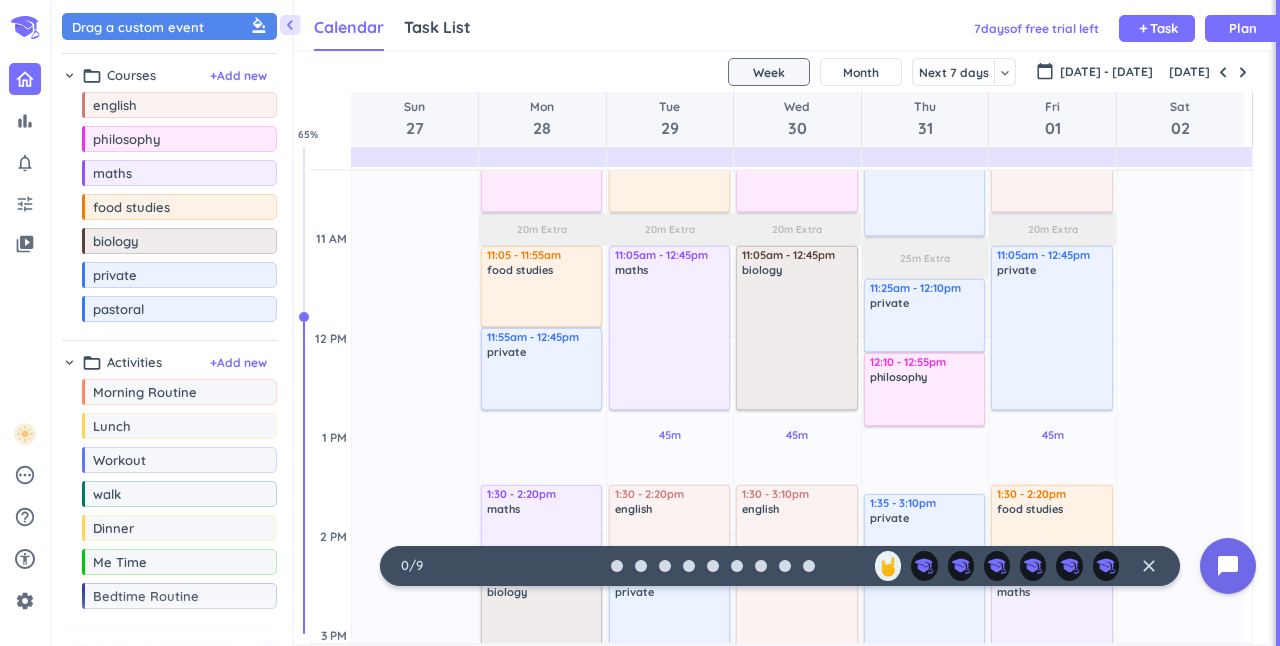 scroll, scrollTop: 630, scrollLeft: 0, axis: vertical 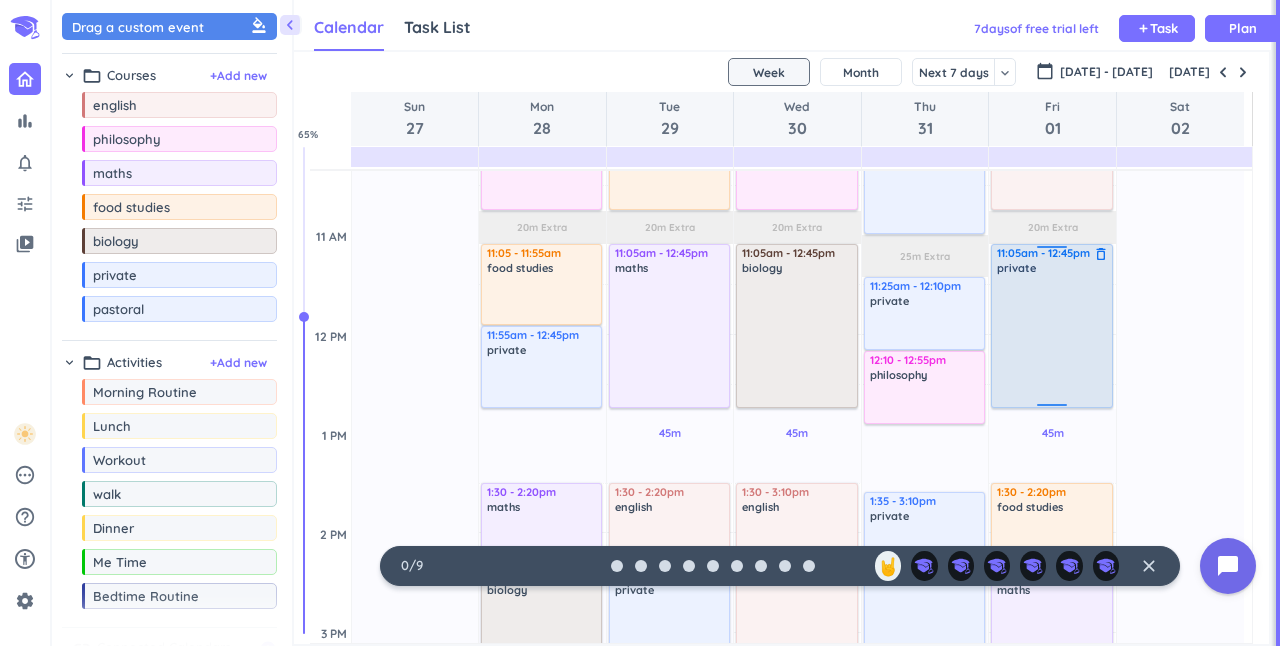 click at bounding box center [1052, 340] 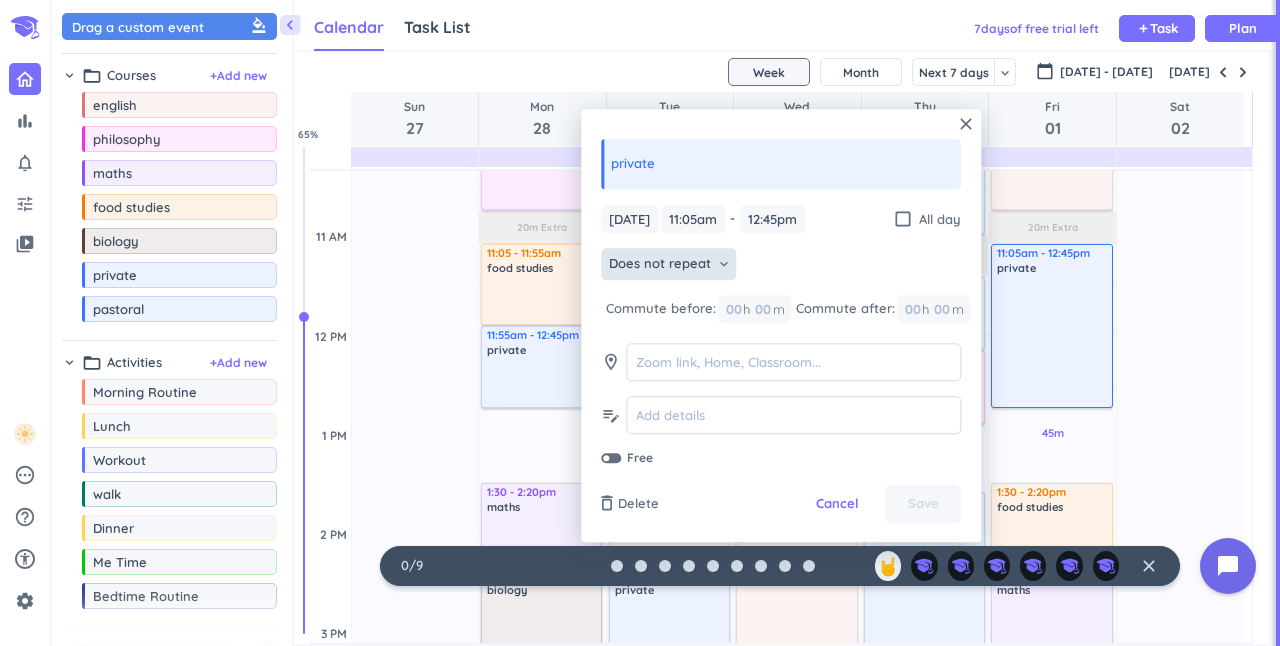 click on "Does not repeat" at bounding box center [660, 265] 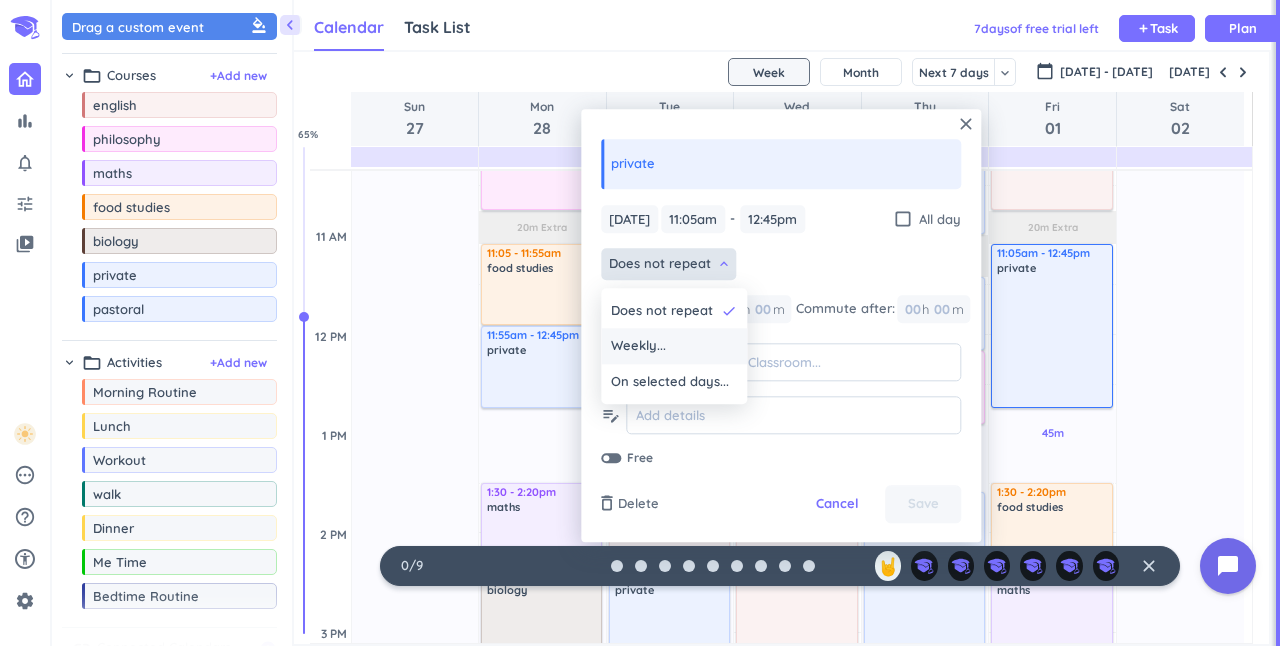 click on "Weekly..." at bounding box center (674, 347) 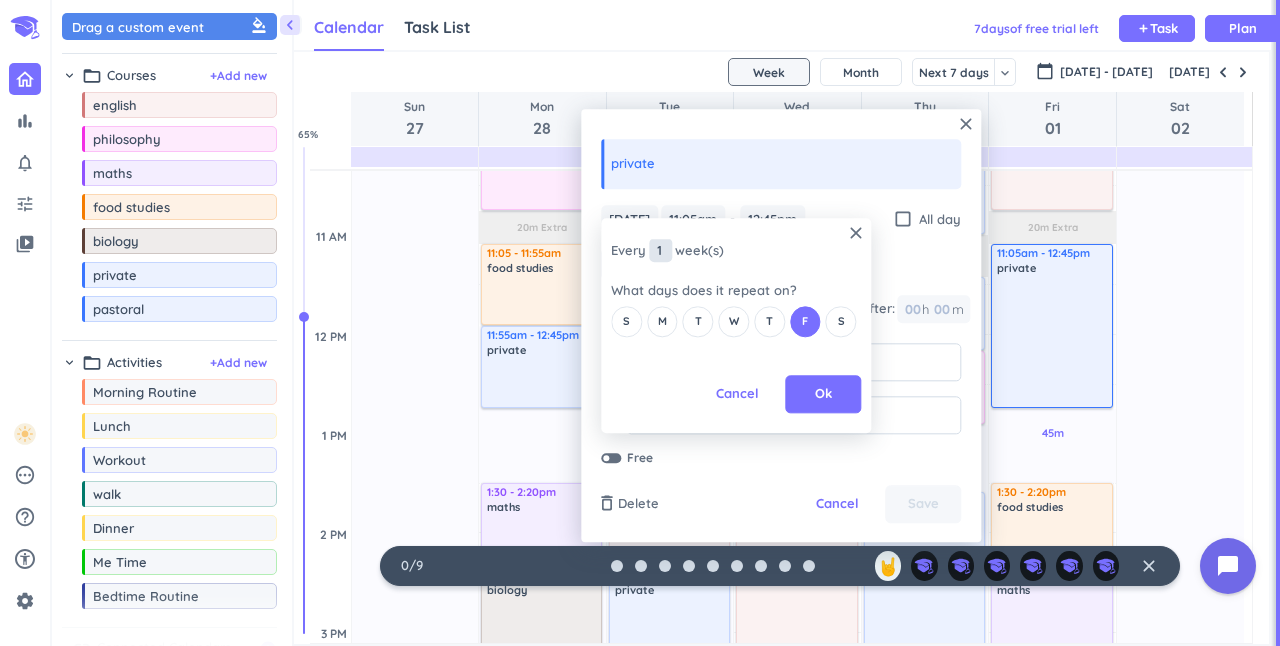 click on "1" at bounding box center [660, 251] 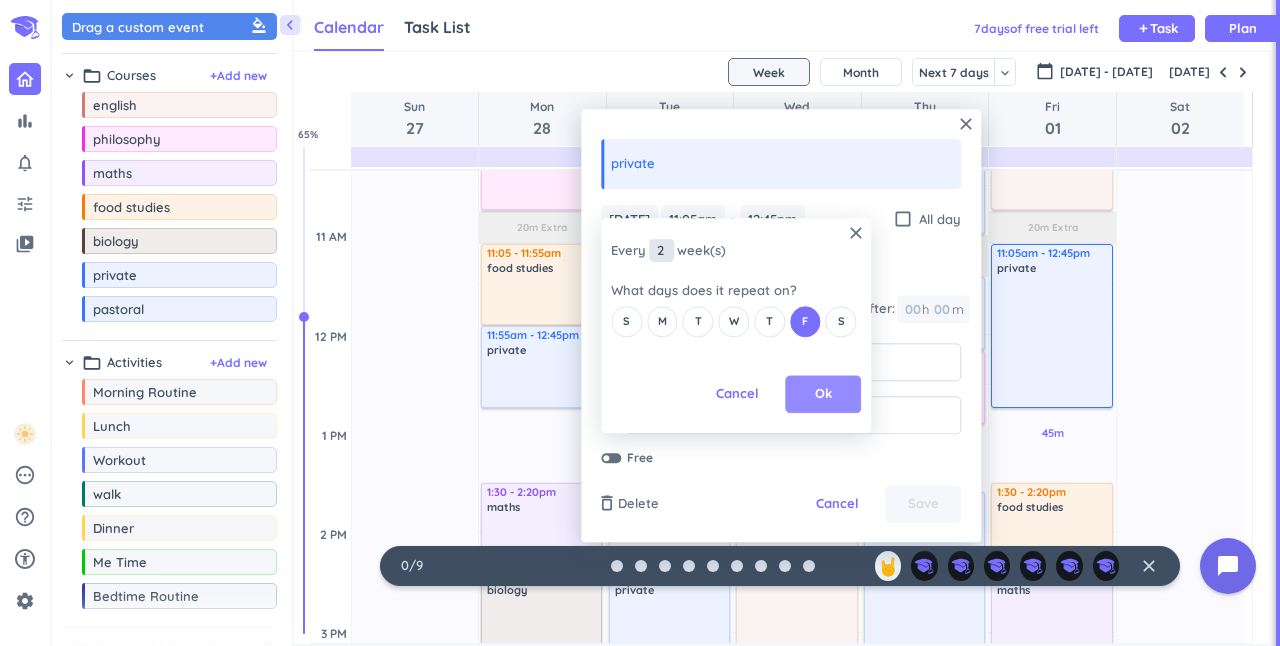 type on "2" 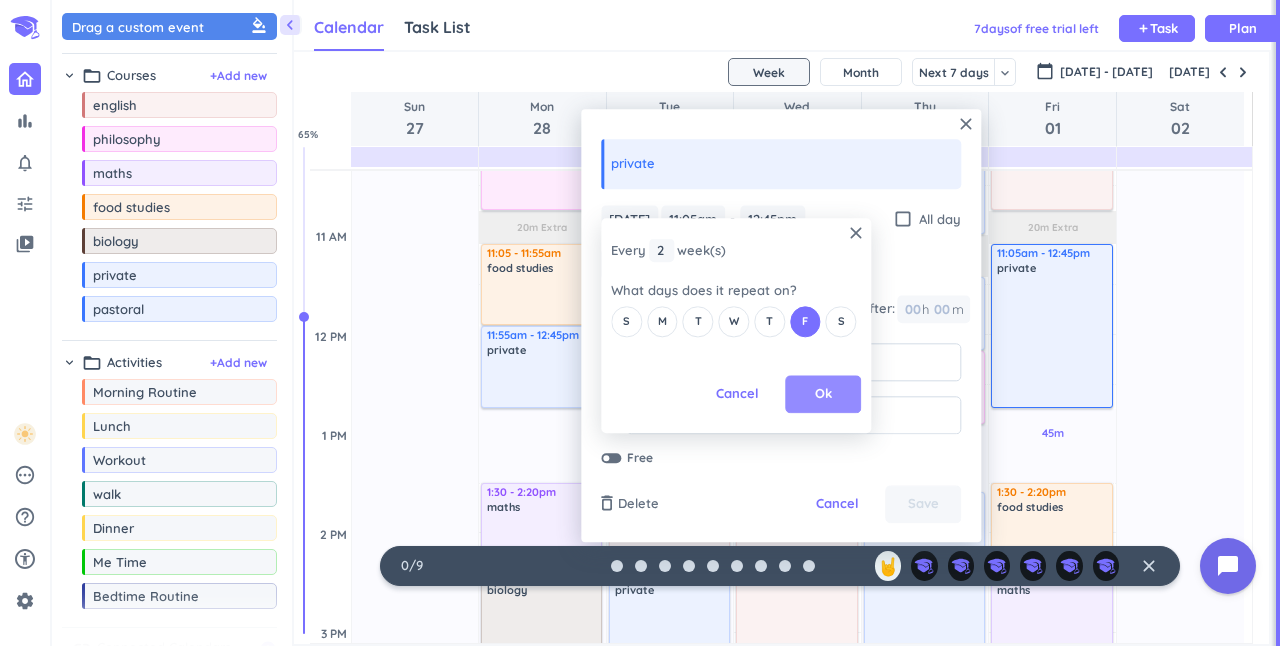 click on "Ok" at bounding box center [823, 395] 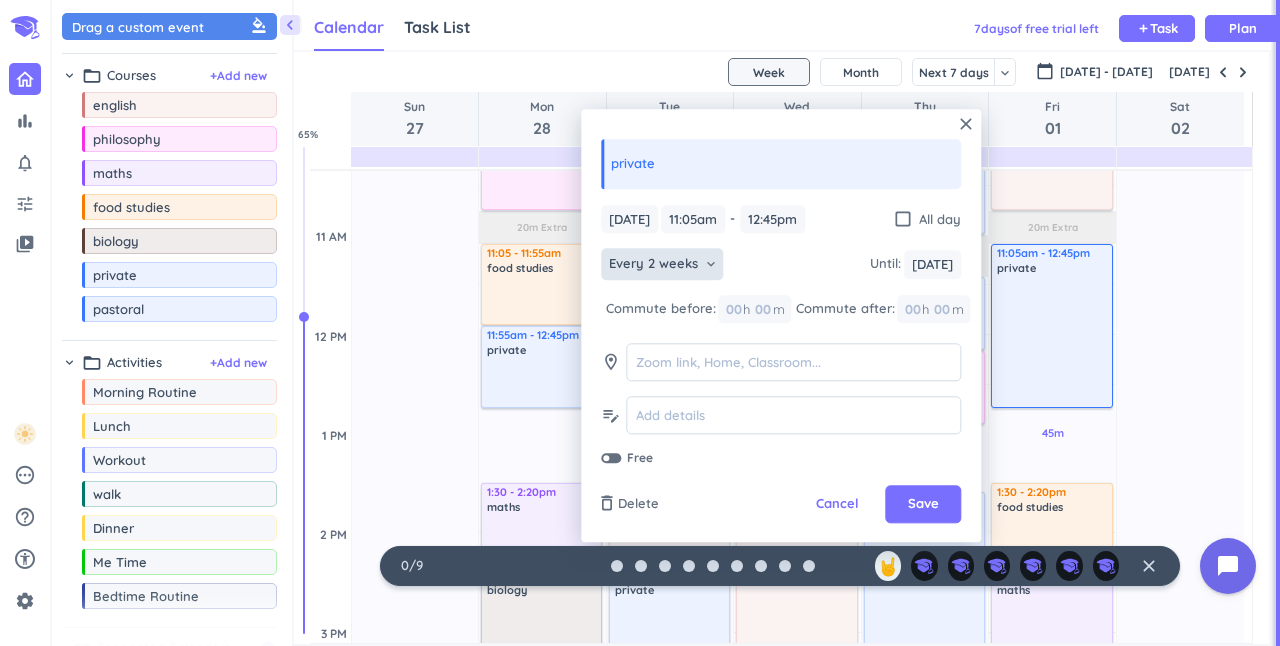 click at bounding box center (611, 458) 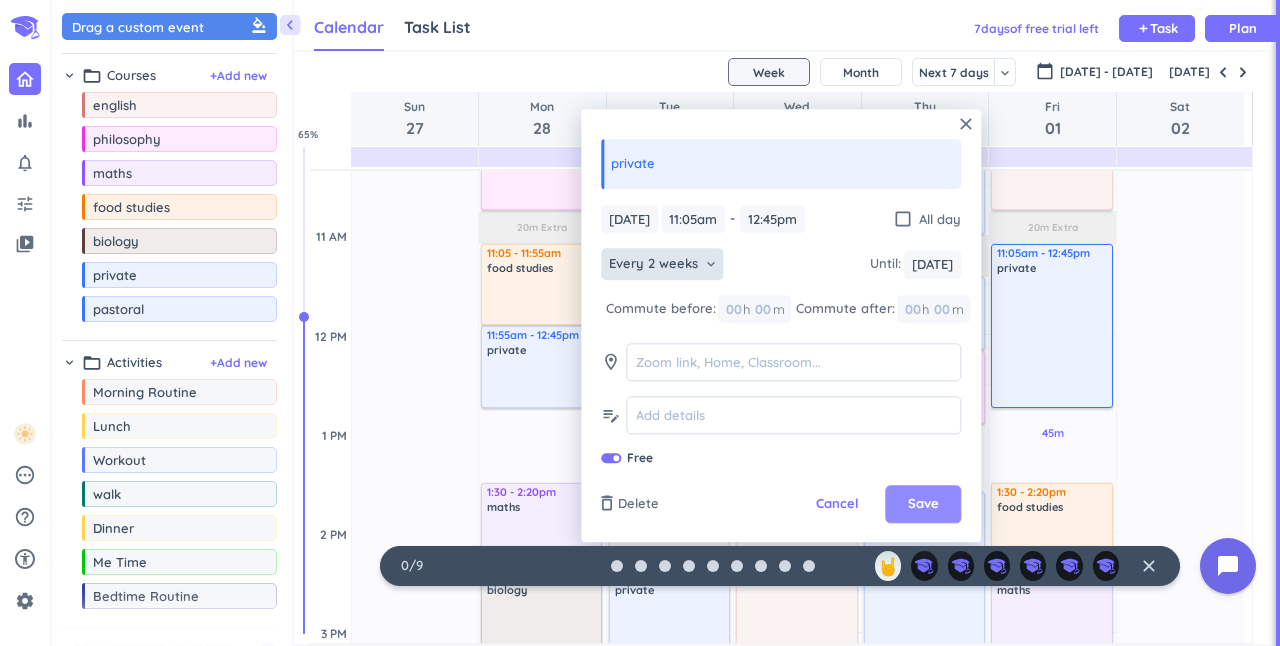 click on "Save" at bounding box center [923, 505] 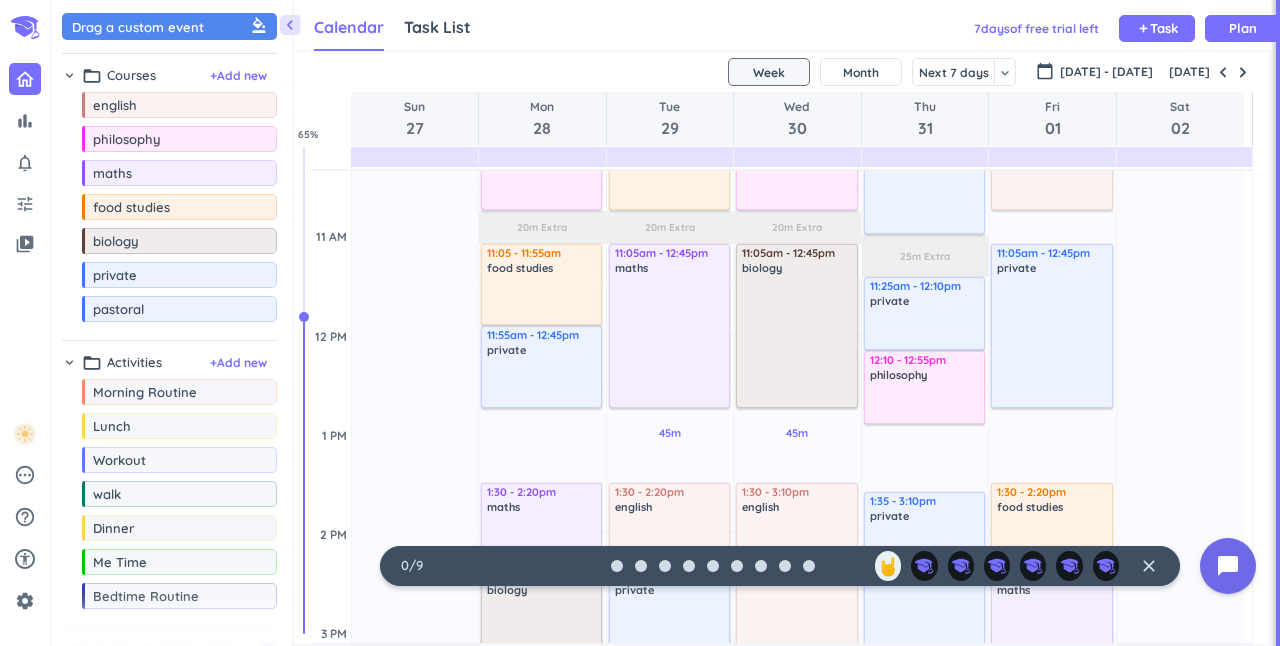 scroll, scrollTop: 836, scrollLeft: 0, axis: vertical 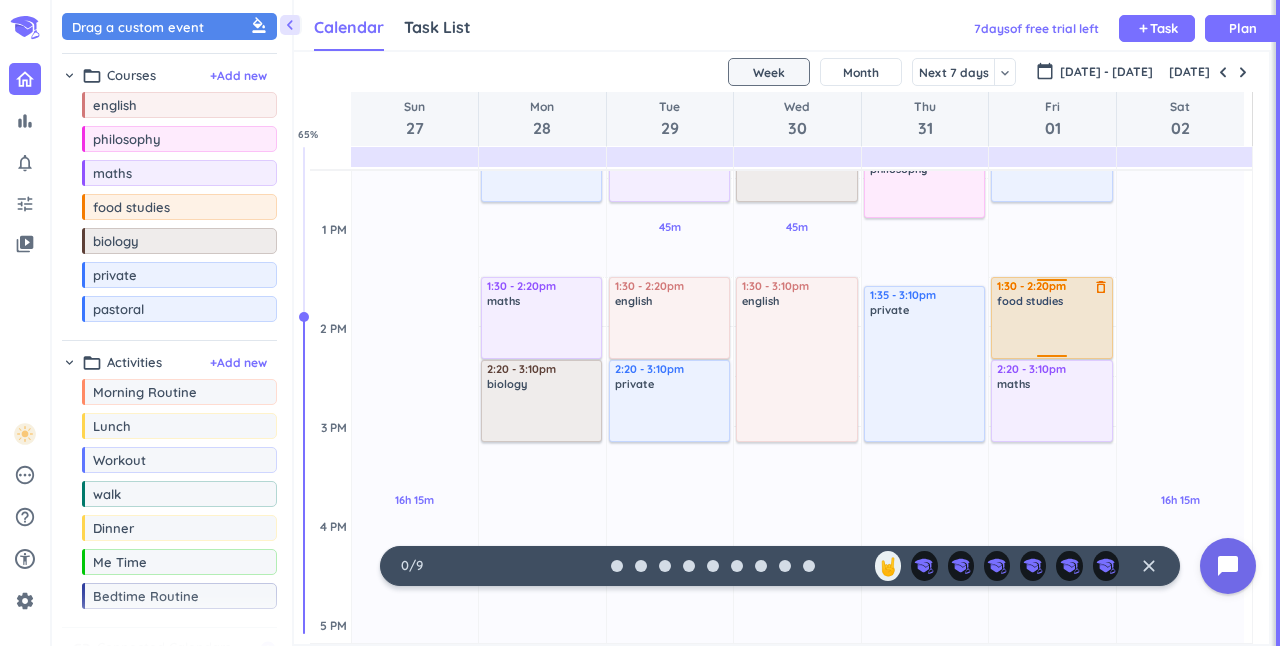 click on "food studies" at bounding box center (1052, 301) 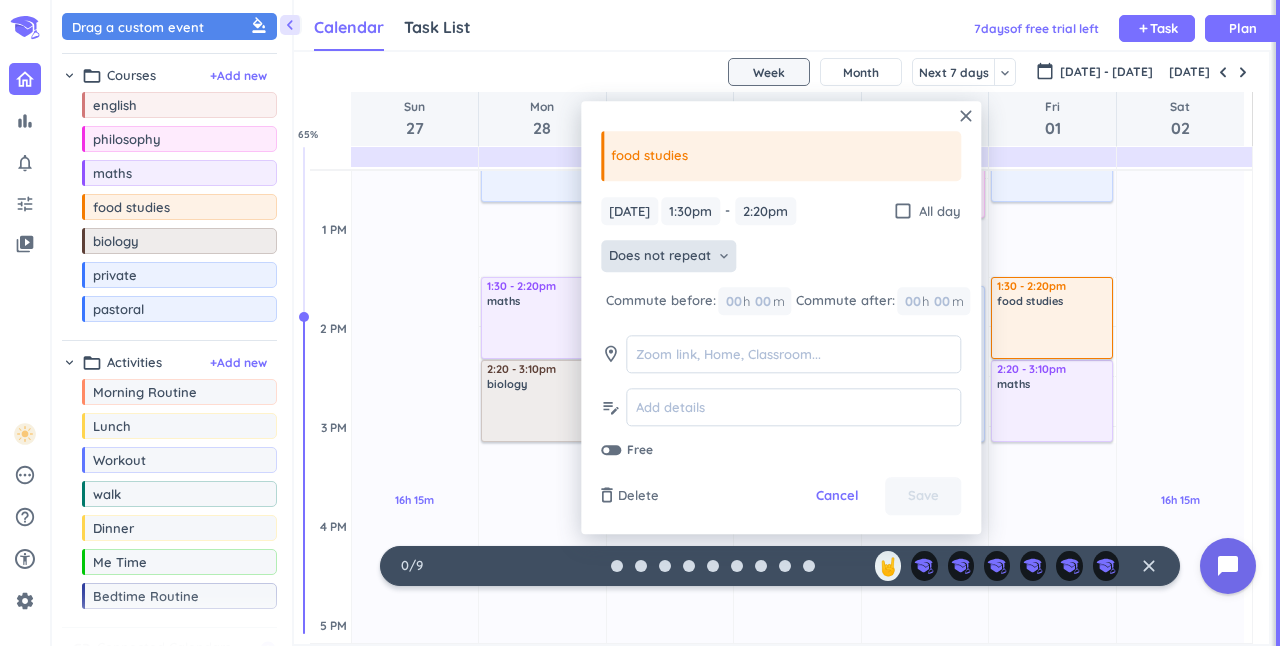 click on "Does not repeat" at bounding box center [660, 257] 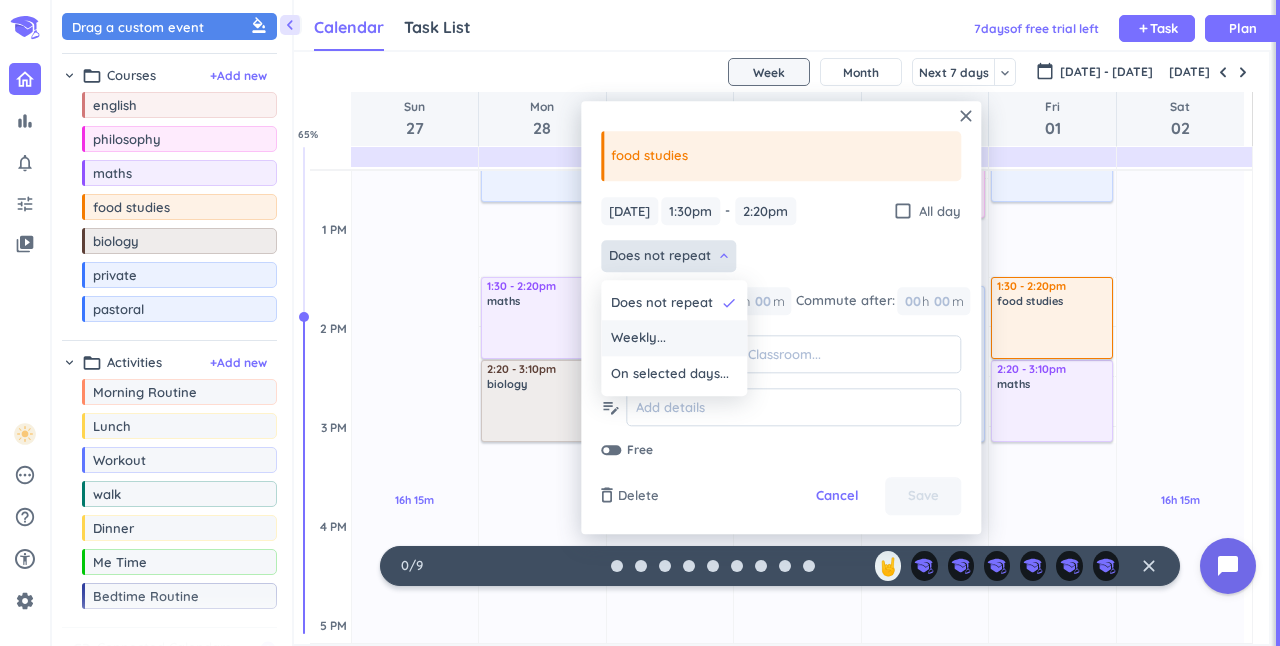 click on "Weekly..." at bounding box center (638, 339) 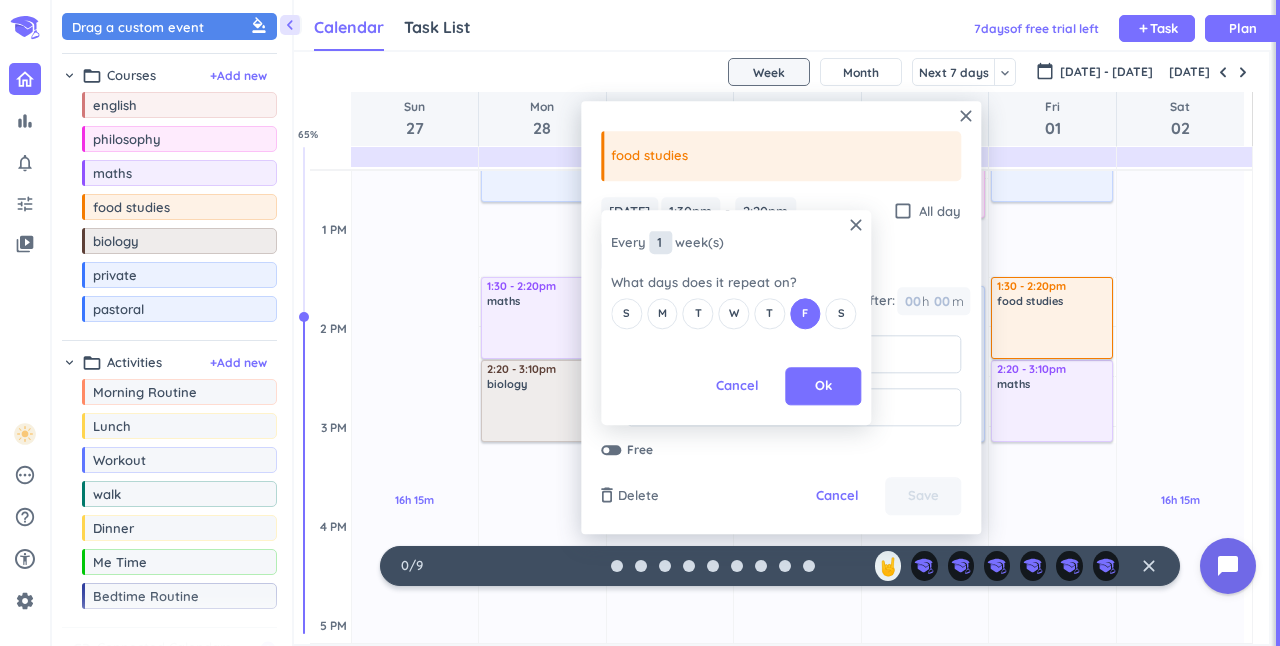 click on "1" at bounding box center (660, 243) 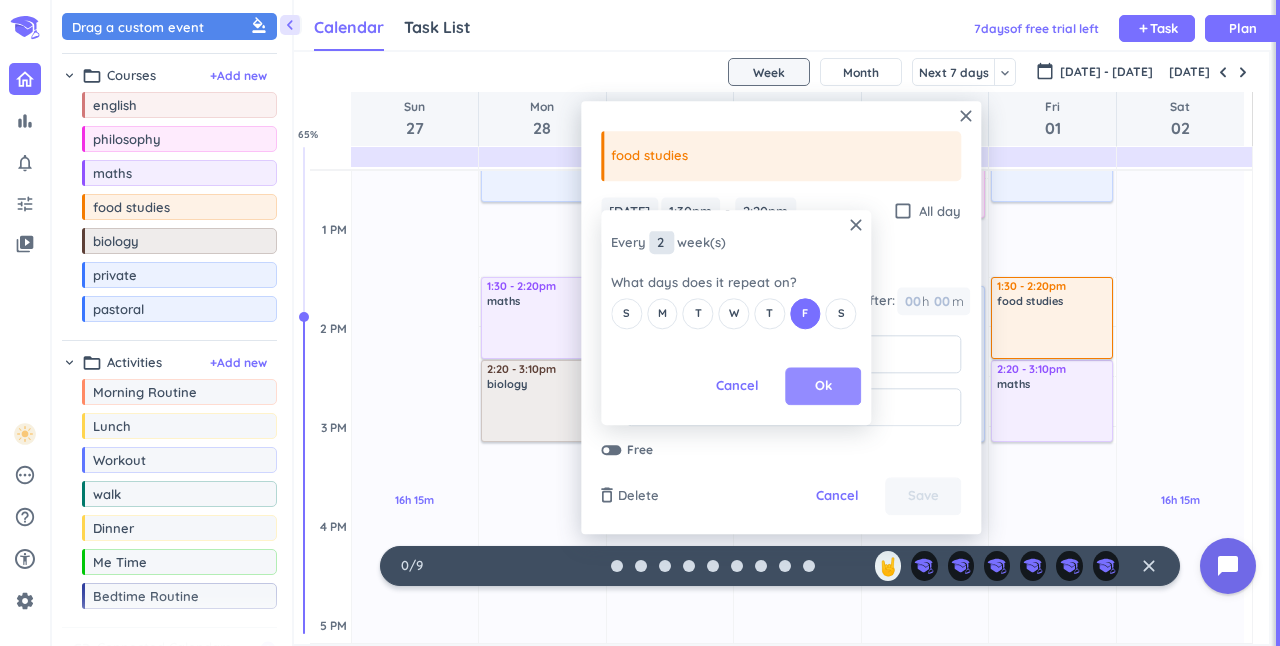 type on "2" 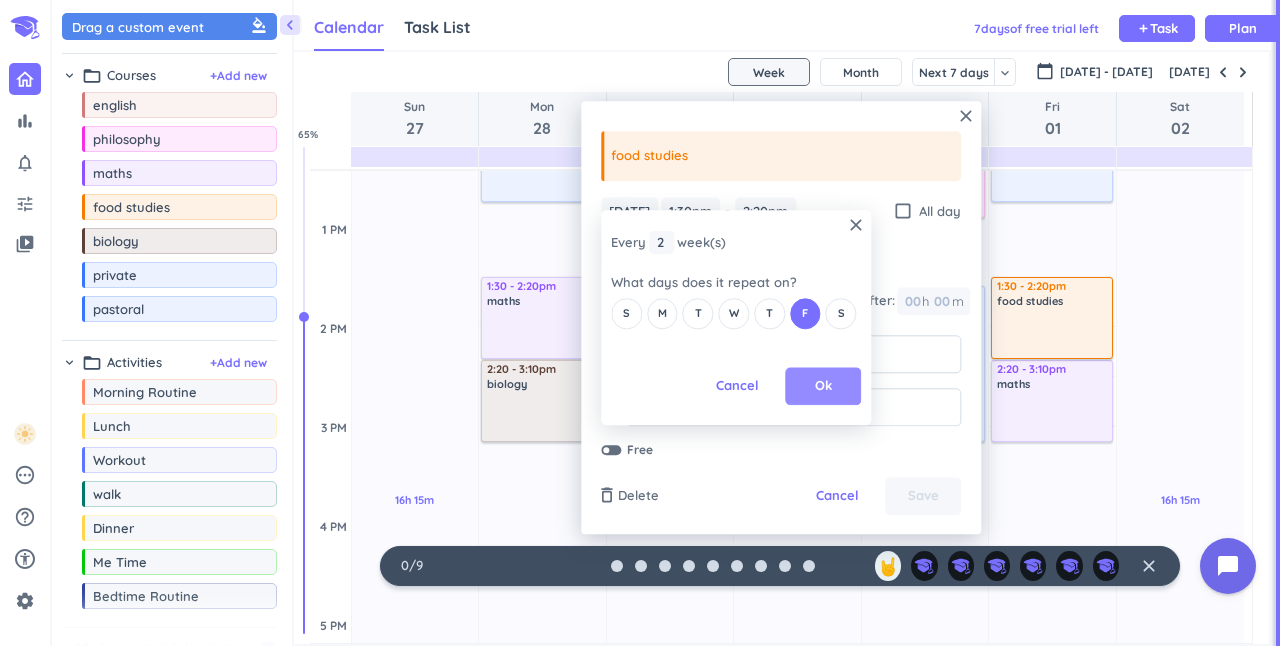 click on "Ok" at bounding box center [823, 387] 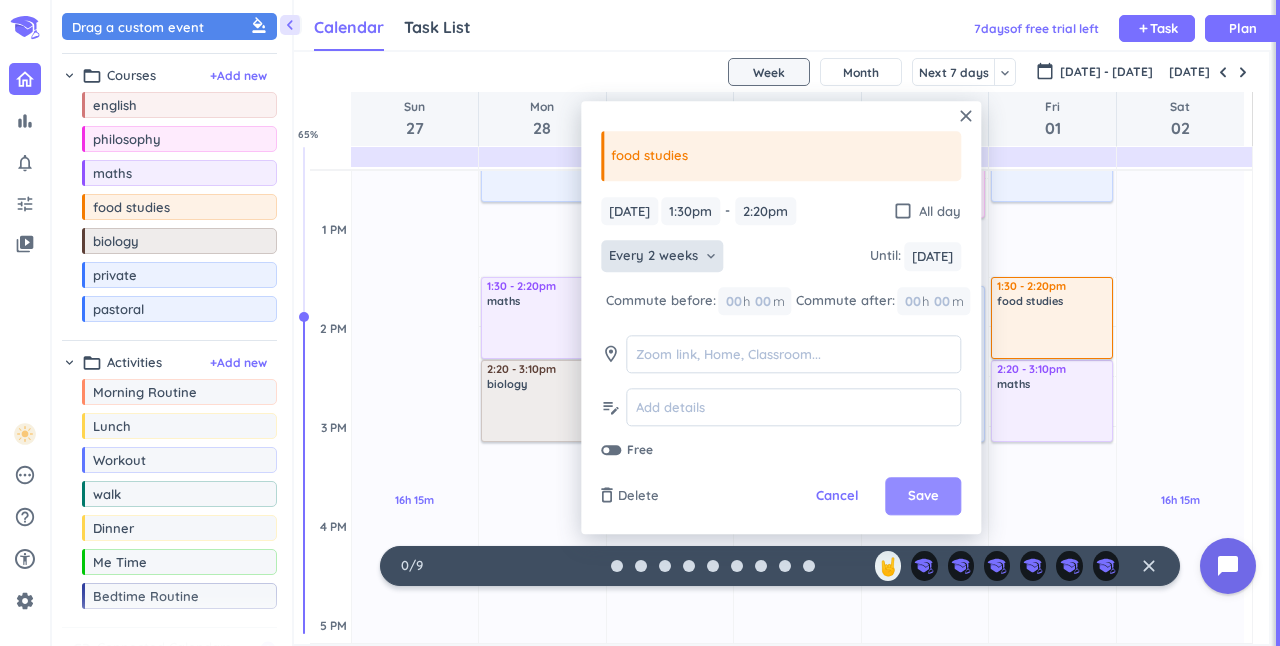 click on "Save" at bounding box center [923, 497] 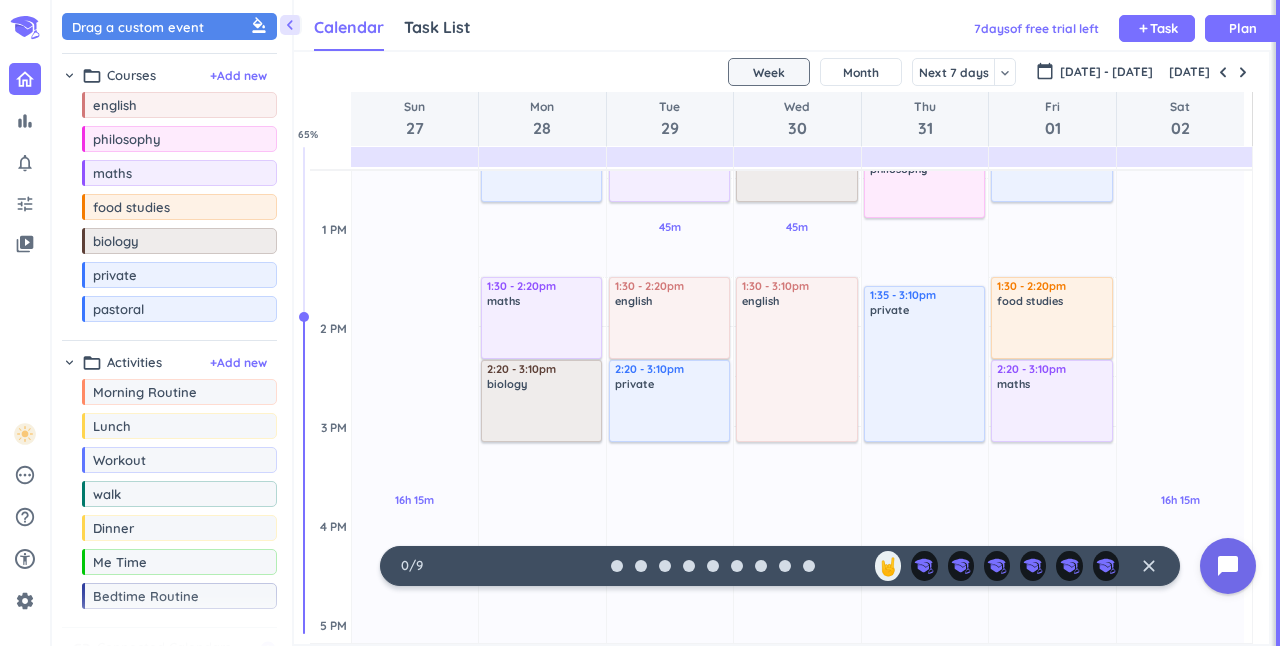 click at bounding box center (1052, 415) 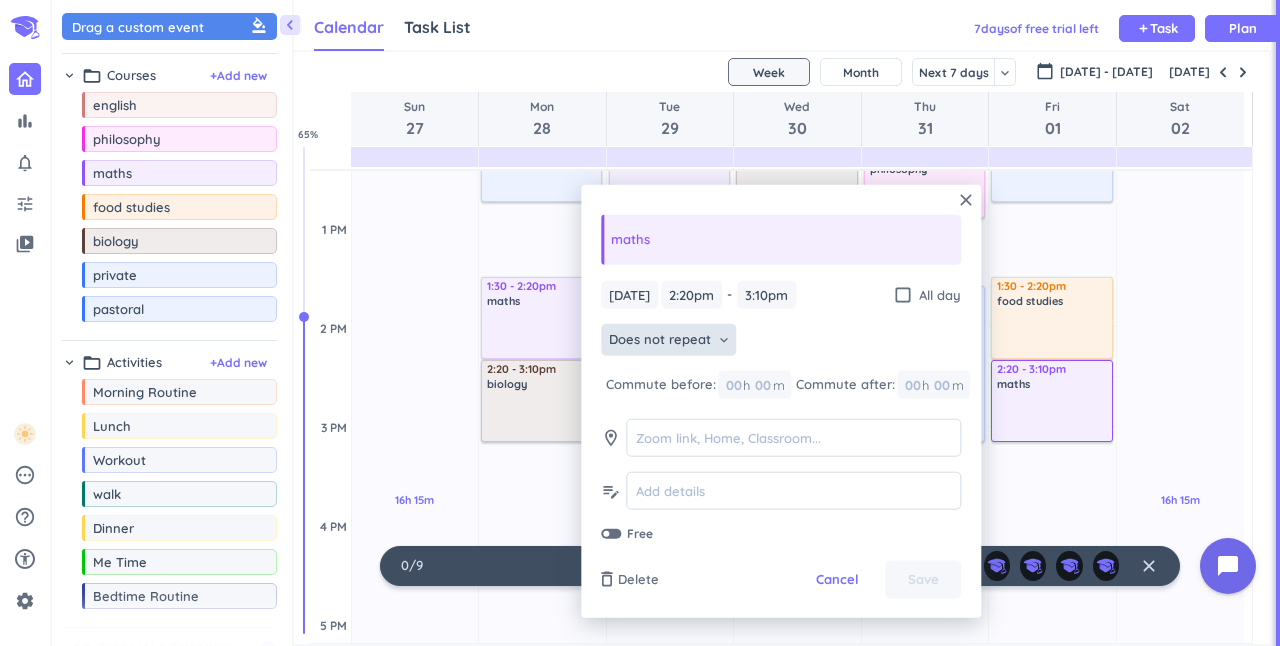 click on "Does not repeat" at bounding box center [660, 340] 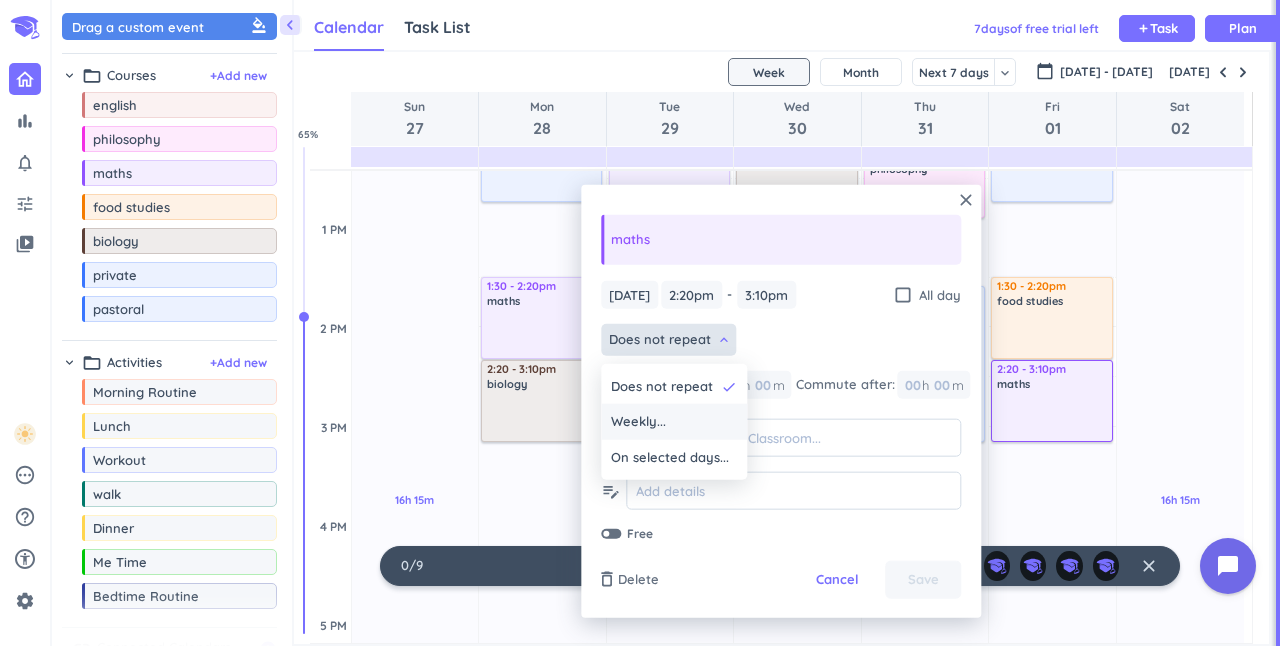 click on "Weekly..." at bounding box center [638, 422] 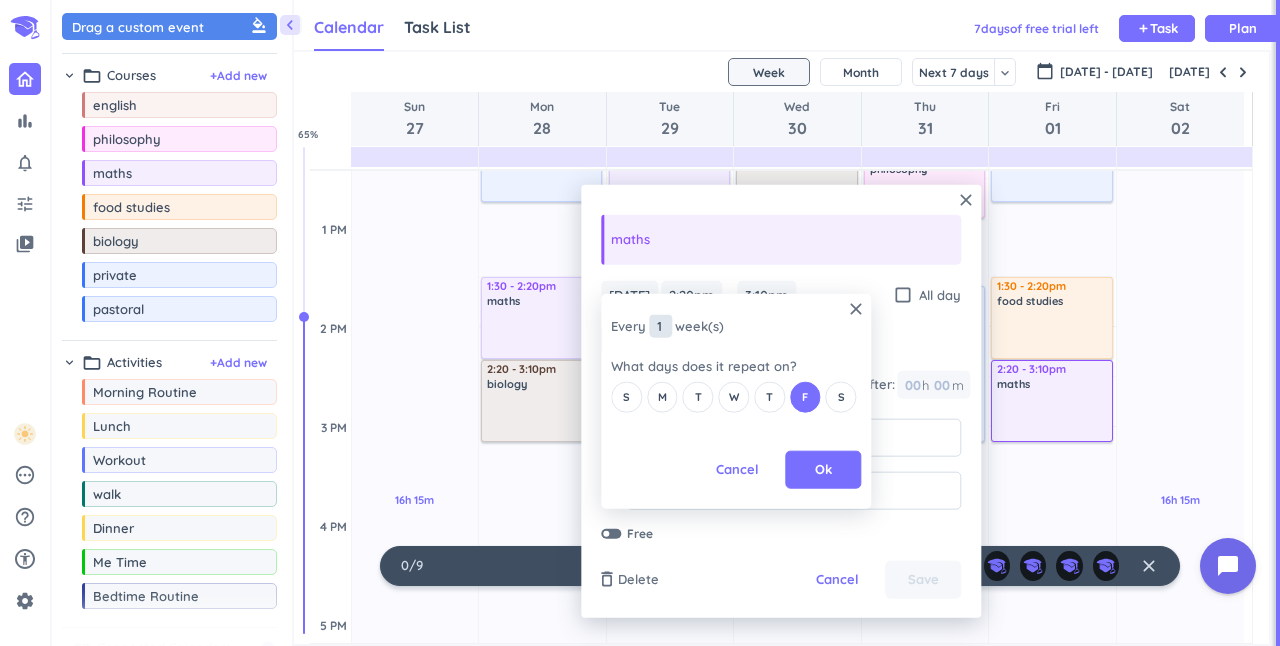 click on "1" at bounding box center [660, 326] 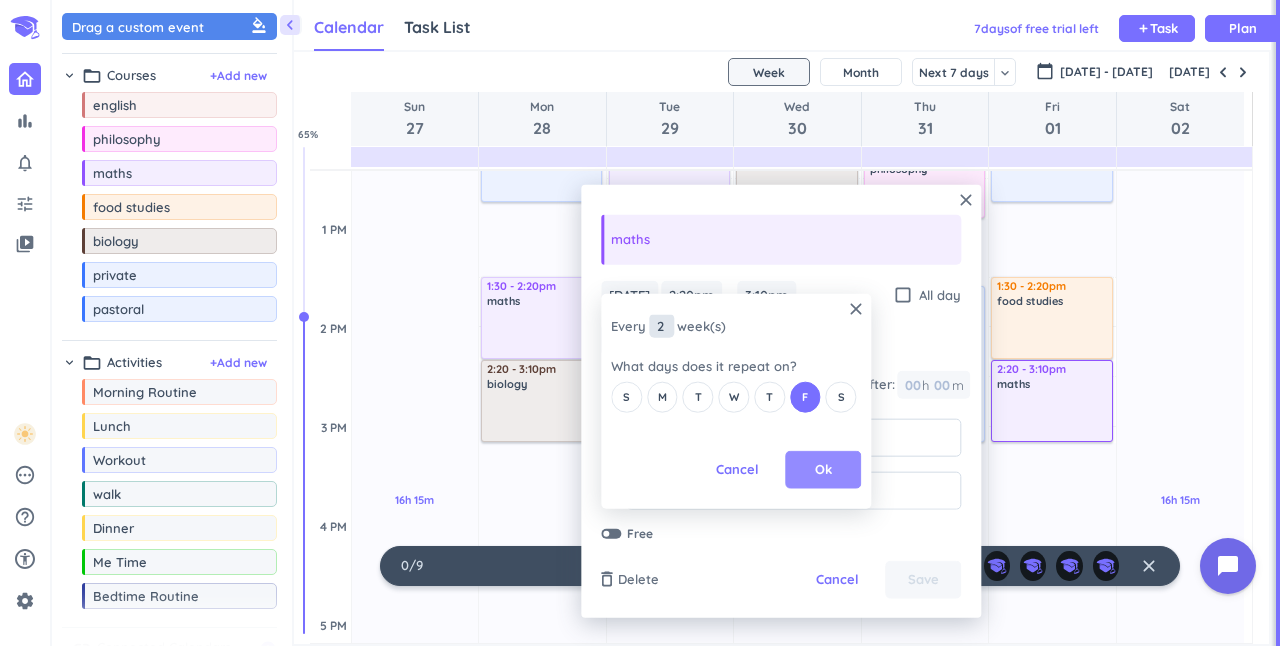 type on "2" 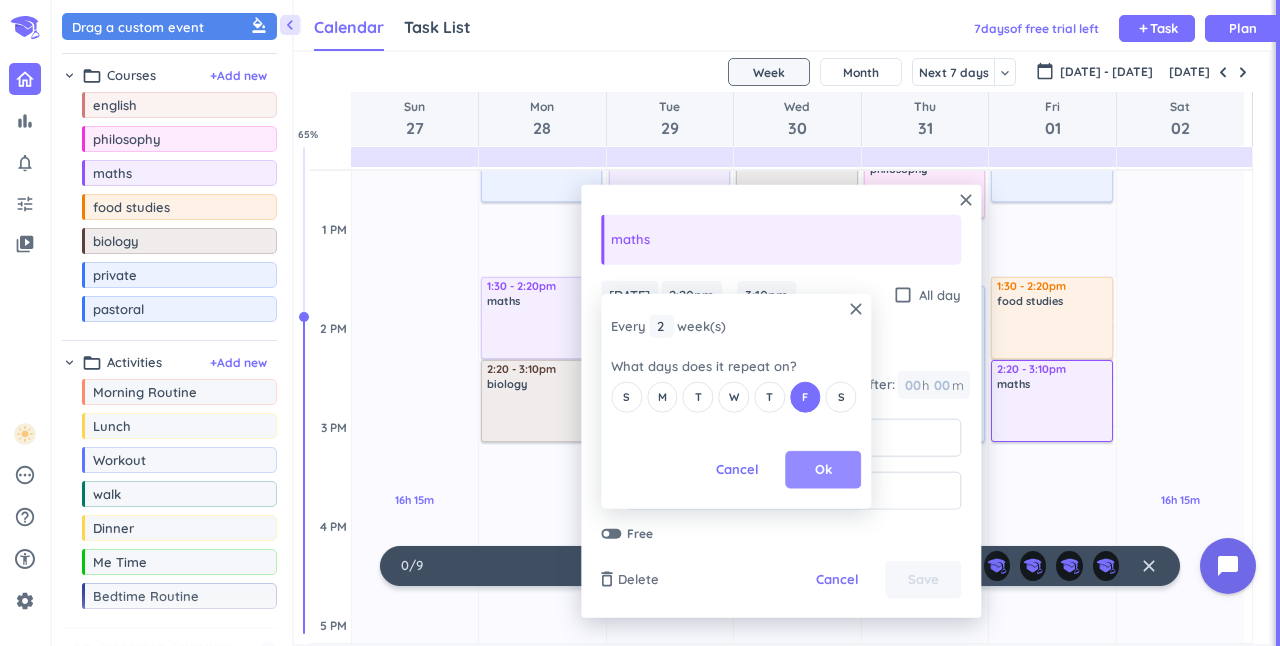 click on "Ok" at bounding box center (823, 470) 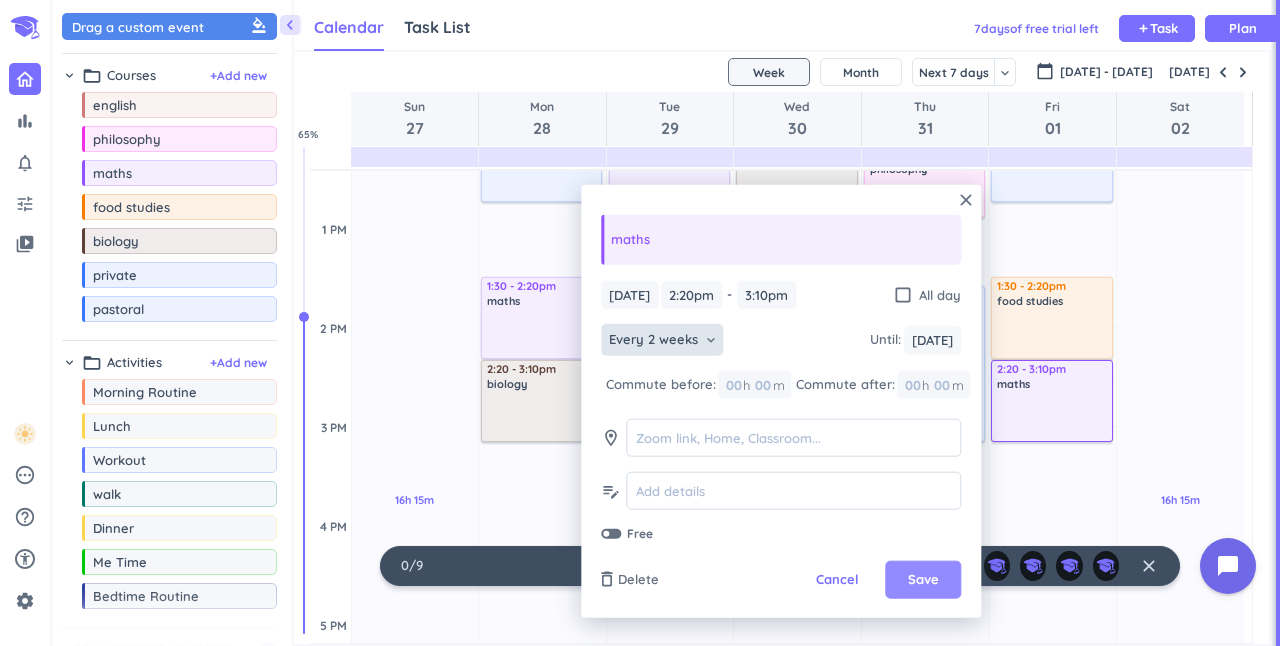 click on "Save" at bounding box center [923, 580] 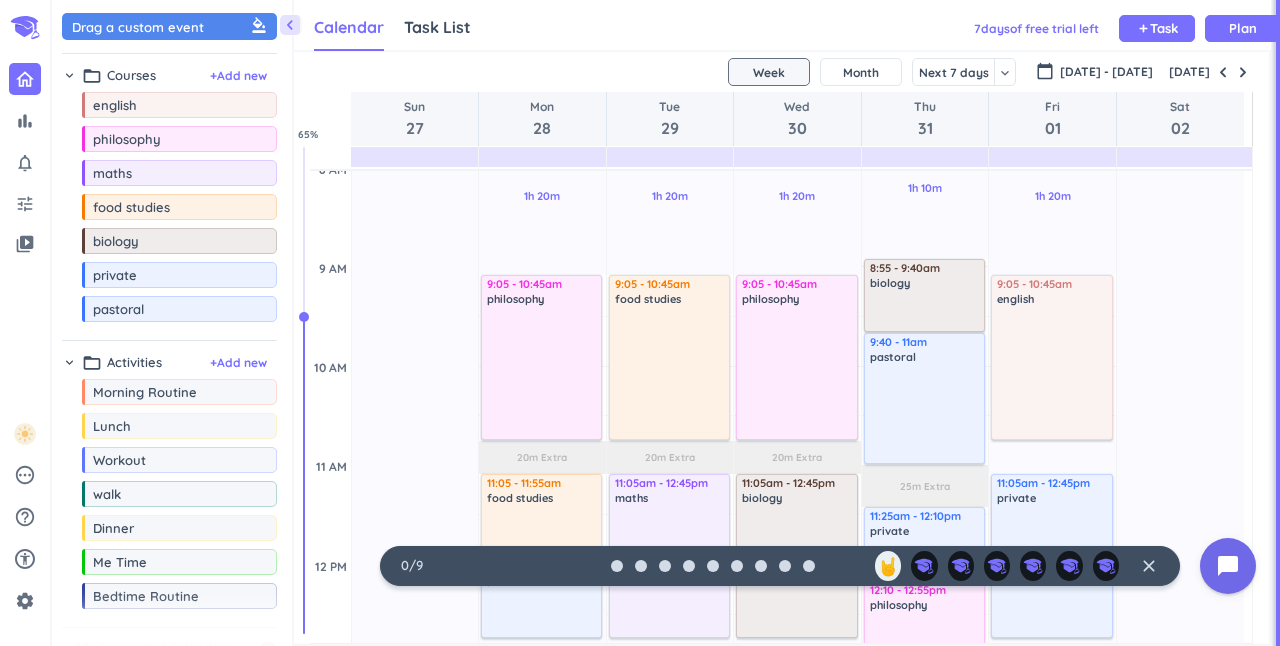 scroll, scrollTop: 0, scrollLeft: 0, axis: both 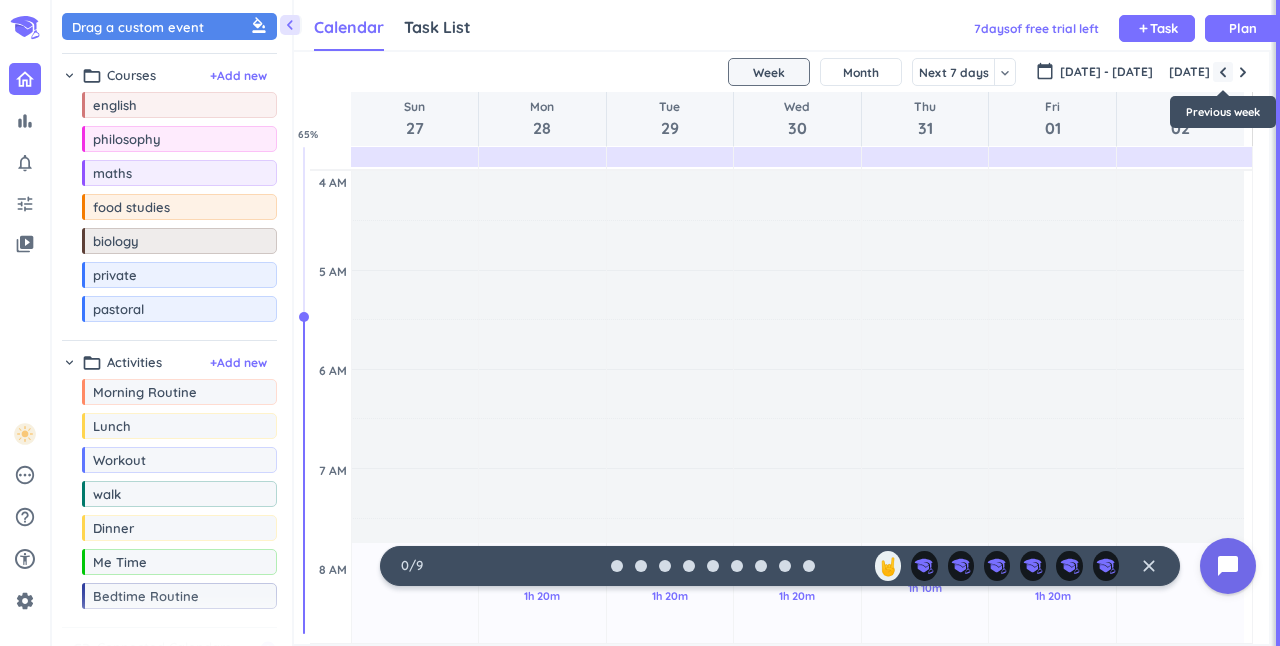 click at bounding box center [1223, 72] 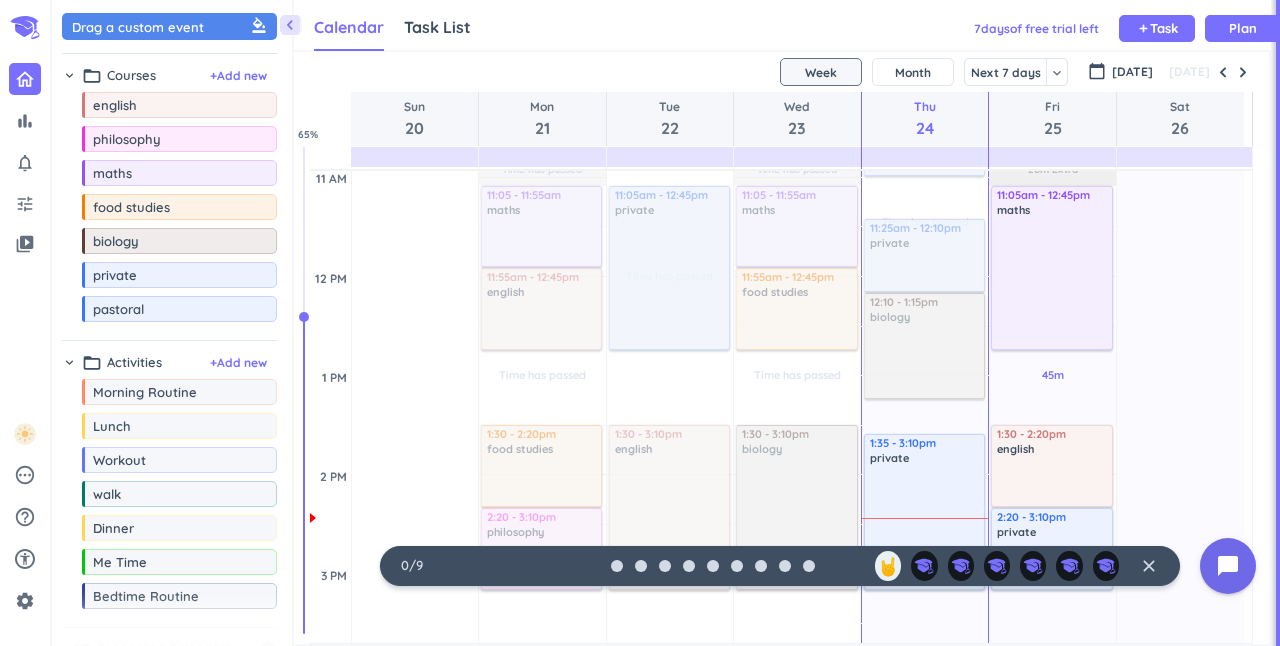 scroll, scrollTop: 689, scrollLeft: 0, axis: vertical 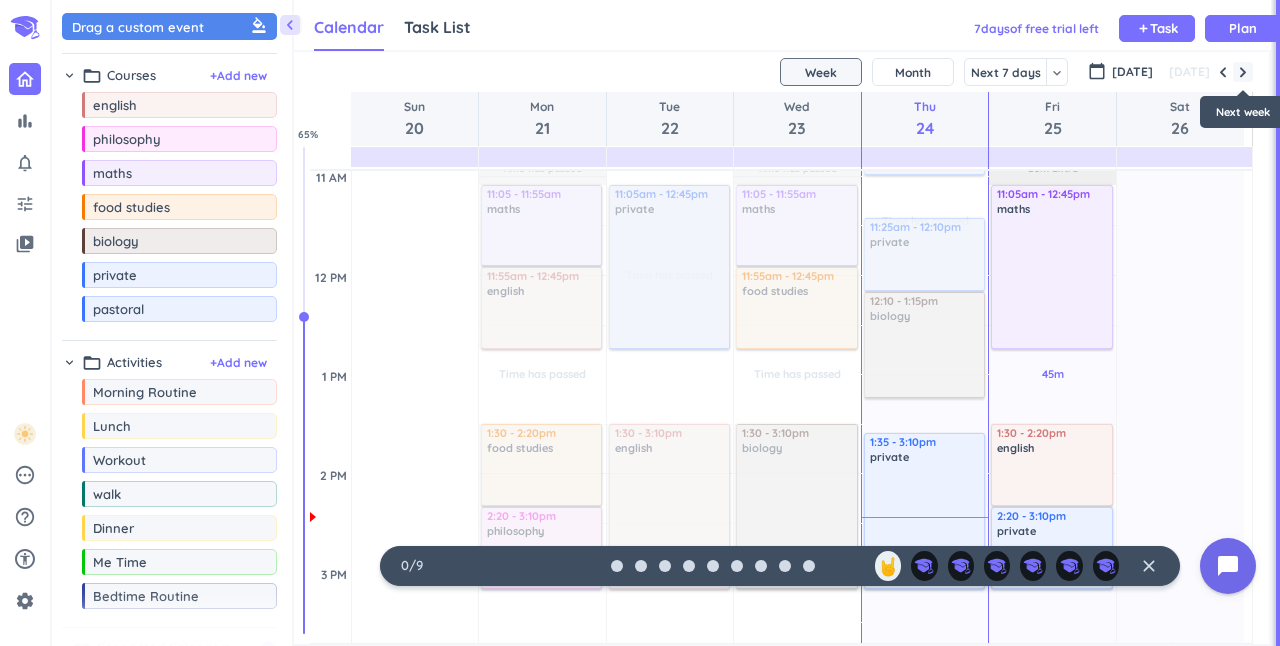 click at bounding box center (1243, 72) 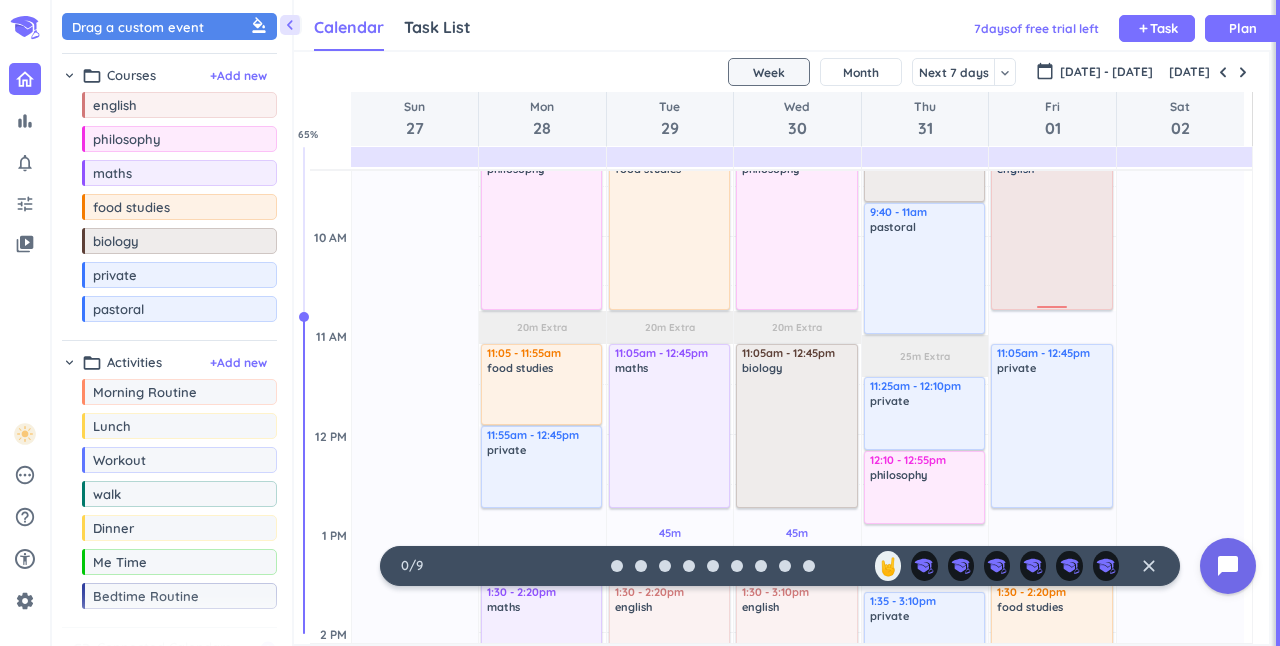 scroll, scrollTop: 534, scrollLeft: 0, axis: vertical 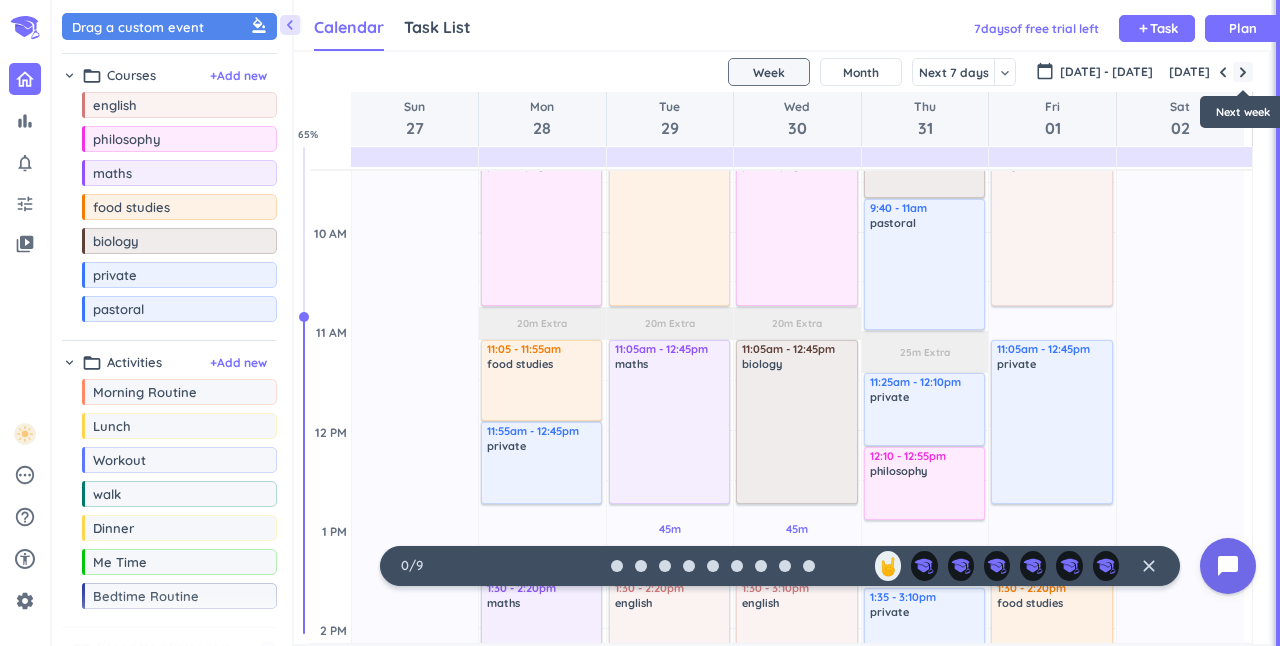 click at bounding box center (1243, 72) 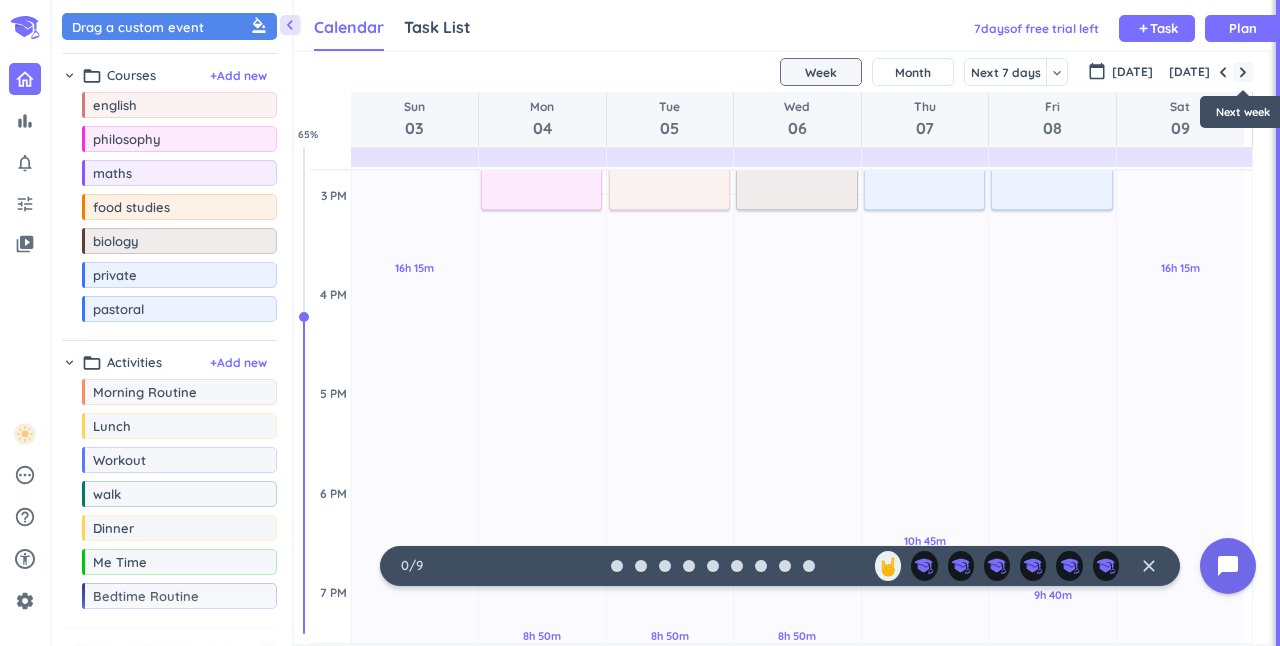 scroll, scrollTop: 1070, scrollLeft: 0, axis: vertical 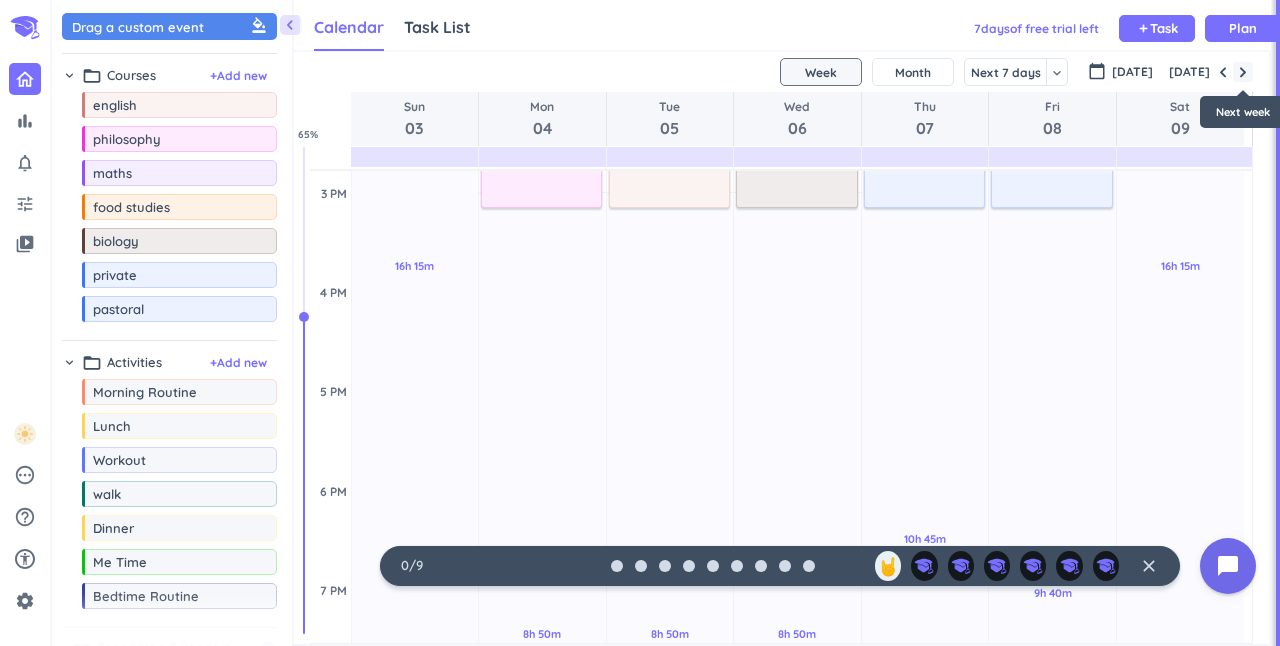 click at bounding box center [1243, 72] 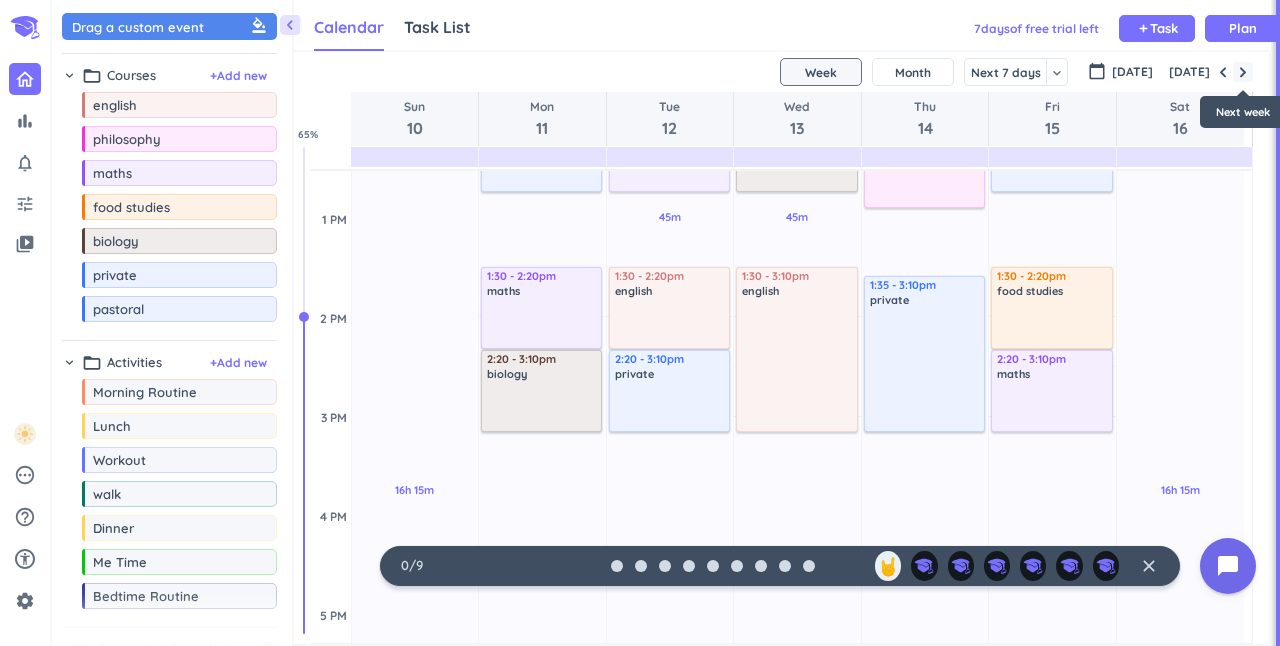 scroll, scrollTop: 0, scrollLeft: 0, axis: both 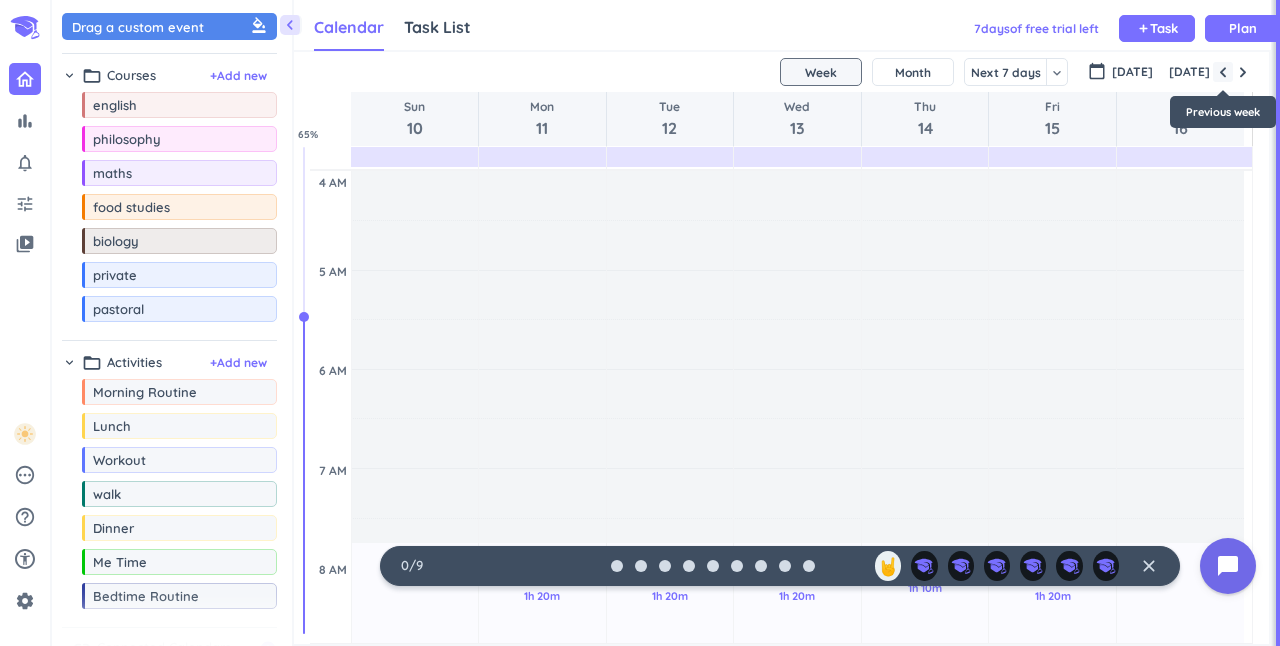 click at bounding box center [1223, 72] 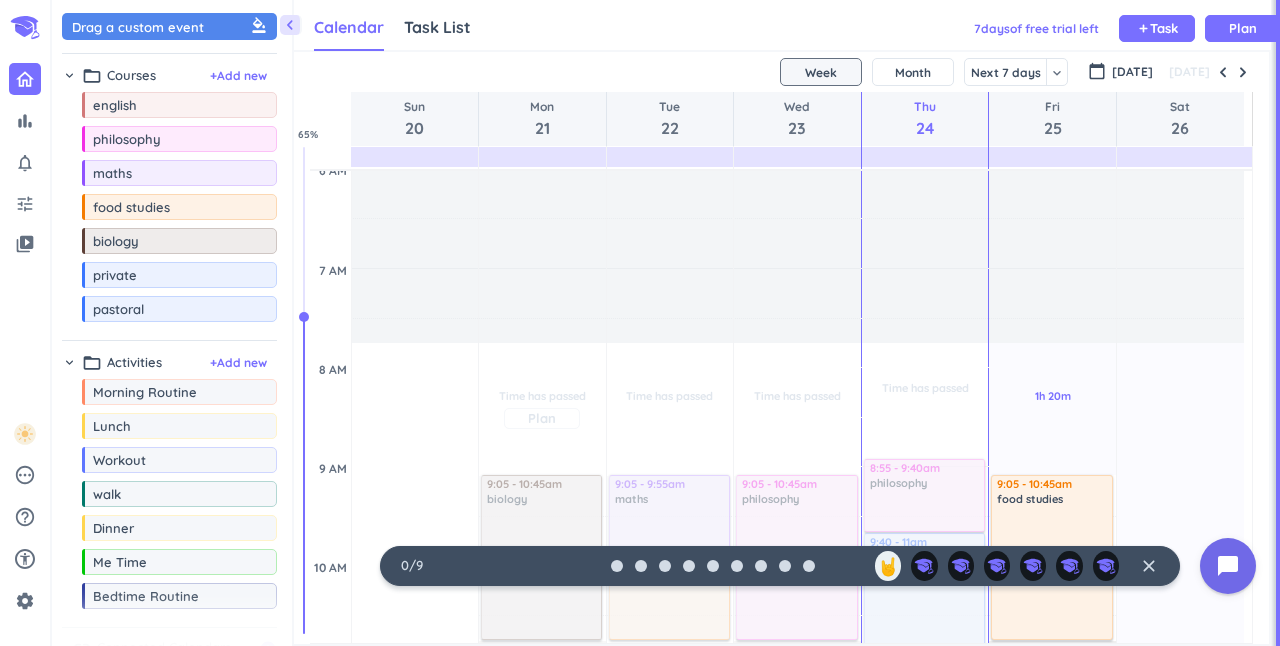 scroll, scrollTop: 302, scrollLeft: 0, axis: vertical 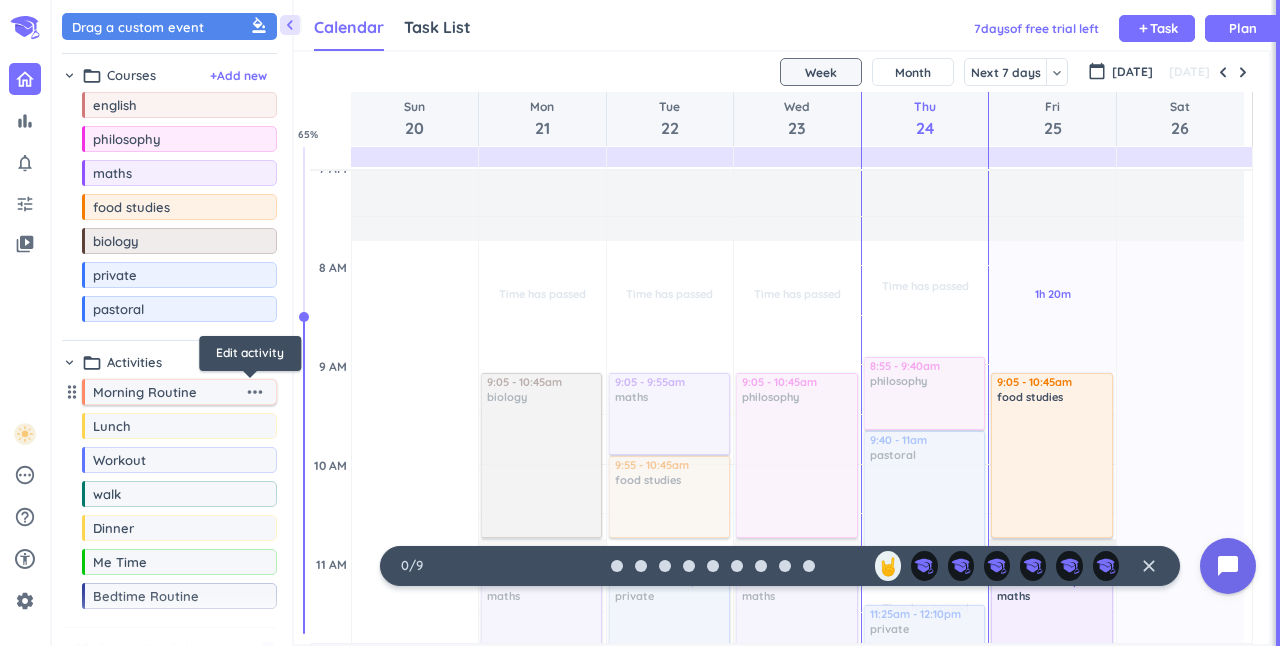 click on "more_horiz" at bounding box center [255, 392] 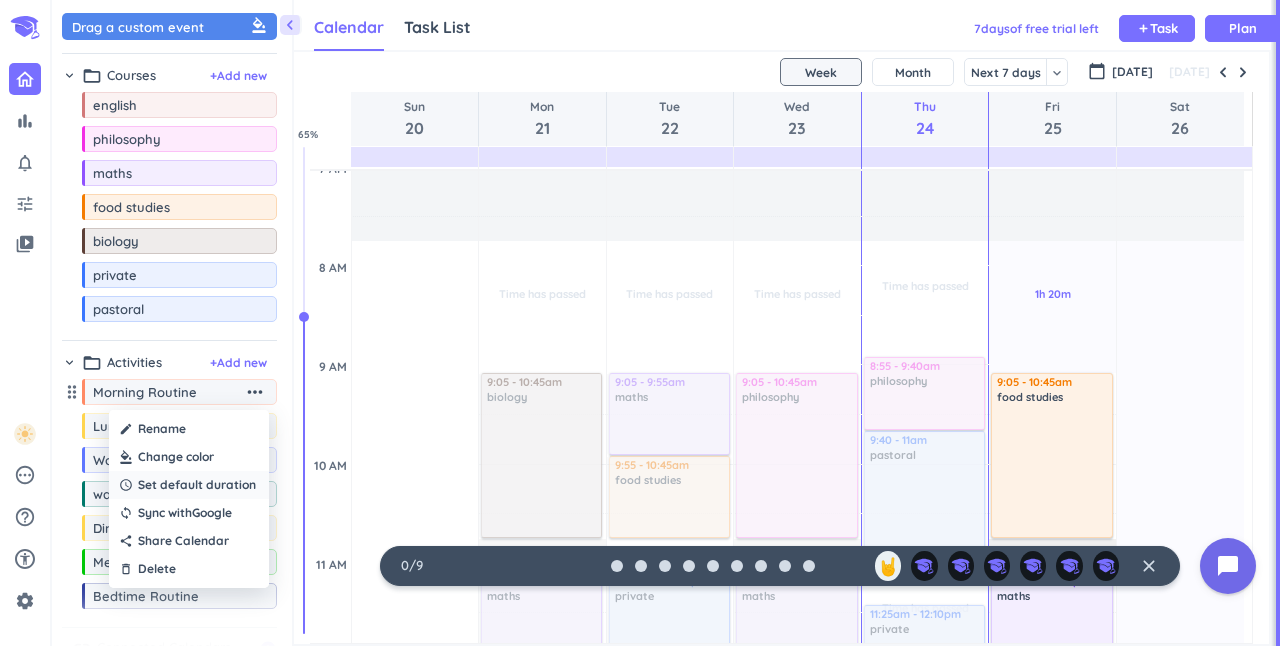 click on "Set default duration" at bounding box center (197, 485) 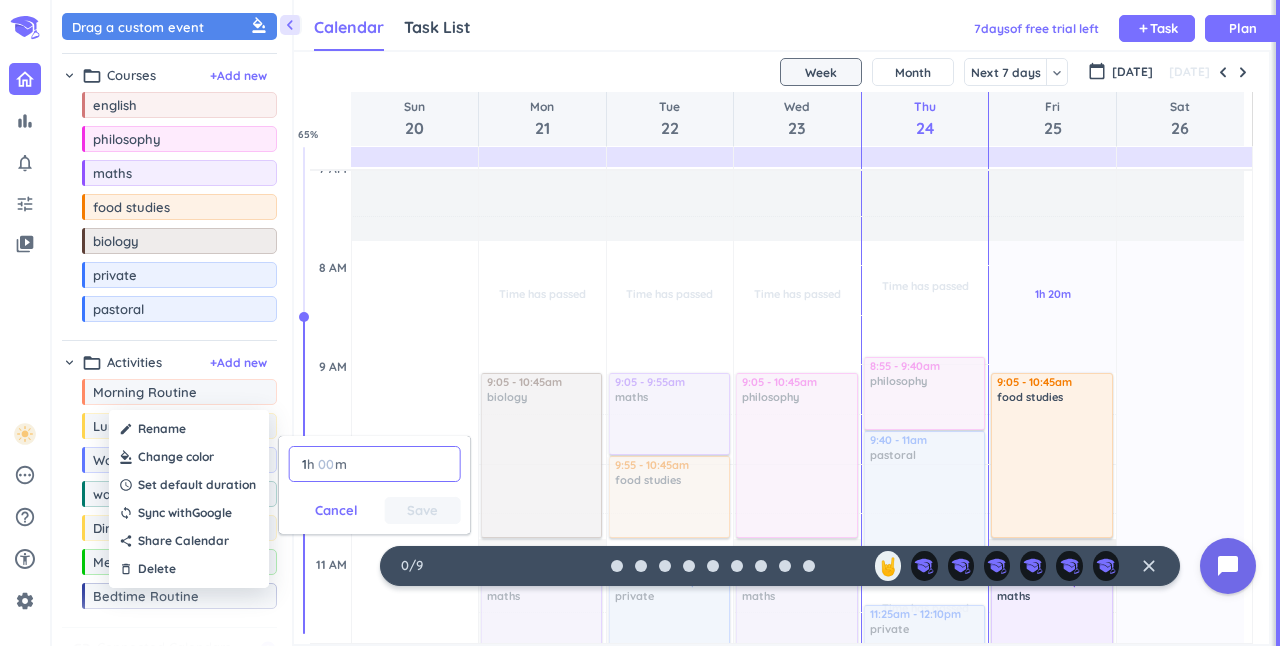 click at bounding box center (326, 464) 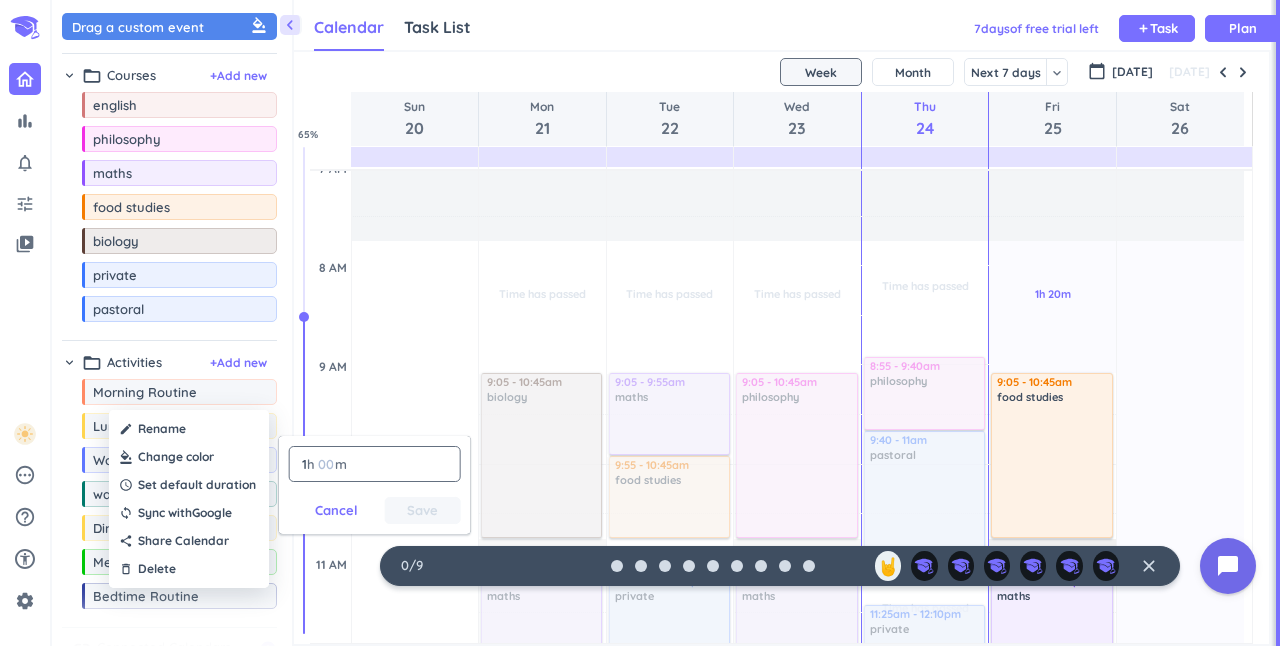 click on "1 1 00" at bounding box center (308, 464) 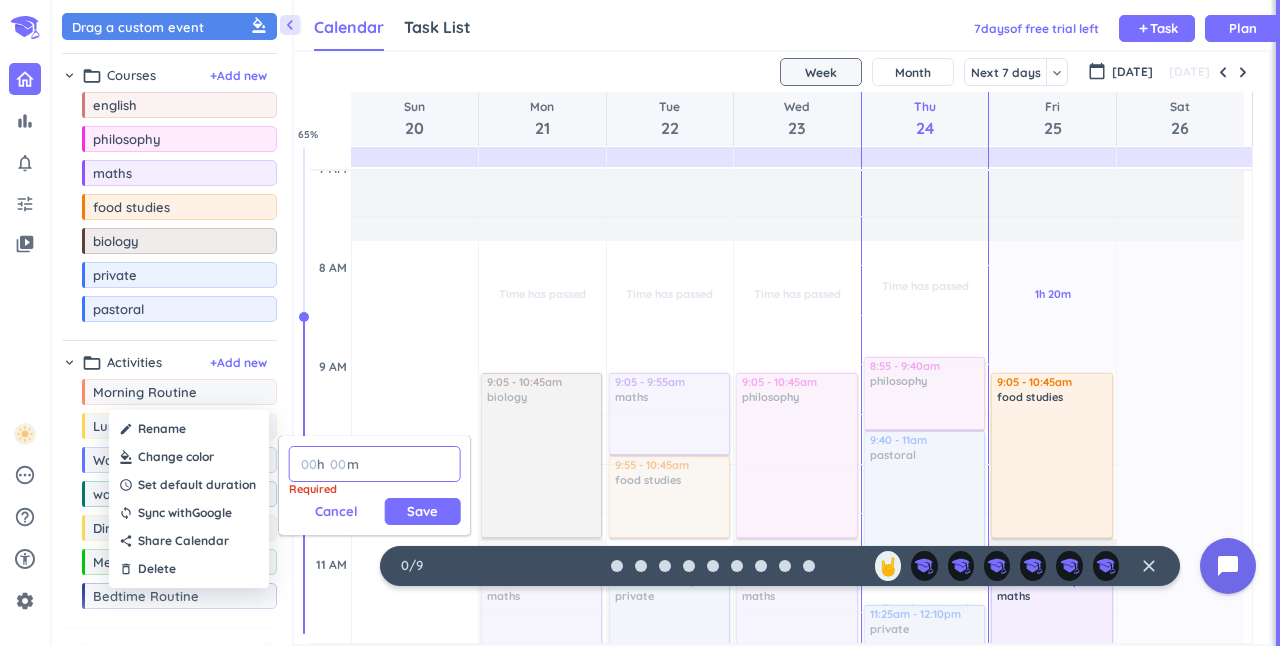 type 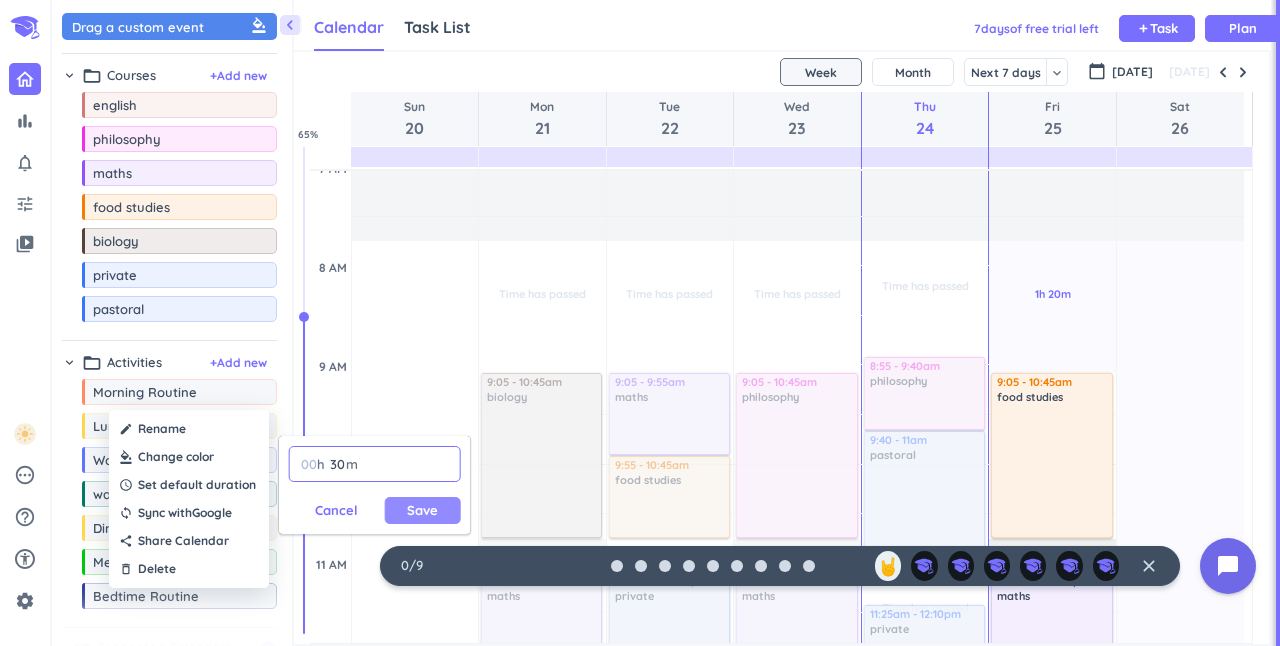 type on "30" 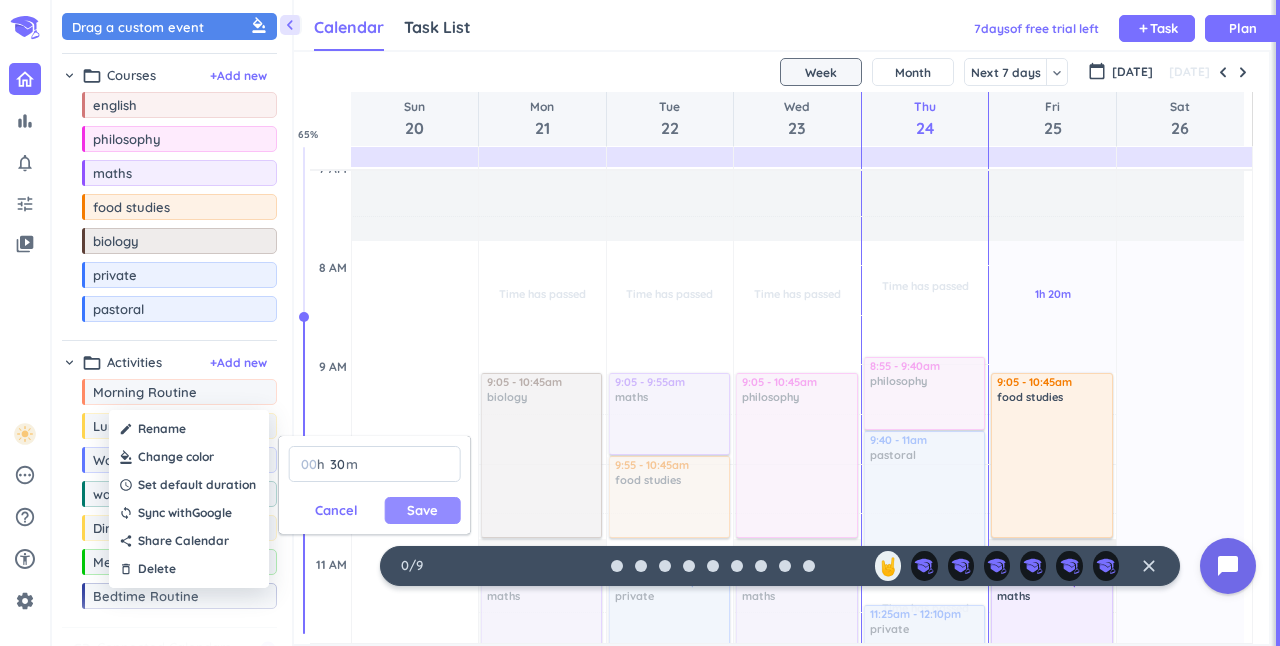 click on "Save" at bounding box center [423, 510] 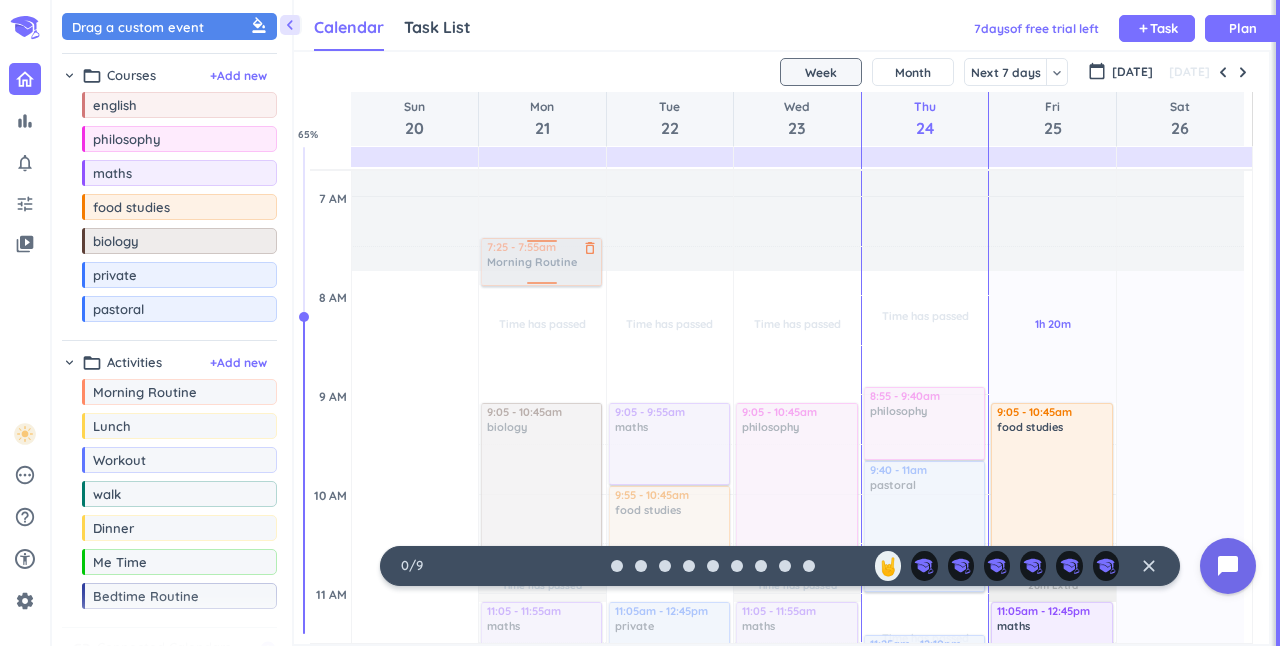scroll, scrollTop: 270, scrollLeft: 0, axis: vertical 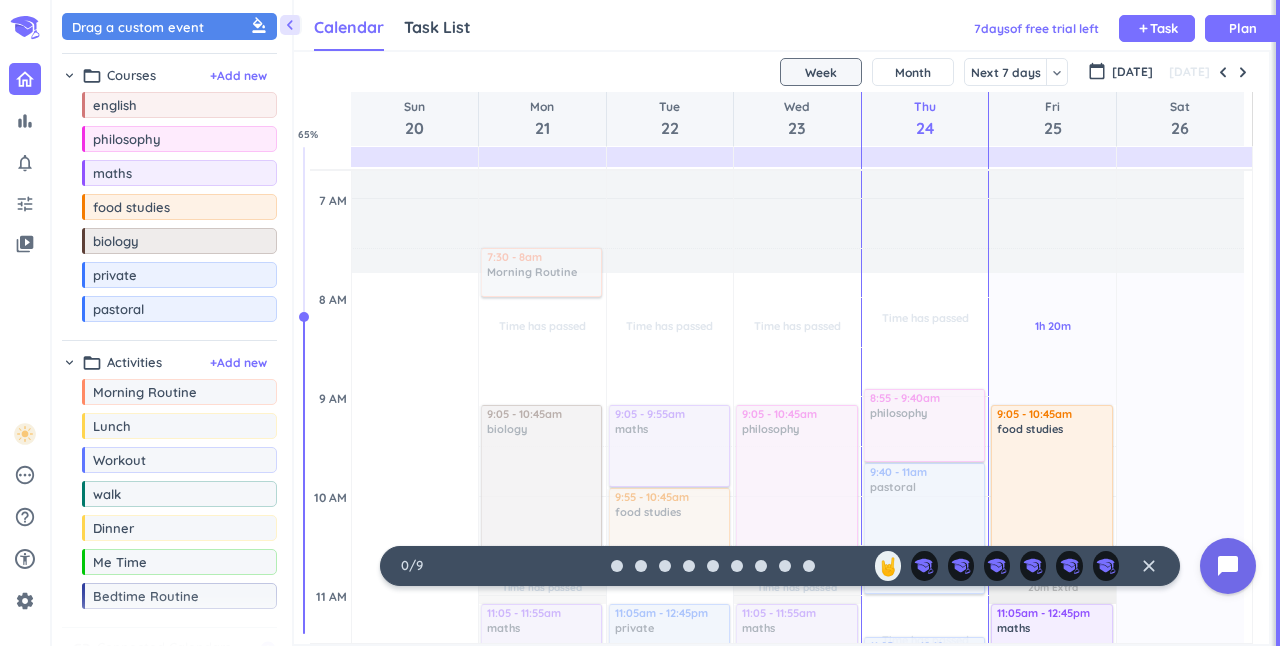 drag, startPoint x: 174, startPoint y: 396, endPoint x: 515, endPoint y: 255, distance: 369.00134 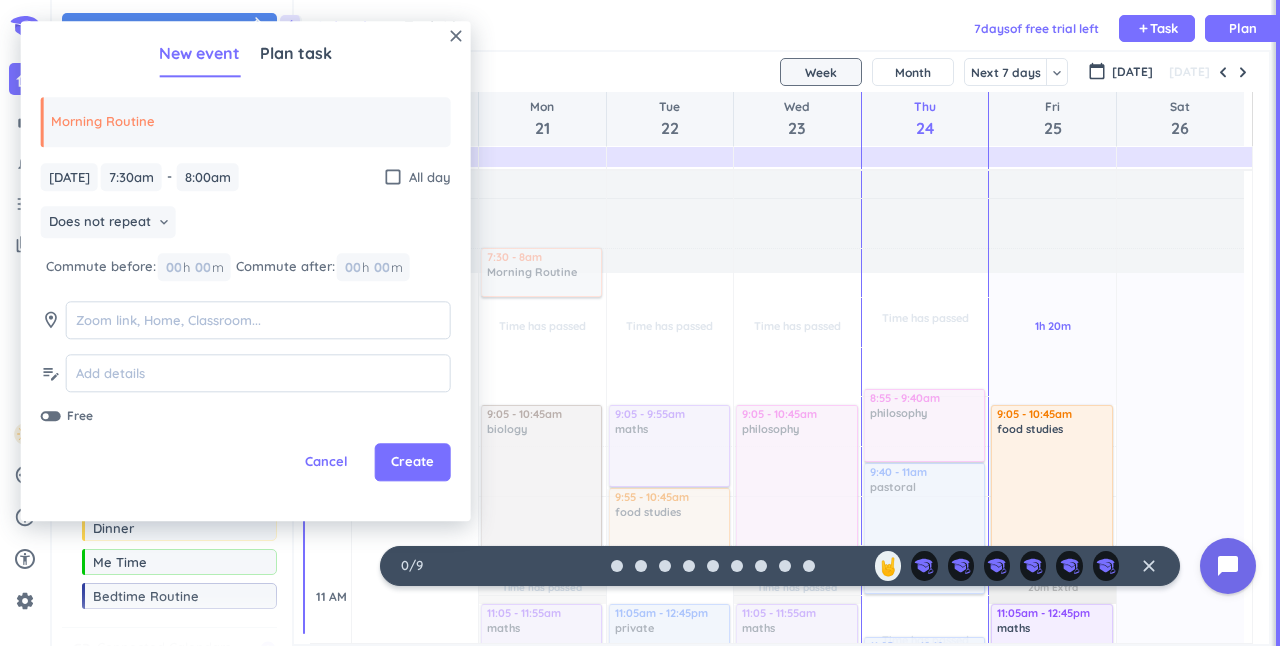 click on "Adjust Awake Time" at bounding box center [670, 87] 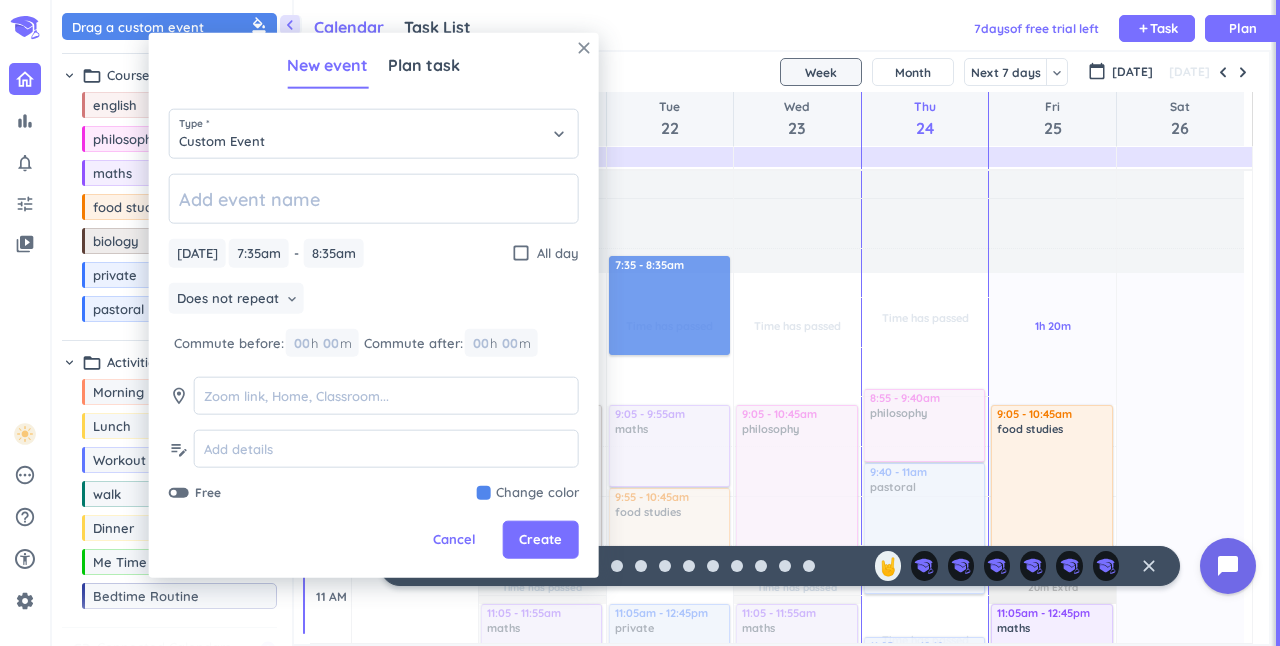 click on "close" at bounding box center (584, 48) 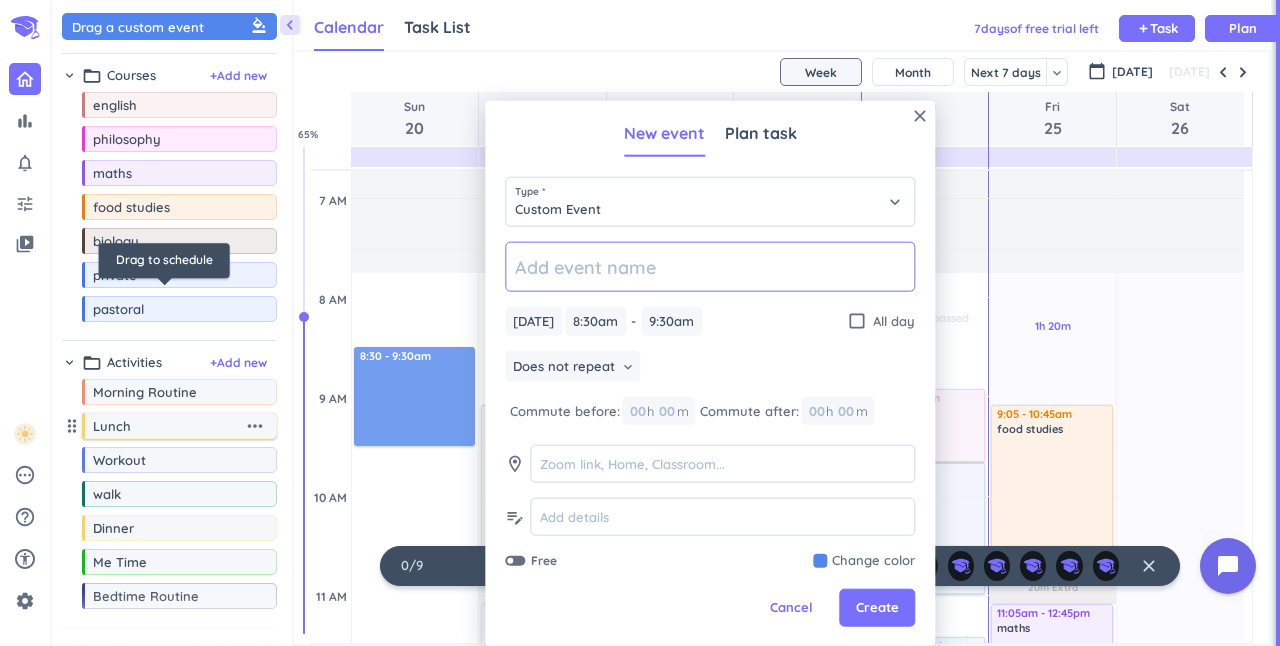 scroll, scrollTop: 126, scrollLeft: 0, axis: vertical 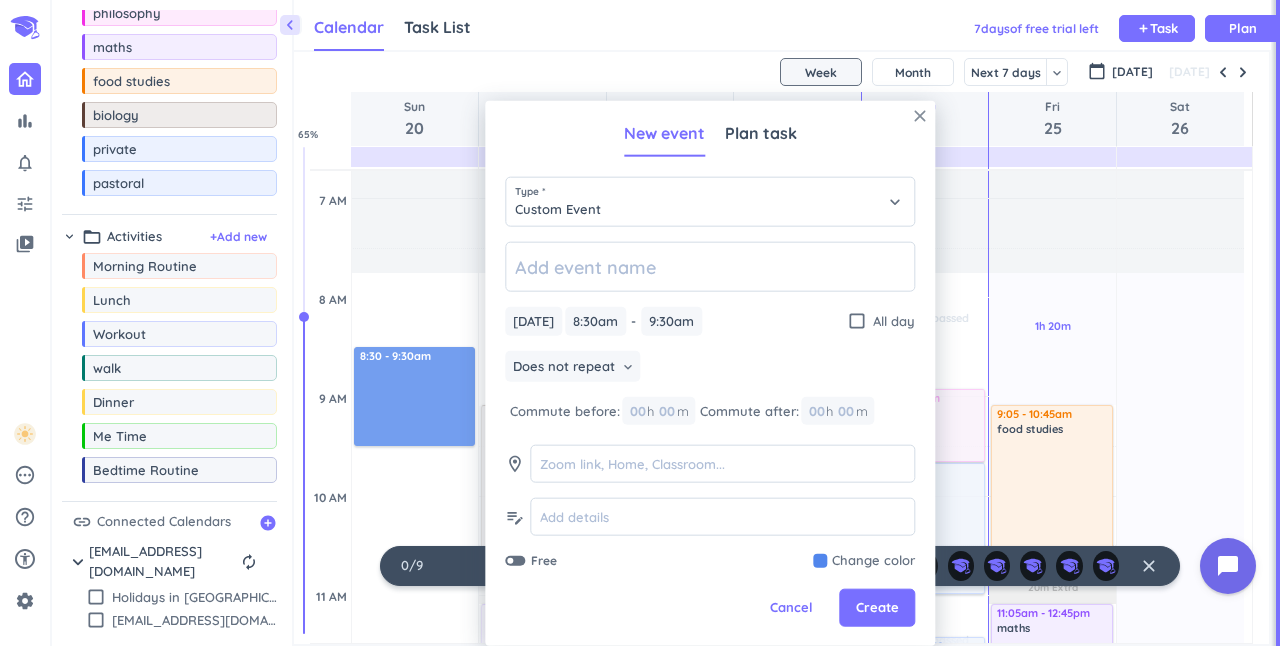 click on "close" at bounding box center (920, 116) 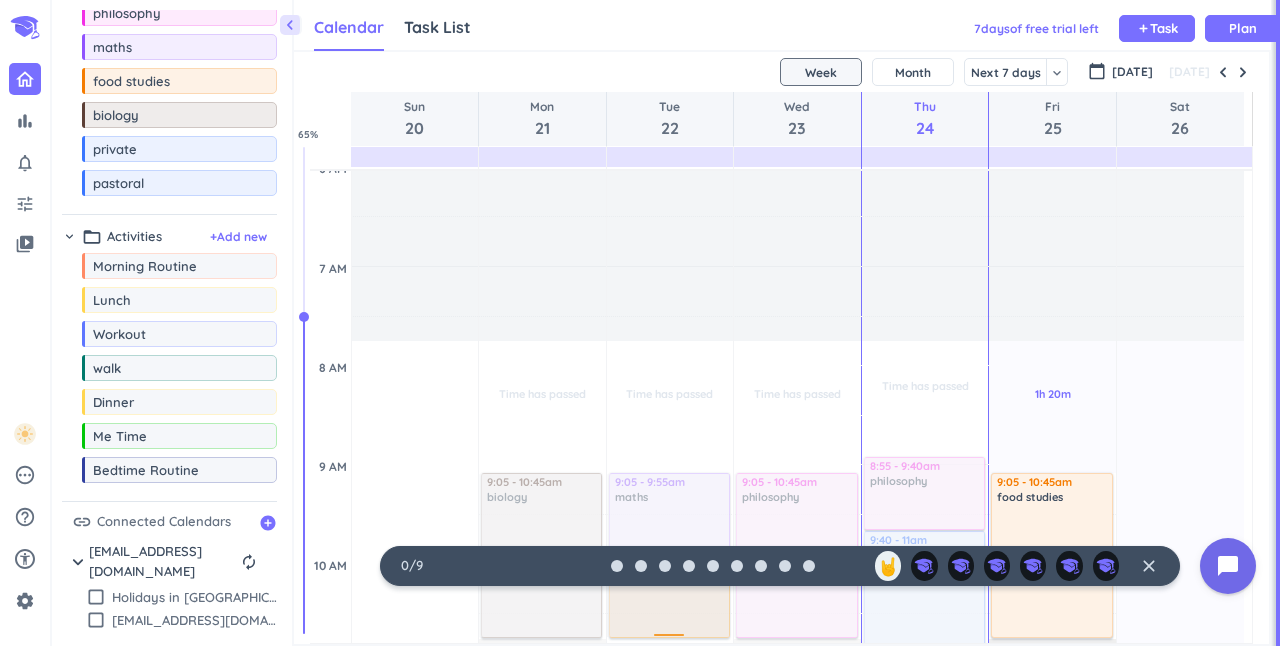 scroll, scrollTop: 198, scrollLeft: 0, axis: vertical 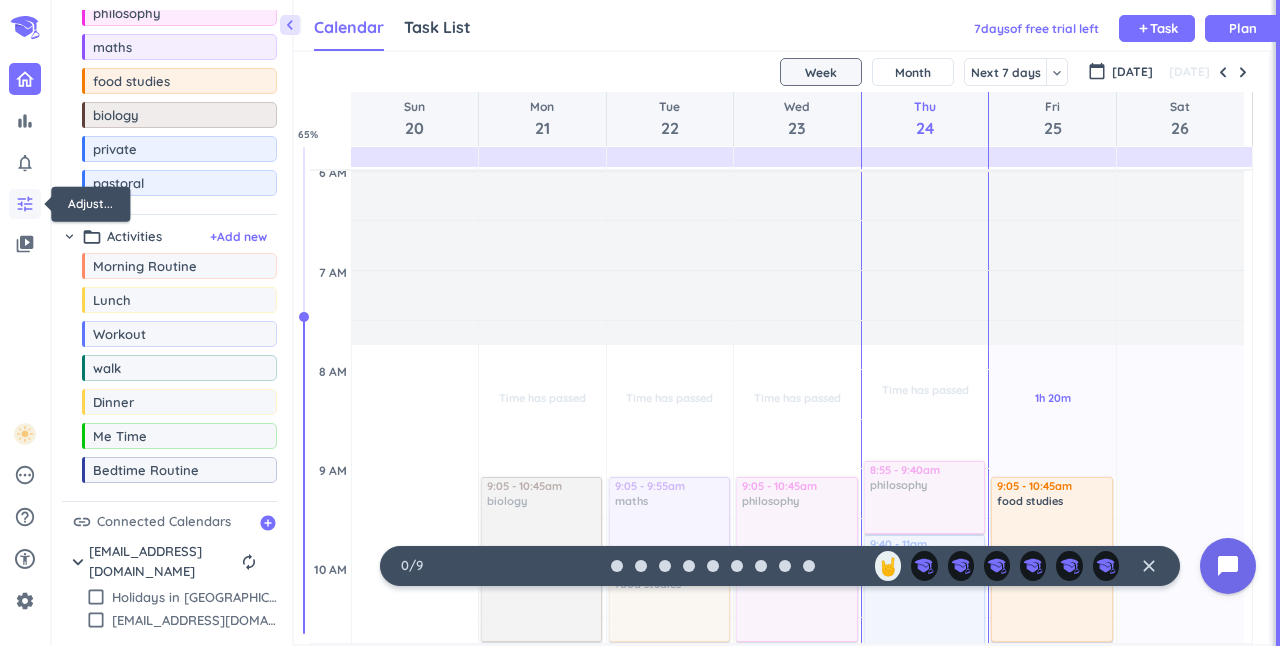 click on "tune" at bounding box center (25, 204) 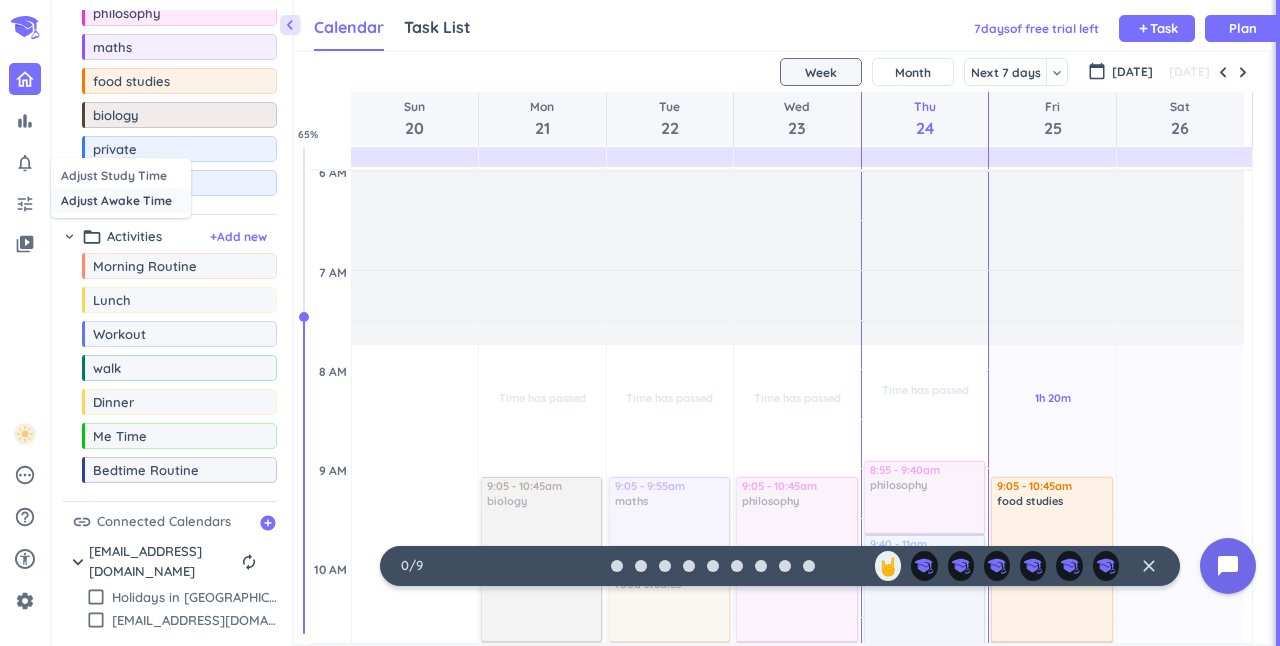 click on "Adjust Awake Time" at bounding box center [121, 200] 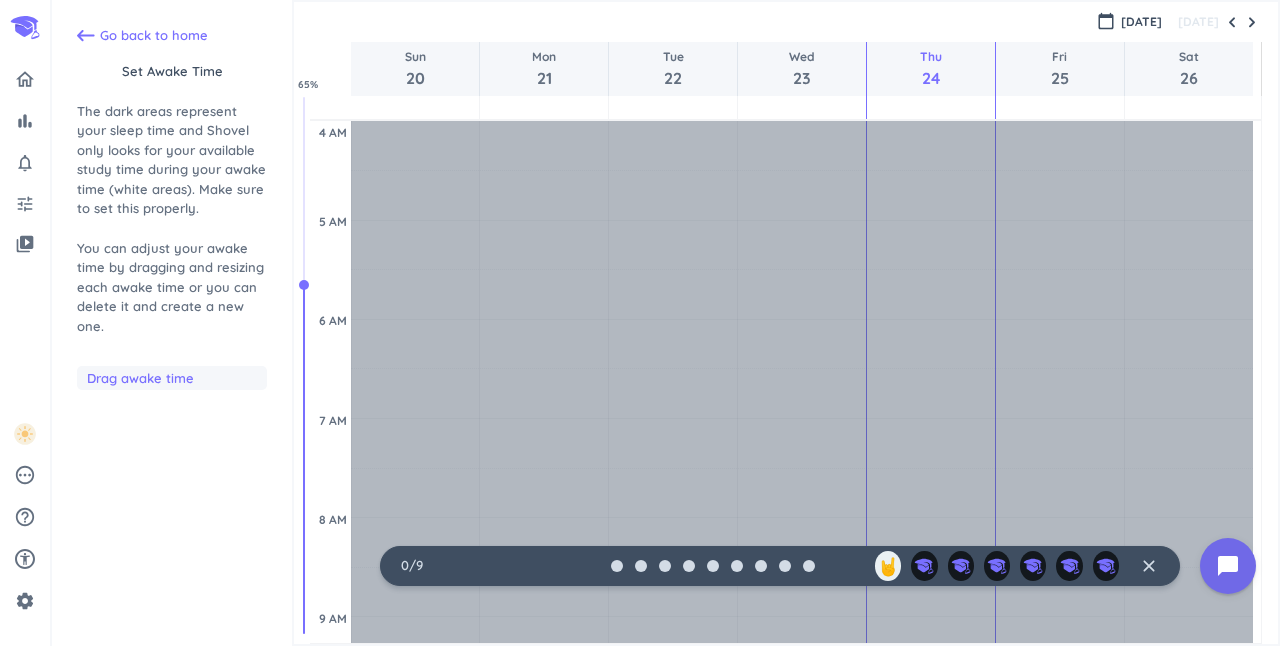 scroll, scrollTop: 200, scrollLeft: 0, axis: vertical 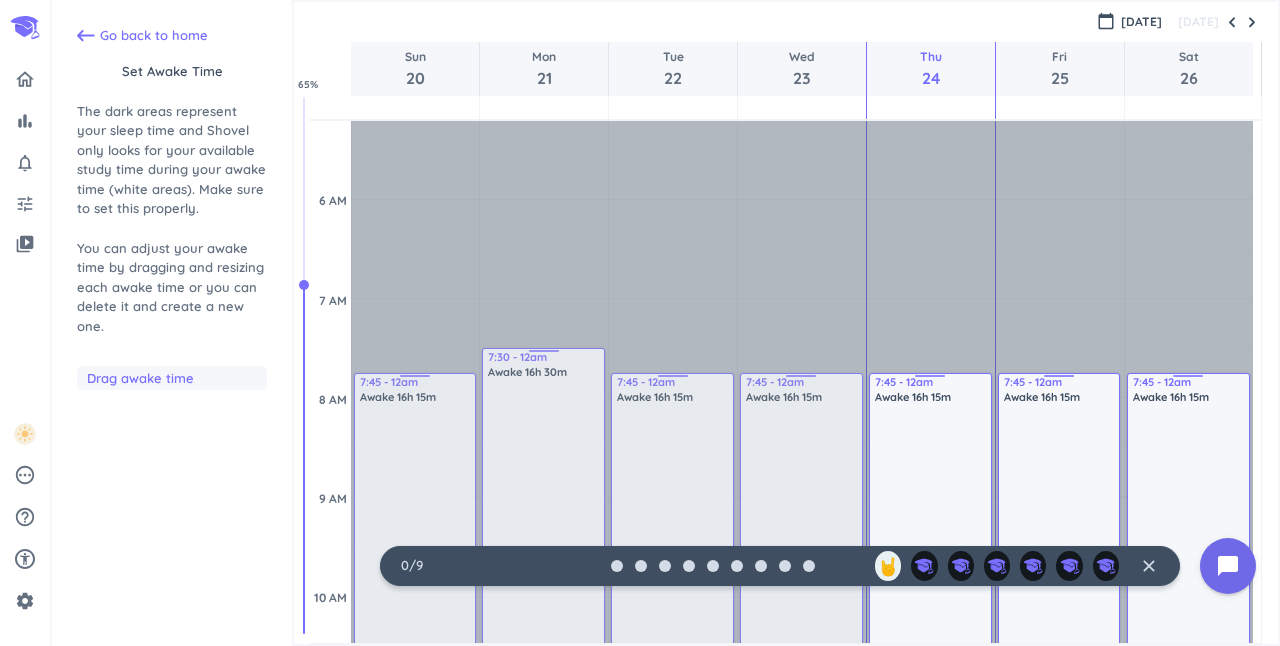 drag, startPoint x: 540, startPoint y: 374, endPoint x: 538, endPoint y: 354, distance: 20.09975 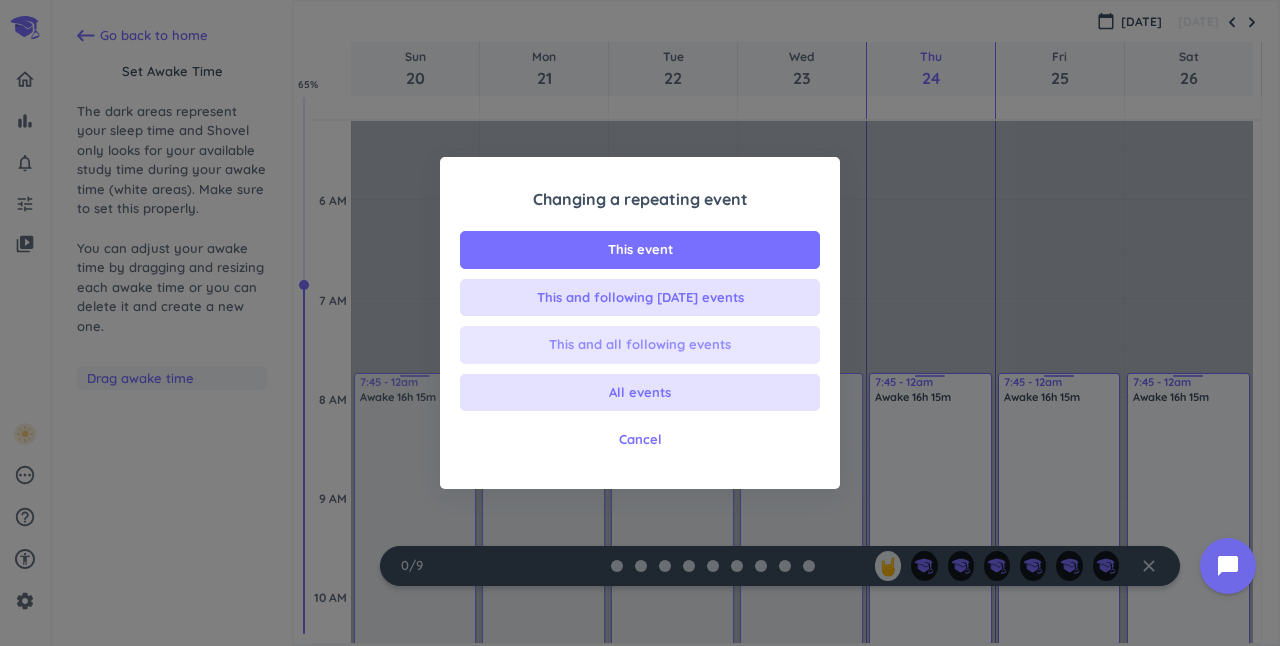 click on "This and all following events" at bounding box center (640, 345) 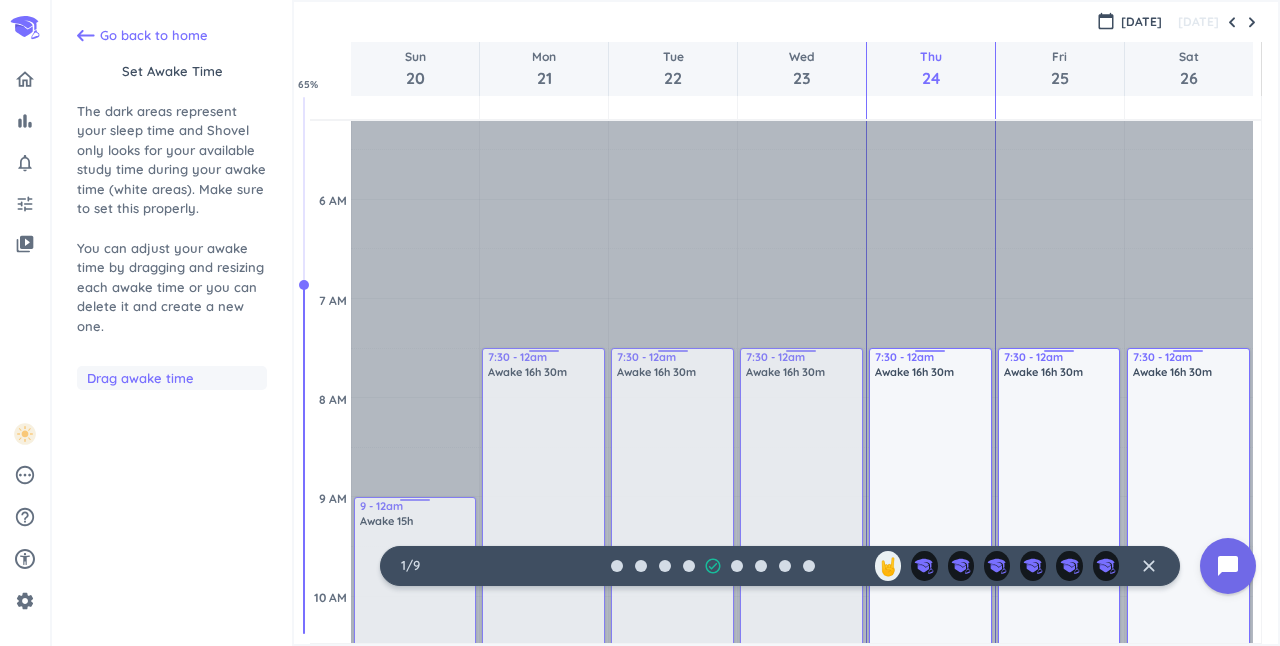 drag, startPoint x: 414, startPoint y: 377, endPoint x: 405, endPoint y: 499, distance: 122.33152 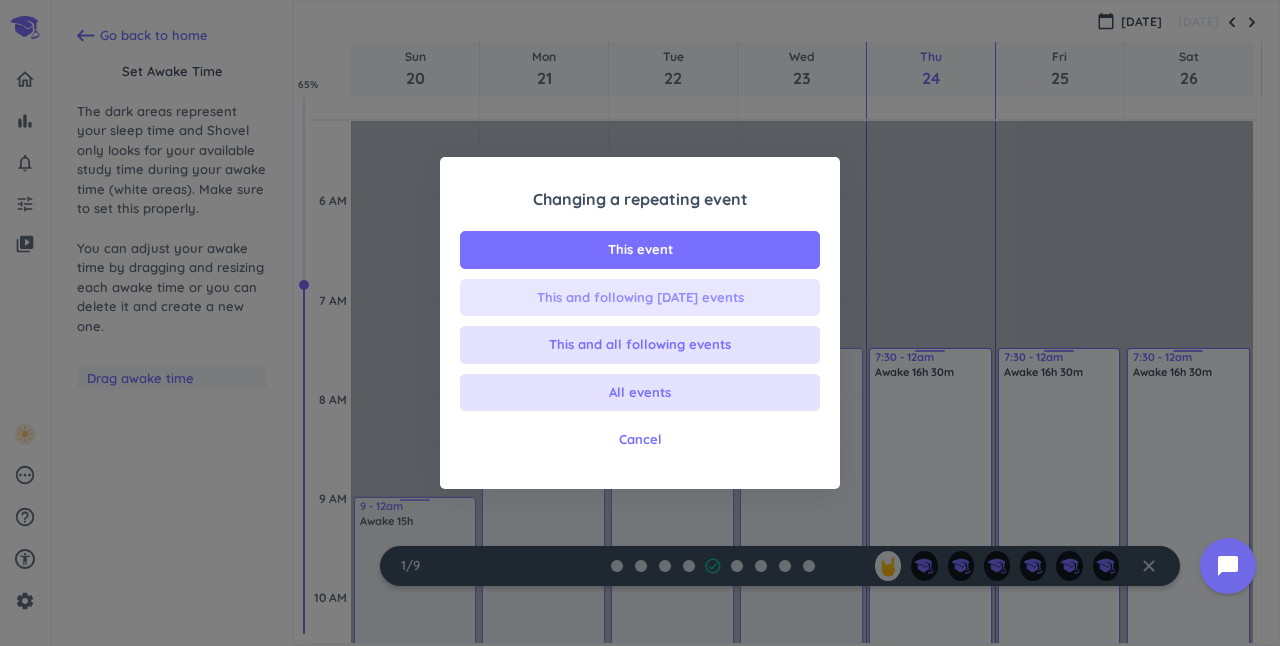 click on "This and following [DATE] events" at bounding box center (640, 298) 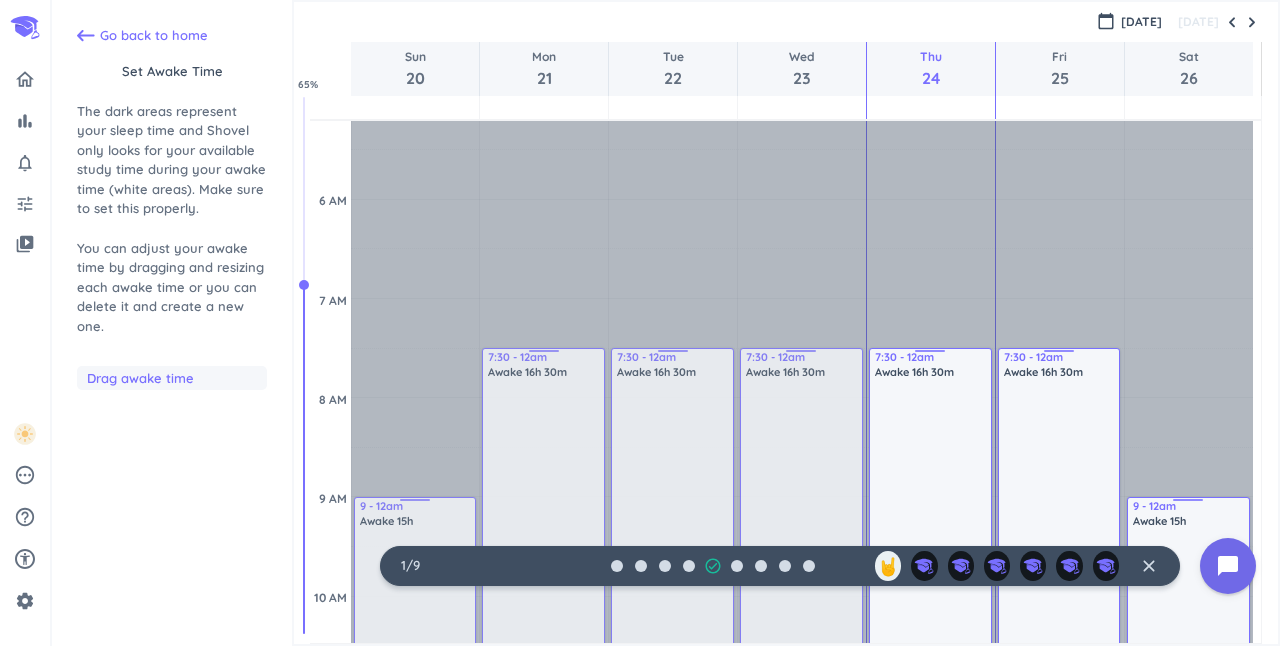 drag, startPoint x: 1179, startPoint y: 352, endPoint x: 1211, endPoint y: 497, distance: 148.48906 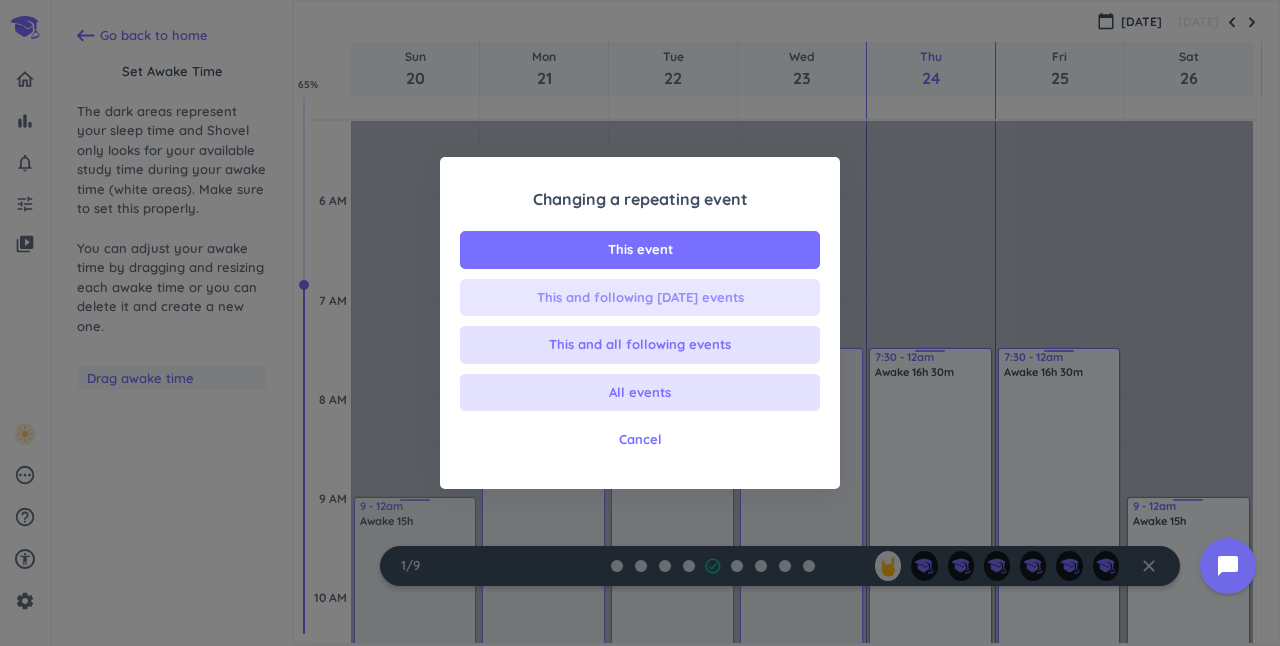 click on "This and following [DATE] events" at bounding box center [640, 298] 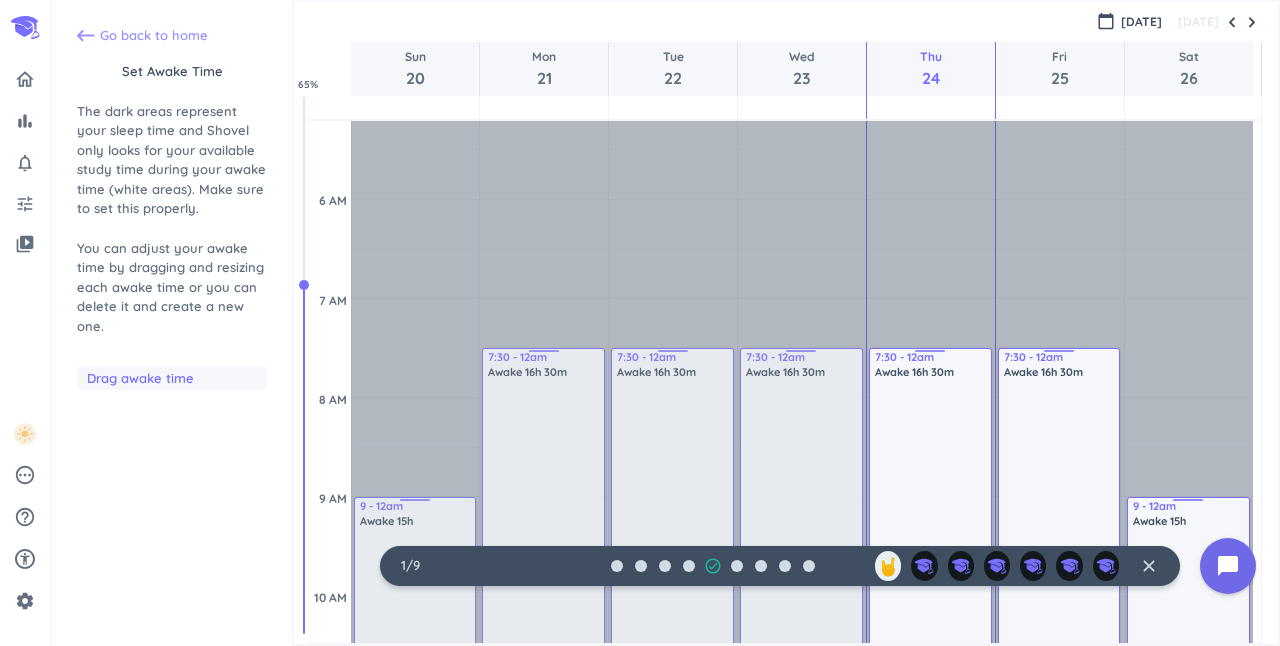 click 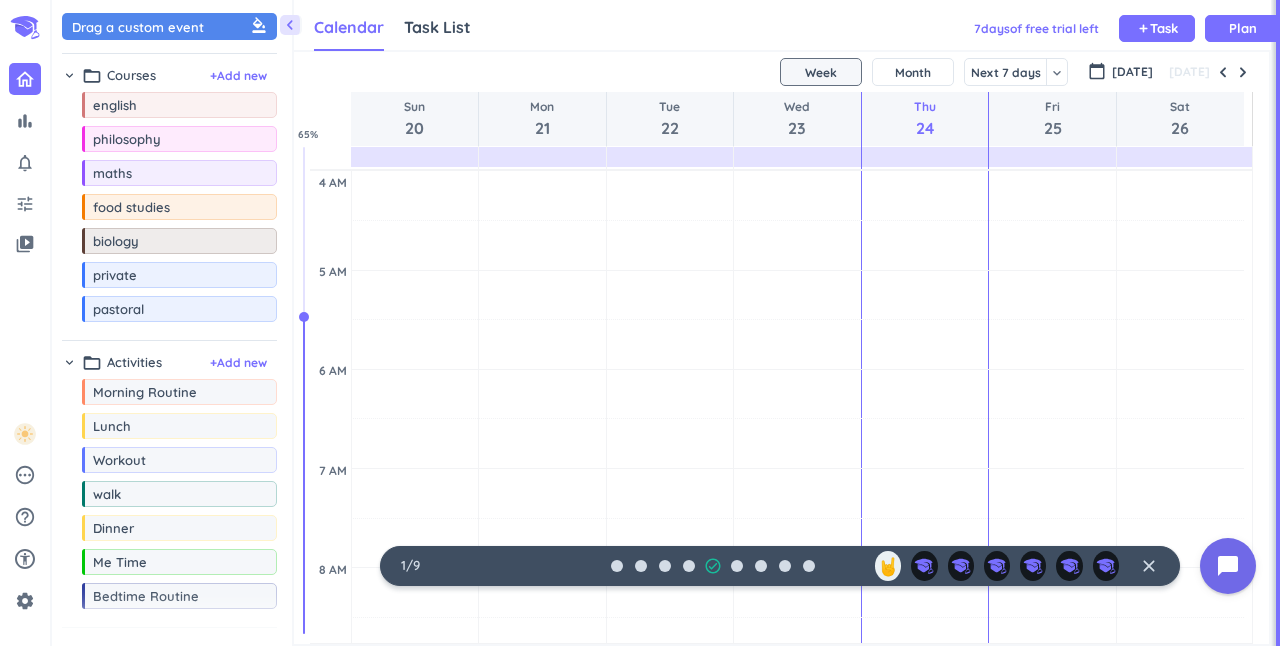 scroll, scrollTop: 9, scrollLeft: 8, axis: both 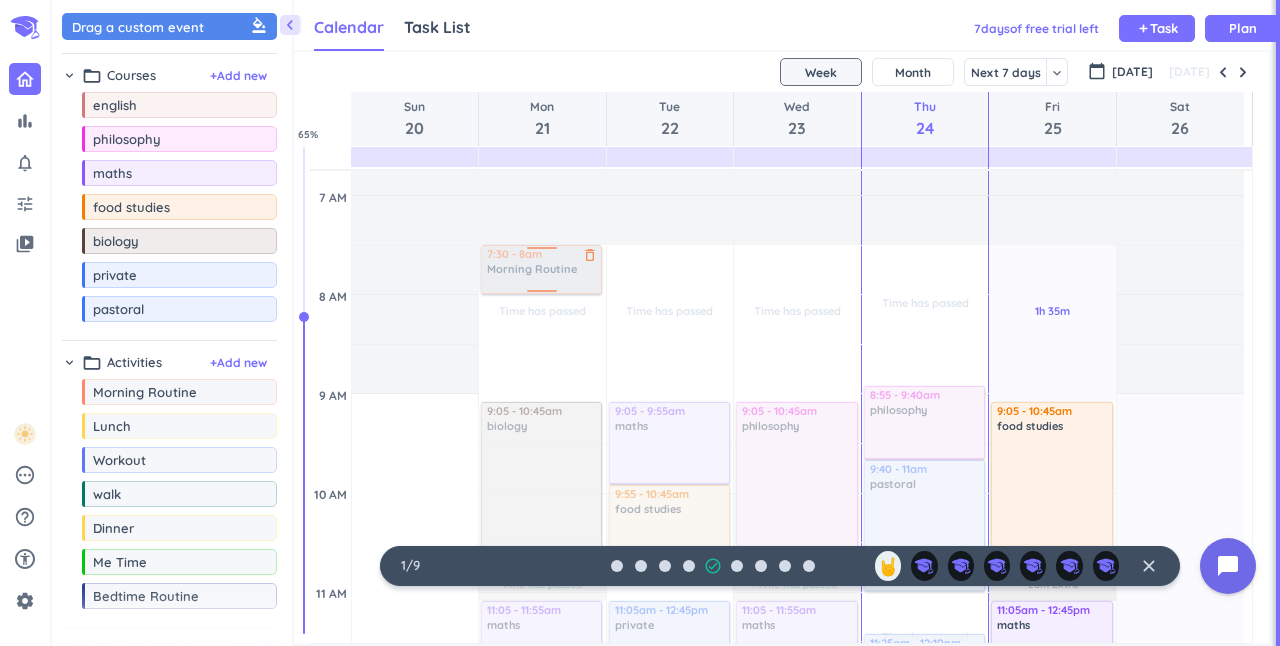 drag, startPoint x: 166, startPoint y: 397, endPoint x: 508, endPoint y: 248, distance: 373.04825 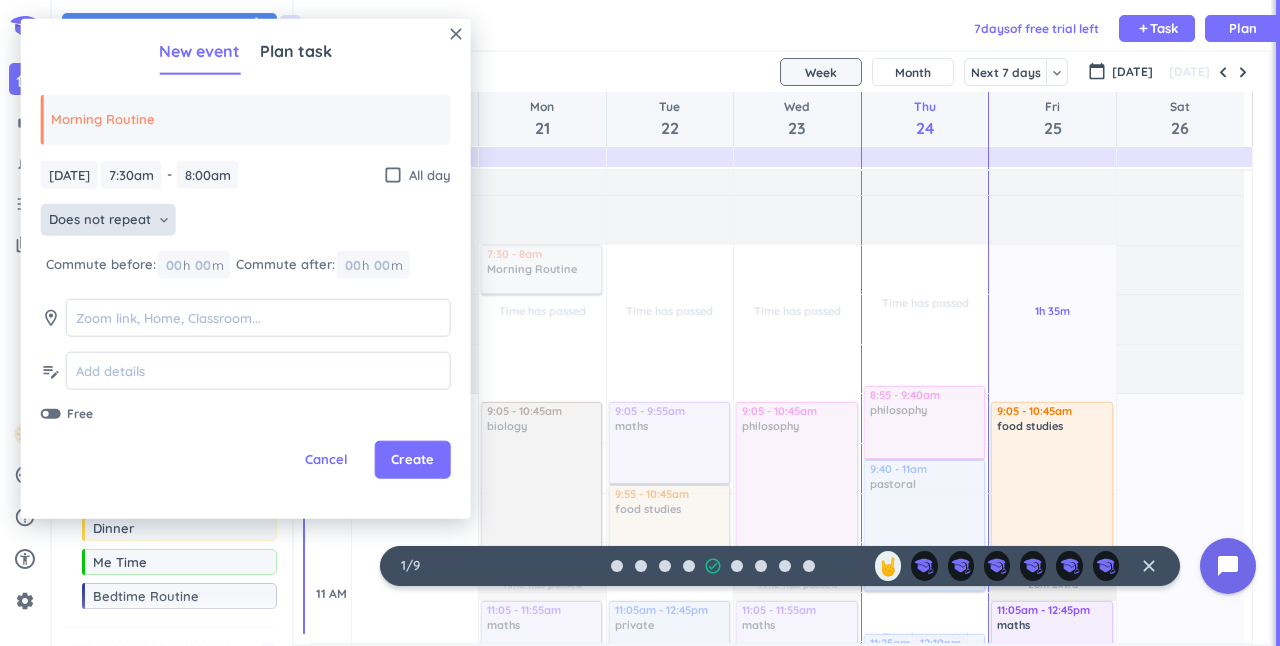 click on "Does not repeat" at bounding box center (100, 220) 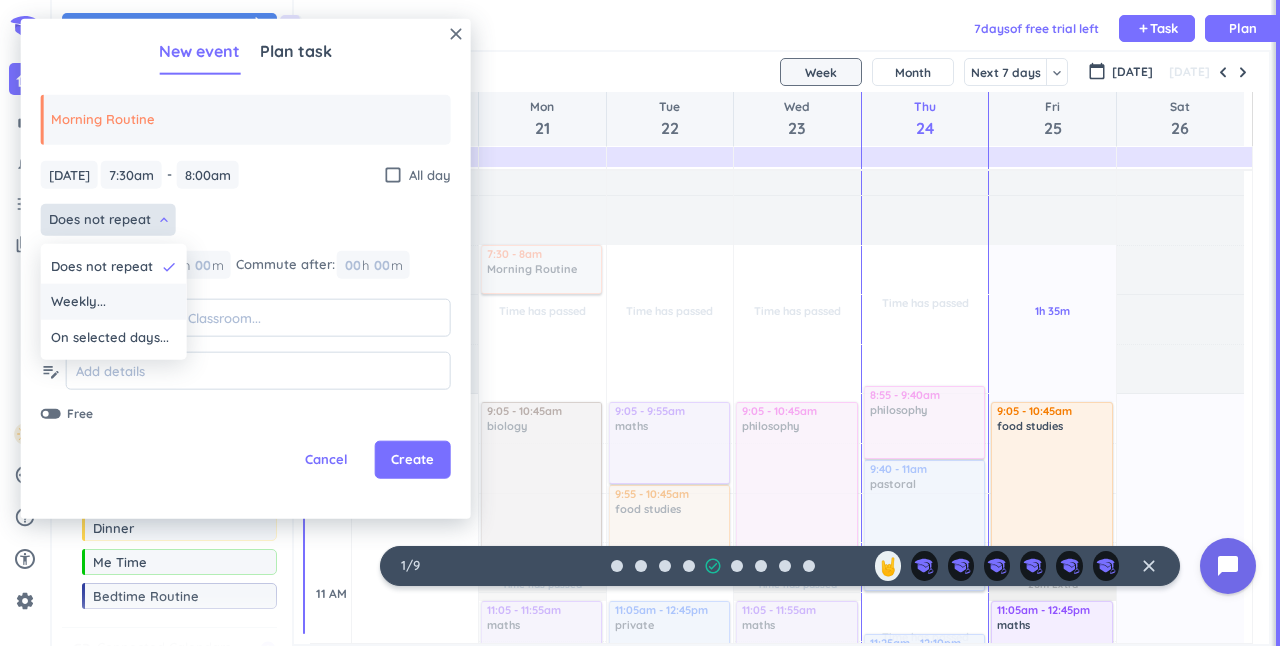 click on "Weekly..." at bounding box center (78, 302) 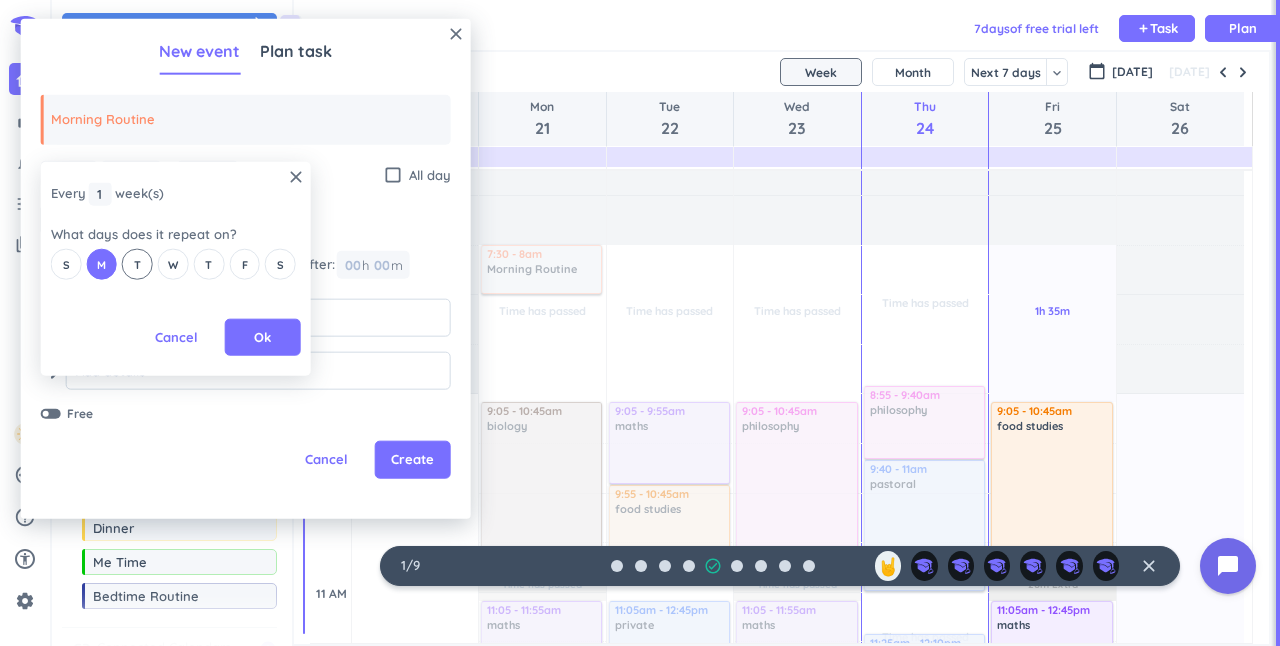 click on "T" at bounding box center [137, 264] 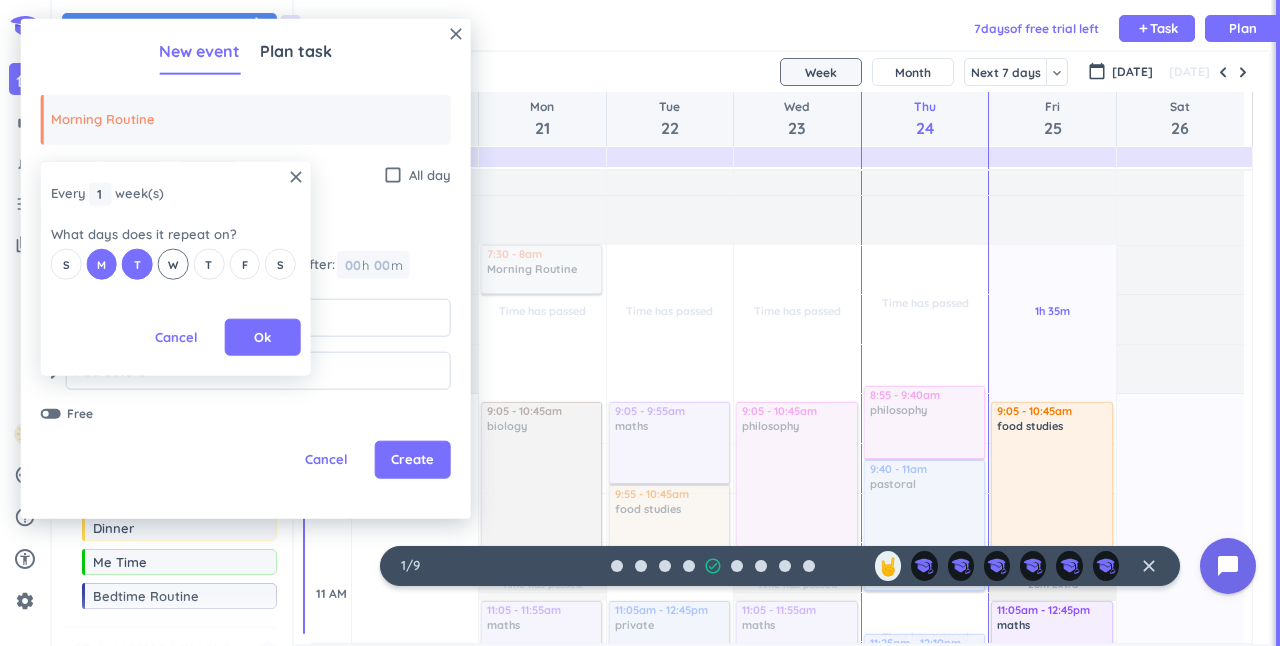 click on "W" at bounding box center [173, 264] 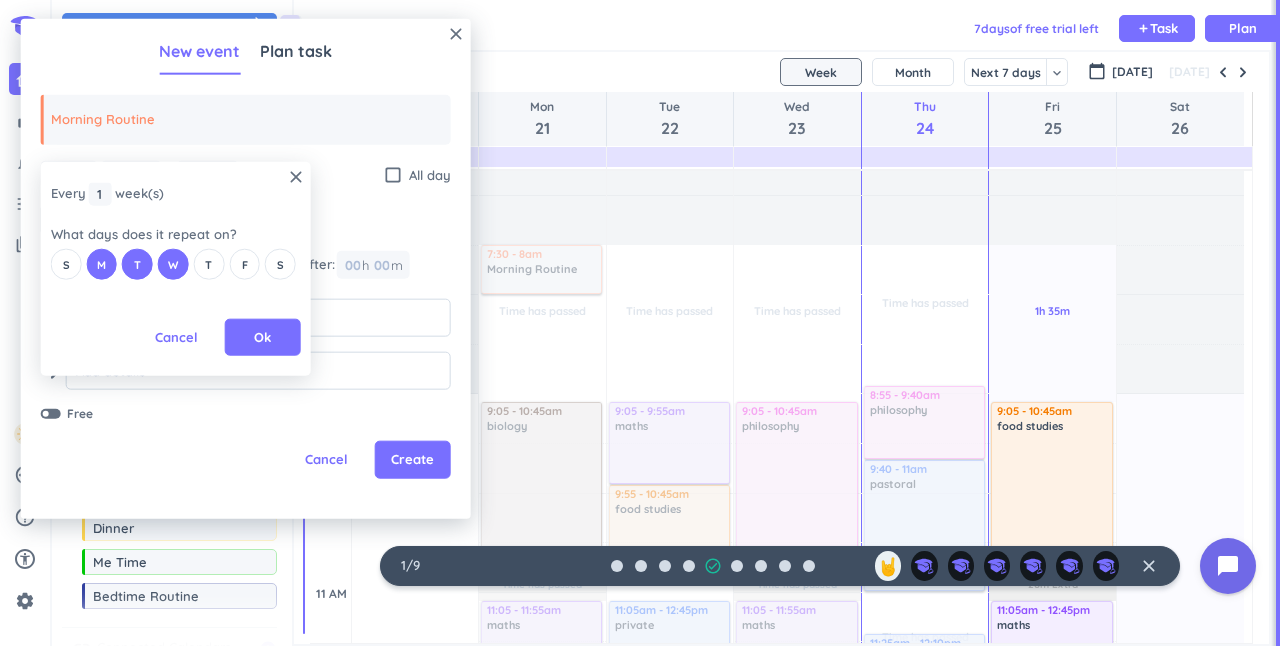 click on "S M T W T F S" at bounding box center (176, 264) 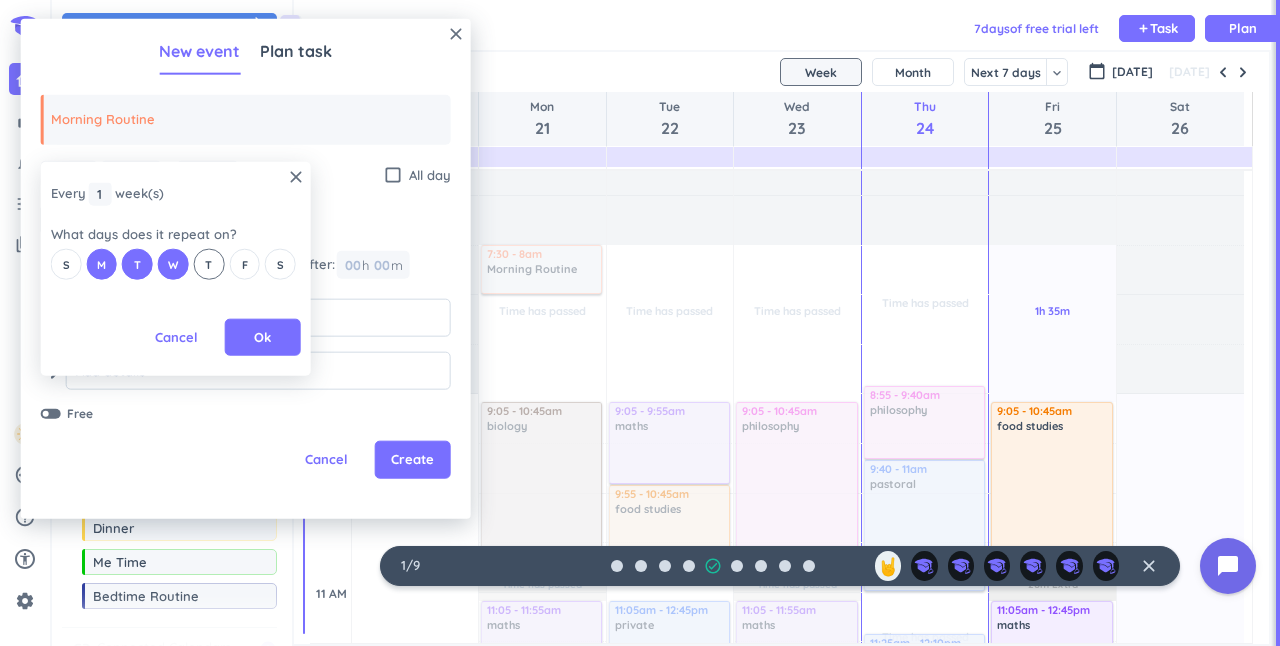 click on "T" at bounding box center [209, 264] 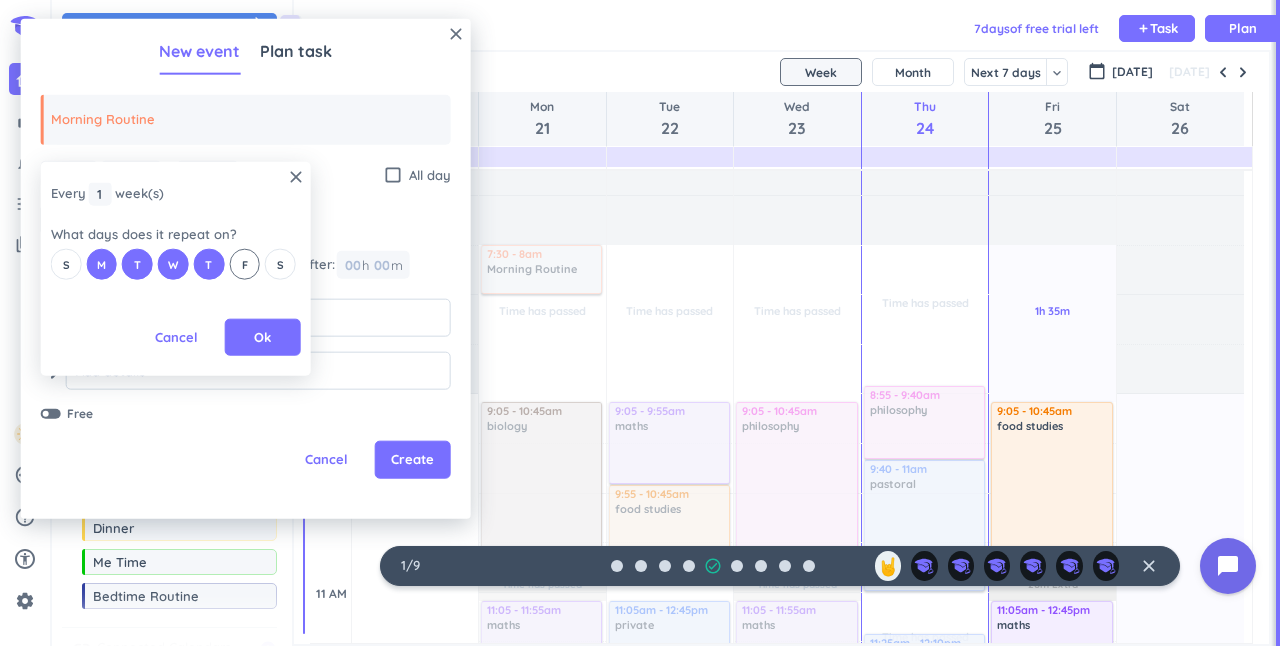 click on "F" at bounding box center (244, 264) 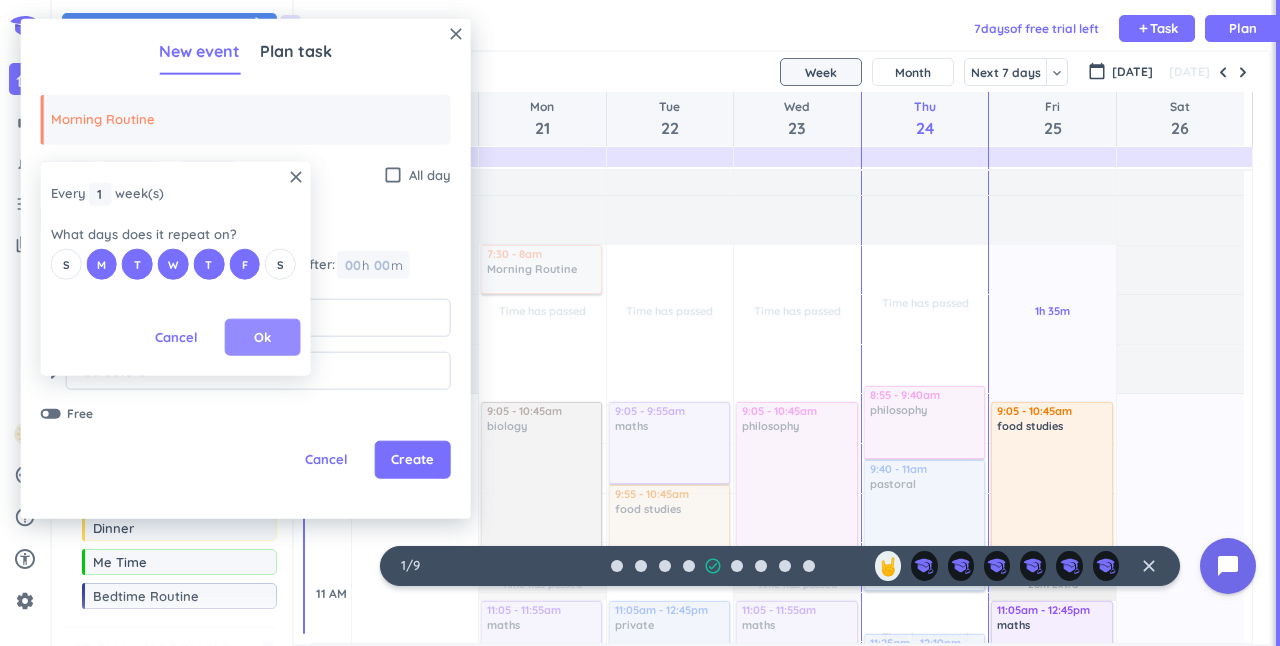 click on "Ok" at bounding box center [263, 337] 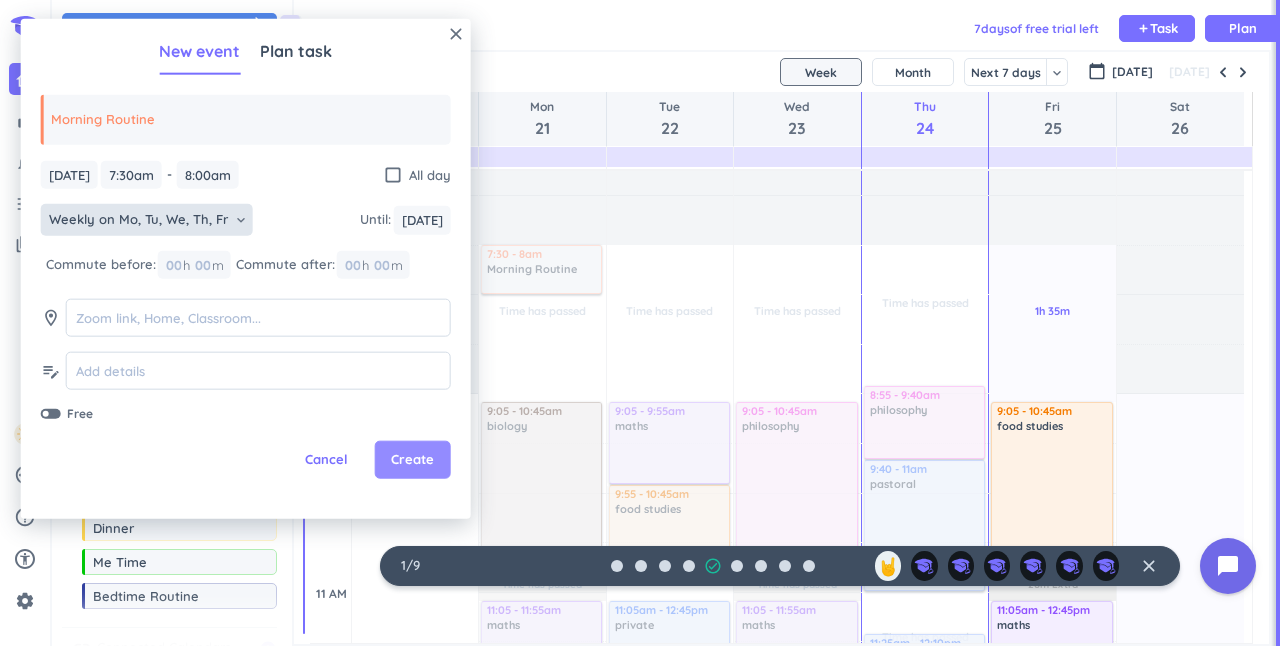click on "Create" at bounding box center (412, 460) 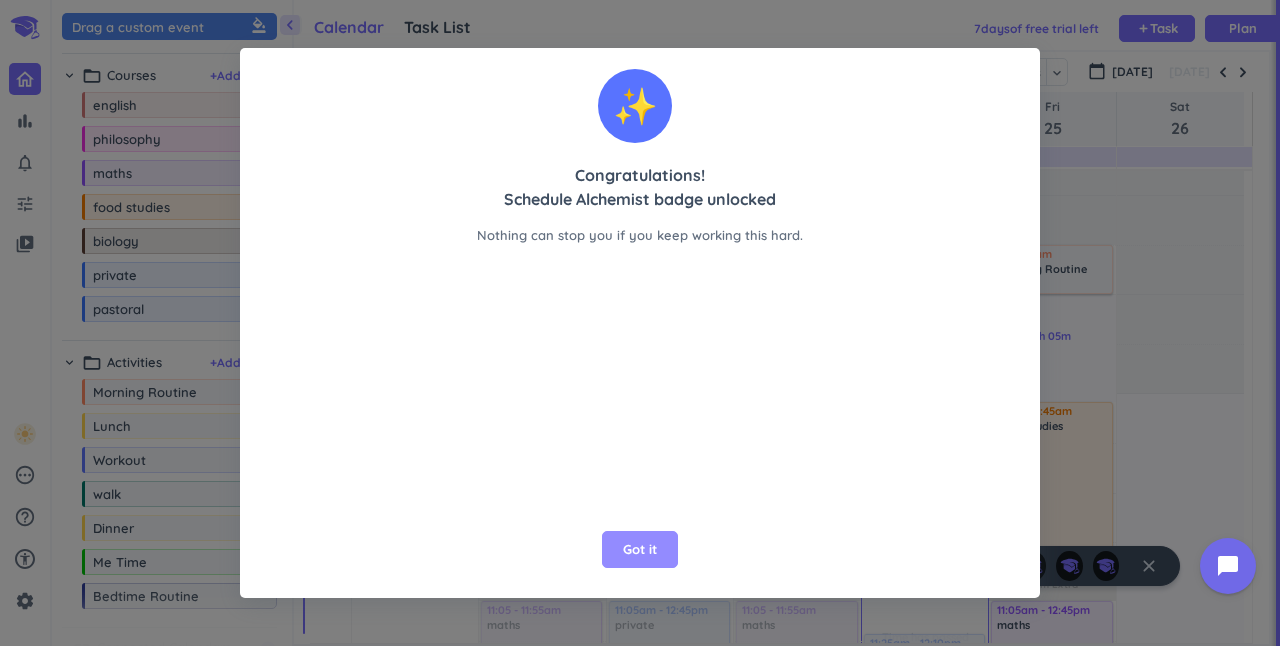 click on "Got it" at bounding box center [640, 550] 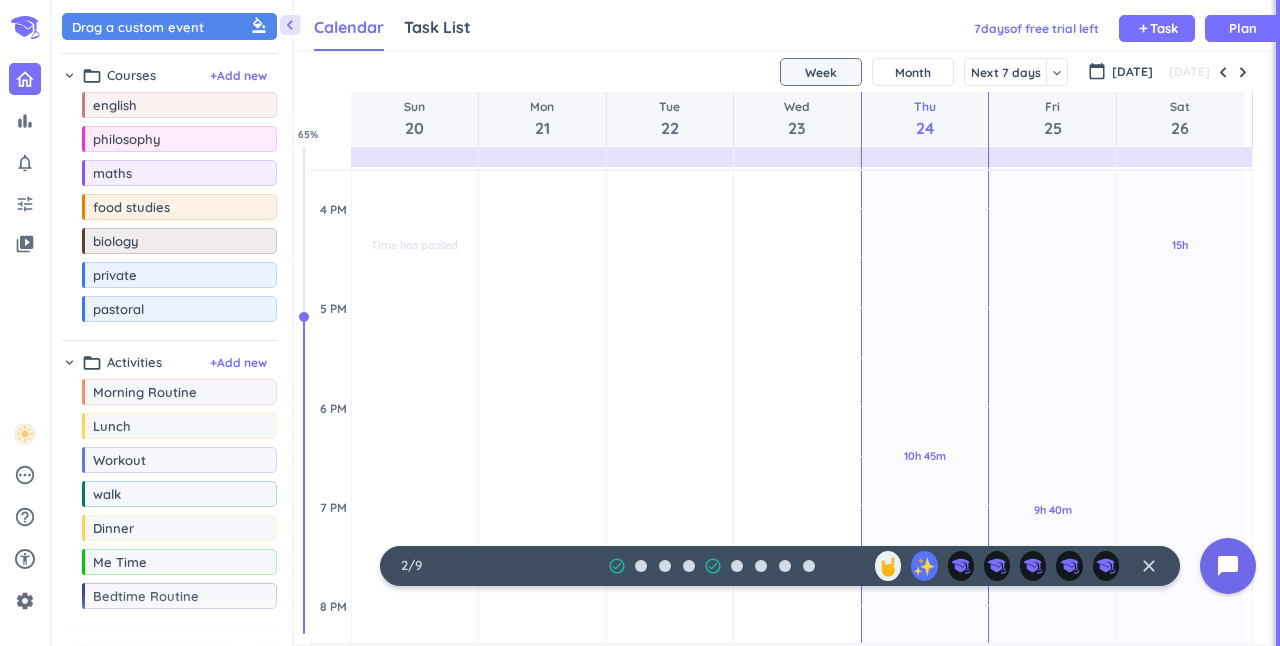 scroll, scrollTop: 1152, scrollLeft: 0, axis: vertical 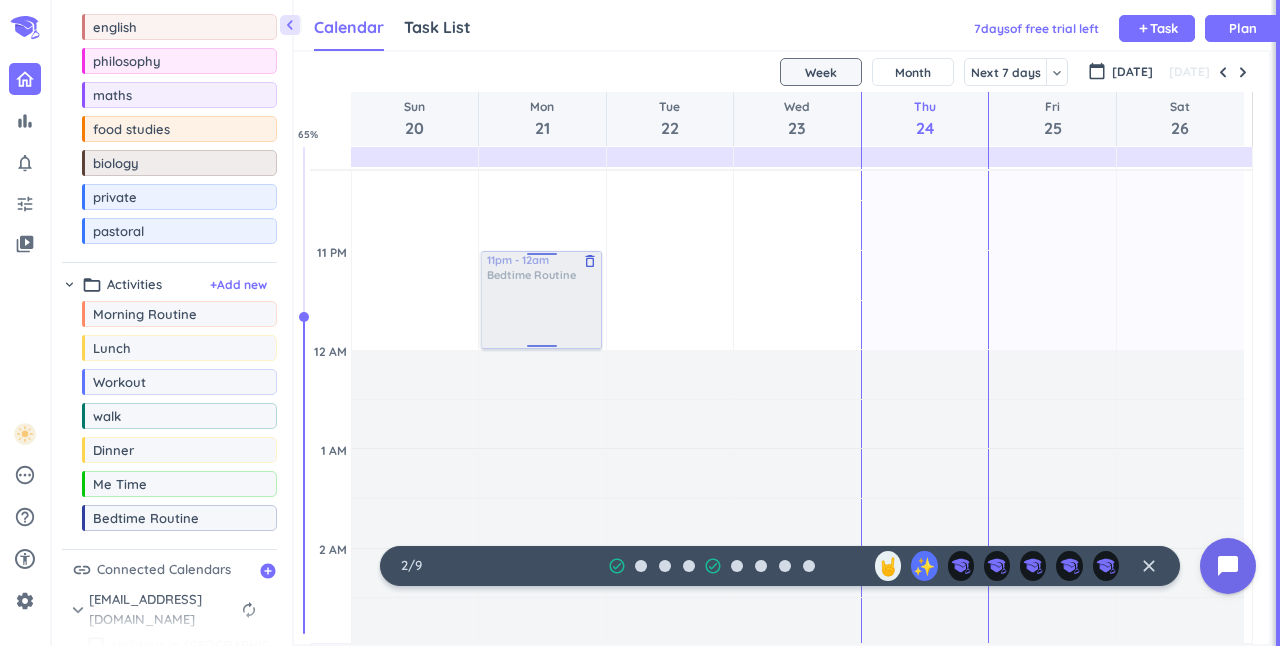 drag, startPoint x: 139, startPoint y: 525, endPoint x: 537, endPoint y: 256, distance: 480.38007 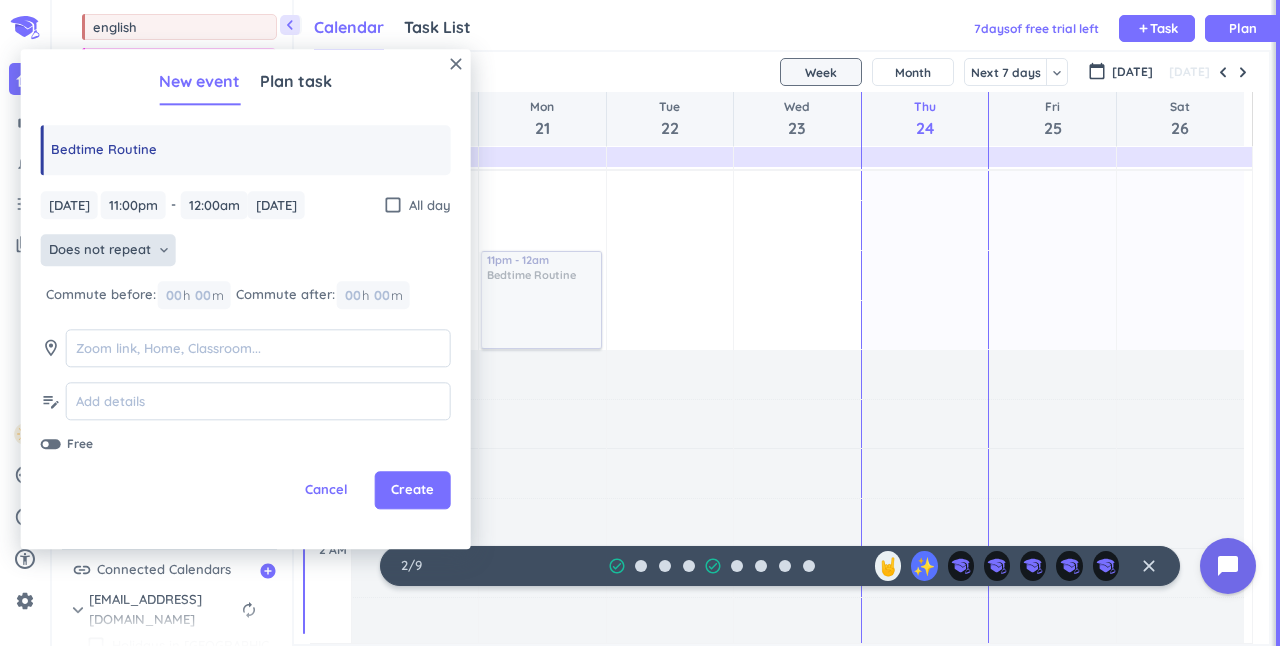 click on "Does not repeat" at bounding box center [100, 251] 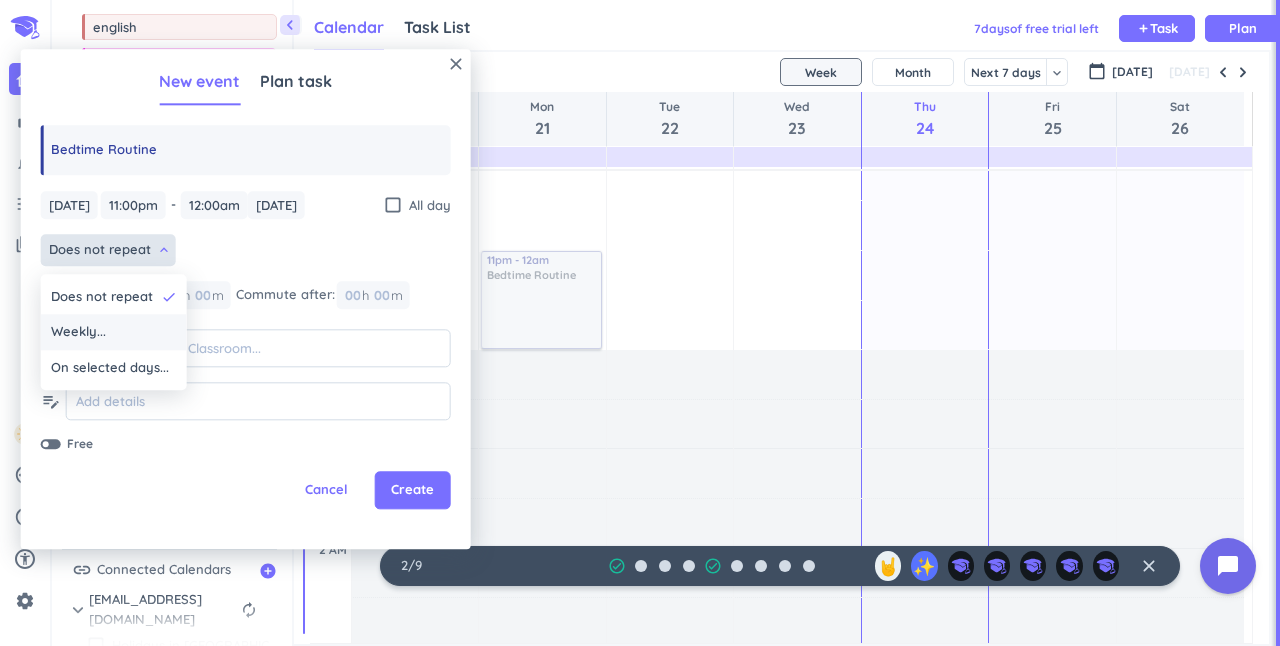 click on "Weekly..." at bounding box center (78, 333) 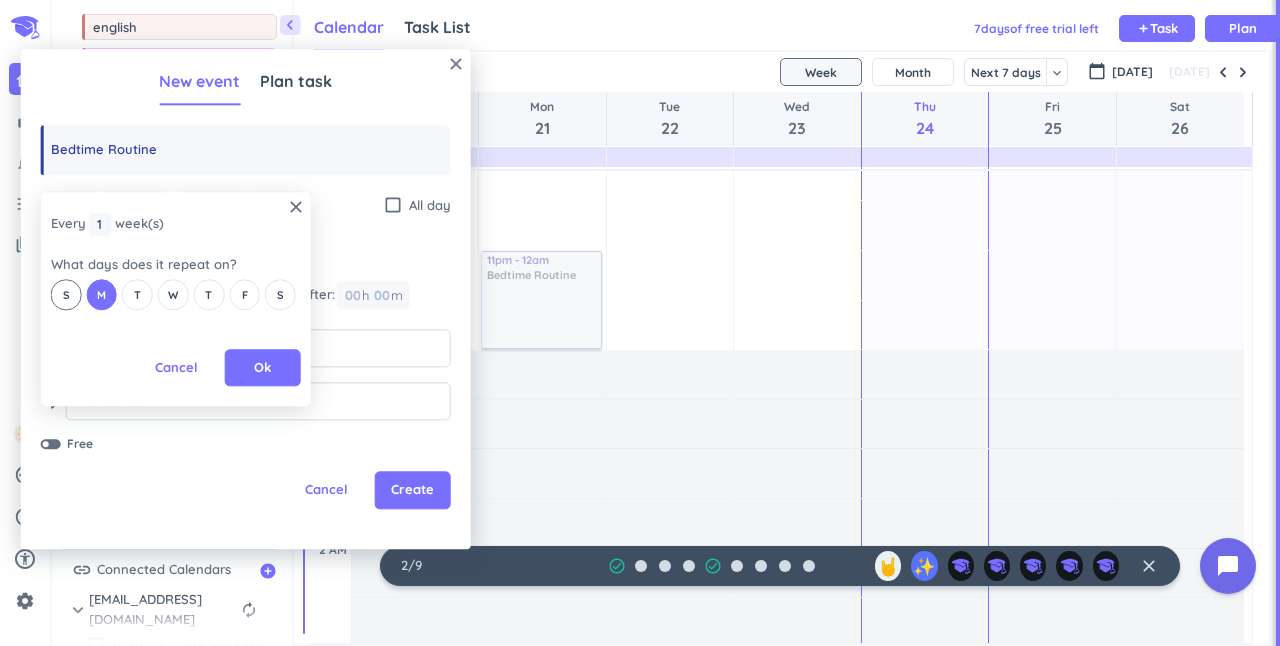 click on "S" at bounding box center (66, 295) 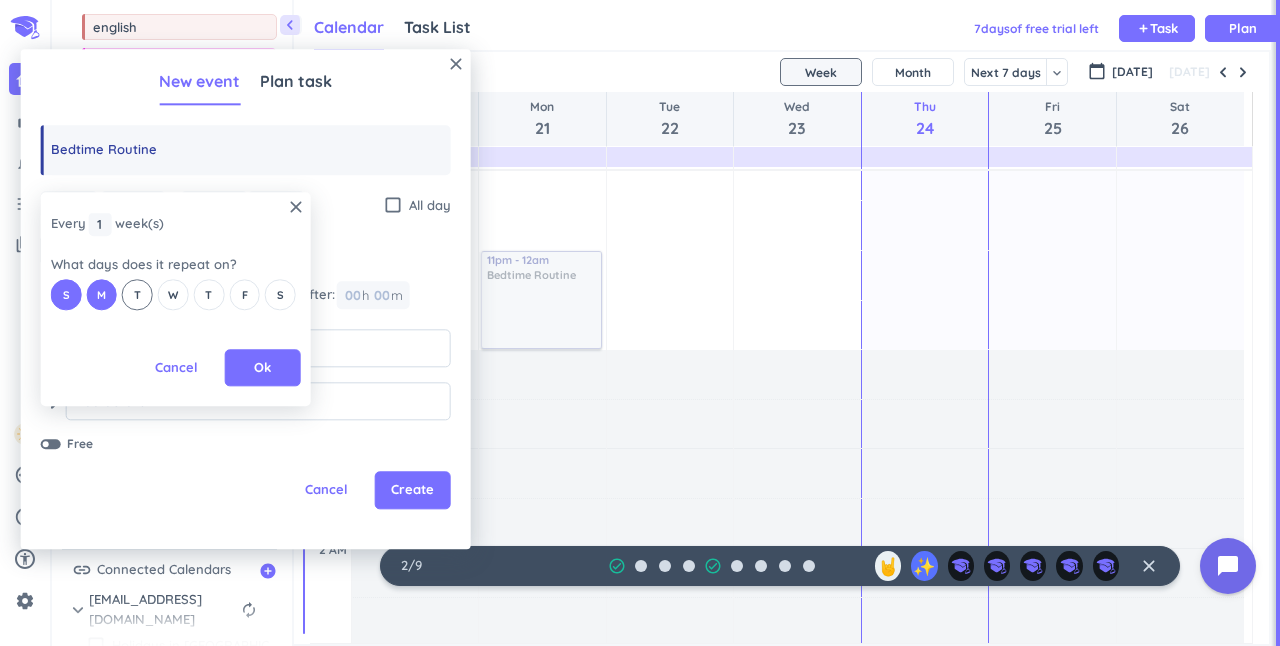 click on "T" at bounding box center [137, 295] 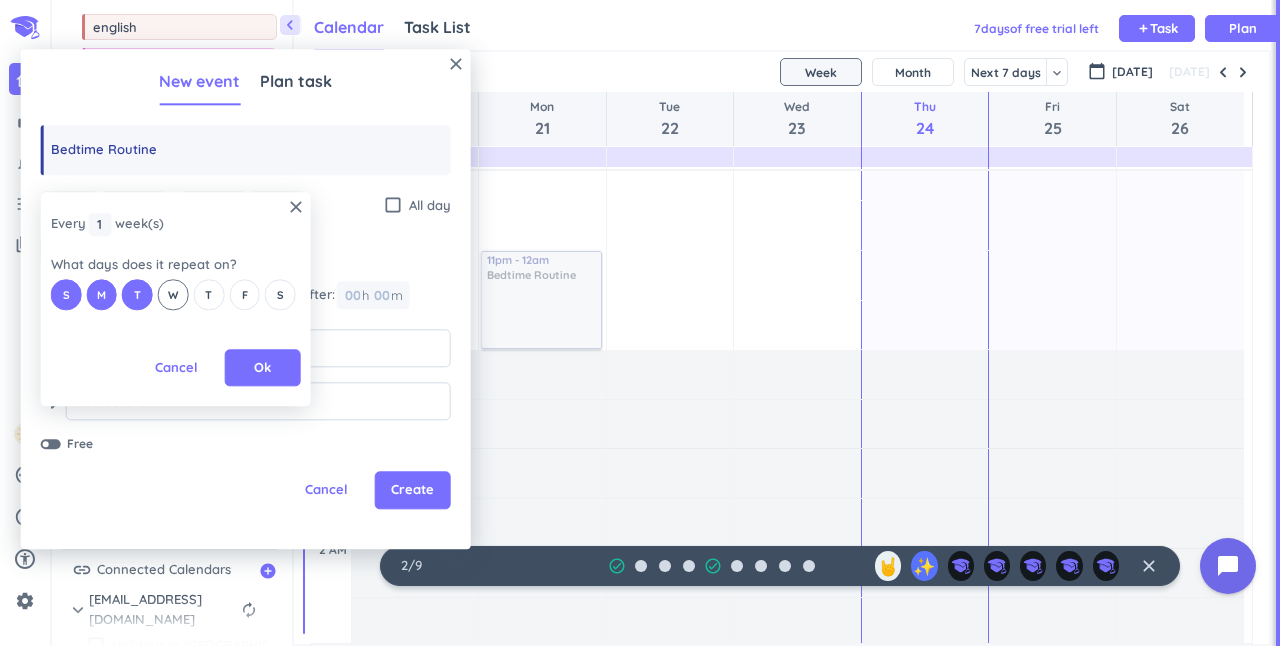 click on "W" at bounding box center (173, 295) 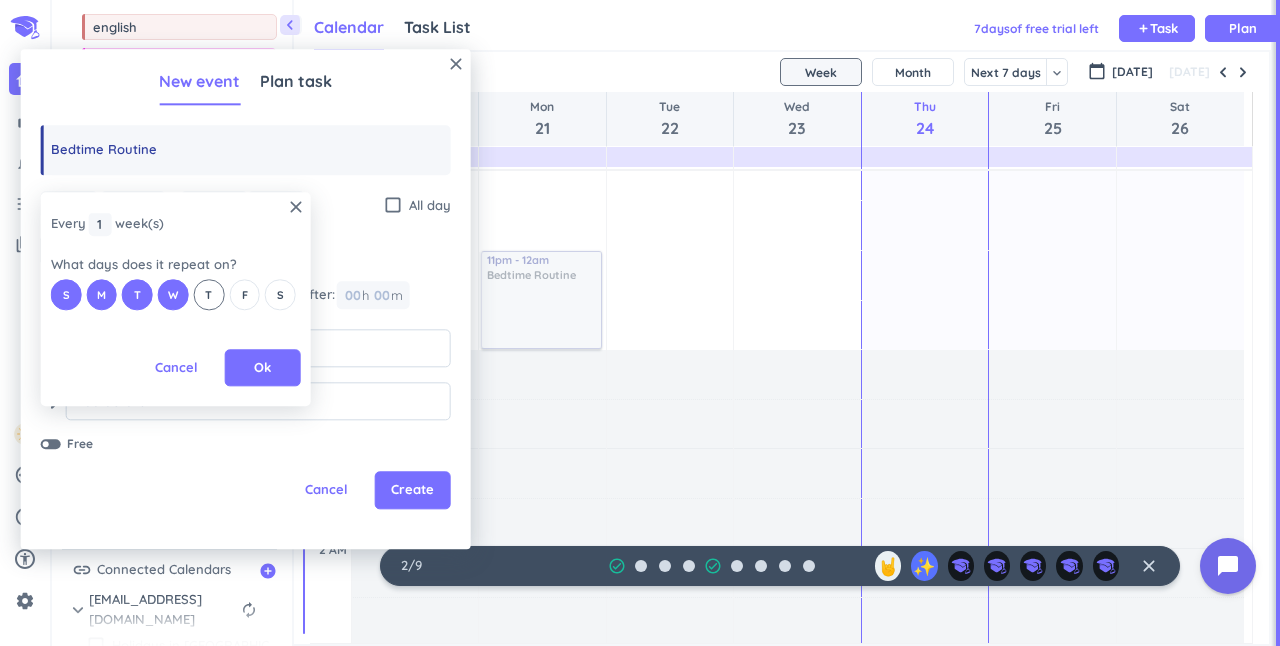 click on "T" at bounding box center [208, 295] 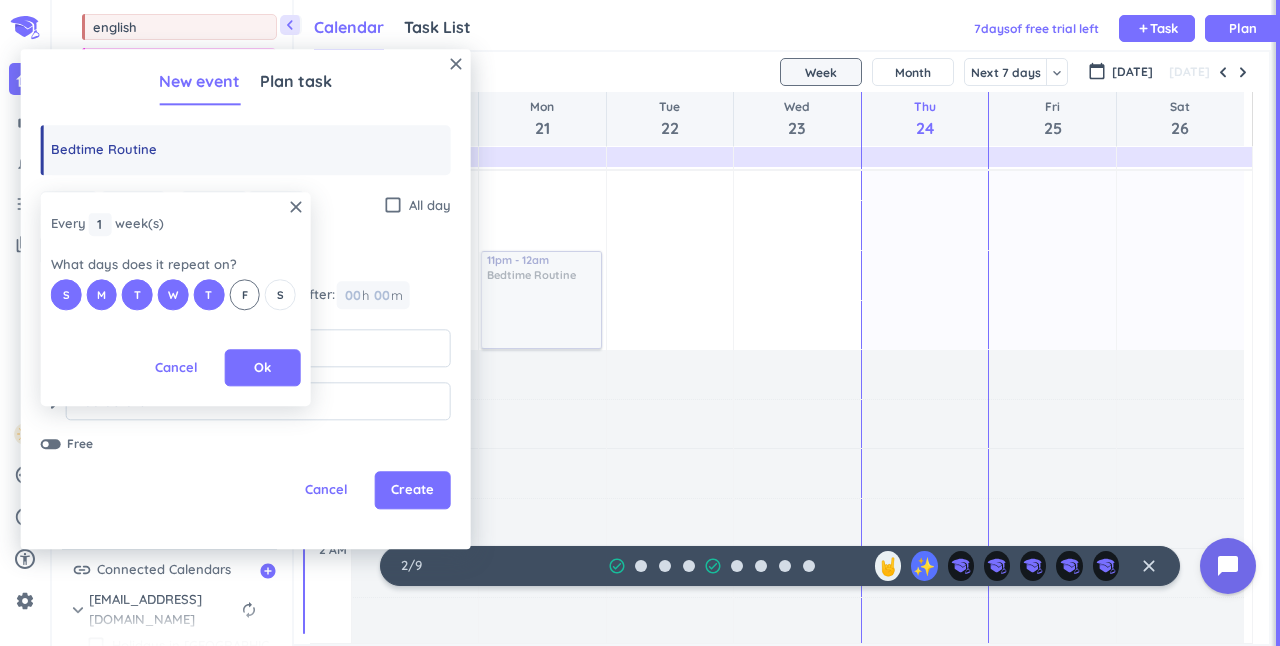 click on "F" at bounding box center (244, 295) 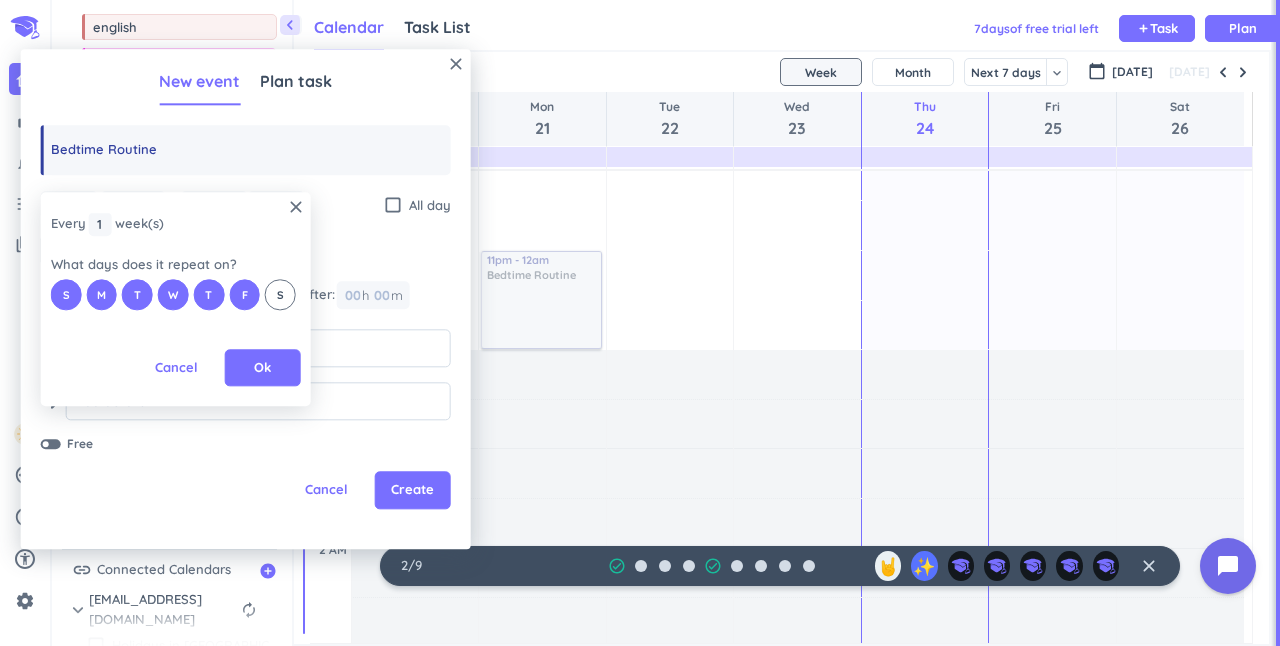 click on "S" at bounding box center (280, 295) 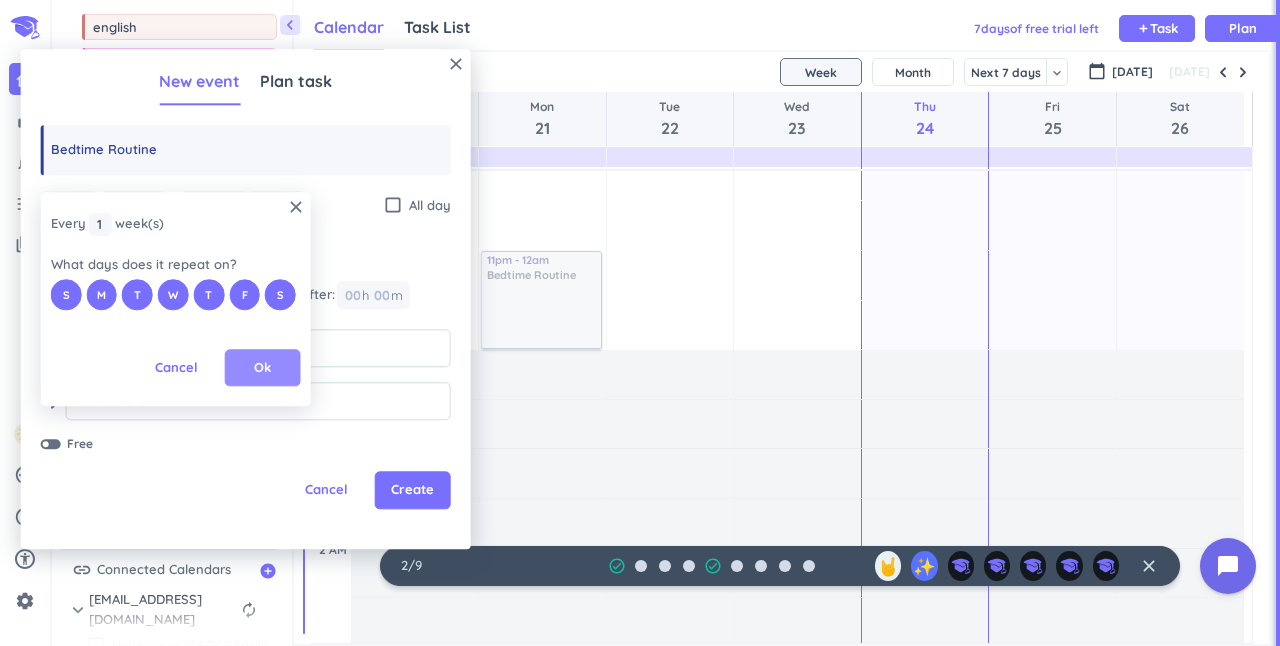 click on "Ok" at bounding box center [263, 368] 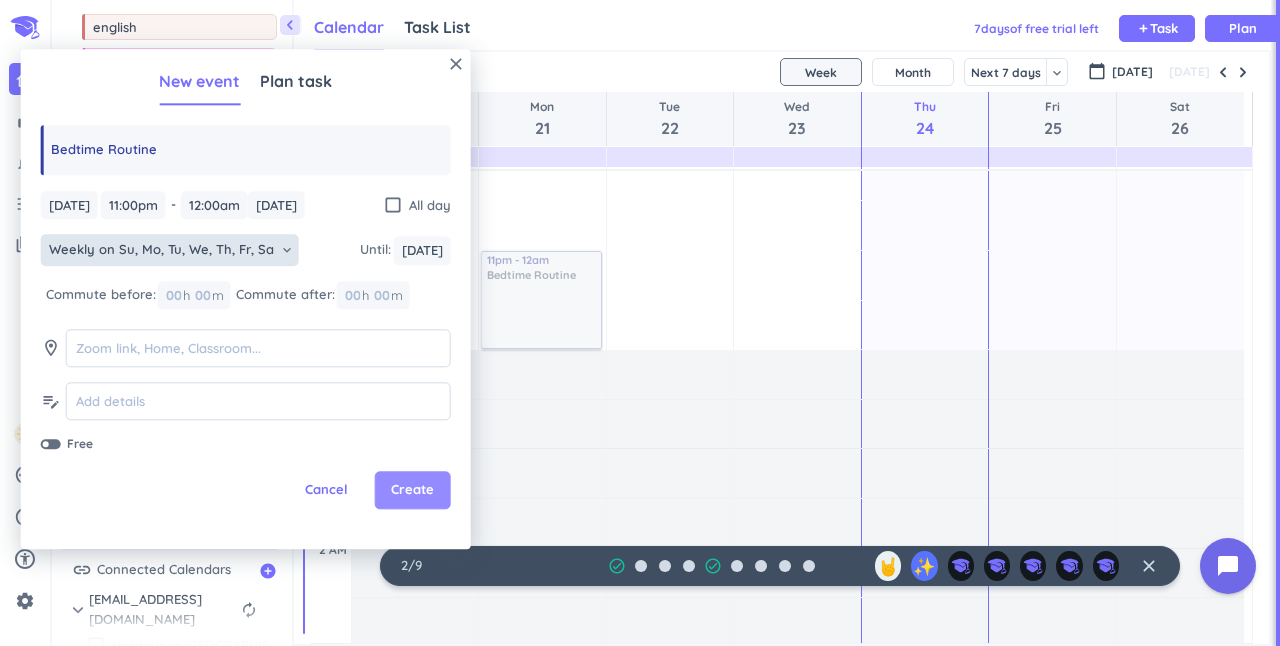 click on "Create" at bounding box center [412, 491] 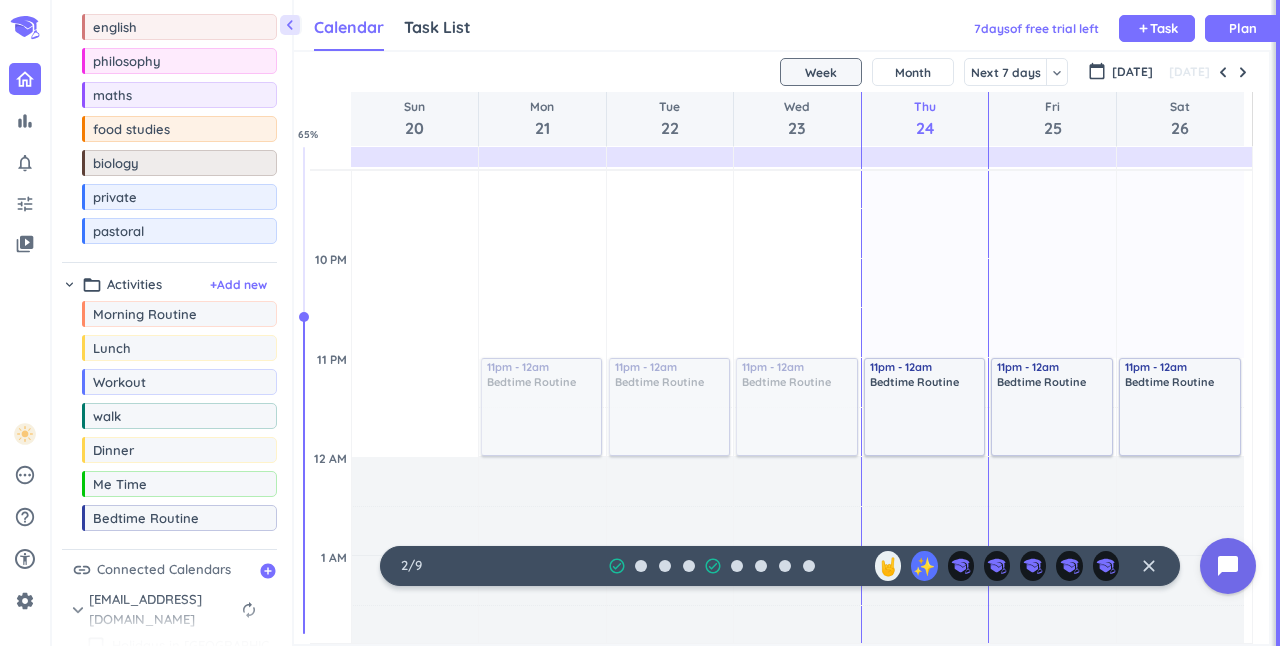 scroll, scrollTop: 1725, scrollLeft: 0, axis: vertical 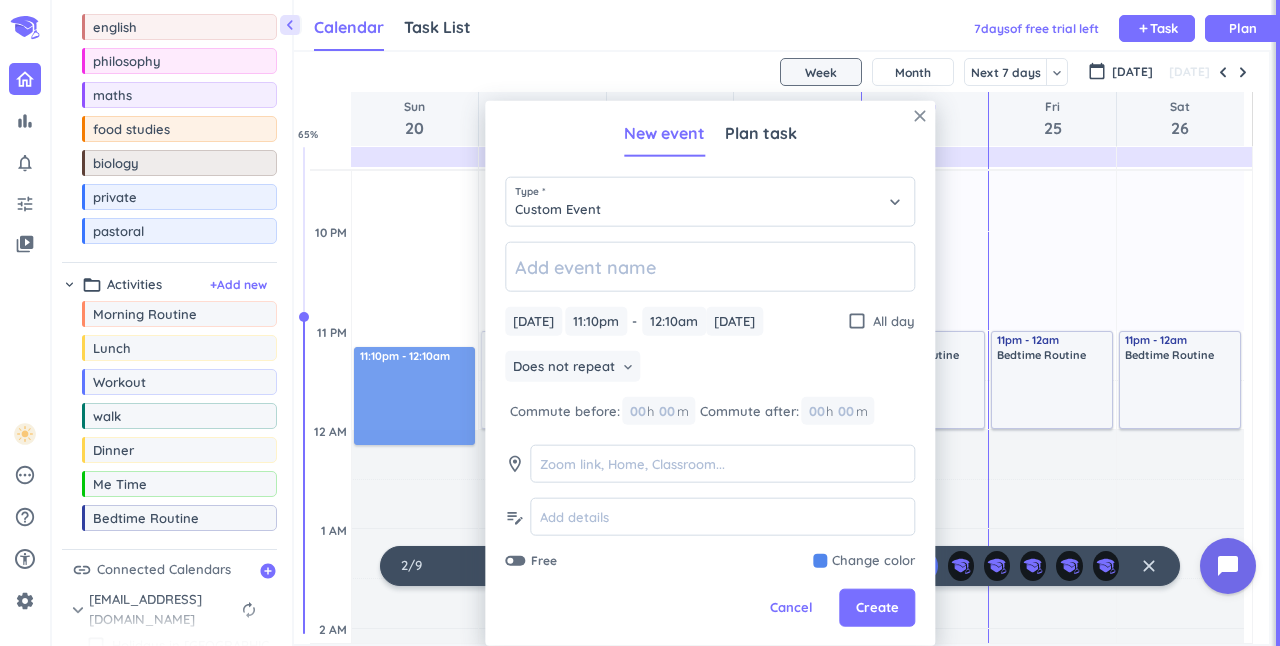 click on "close" at bounding box center [920, 116] 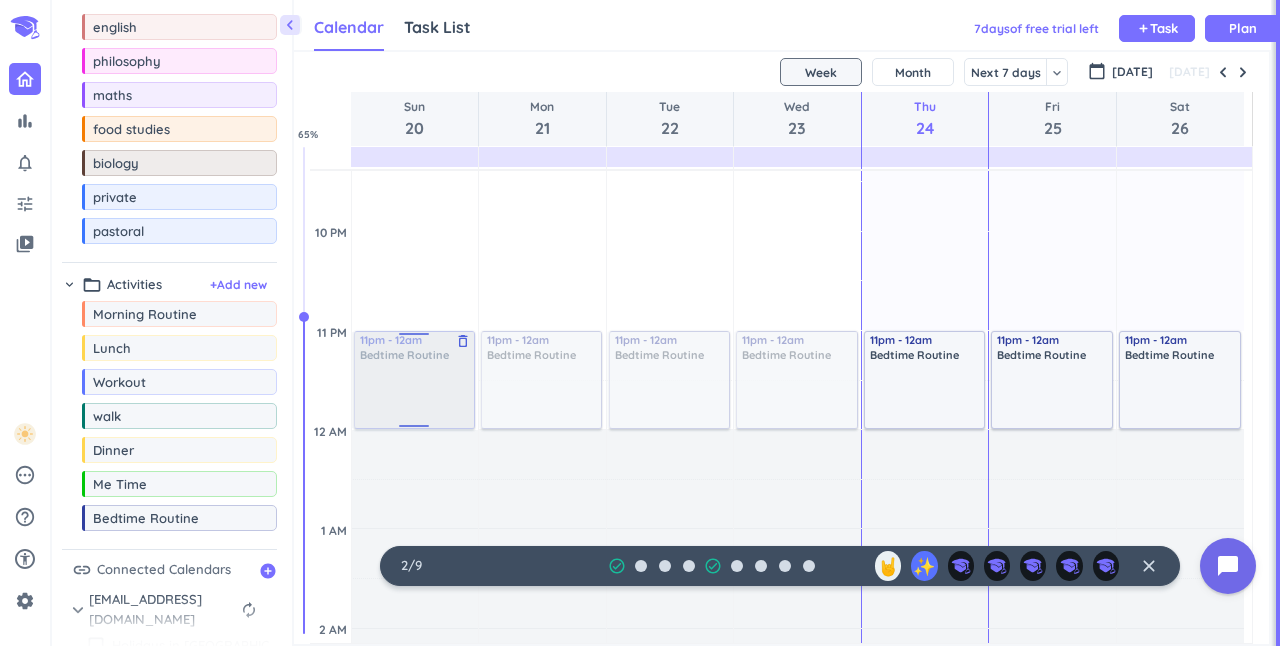 drag, startPoint x: 172, startPoint y: 528, endPoint x: 411, endPoint y: 335, distance: 307.197 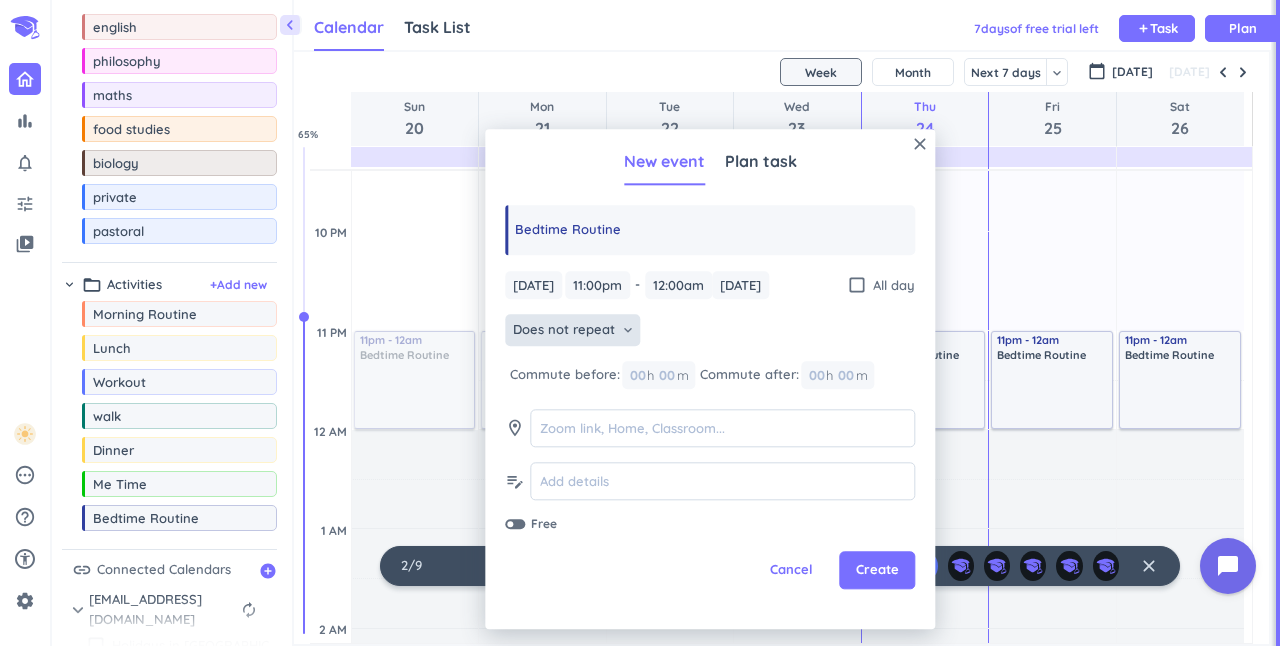 click on "Does not repeat" at bounding box center [564, 331] 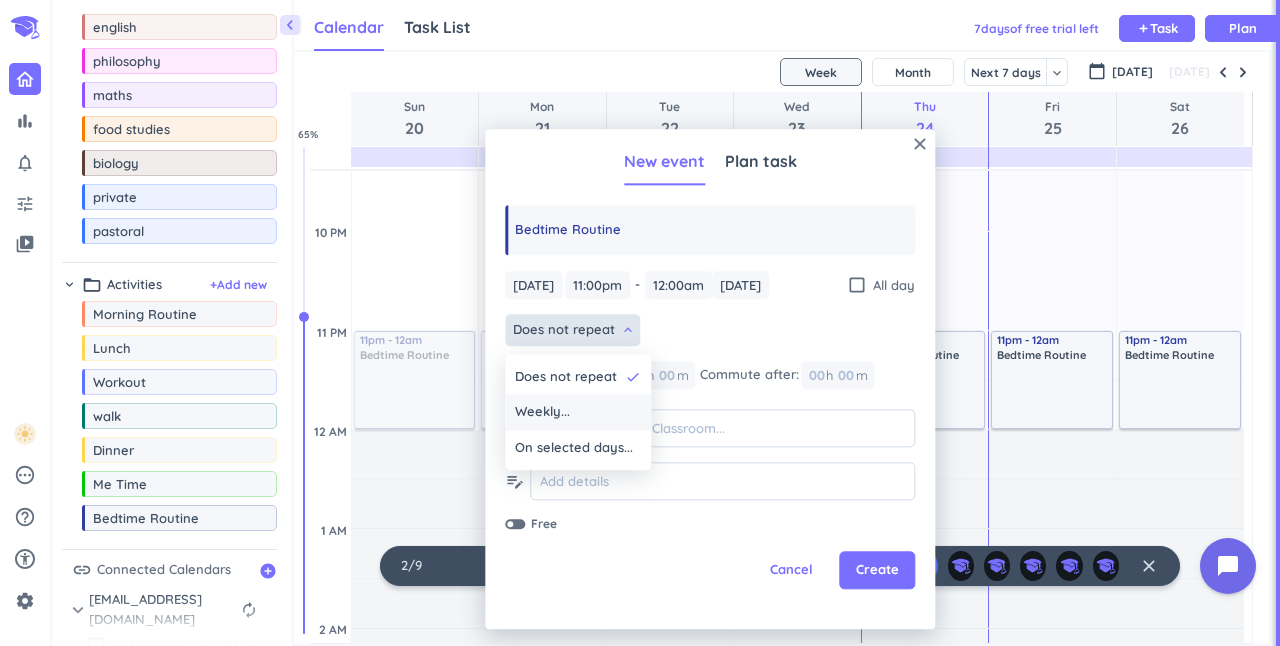 click on "Weekly..." at bounding box center [578, 413] 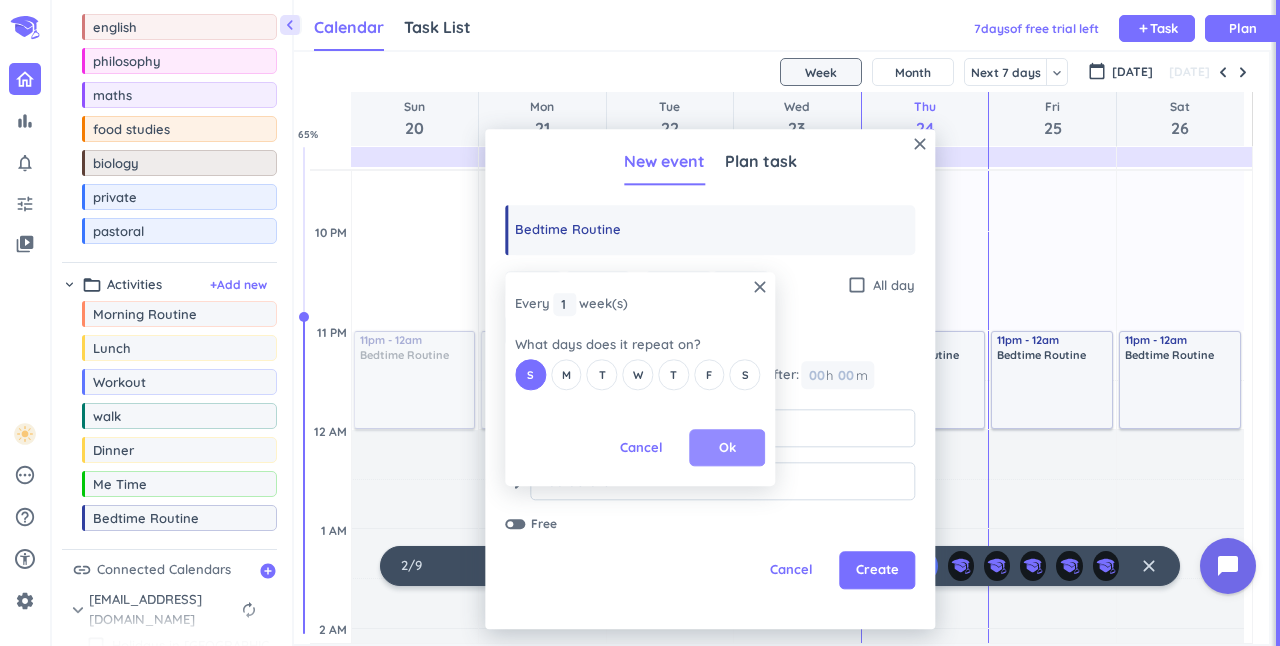 click on "Ok" at bounding box center (727, 448) 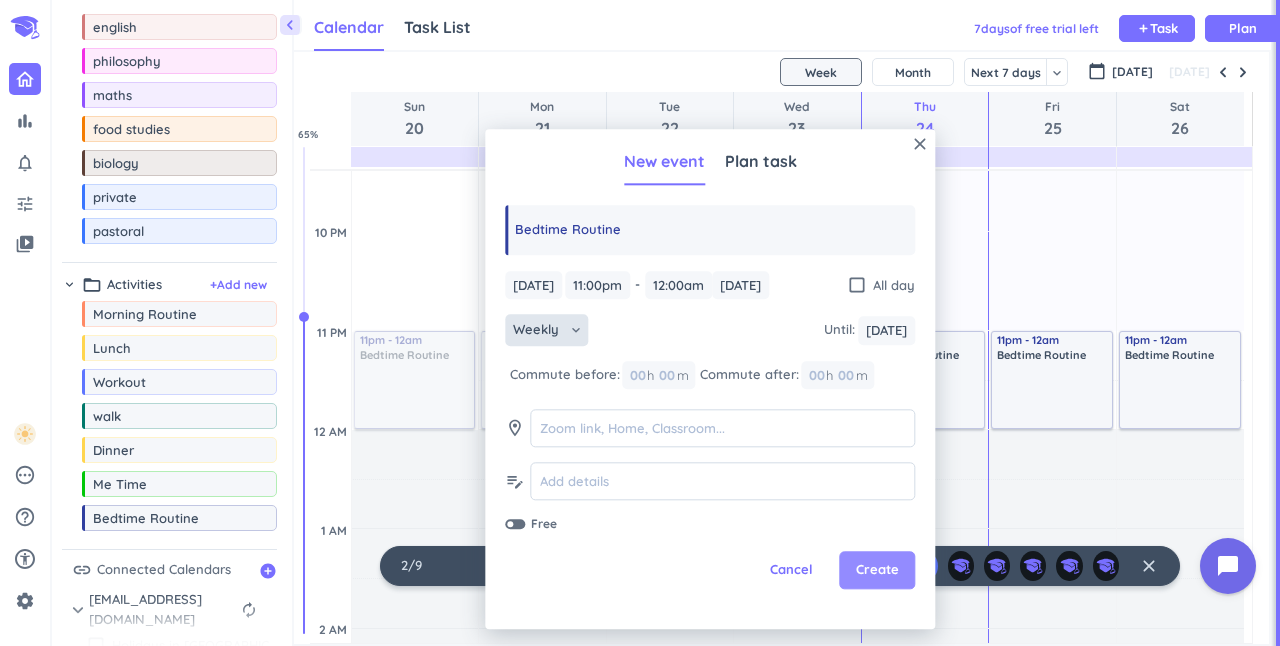 click on "Create" at bounding box center (877, 571) 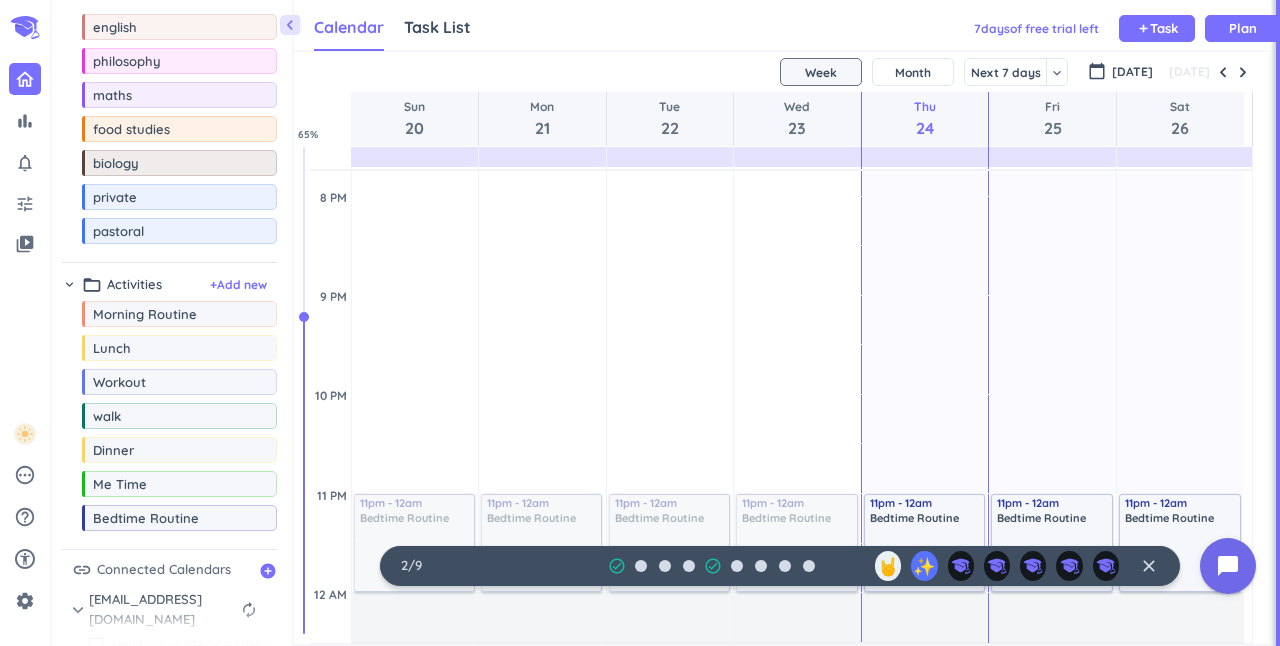 scroll, scrollTop: 1597, scrollLeft: 0, axis: vertical 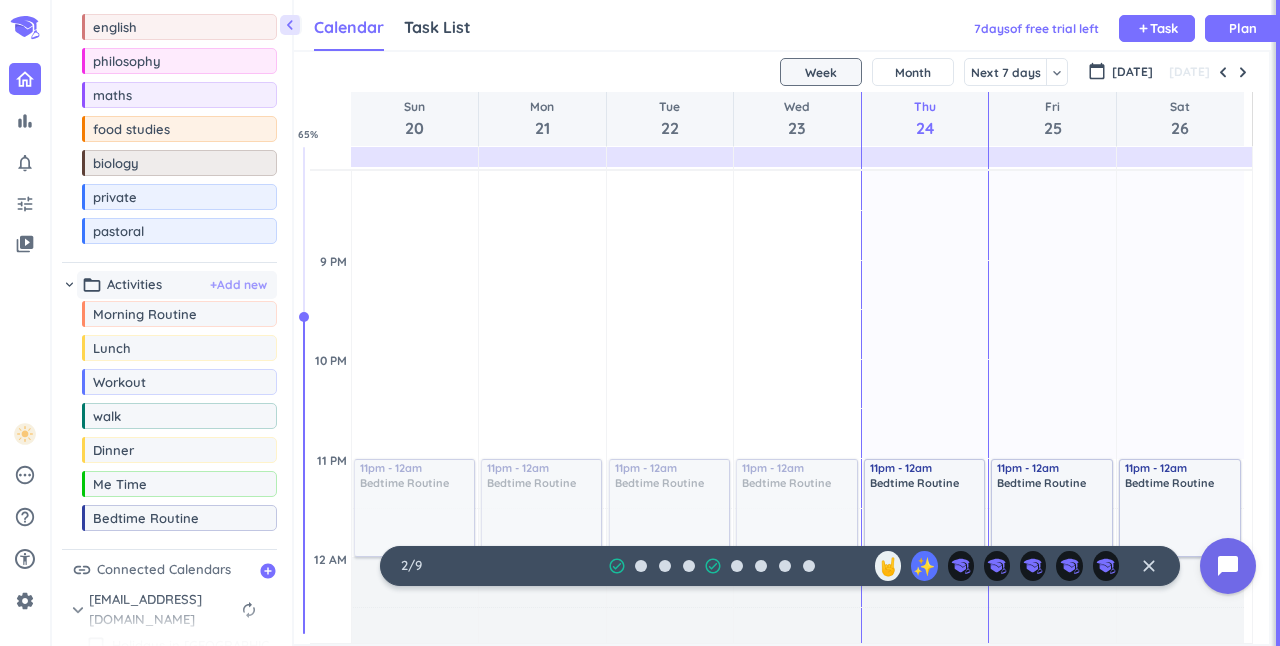 click on "+  Add new" at bounding box center (238, 285) 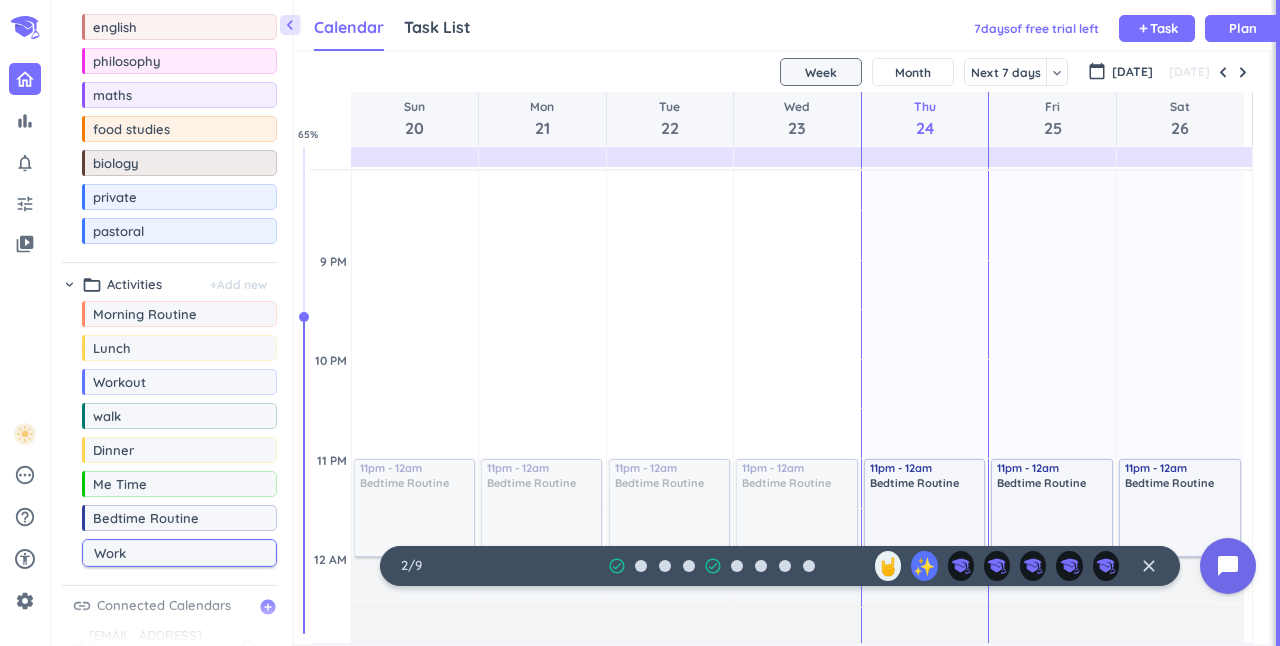 type on "Work" 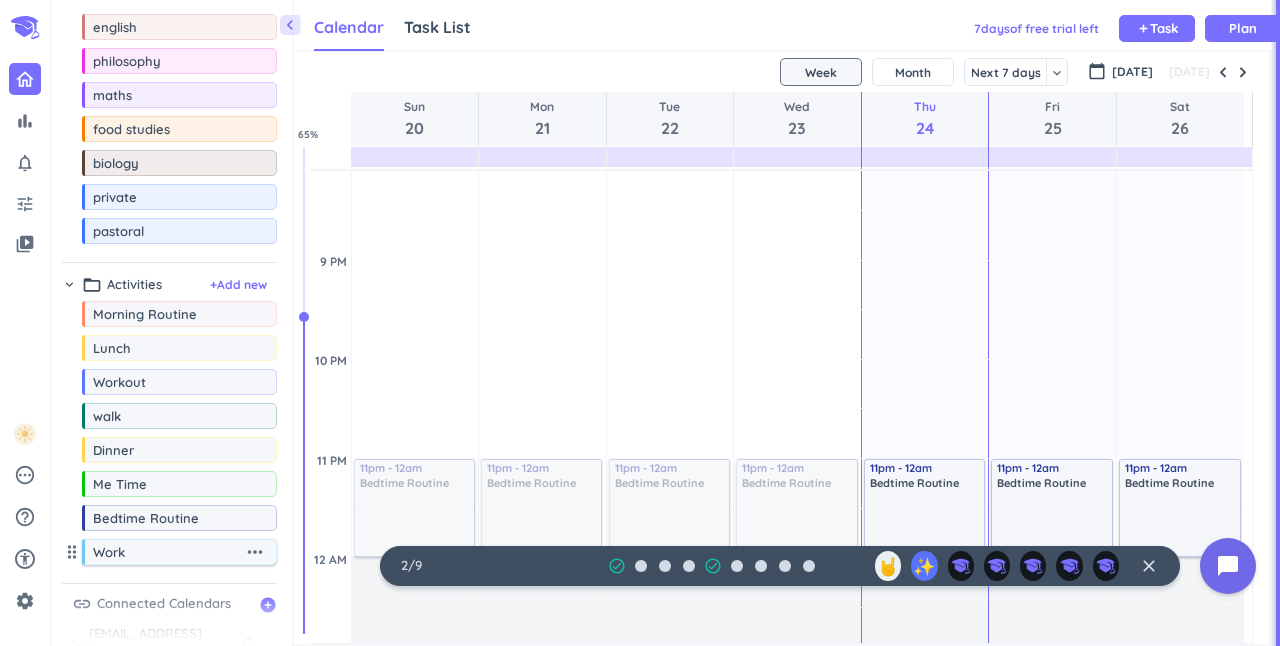 click on "Work" at bounding box center (168, 552) 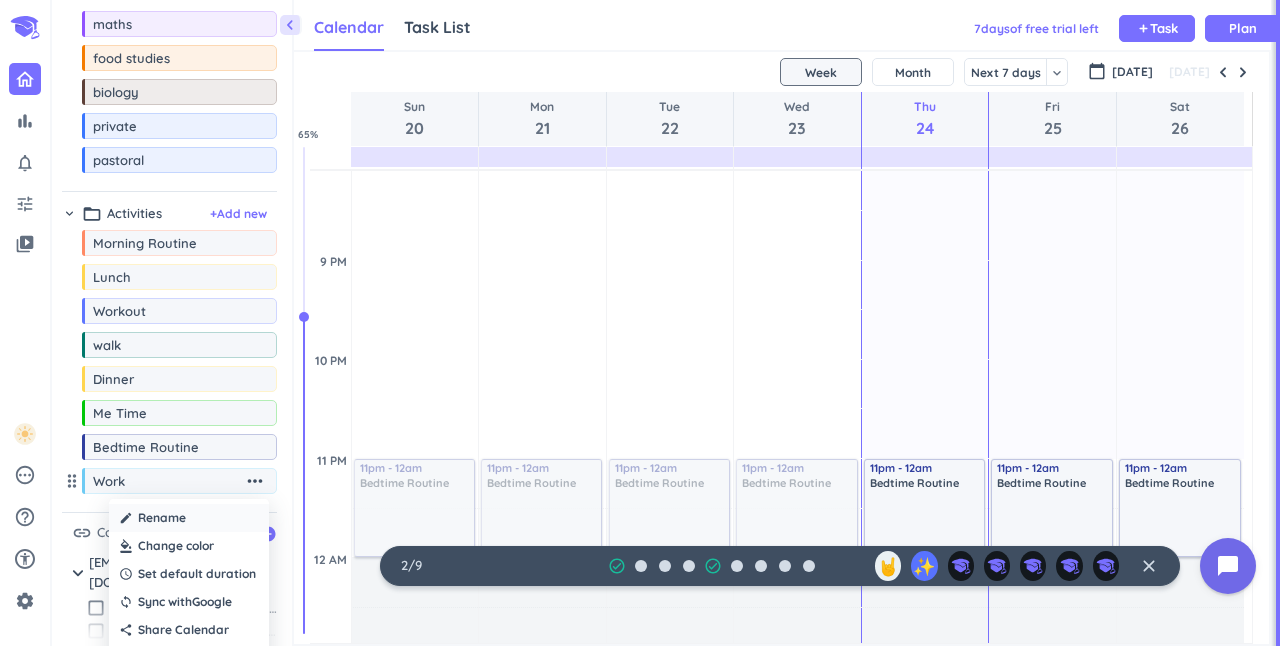 scroll, scrollTop: 153, scrollLeft: 0, axis: vertical 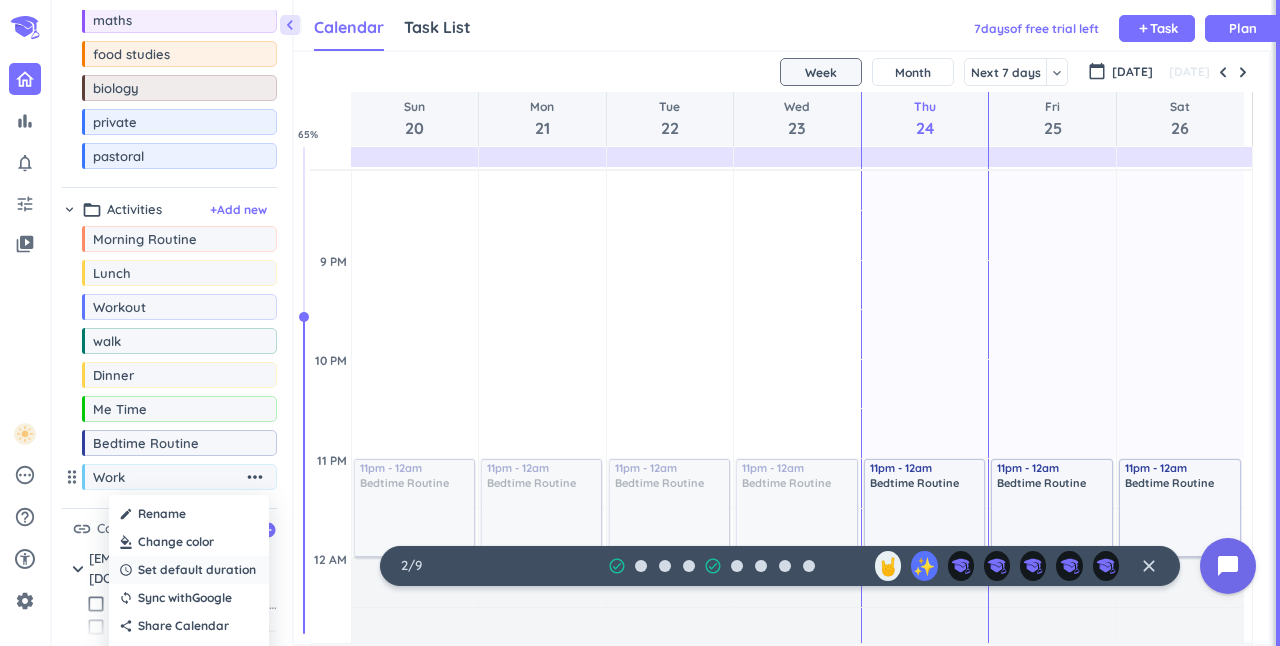 click on "Set default duration" at bounding box center [197, 570] 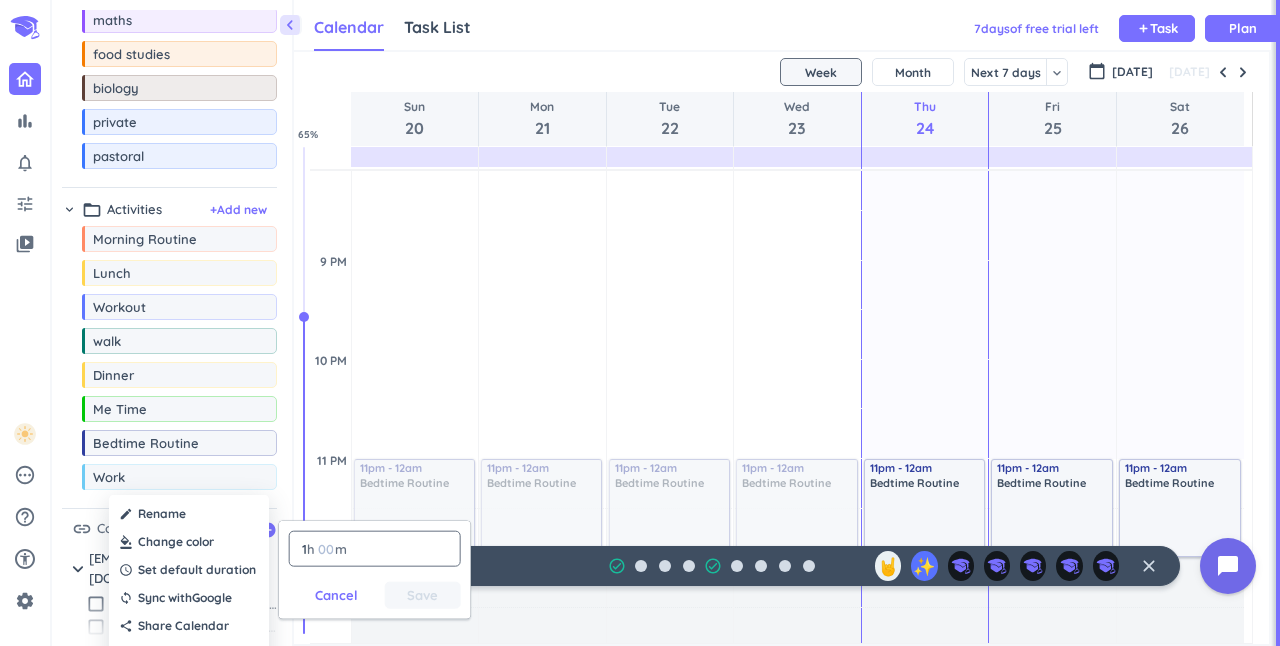 click on "1 1 00" at bounding box center [308, 549] 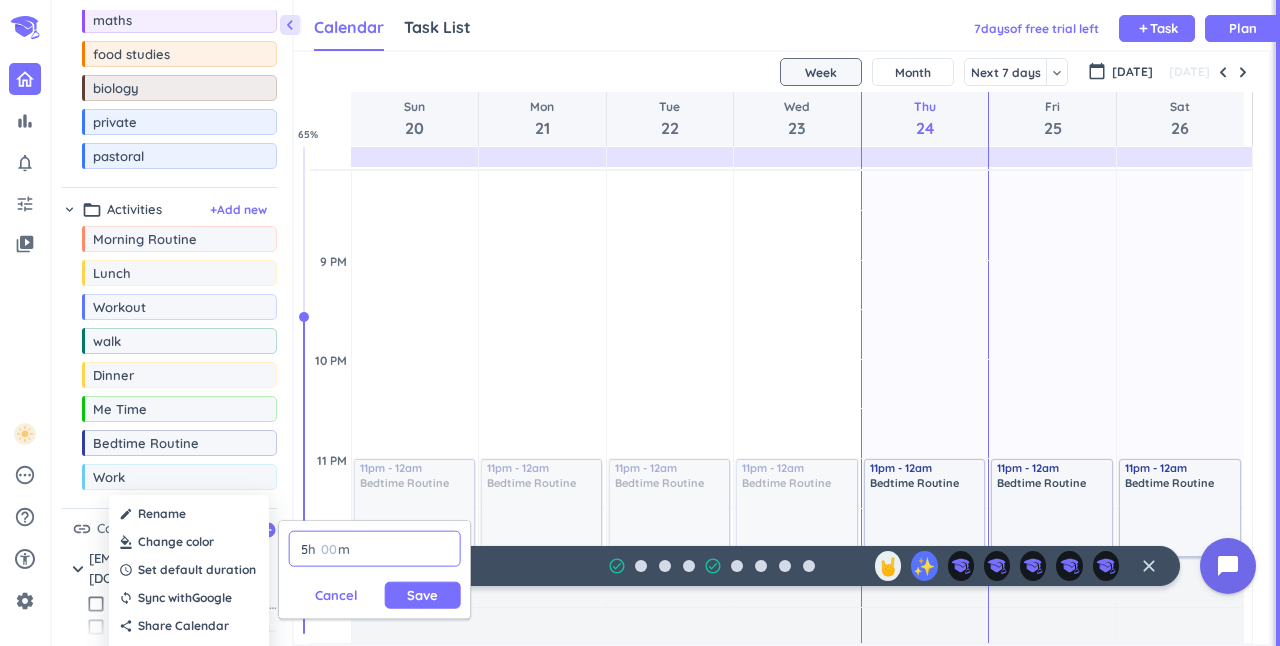 type on "5" 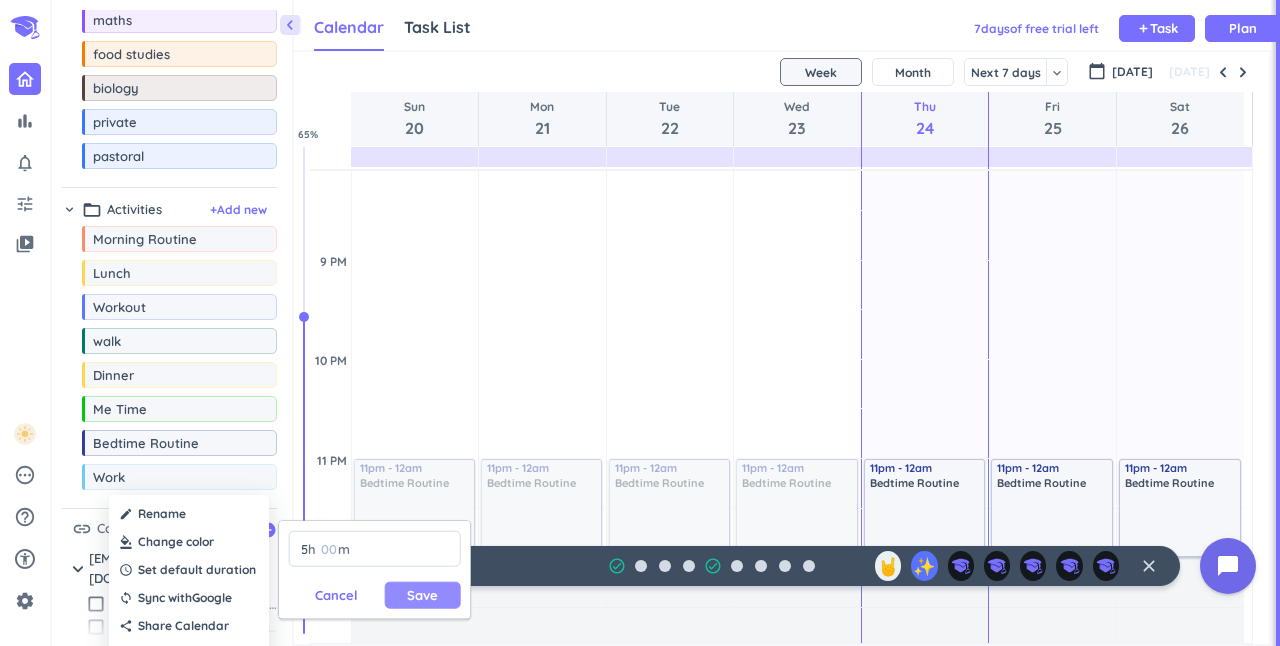click on "Save" at bounding box center [422, 595] 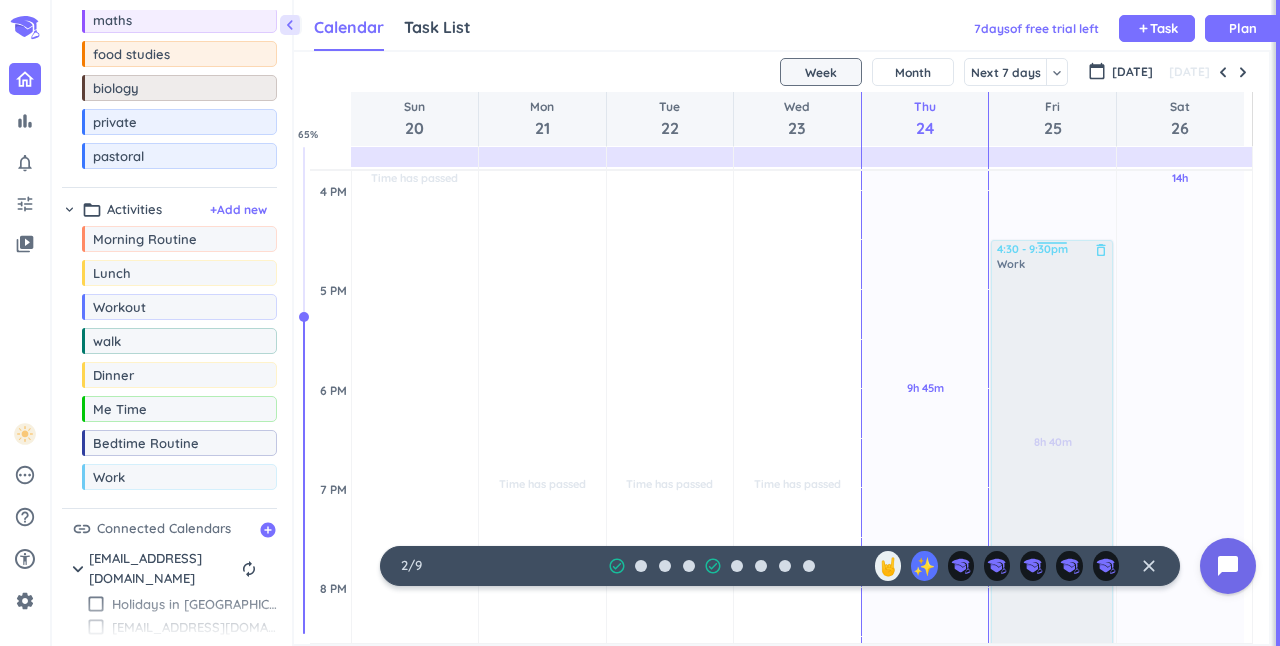 scroll, scrollTop: 1170, scrollLeft: 0, axis: vertical 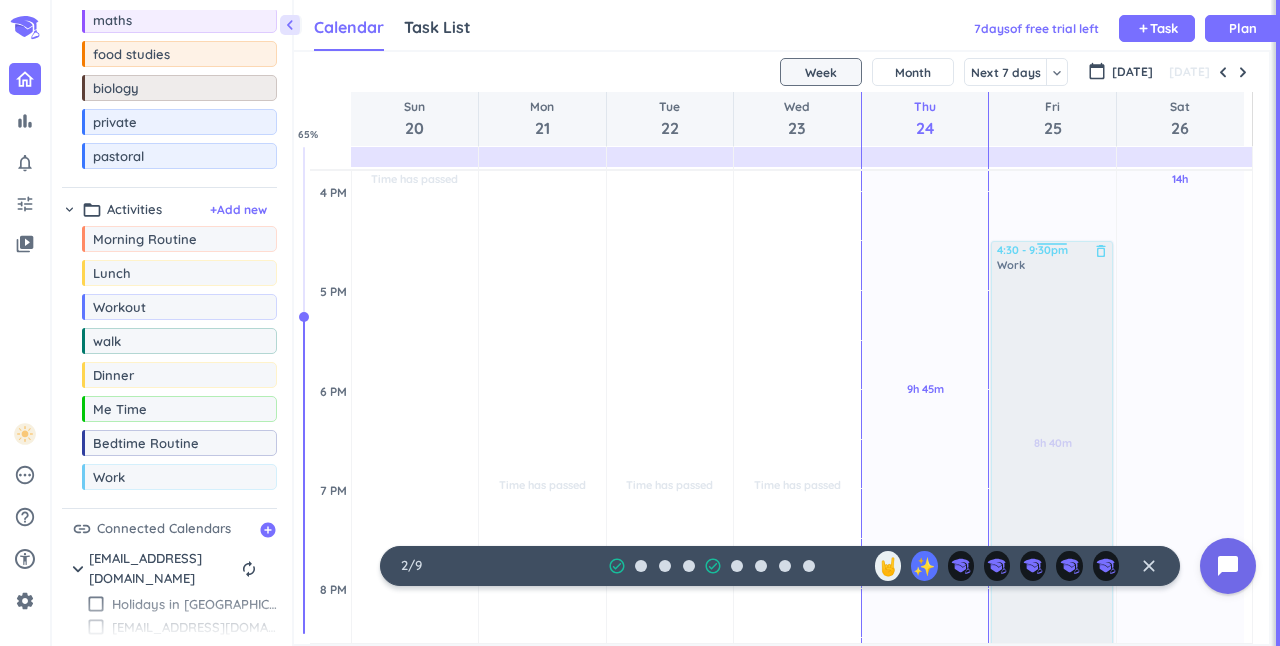 drag, startPoint x: 123, startPoint y: 487, endPoint x: 1032, endPoint y: 245, distance: 940.662 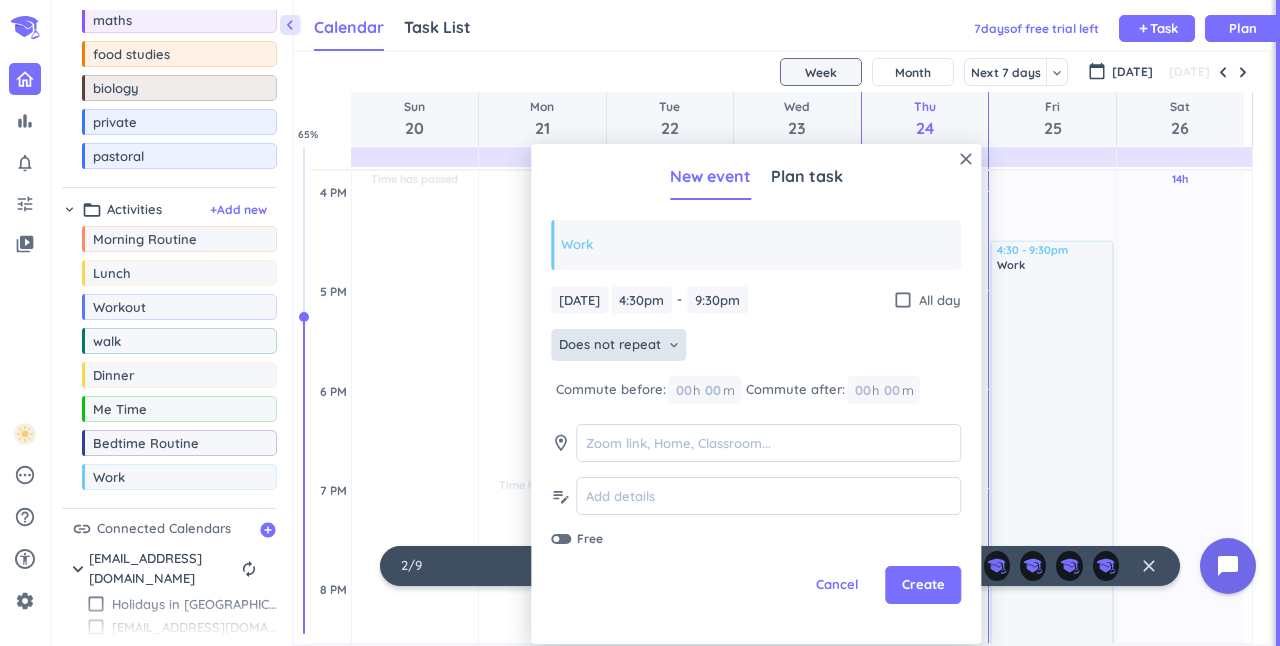 click on "Does not repeat keyboard_arrow_down" at bounding box center (618, 345) 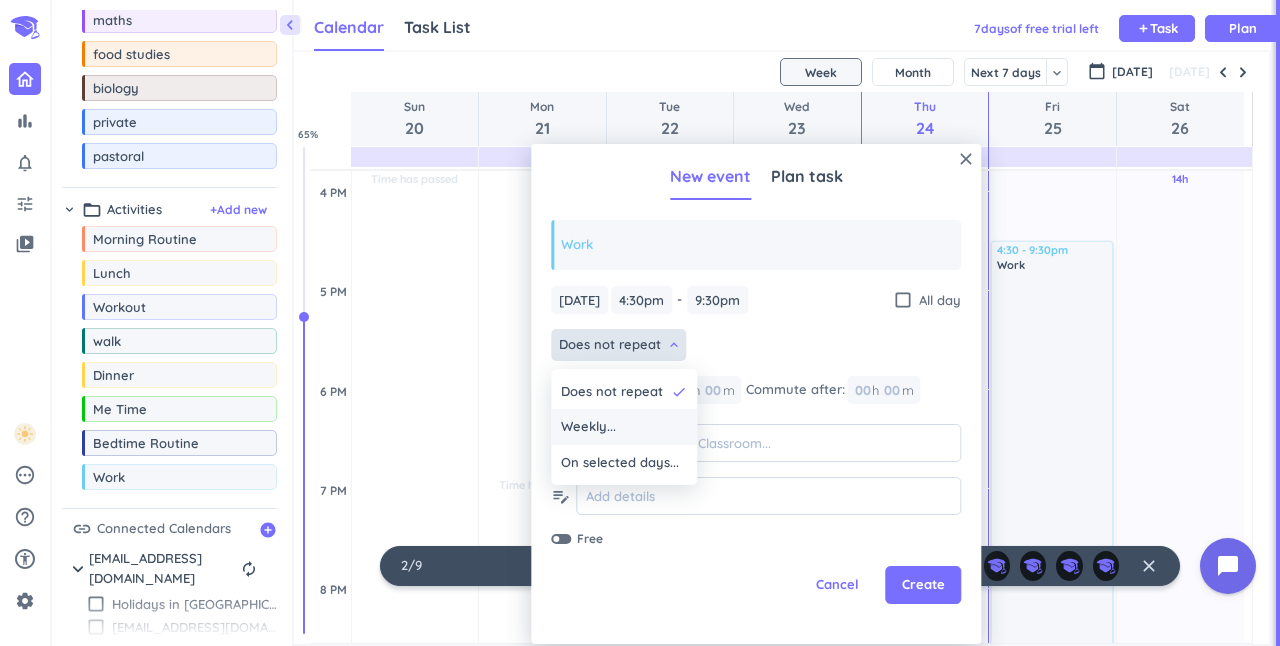 click on "Weekly..." at bounding box center [588, 427] 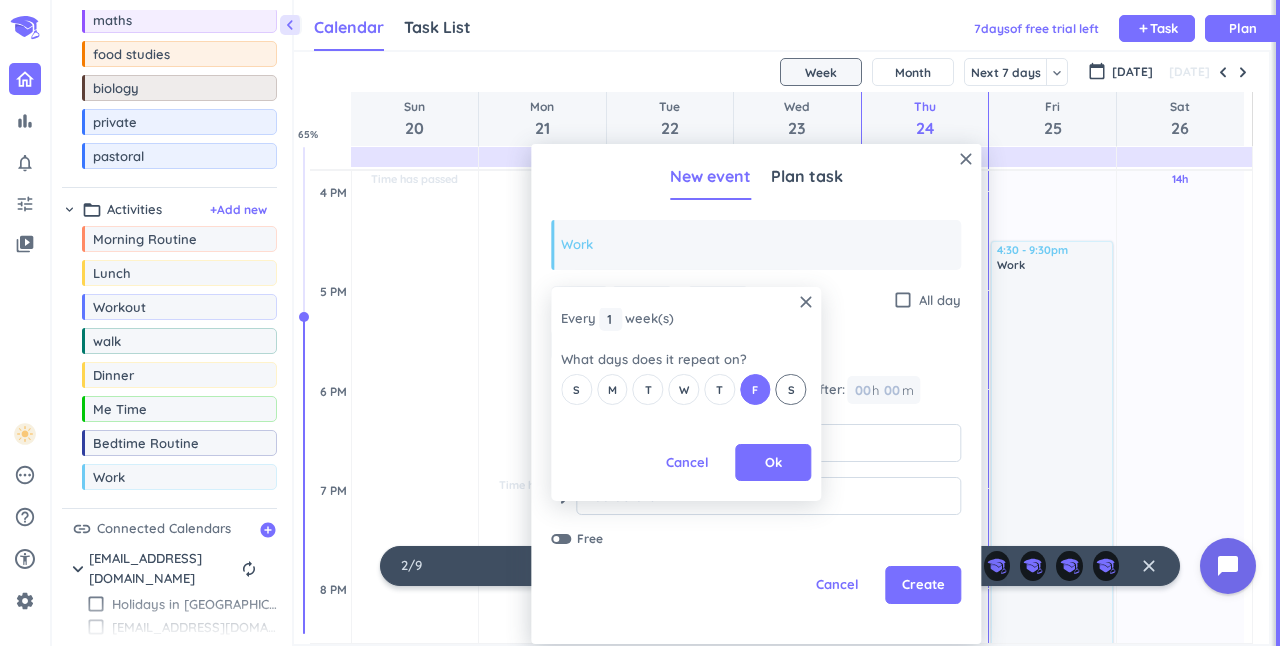 click on "S" at bounding box center (791, 389) 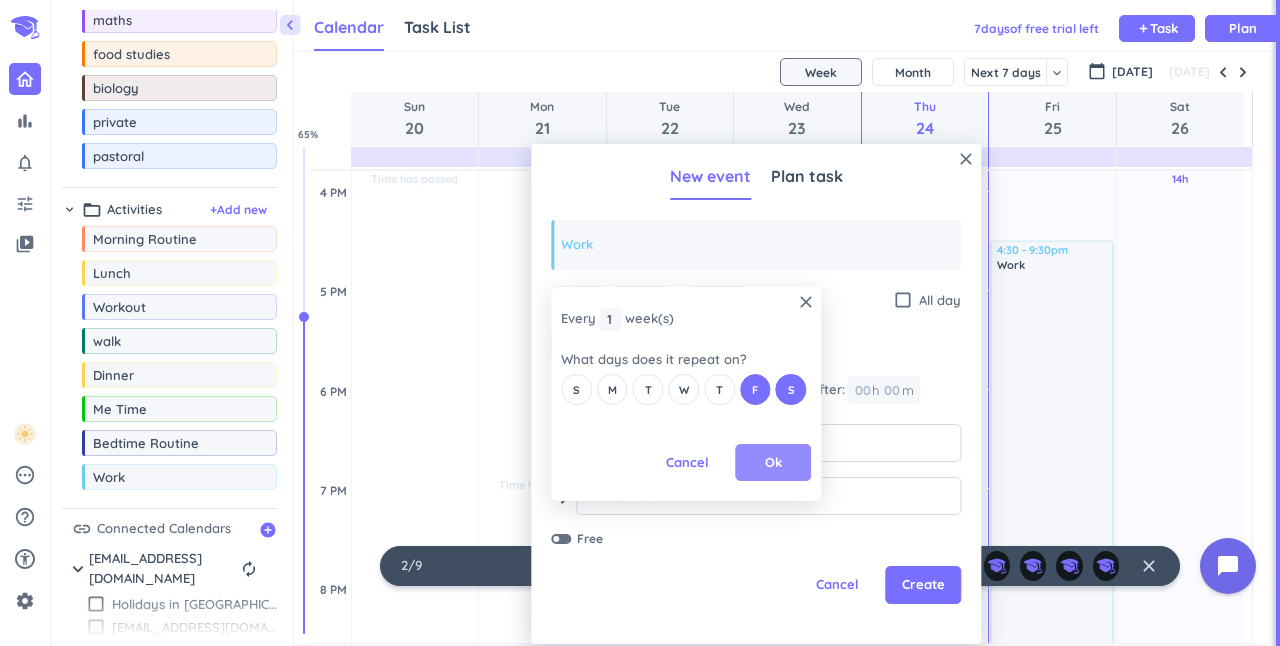 click on "Ok" at bounding box center [773, 463] 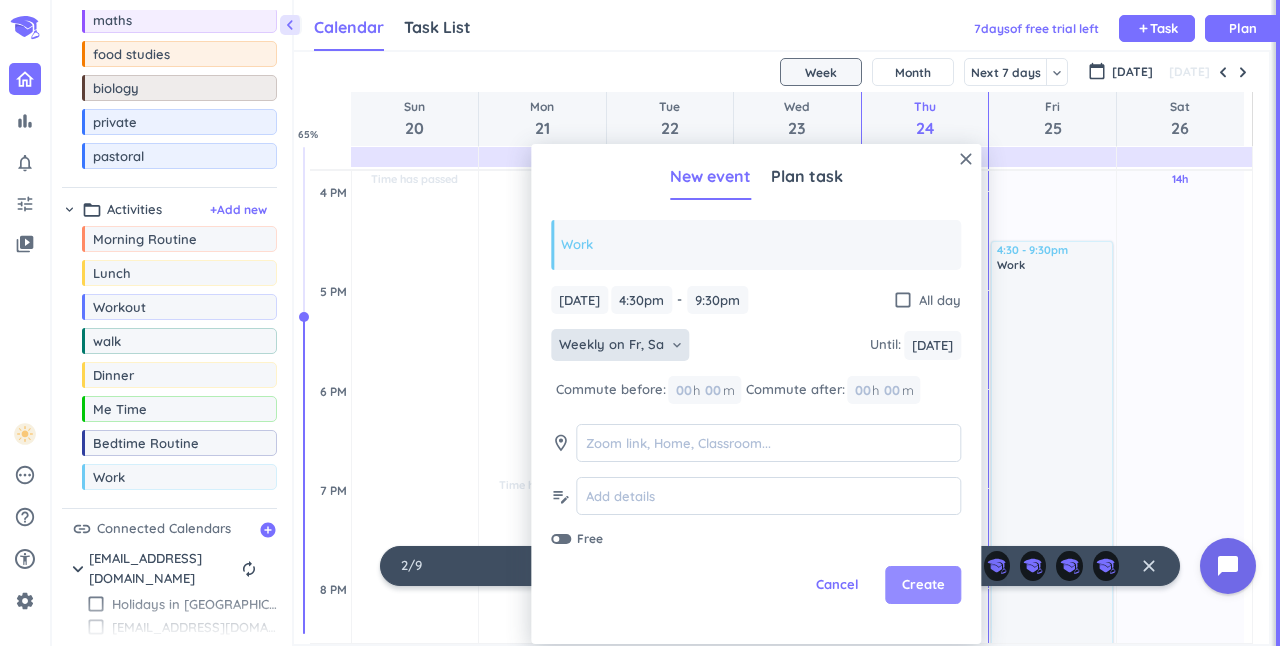 click on "Create" at bounding box center (923, 585) 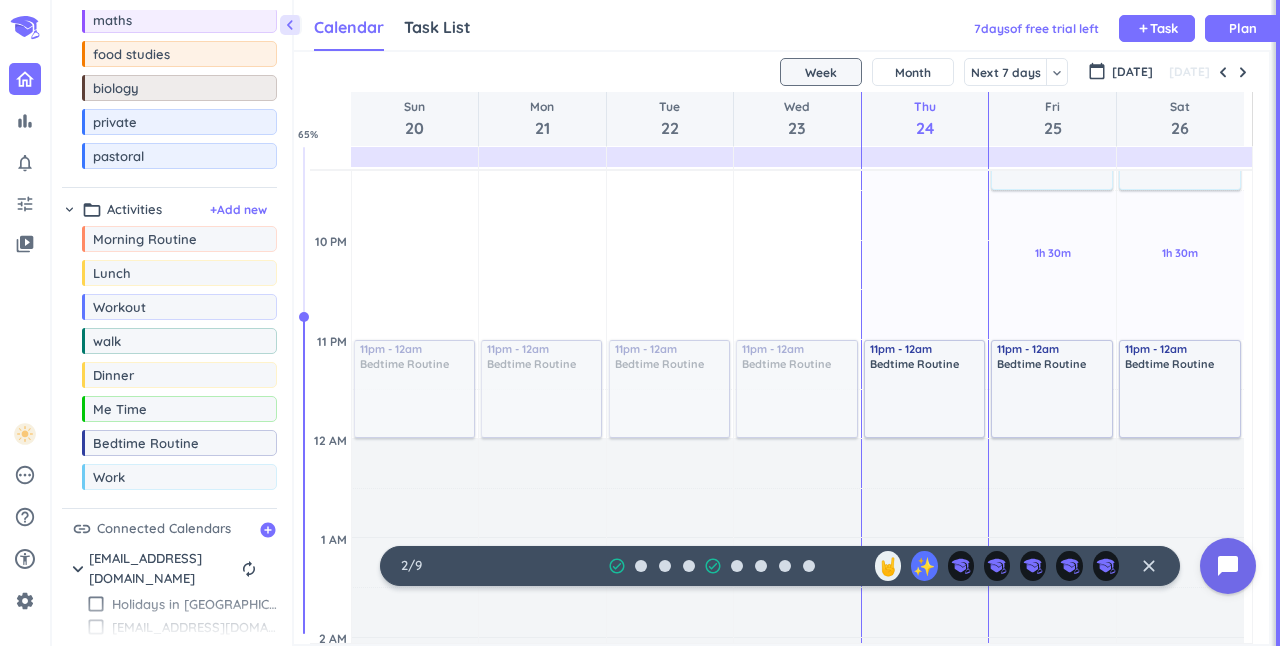 scroll, scrollTop: 1628, scrollLeft: 0, axis: vertical 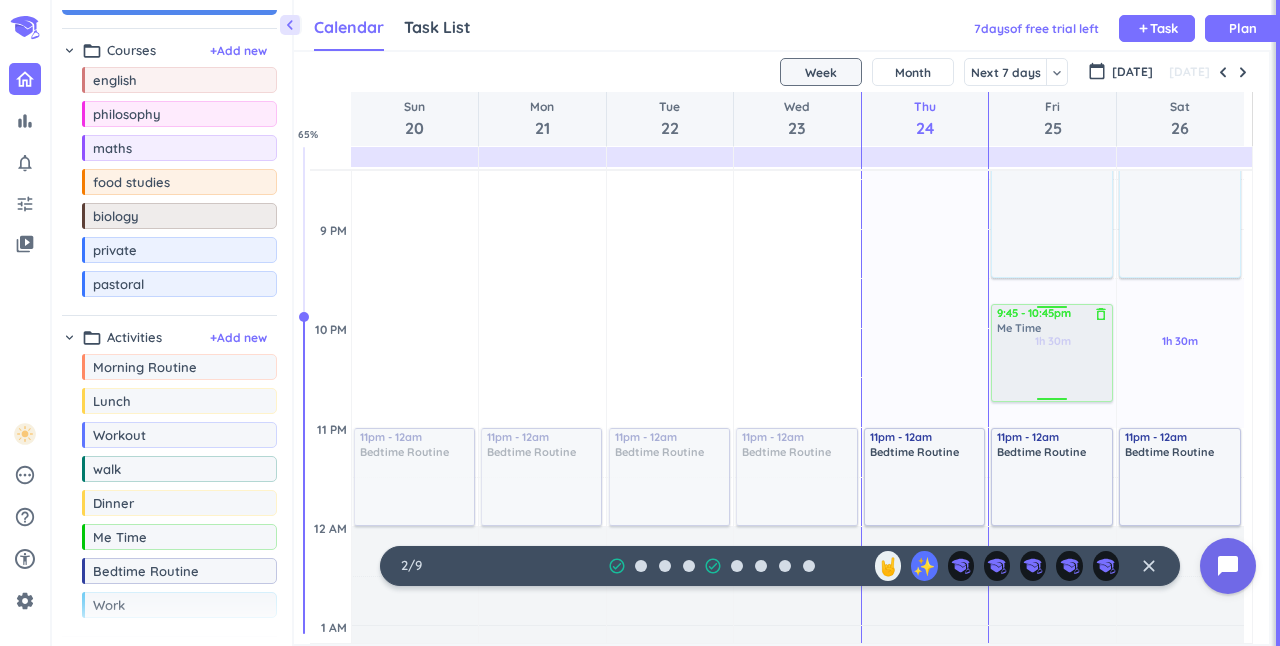 drag, startPoint x: 164, startPoint y: 540, endPoint x: 1056, endPoint y: 310, distance: 921.17535 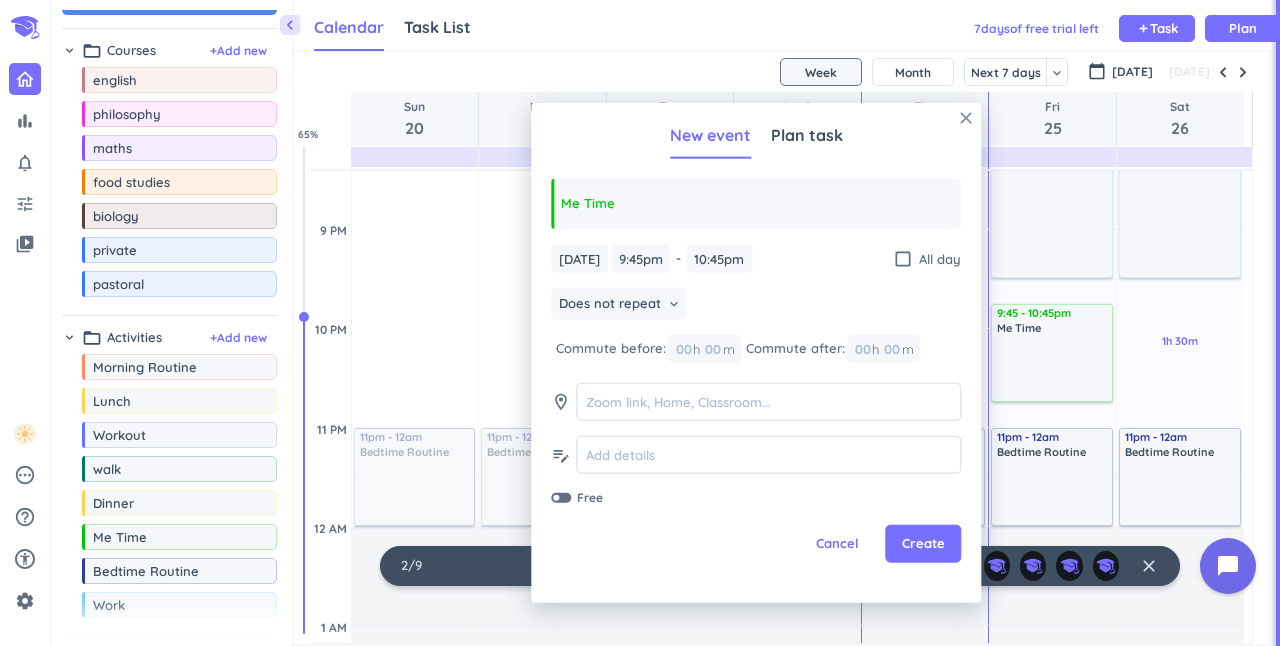 click on "close" at bounding box center [966, 118] 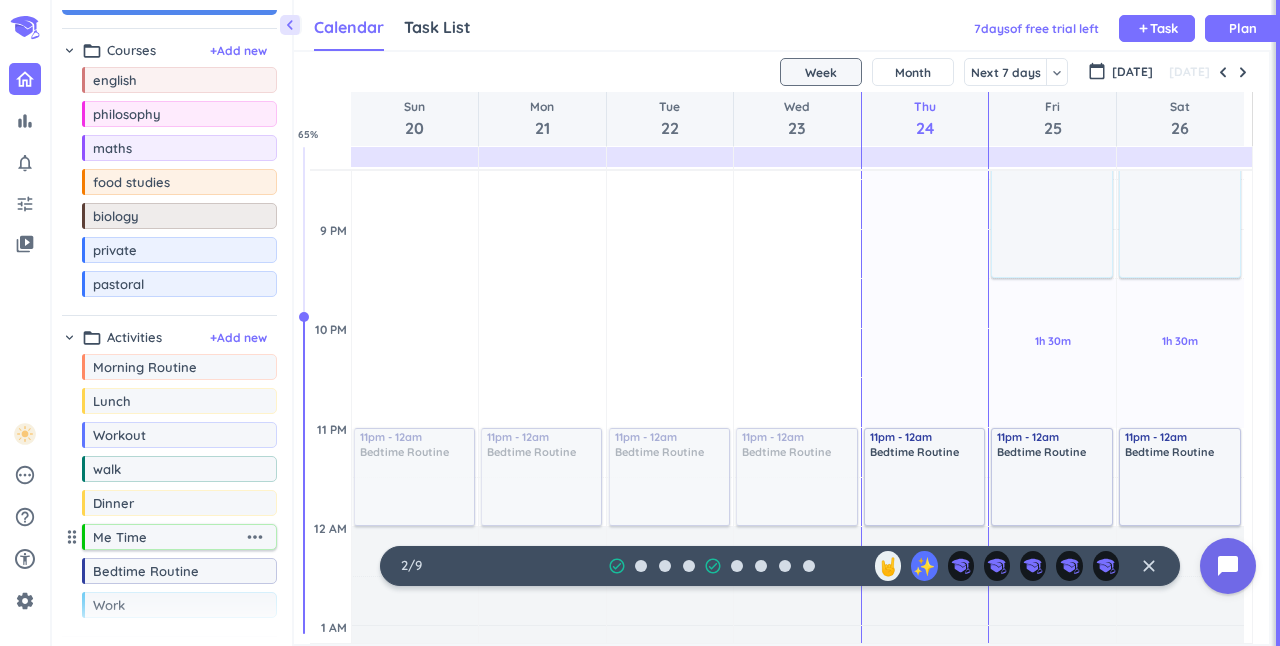 click on "more_horiz" at bounding box center (255, 537) 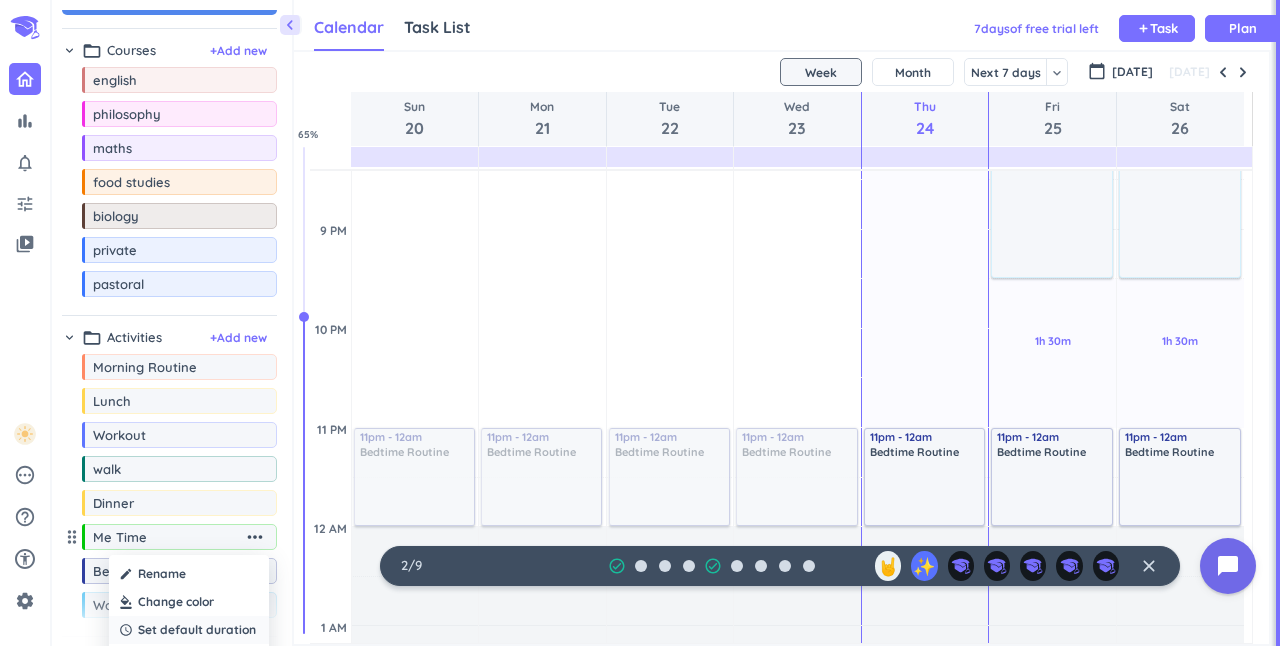 click on "Set default duration" at bounding box center [197, 630] 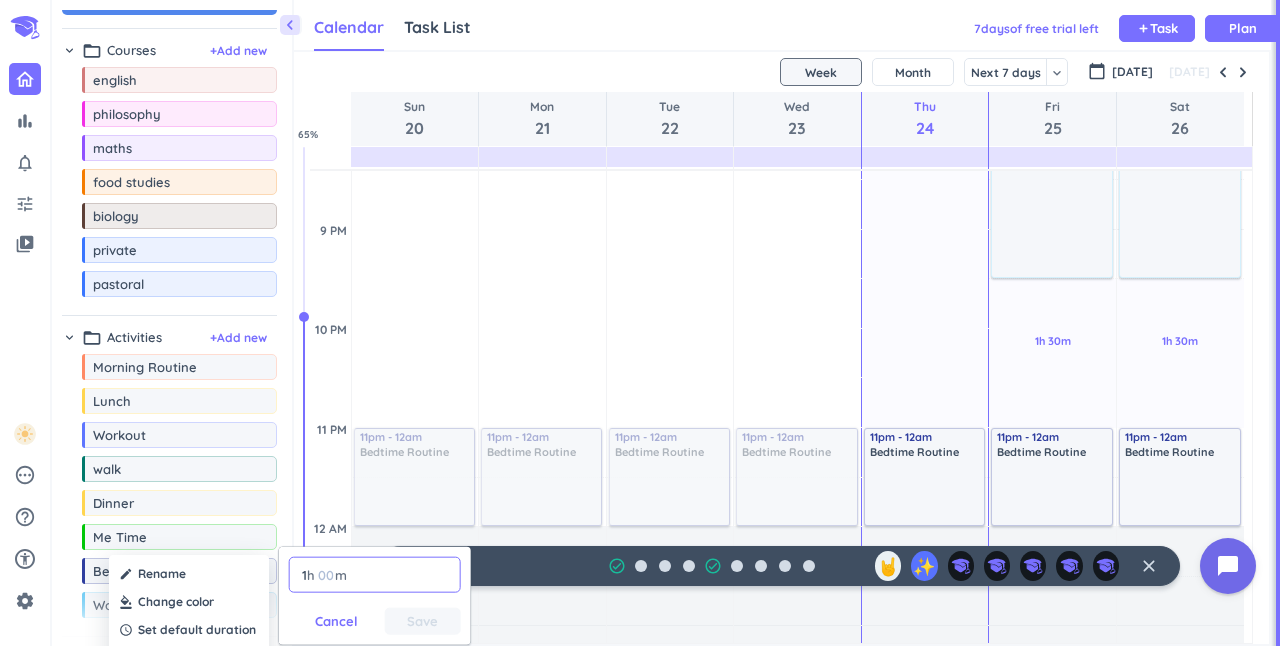click at bounding box center [326, 575] 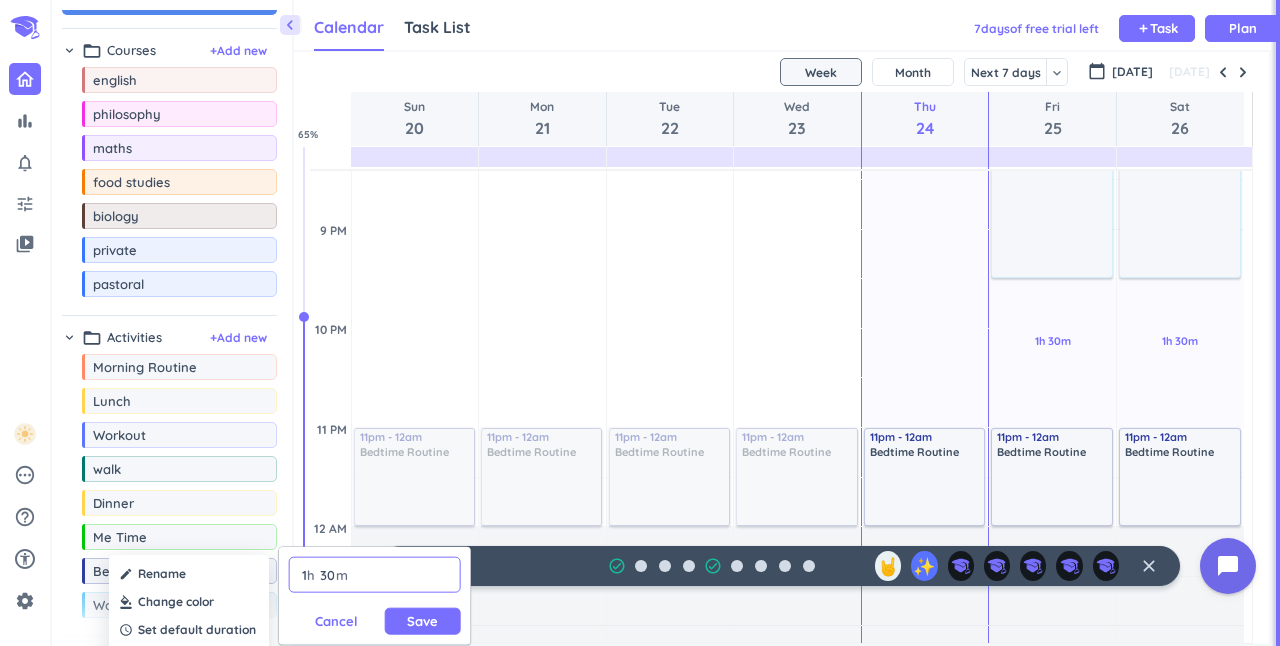 type on "30" 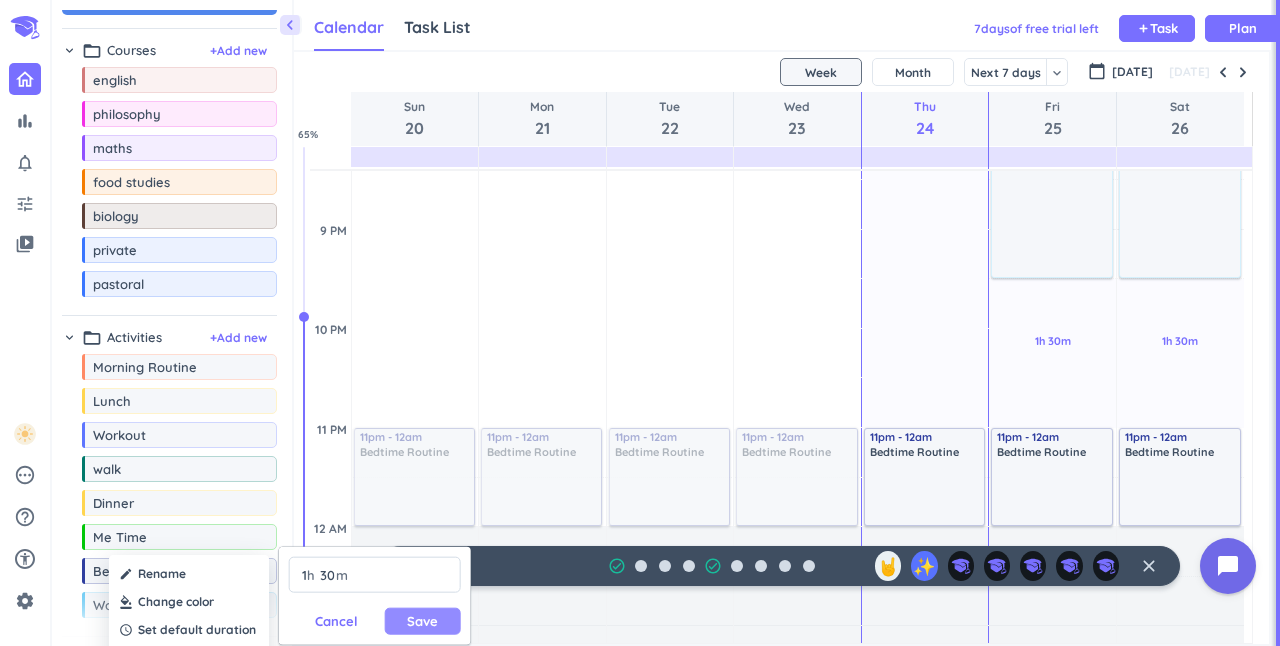 click on "Save" at bounding box center [422, 621] 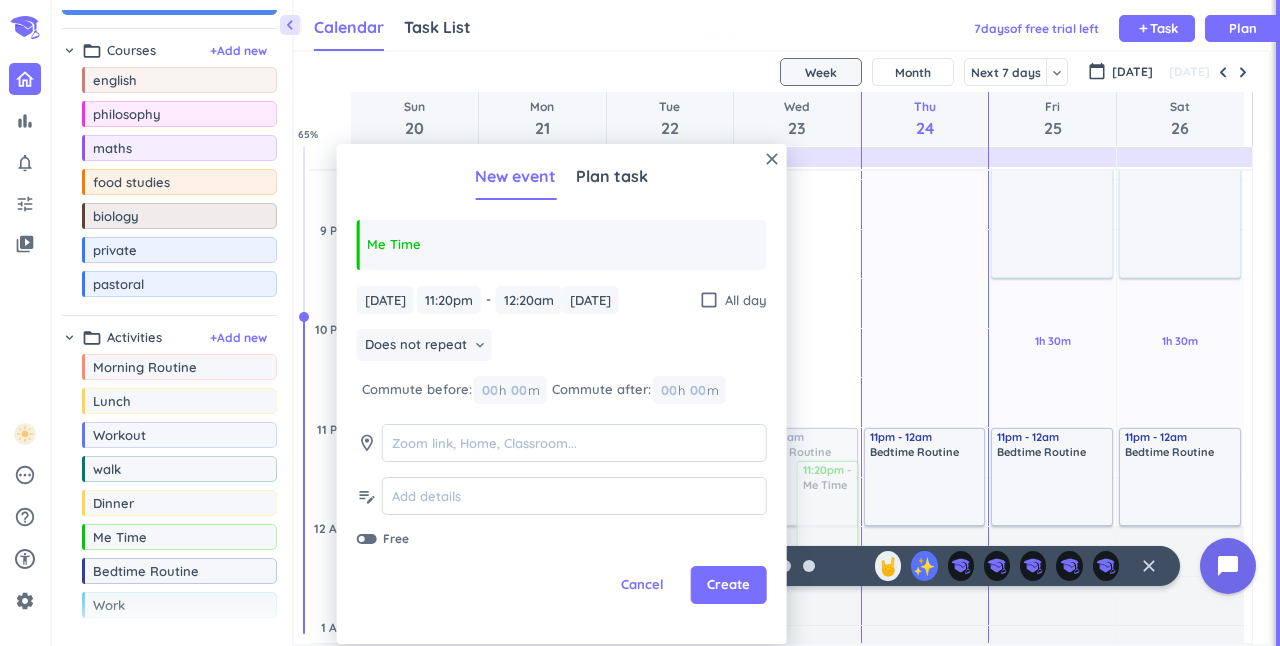 drag, startPoint x: 192, startPoint y: 546, endPoint x: 649, endPoint y: 470, distance: 463.27637 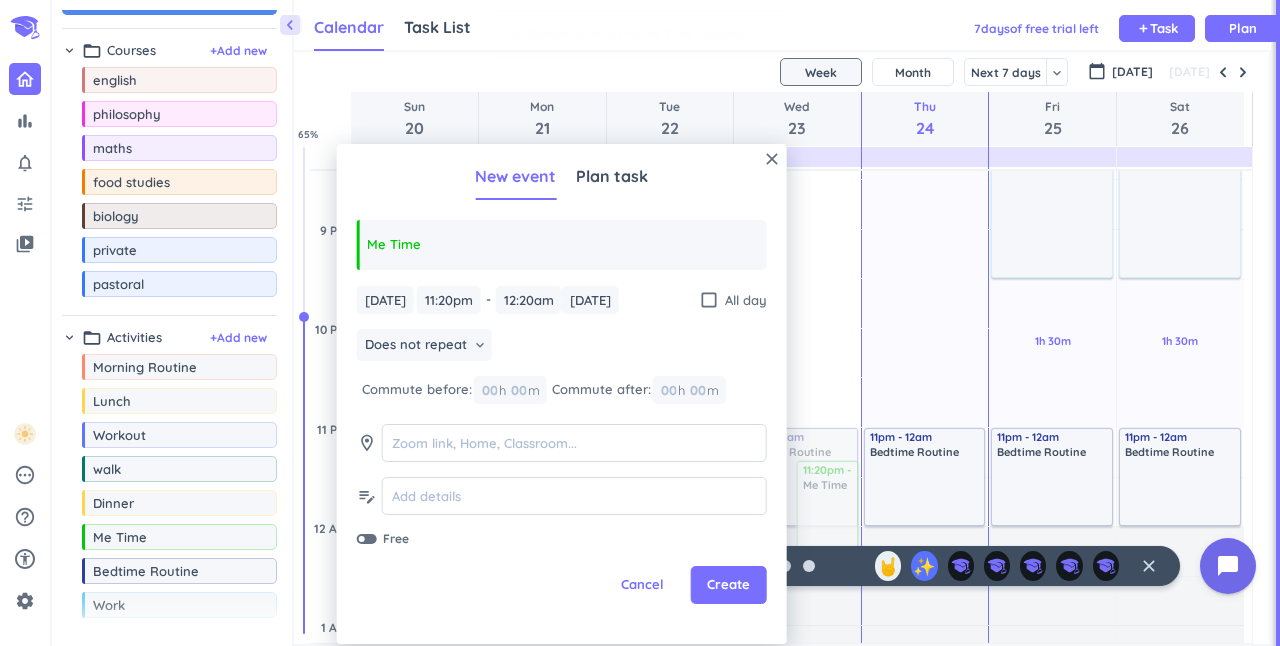 click on "bar_chart notifications_none tune video_library pending help_outline settings 2 / 9 check_circle_outline check_circle_outline 🤘 ✨ close 👋 chevron_left Drag a custom event format_color_fill chevron_right folder_open Courses   +  Add new drag_indicator english  more_horiz drag_indicator philosophy more_horiz drag_indicator maths more_horiz drag_indicator food studies more_horiz drag_indicator biology  more_horiz drag_indicator private  more_horiz drag_indicator pastoral  more_horiz chevron_right folder_open Activities   +  Add new drag_indicator Morning Routine more_horiz drag_indicator Lunch more_horiz drag_indicator Workout more_horiz drag_indicator walk more_horiz drag_indicator Dinner more_horiz drag_indicator Me Time more_horiz drag_indicator Bedtime Routine more_horiz drag_indicator Work  more_horiz link Connected Calendars add_circle chevron_right [EMAIL_ADDRESS][DOMAIN_NAME] autorenew delete_outline check_box_outline_blank Holidays in [GEOGRAPHIC_DATA] check_box_outline_blank Calendar Task List 7  day" at bounding box center [640, 323] 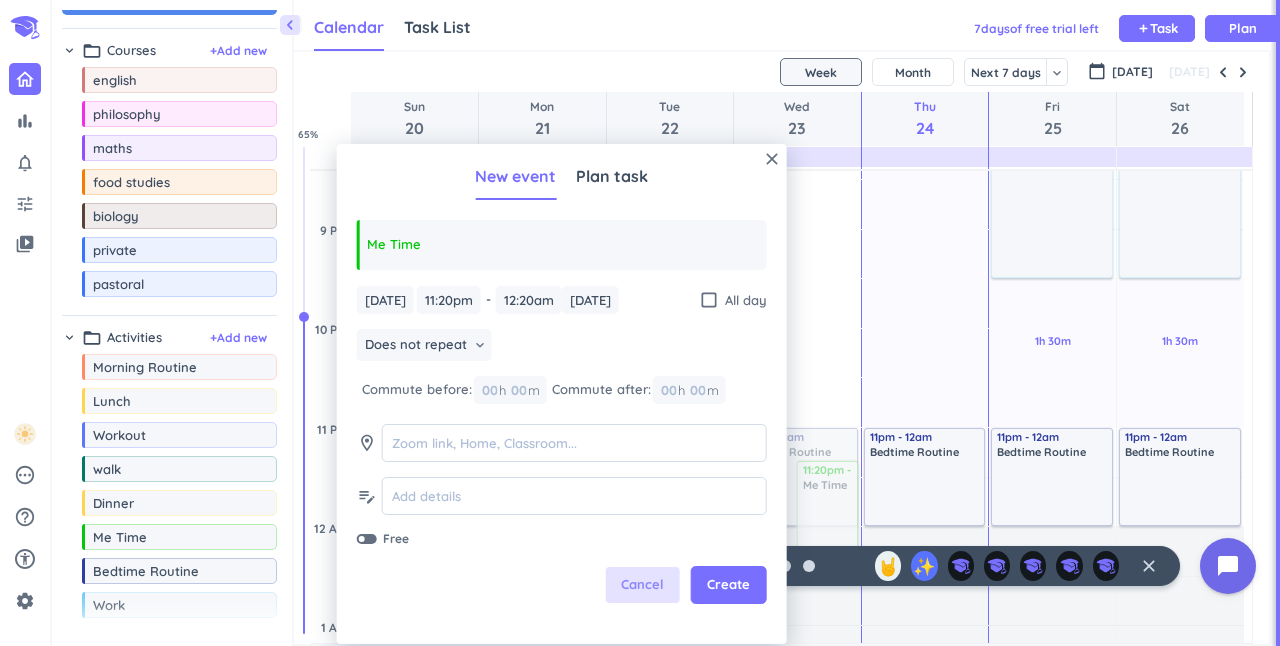 click on "Cancel" at bounding box center (642, 585) 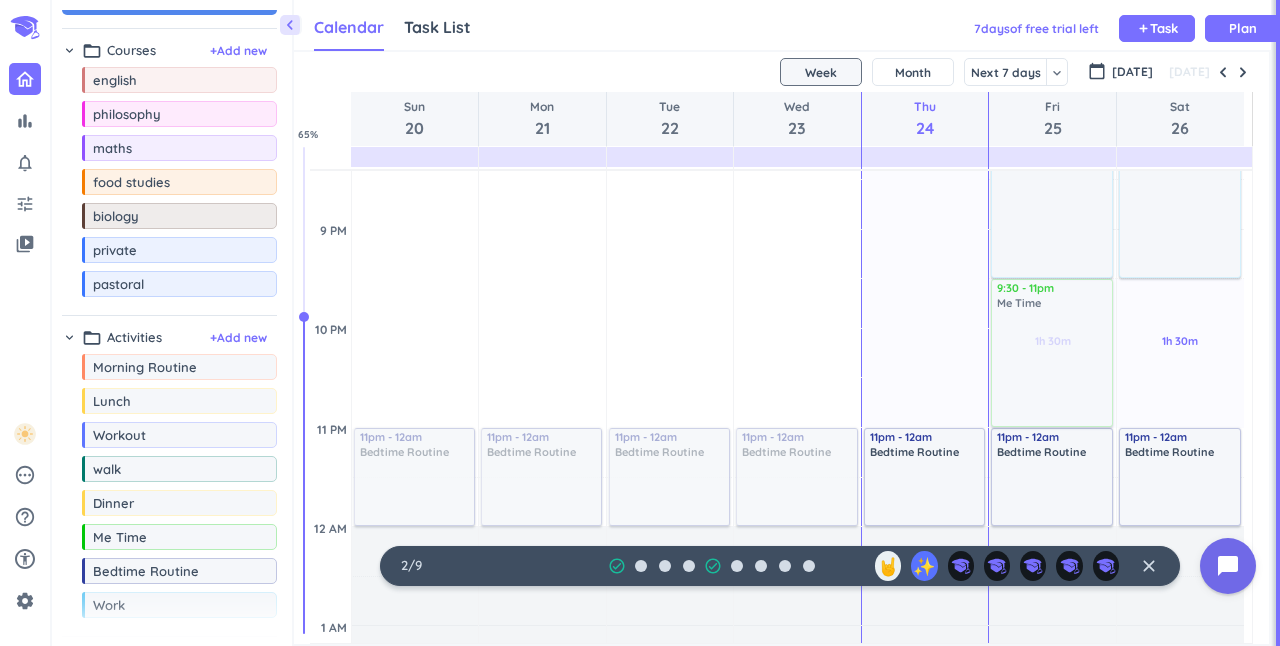 drag, startPoint x: 172, startPoint y: 546, endPoint x: 1018, endPoint y: 286, distance: 885.0514 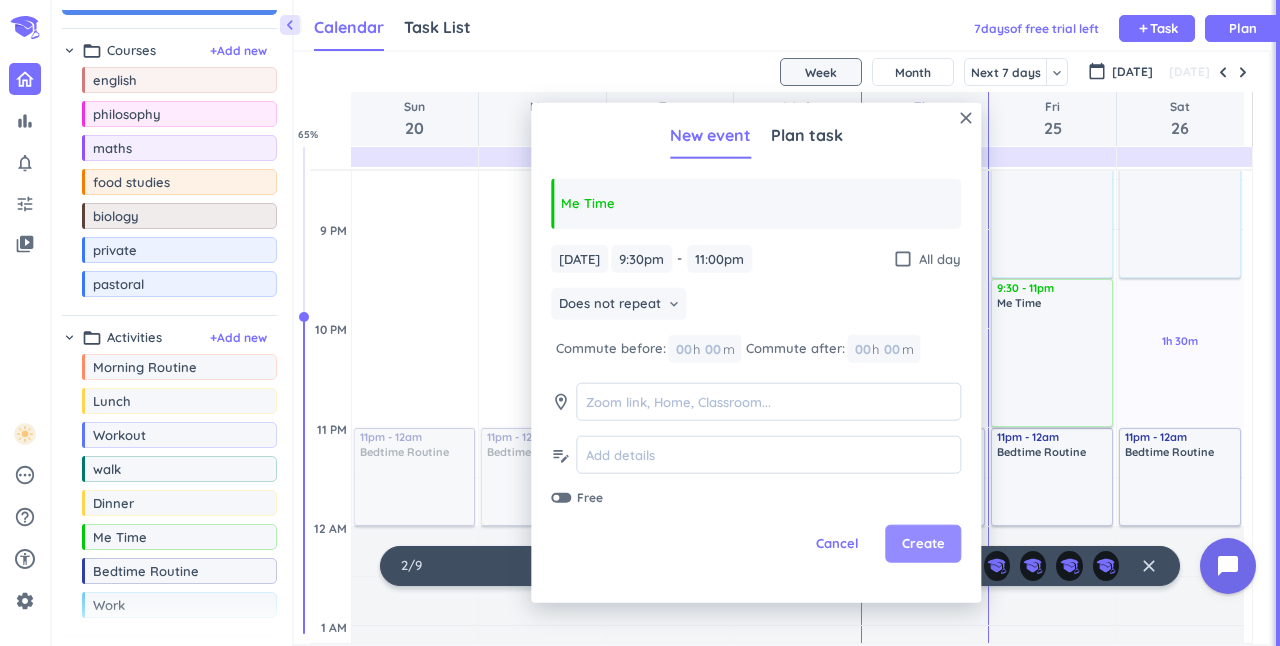 click on "Create" at bounding box center [923, 544] 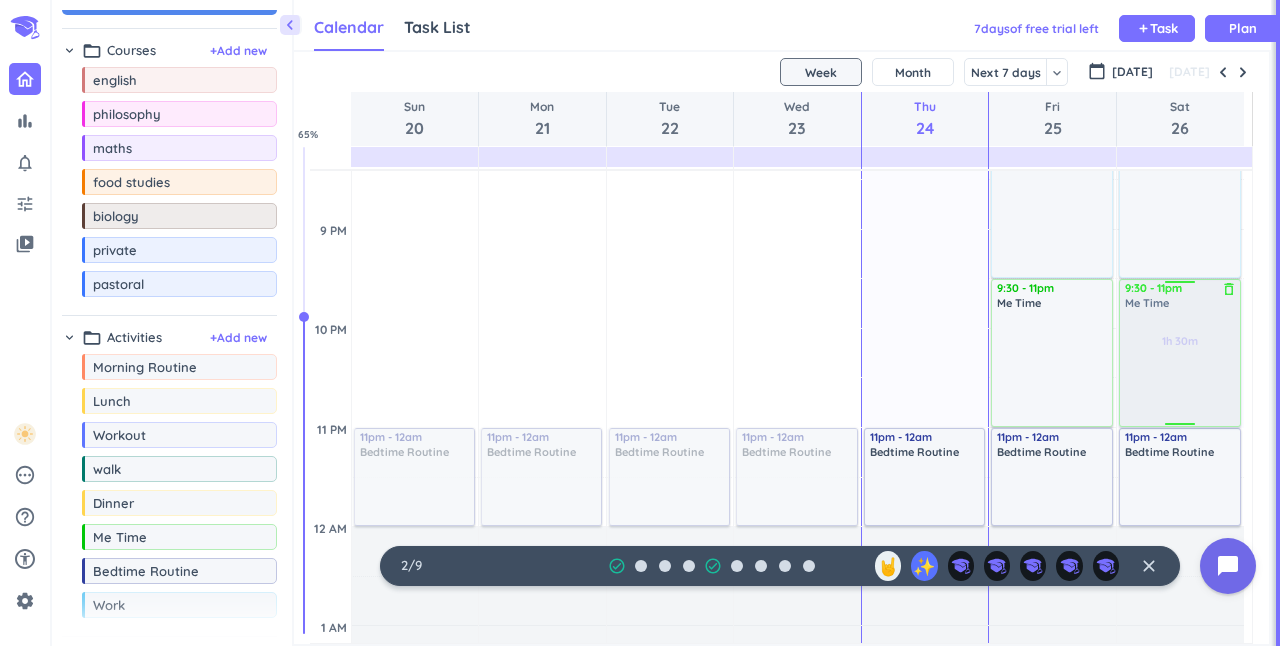 drag, startPoint x: 152, startPoint y: 539, endPoint x: 1184, endPoint y: 284, distance: 1063.0376 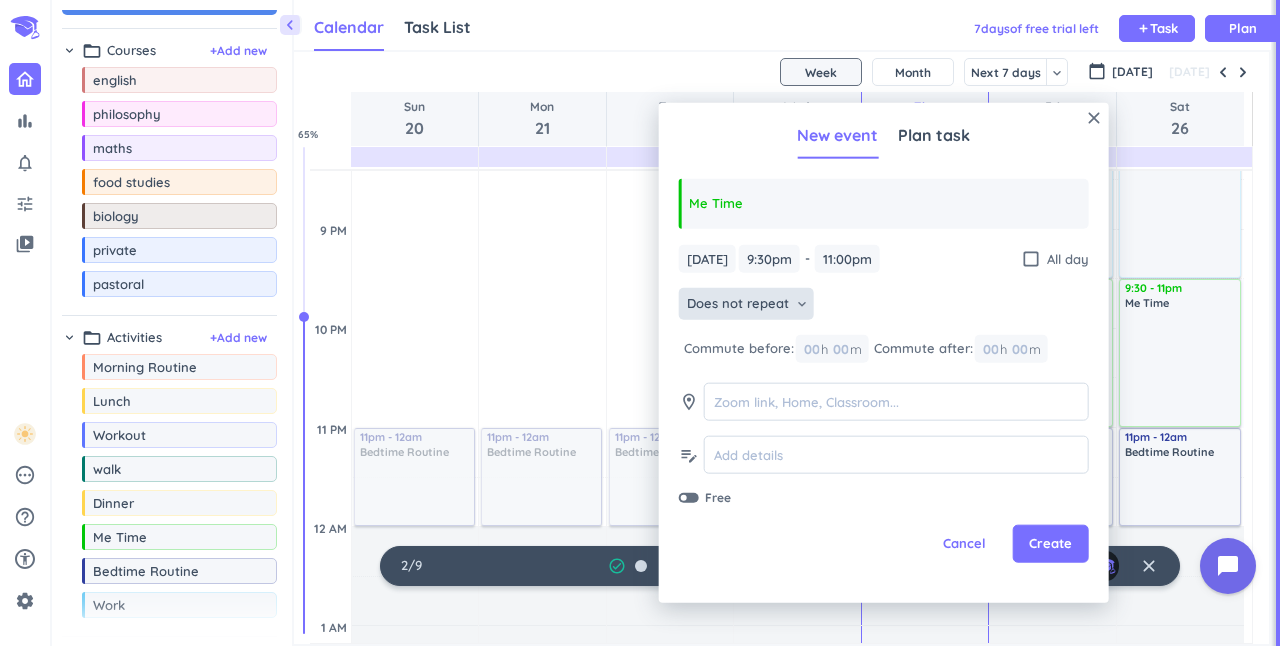click on "Does not repeat" at bounding box center [738, 304] 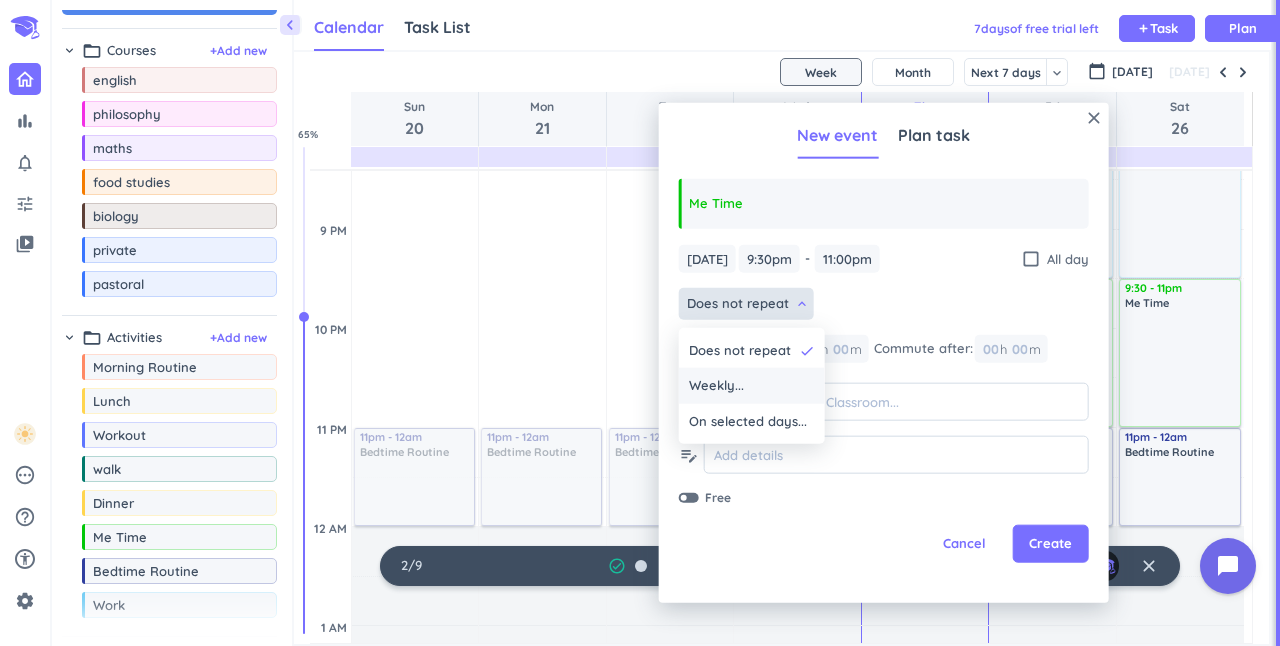 click on "Weekly..." at bounding box center [752, 386] 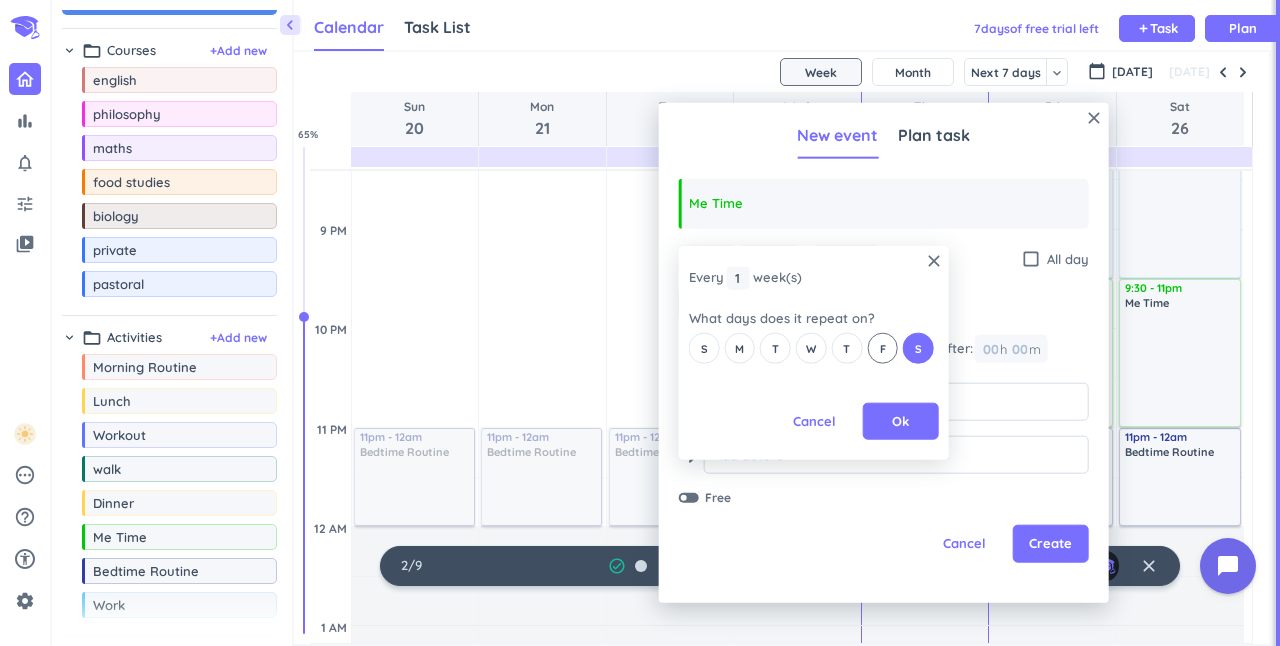 click on "F" at bounding box center (883, 348) 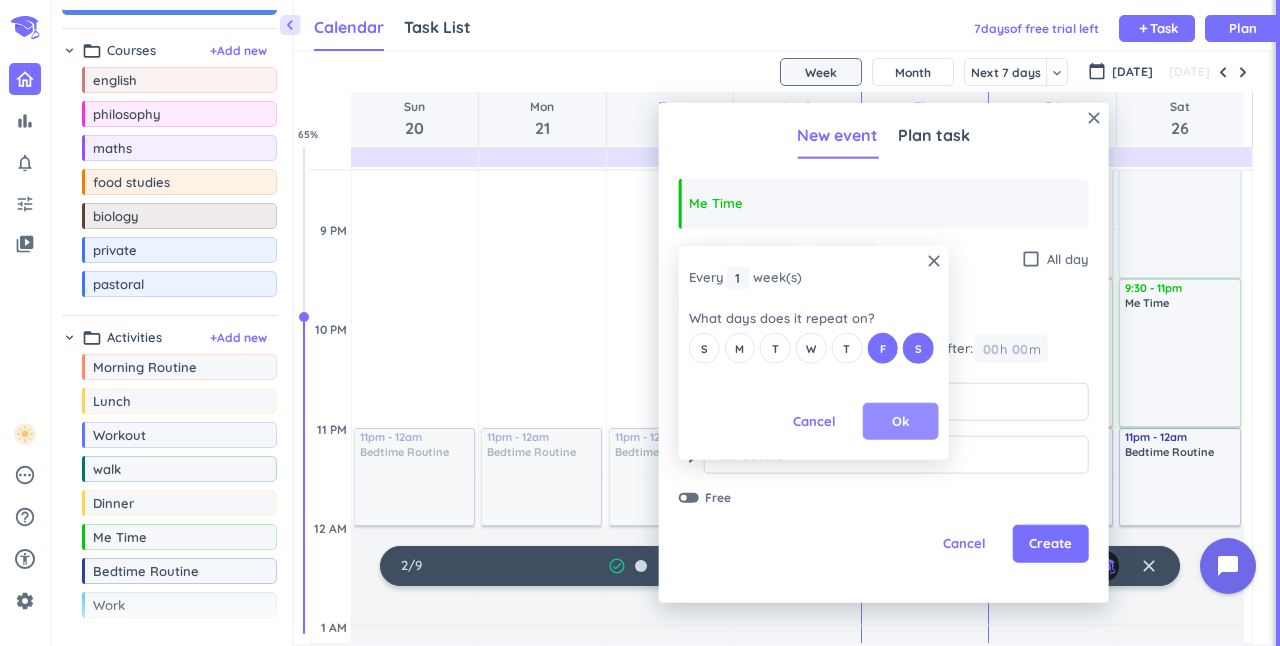 click on "Ok" at bounding box center (900, 421) 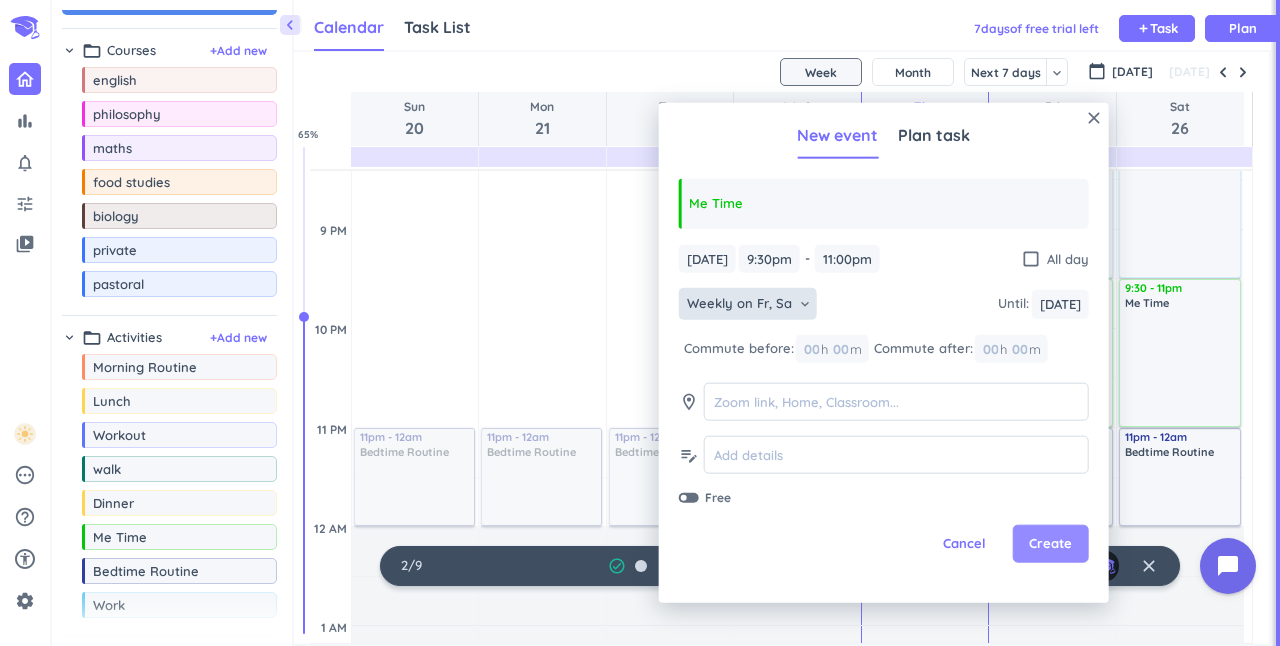 click on "Create" at bounding box center [1050, 544] 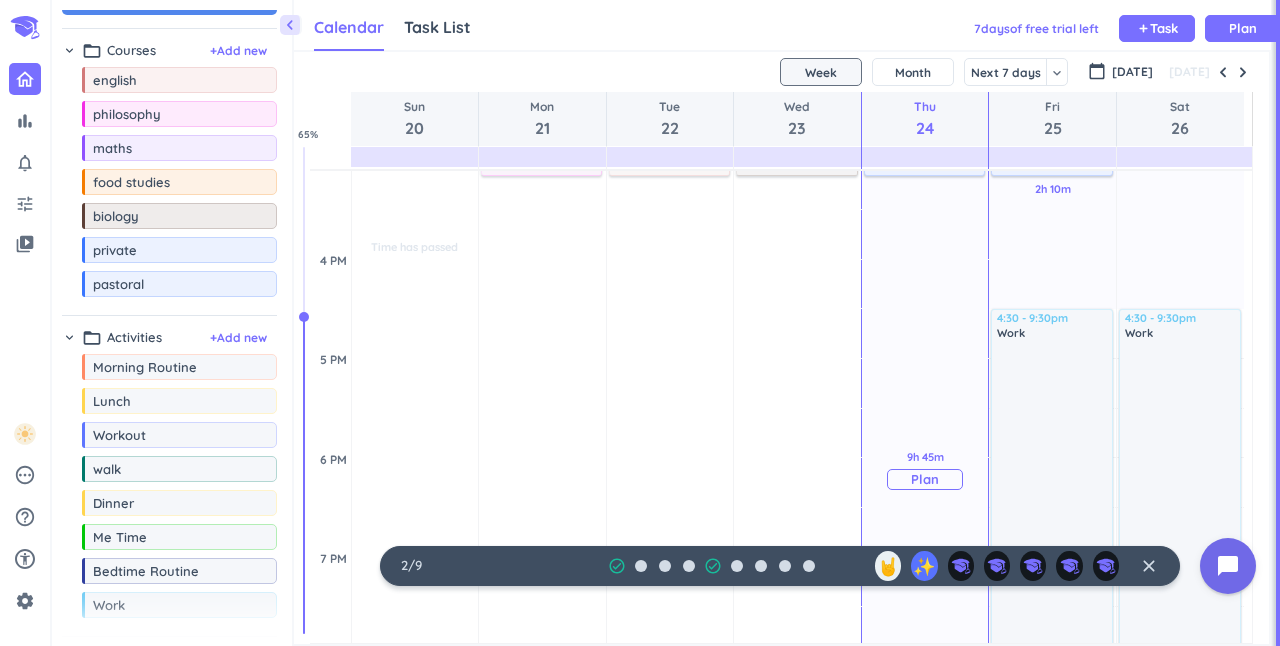 scroll, scrollTop: 1102, scrollLeft: 0, axis: vertical 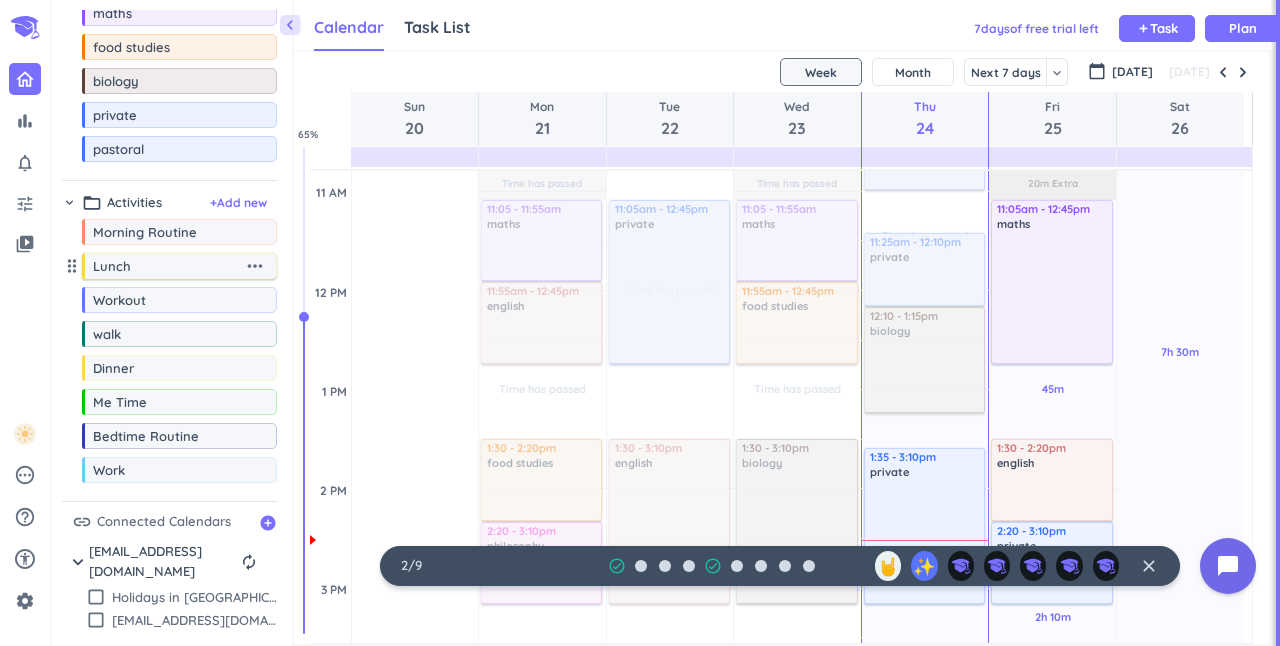 click on "more_horiz" at bounding box center [255, 266] 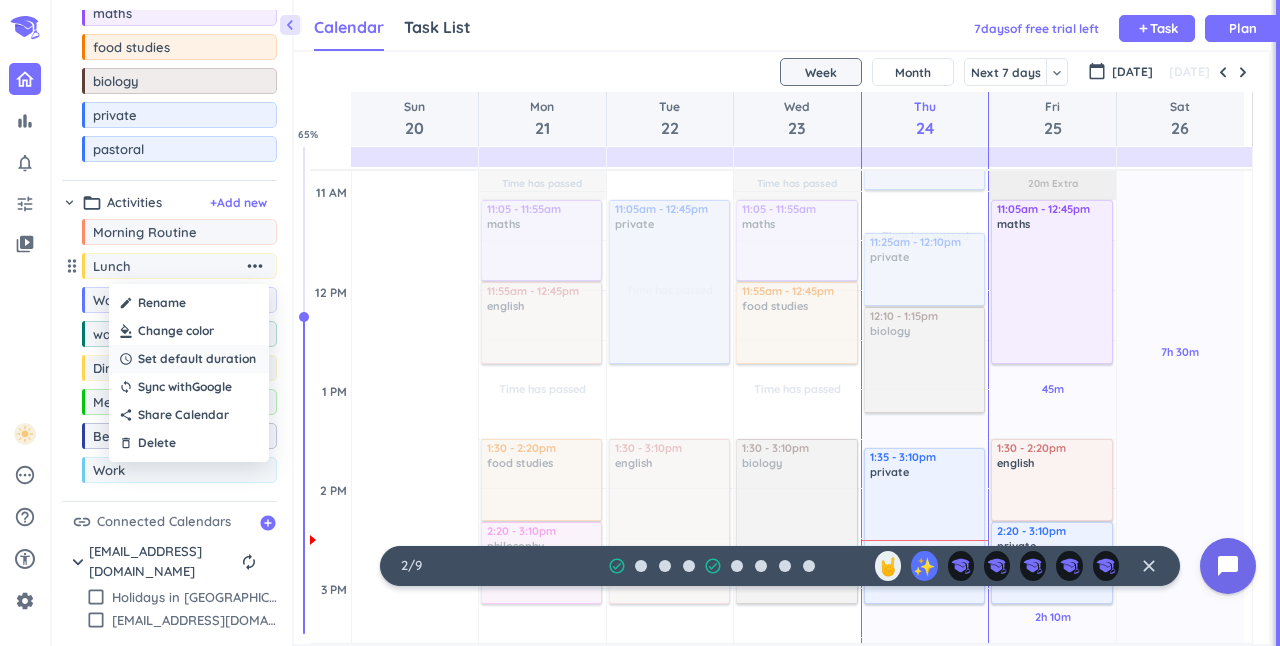 click on "Set default duration" at bounding box center (197, 359) 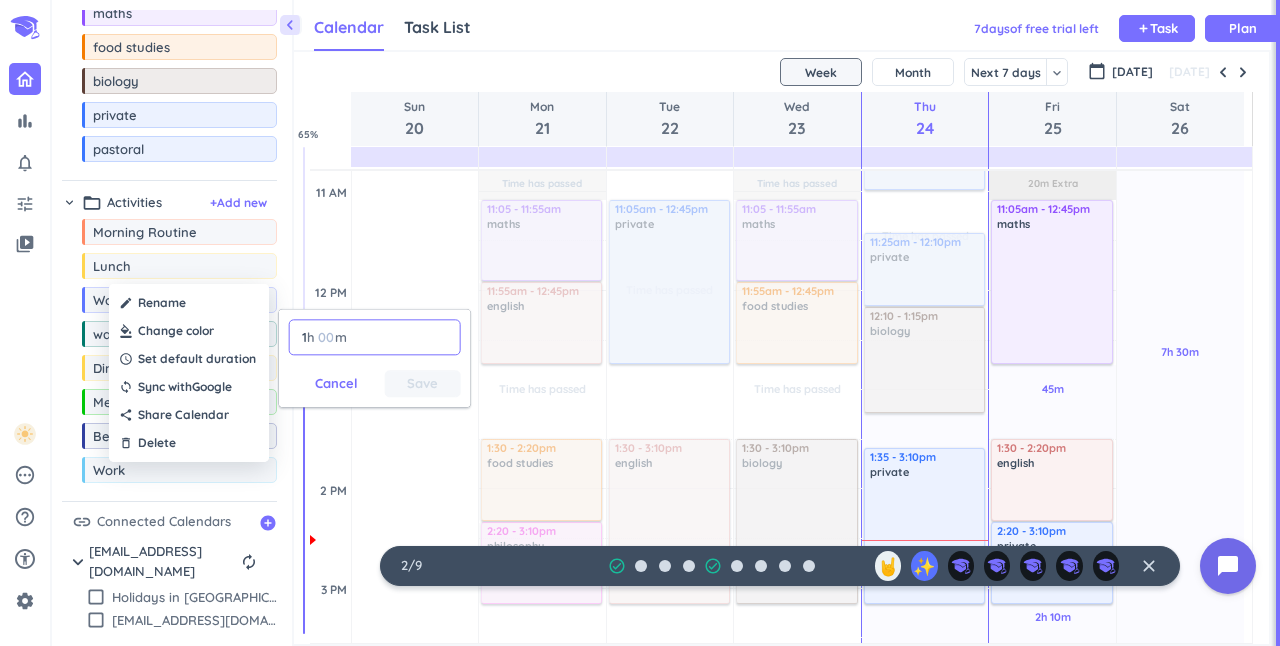 click at bounding box center (326, 337) 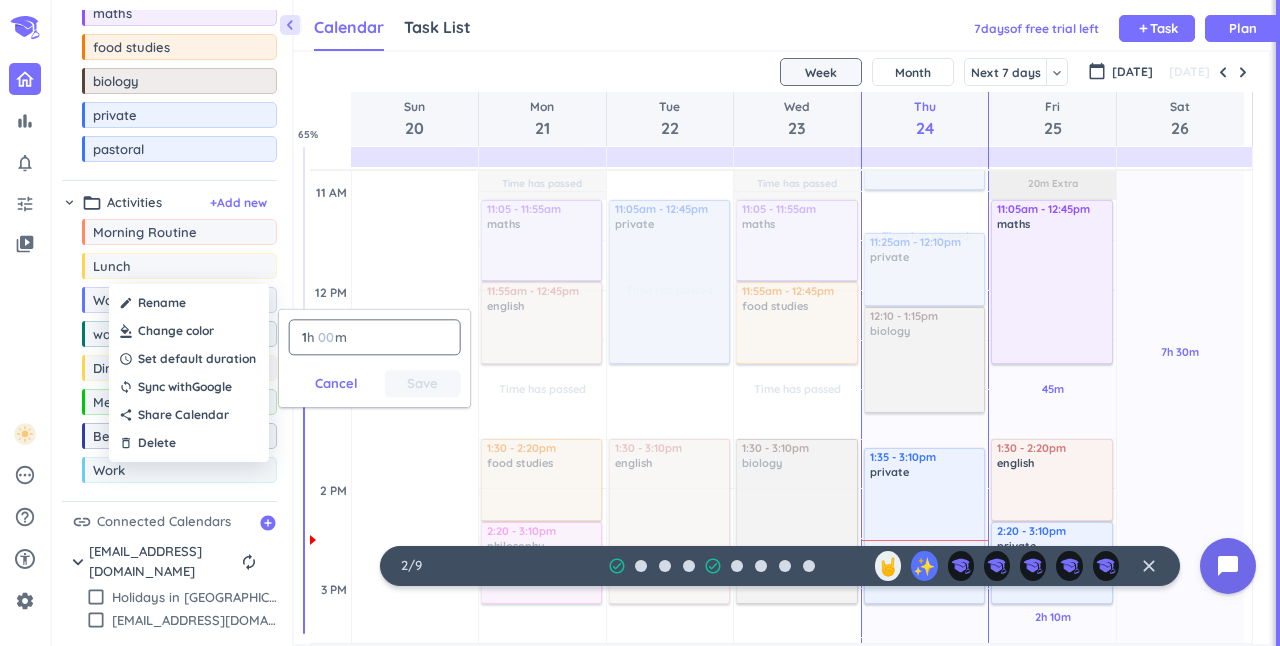 click on "1 1 00" at bounding box center (308, 337) 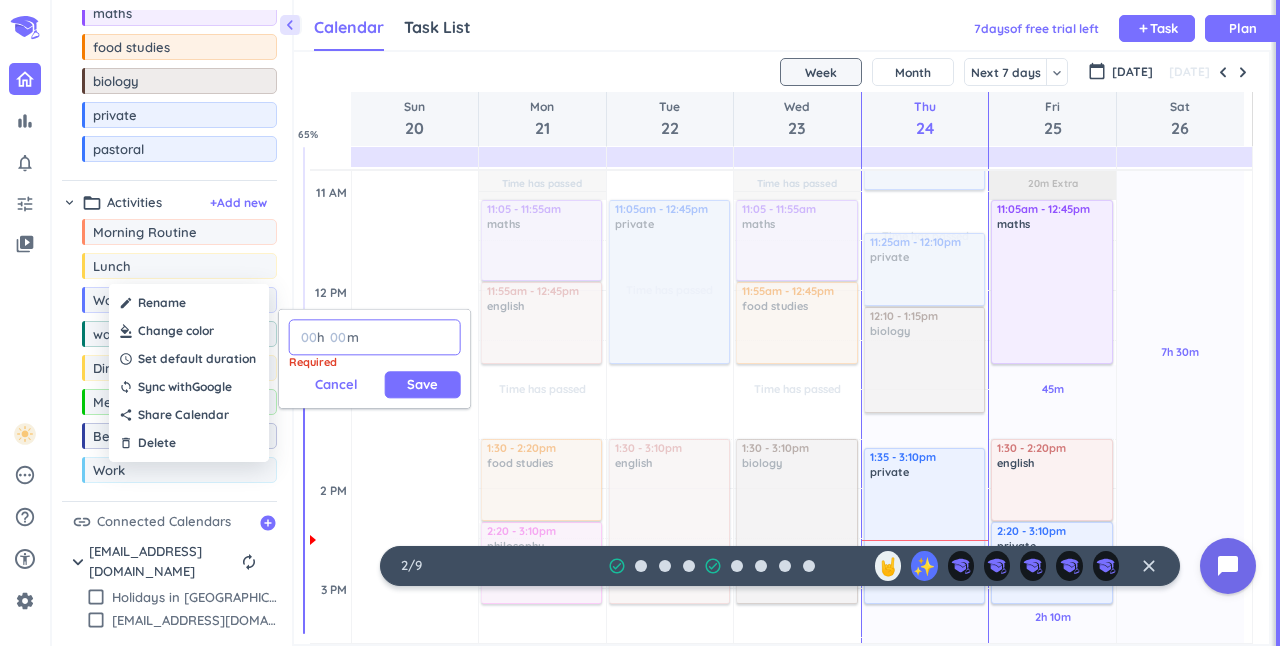 type 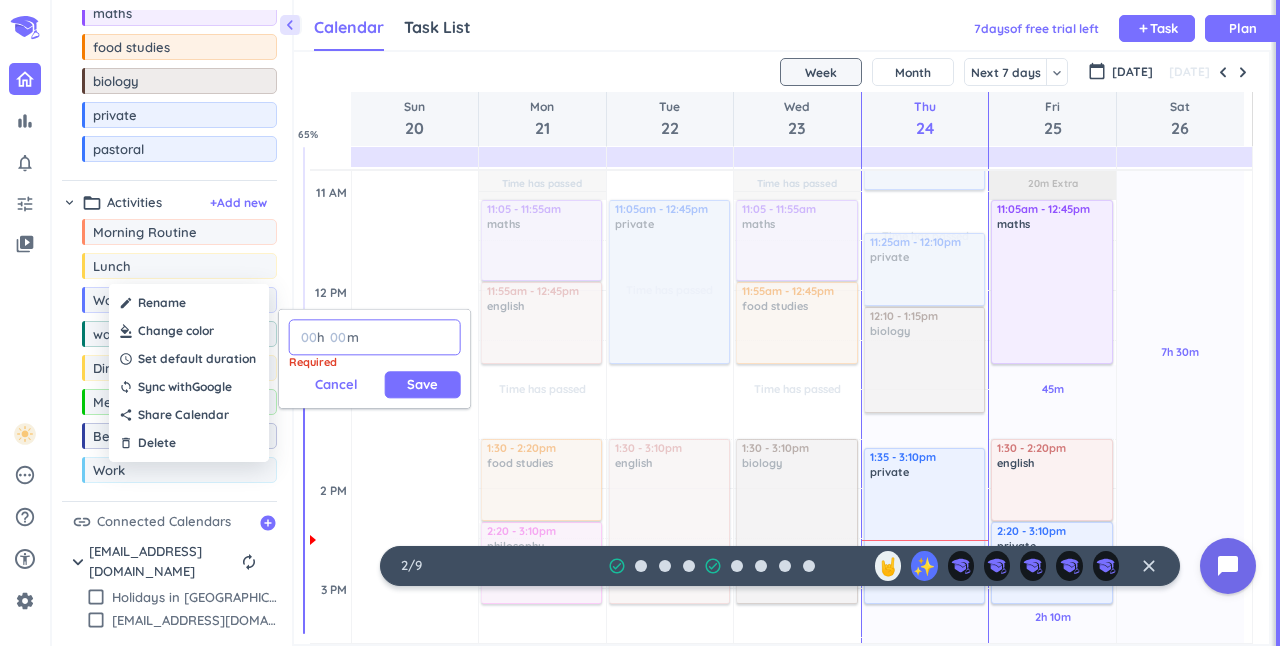 click at bounding box center [337, 337] 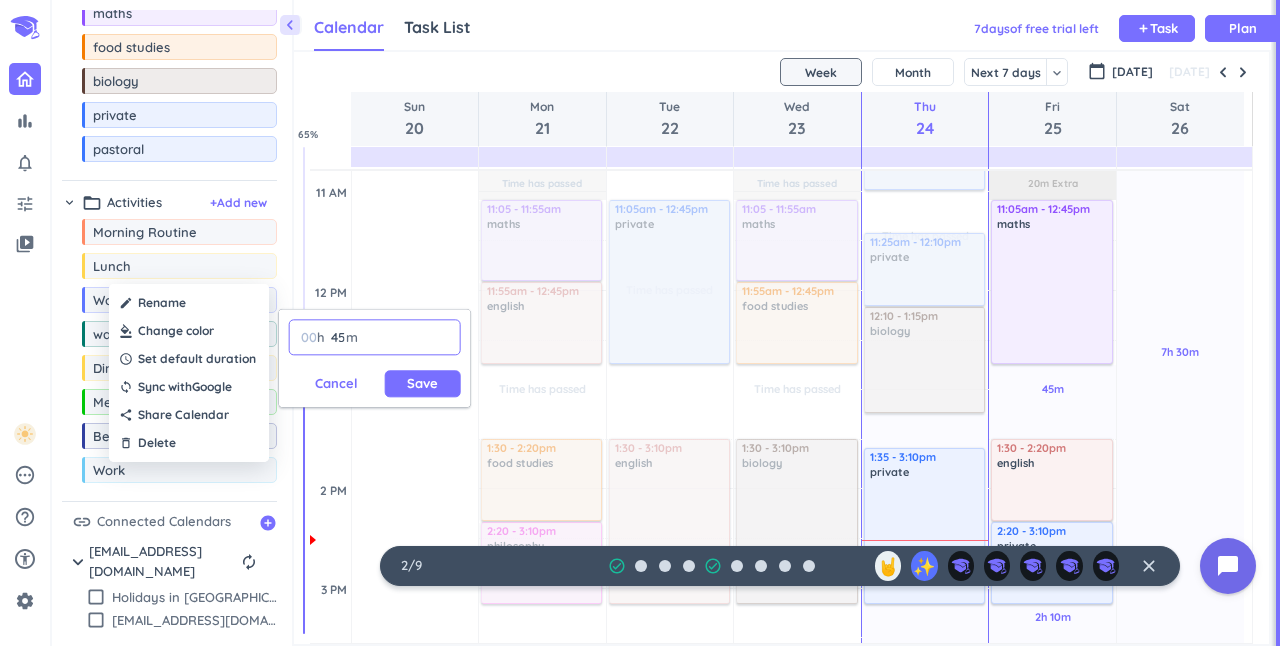 type on "45" 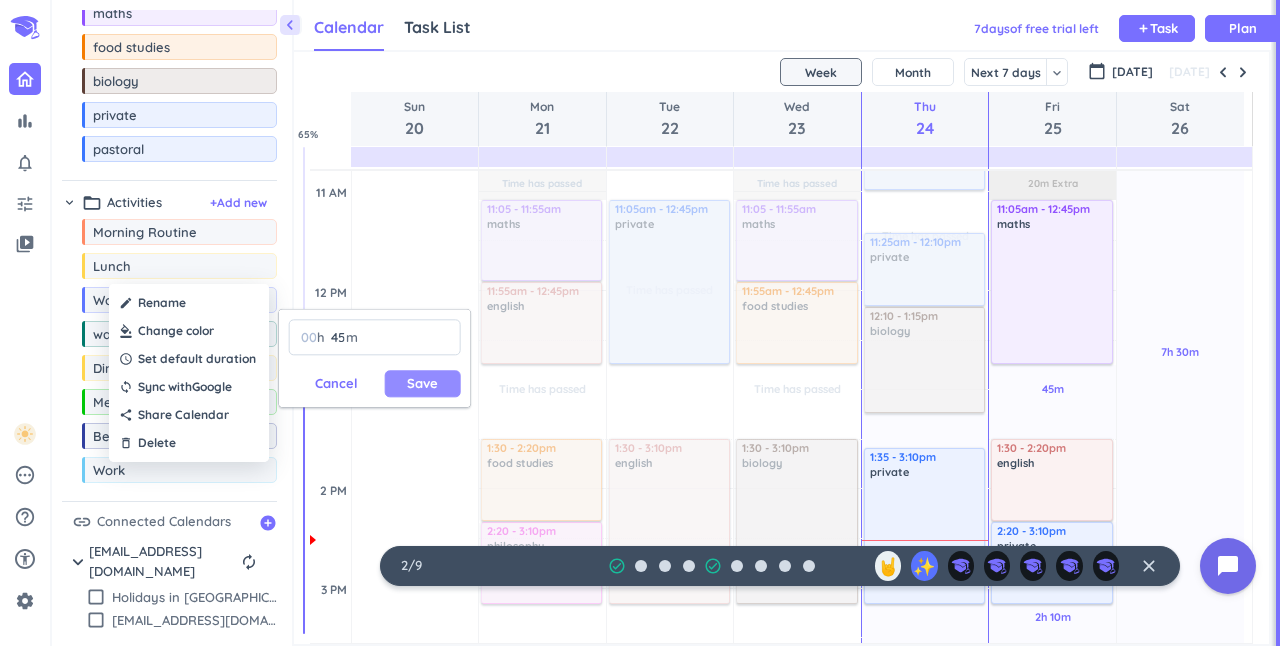 click on "Save" at bounding box center [422, 383] 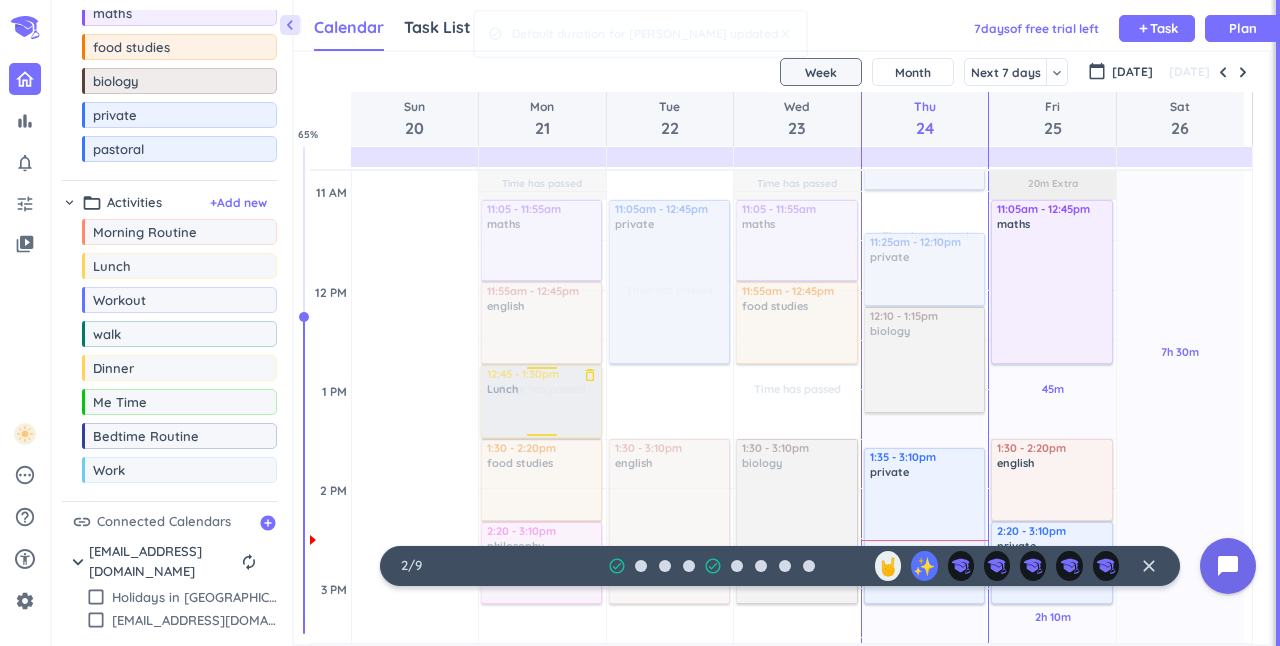 drag, startPoint x: 166, startPoint y: 270, endPoint x: 532, endPoint y: 371, distance: 379.6801 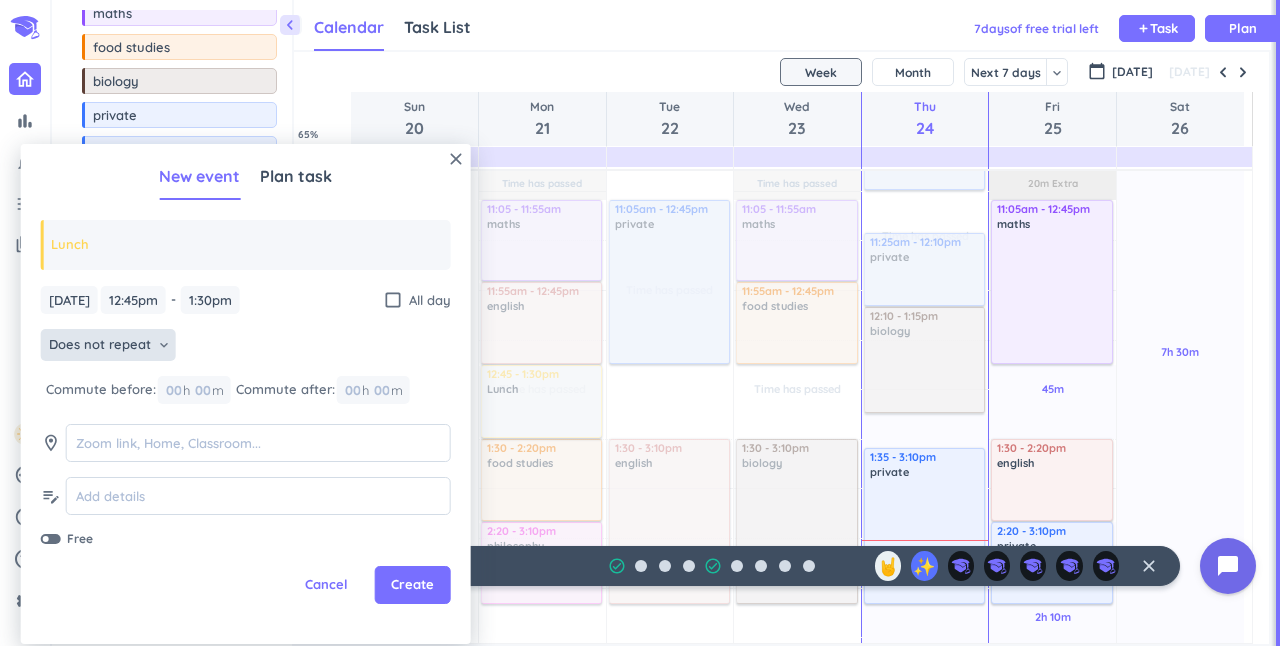 click on "Does not repeat" at bounding box center [100, 345] 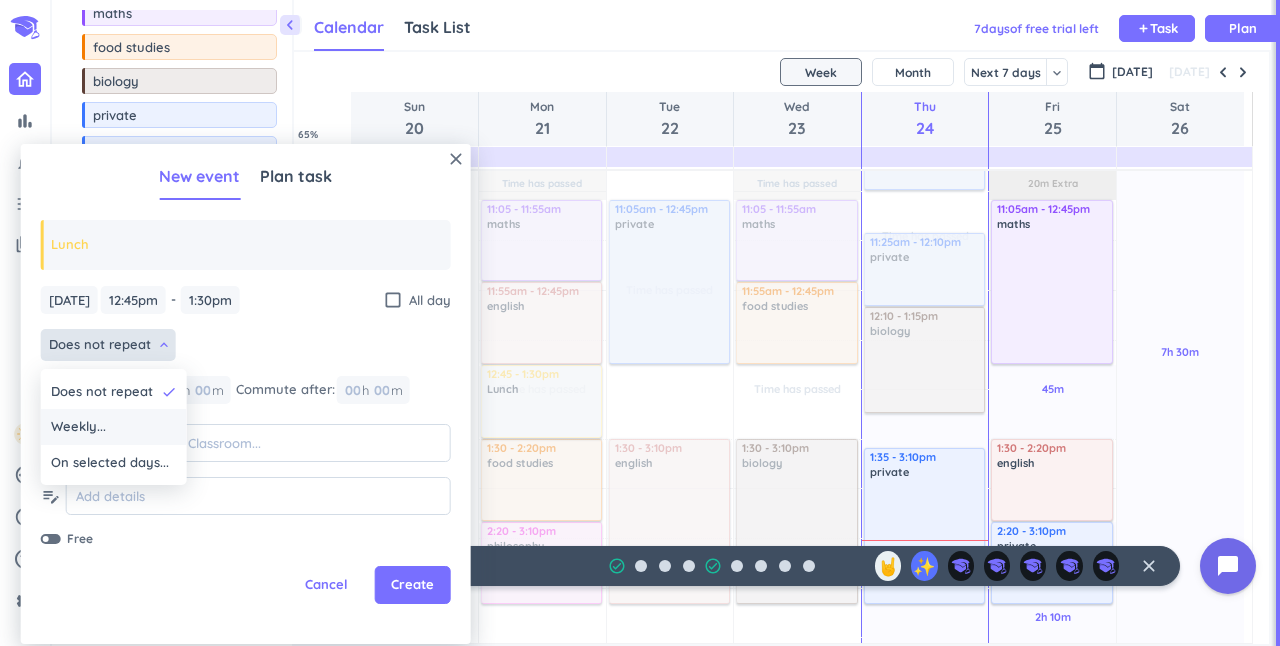 click on "Weekly..." at bounding box center [78, 427] 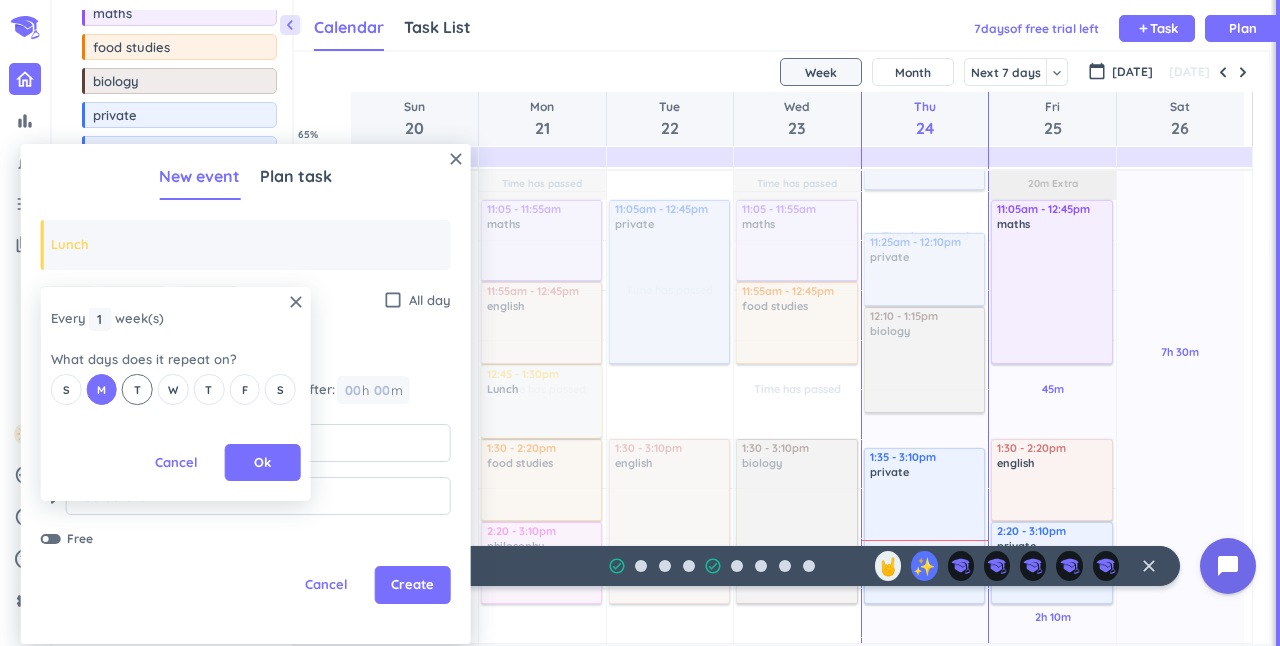 click on "T" at bounding box center [137, 389] 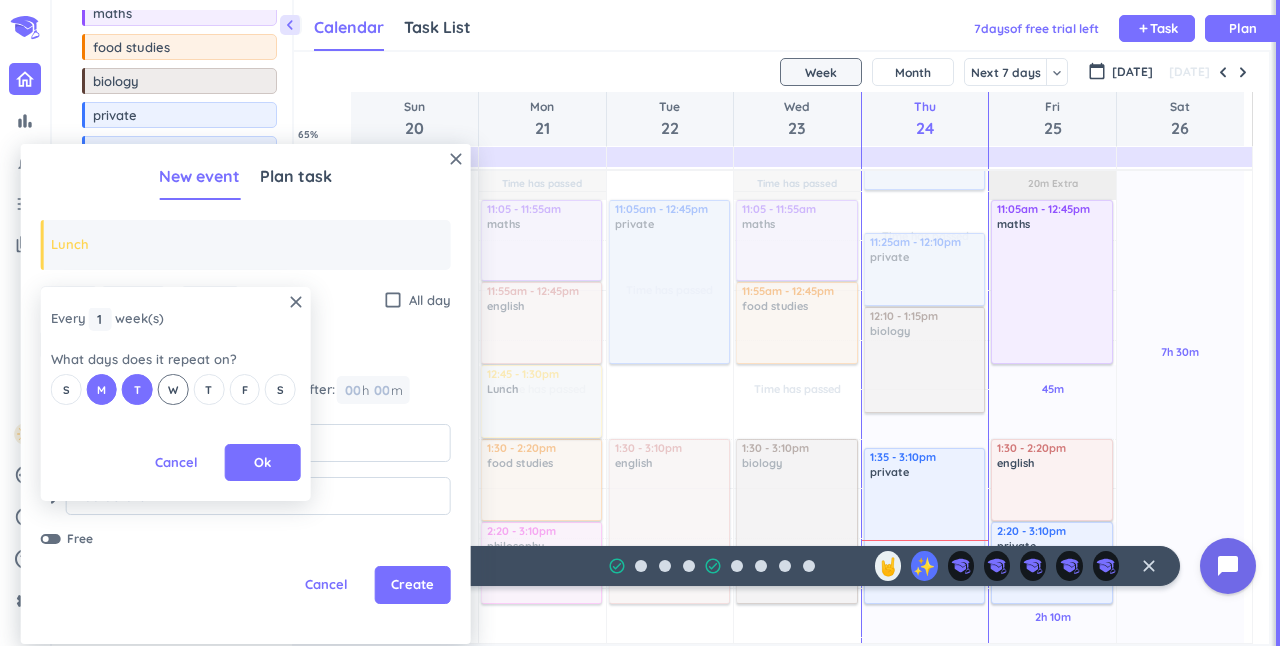 click on "W" at bounding box center (173, 390) 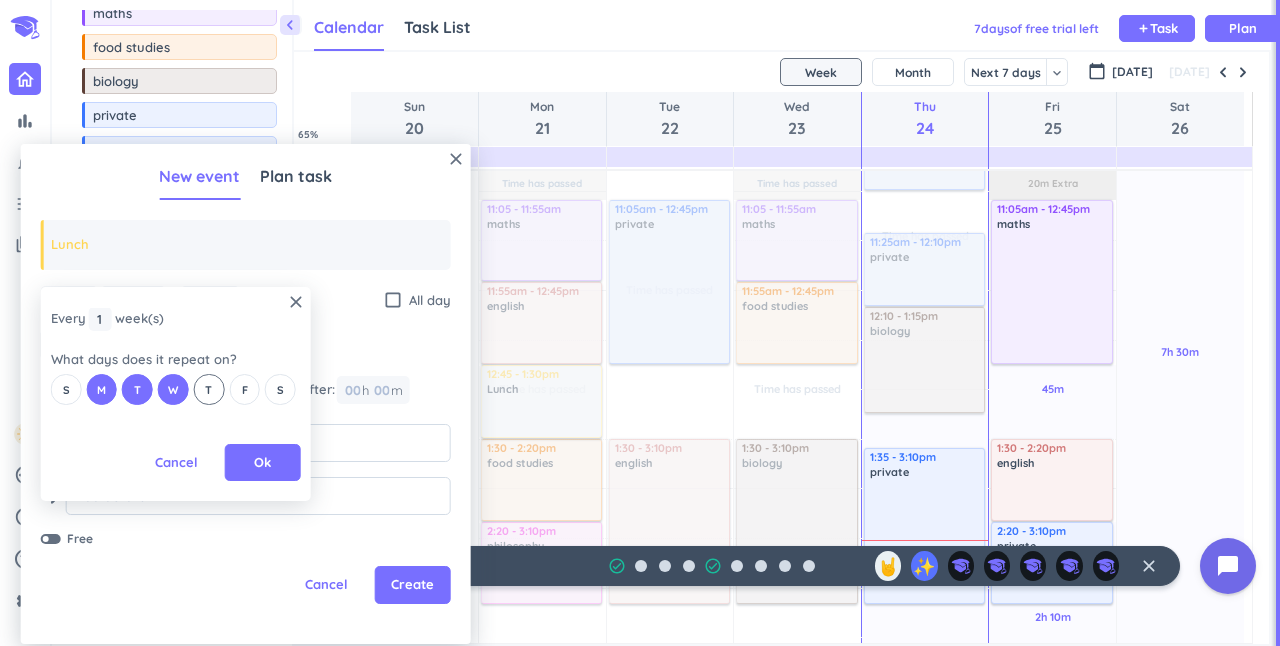 click on "T" at bounding box center [209, 389] 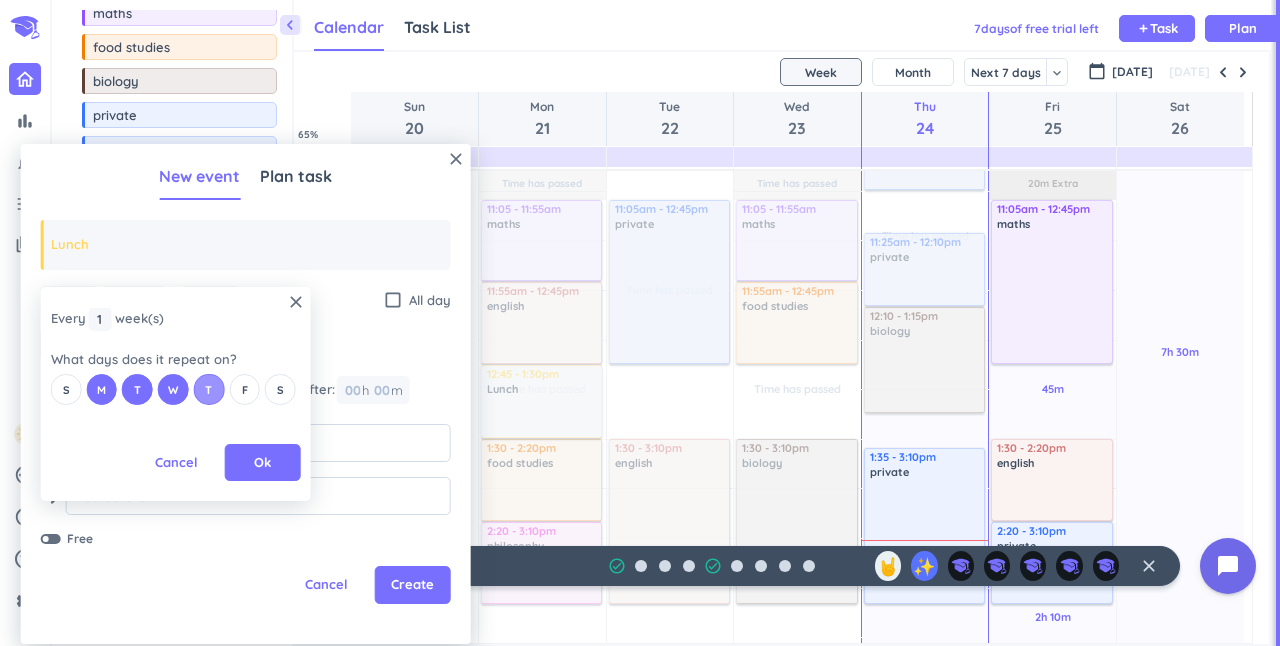 click on "T" at bounding box center [208, 390] 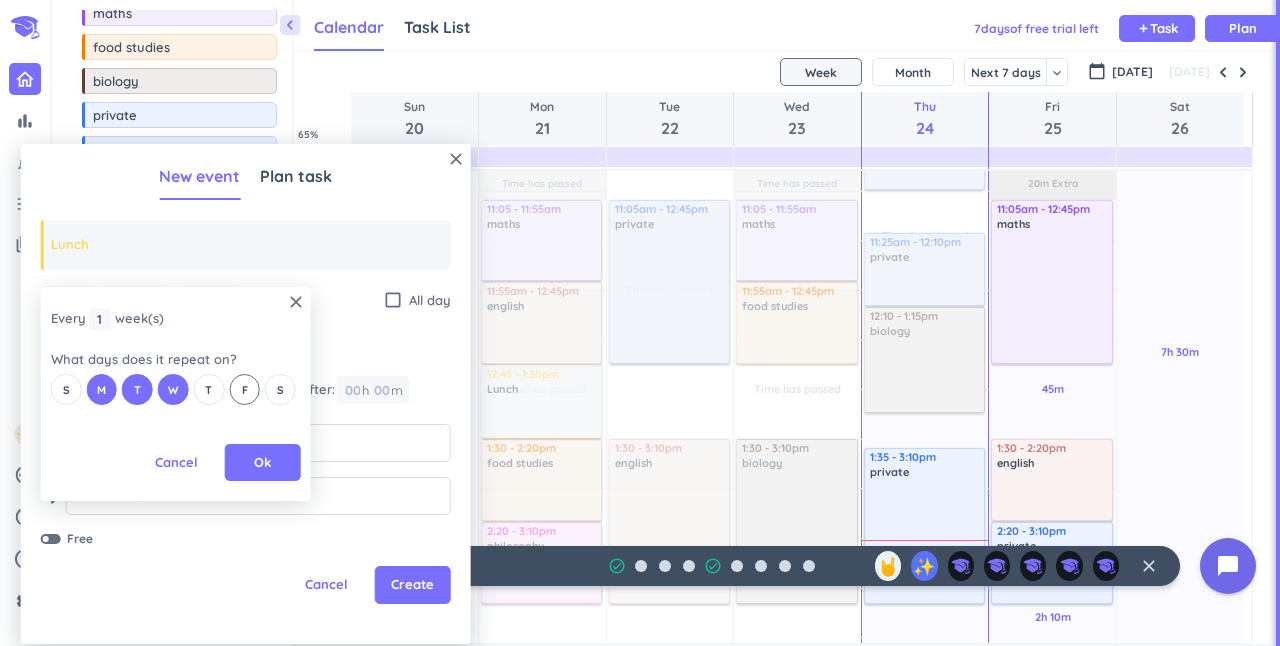 click on "F" at bounding box center [244, 389] 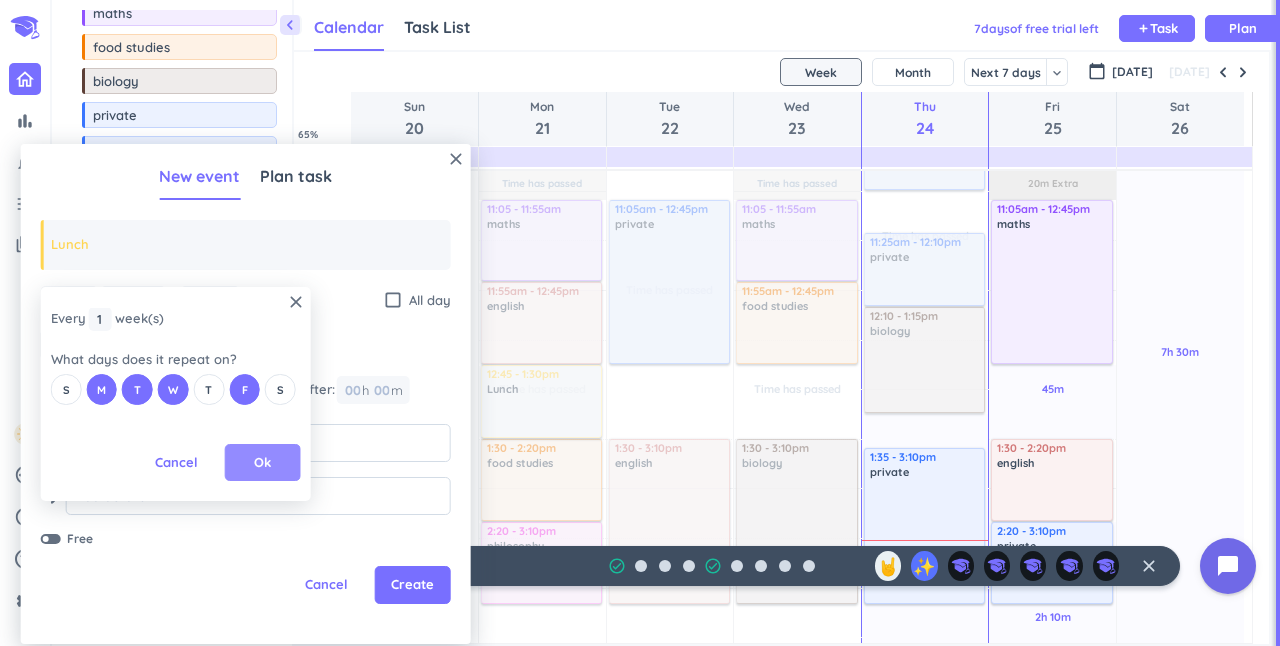 click on "Ok" at bounding box center (263, 463) 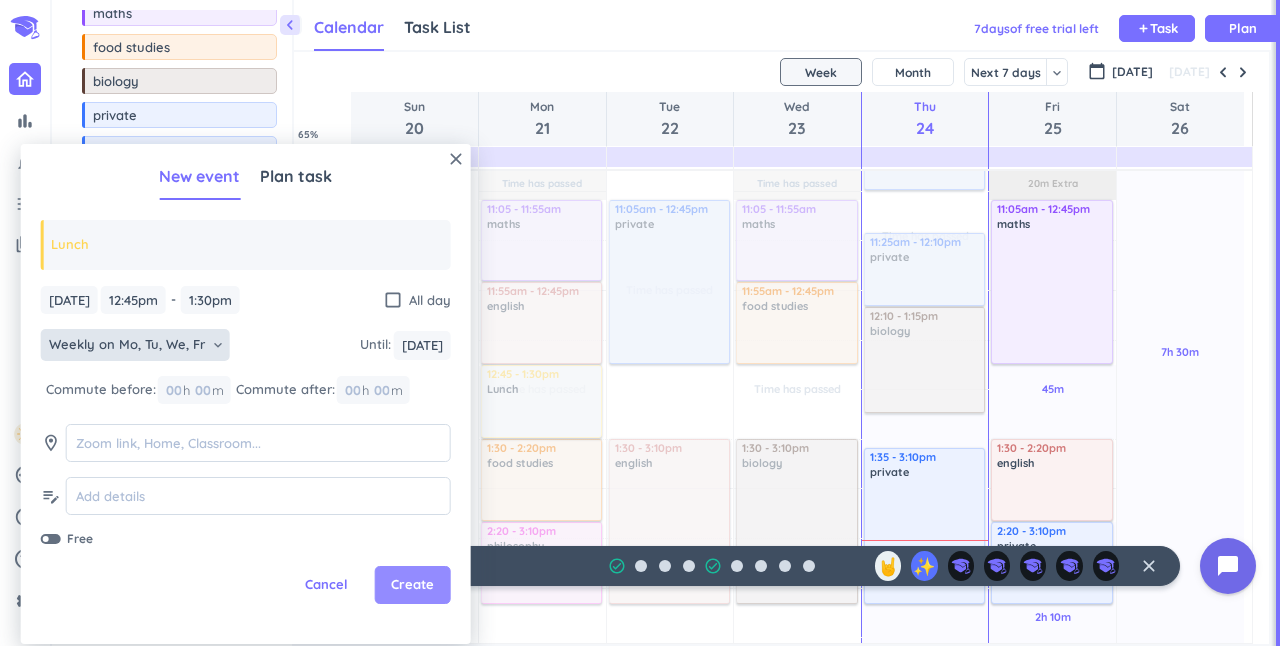 click on "Create" at bounding box center (413, 585) 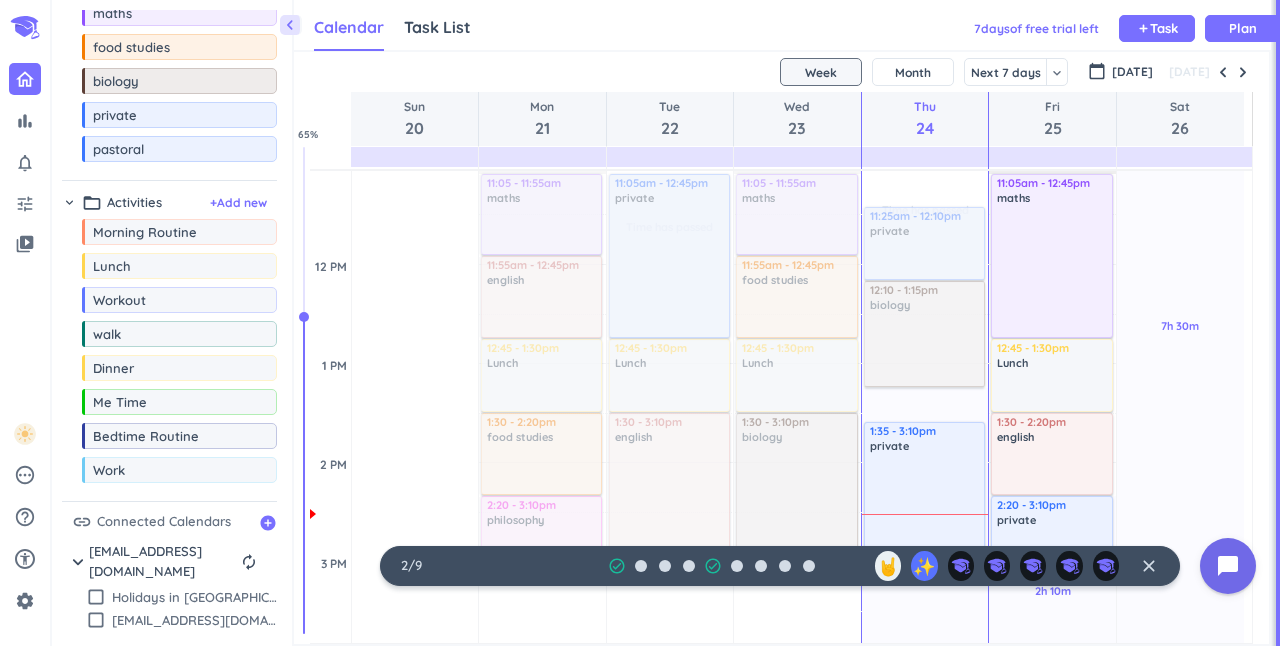 scroll, scrollTop: 710, scrollLeft: 0, axis: vertical 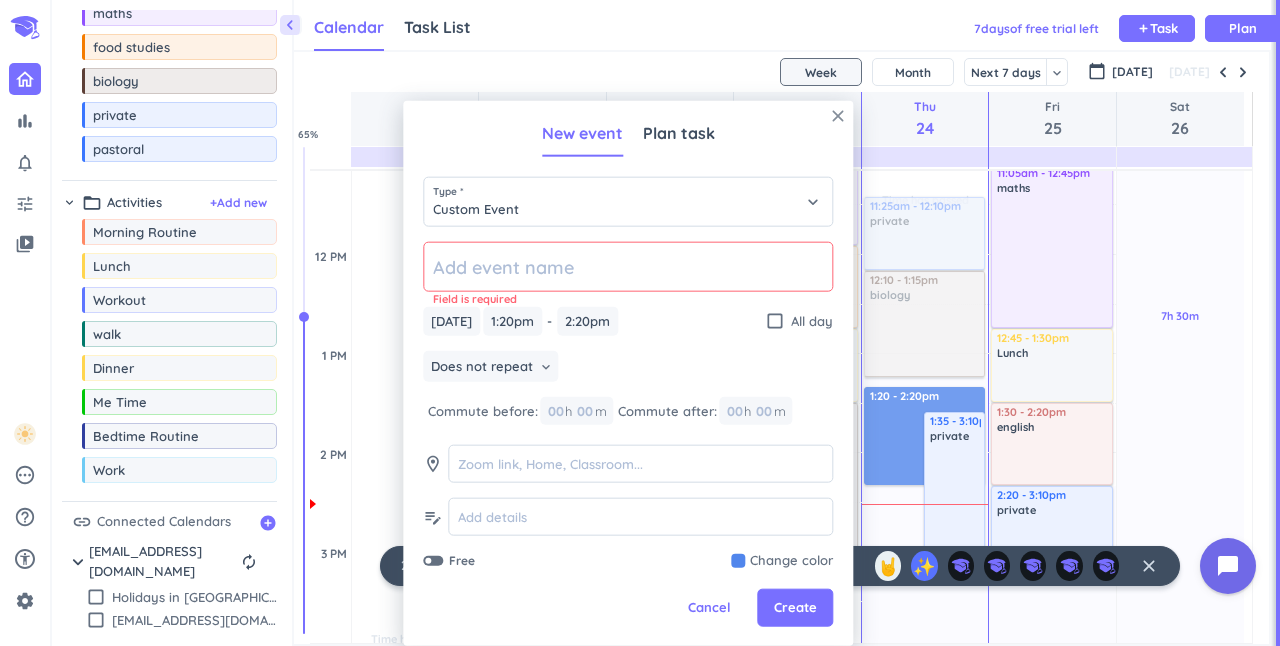 click on "close" at bounding box center (838, 116) 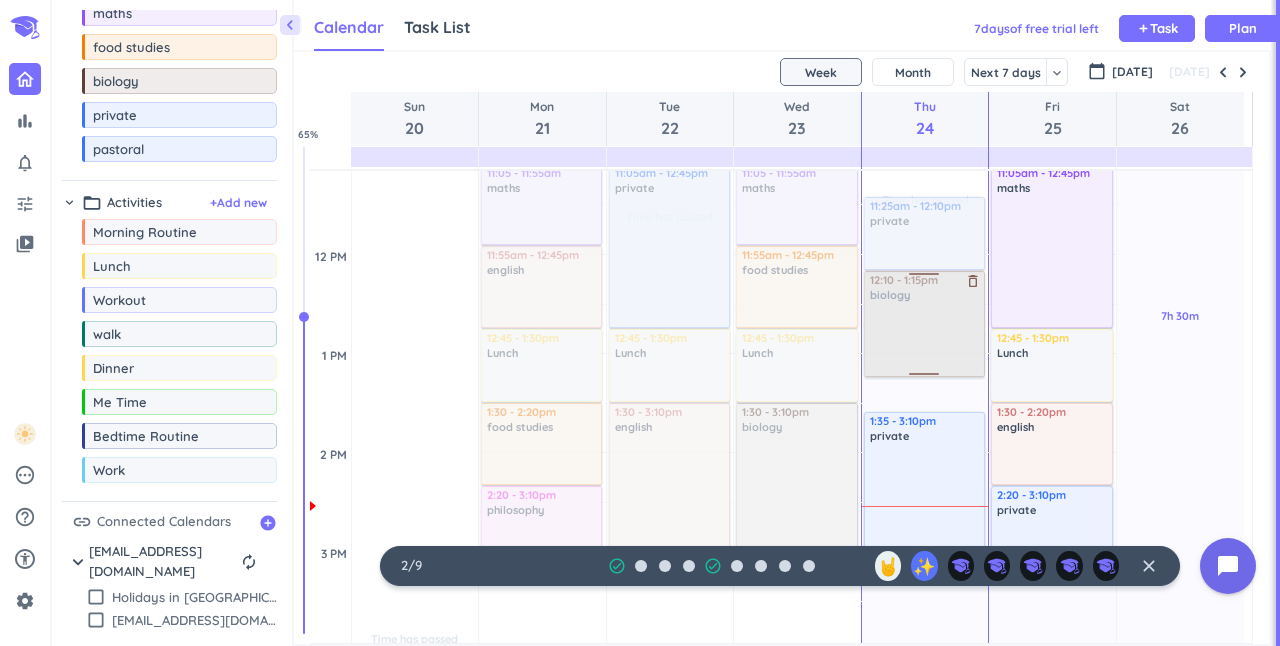 click at bounding box center [923, 324] 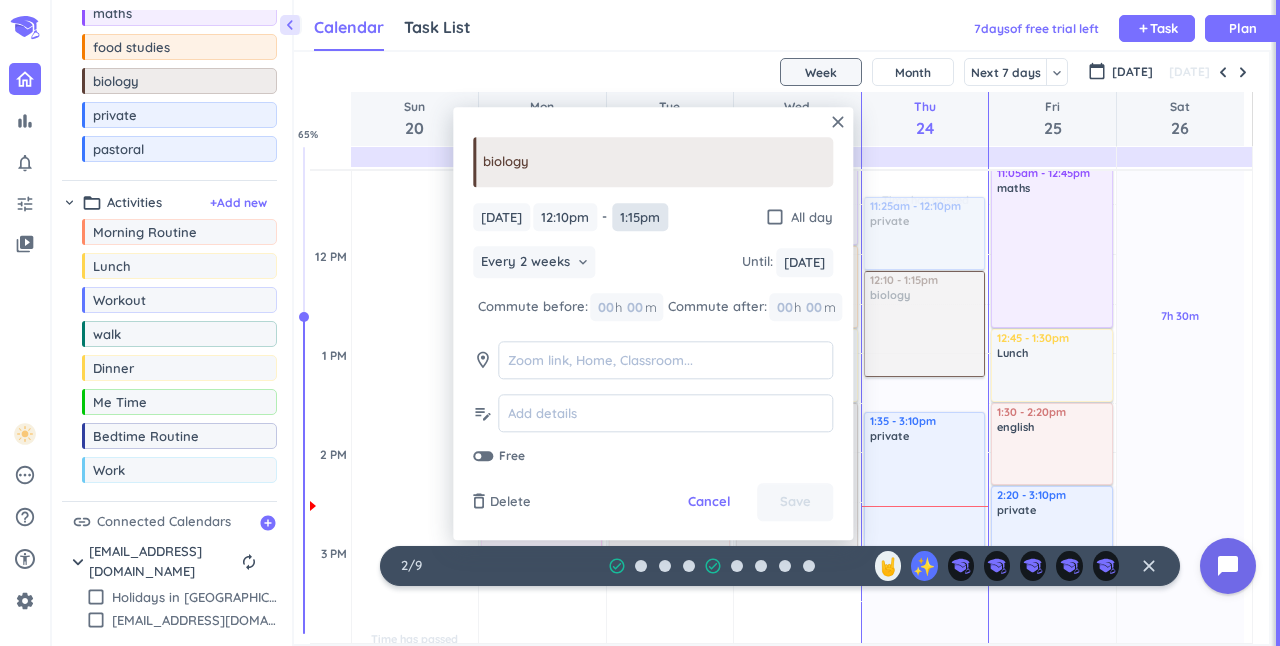 click on "1:15pm" at bounding box center (640, 217) 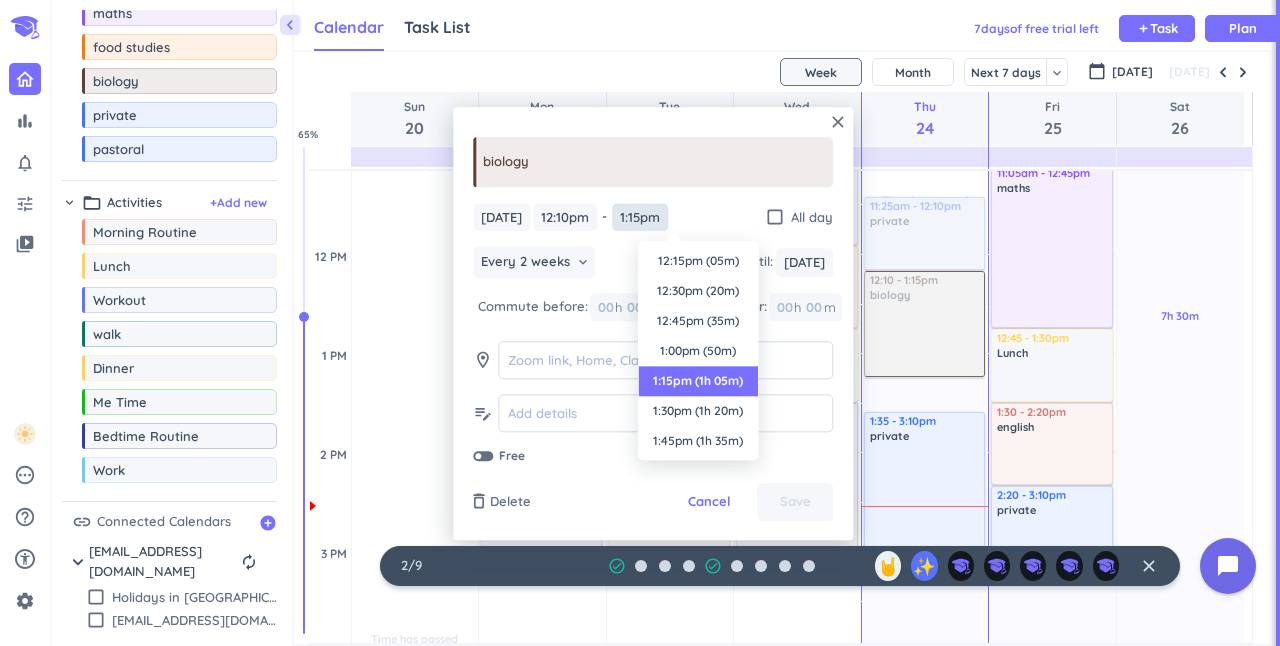 scroll, scrollTop: 120, scrollLeft: 0, axis: vertical 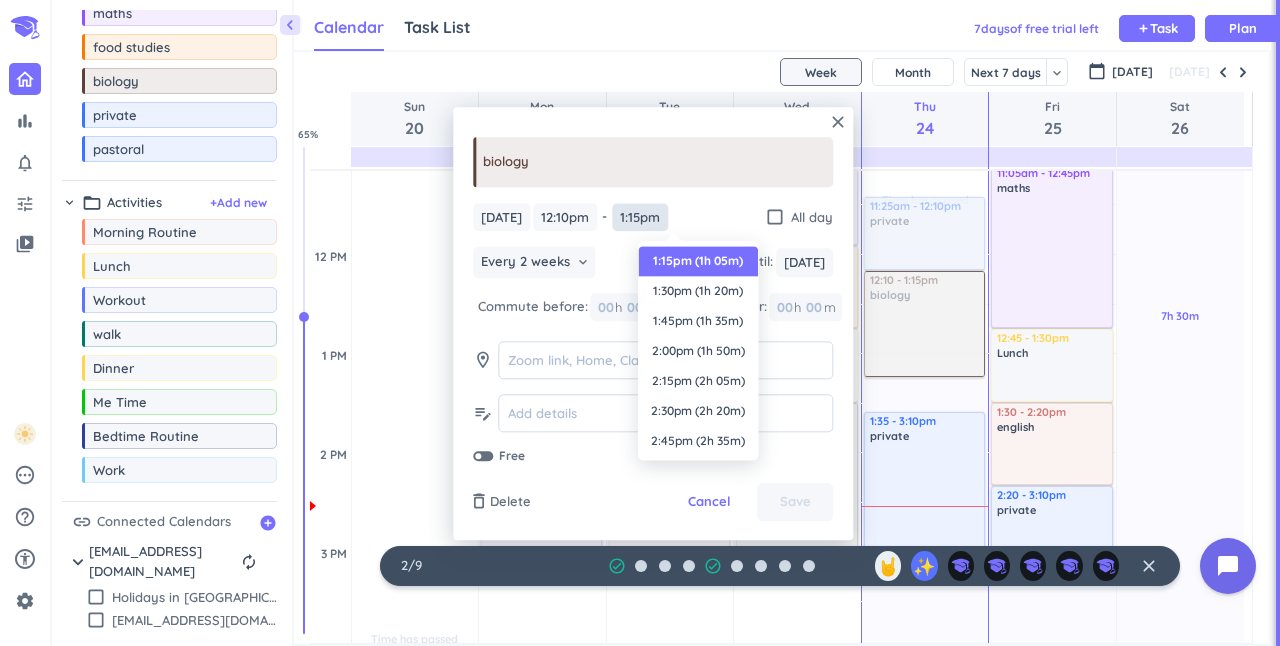 click on "1:15pm" at bounding box center [640, 217] 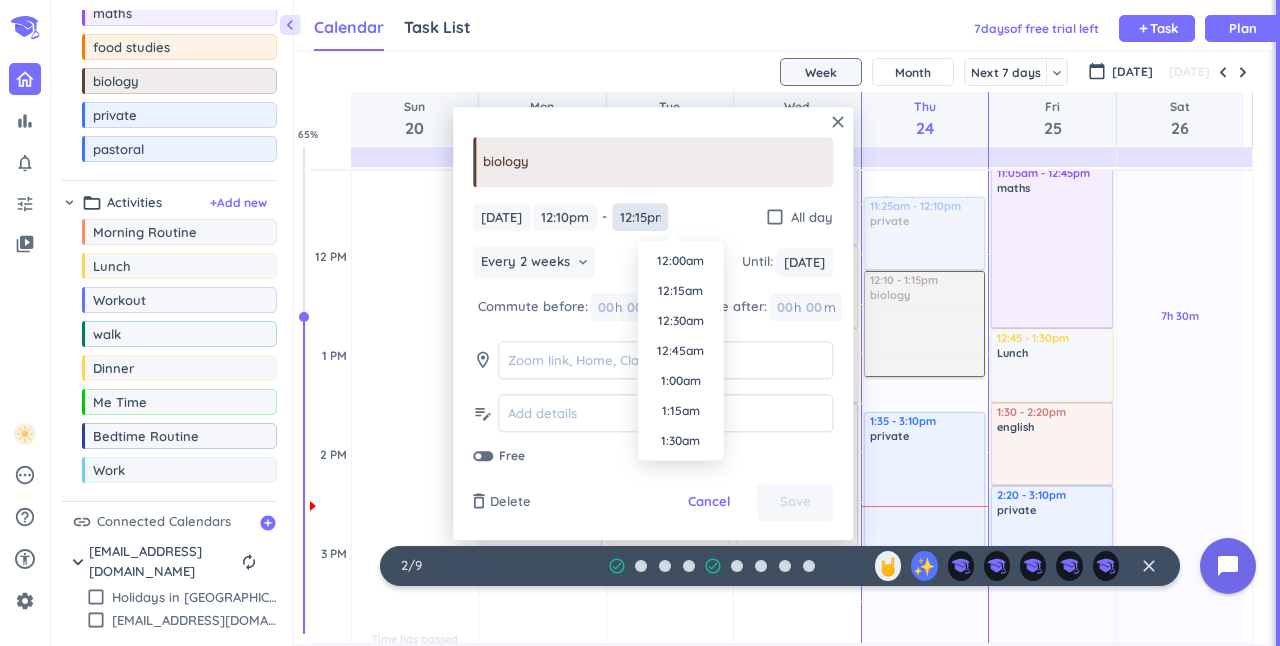scroll, scrollTop: 1380, scrollLeft: 0, axis: vertical 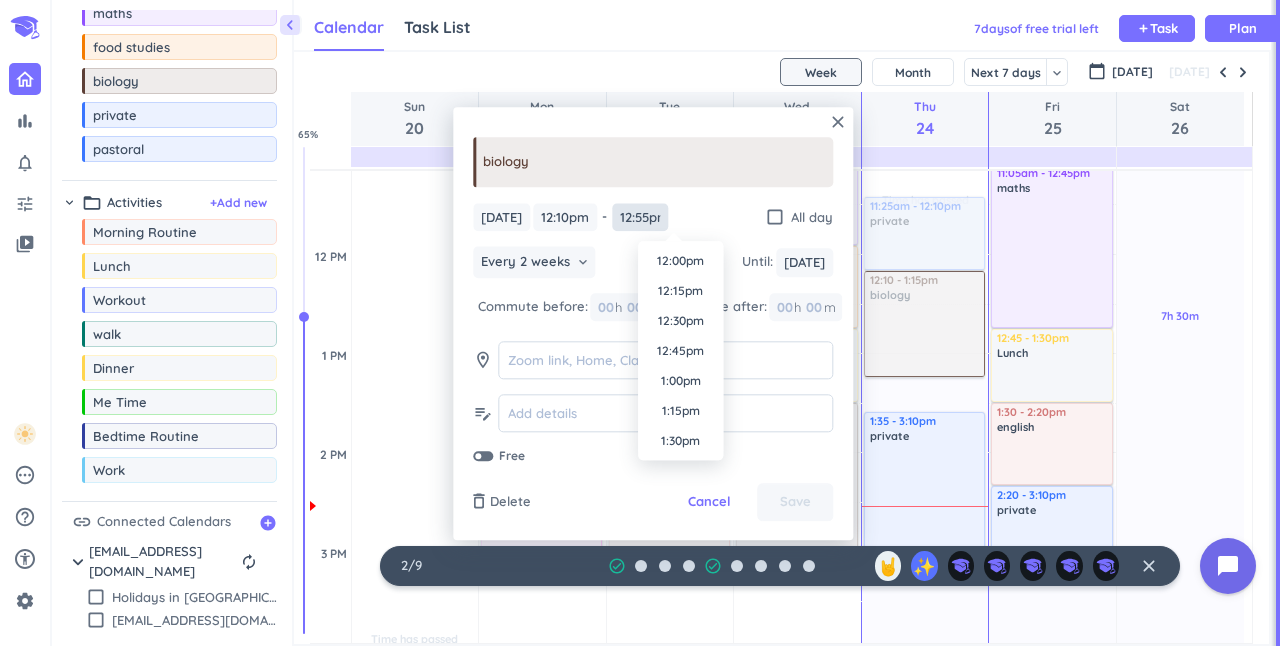 type on "12:55pm" 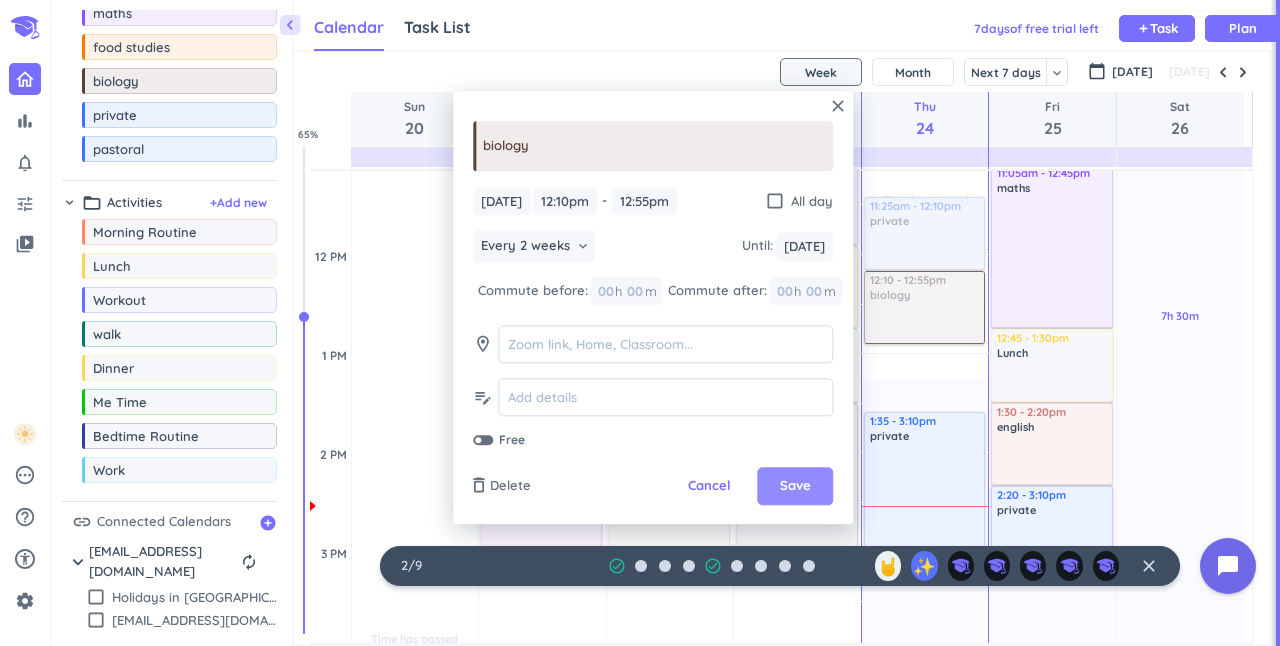 click on "Save" at bounding box center (795, 487) 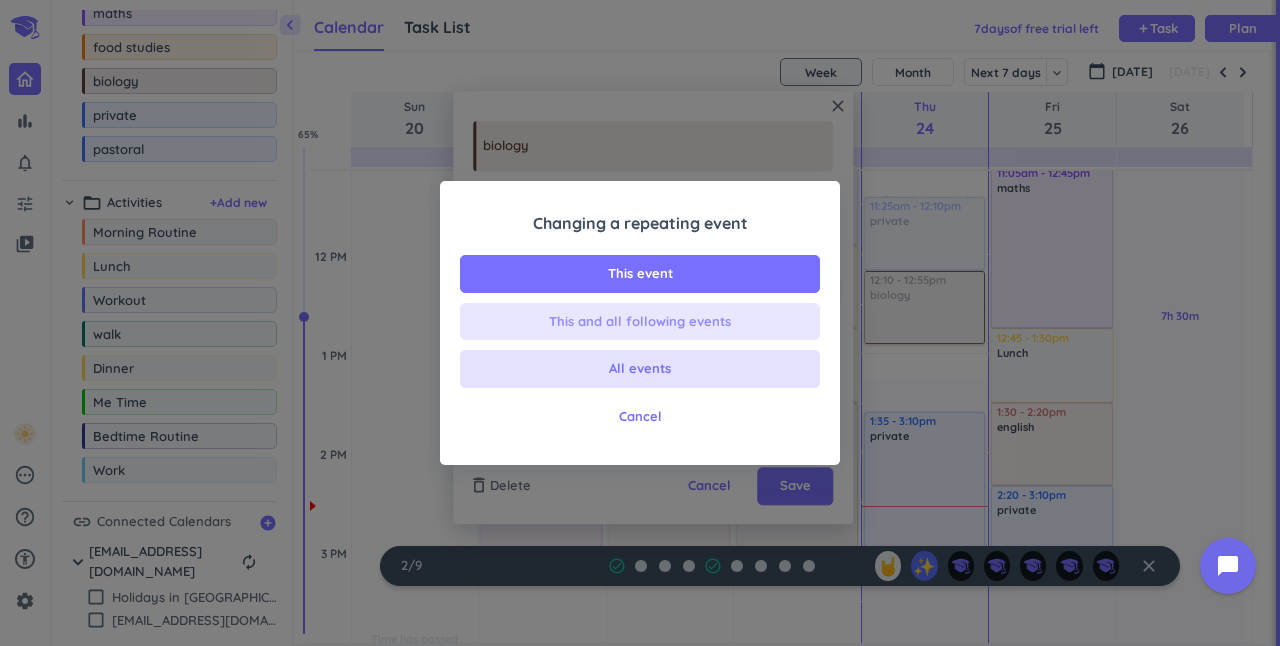 click on "This and all following events" at bounding box center (640, 322) 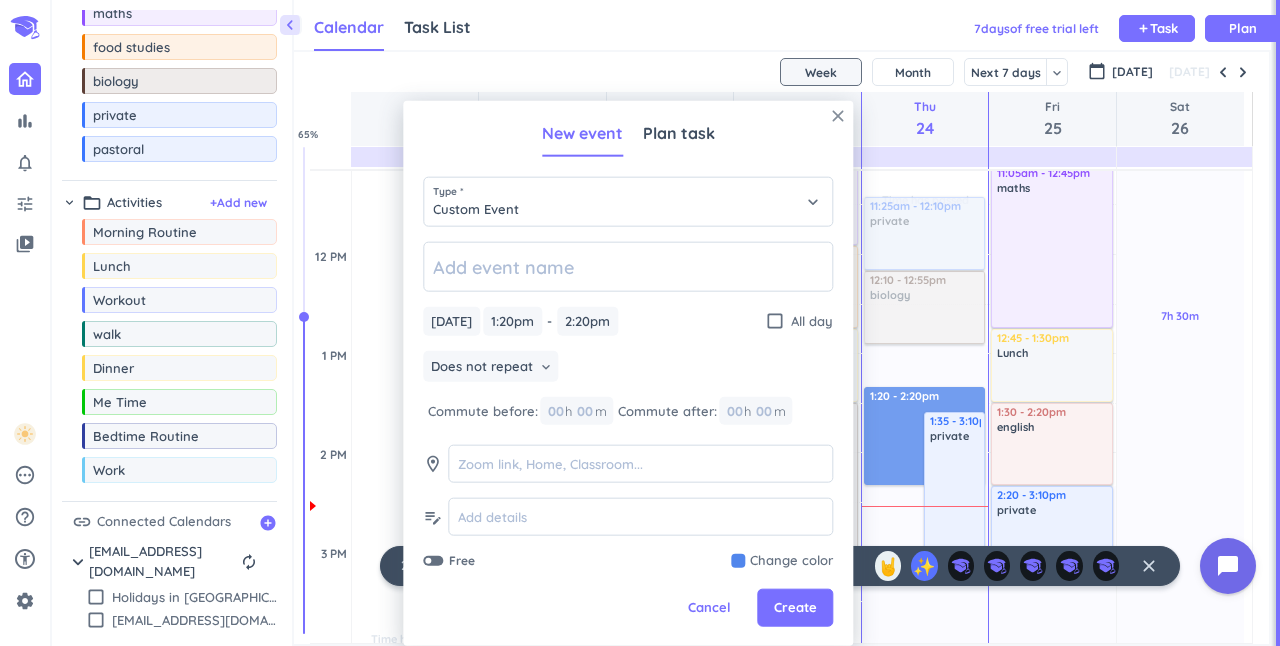 click on "close" at bounding box center [838, 116] 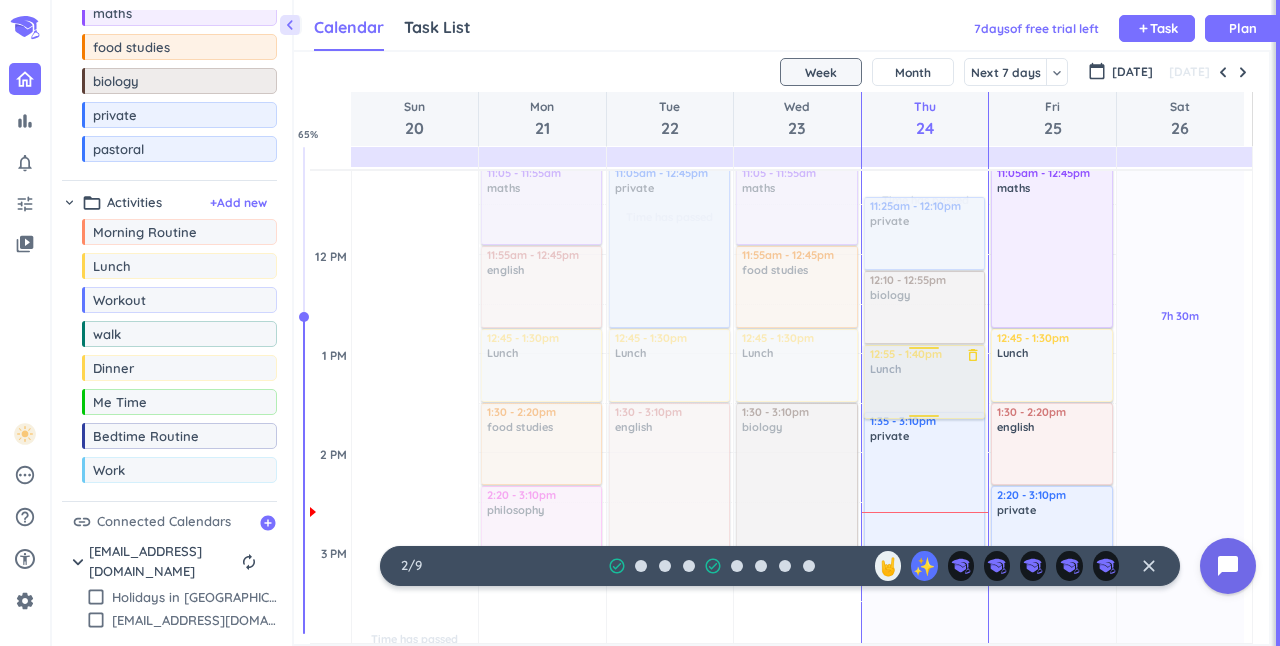 click on "chevron_left Drag a custom event format_color_fill chevron_right folder_open Courses   +  Add new drag_indicator english  more_horiz drag_indicator philosophy more_horiz drag_indicator maths more_horiz drag_indicator food studies more_horiz drag_indicator biology  more_horiz drag_indicator private  more_horiz drag_indicator pastoral  more_horiz chevron_right folder_open Activities   +  Add new drag_indicator Morning Routine more_horiz drag_indicator Lunch more_horiz drag_indicator Workout more_horiz drag_indicator walk more_horiz drag_indicator Dinner more_horiz drag_indicator Me Time more_horiz drag_indicator Bedtime Routine more_horiz drag_indicator Work  more_horiz link Connected Calendars add_circle chevron_right [EMAIL_ADDRESS][DOMAIN_NAME] autorenew delete_outline check_box_outline_blank Holidays in [GEOGRAPHIC_DATA] check_box_outline_blank [EMAIL_ADDRESS][DOMAIN_NAME] Calendar Task List Calendar keyboard_arrow_down 7  day s  of free trial left add Task Plan SHOVEL [DATE] - [DATE] Week Month Next 7 days" at bounding box center (666, 323) 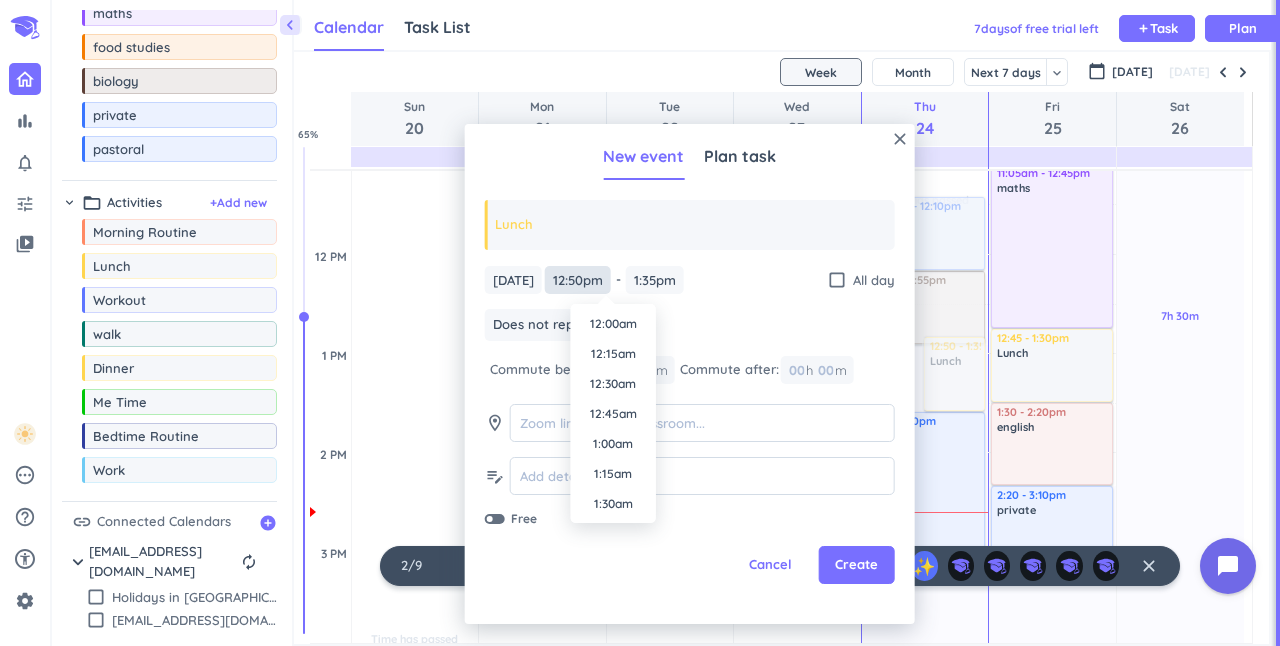 click on "12:50pm" at bounding box center (578, 280) 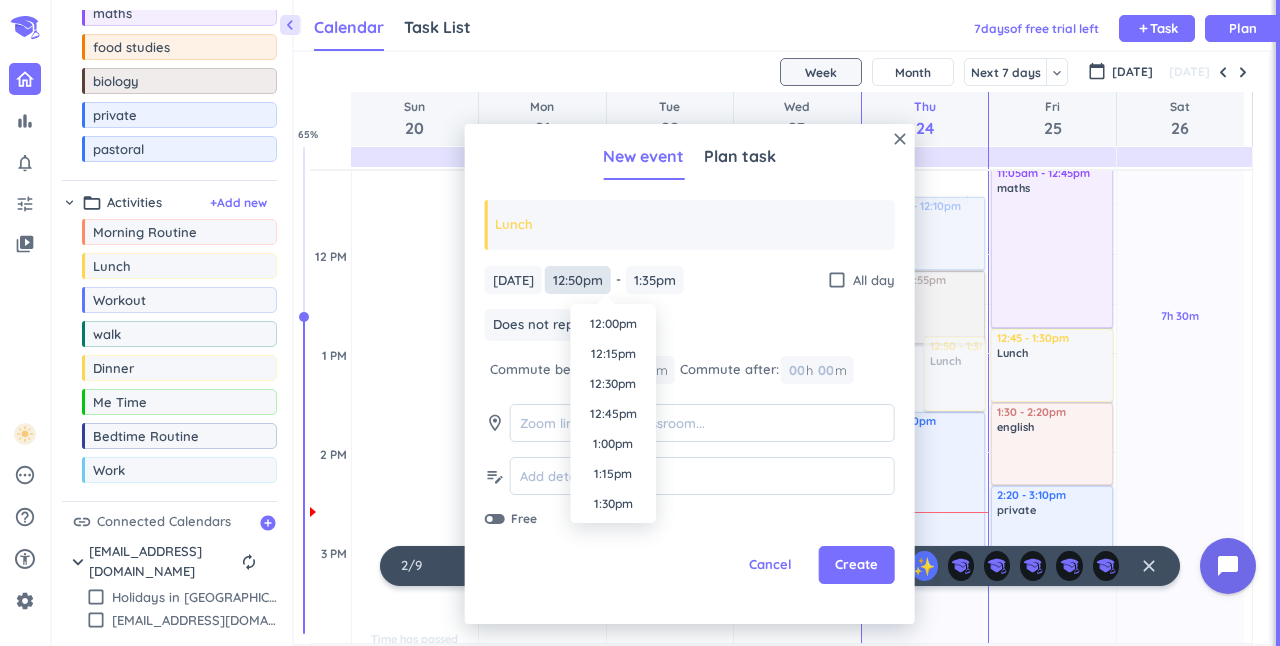 click on "12:50pm" at bounding box center [578, 280] 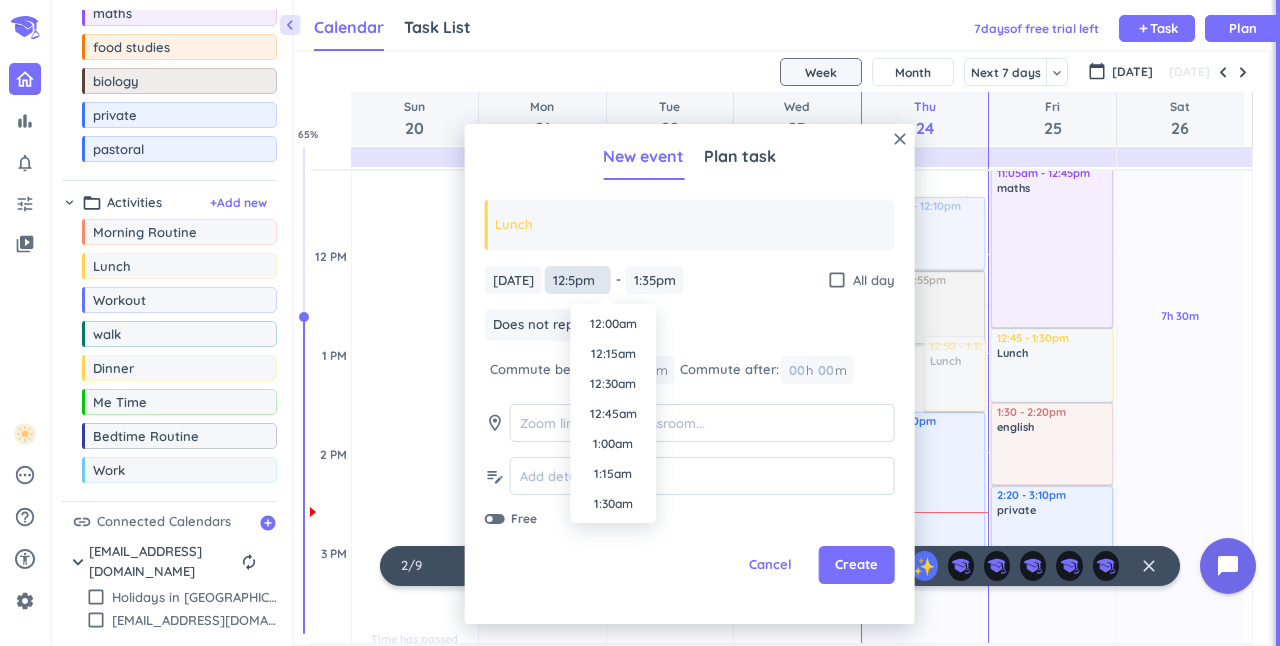 scroll, scrollTop: 1350, scrollLeft: 0, axis: vertical 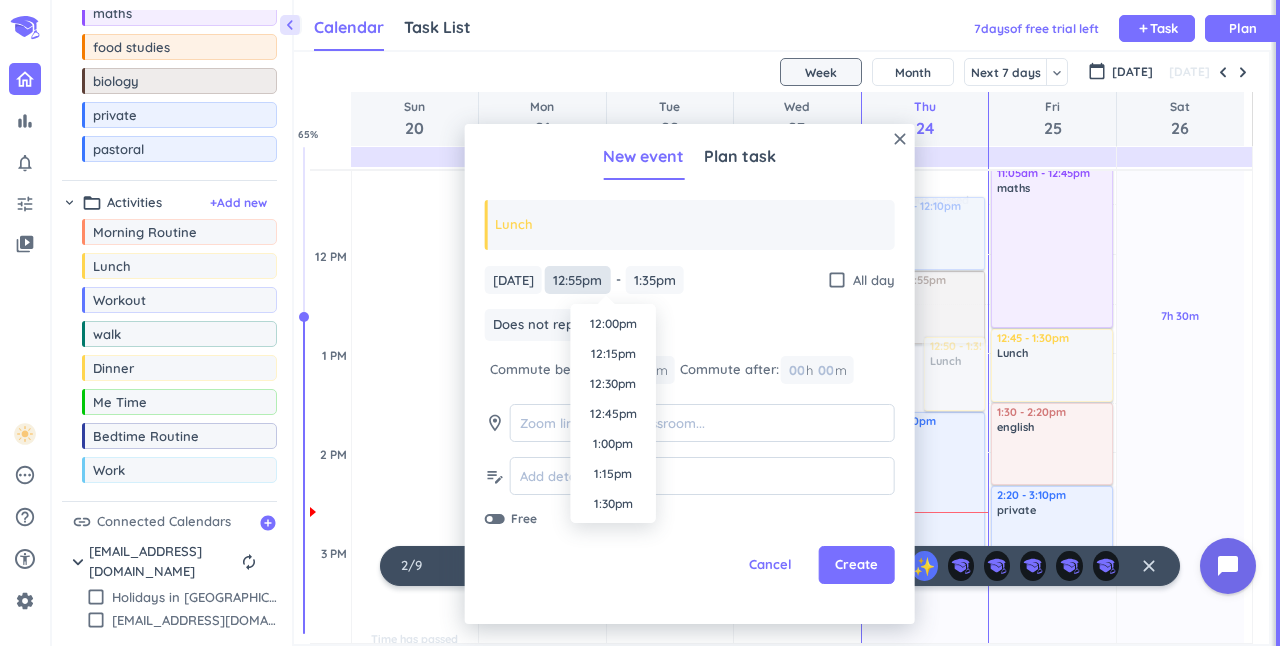 type on "12:55pm" 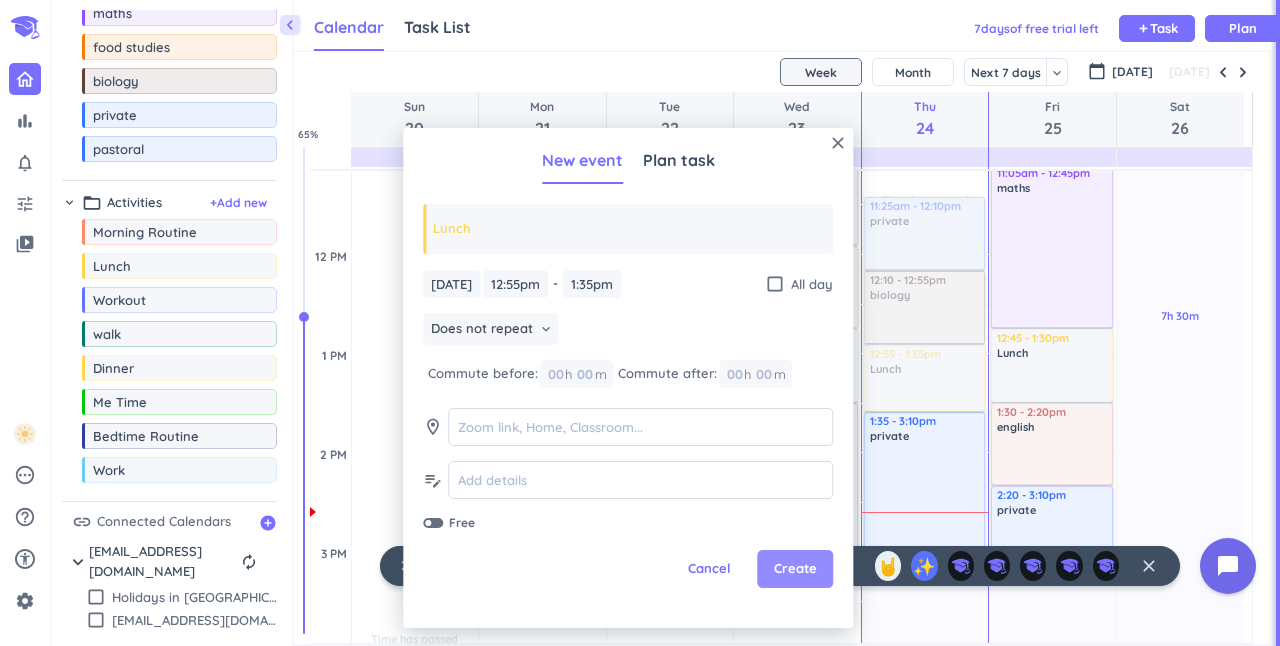 click on "Create" at bounding box center (795, 569) 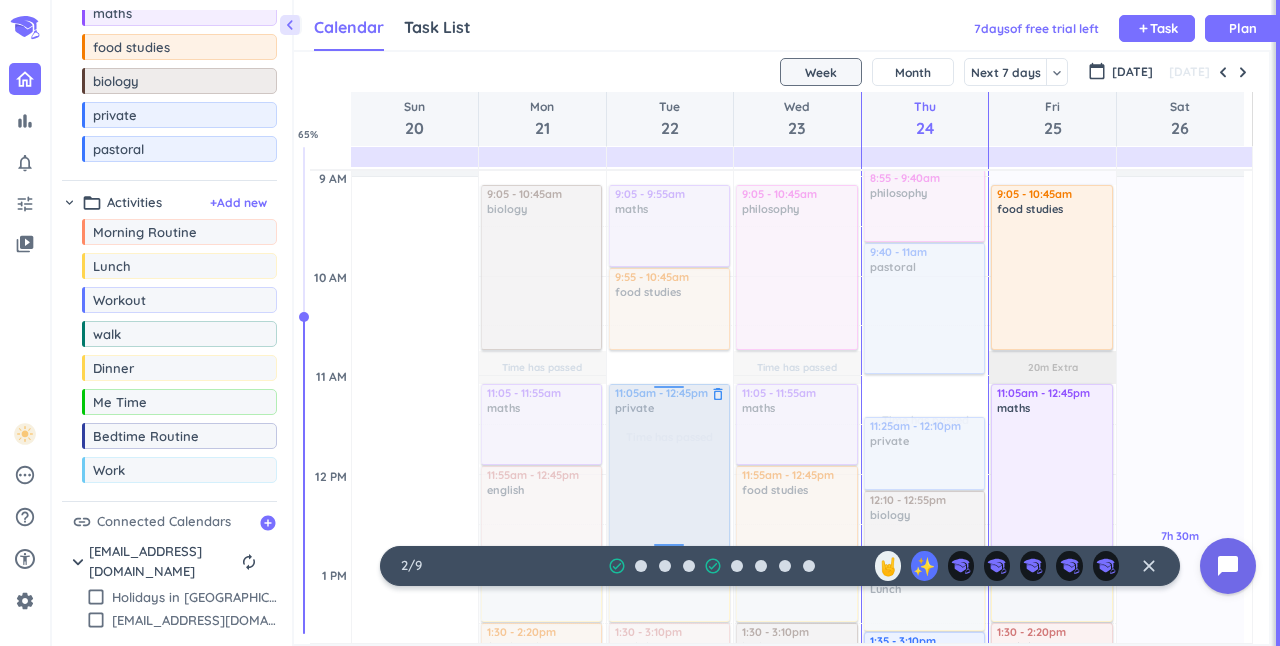 scroll, scrollTop: 496, scrollLeft: 0, axis: vertical 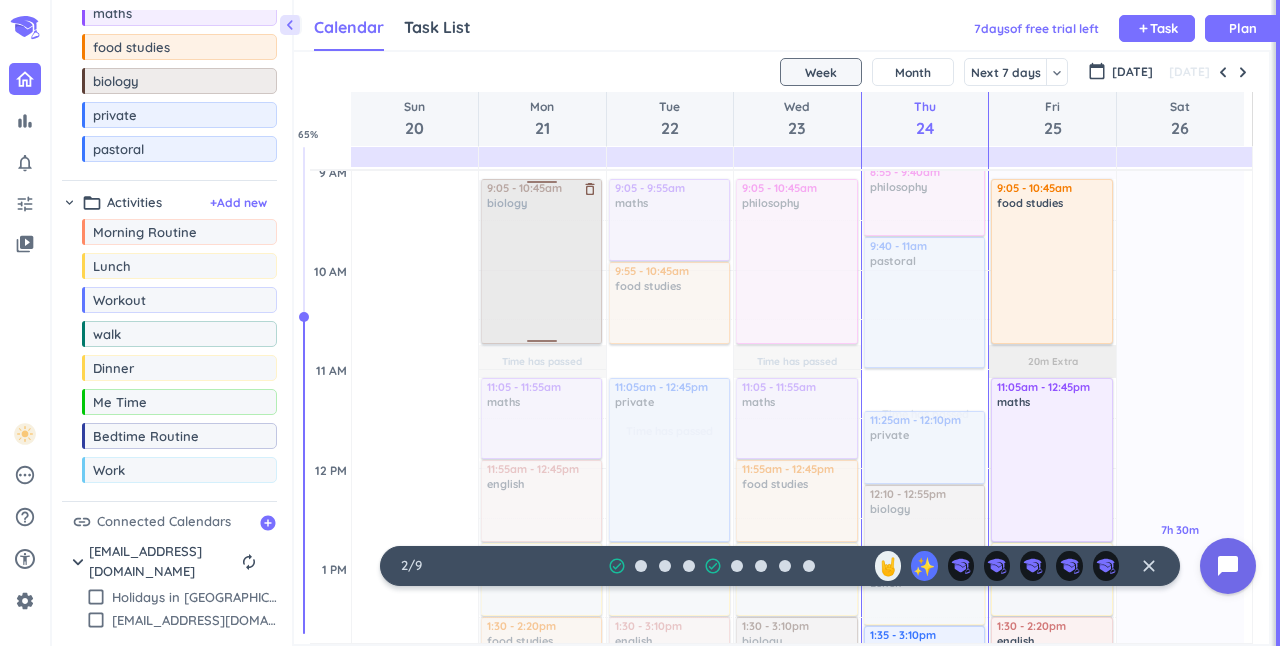 click at bounding box center [540, 261] 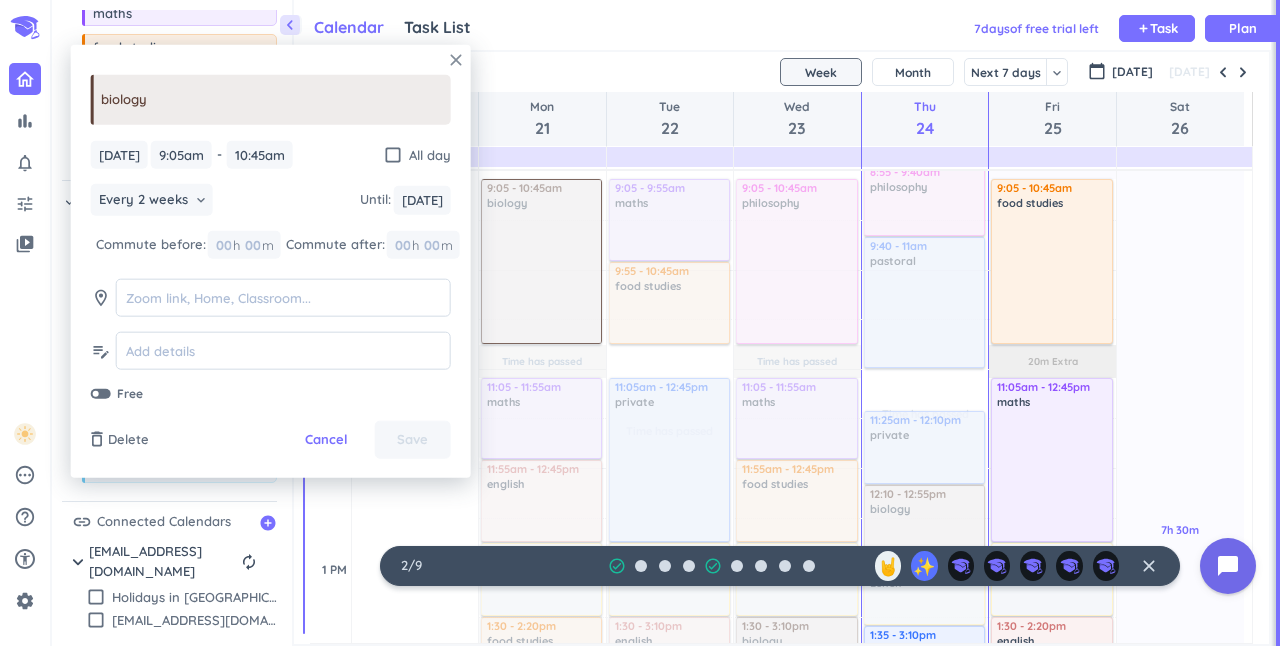 click on "close" at bounding box center (456, 60) 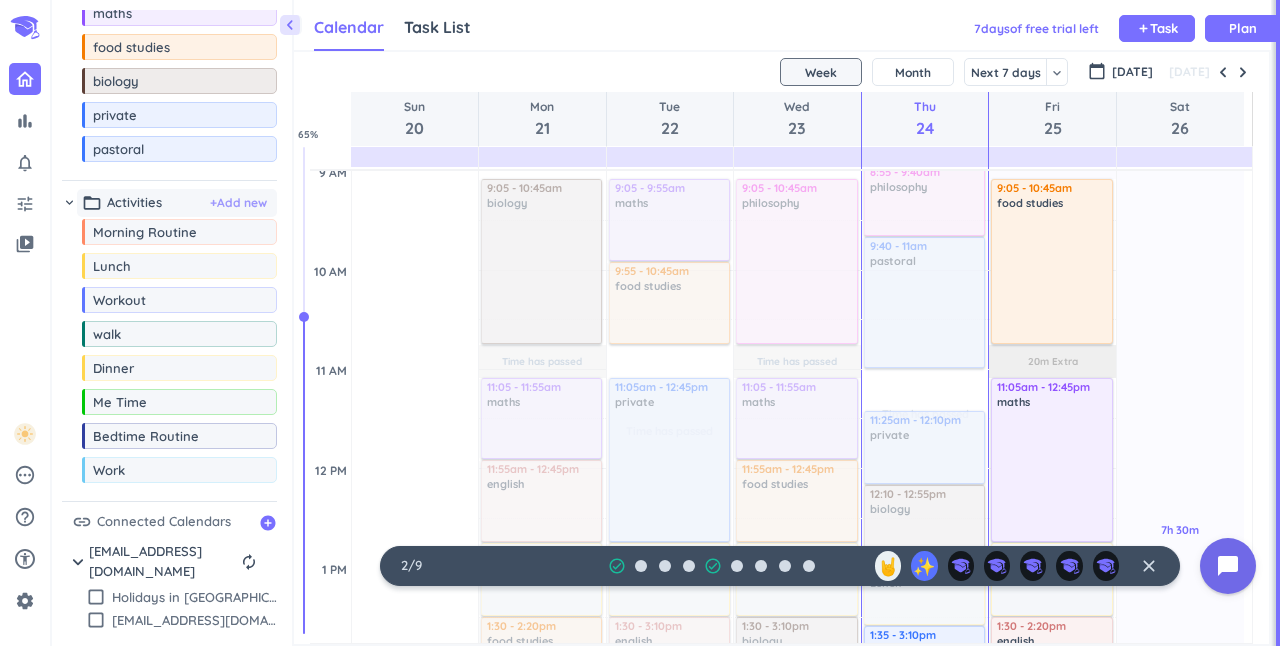 click on "+  Add new" at bounding box center (238, 203) 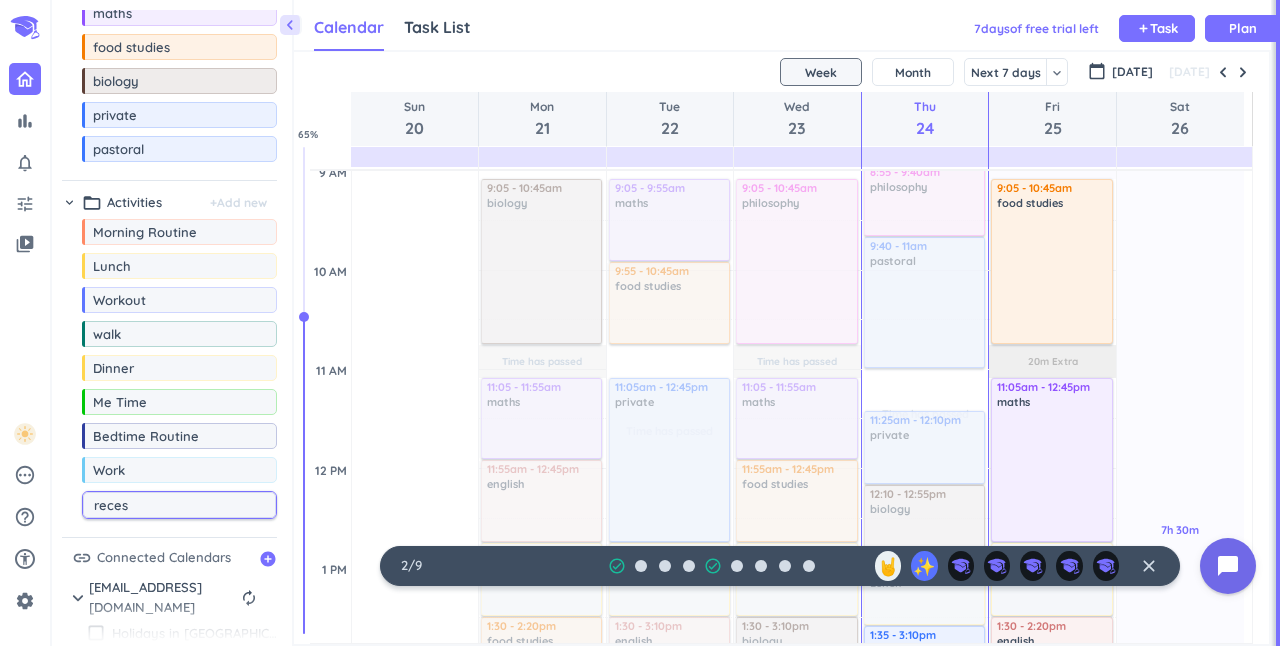 type on "recess" 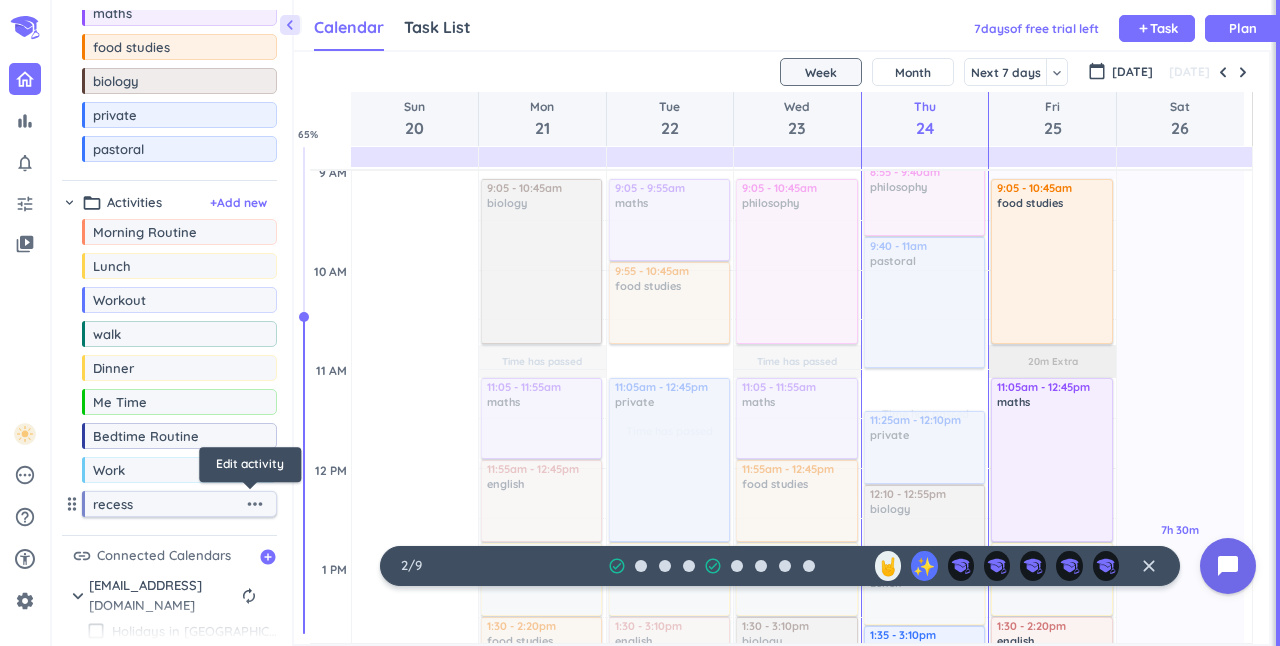click on "more_horiz" at bounding box center (255, 504) 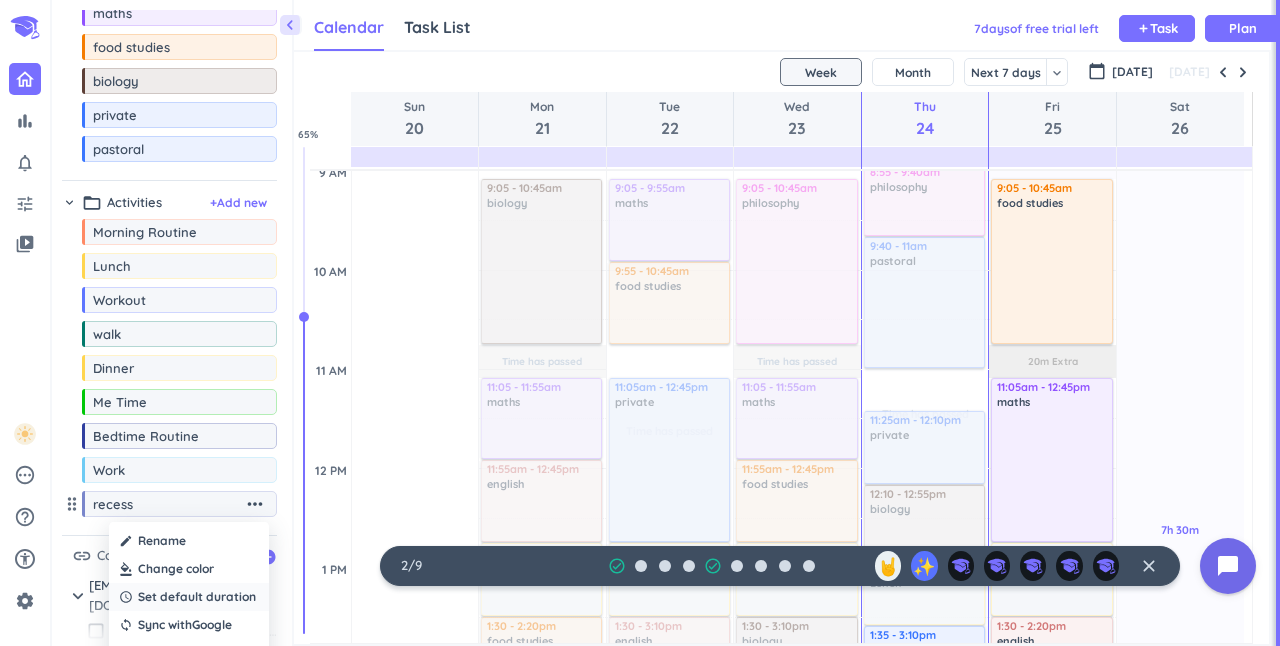 click on "Set default duration" at bounding box center [197, 597] 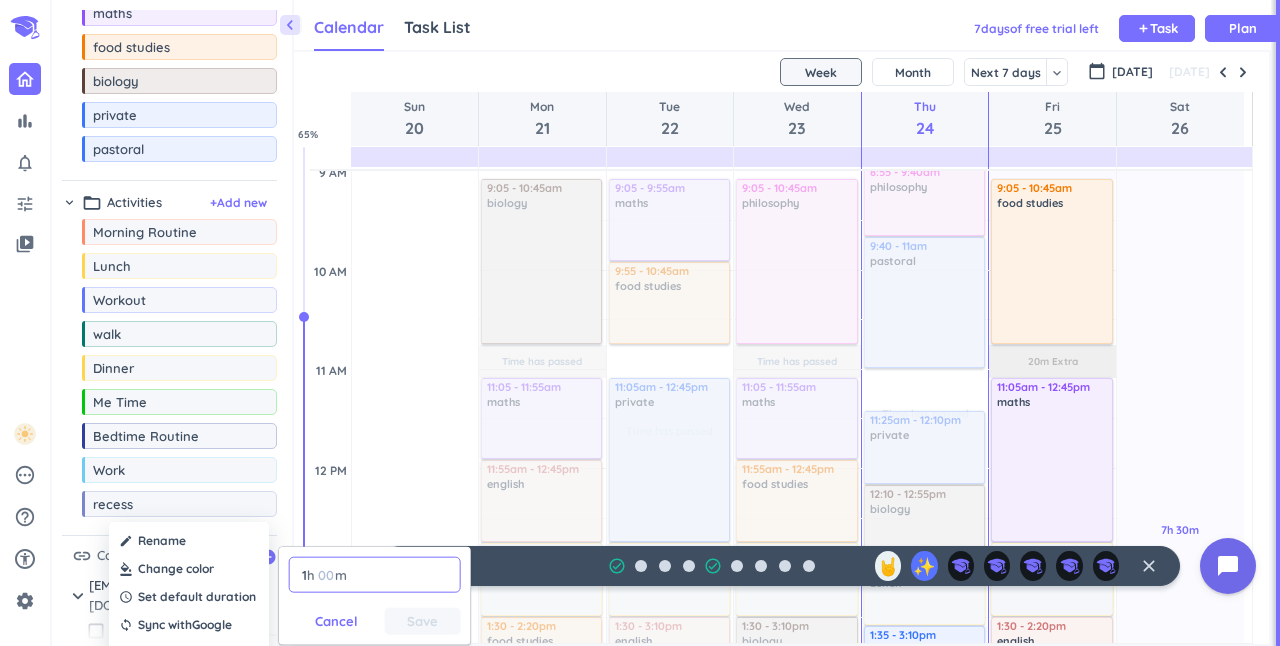 click on "1" at bounding box center [303, 575] 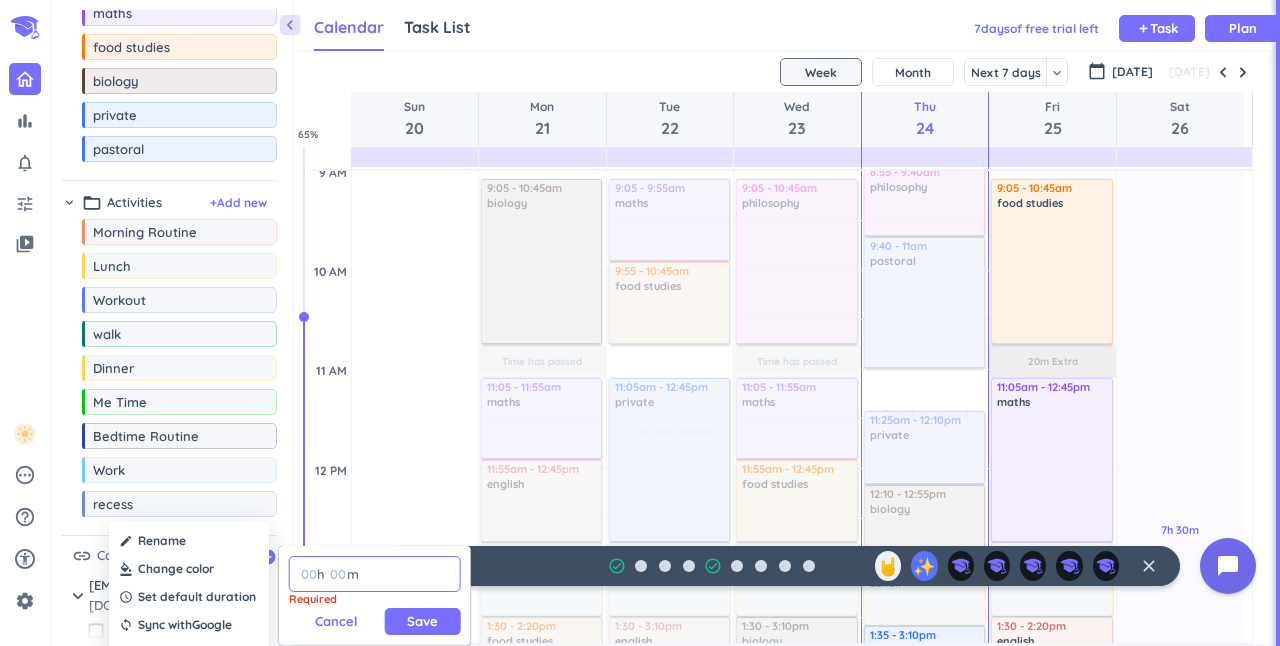 type 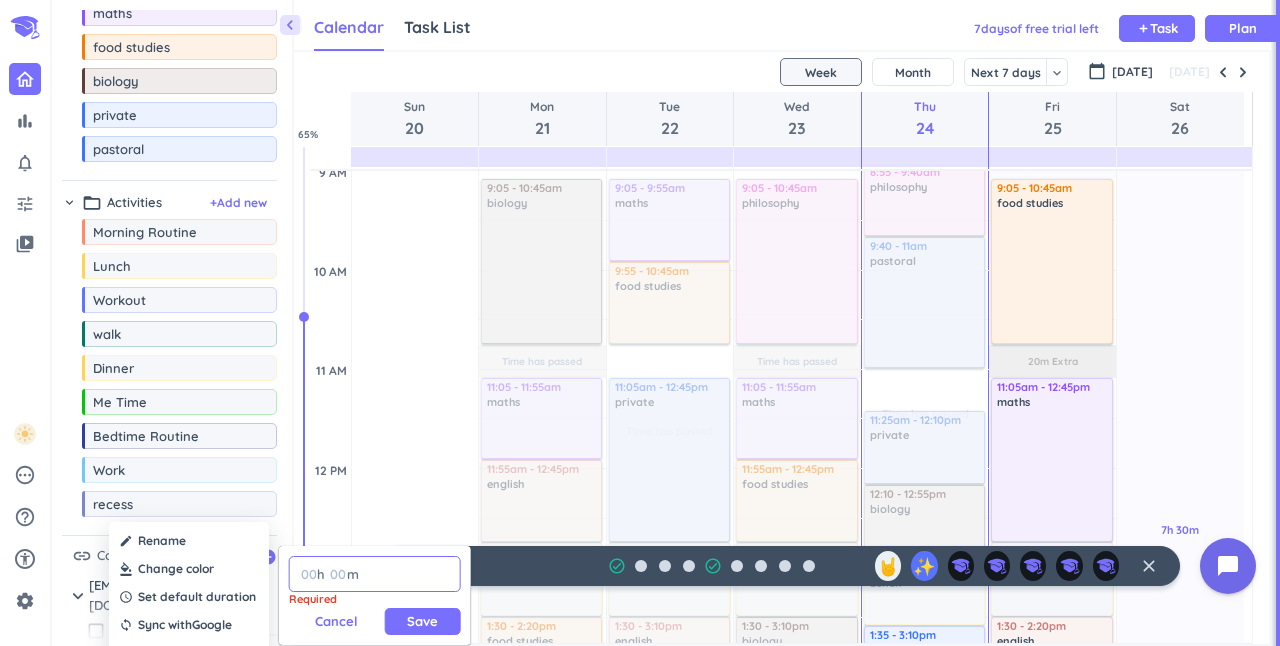 click at bounding box center (337, 574) 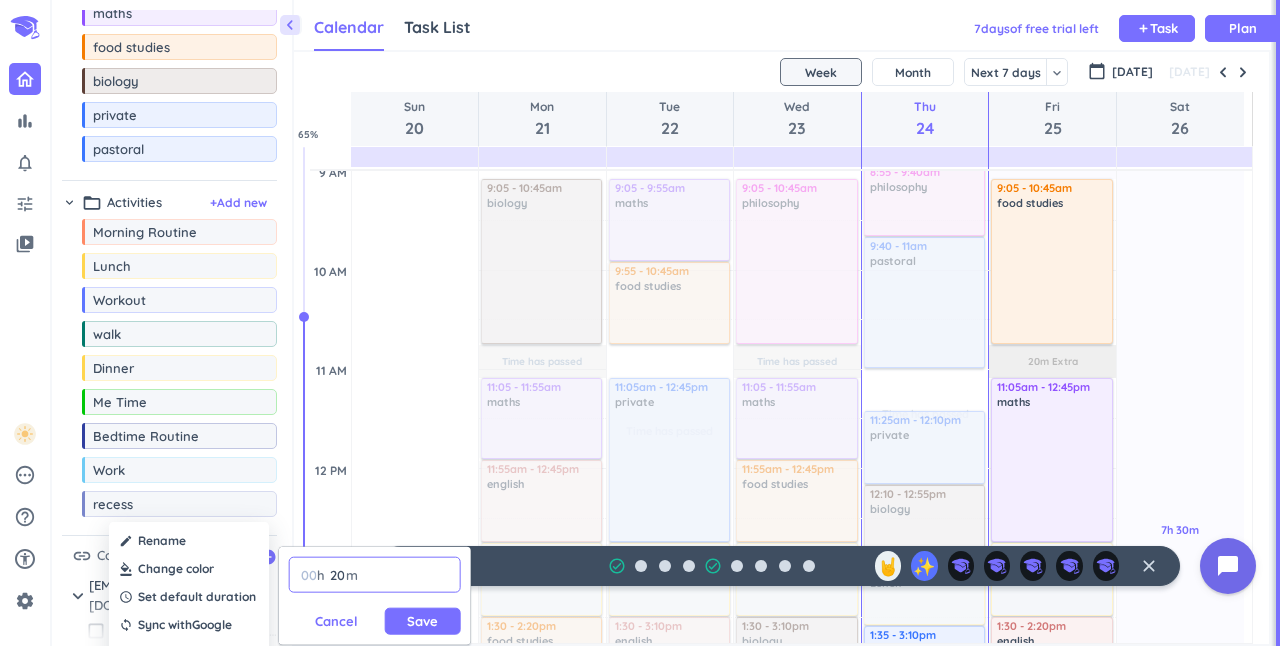 type on "20" 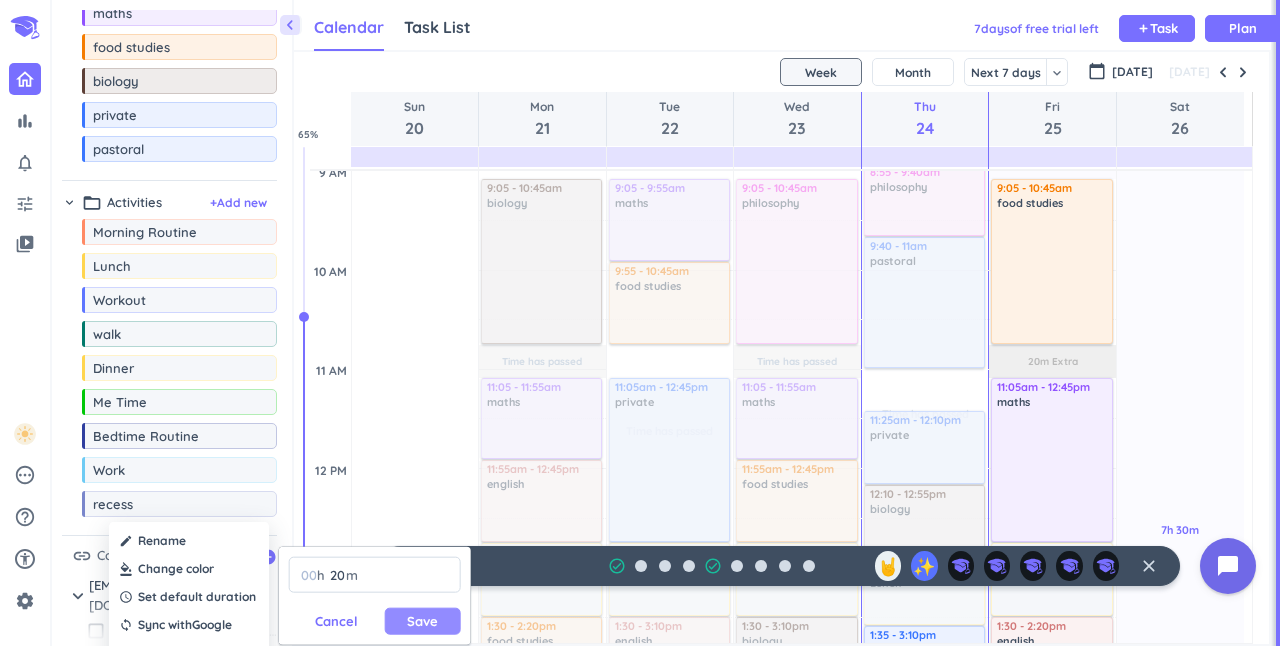 click on "Save" at bounding box center (422, 621) 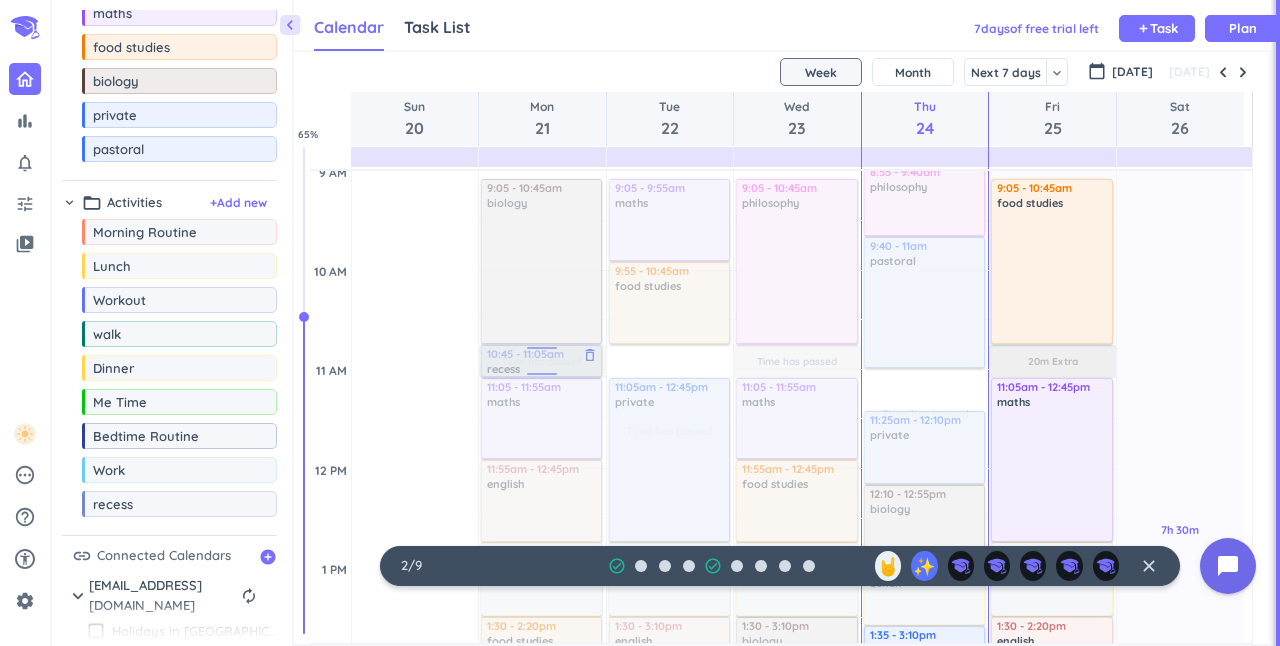 drag, startPoint x: 105, startPoint y: 512, endPoint x: 510, endPoint y: 344, distance: 438.4621 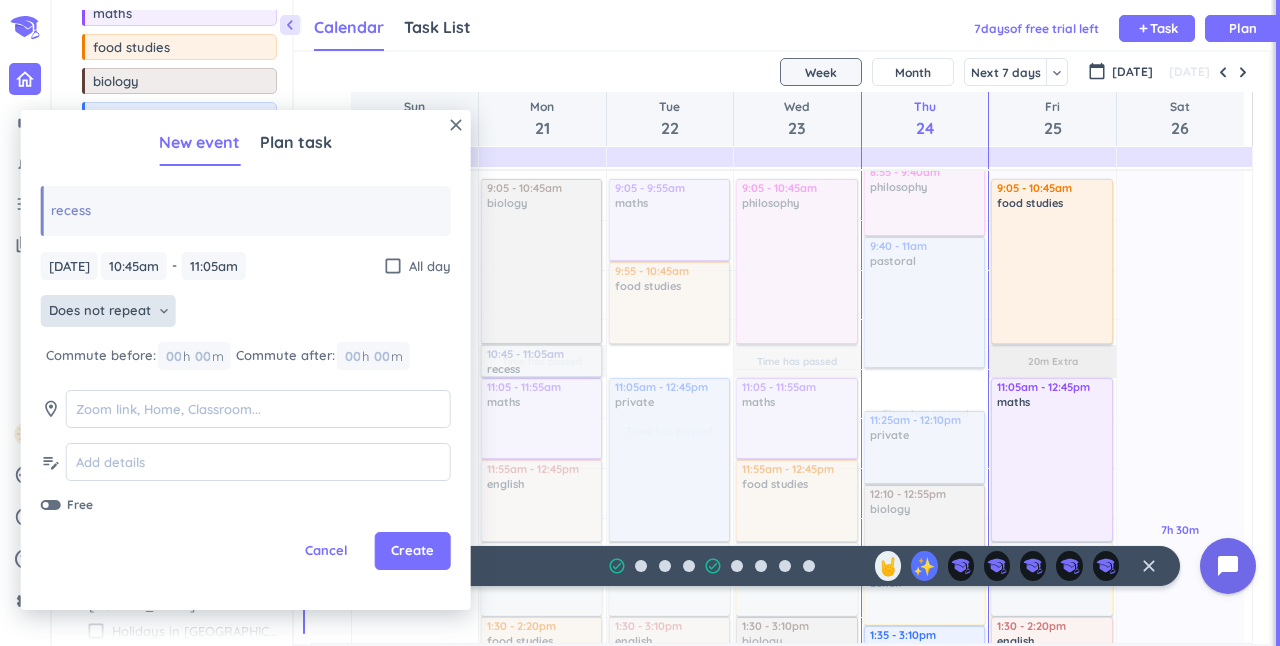 click on "Does not repeat" at bounding box center [100, 311] 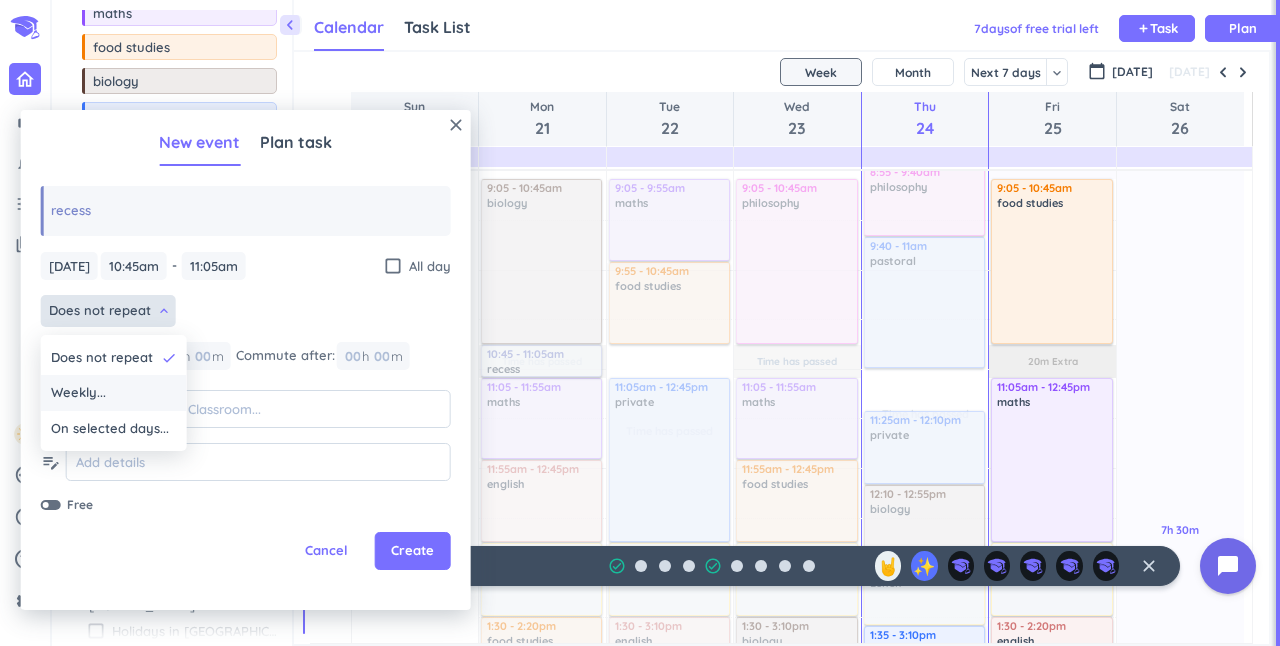 click on "Weekly..." at bounding box center (114, 393) 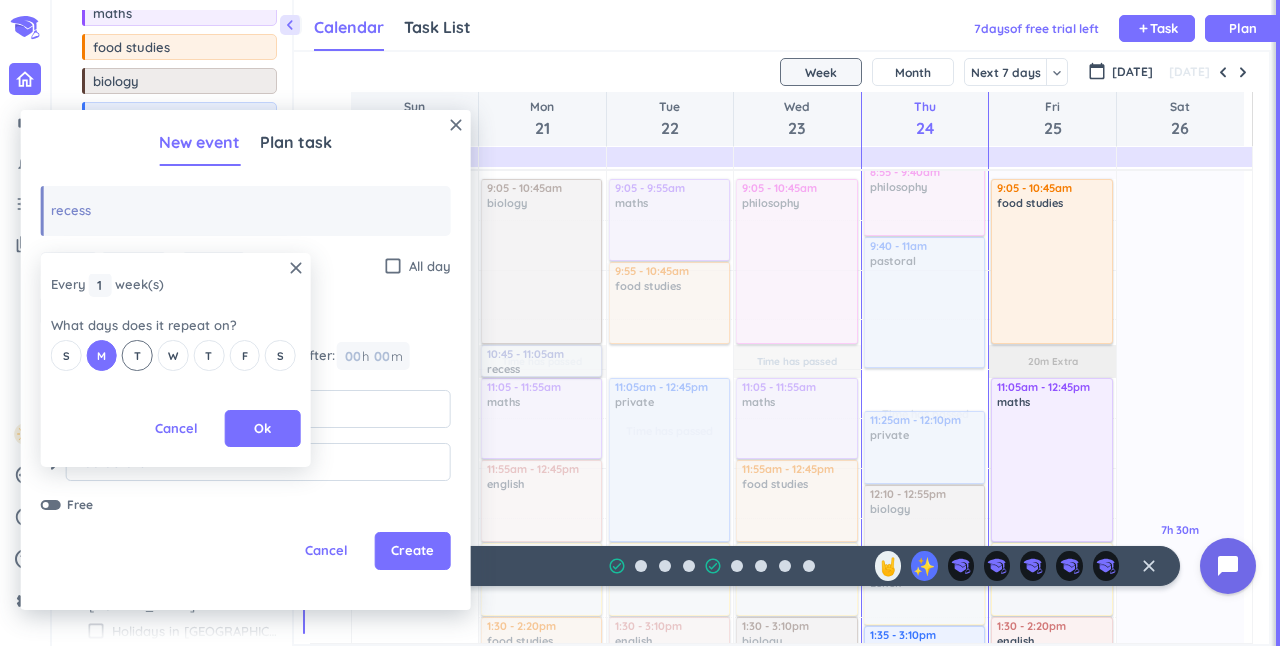 click on "T" at bounding box center (137, 356) 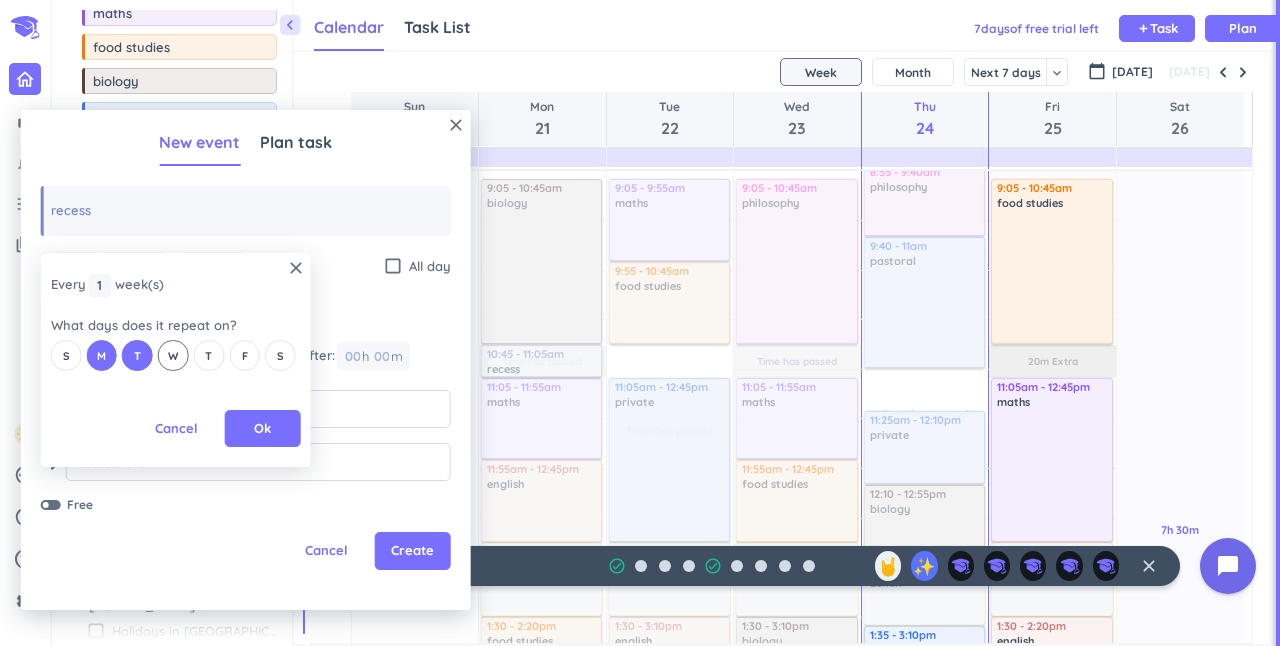click on "W" at bounding box center (173, 356) 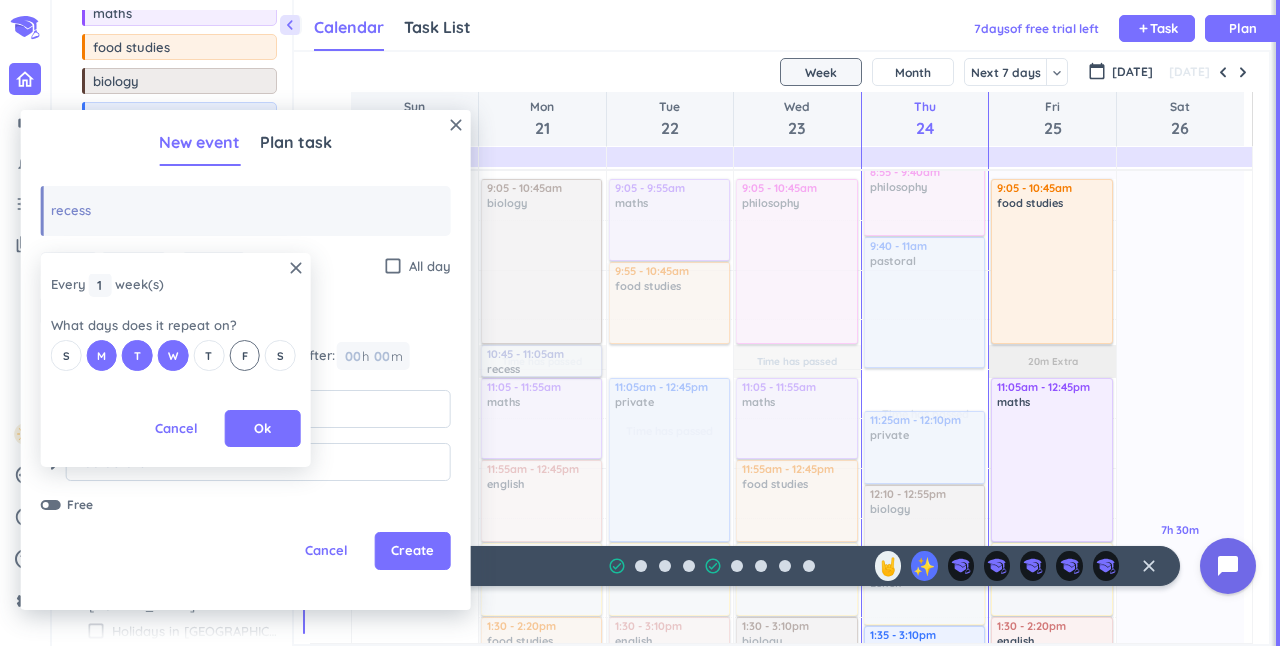 click on "F" at bounding box center [244, 355] 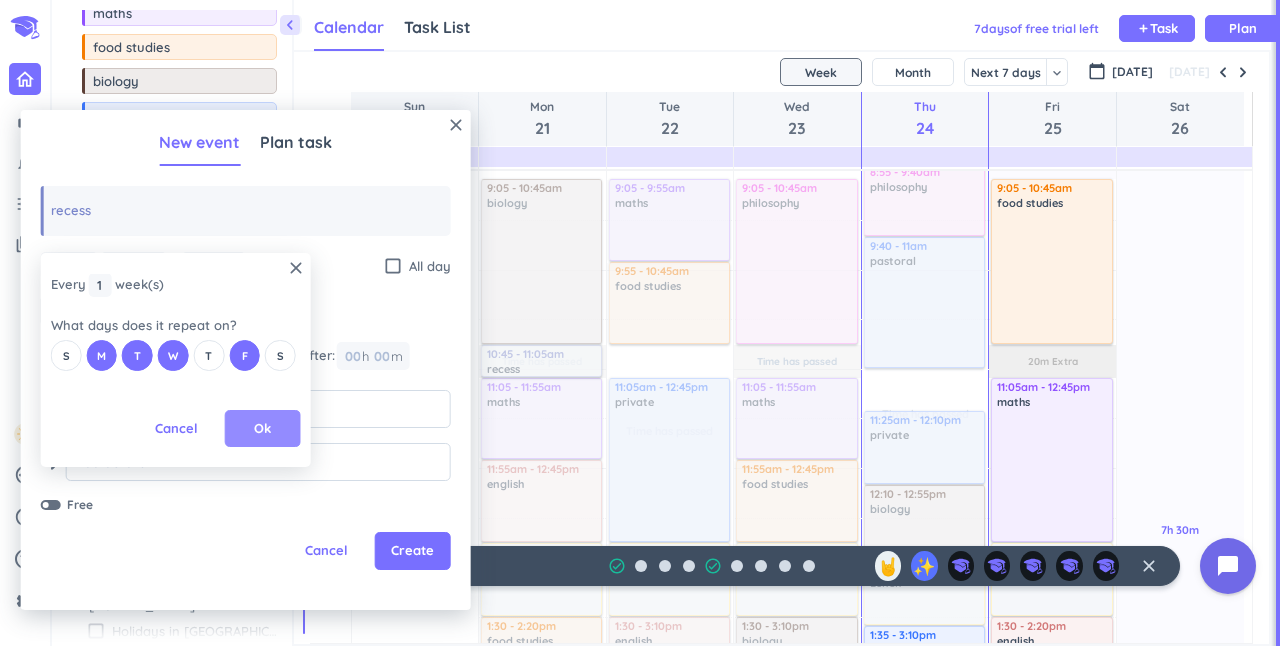 click on "Ok" at bounding box center (262, 429) 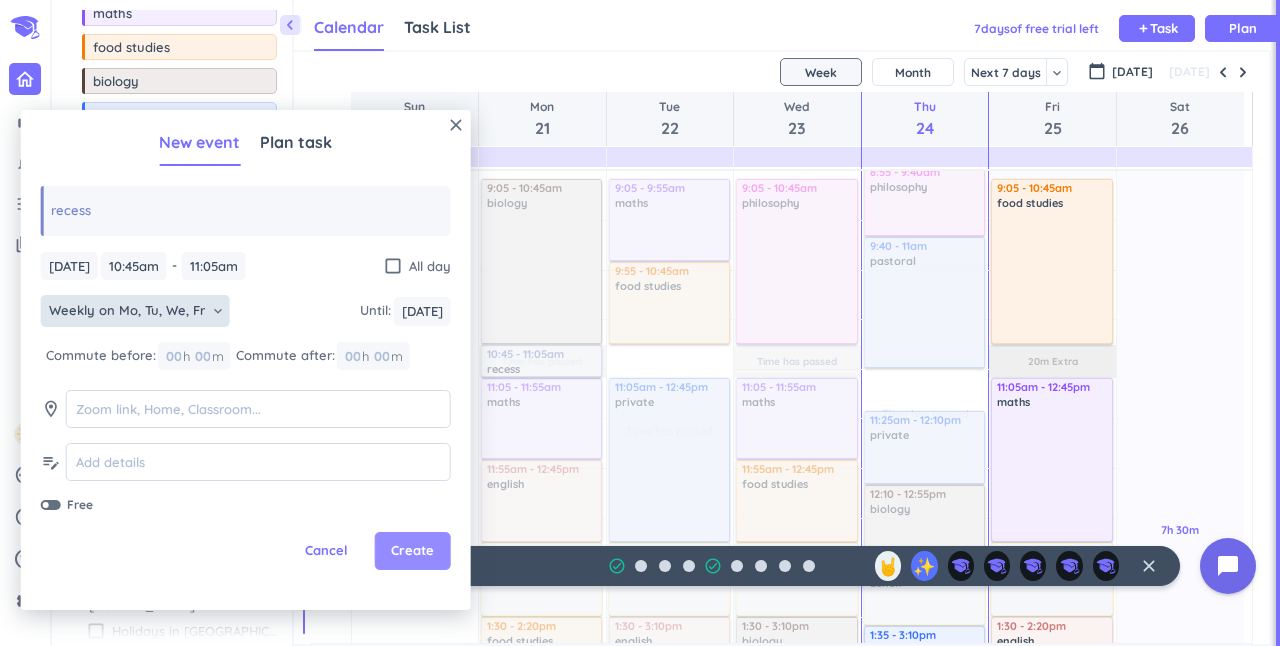 click on "Create" at bounding box center [412, 551] 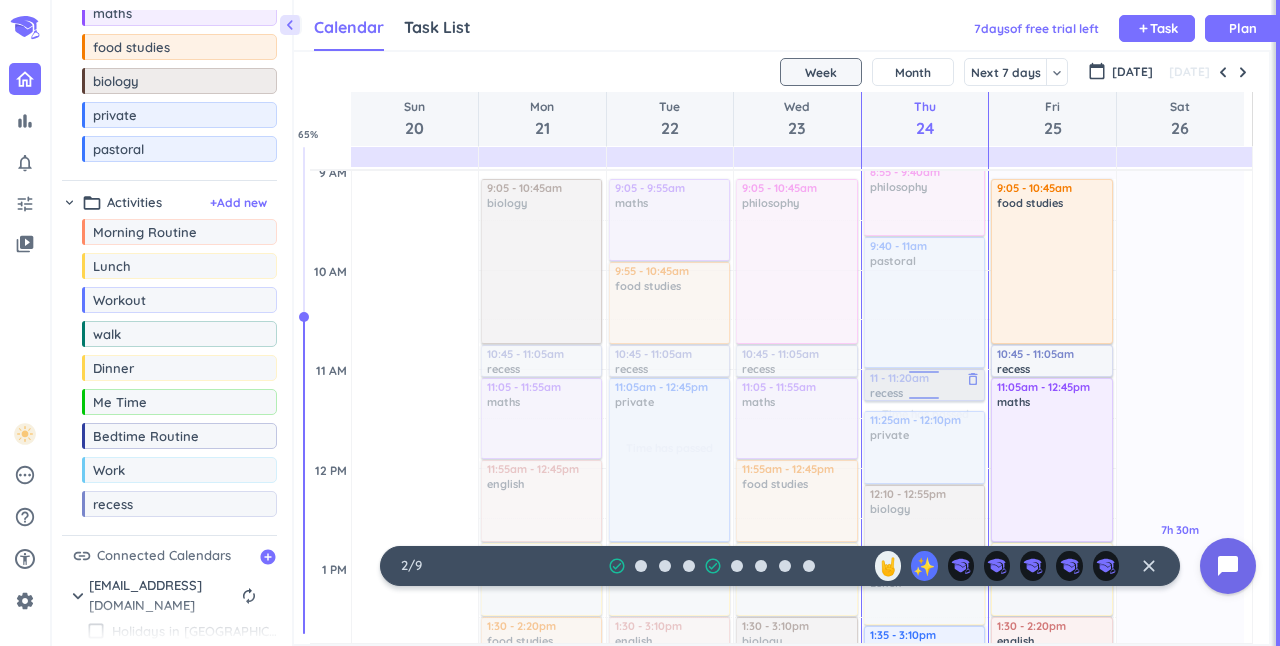 drag, startPoint x: 151, startPoint y: 506, endPoint x: 908, endPoint y: 373, distance: 768.59485 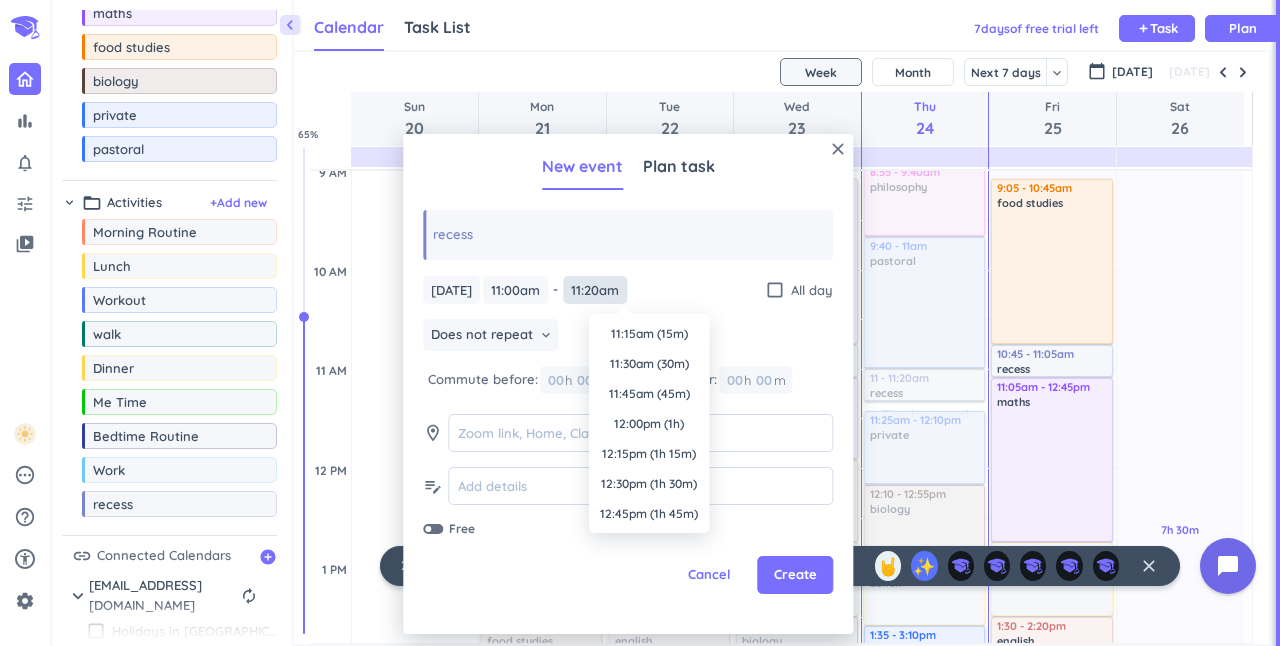 click on "11:20am" at bounding box center [595, 290] 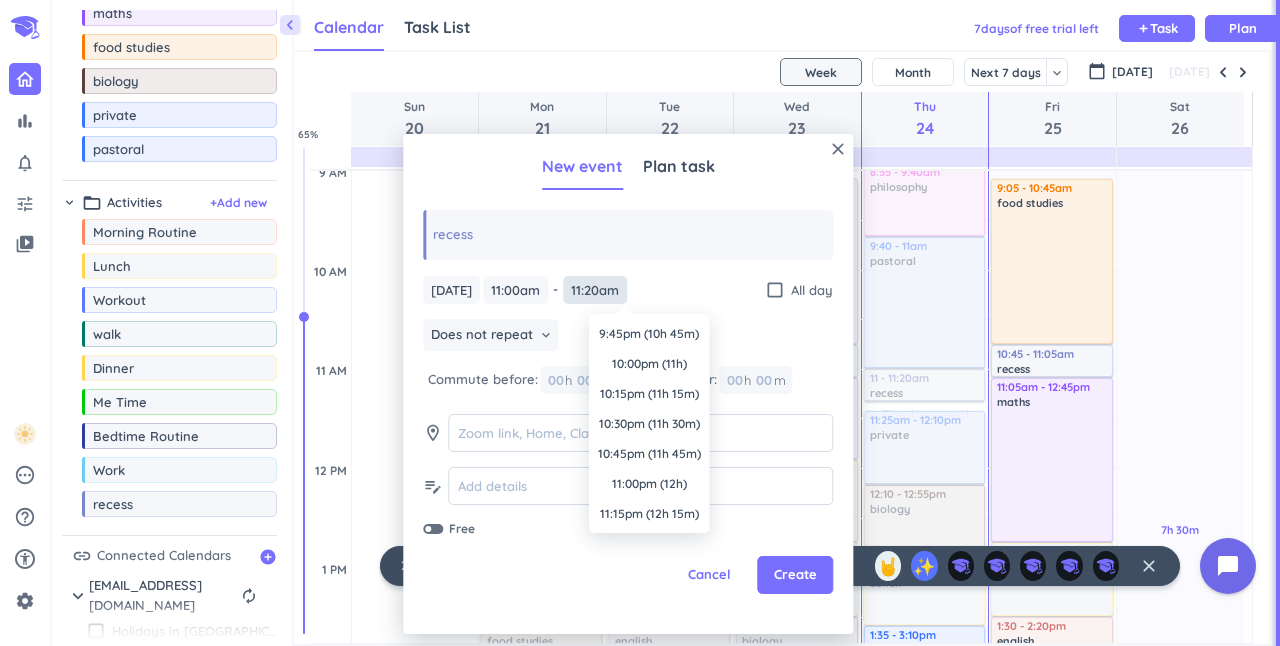 click on "11:20am" at bounding box center [595, 290] 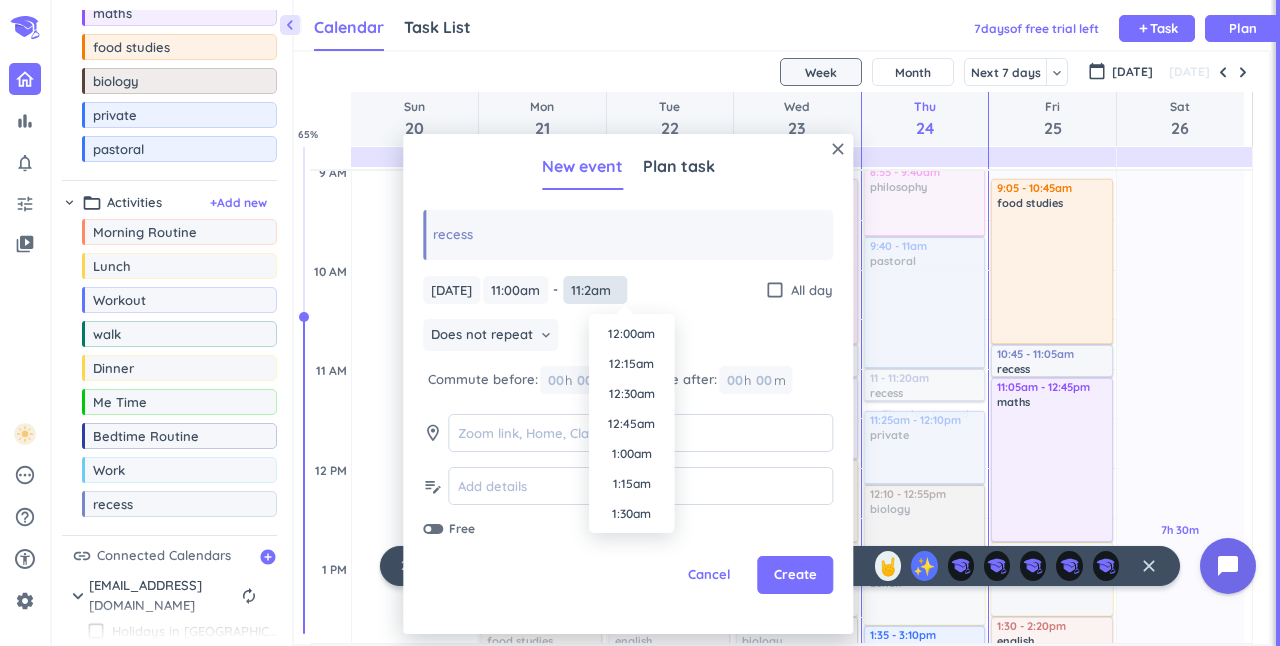 scroll, scrollTop: 1230, scrollLeft: 0, axis: vertical 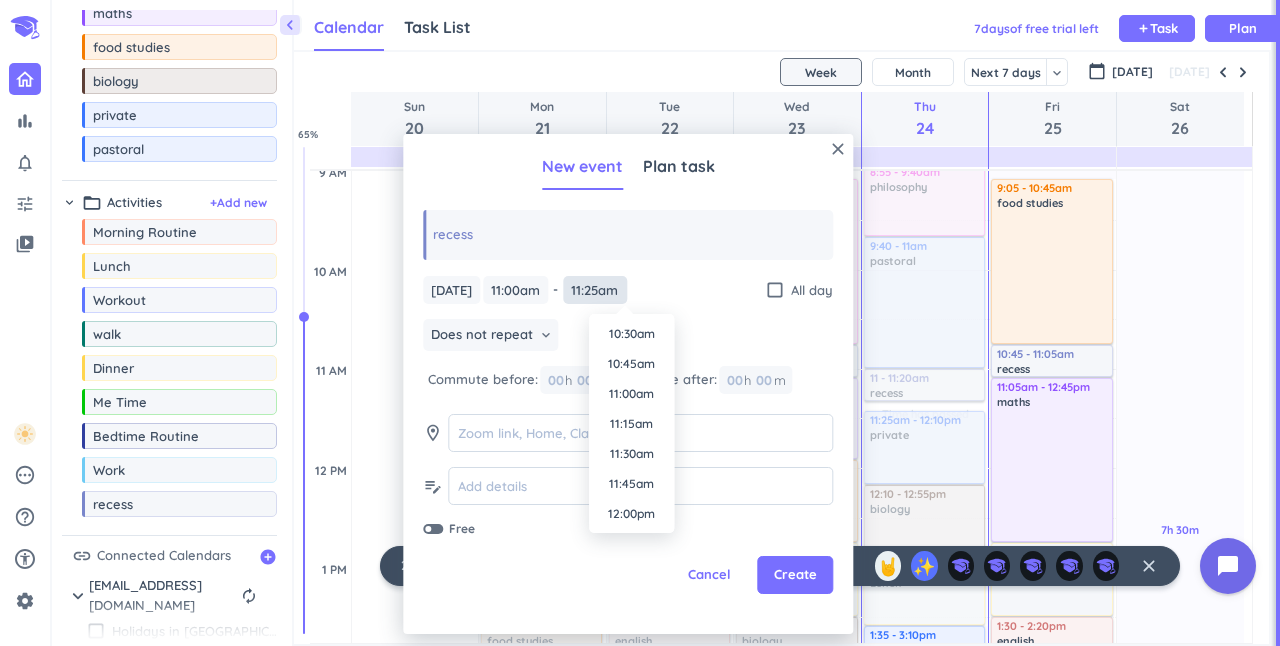 type on "11:25am" 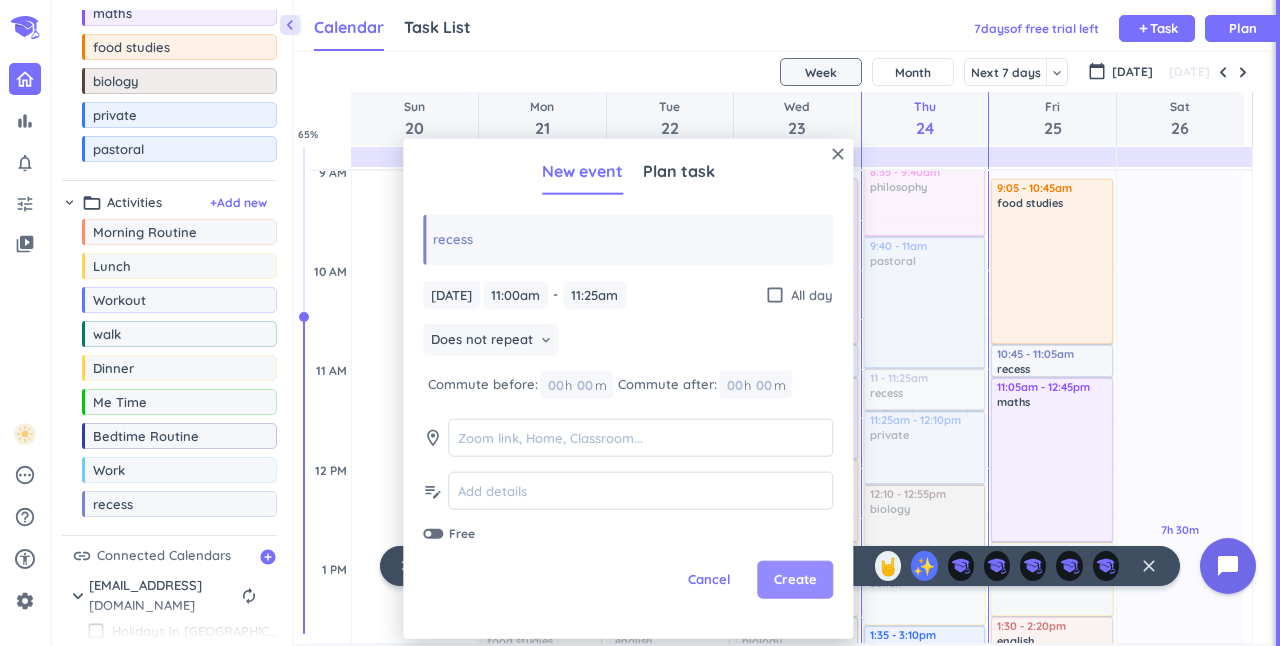 click on "Create" at bounding box center (795, 580) 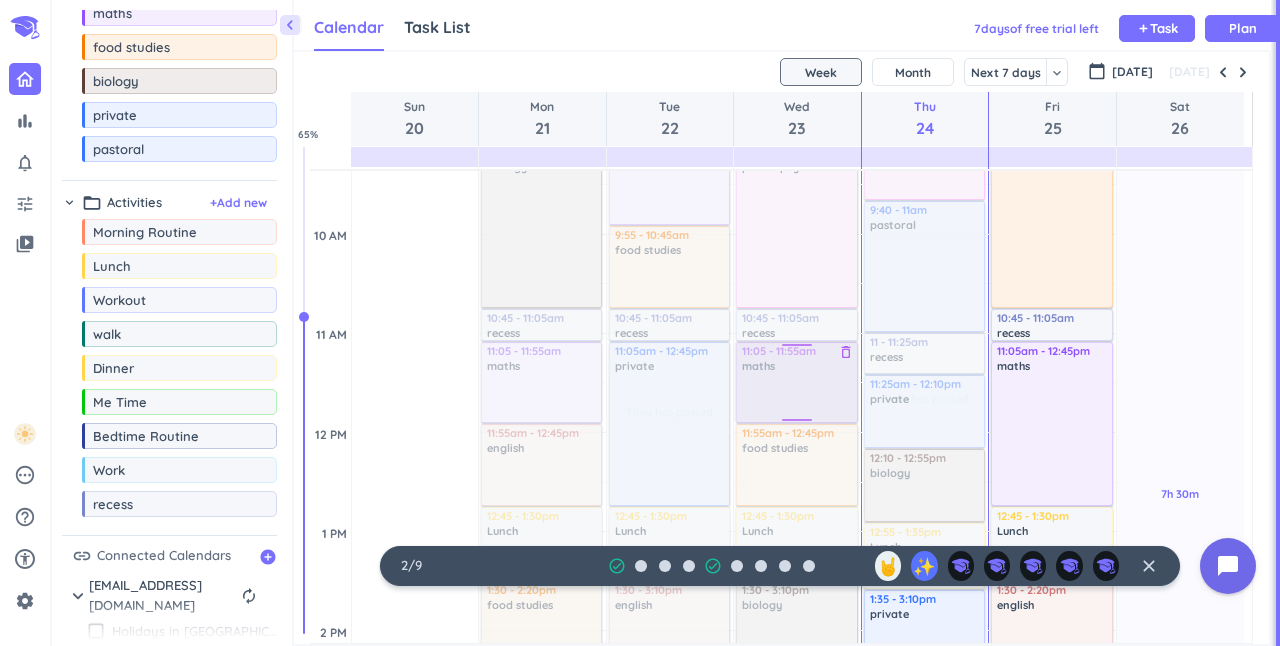 scroll, scrollTop: 526, scrollLeft: 0, axis: vertical 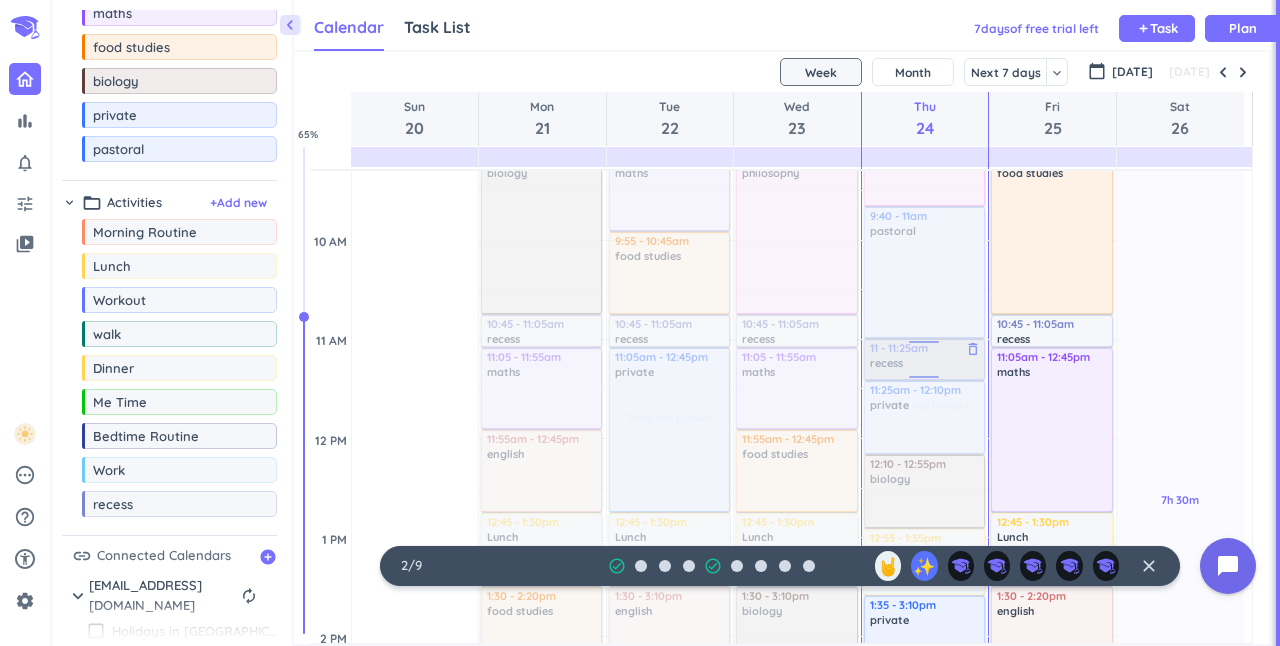 click at bounding box center [923, 359] 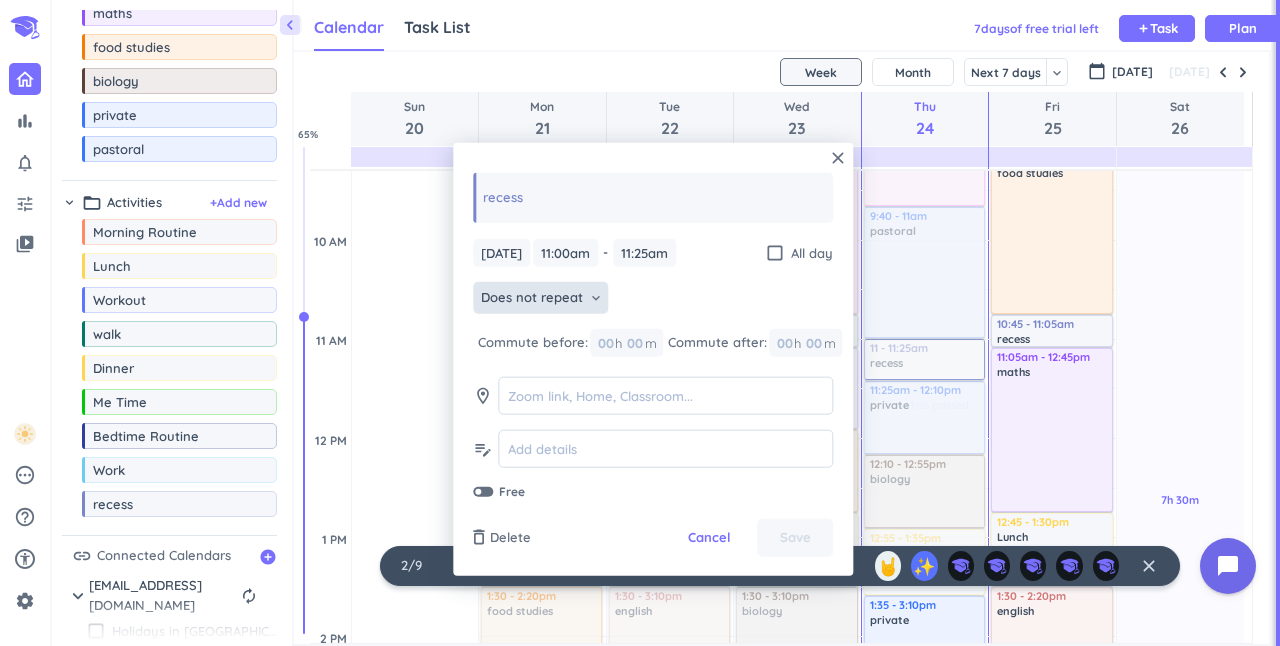 click on "Does not repeat" at bounding box center (532, 298) 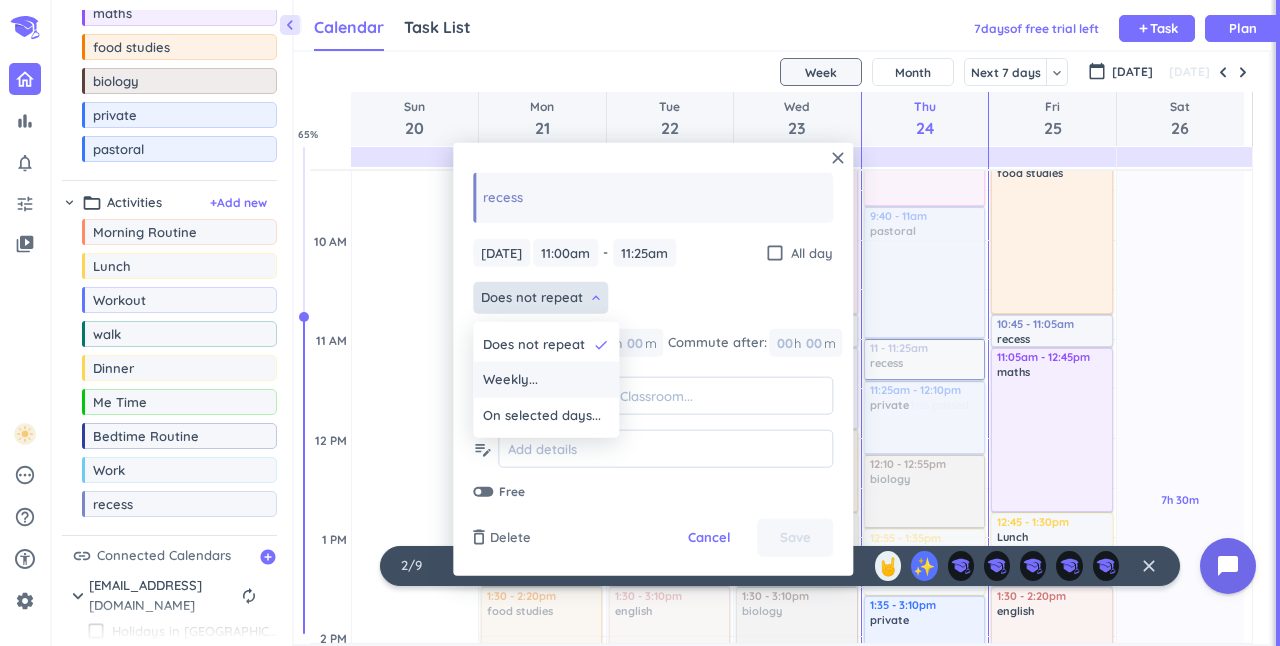 click on "Weekly..." at bounding box center [546, 380] 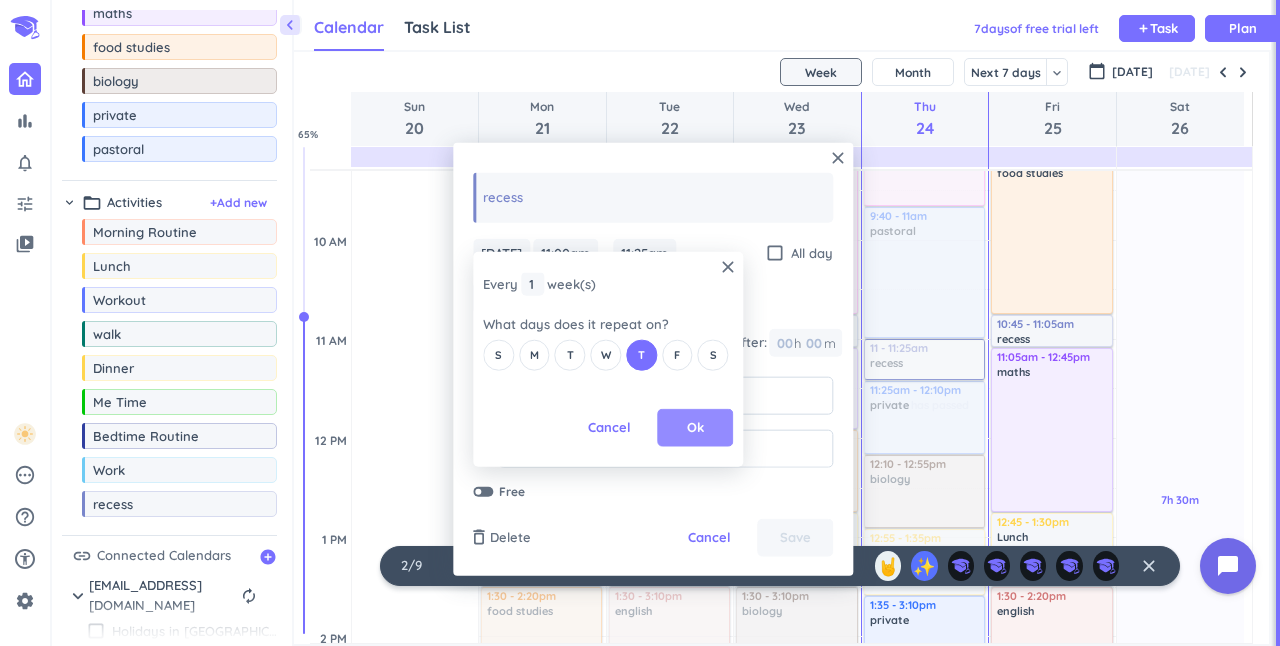 click on "Ok" at bounding box center [695, 428] 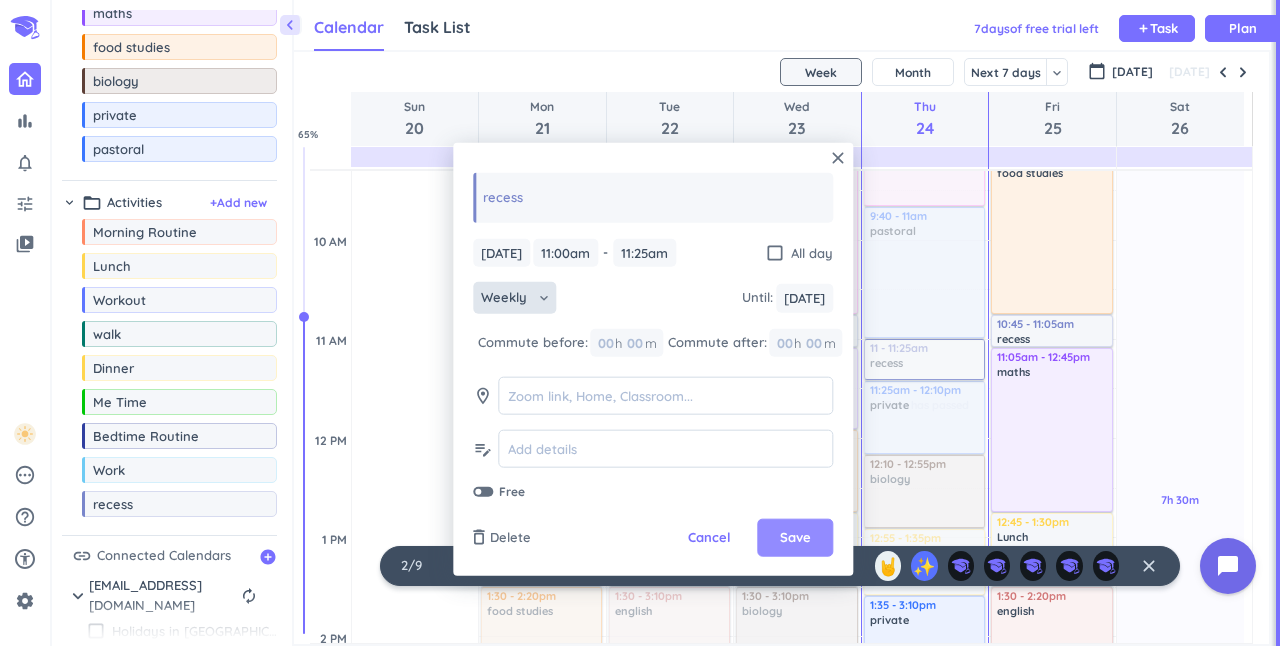 click on "Save" at bounding box center (795, 538) 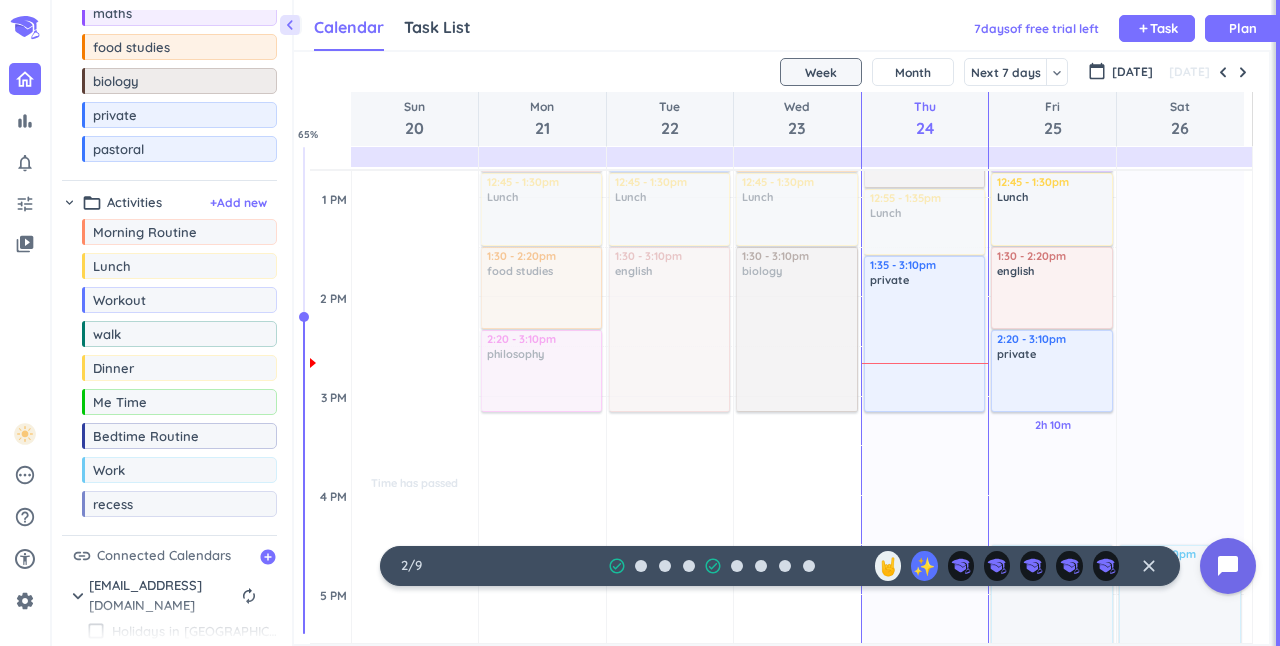 scroll, scrollTop: 866, scrollLeft: 0, axis: vertical 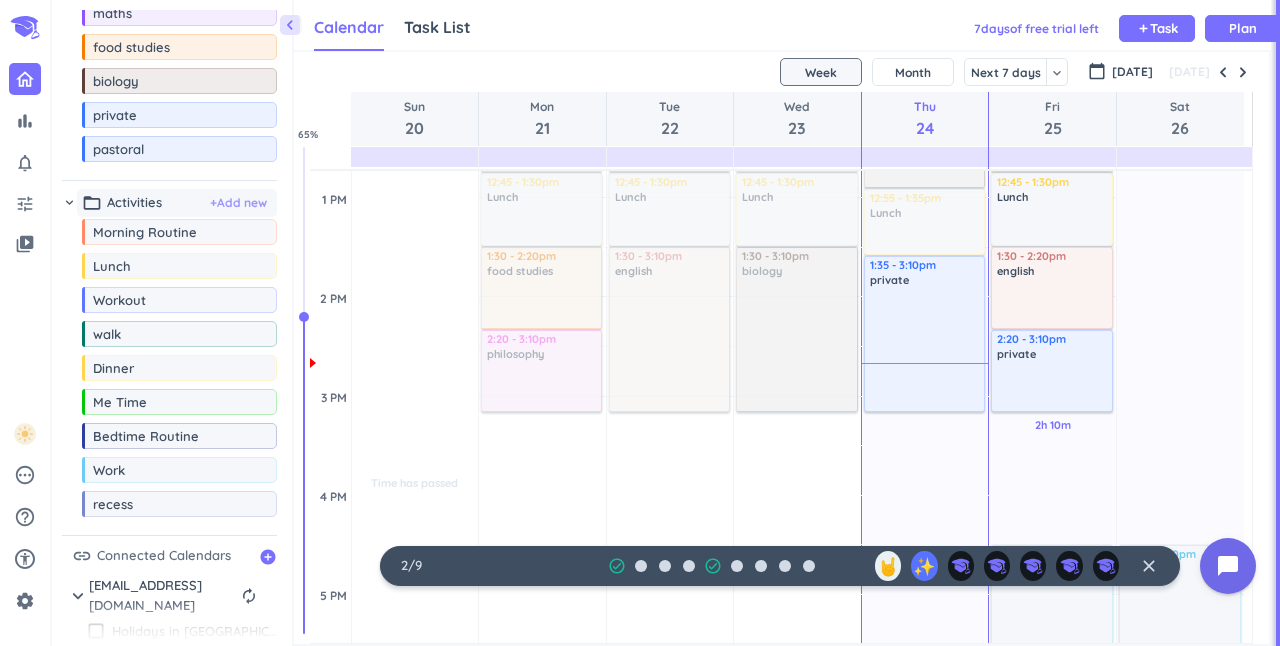 click on "+  Add new" at bounding box center [238, 203] 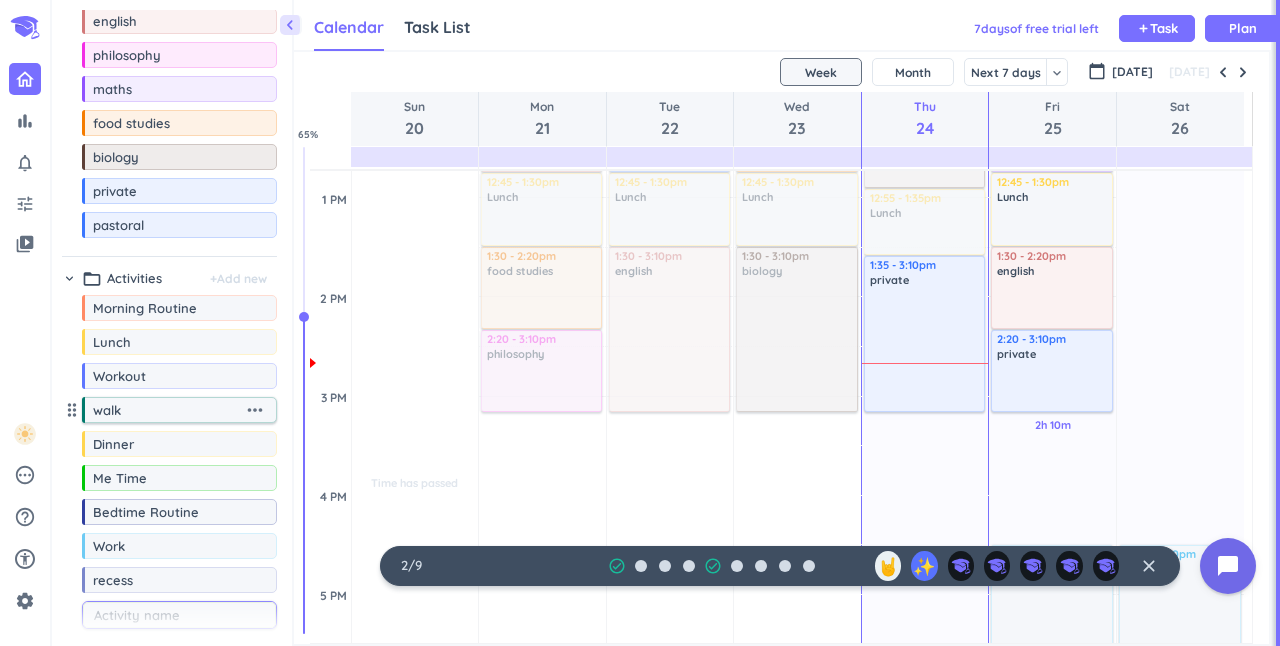 scroll, scrollTop: 80, scrollLeft: 0, axis: vertical 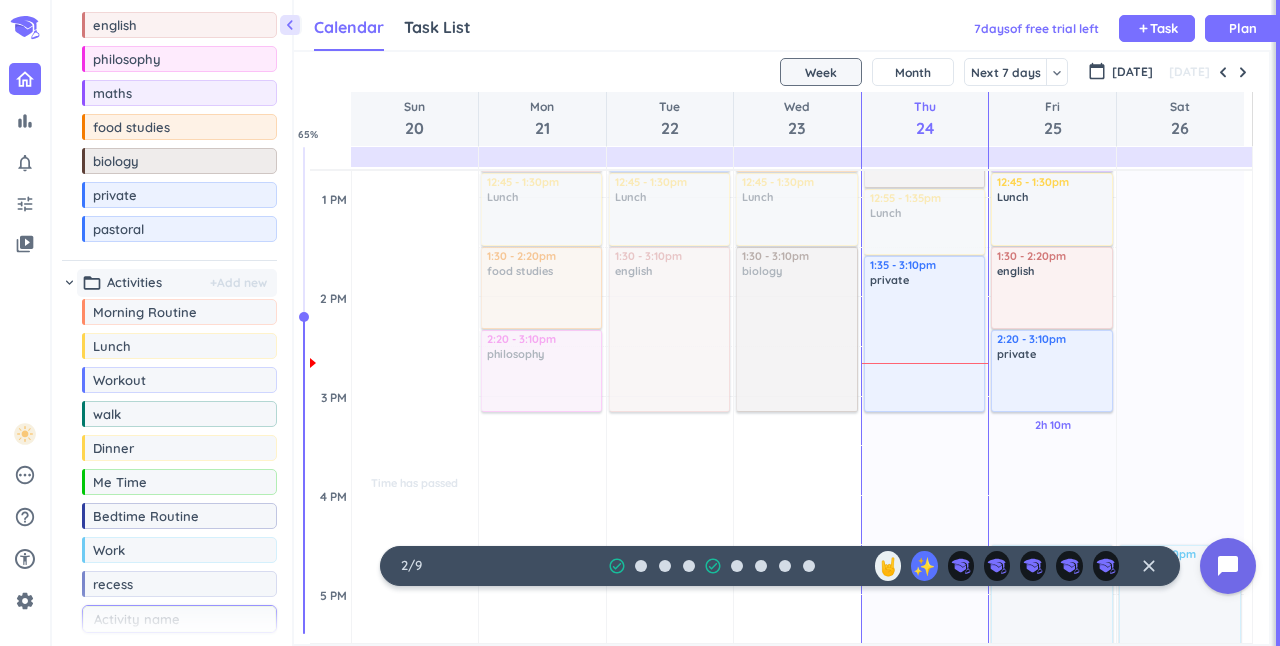 click on "Activities" at bounding box center [134, 283] 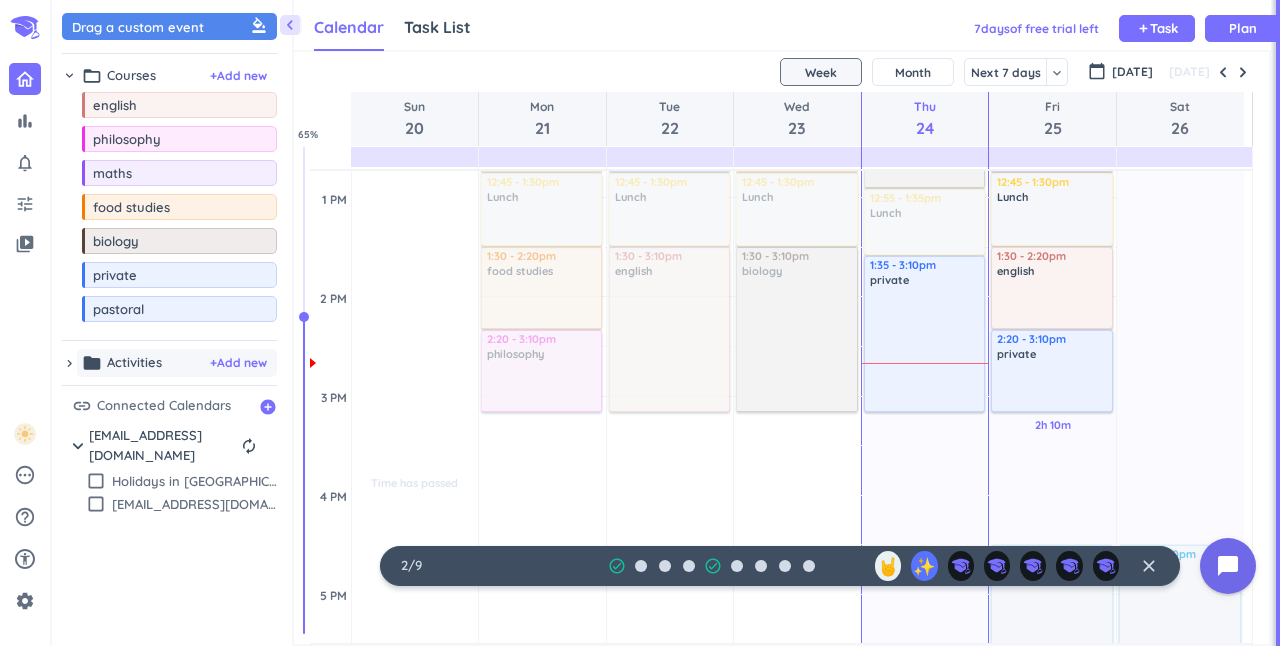 scroll, scrollTop: 0, scrollLeft: 0, axis: both 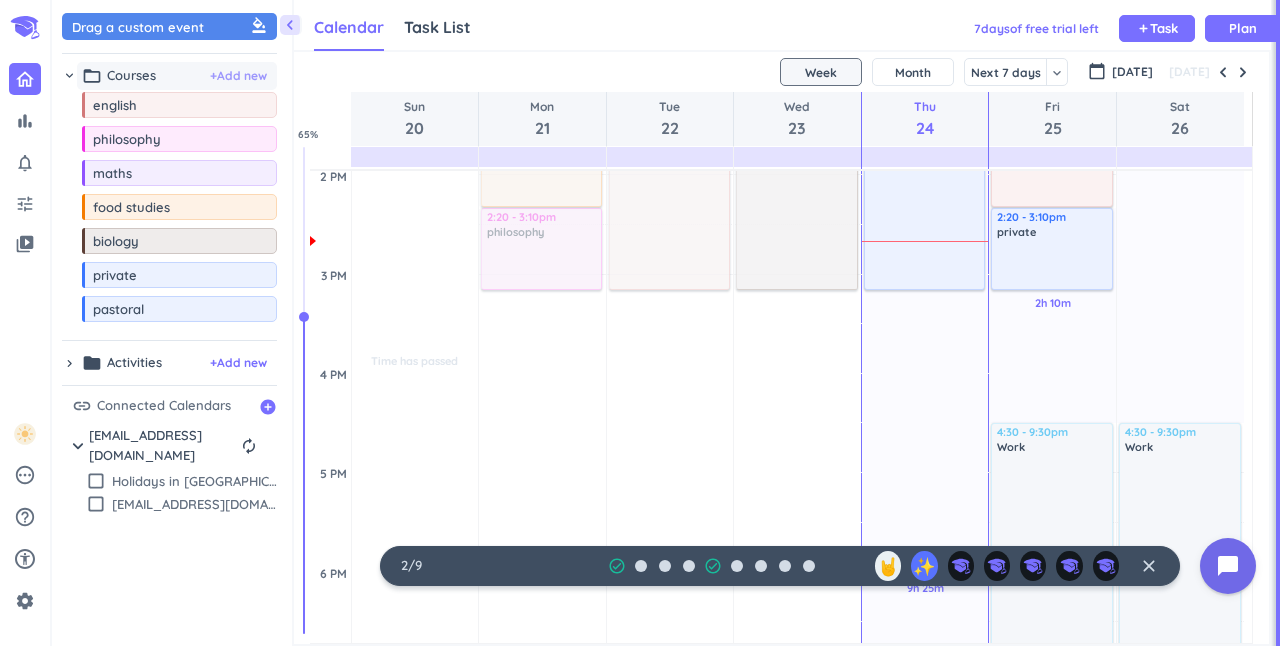 click on "+  Add new" at bounding box center [238, 76] 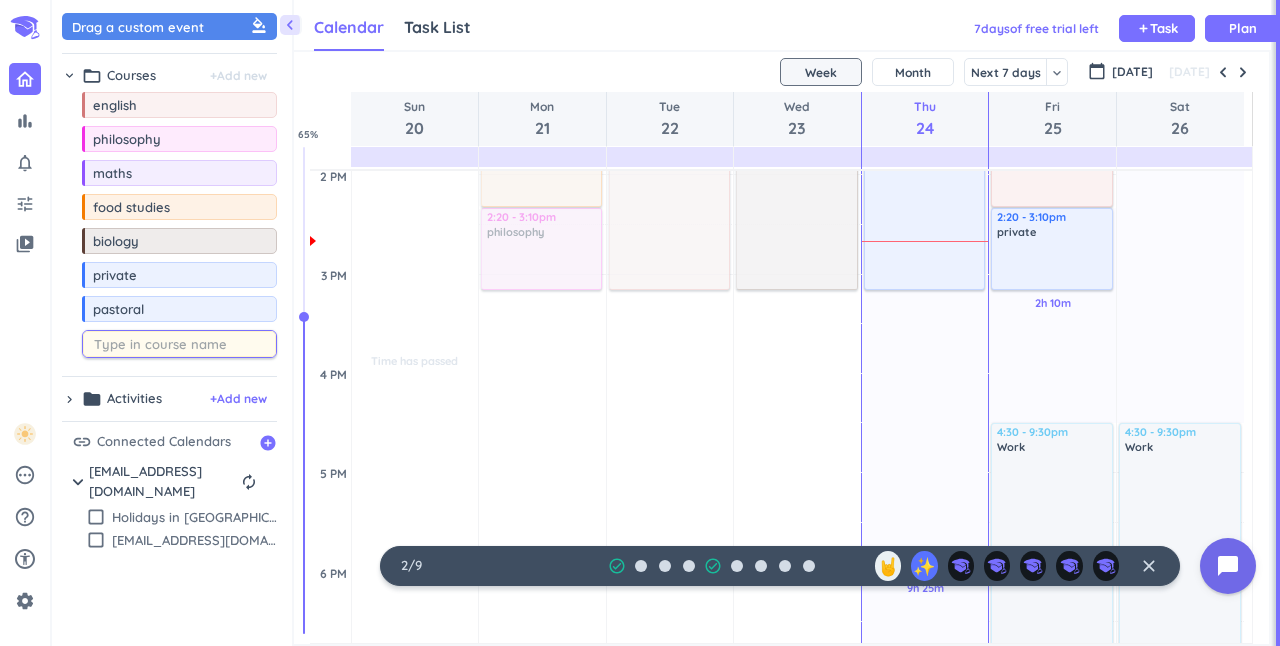 type on "e" 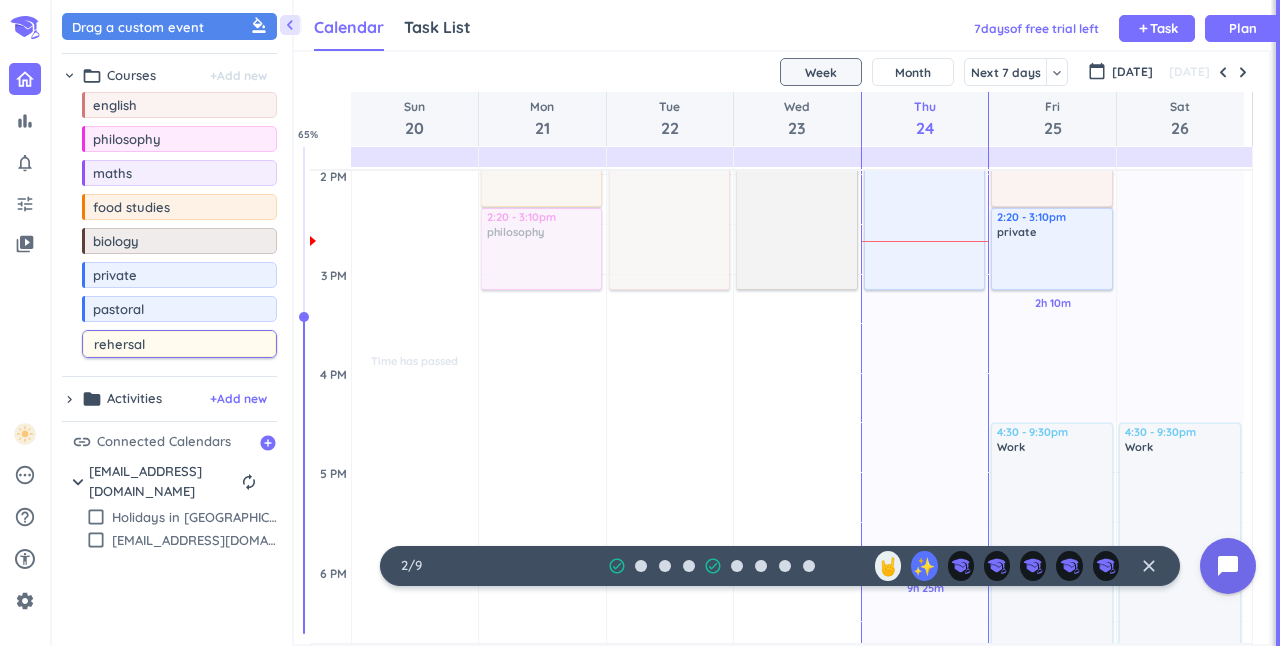 type on "rehersal" 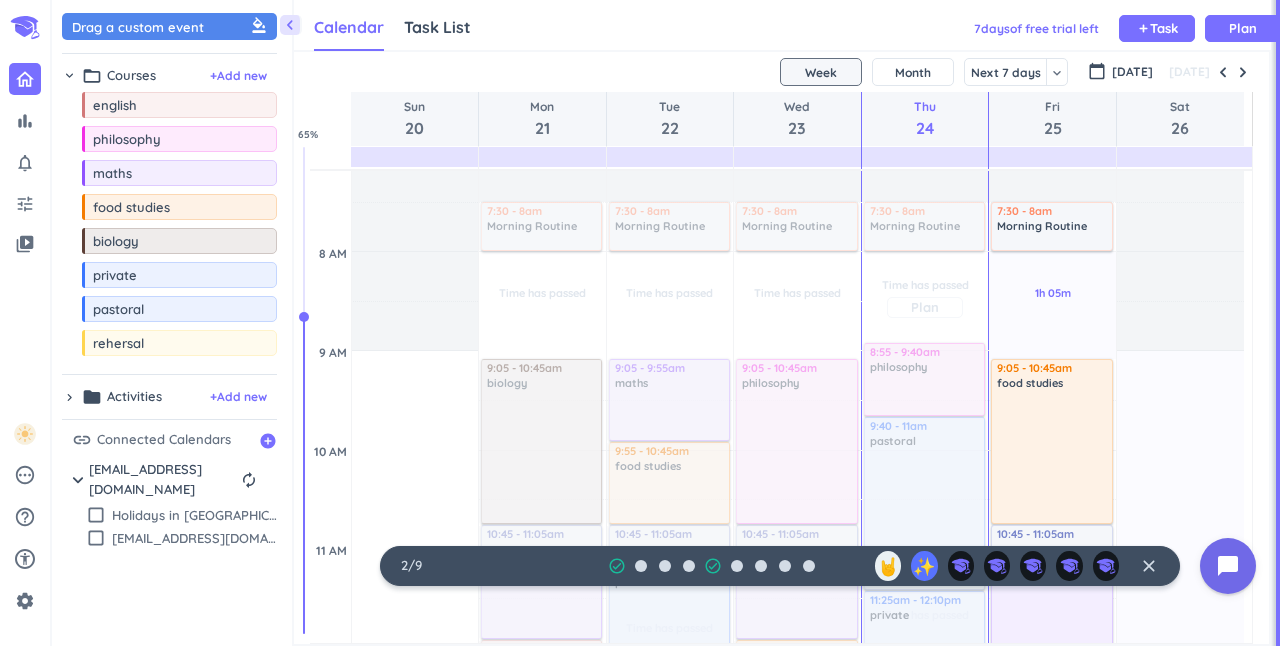 scroll, scrollTop: 318, scrollLeft: 0, axis: vertical 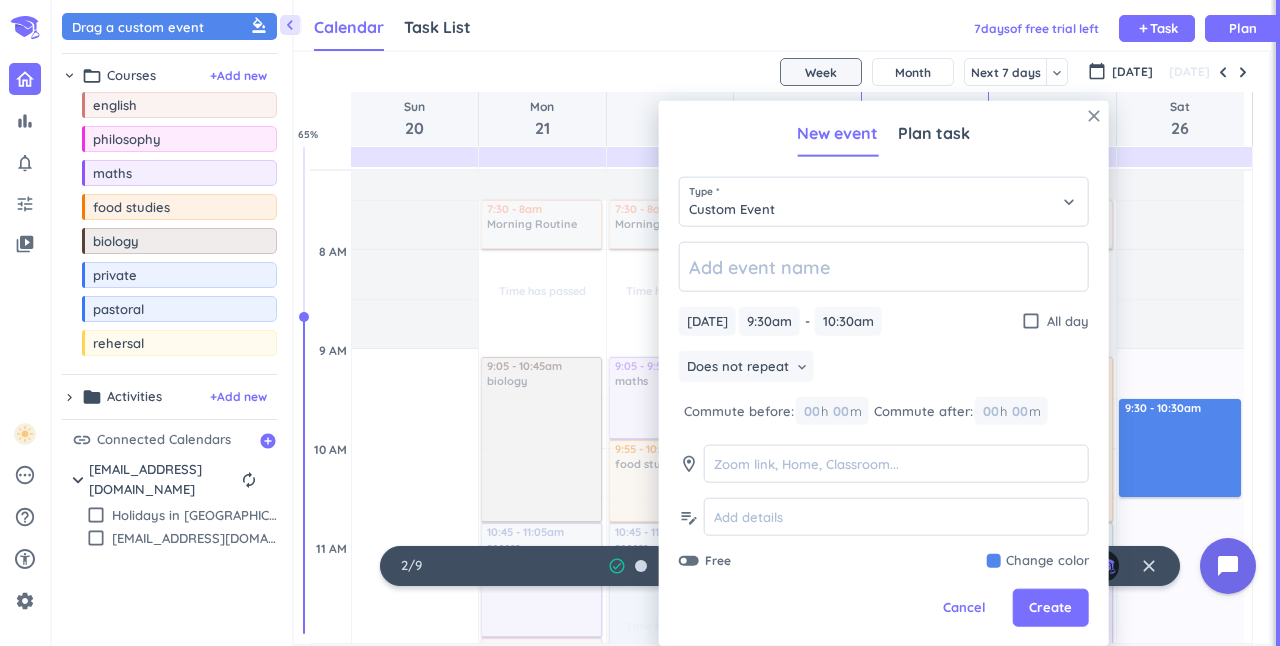 click on "close" at bounding box center (1094, 116) 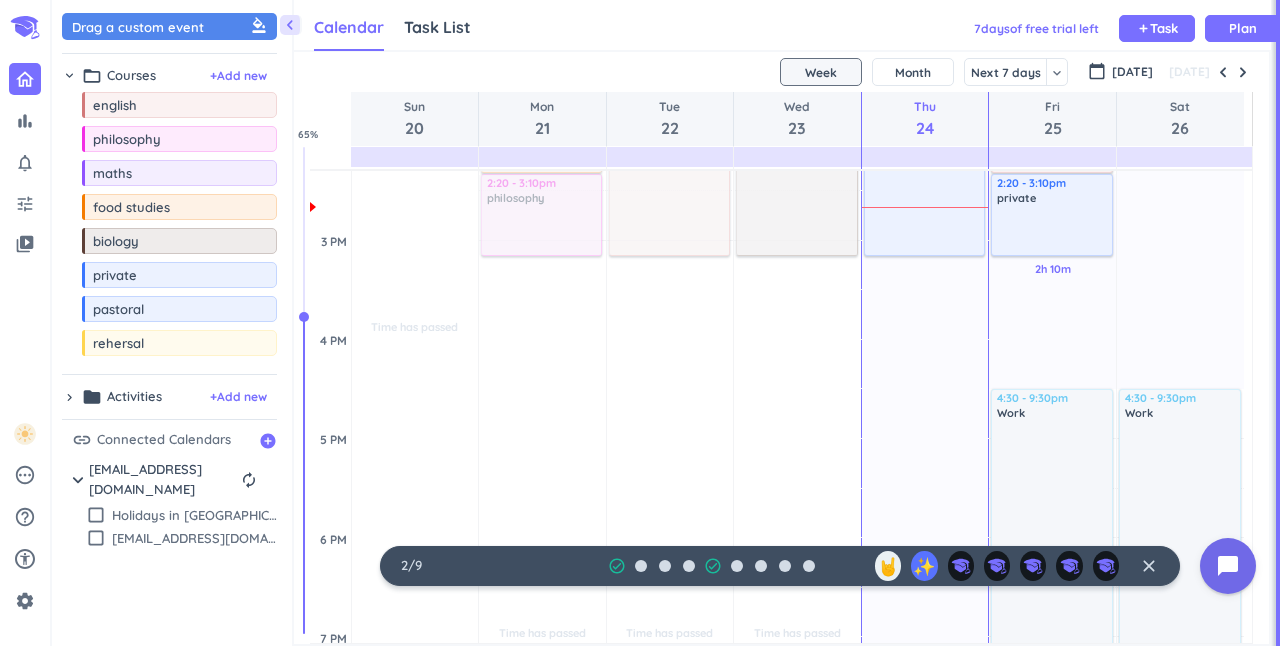 scroll, scrollTop: 1024, scrollLeft: 0, axis: vertical 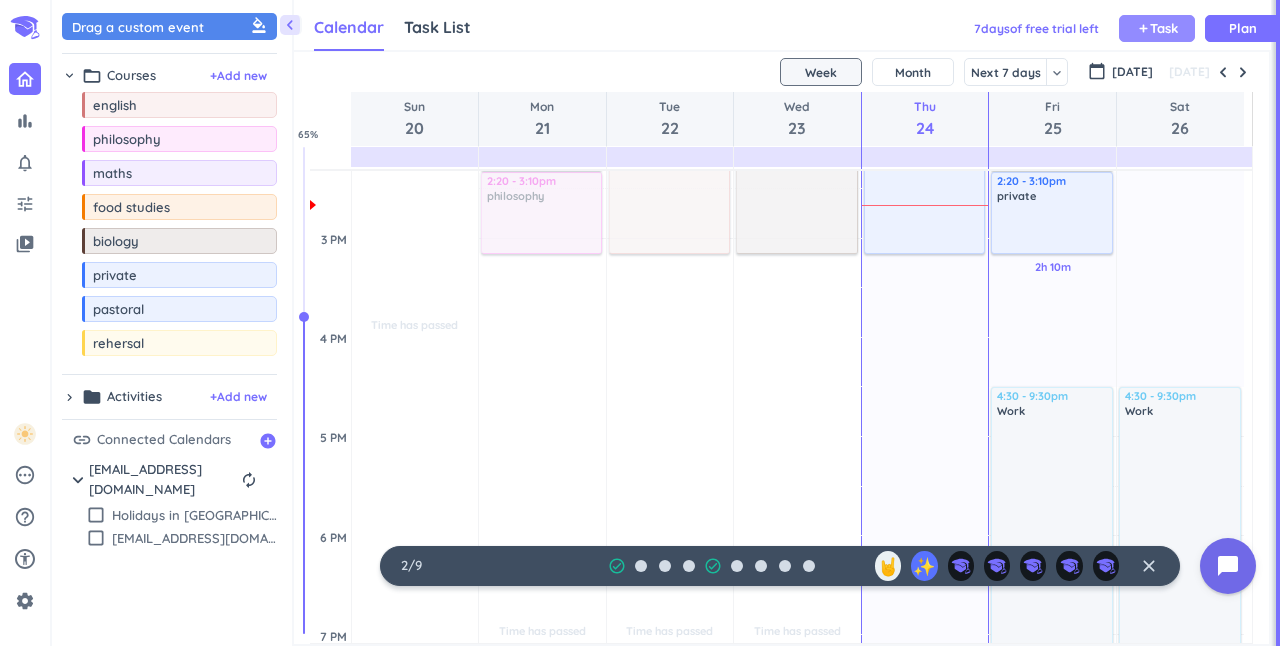 click on "Task" at bounding box center (1164, 28) 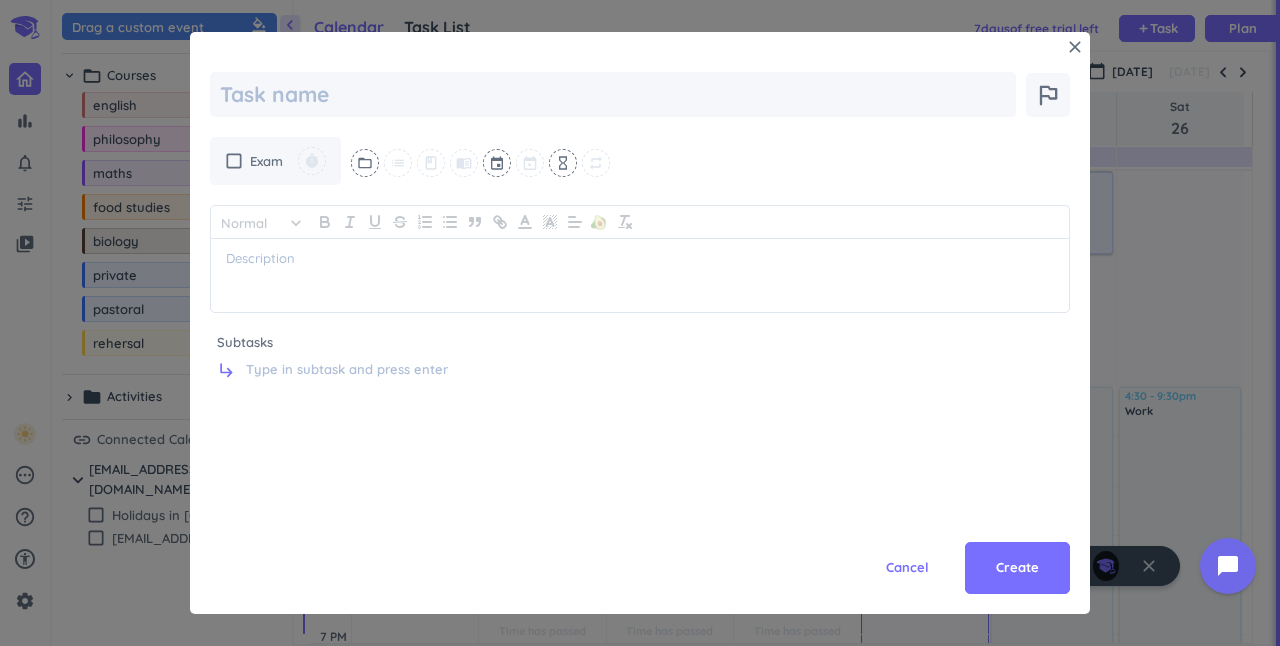 click on "close outlined_flag check_box_outline_blank Exam timer folder_open list class menu_book event hourglass_empty repeat Normal keyboard_arrow_down                                                                             🥑             Subtasks subdirectory_arrow_right Cancel Create" at bounding box center [635, 312] 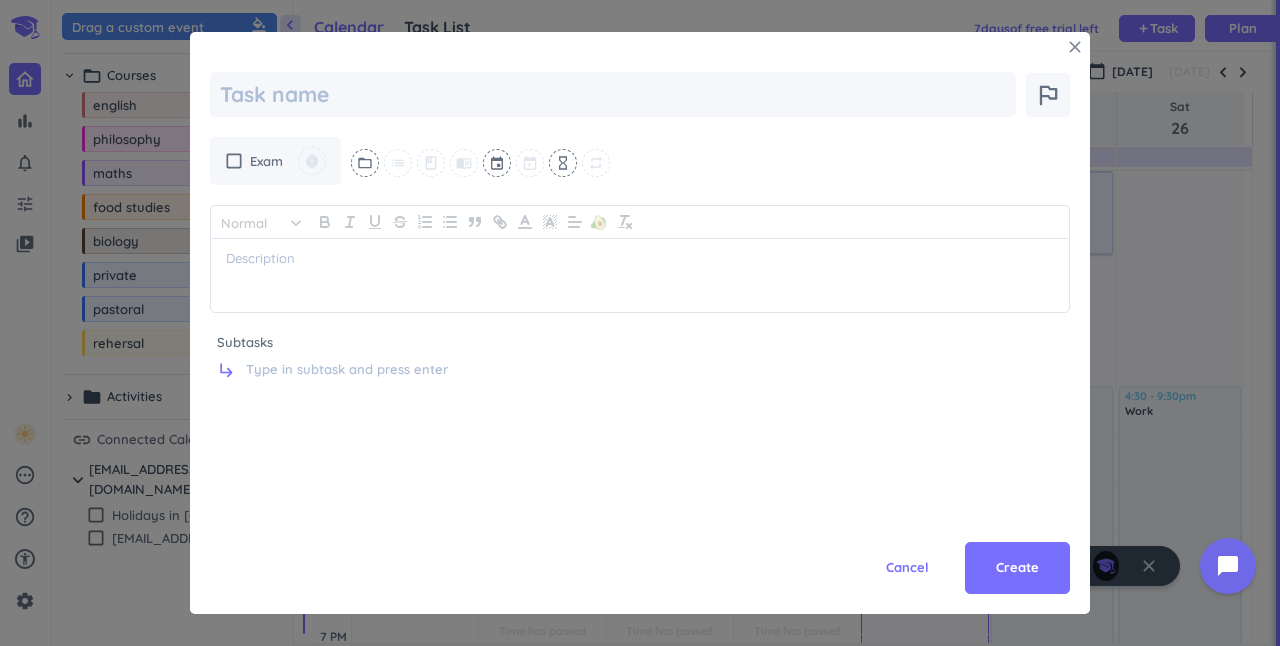 click on "close" at bounding box center (1075, 47) 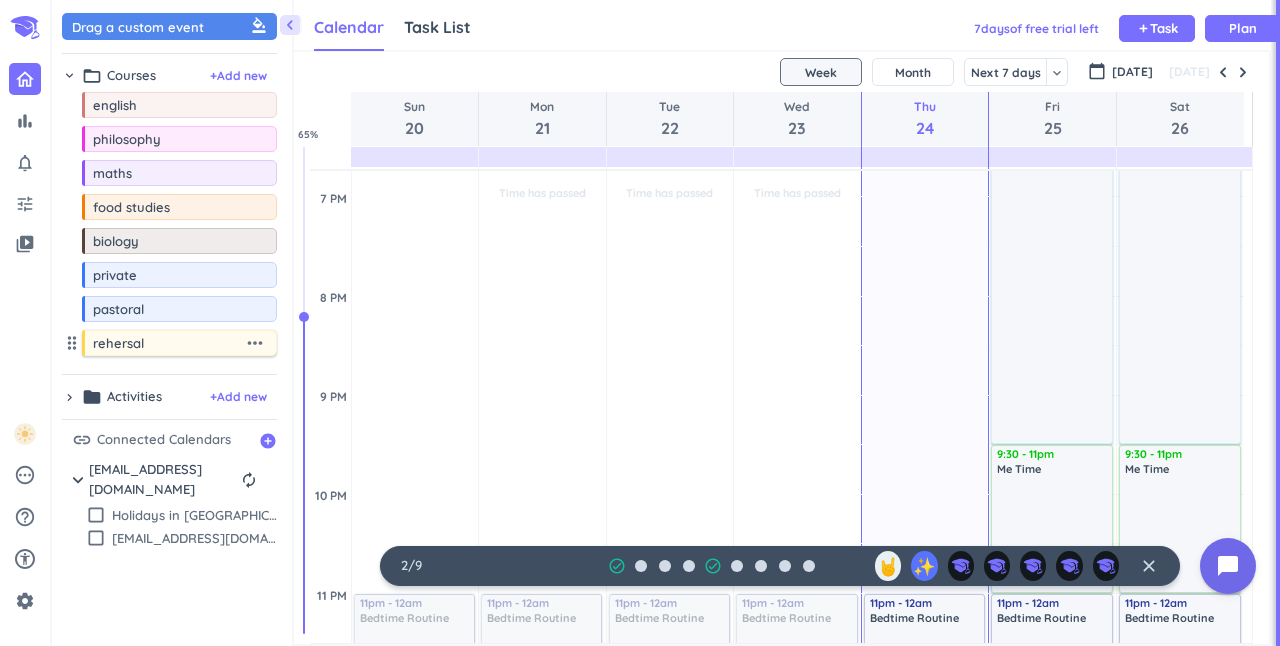 scroll, scrollTop: 1506, scrollLeft: 0, axis: vertical 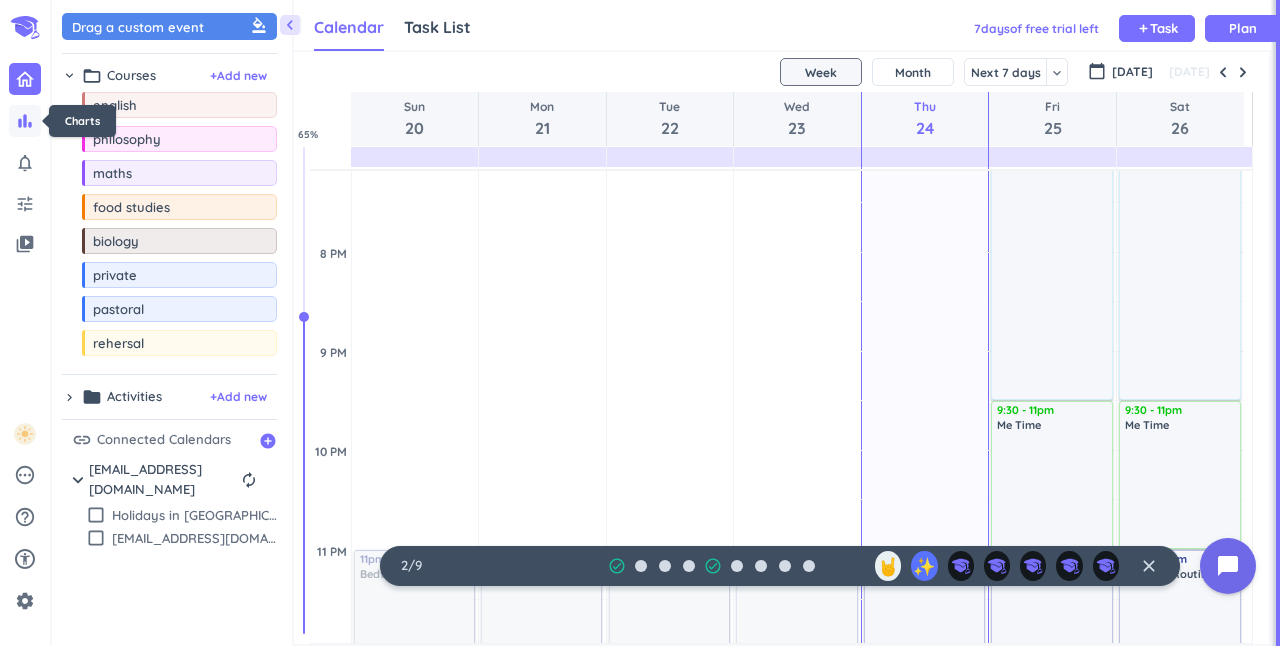 click on "bar_chart" at bounding box center [25, 121] 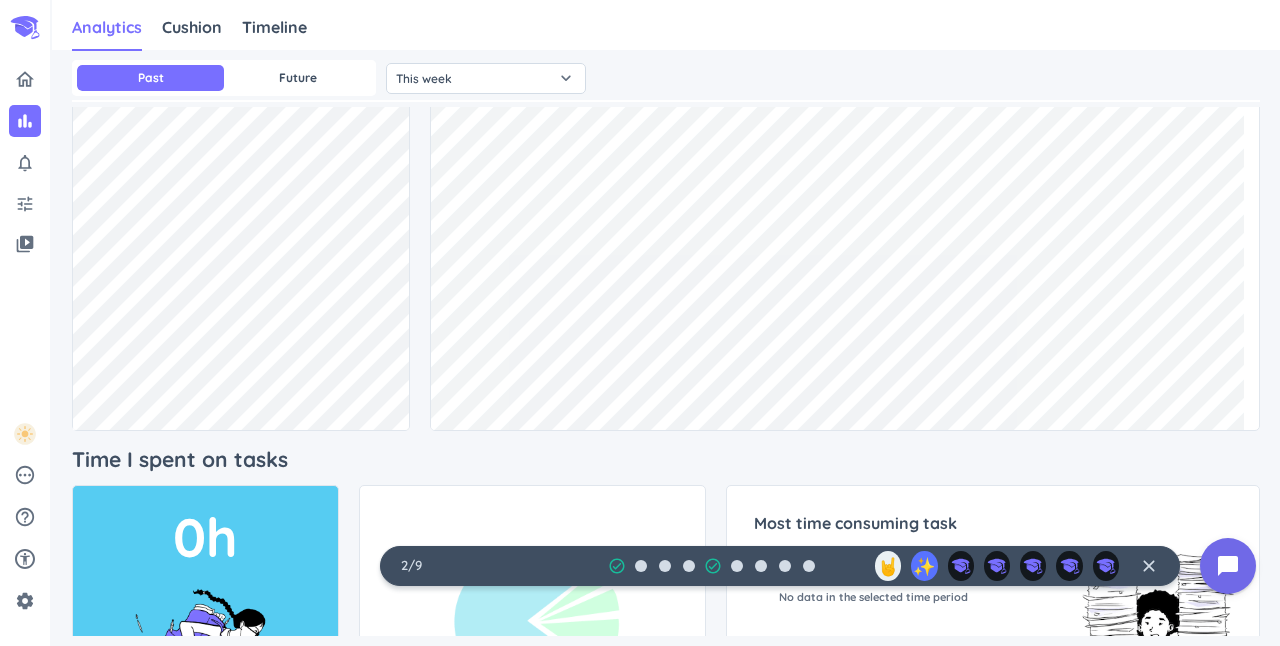 scroll, scrollTop: 51, scrollLeft: 0, axis: vertical 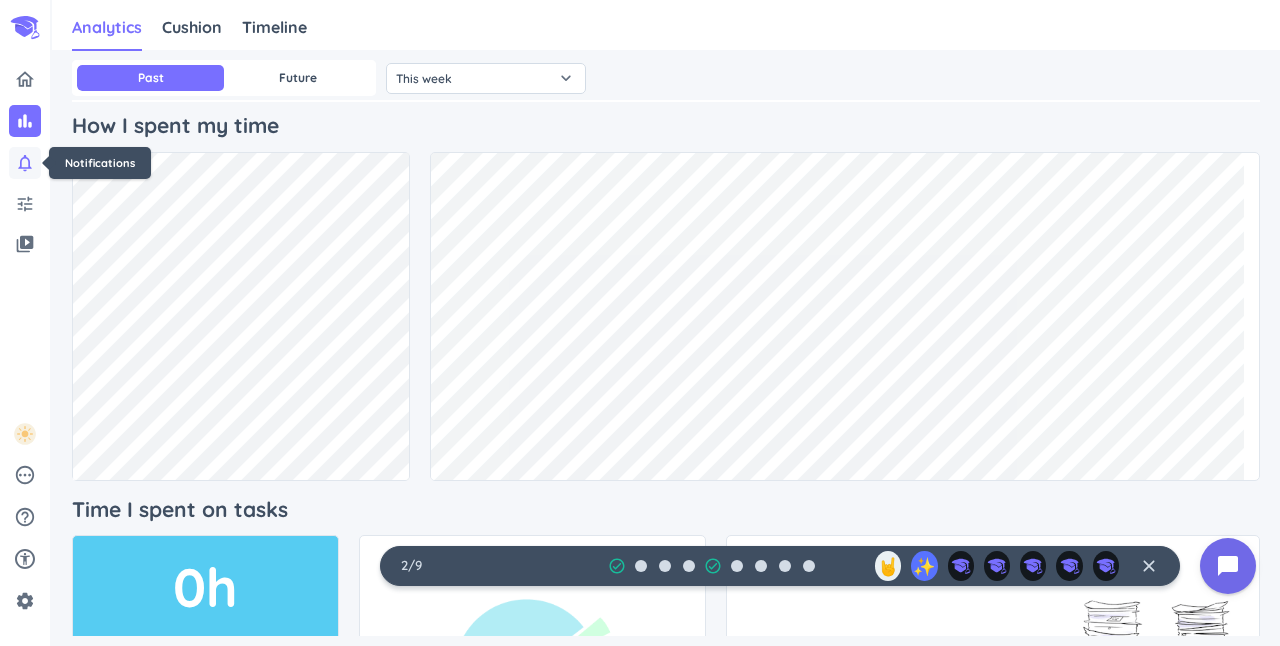 click on "notifications_none" at bounding box center [25, 163] 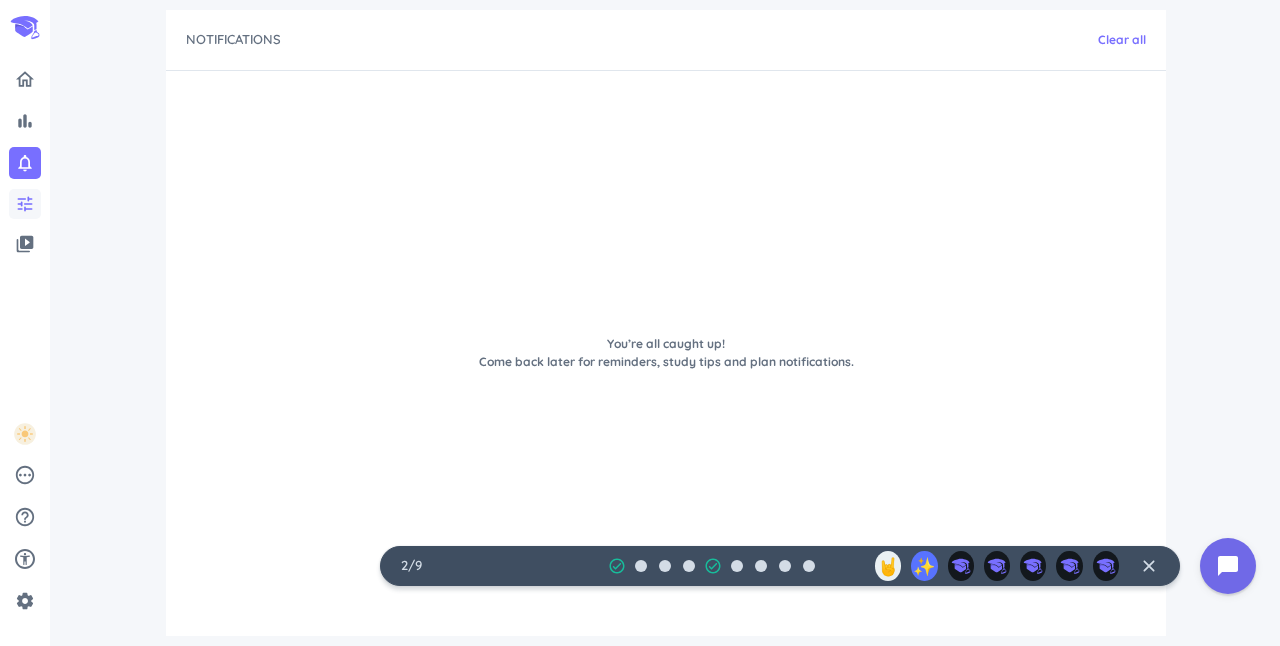 click on "tune" at bounding box center (25, 204) 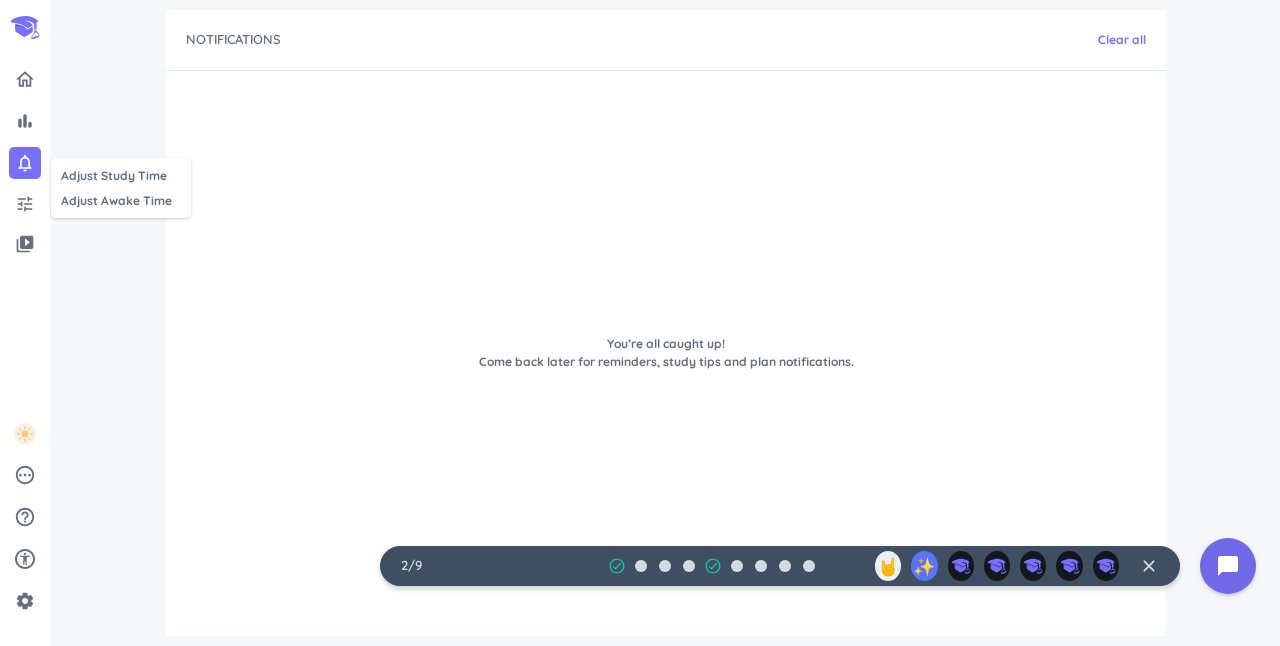 click at bounding box center (640, 323) 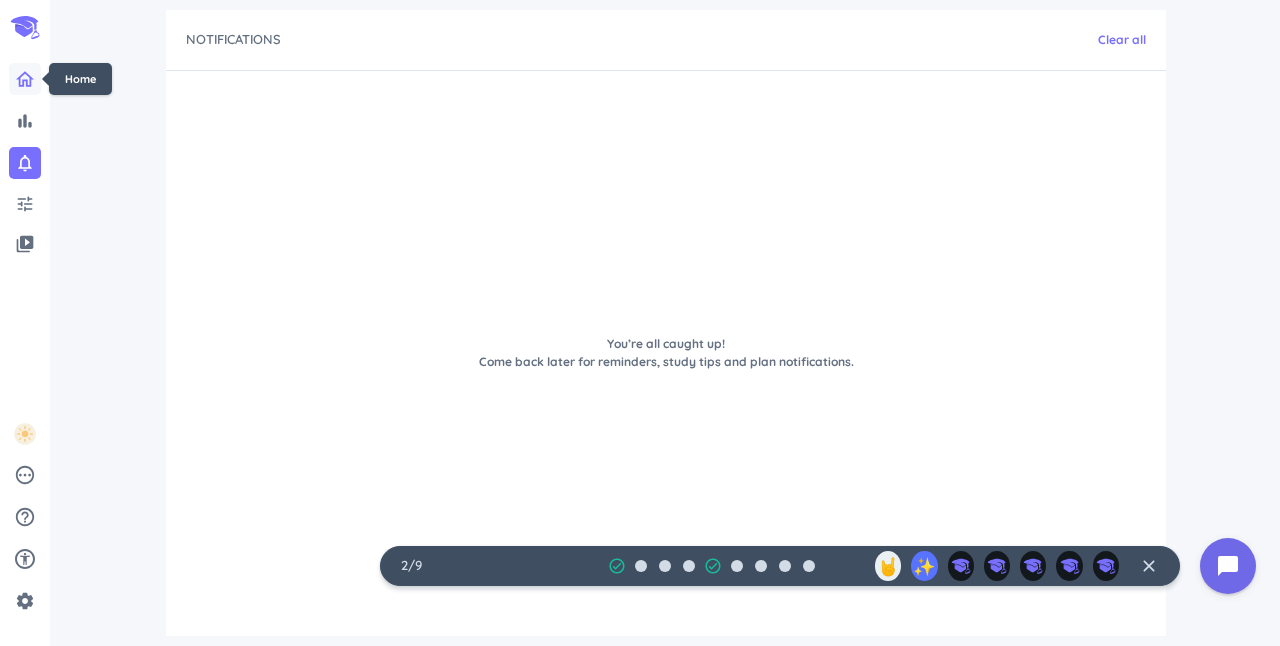 click 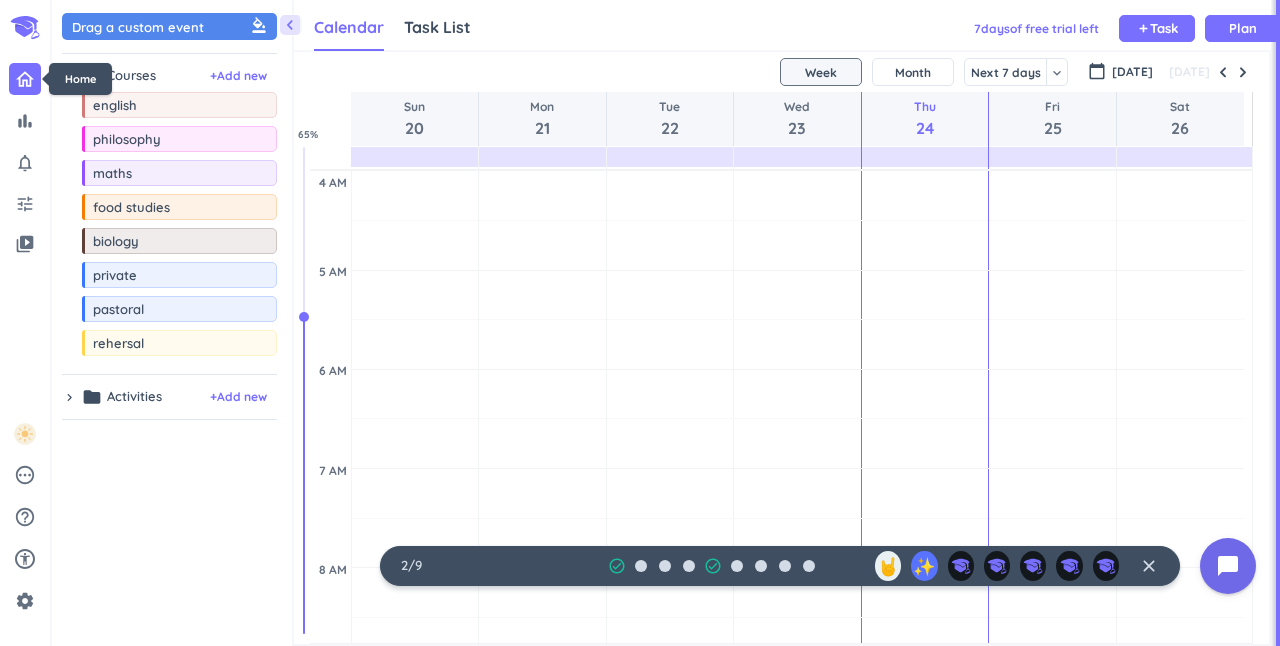 scroll, scrollTop: 9, scrollLeft: 8, axis: both 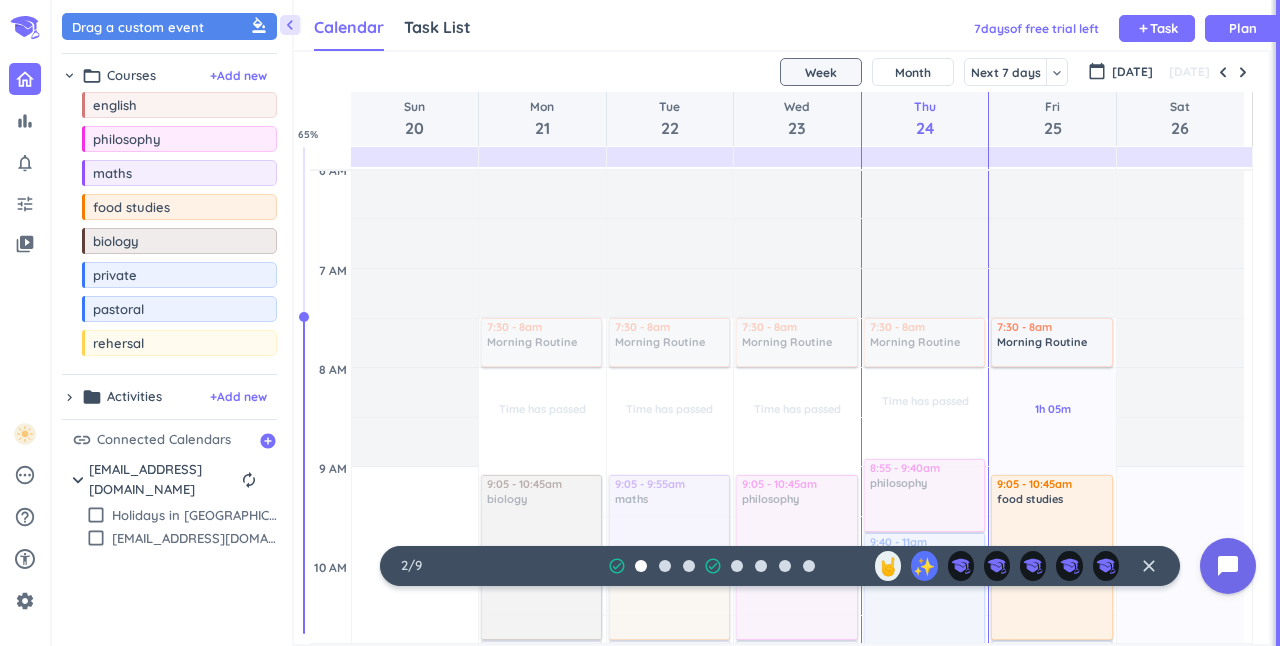 click at bounding box center [641, 566] 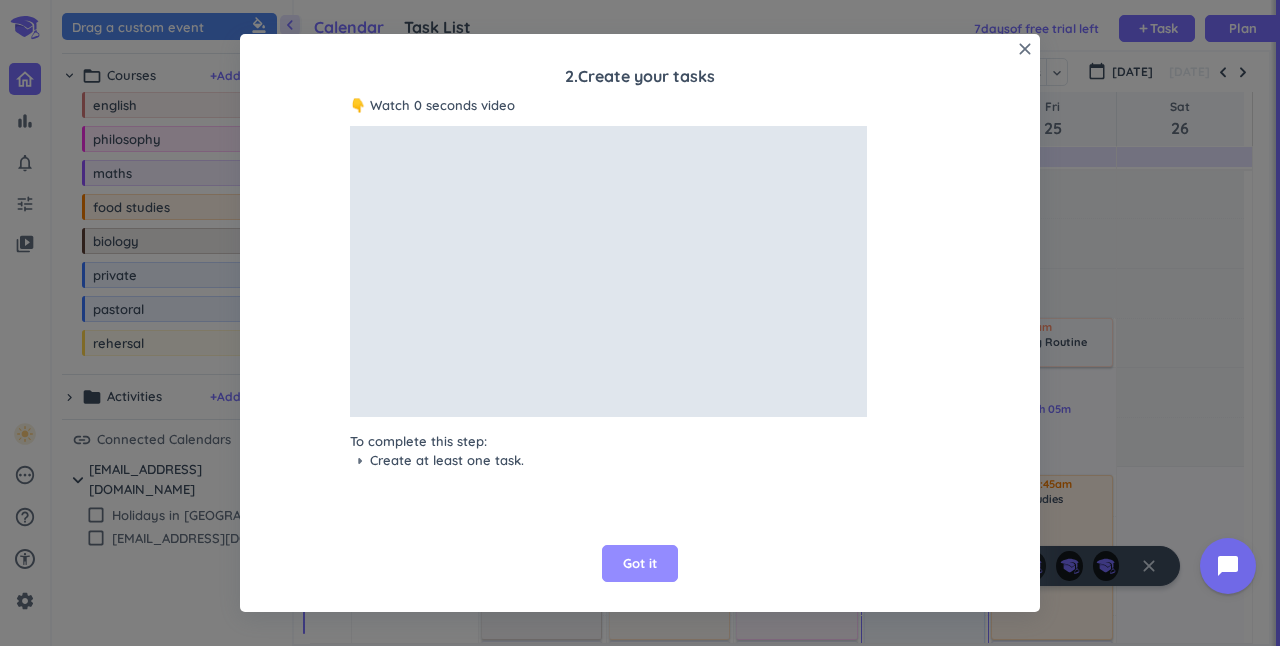click on "Got it" at bounding box center [640, 564] 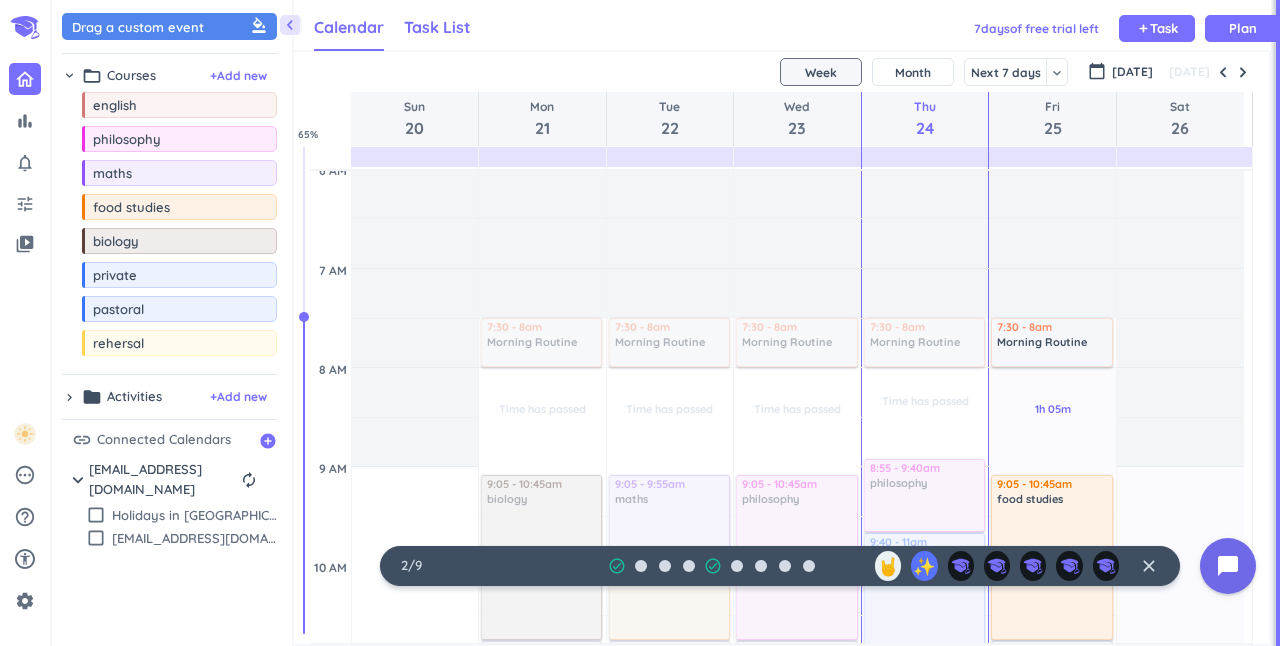 click on "Task List" at bounding box center [437, 27] 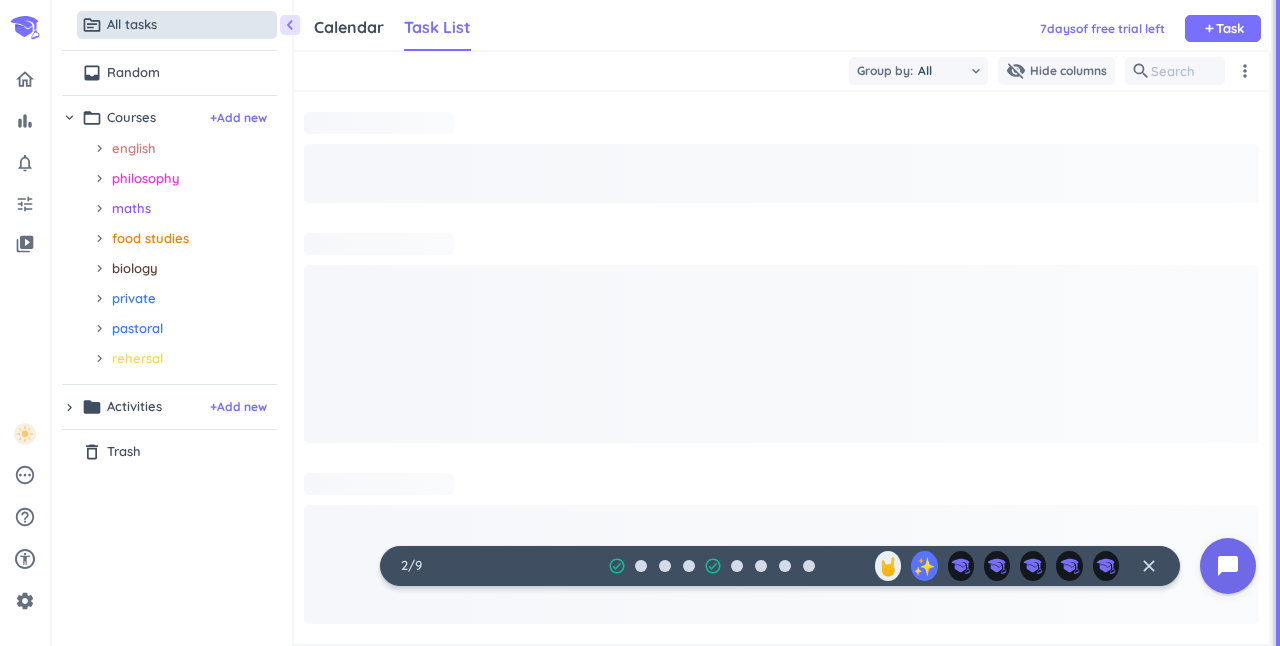 scroll, scrollTop: 9, scrollLeft: 8, axis: both 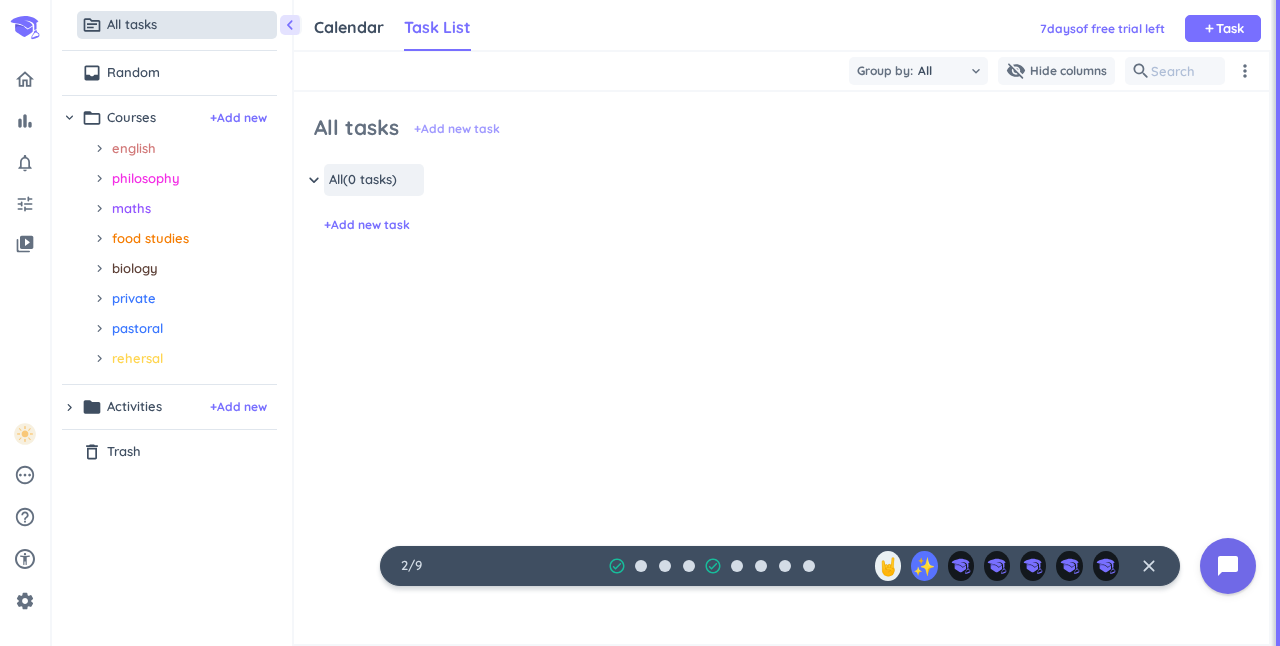 click on "+  Add new task" at bounding box center [457, 129] 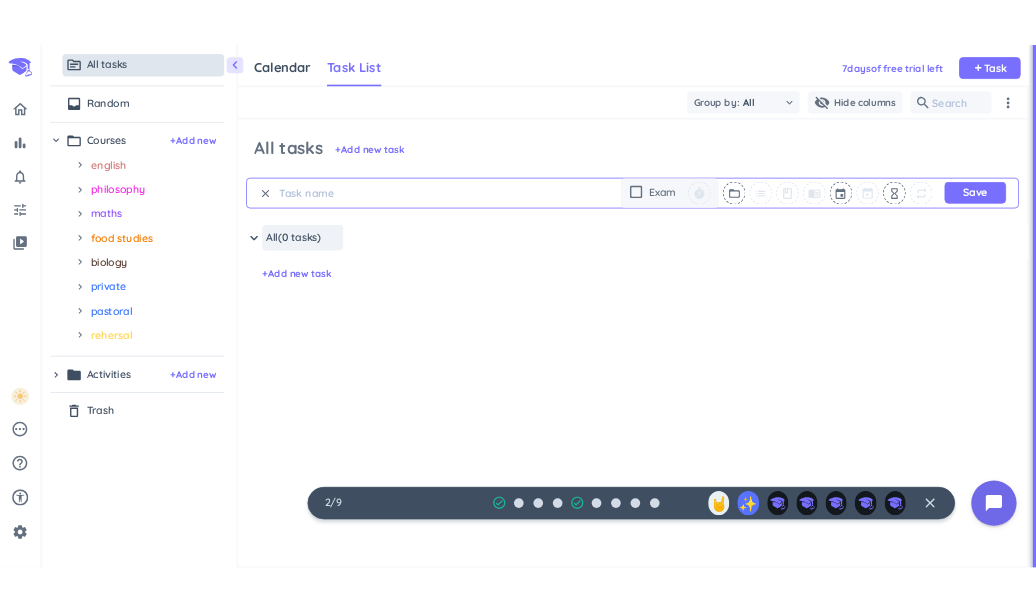 scroll, scrollTop: 42, scrollLeft: 724, axis: both 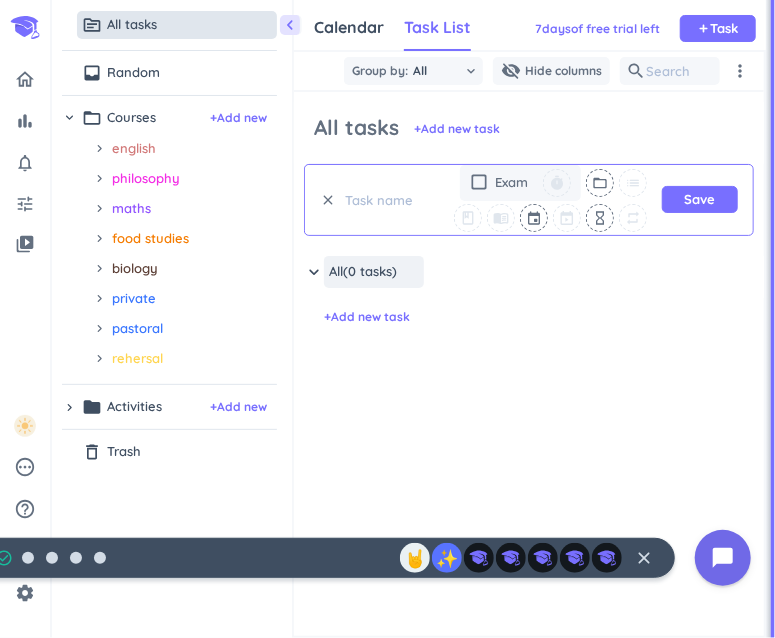 click at bounding box center (386, 200) 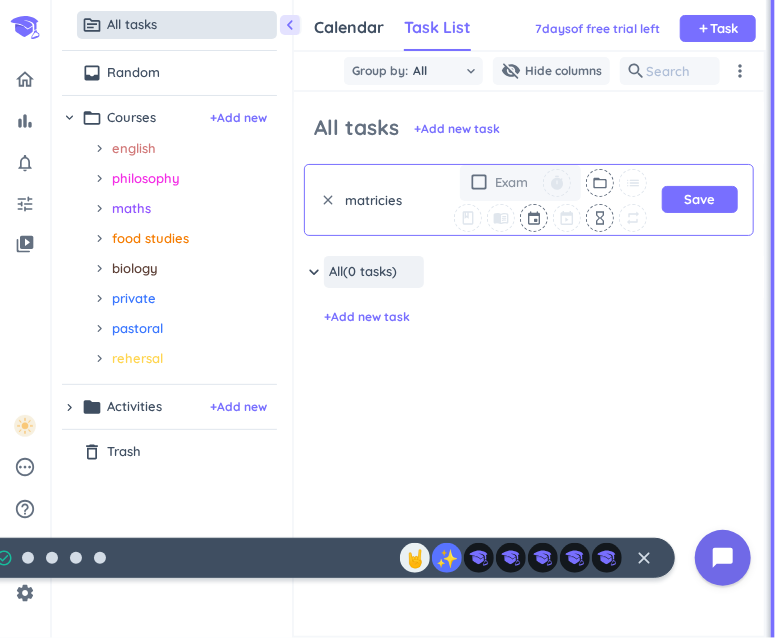 type on "matricies" 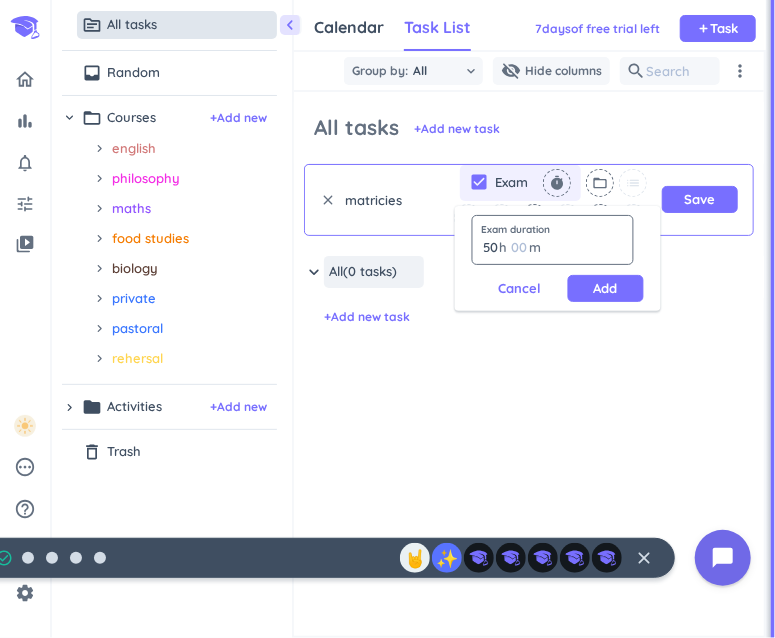 type on "50" 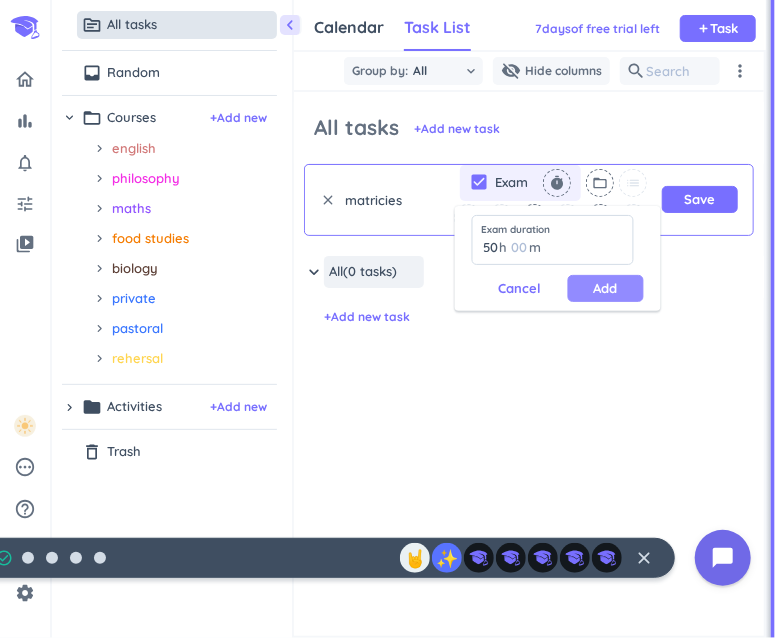 click on "Add" at bounding box center (606, 288) 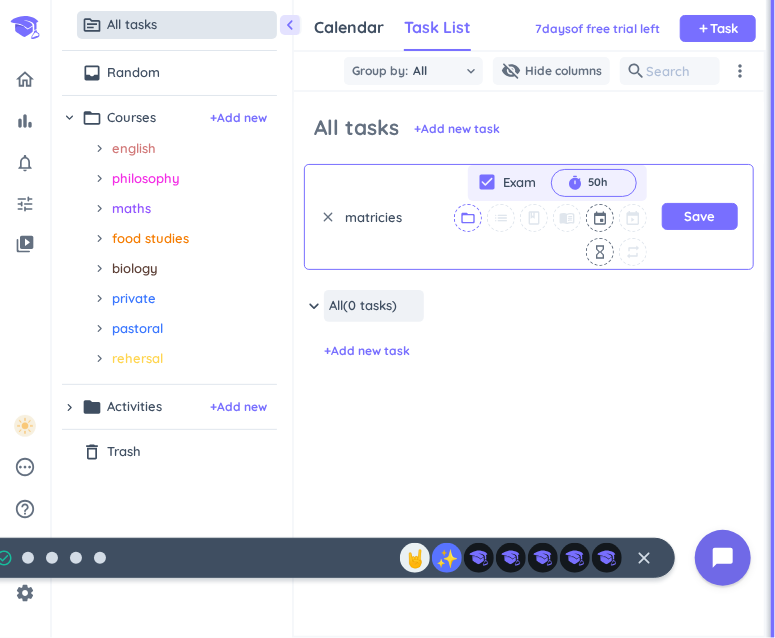click on "folder_open" at bounding box center [468, 218] 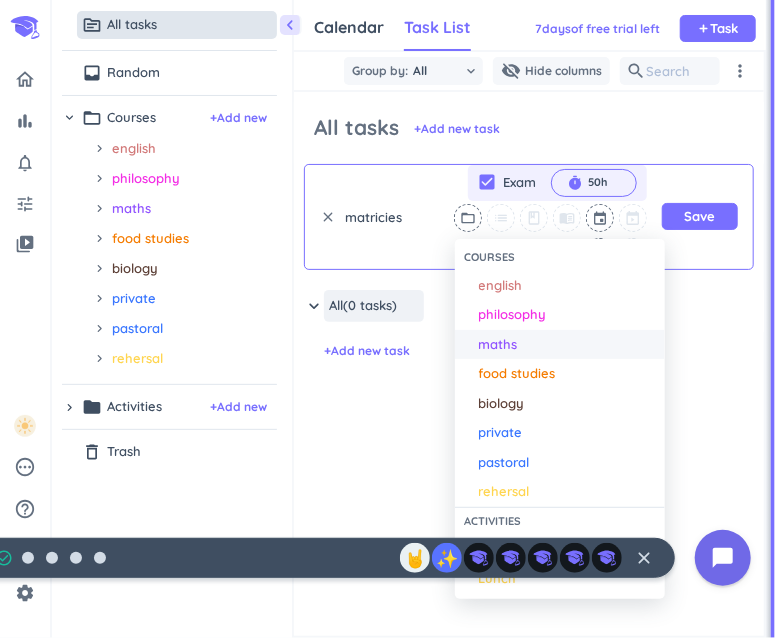click on "maths" at bounding box center [498, 345] 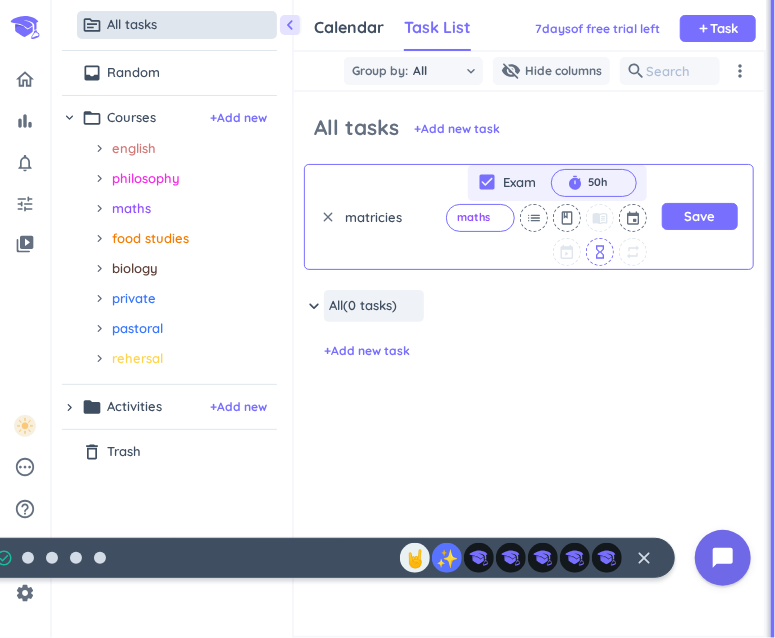 click on "hourglass_empty" at bounding box center [600, 252] 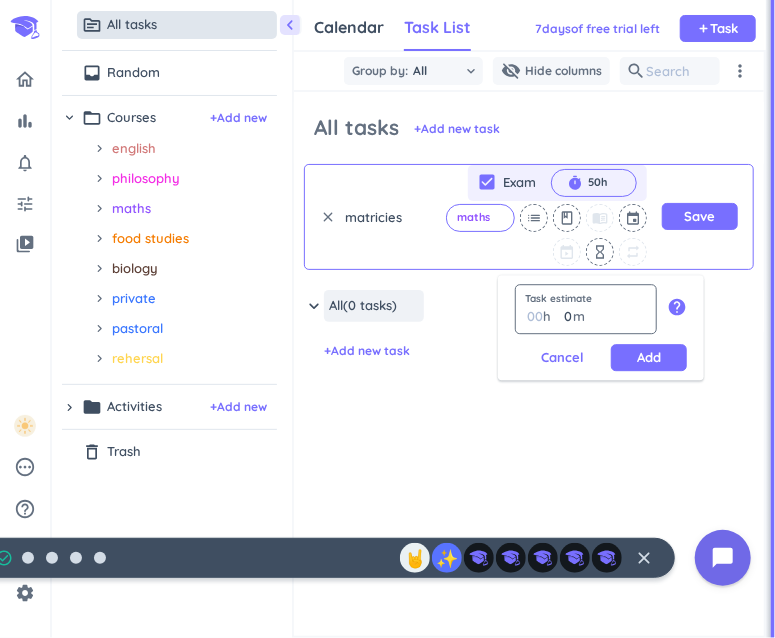type on "3" 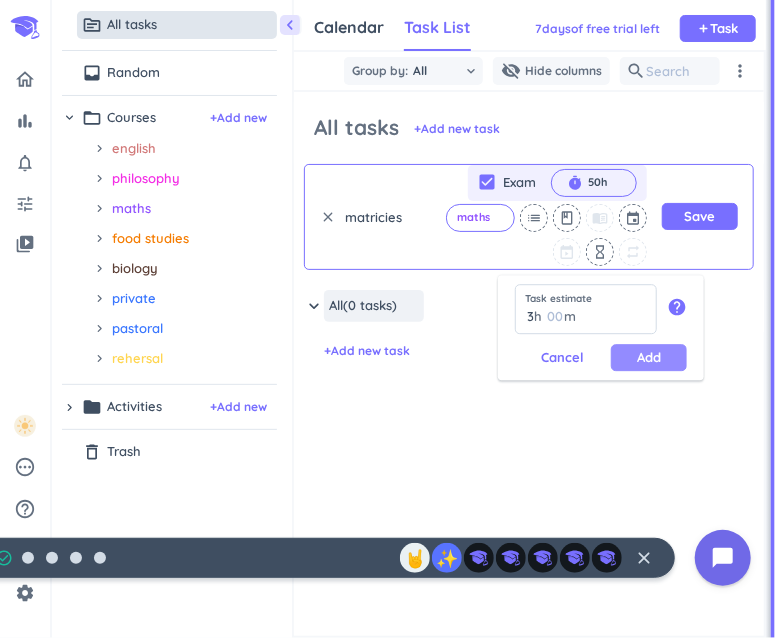 type on "3" 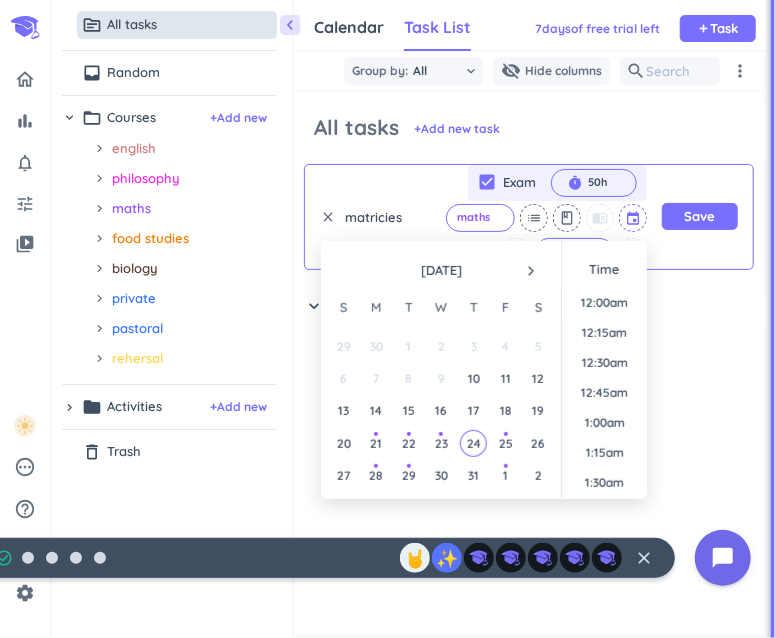 click at bounding box center (634, 218) 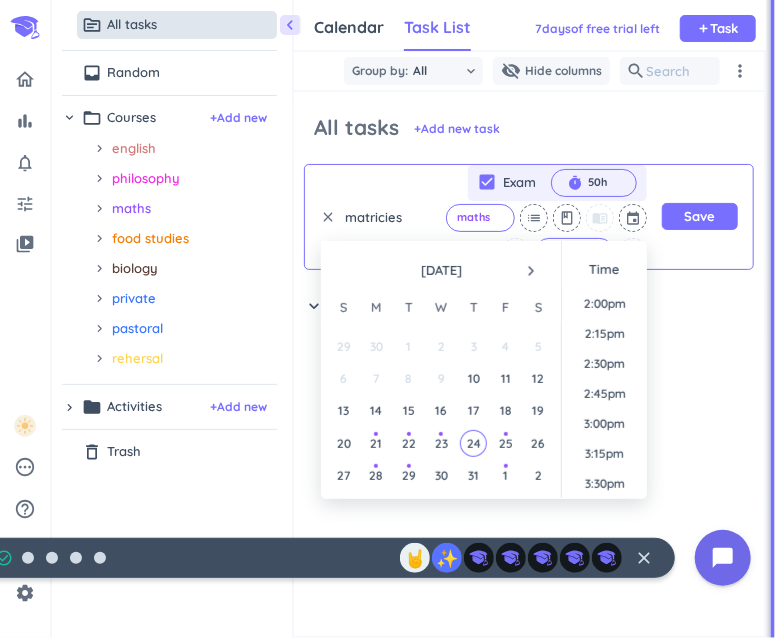 click on "navigate_next" at bounding box center [531, 271] 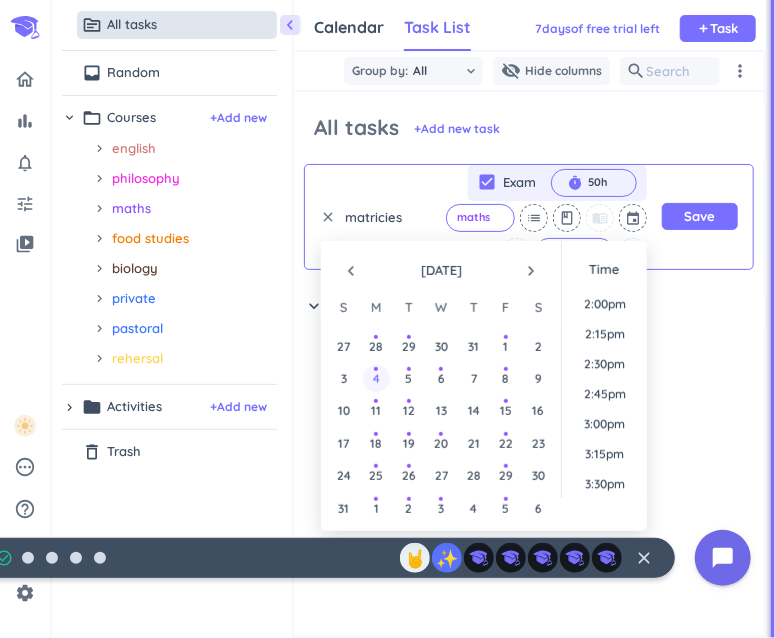 click on "4" at bounding box center (376, 378) 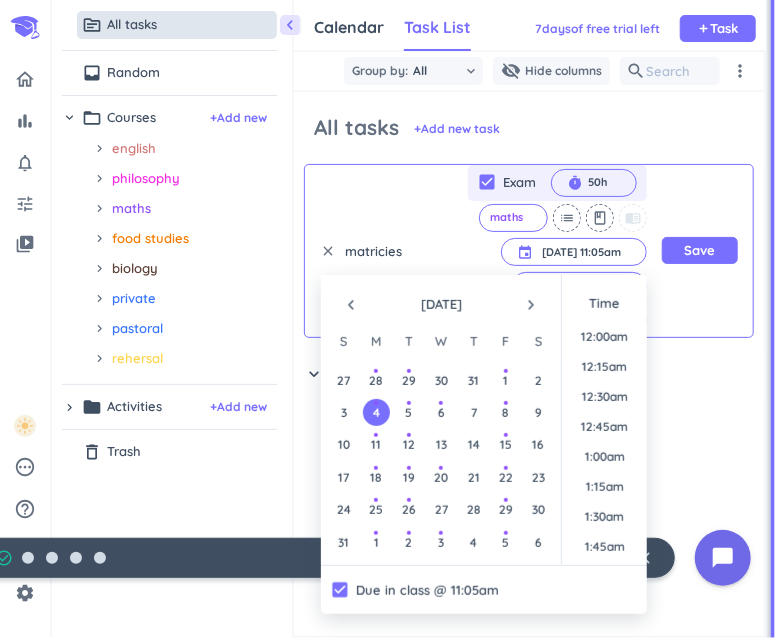 scroll, scrollTop: 1213, scrollLeft: 0, axis: vertical 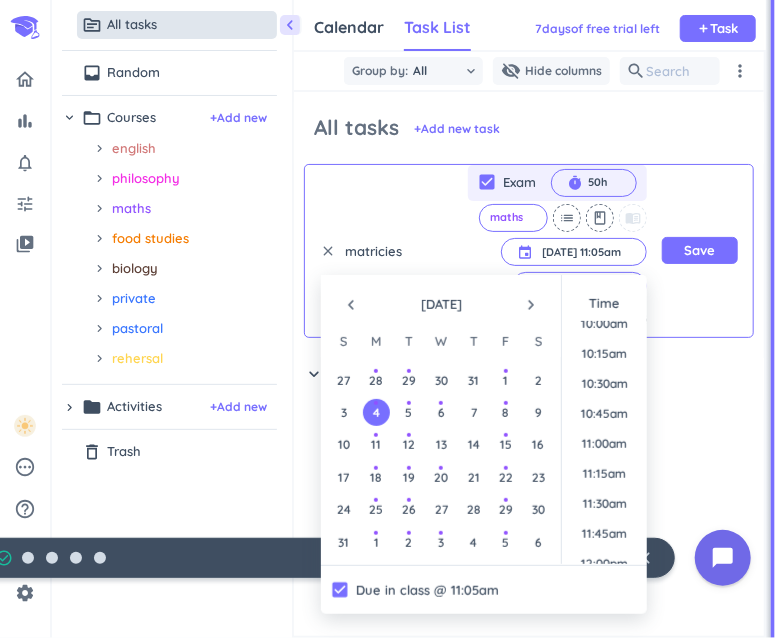 click on "4" at bounding box center (376, 412) 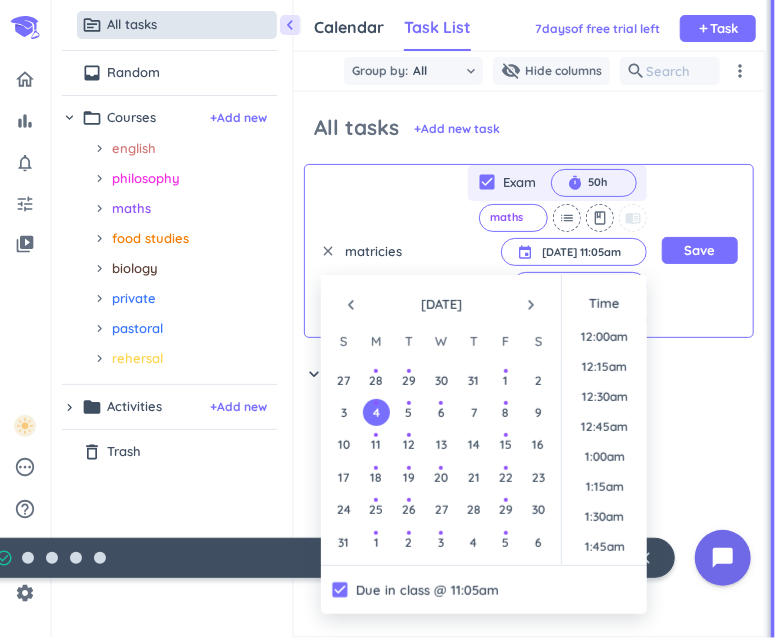 scroll, scrollTop: 1213, scrollLeft: 0, axis: vertical 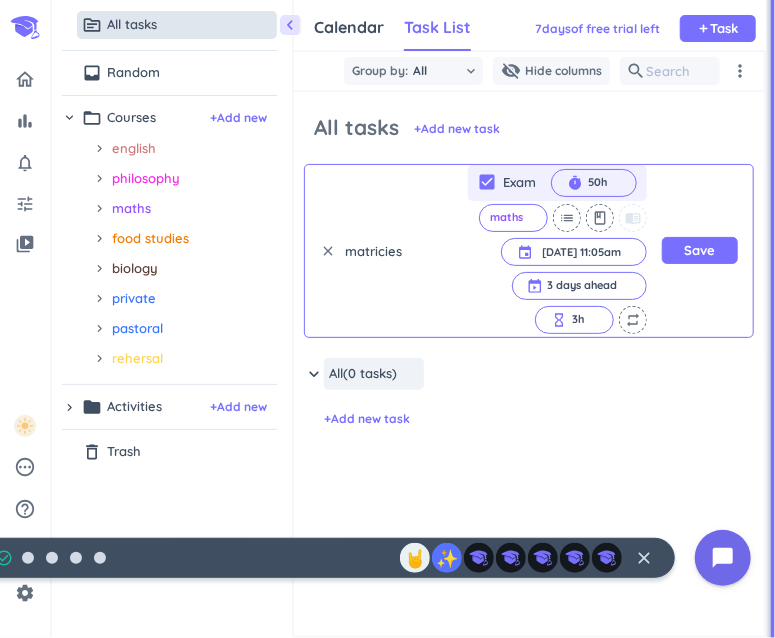 click on "keyboard_arrow_down All  (0 tasks) more_horiz +  Add new task" at bounding box center (529, 486) 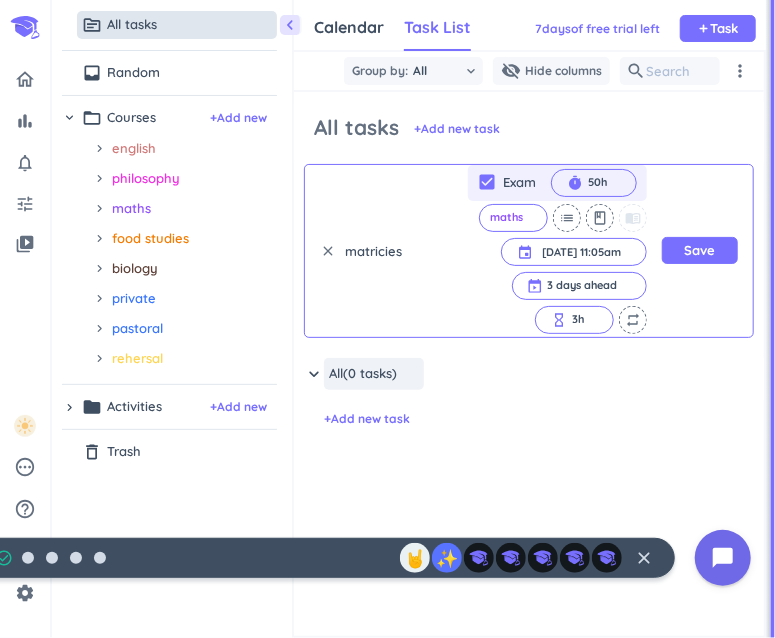 click on "matricies" at bounding box center [386, 251] 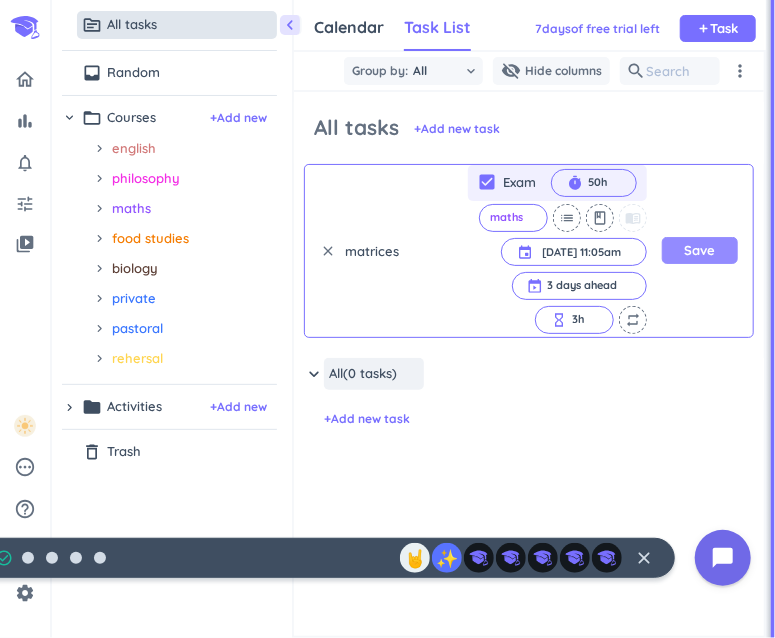 type on "matrices" 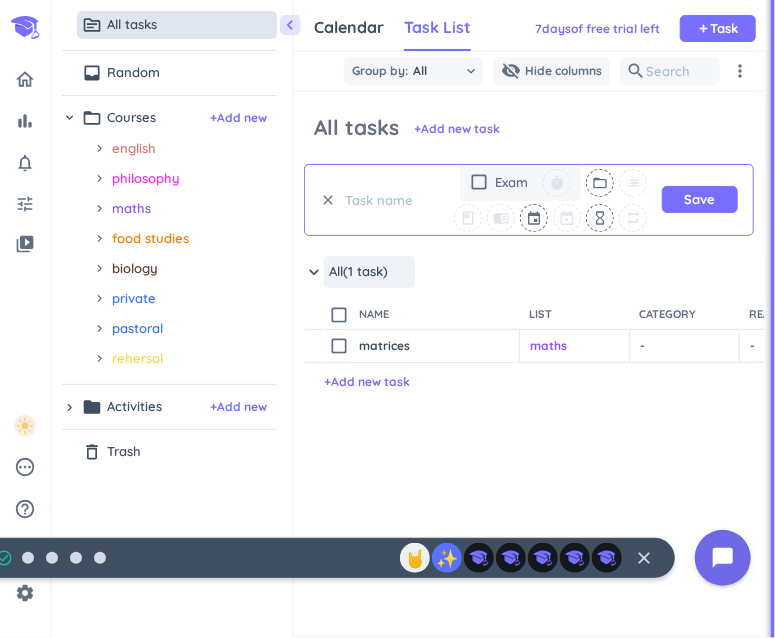 click at bounding box center [386, 200] 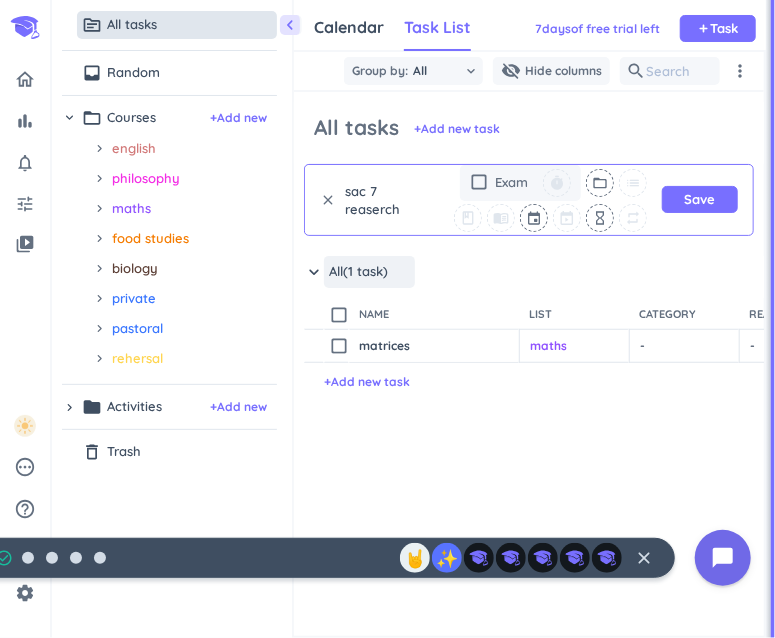 scroll, scrollTop: 0, scrollLeft: 0, axis: both 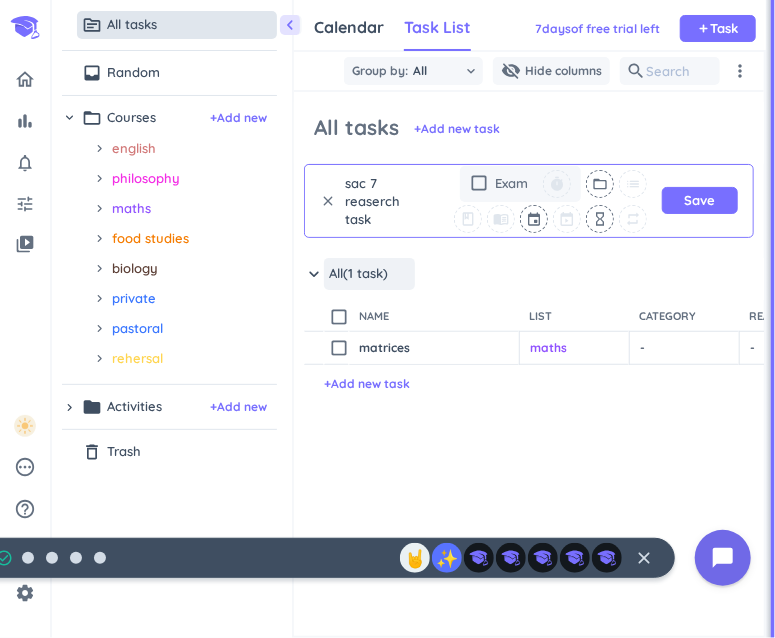 click on "sac 7 reaserch task" at bounding box center [386, 201] 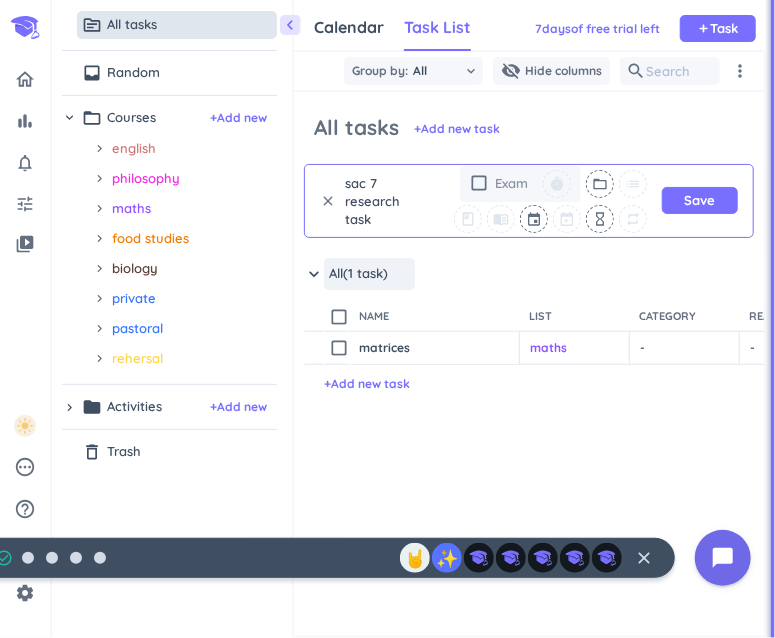 type on "sac 7 research task" 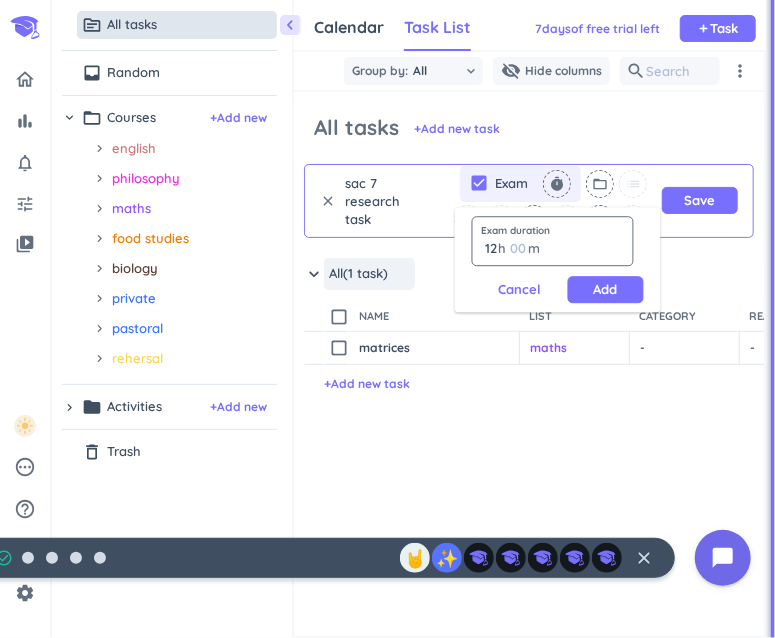 type on "1" 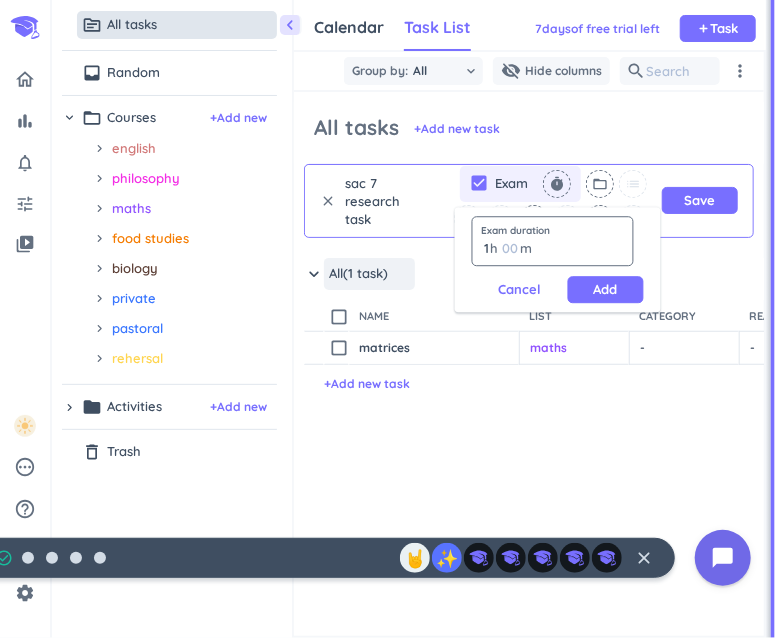 type on "1" 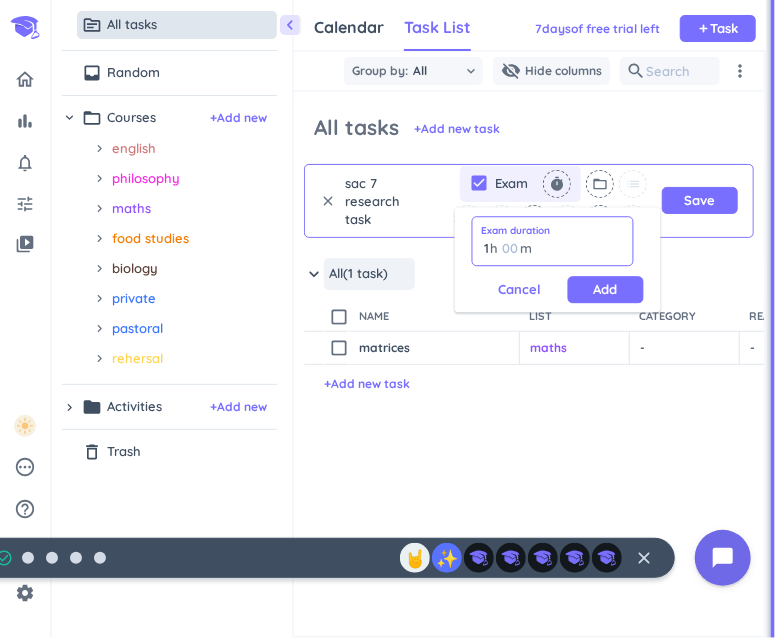click at bounding box center [510, 248] 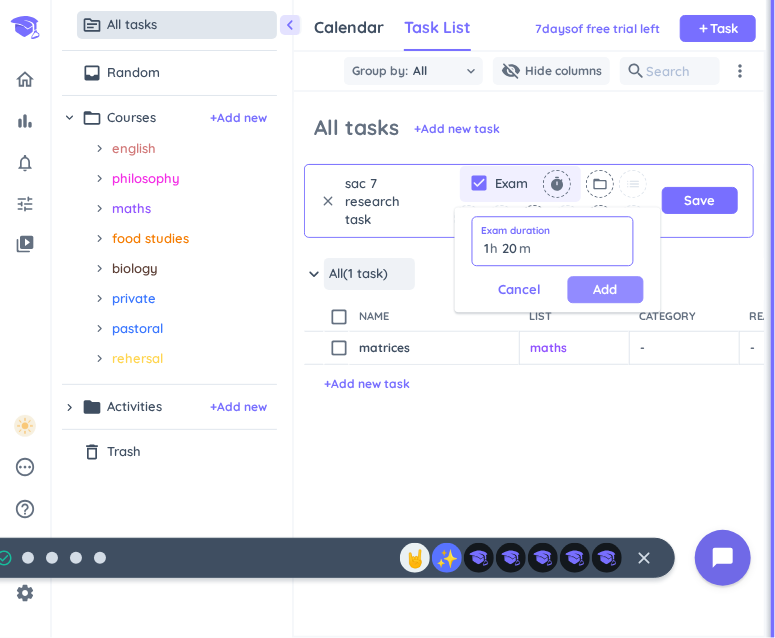 type on "20" 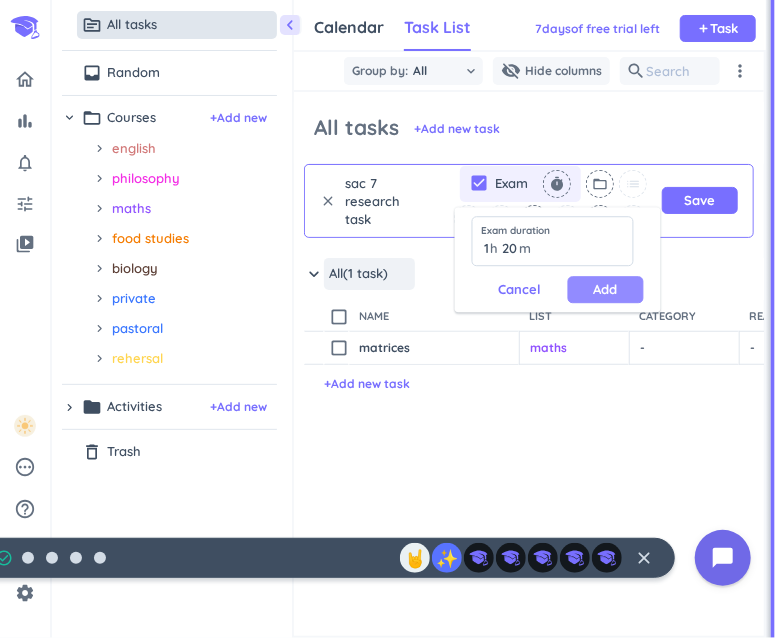 click on "Add" at bounding box center [606, 289] 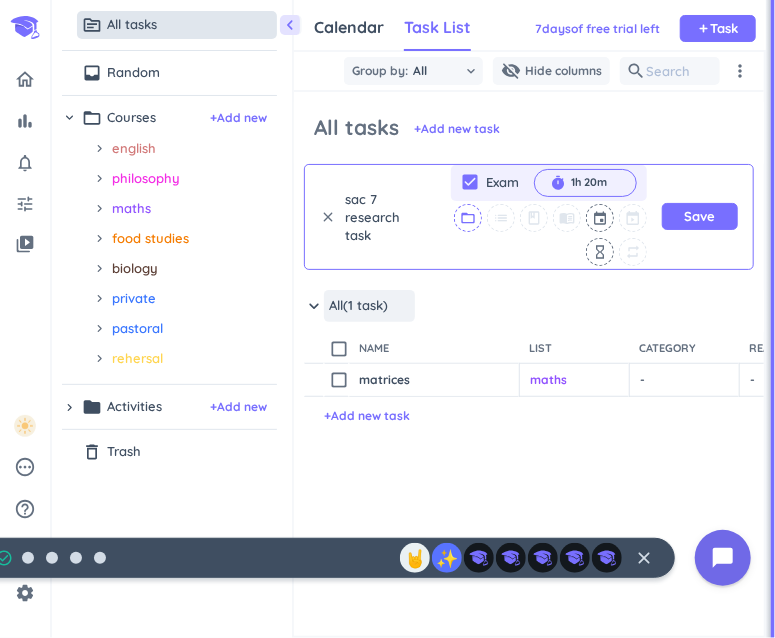 click on "folder_open" at bounding box center [468, 218] 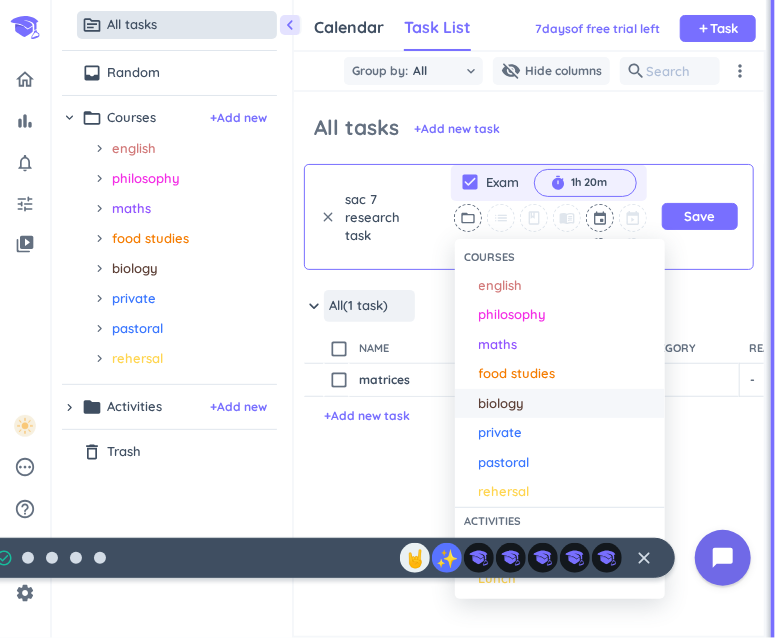 scroll, scrollTop: 63, scrollLeft: 0, axis: vertical 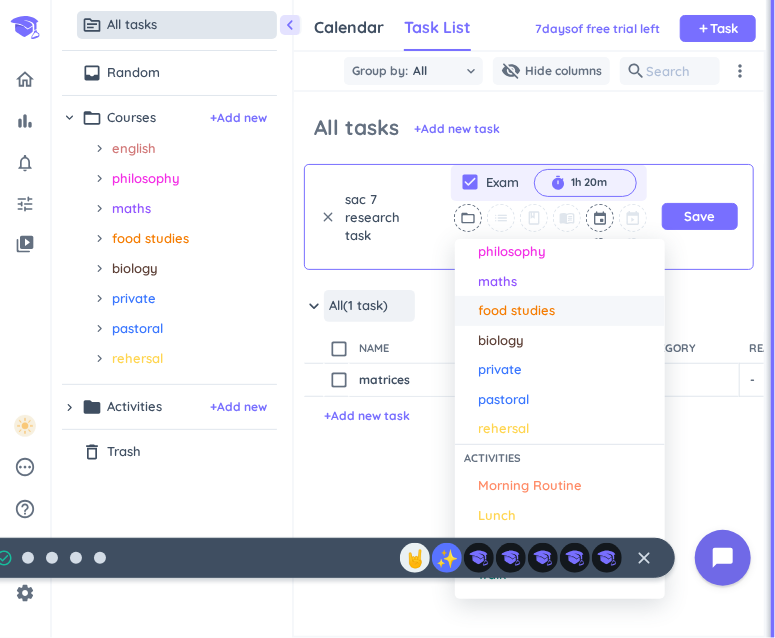 click on "food studies" at bounding box center [517, 311] 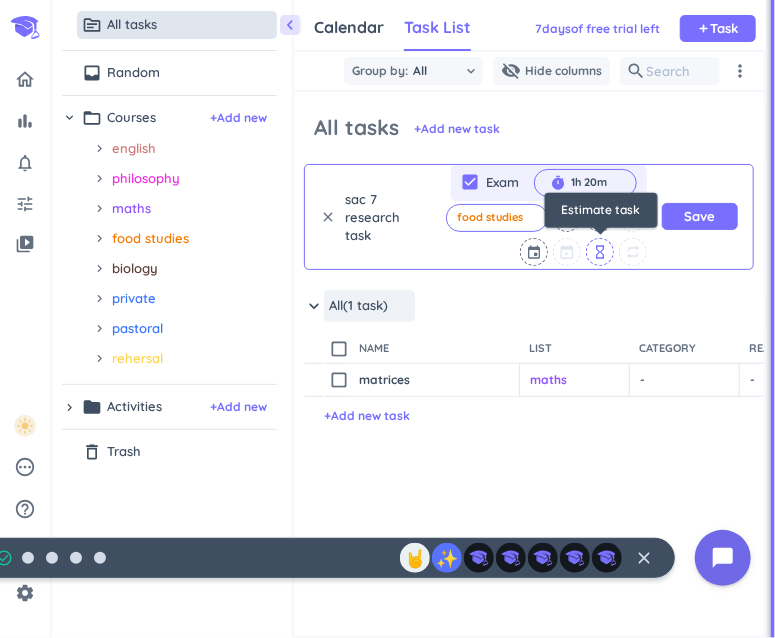 click on "hourglass_empty" at bounding box center (600, 252) 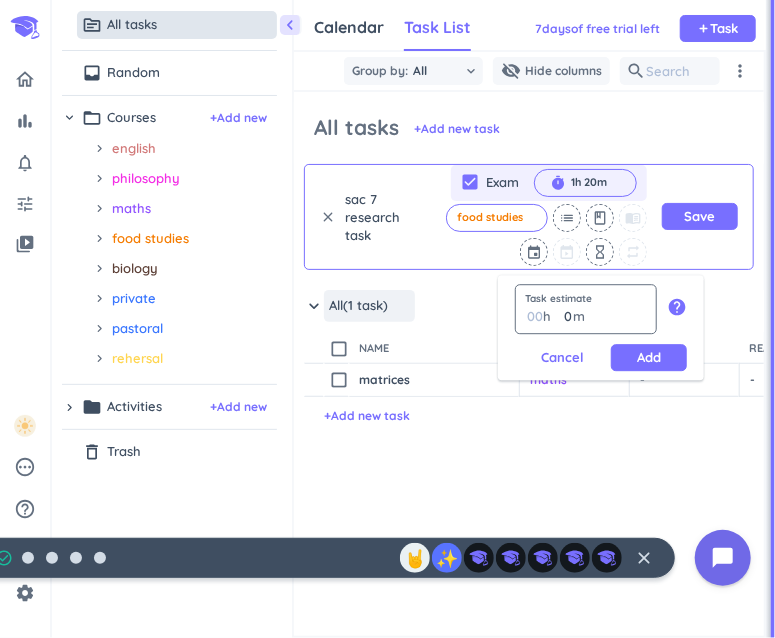 type on "2" 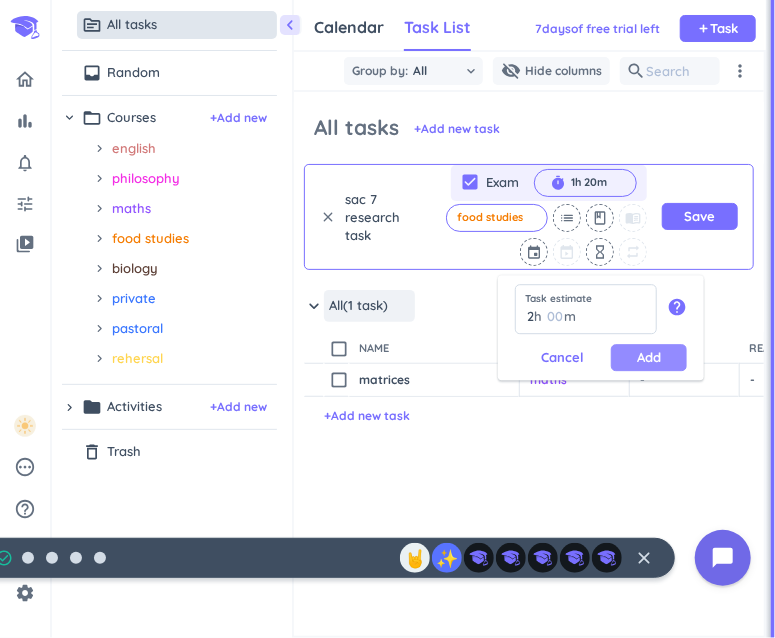 type on "2" 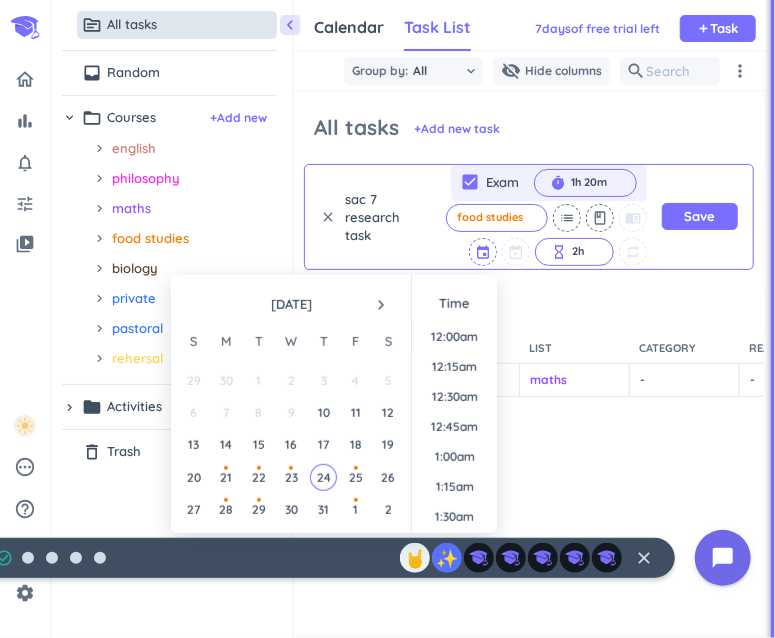 click at bounding box center [484, 252] 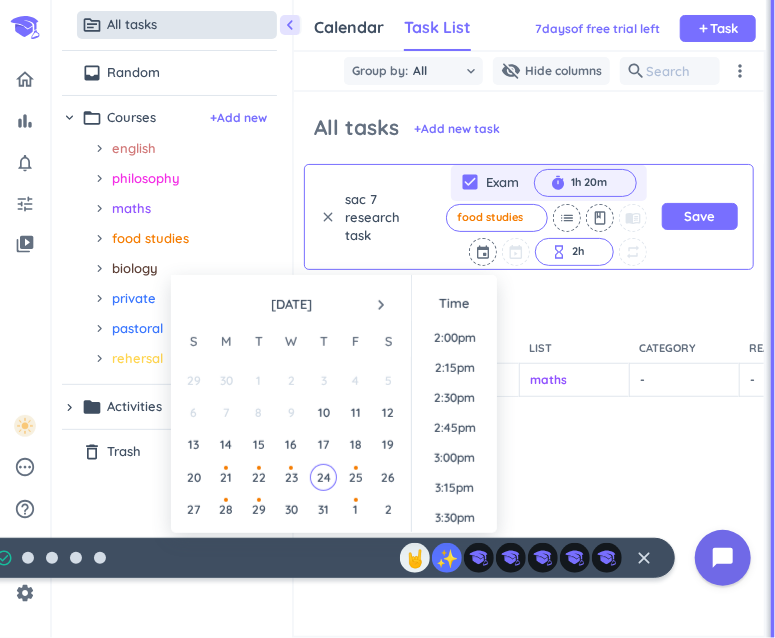 click on "navigate_next" at bounding box center (381, 305) 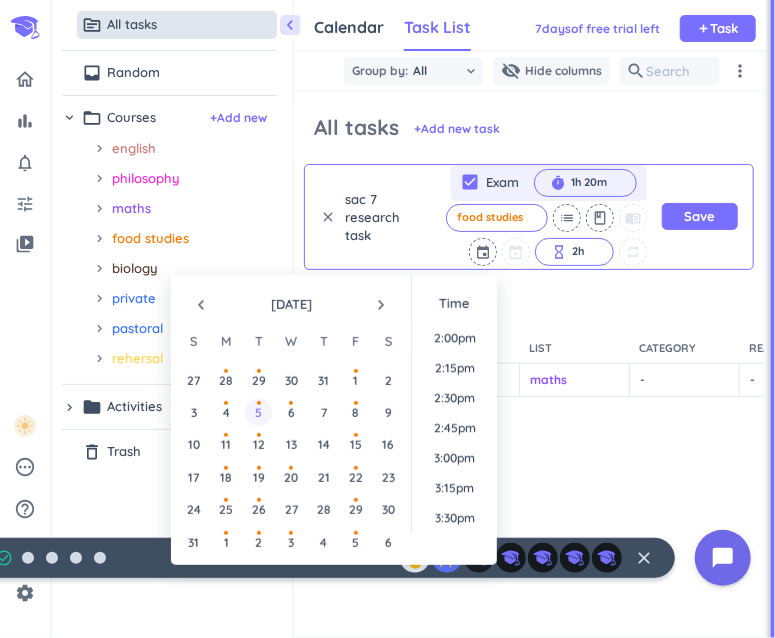 click on "5" at bounding box center [258, 412] 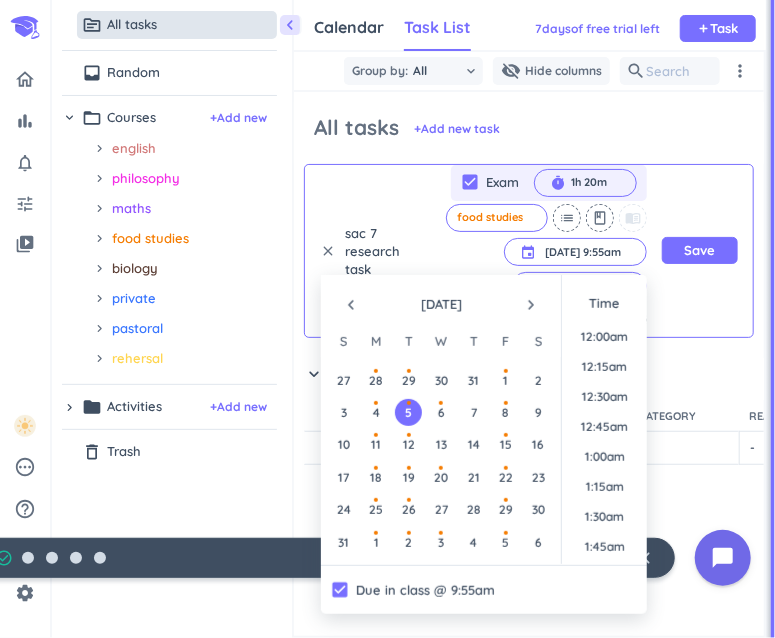 scroll, scrollTop: 1063, scrollLeft: 0, axis: vertical 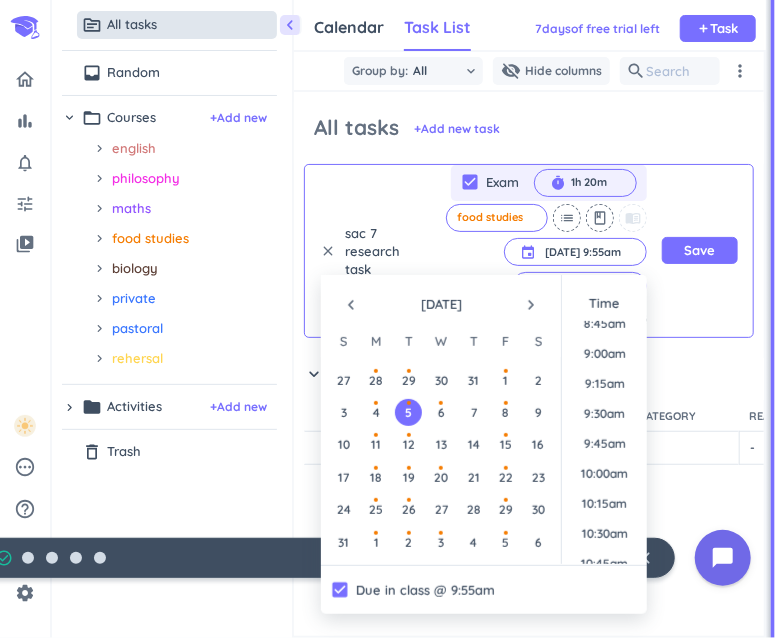 click on "keyboard_arrow_down All  (1 task) more_horiz" at bounding box center [853, 379] 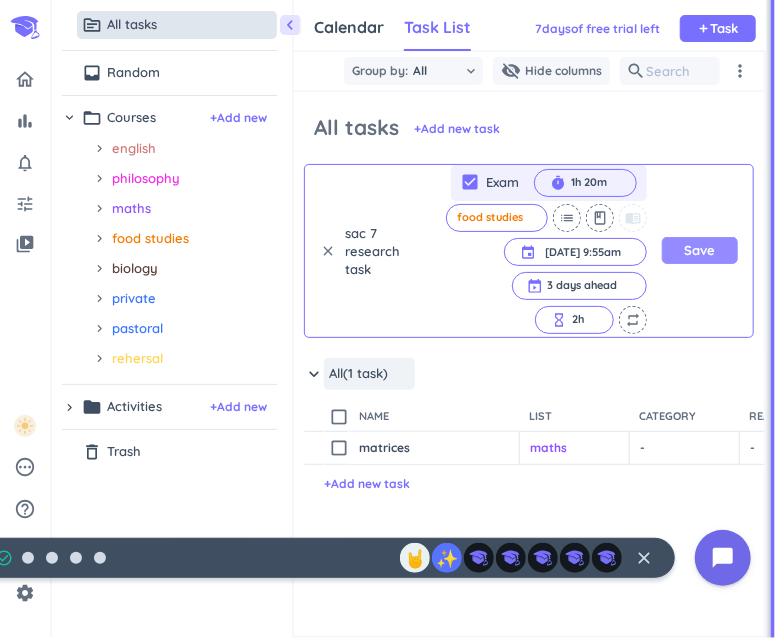 click on "Save" at bounding box center [700, 250] 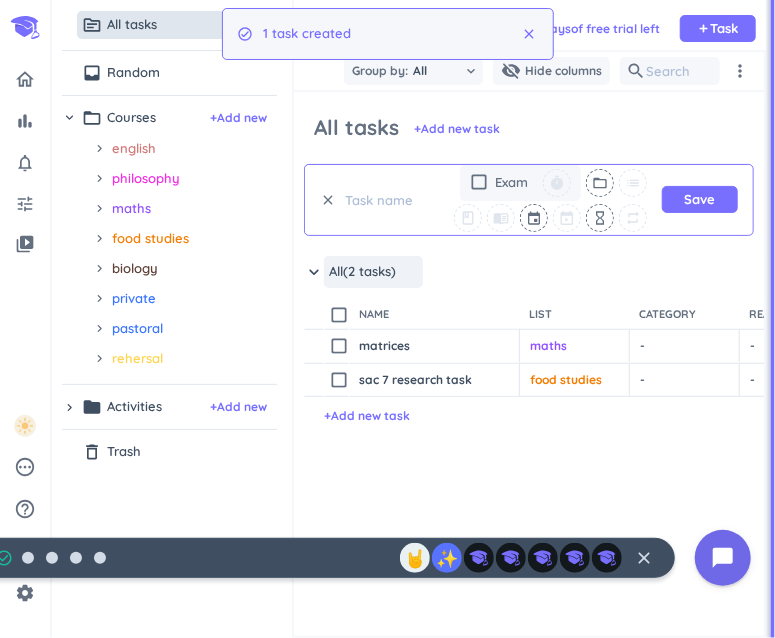 click at bounding box center (386, 200) 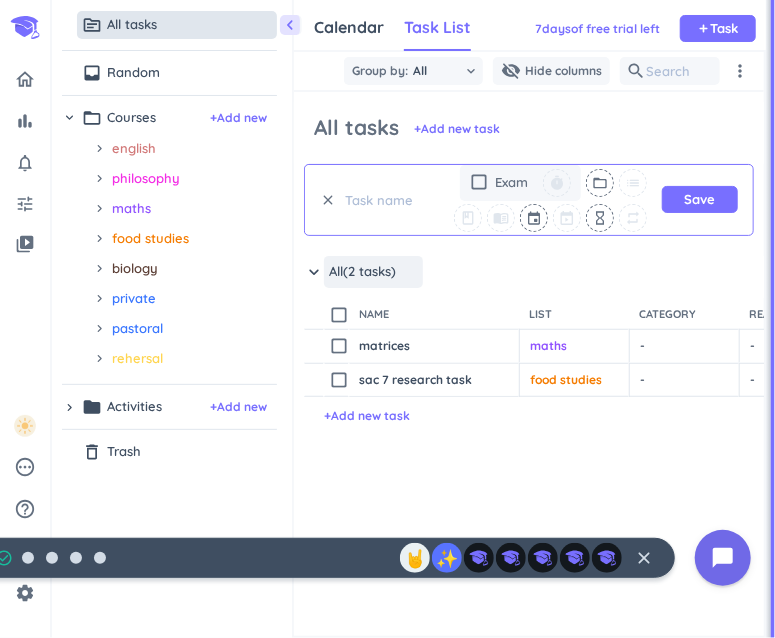 click at bounding box center (386, 200) 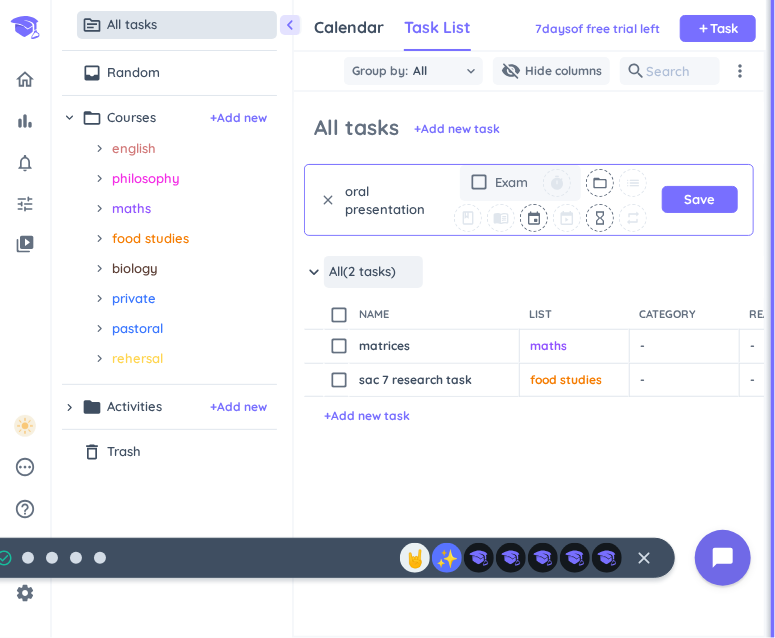 scroll, scrollTop: 18, scrollLeft: 0, axis: vertical 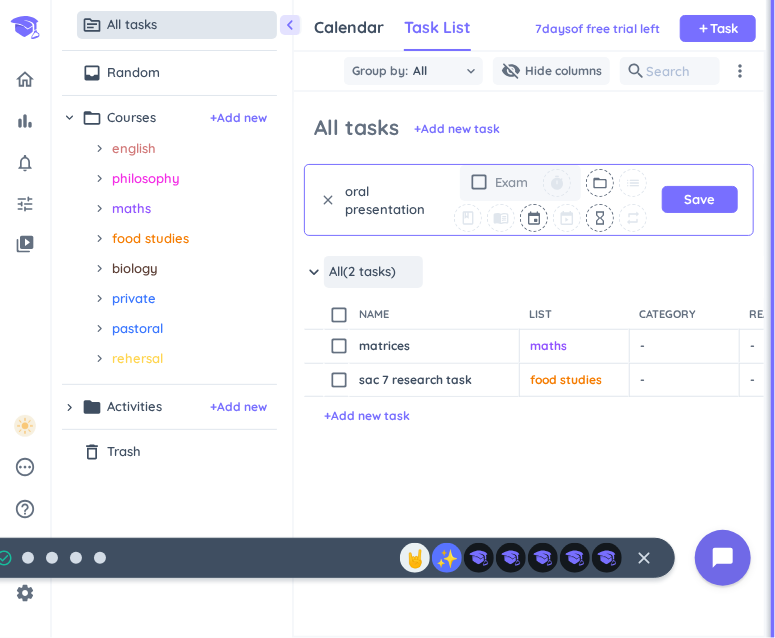 type on "oral presentation" 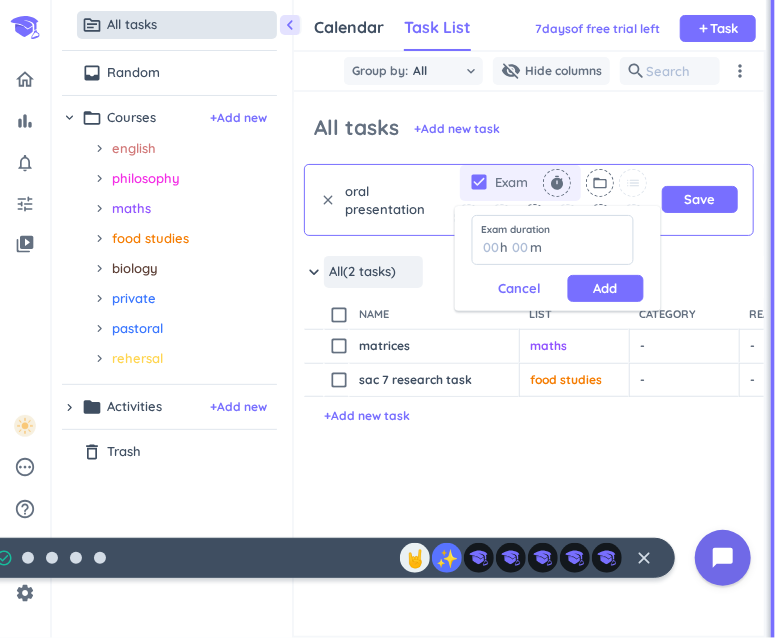 scroll, scrollTop: 0, scrollLeft: 0, axis: both 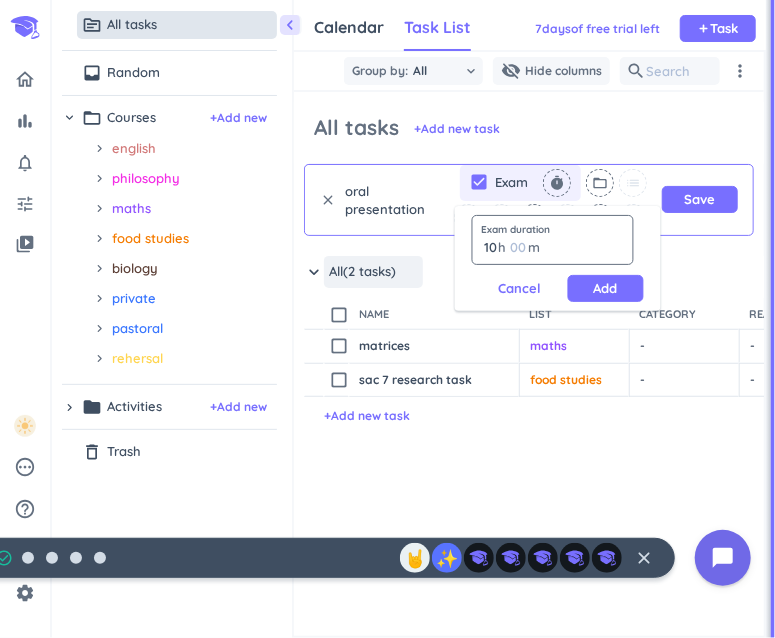 type on "1" 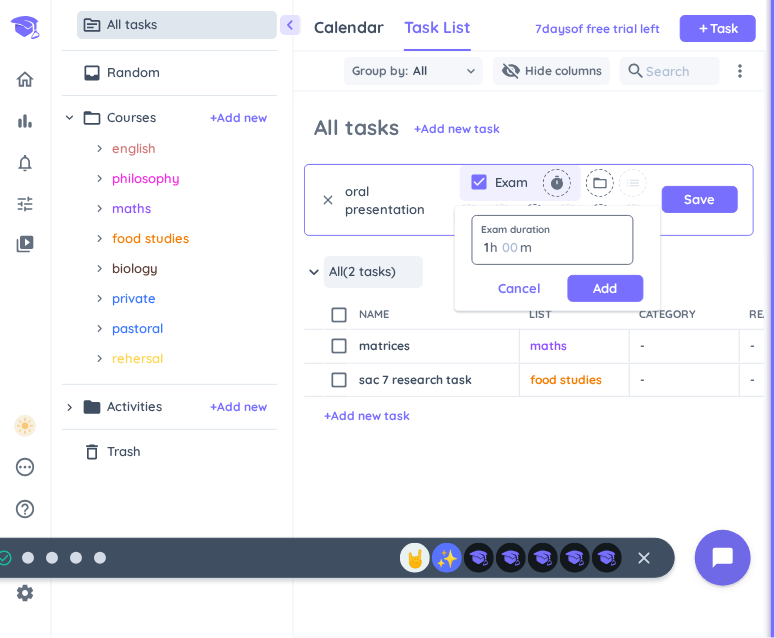 type 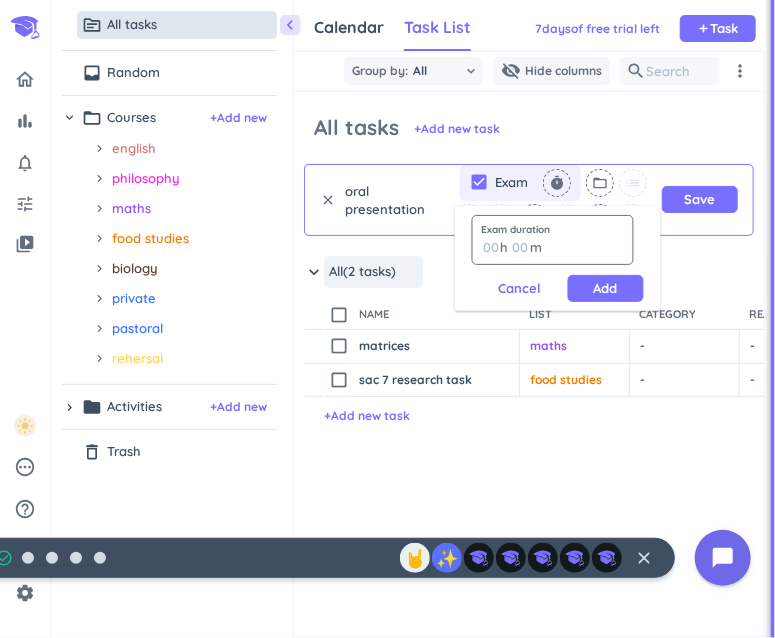 click on "00" at bounding box center [527, 247] 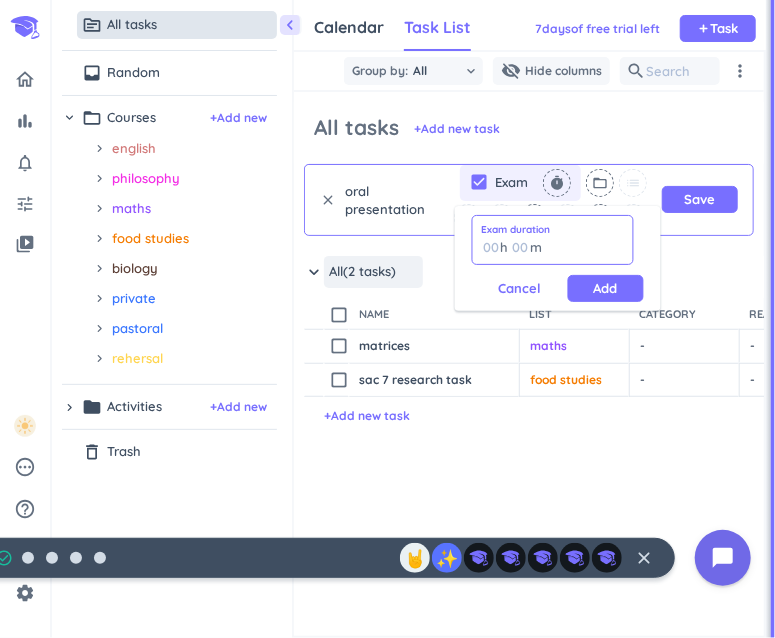 click at bounding box center (520, 247) 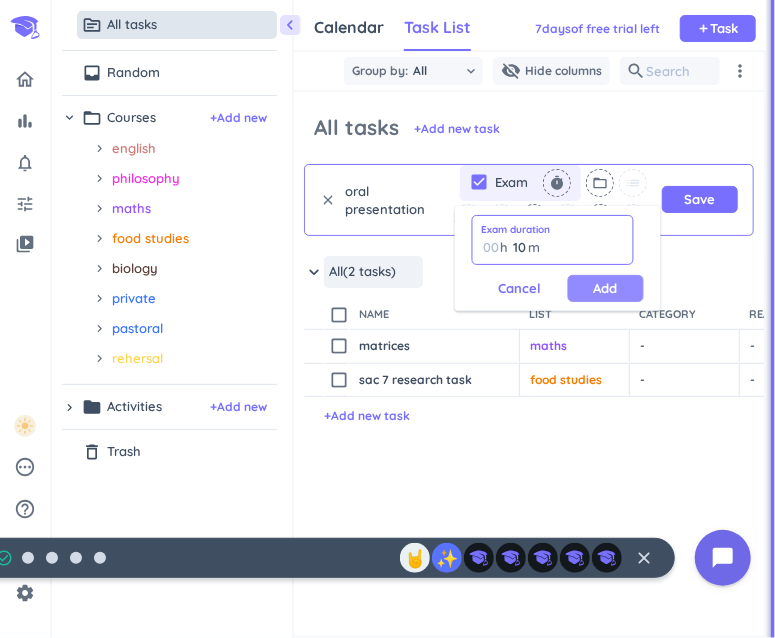 type on "10" 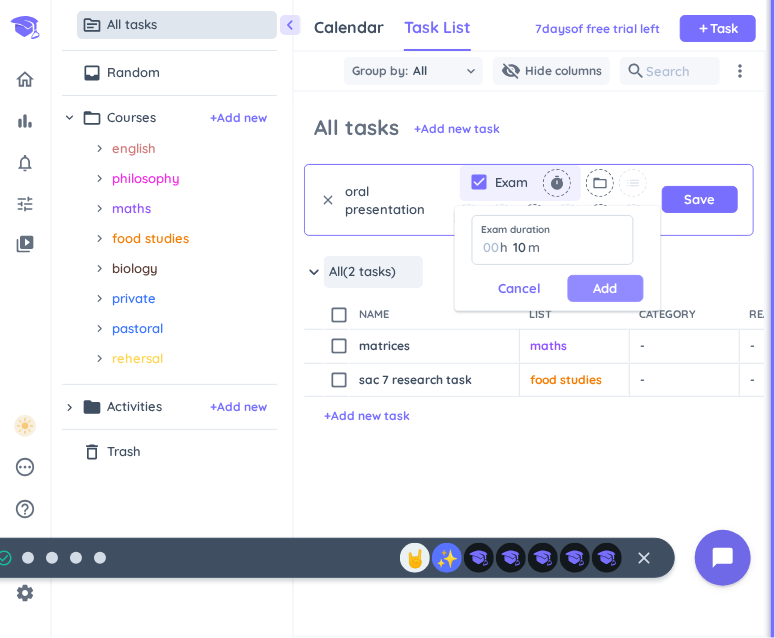 click on "Add" at bounding box center (606, 288) 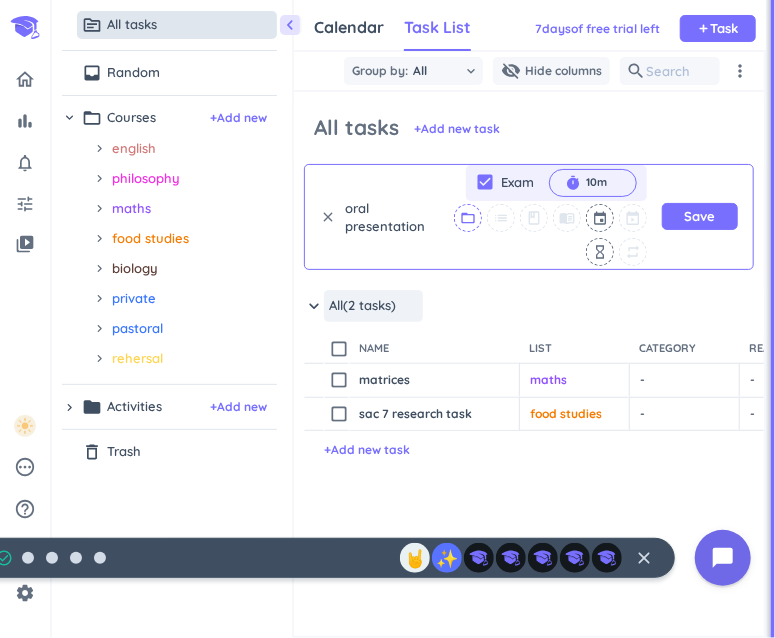 click on "folder_open" at bounding box center [468, 218] 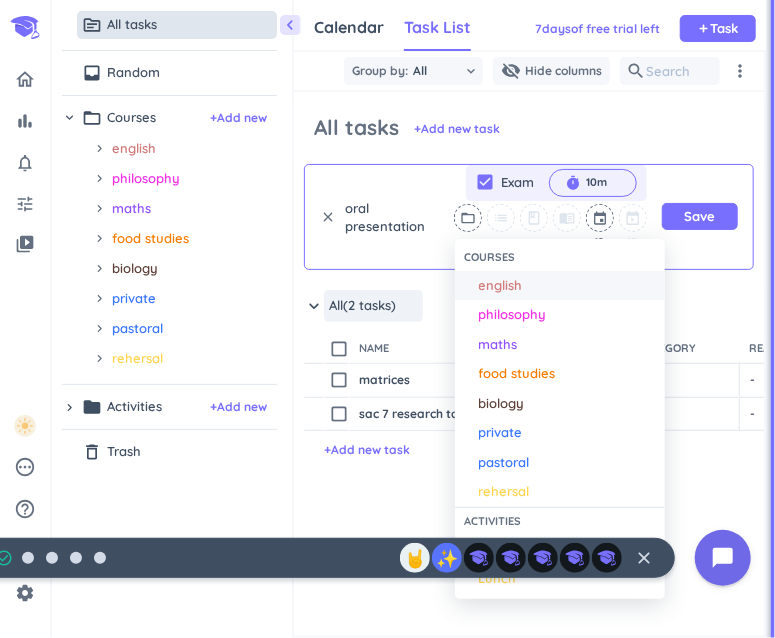 click on "english" at bounding box center [567, 286] 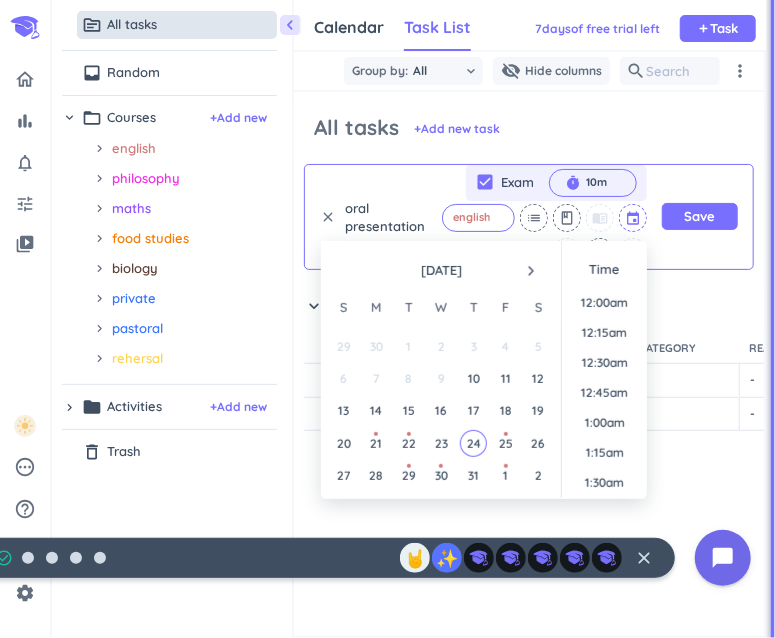 click at bounding box center (634, 218) 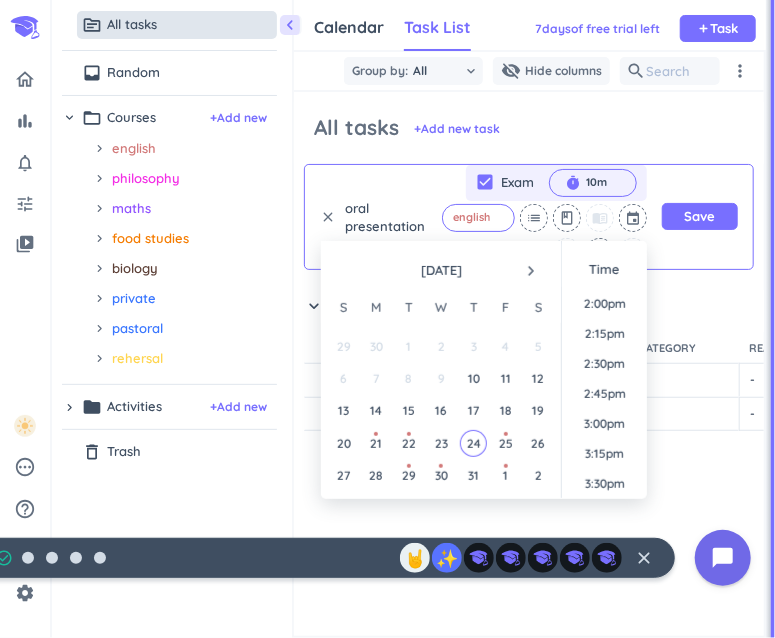 click on "navigate_next" at bounding box center (531, 271) 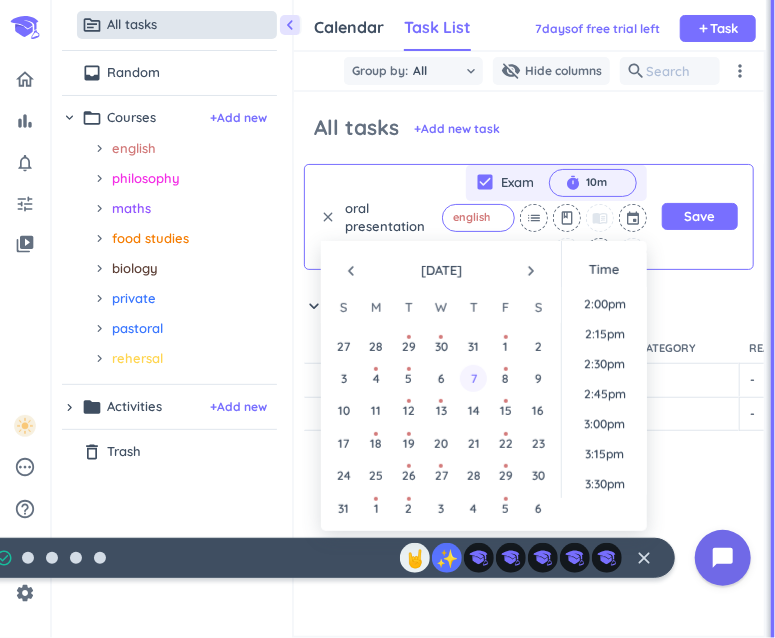 click on "7" at bounding box center [473, 378] 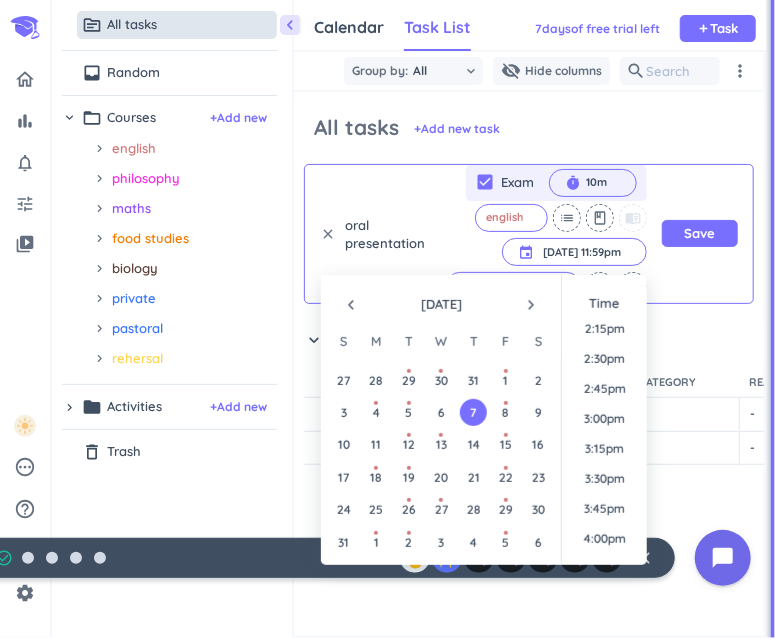 scroll, scrollTop: 1716, scrollLeft: 0, axis: vertical 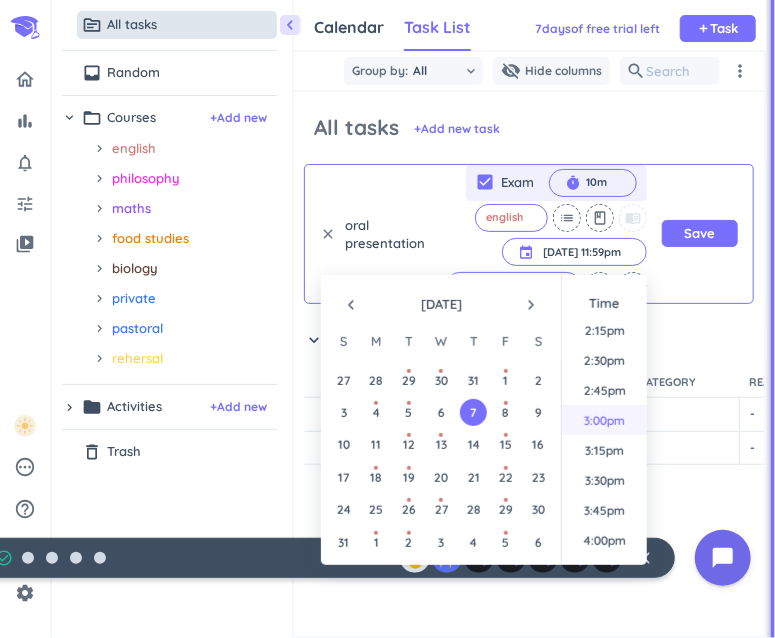 click on "3:00pm" at bounding box center [604, 420] 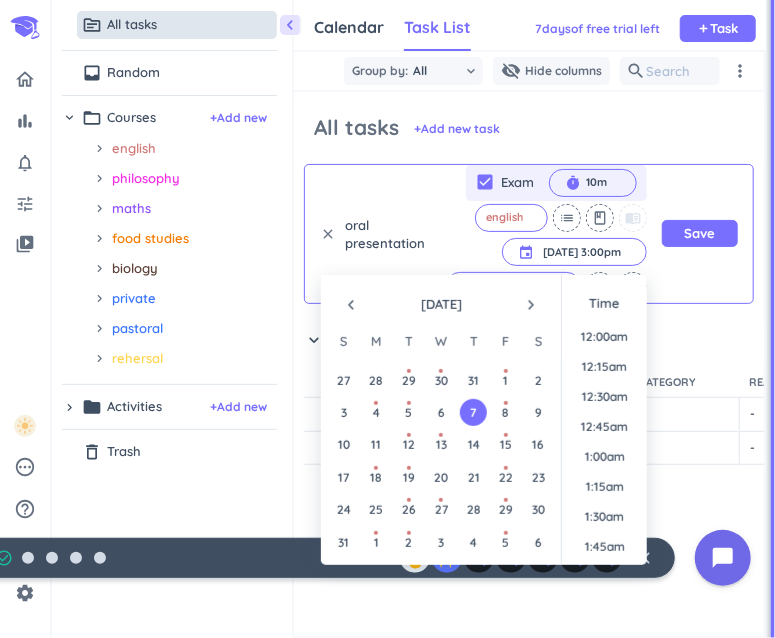 scroll, scrollTop: 1693, scrollLeft: 0, axis: vertical 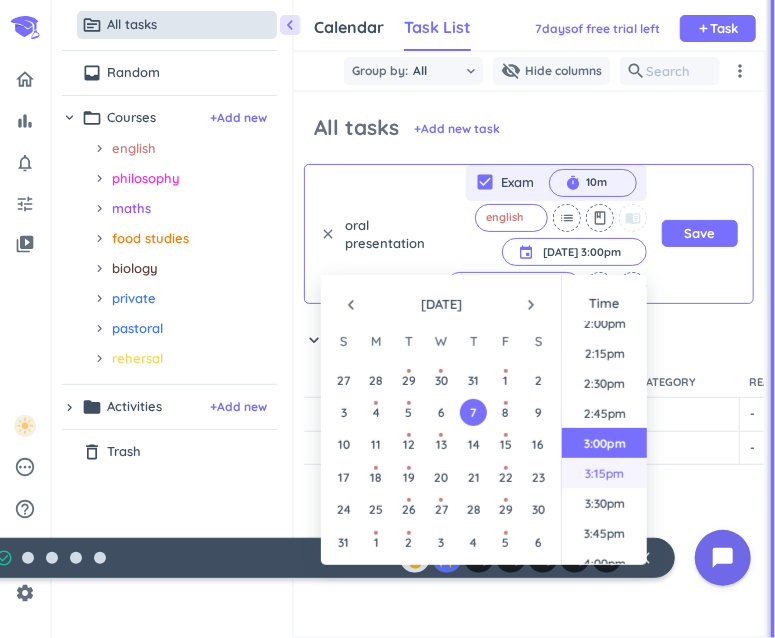 click on "3:15pm" at bounding box center [604, 473] 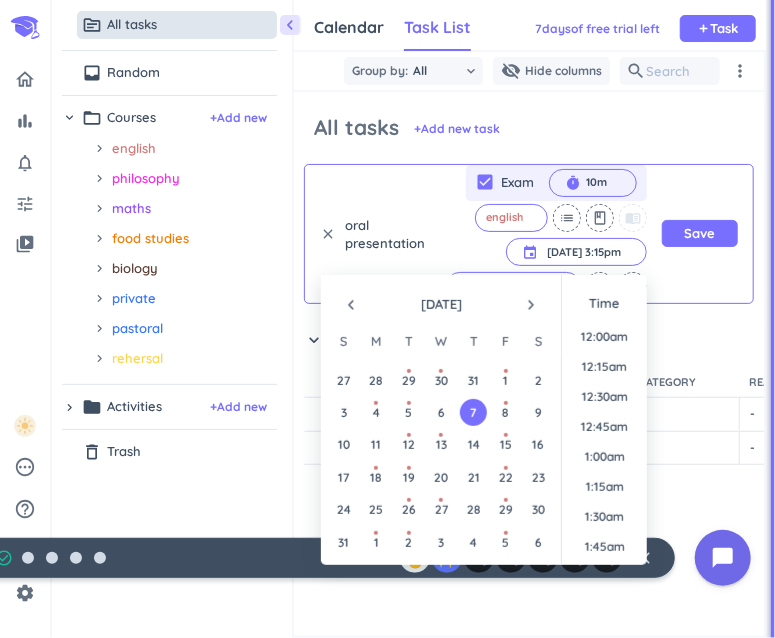 scroll, scrollTop: 1723, scrollLeft: 0, axis: vertical 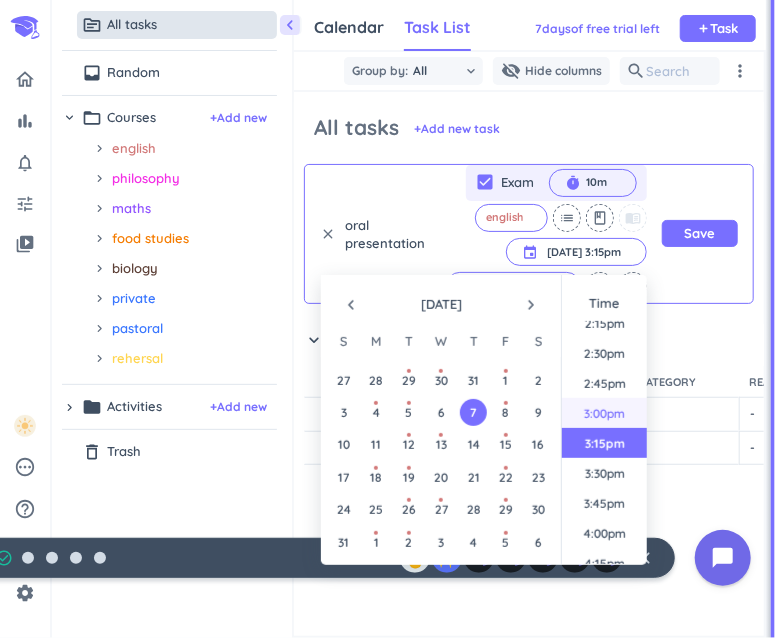 click on "3:00pm" at bounding box center (604, 413) 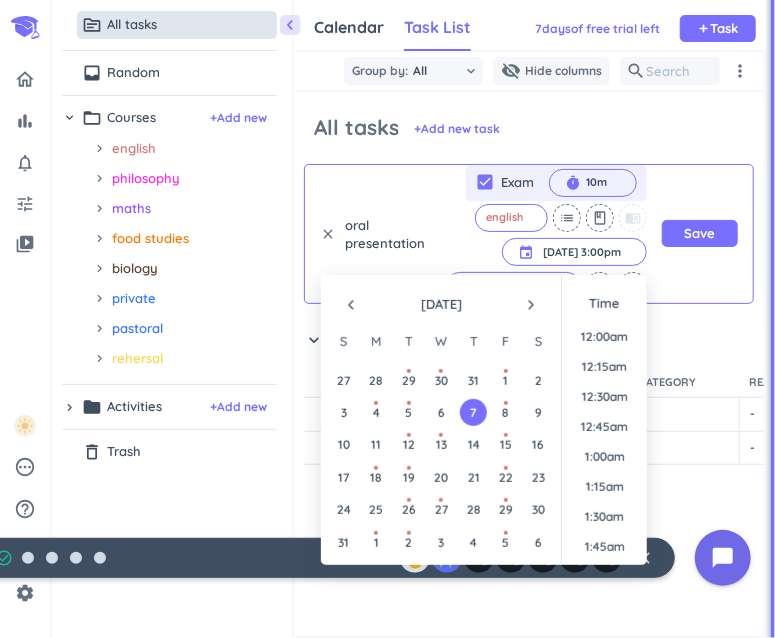 scroll, scrollTop: 1693, scrollLeft: 0, axis: vertical 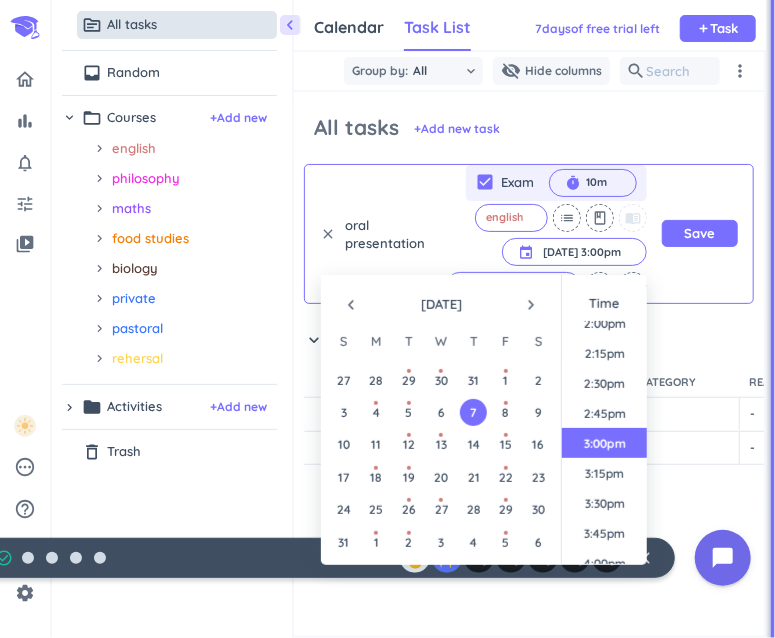 click on "clear oral presentation check_box Exam timer 10m cancel english  cancel list class menu_book event [DATE] 3:00pm [DATE] 3:00pm cancel 3 days ahead cancel hourglass_empty repeat Save" at bounding box center (529, 234) 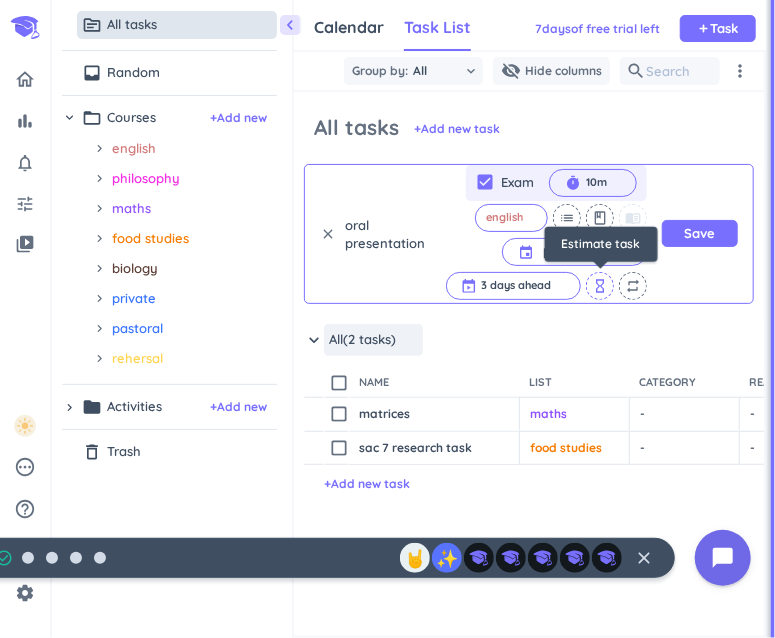 click on "hourglass_empty" at bounding box center (600, 286) 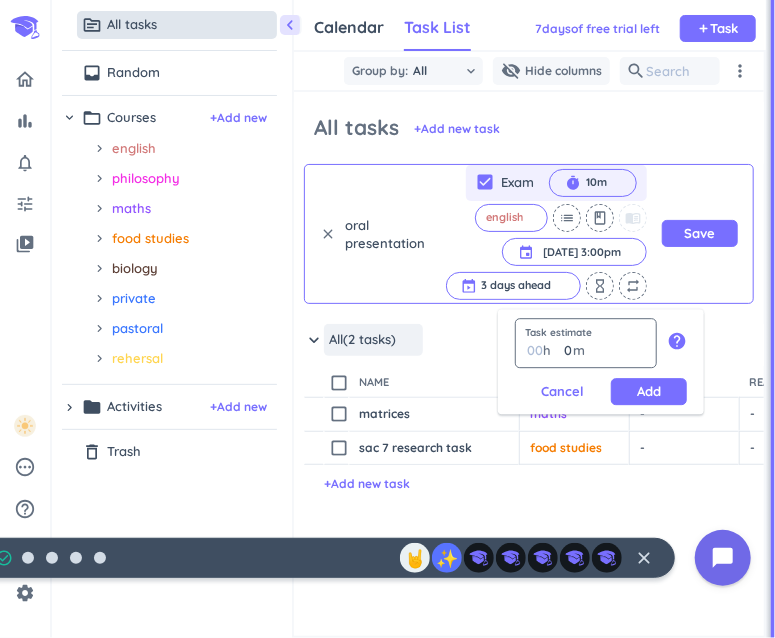 type on "3" 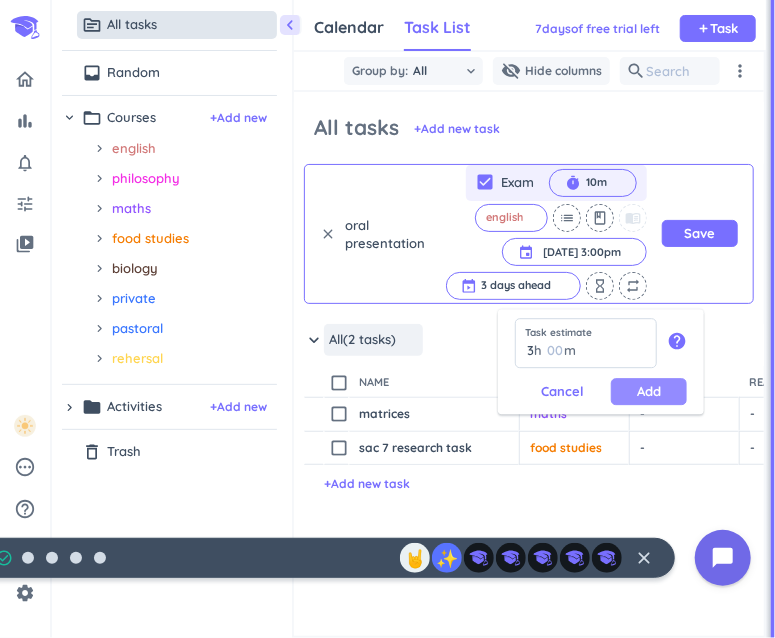 type on "3" 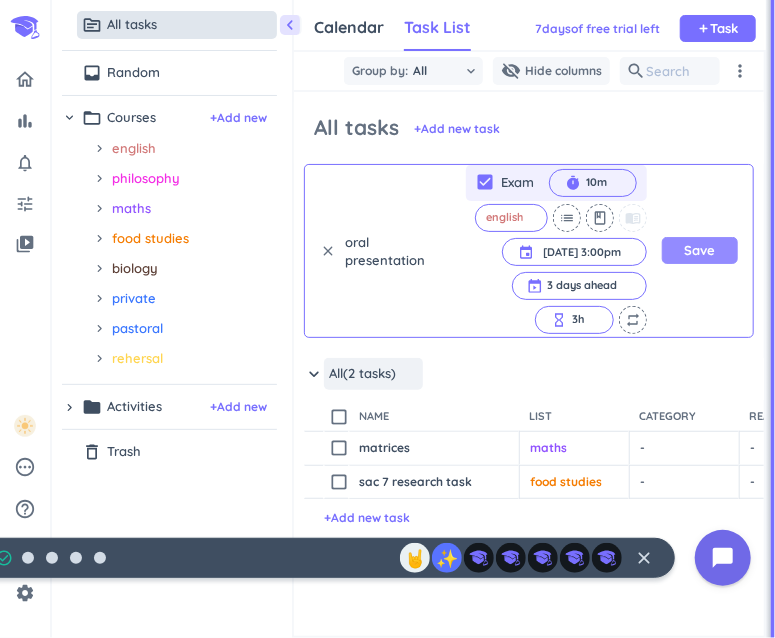 click on "Save" at bounding box center (700, 250) 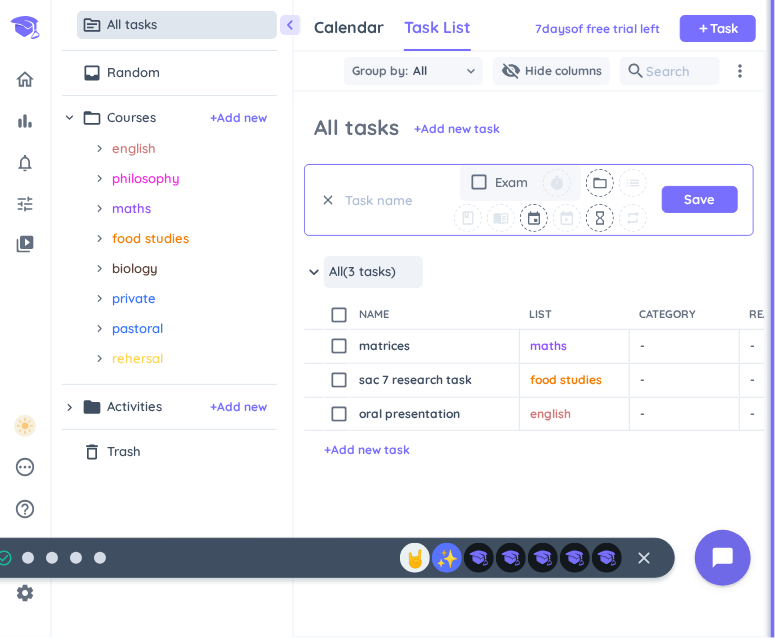 click at bounding box center [386, 200] 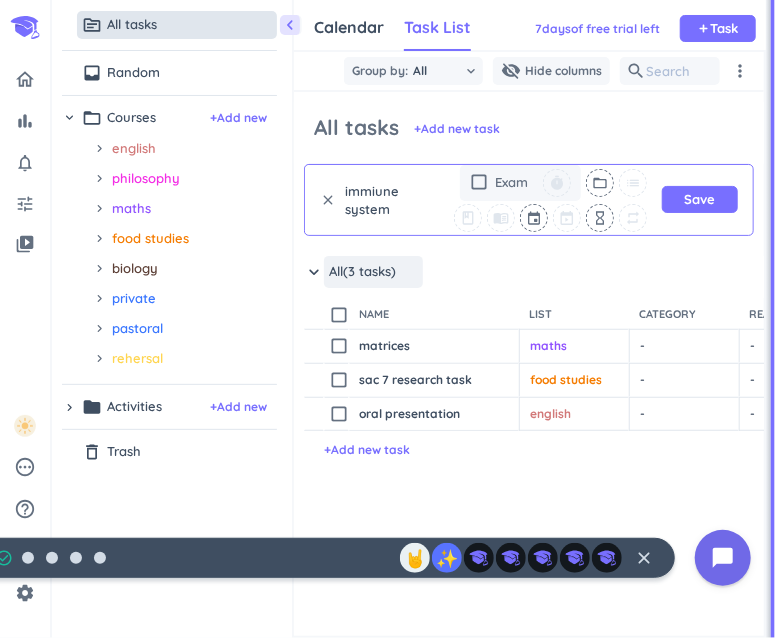 click on "immiune system" at bounding box center (386, 200) 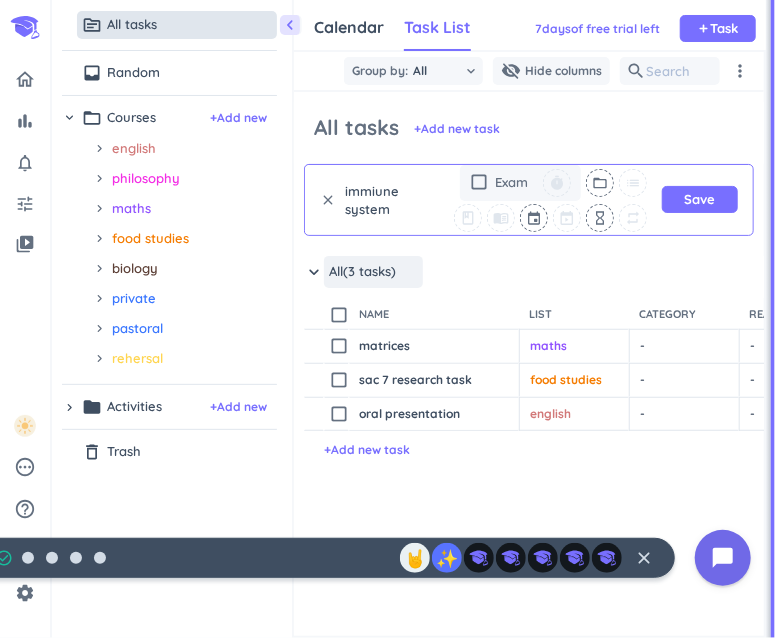 click on "immiune system" at bounding box center [386, 200] 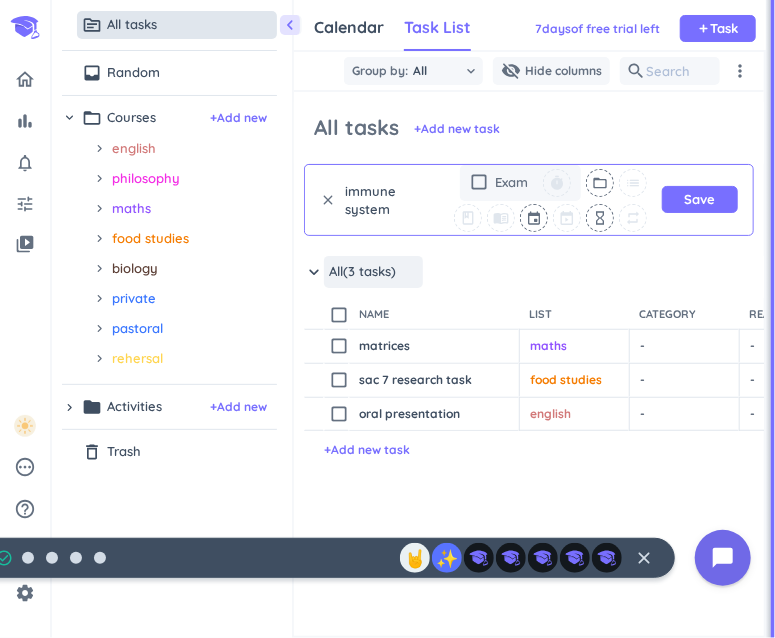click on "immune system" at bounding box center (386, 200) 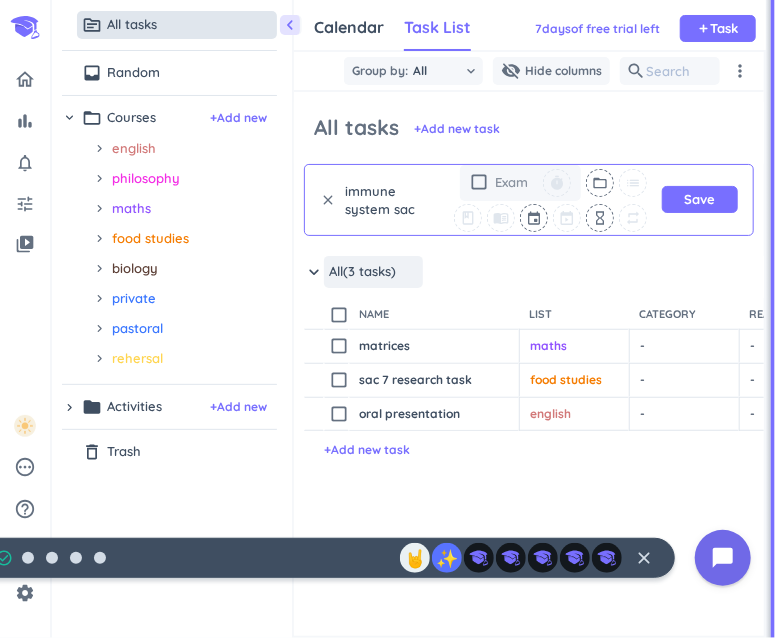 type on "immune system sac" 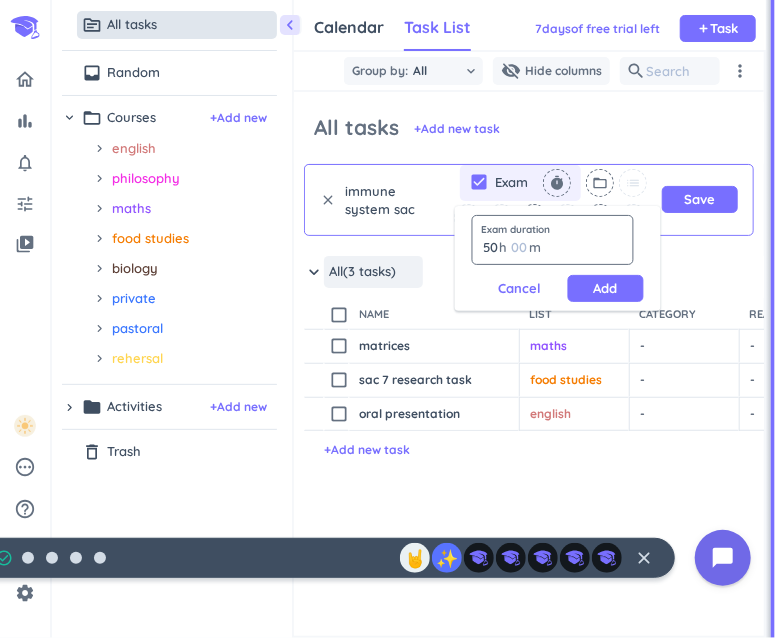 type on "50" 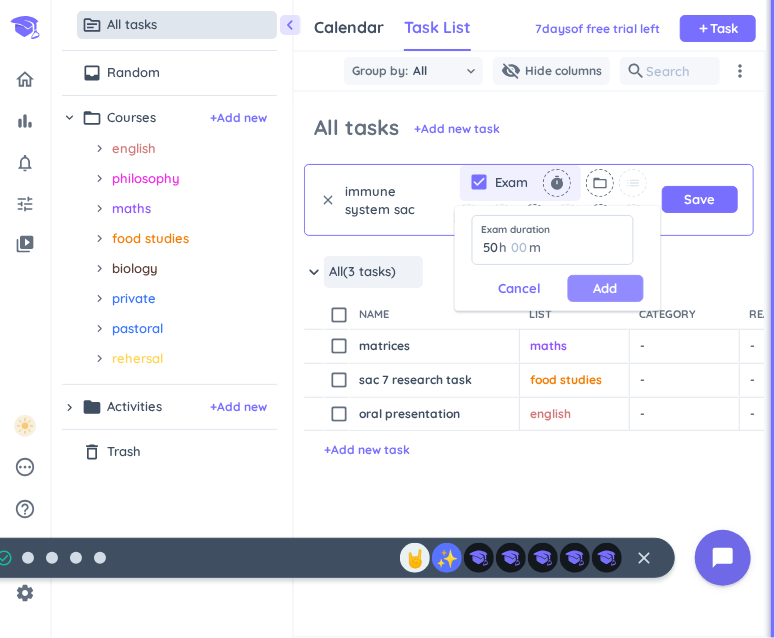 click on "Add" at bounding box center [606, 288] 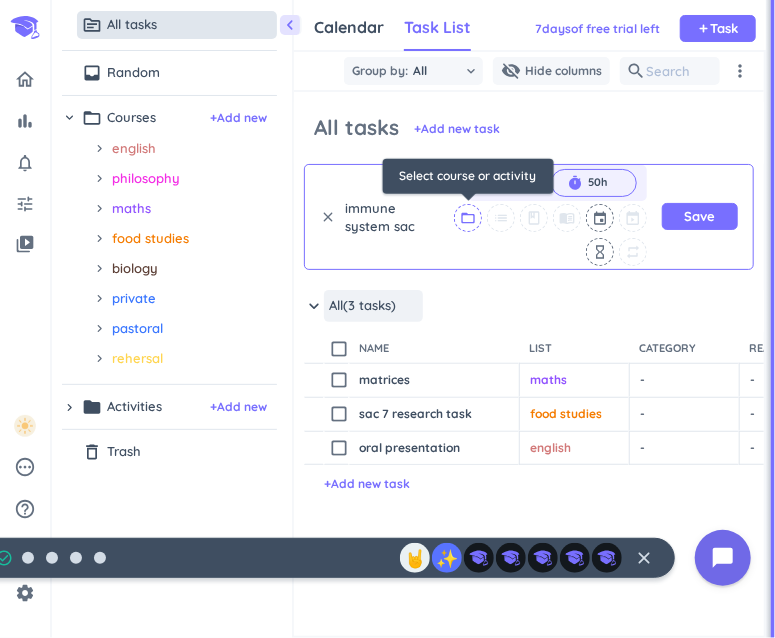 click on "folder_open" at bounding box center [468, 218] 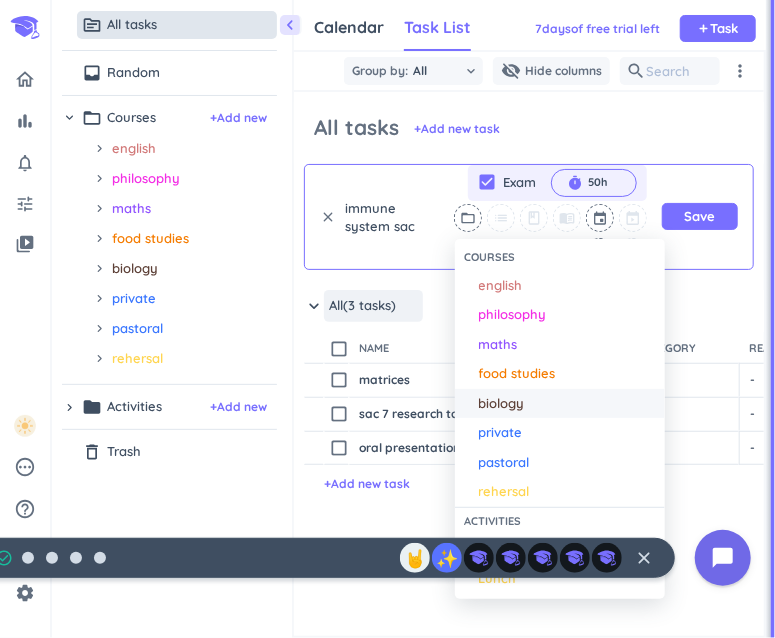 click on "biology" at bounding box center [502, 404] 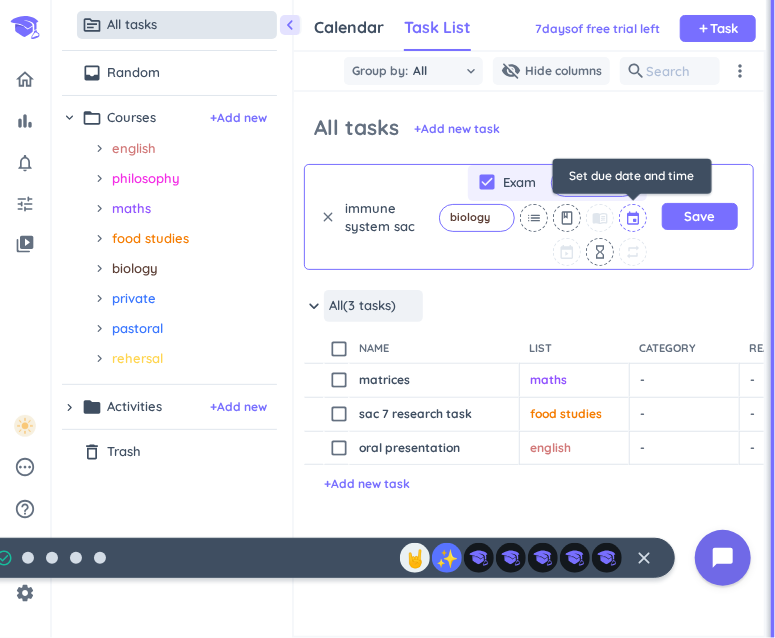 click at bounding box center [634, 218] 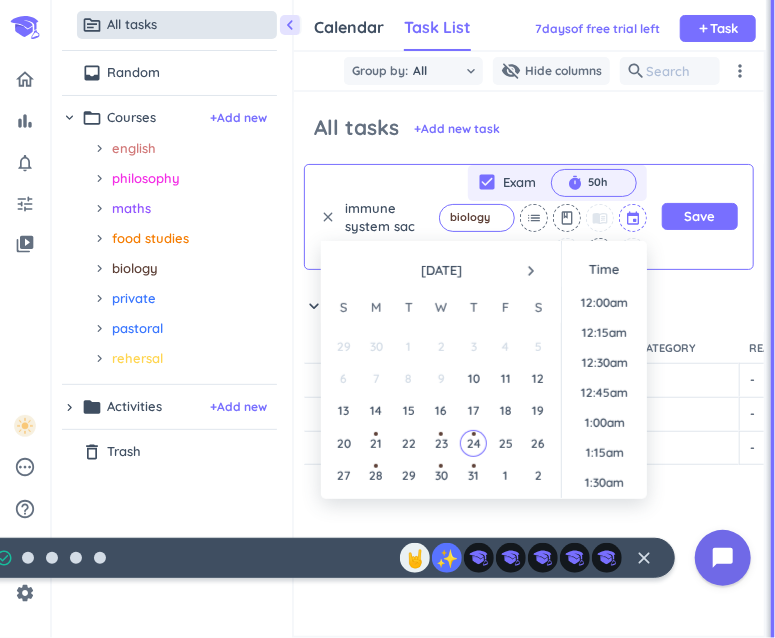 scroll, scrollTop: 1679, scrollLeft: 0, axis: vertical 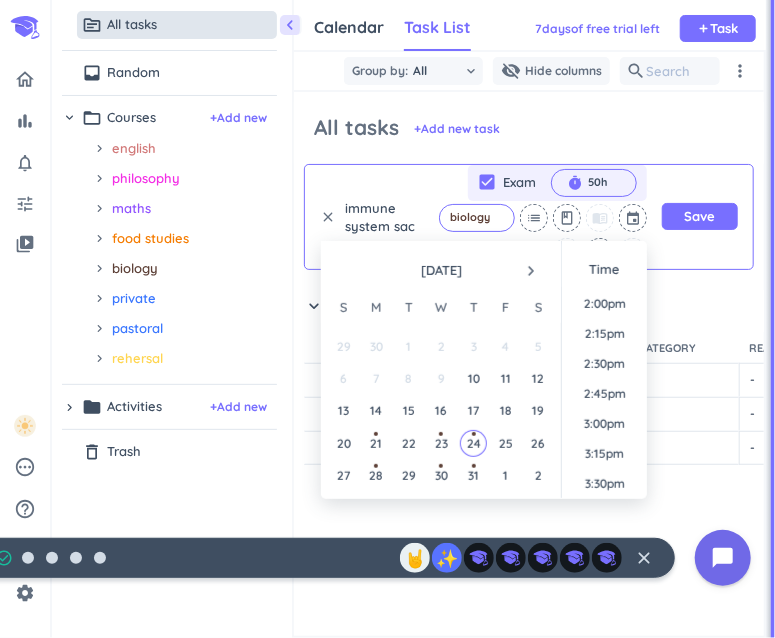 click on "navigate_next" at bounding box center (531, 271) 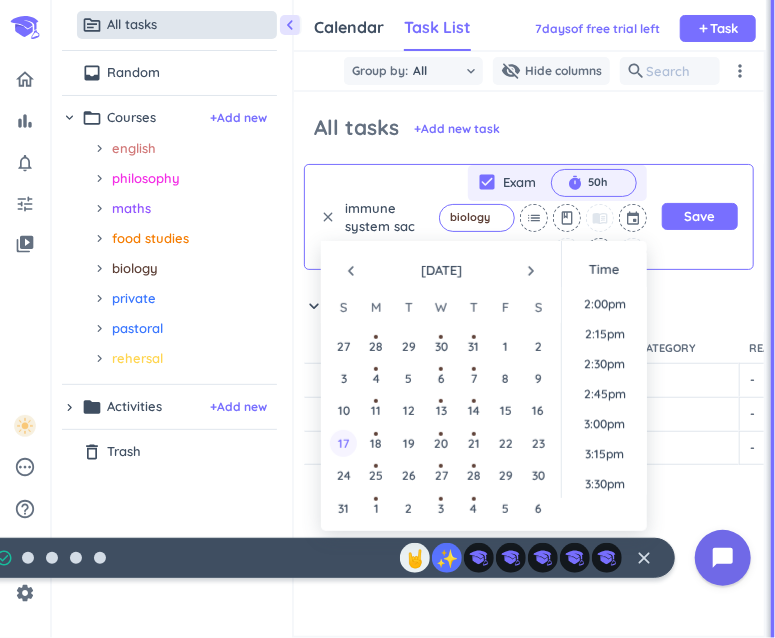 click on "17" at bounding box center [343, 443] 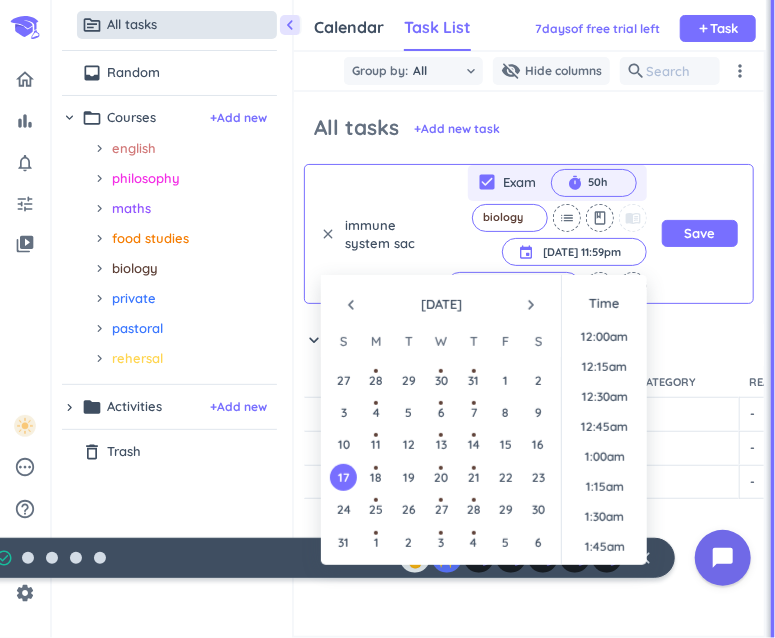 scroll, scrollTop: 2666, scrollLeft: 0, axis: vertical 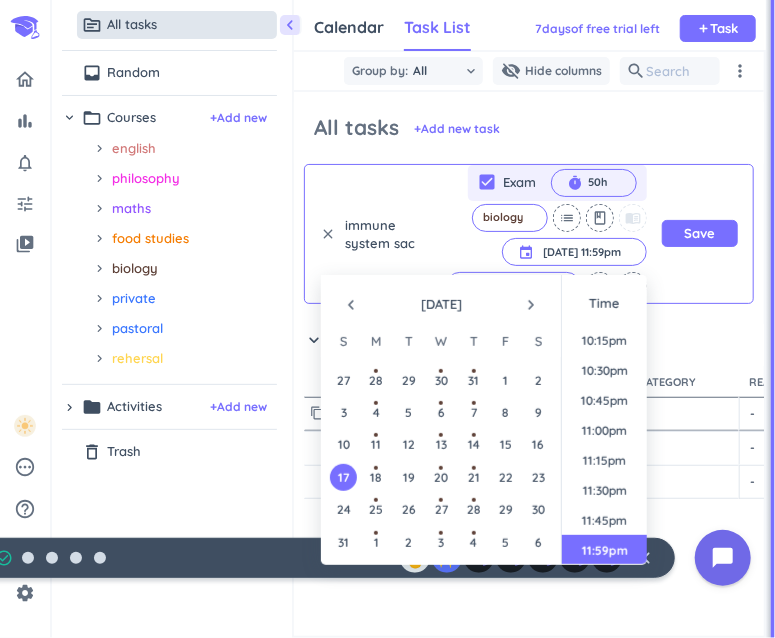 click on "- cancel keyboard_arrow_down" at bounding box center (684, 414) 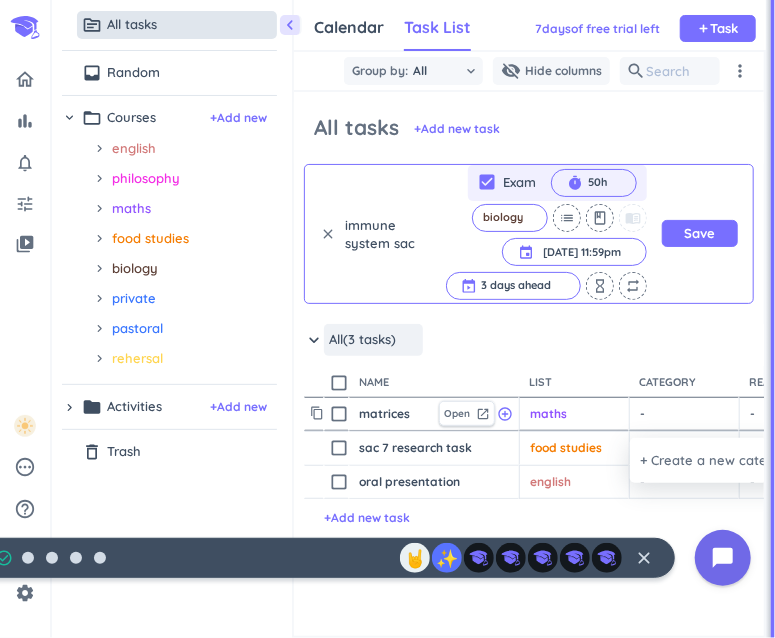 click at bounding box center (387, 319) 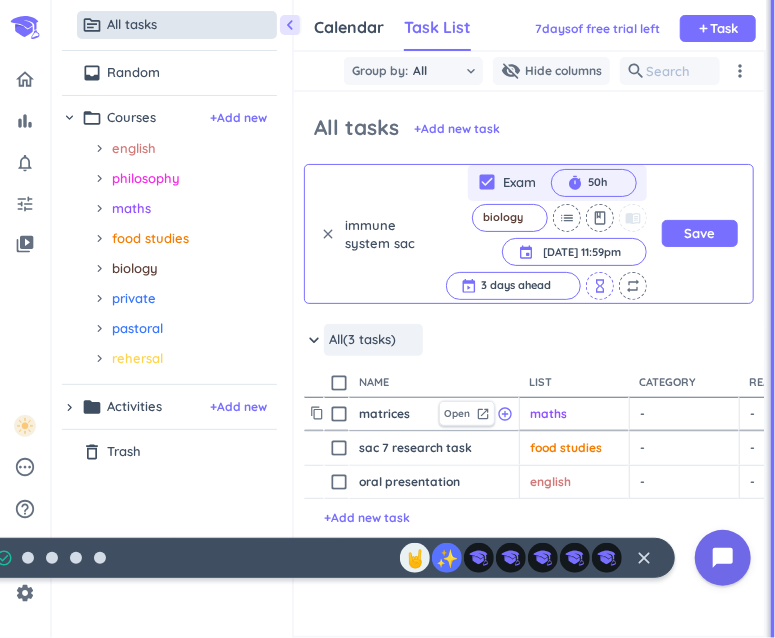 click on "hourglass_empty" at bounding box center [600, 286] 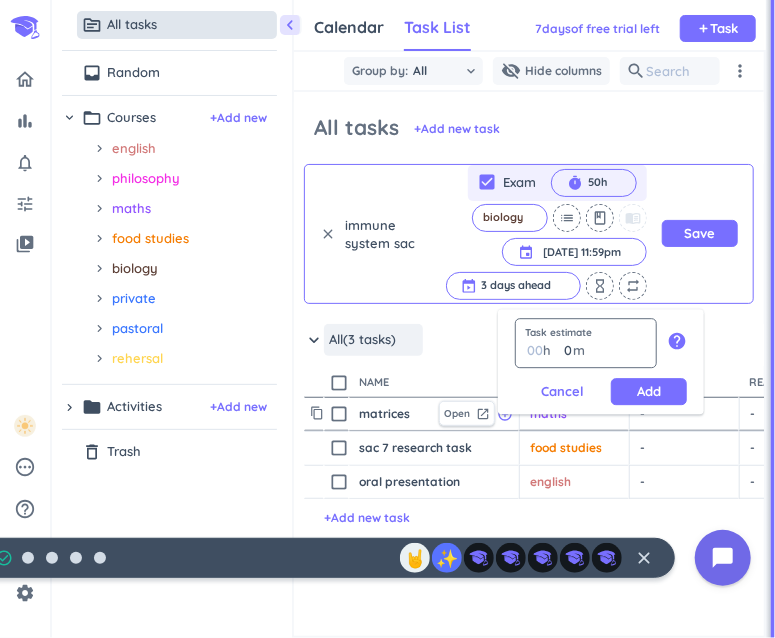type on "3" 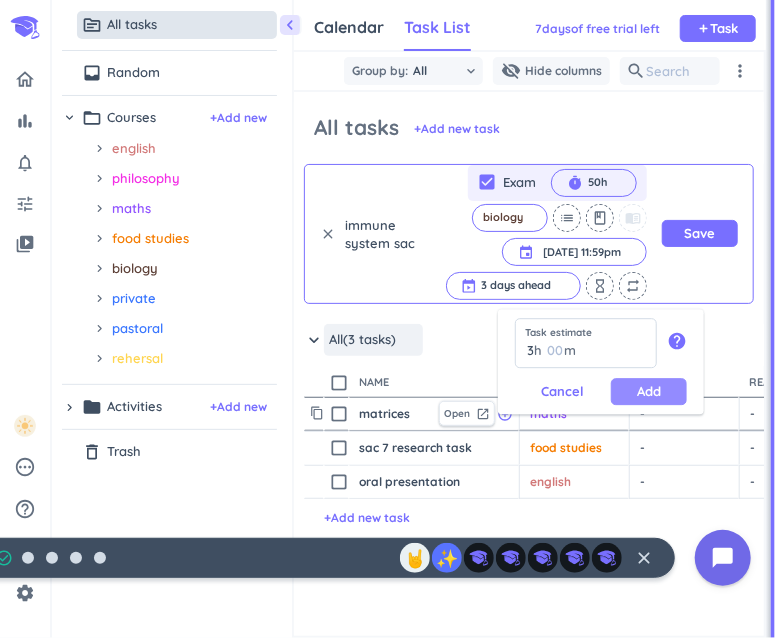 type on "3" 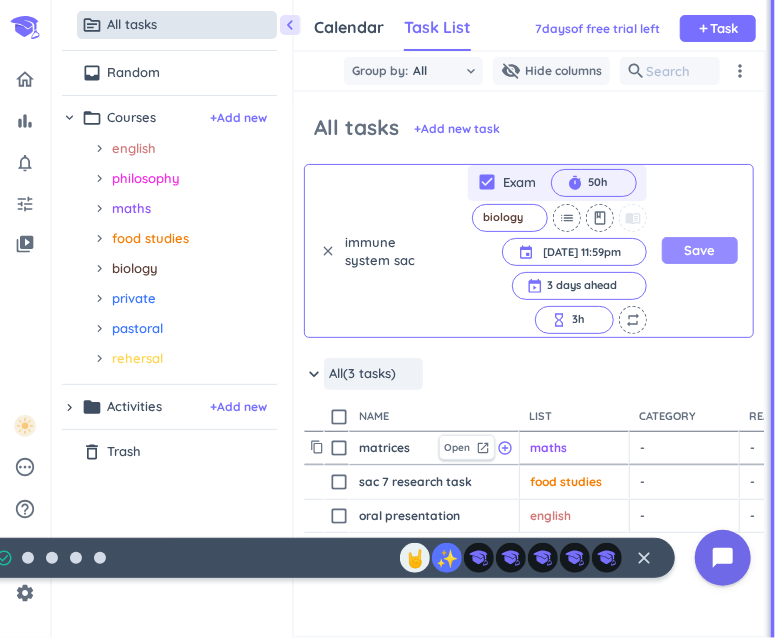click on "Save" at bounding box center [700, 250] 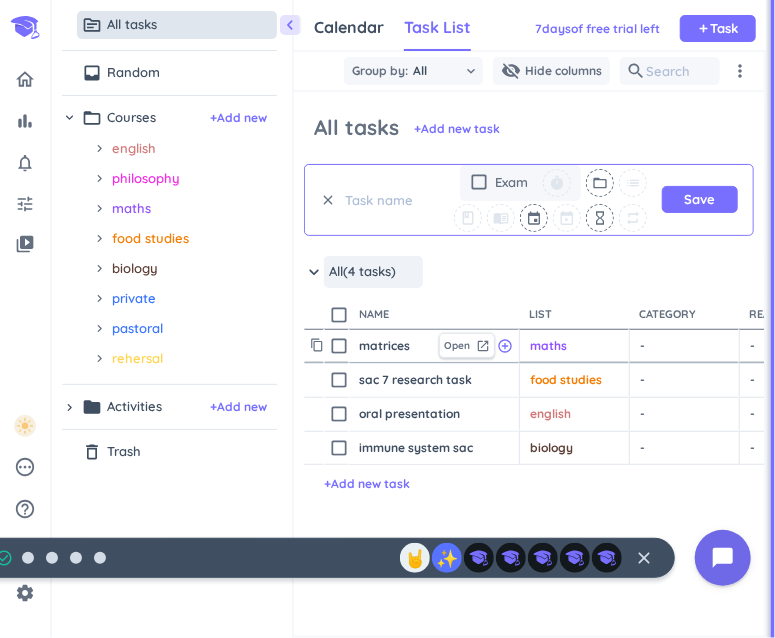 click at bounding box center (386, 200) 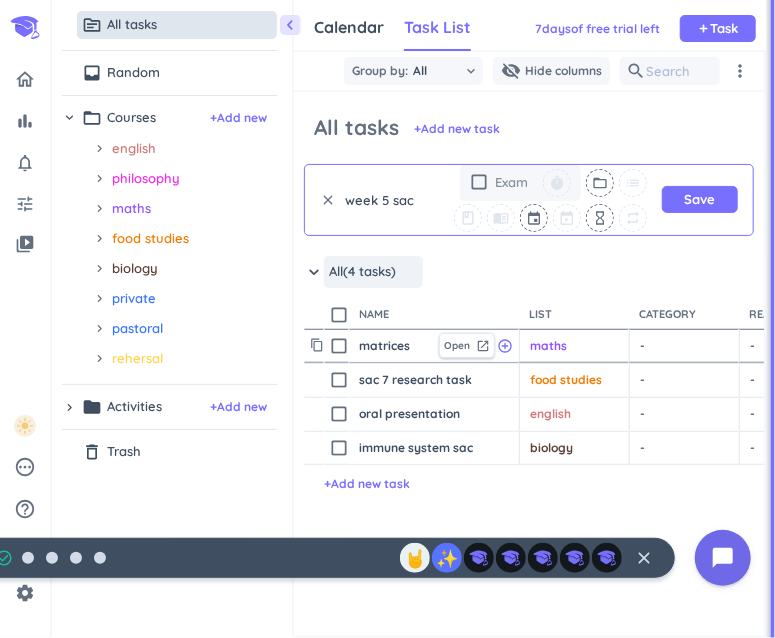 type on "week 5 sac" 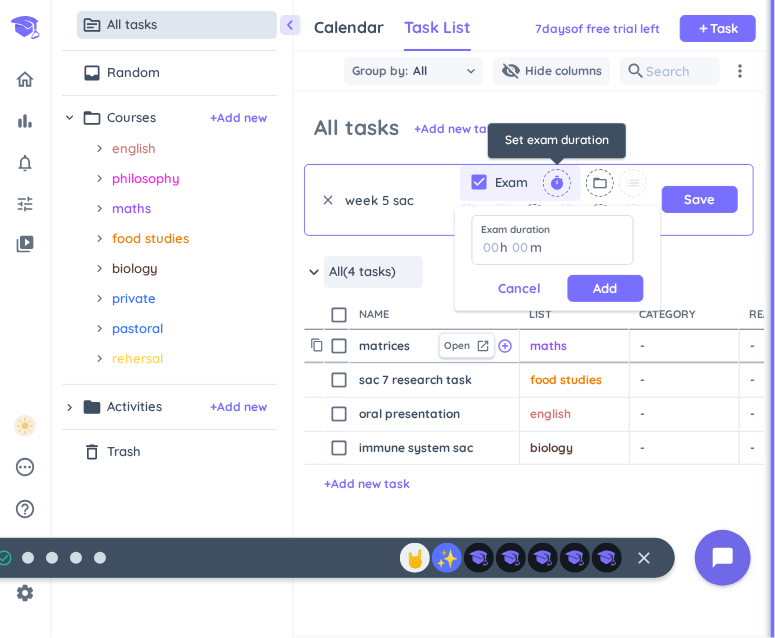 click on "timer" at bounding box center [557, 183] 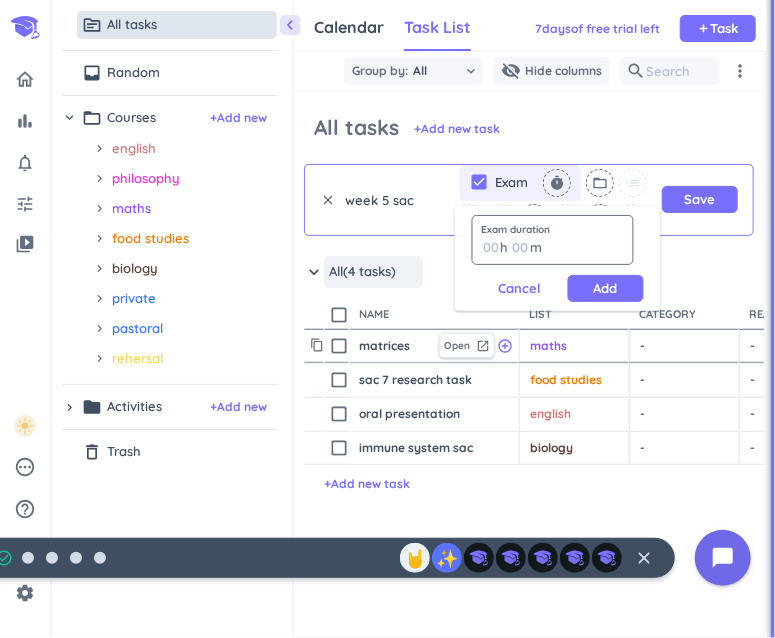 click on "00 h 00 m" at bounding box center (553, 240) 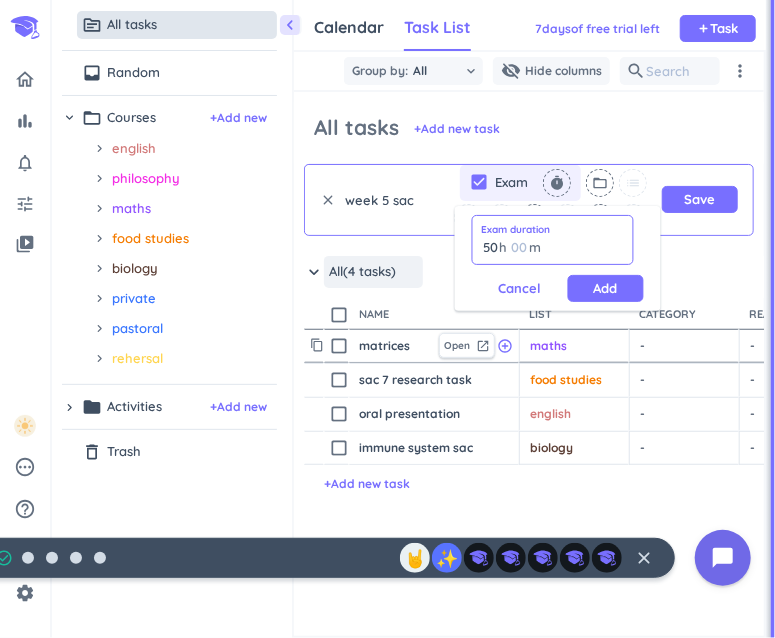 type on "50" 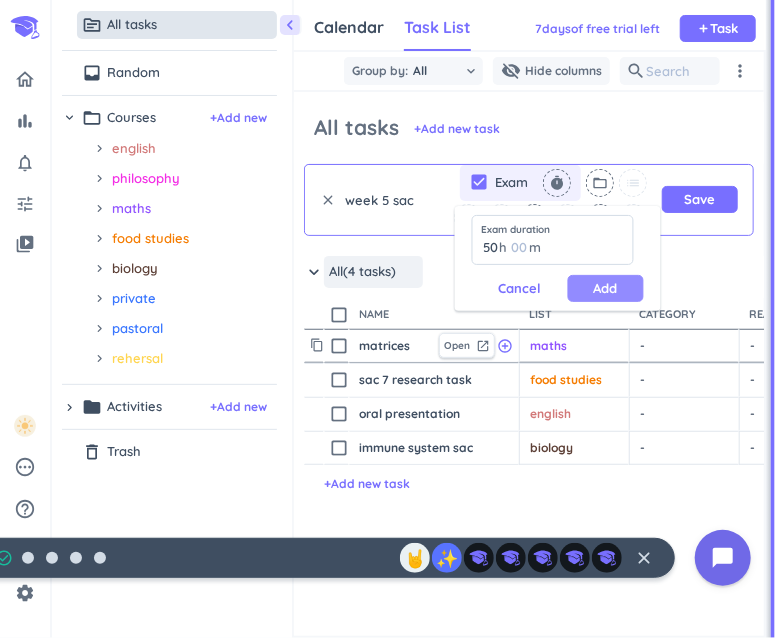 click on "Add" at bounding box center [606, 288] 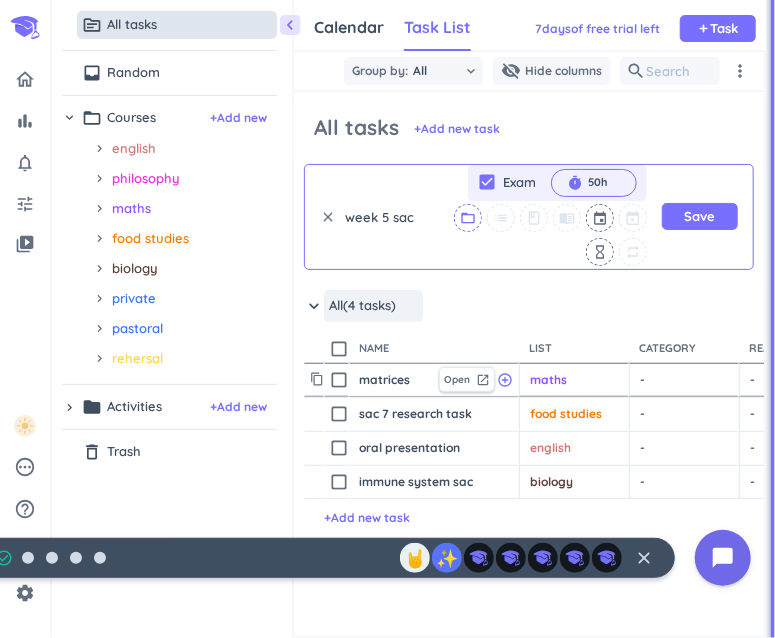 click on "folder_open" at bounding box center [468, 218] 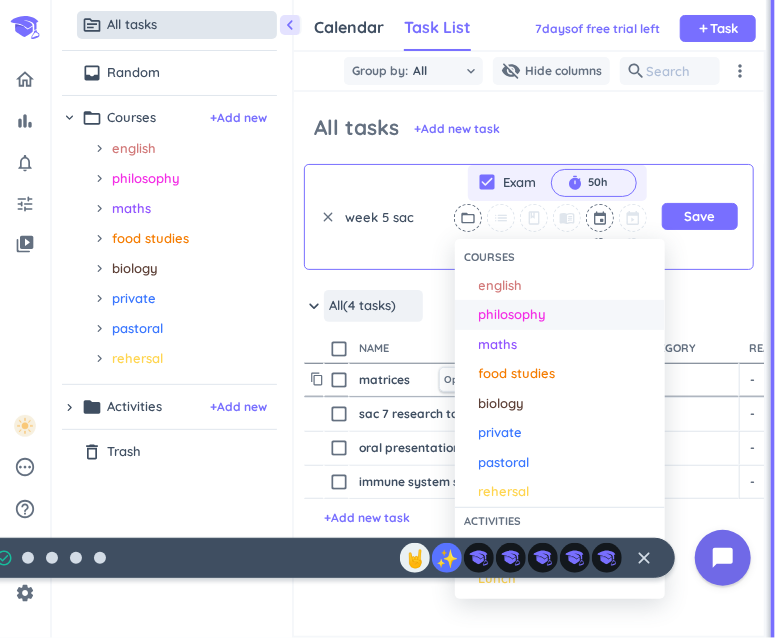 click on "philosophy" at bounding box center (513, 315) 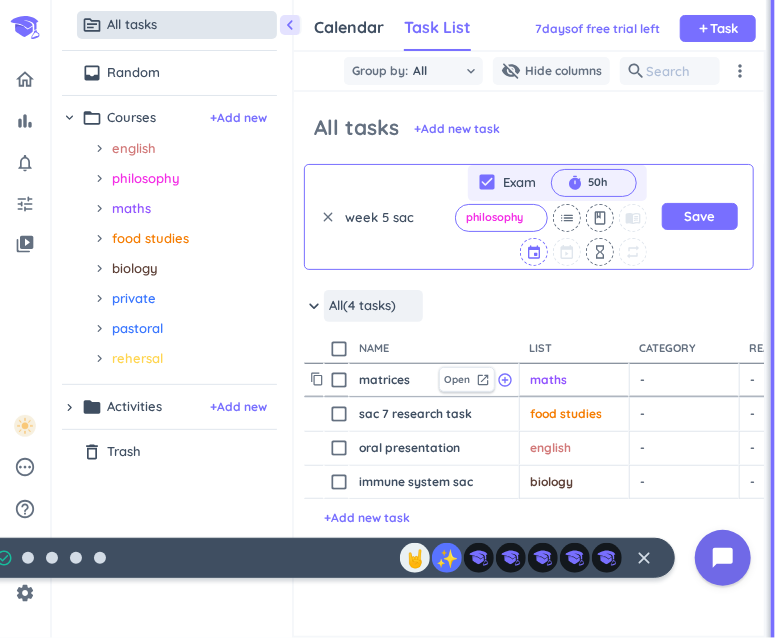 click at bounding box center [535, 252] 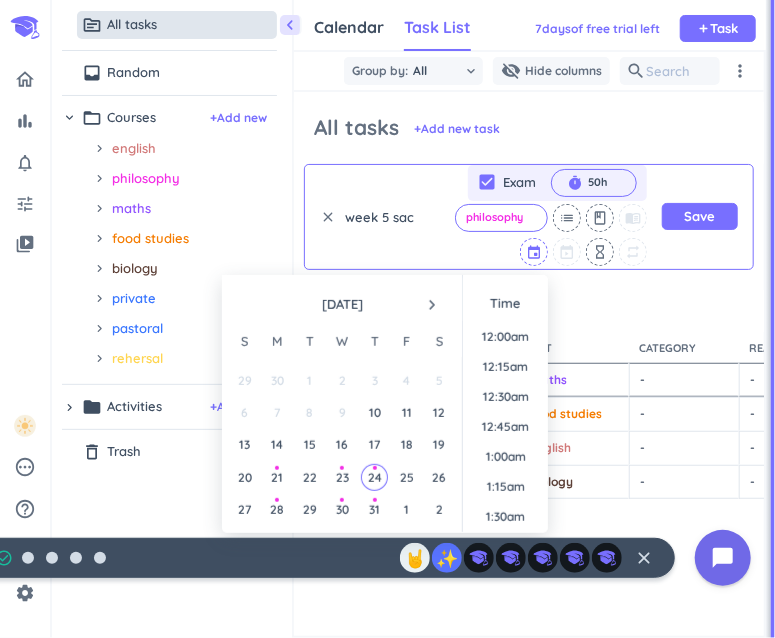 scroll, scrollTop: 1679, scrollLeft: 0, axis: vertical 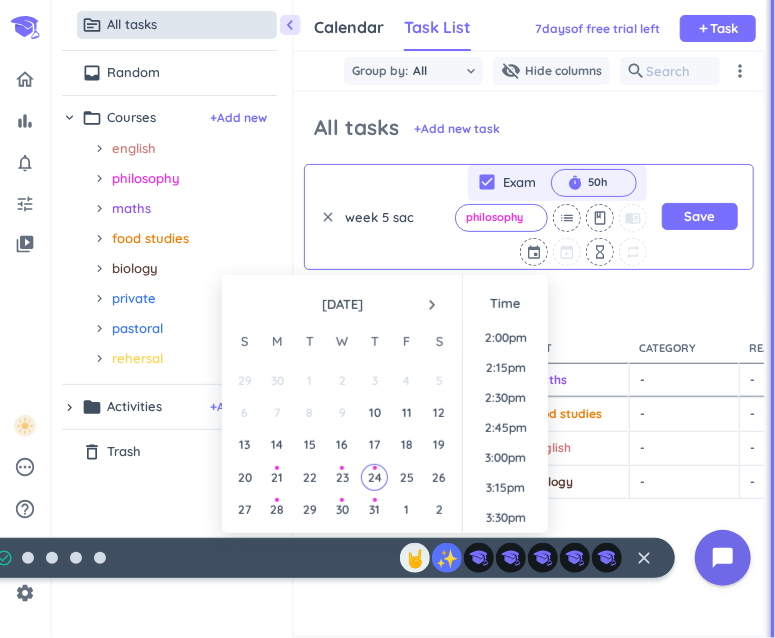 click on "navigate_next" at bounding box center (432, 305) 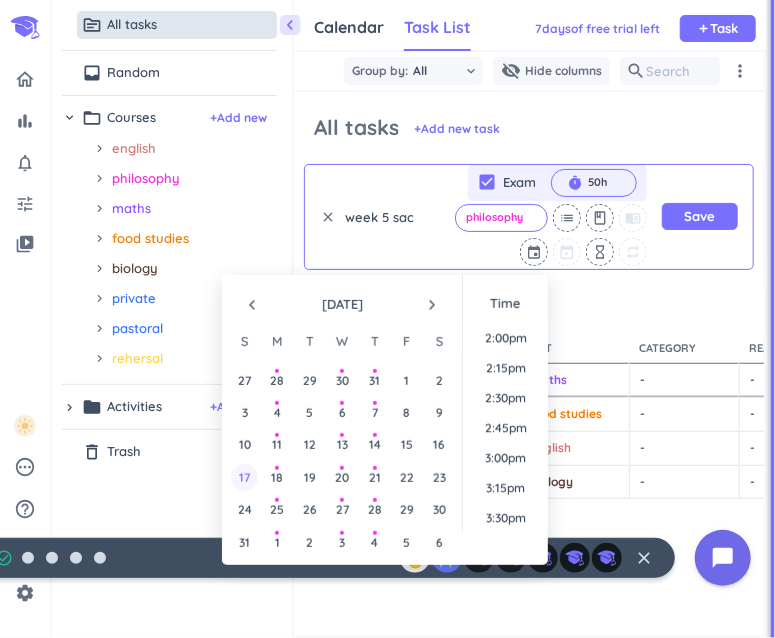 click on "17" at bounding box center [244, 477] 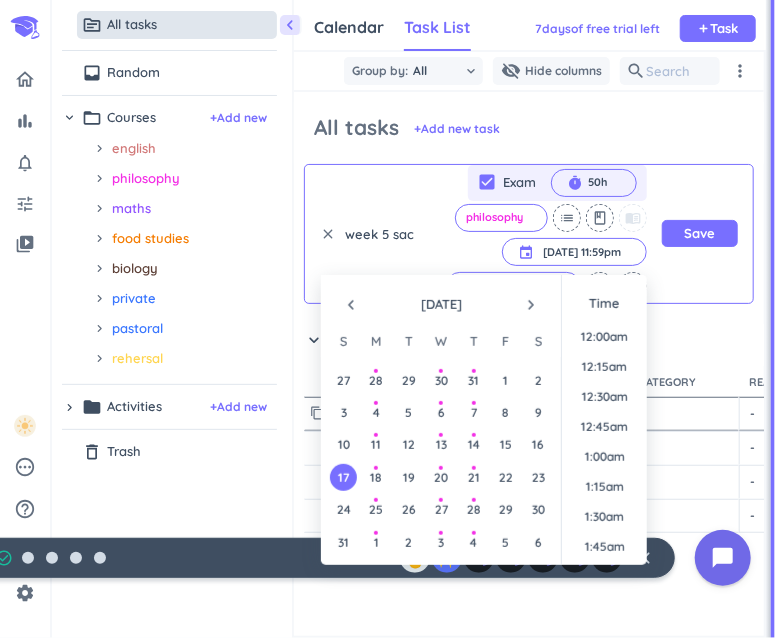 scroll, scrollTop: 2666, scrollLeft: 0, axis: vertical 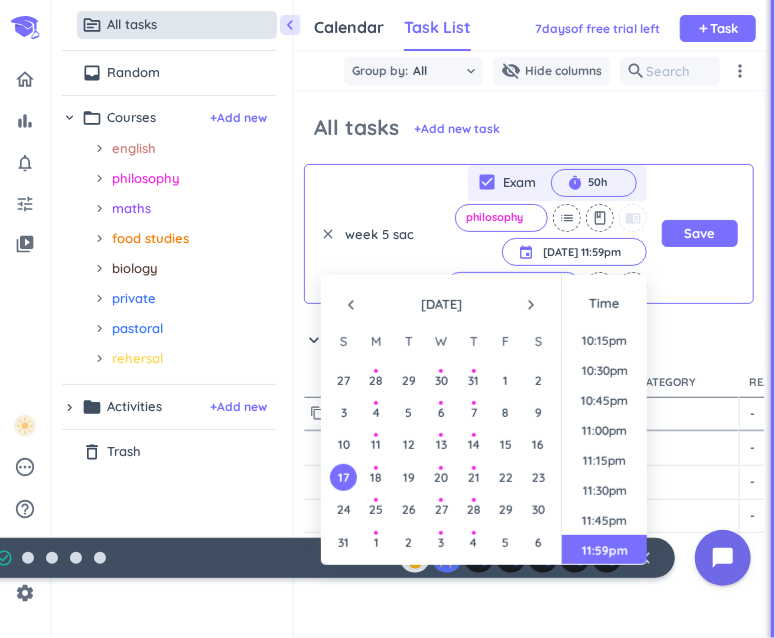 click on "keyboard_arrow_down All  (4 tasks) more_horiz" at bounding box center [853, 345] 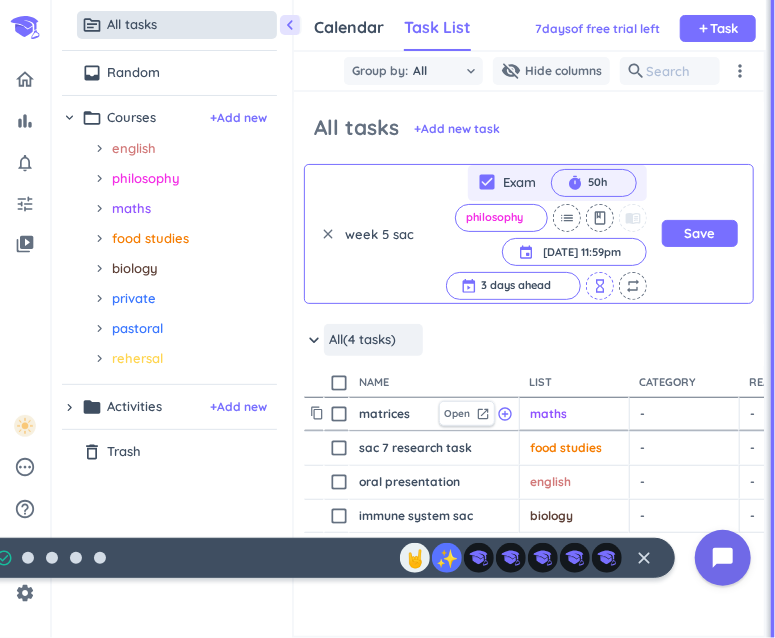 click on "hourglass_empty" at bounding box center (600, 286) 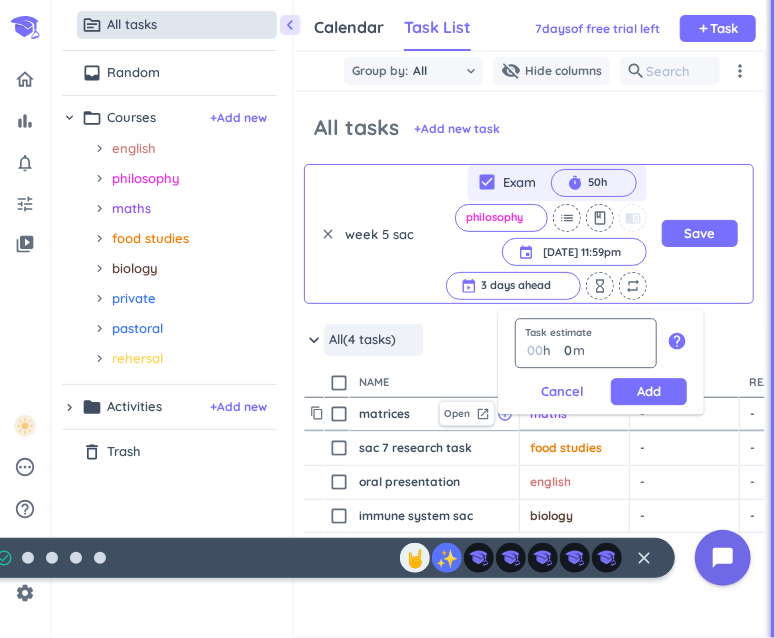 type on "3" 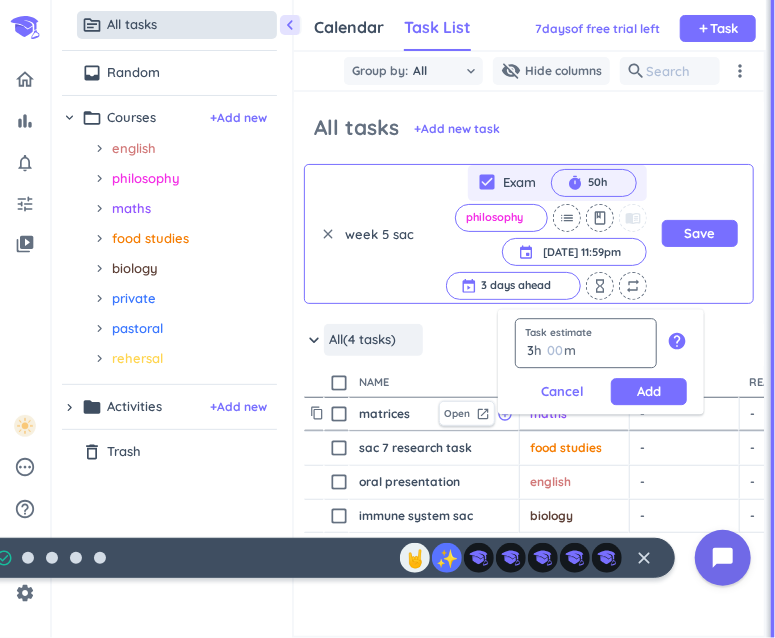 type on "3" 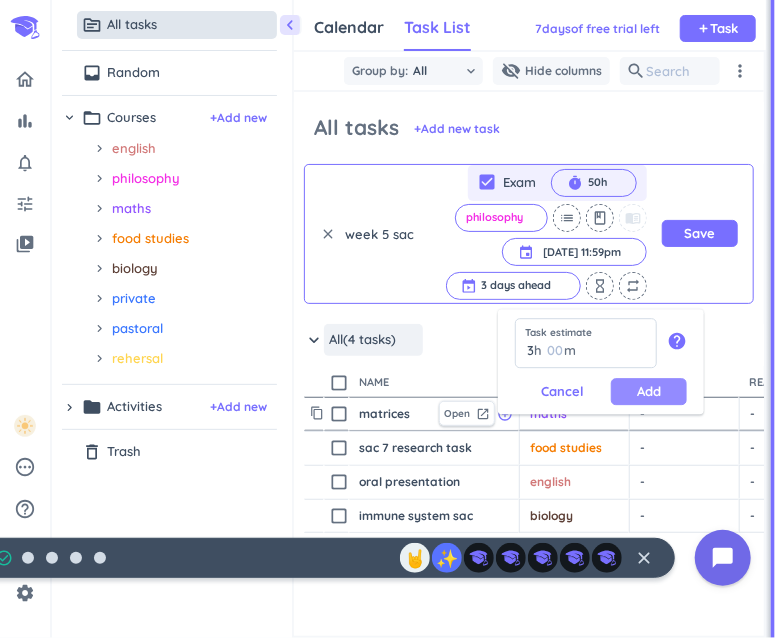 click on "Add" at bounding box center [649, 391] 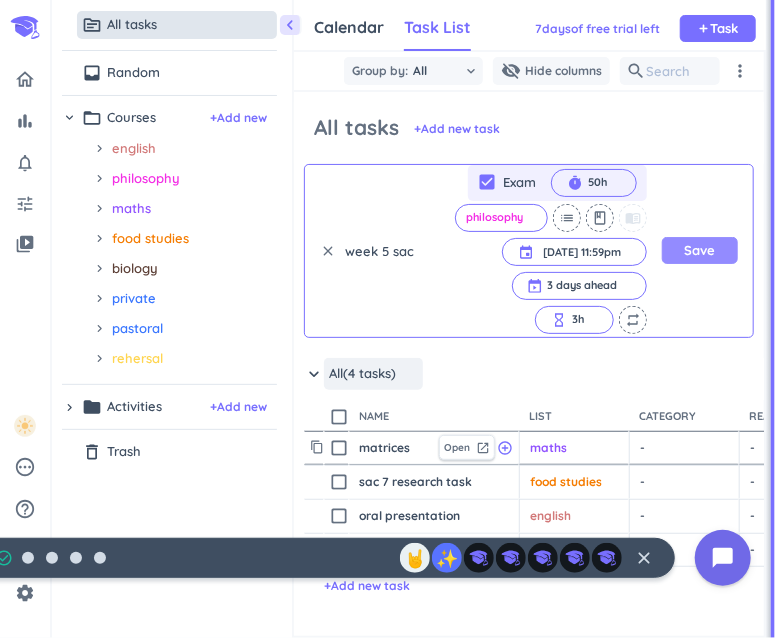 click on "Save" at bounding box center (700, 250) 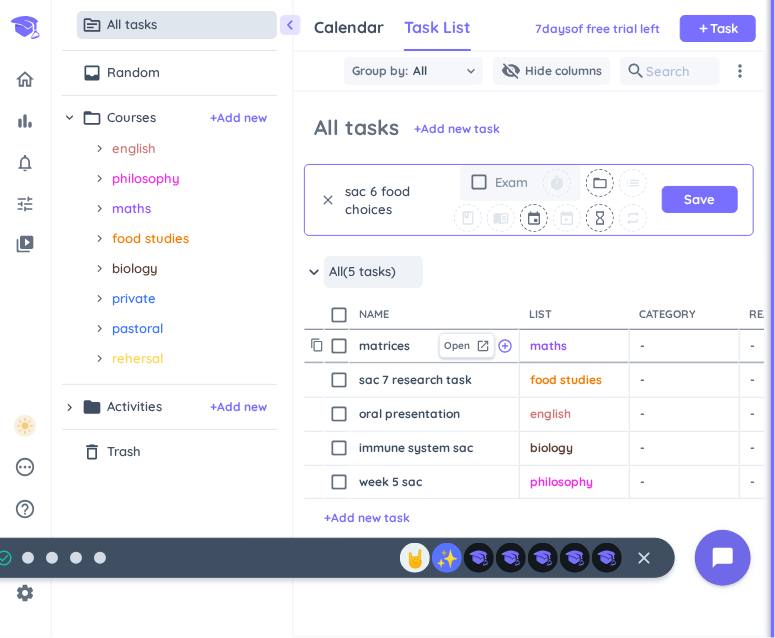 type on "sac 6 food choices" 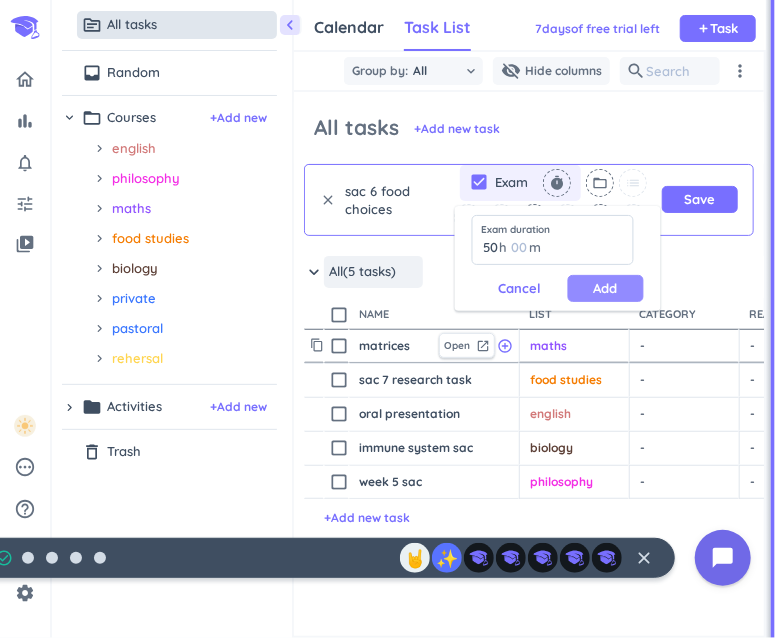 type on "50" 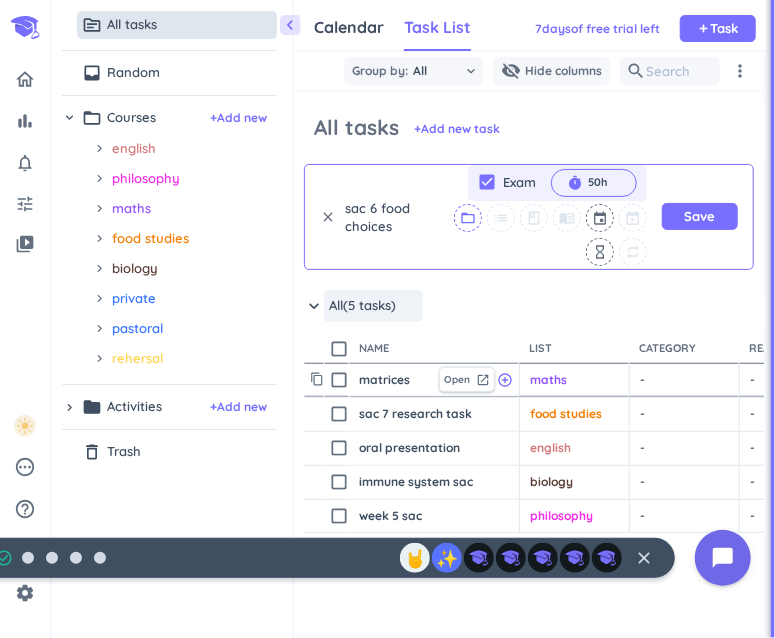 click on "folder_open" at bounding box center [468, 218] 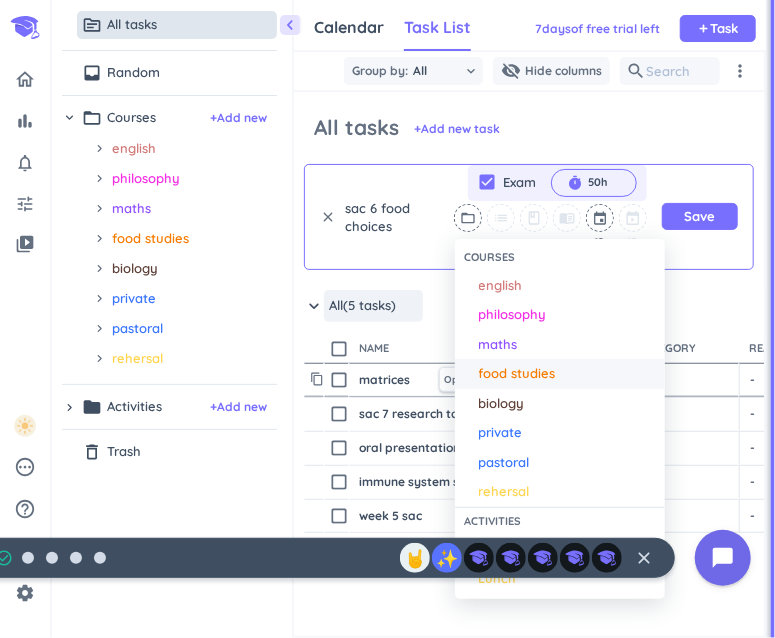 click on "food studies" at bounding box center (517, 374) 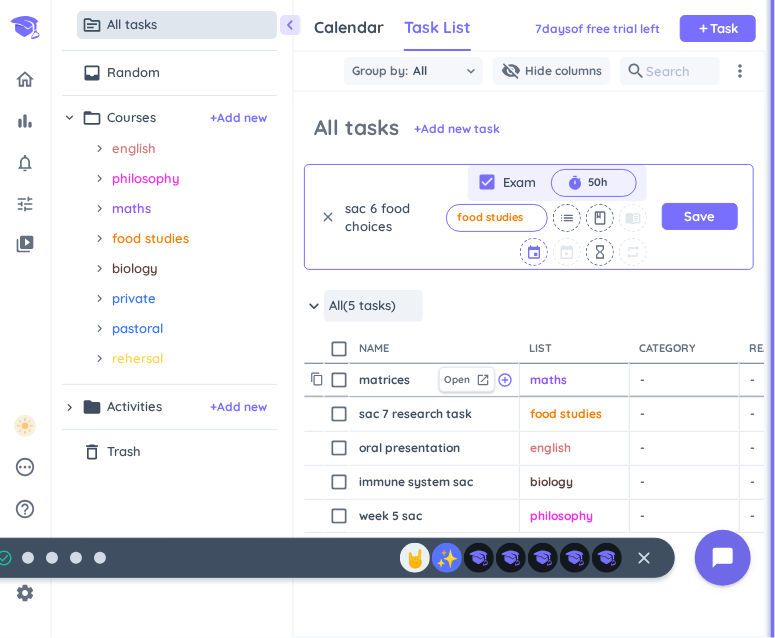 click at bounding box center (535, 252) 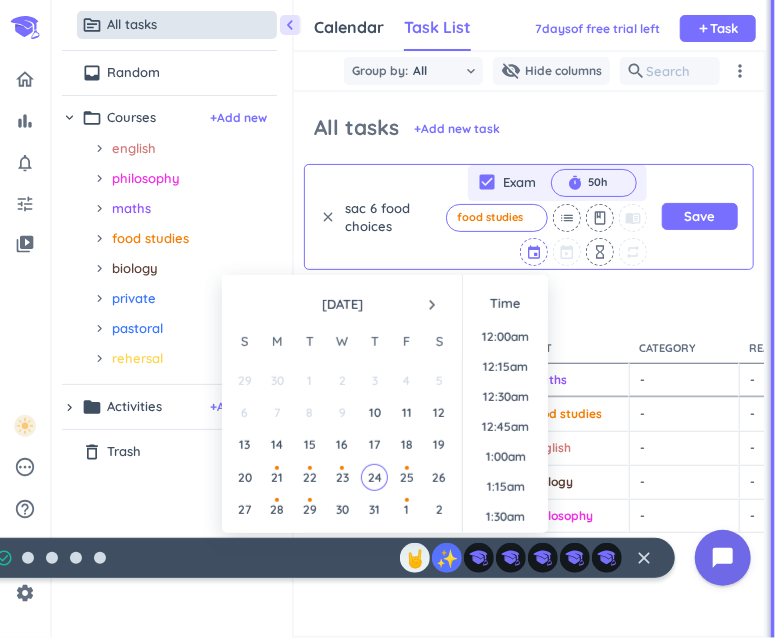 scroll, scrollTop: 1679, scrollLeft: 0, axis: vertical 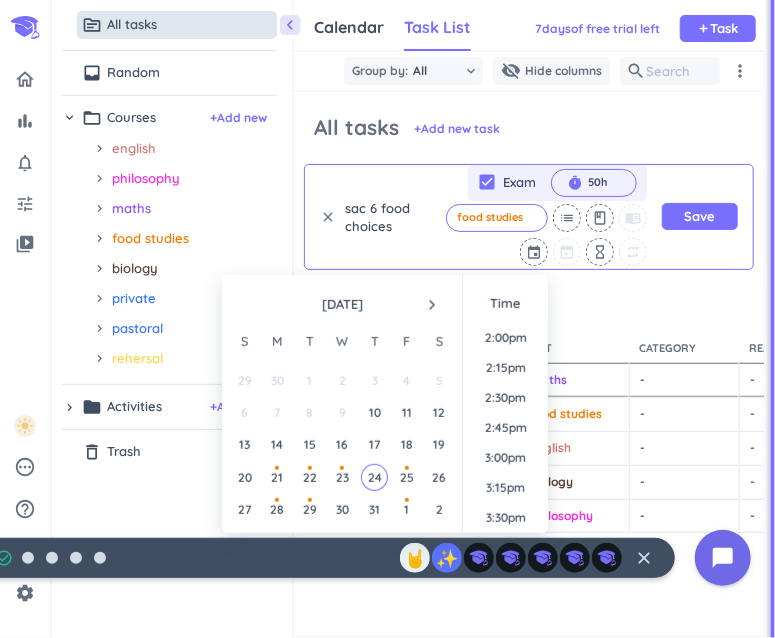 click on "navigate_next" at bounding box center (432, 305) 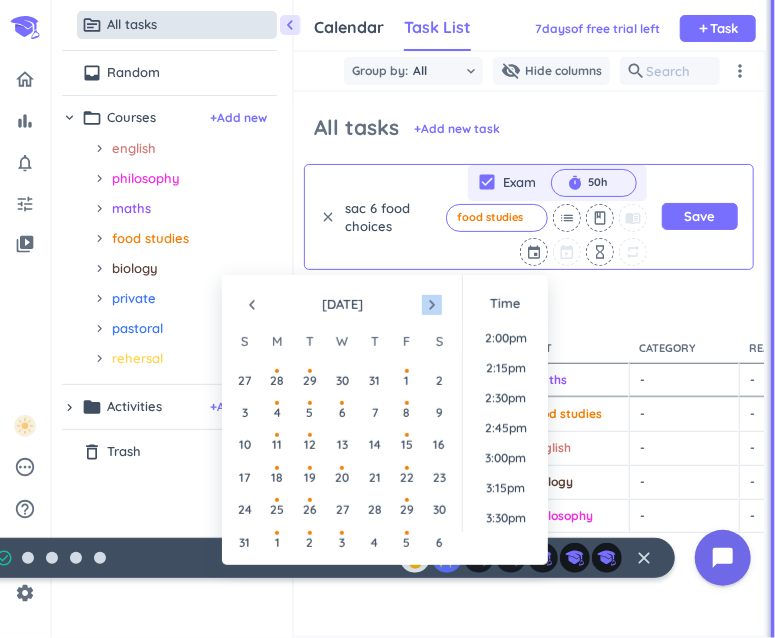 click on "navigate_next" at bounding box center (432, 305) 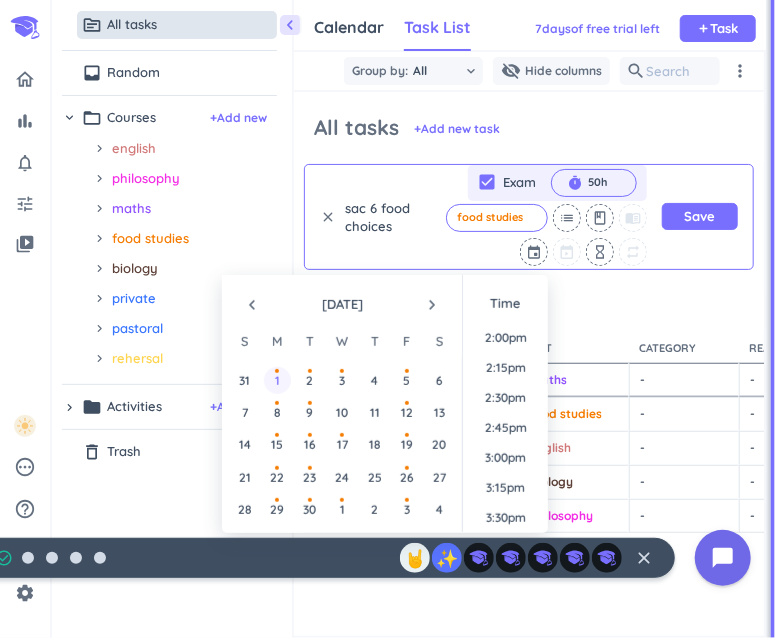 click at bounding box center (277, 371) 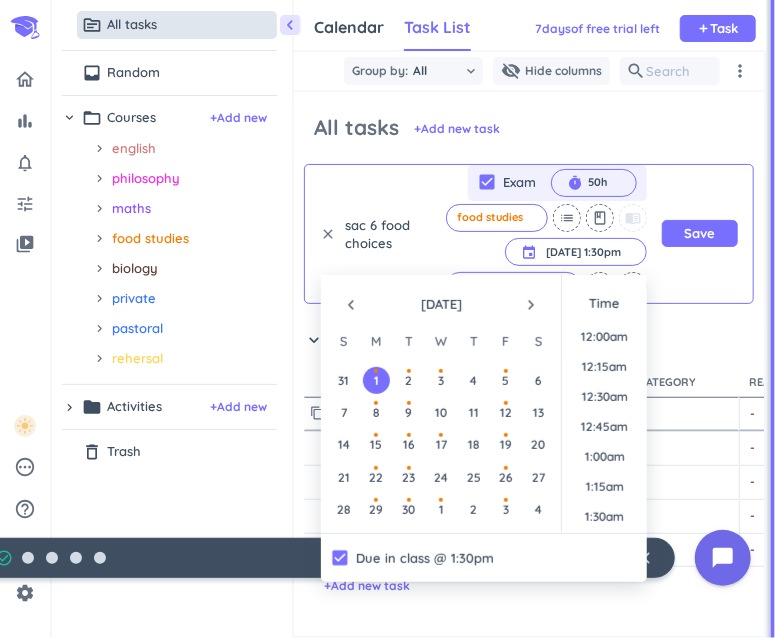 scroll, scrollTop: 1529, scrollLeft: 0, axis: vertical 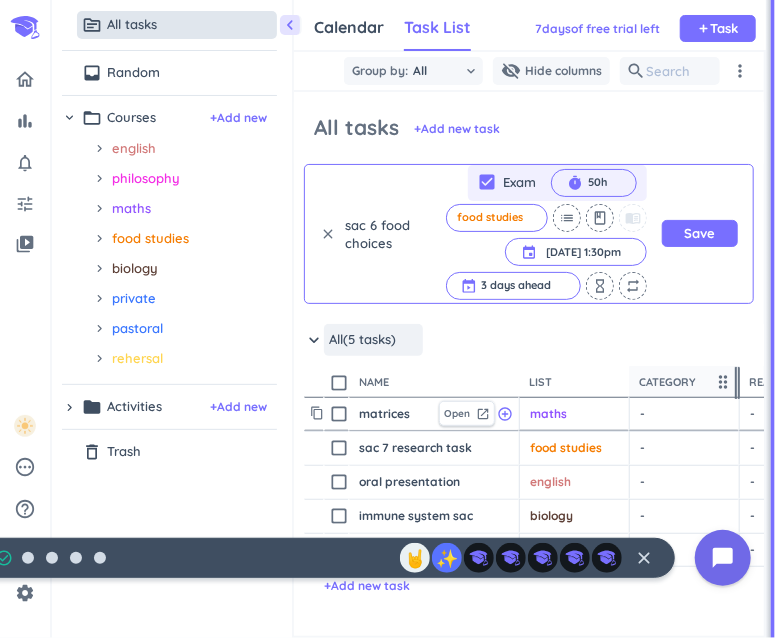 click on "Category" at bounding box center (675, 382) 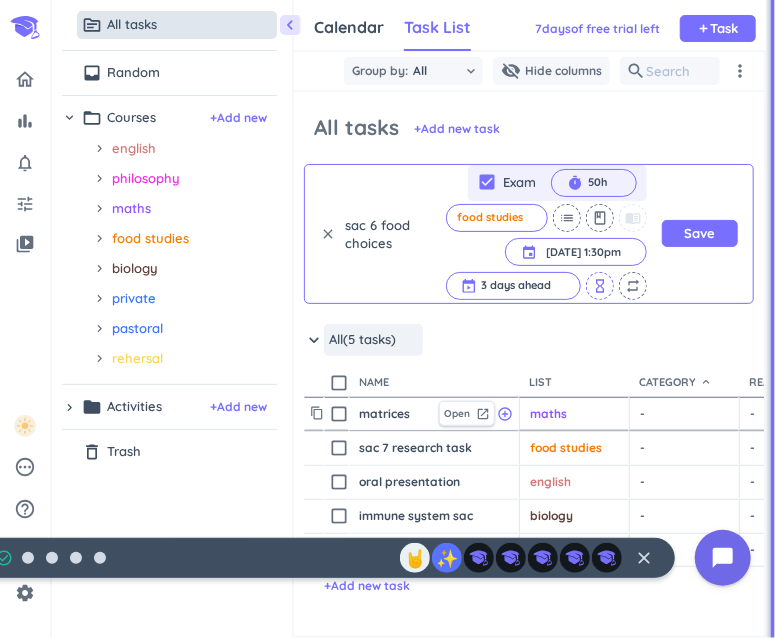 click on "hourglass_empty" at bounding box center (600, 286) 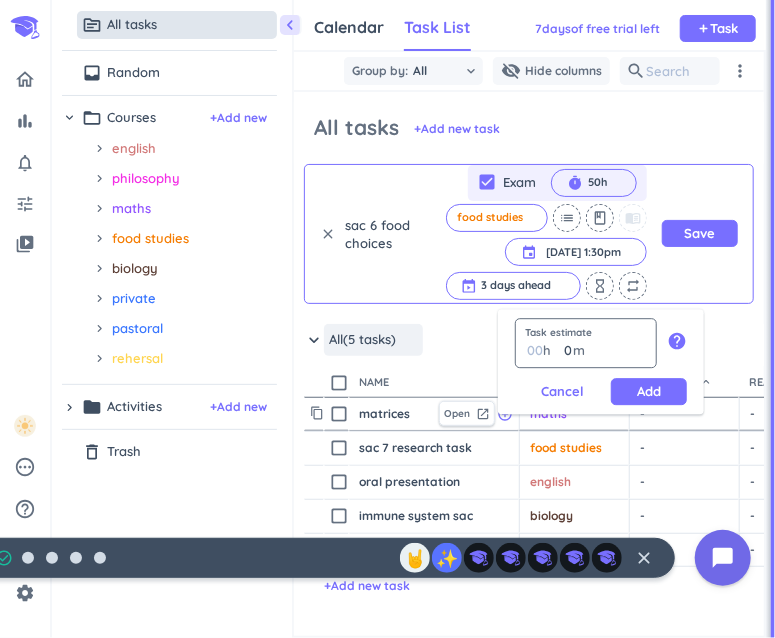 type on "3" 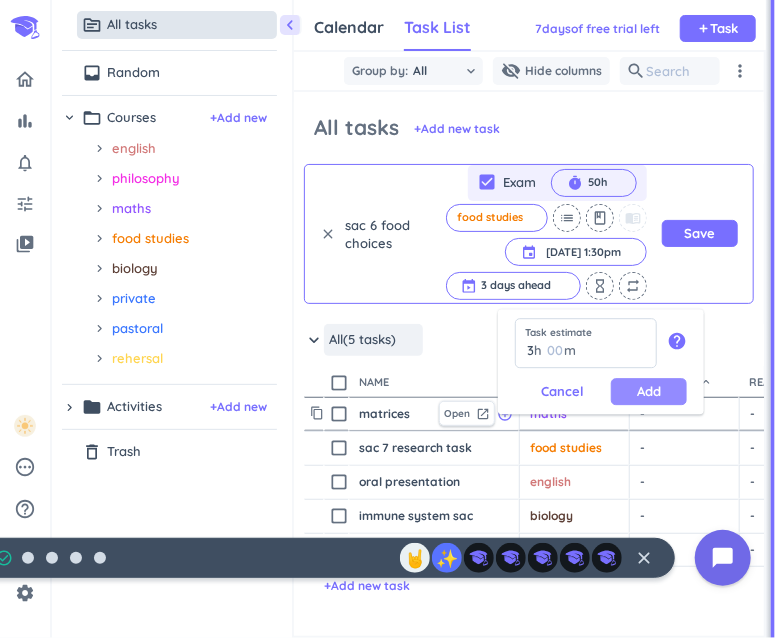 type on "3" 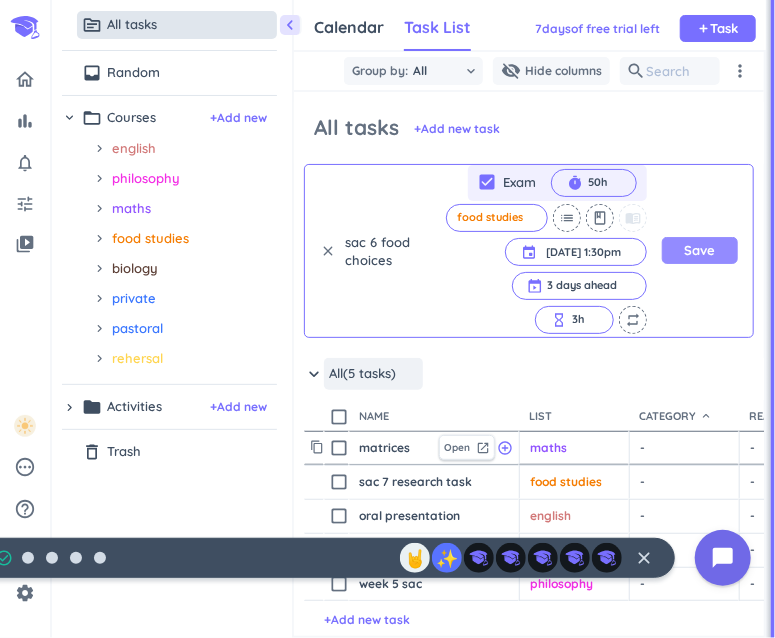 click on "Save" at bounding box center (700, 250) 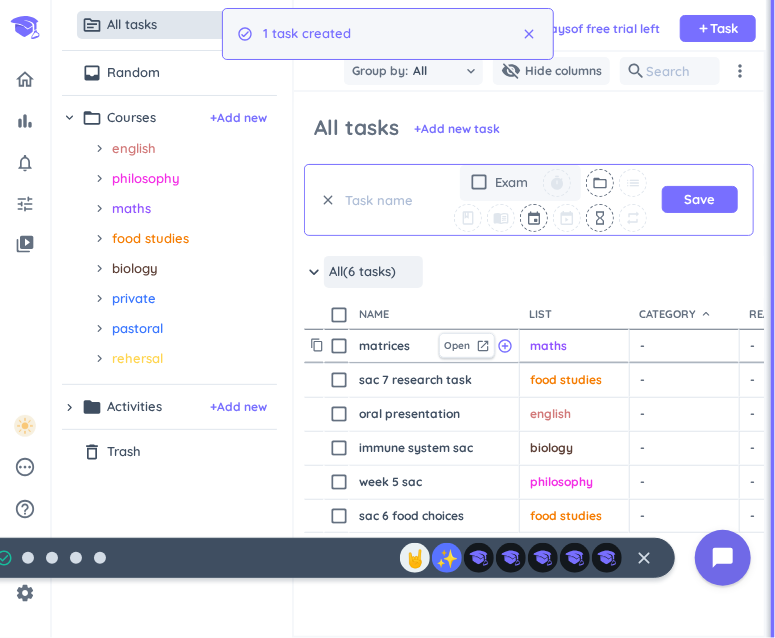 click at bounding box center [386, 200] 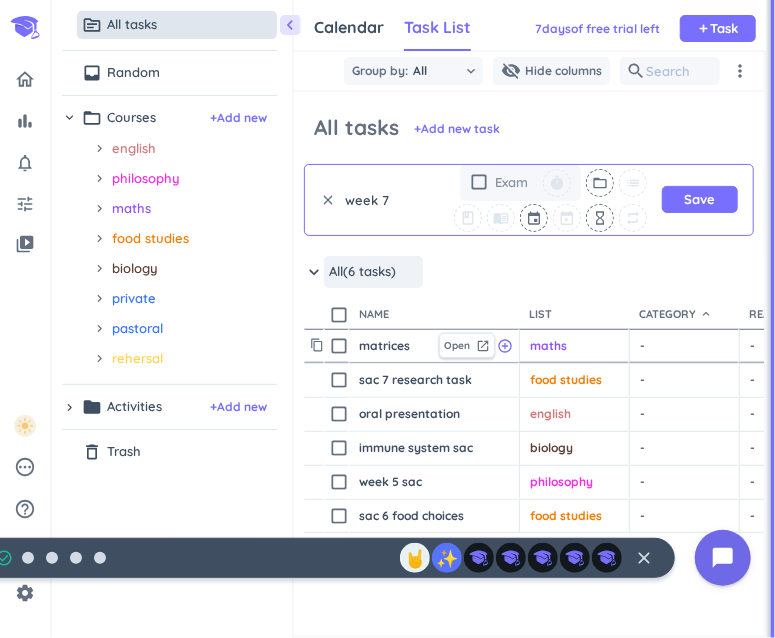 type on "week 7" 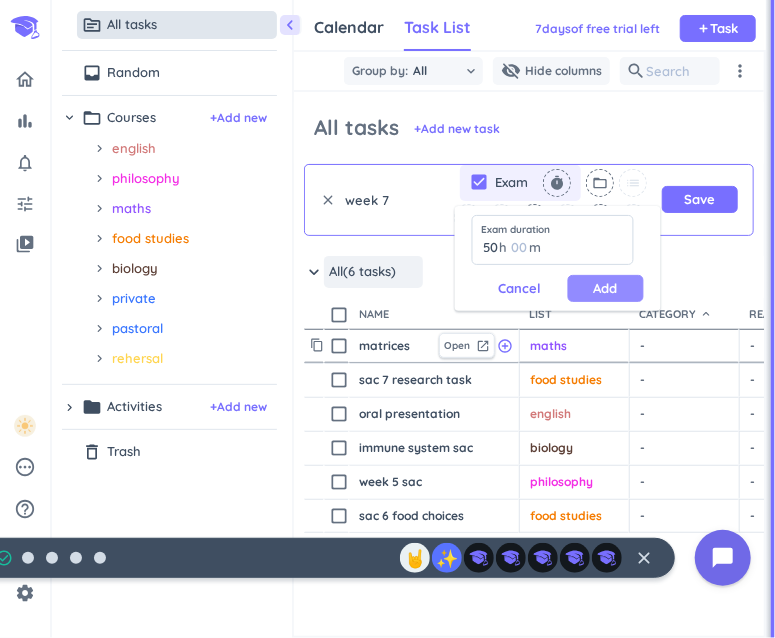 type on "50" 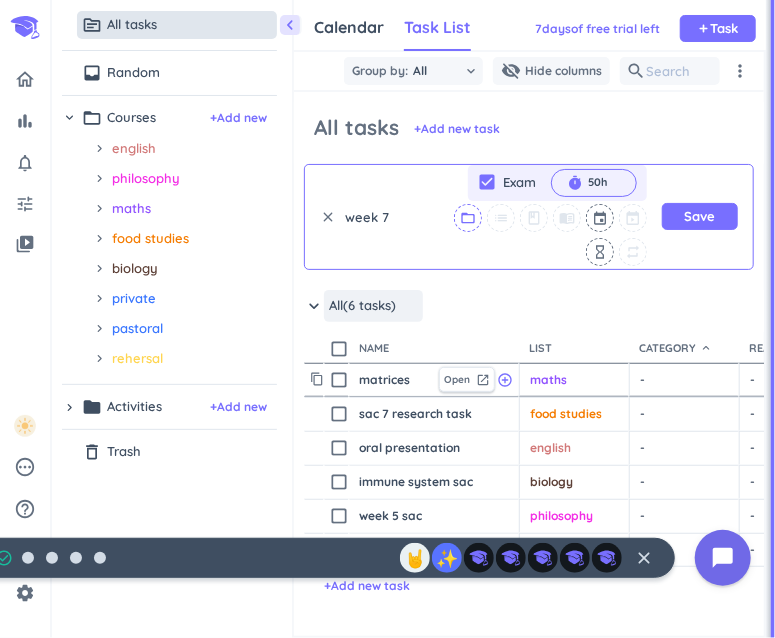 click on "folder_open" at bounding box center (468, 218) 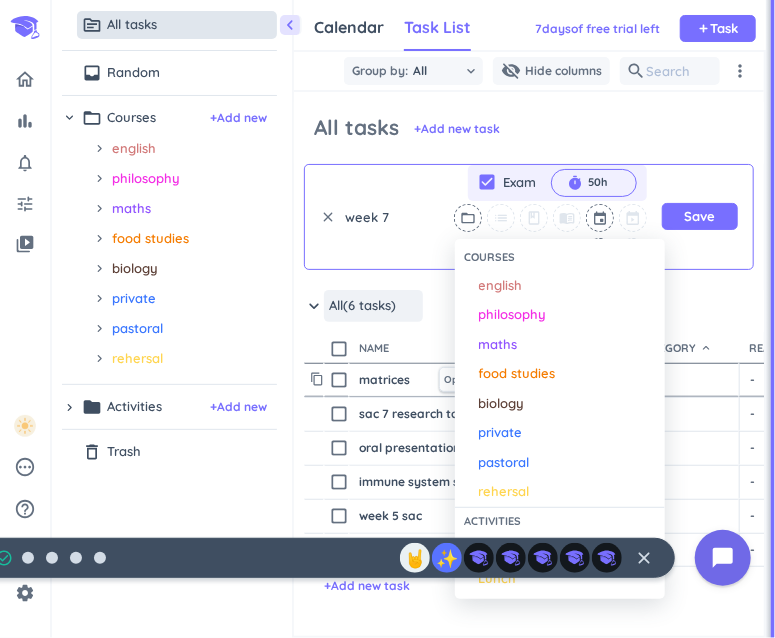 click on "philosophy" at bounding box center [513, 315] 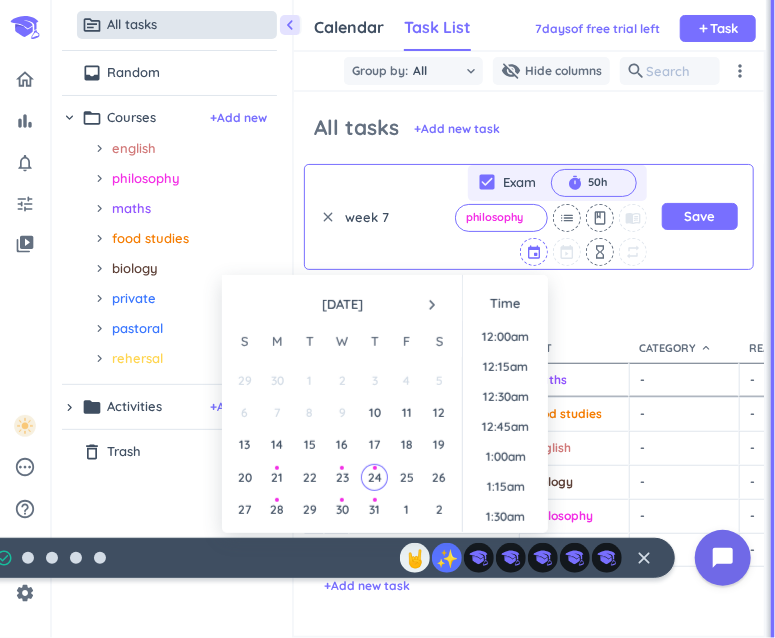 click at bounding box center [535, 252] 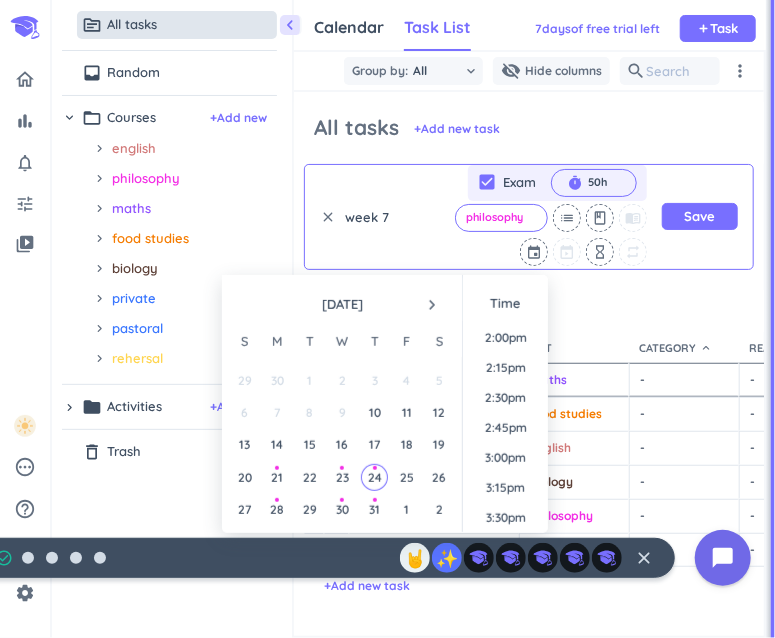 click on "navigate_next" at bounding box center (432, 305) 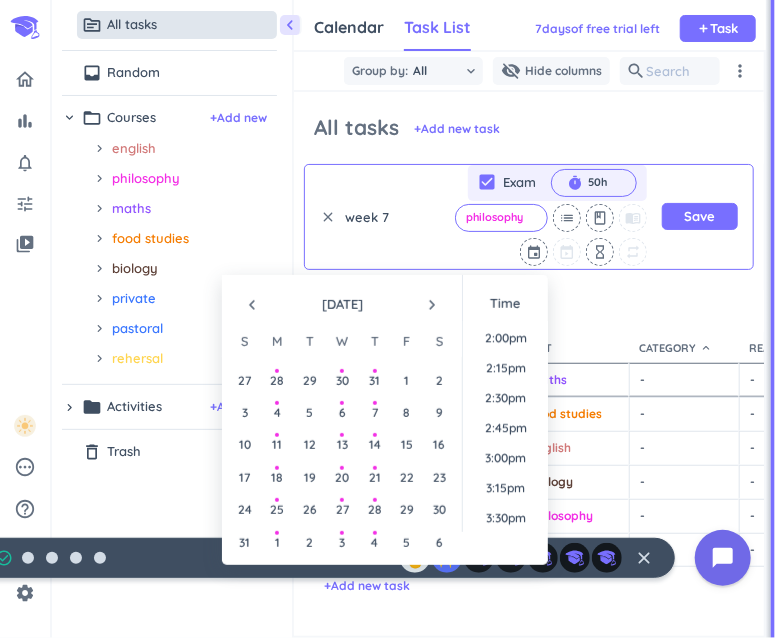 click on "navigate_next" at bounding box center (432, 305) 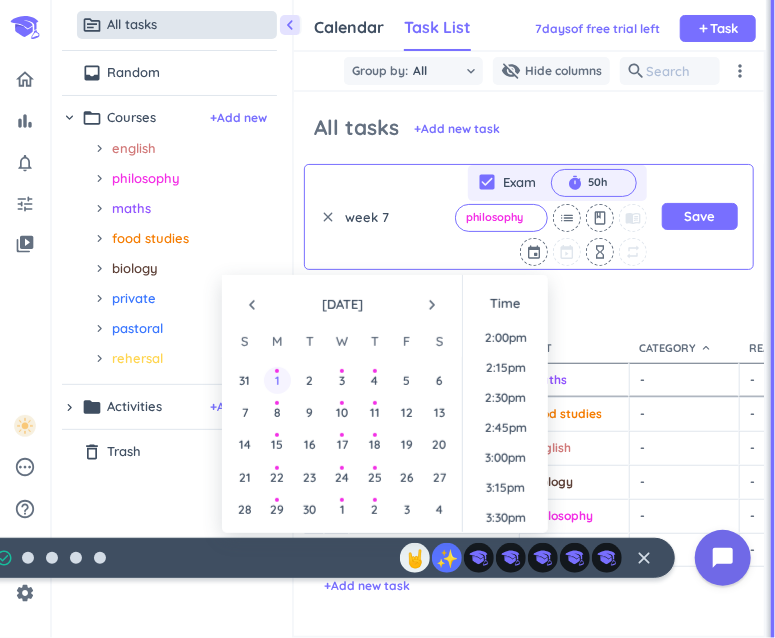 click on "1" at bounding box center (277, 380) 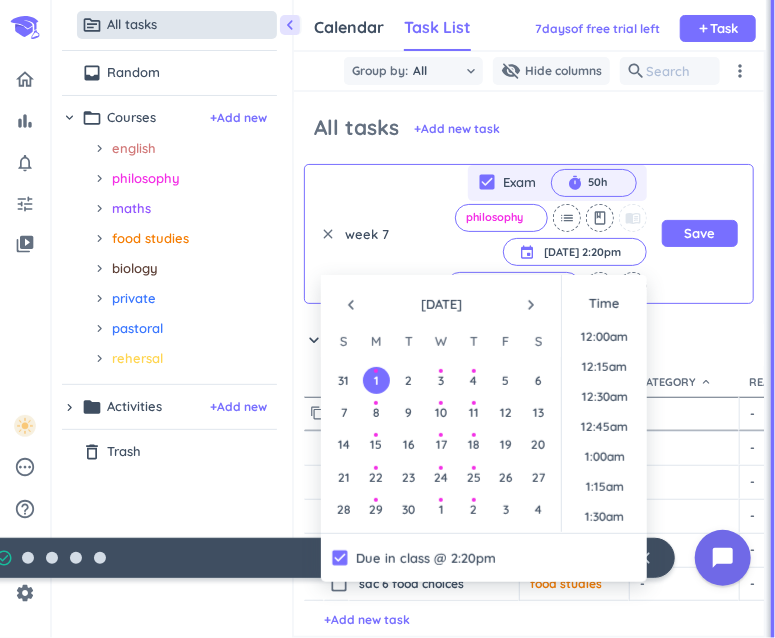 scroll, scrollTop: 1619, scrollLeft: 0, axis: vertical 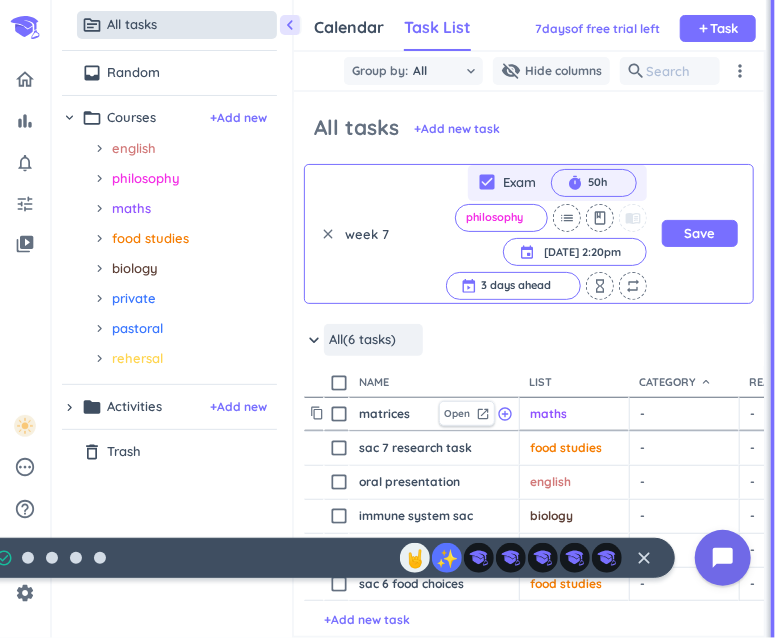 click on "keyboard_arrow_down All  (6 tasks) more_horiz" at bounding box center (853, 345) 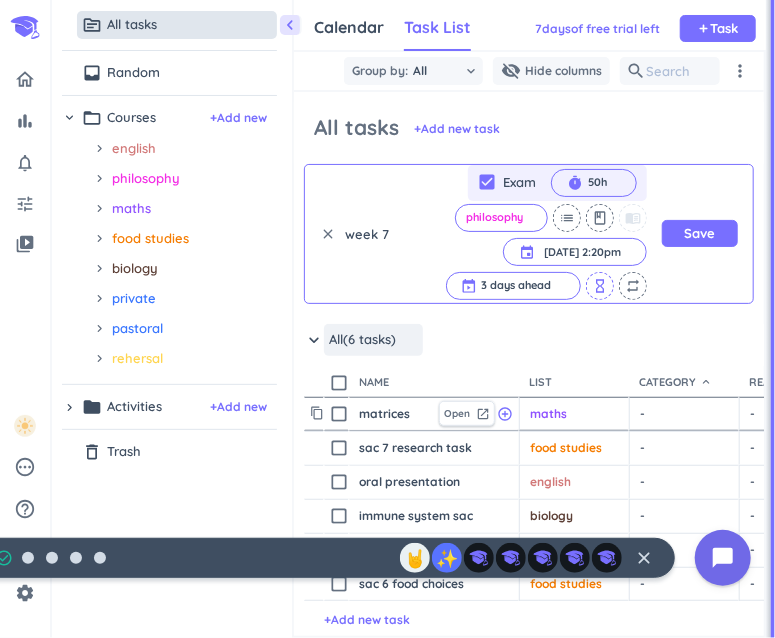 click on "hourglass_empty" at bounding box center (600, 286) 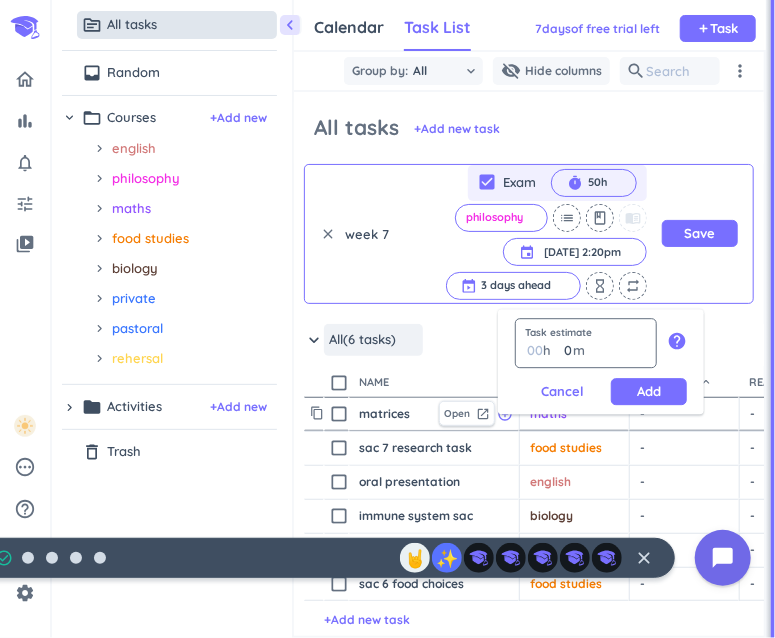 type on "3" 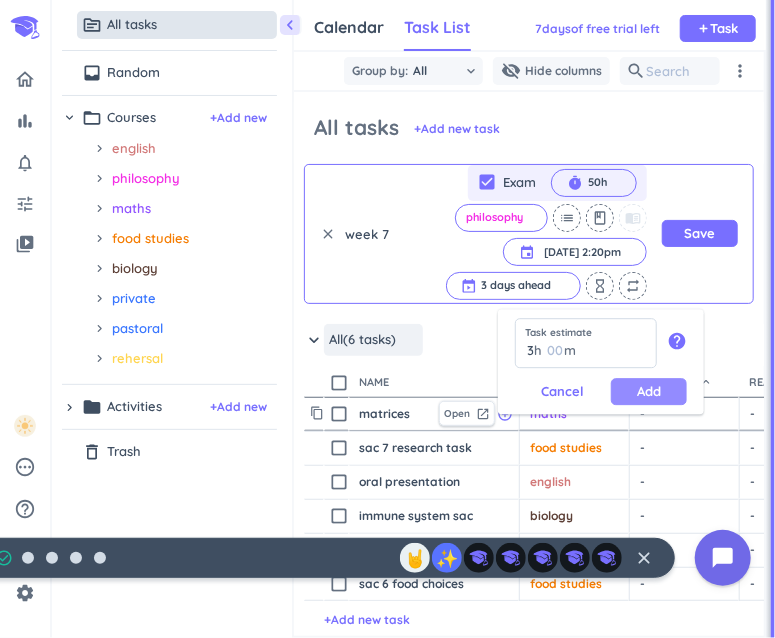 type on "3" 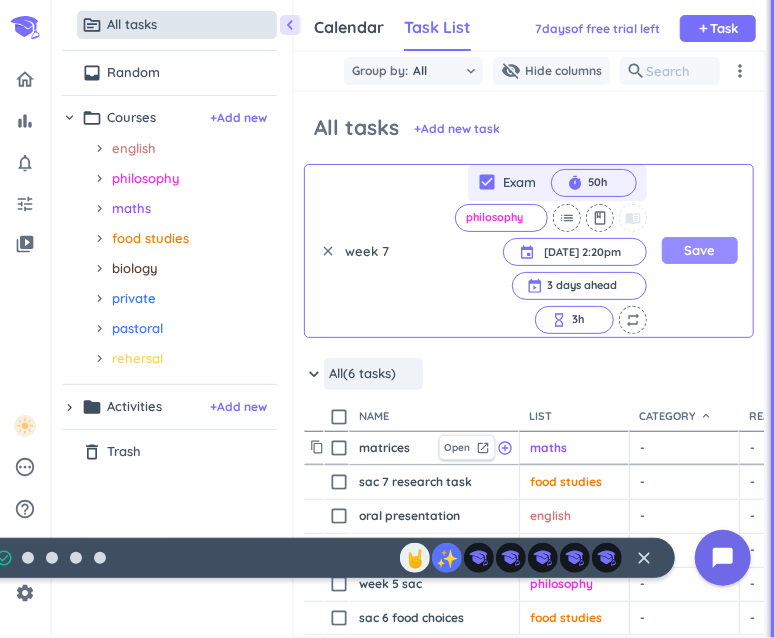 click on "Save" at bounding box center (700, 250) 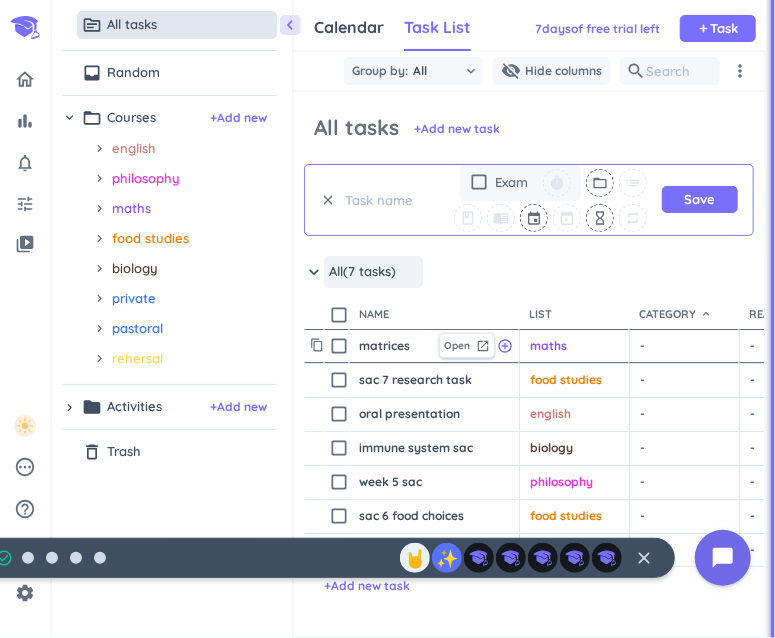 click at bounding box center [386, 200] 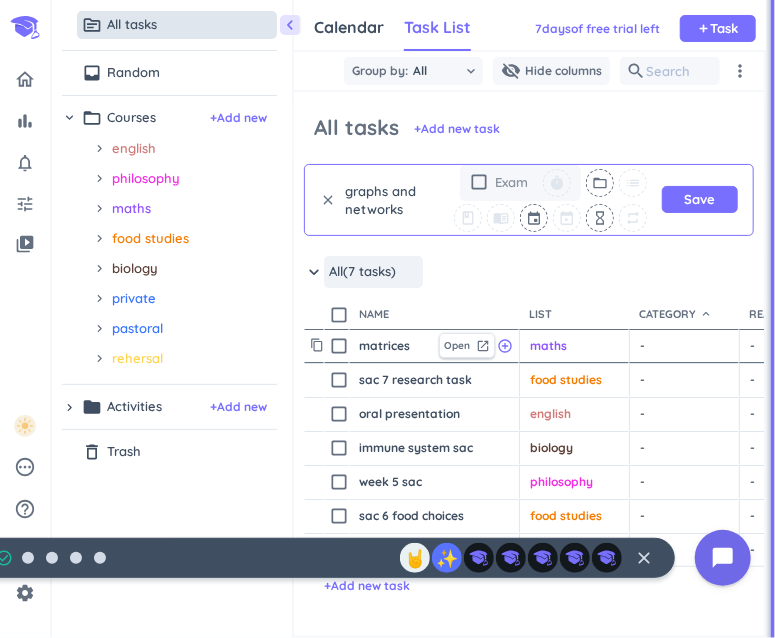 type on "graphs and networks" 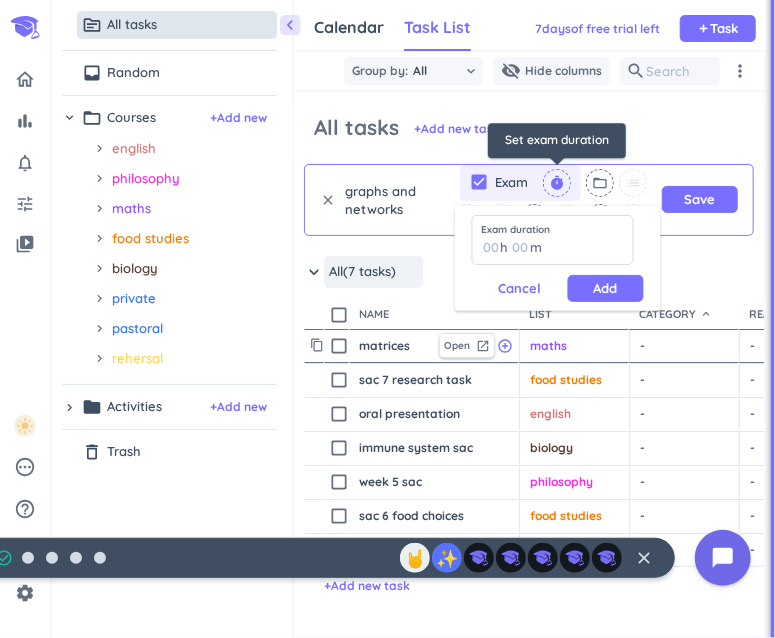 click on "timer" at bounding box center [557, 183] 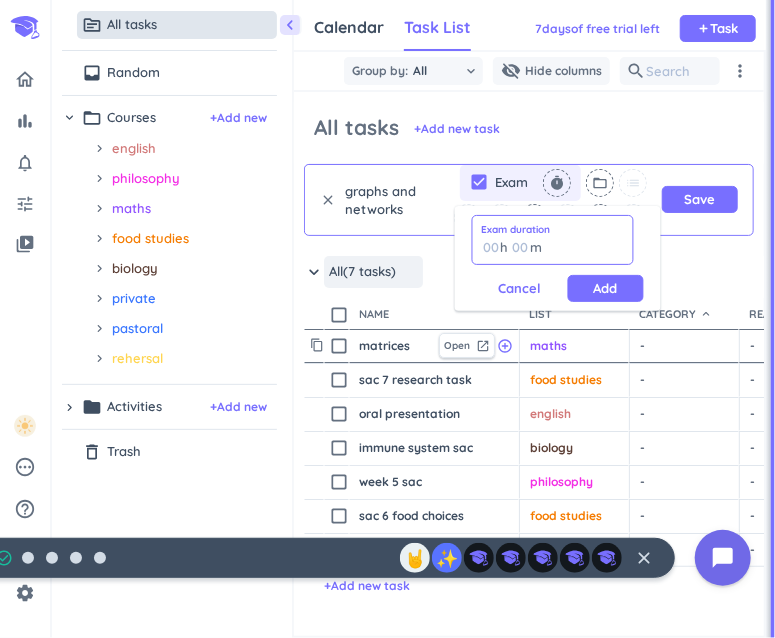 click at bounding box center [491, 247] 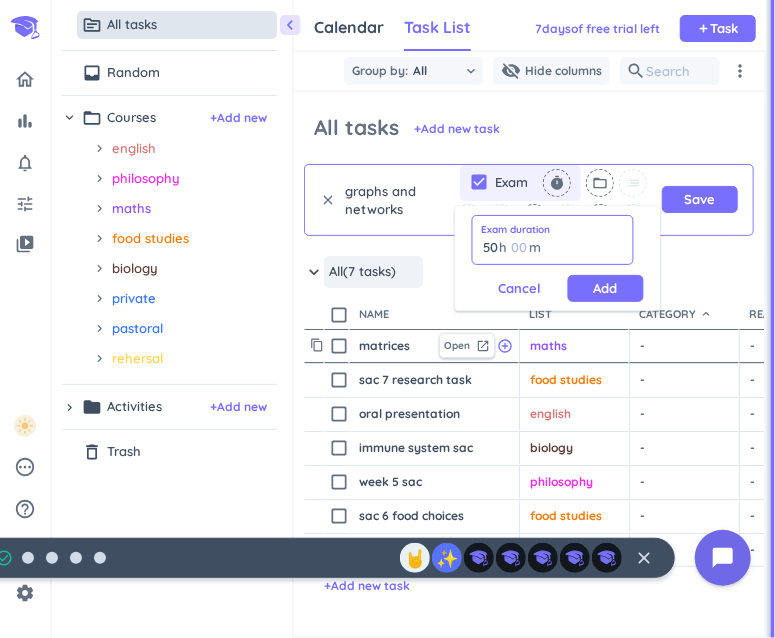 type on "50" 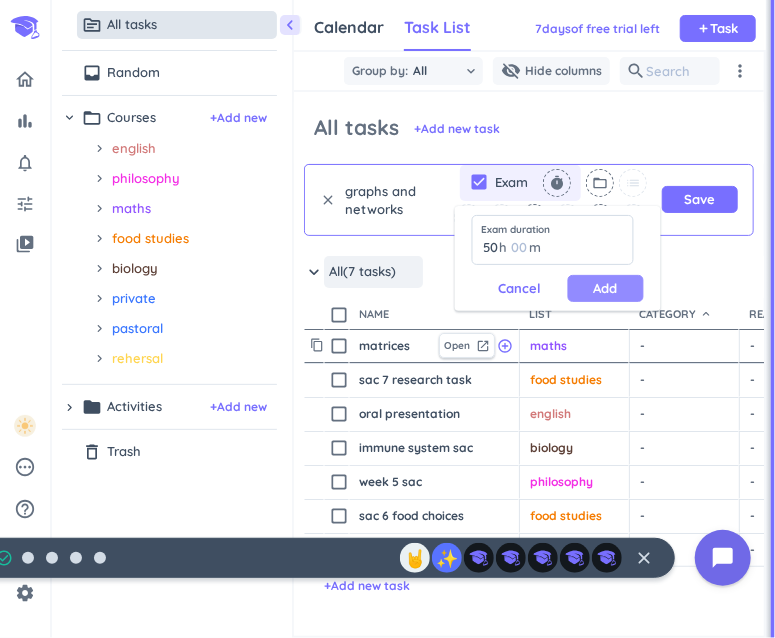 click on "Add" at bounding box center [606, 288] 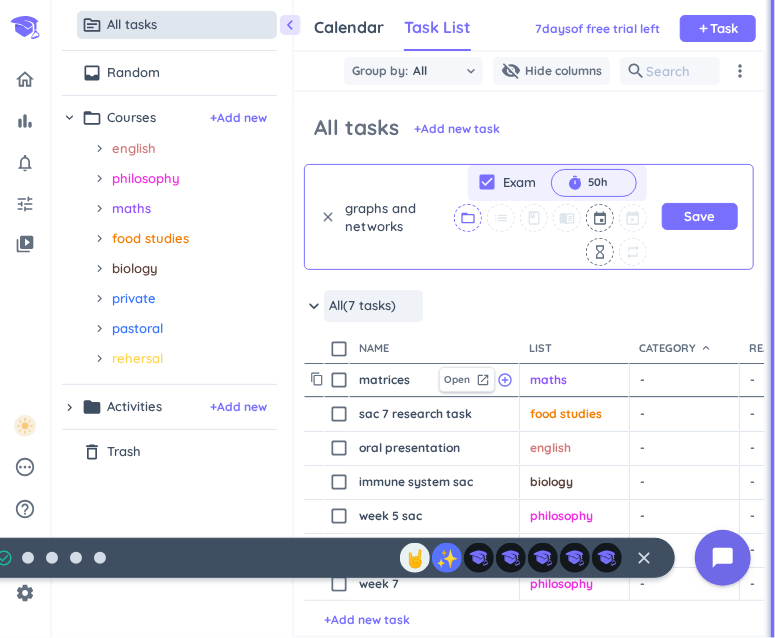 click on "folder_open" at bounding box center (468, 218) 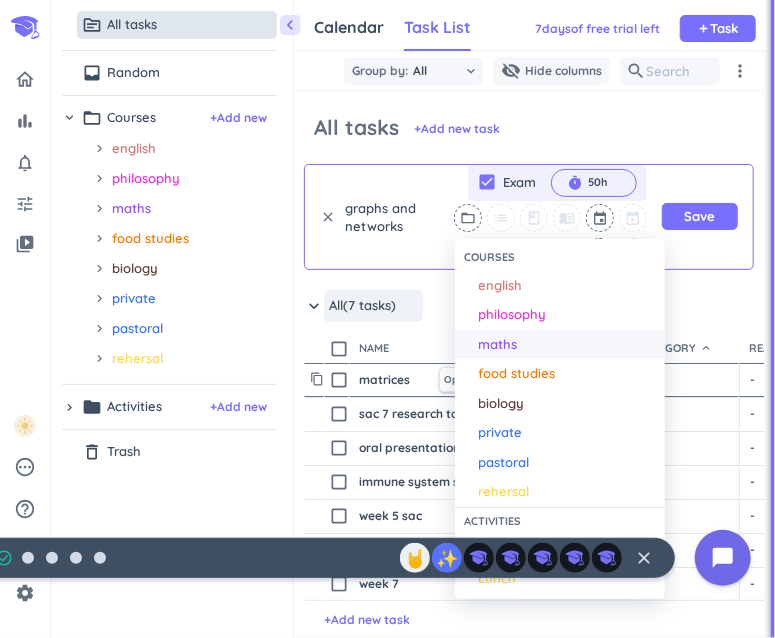 click on "maths" at bounding box center (567, 345) 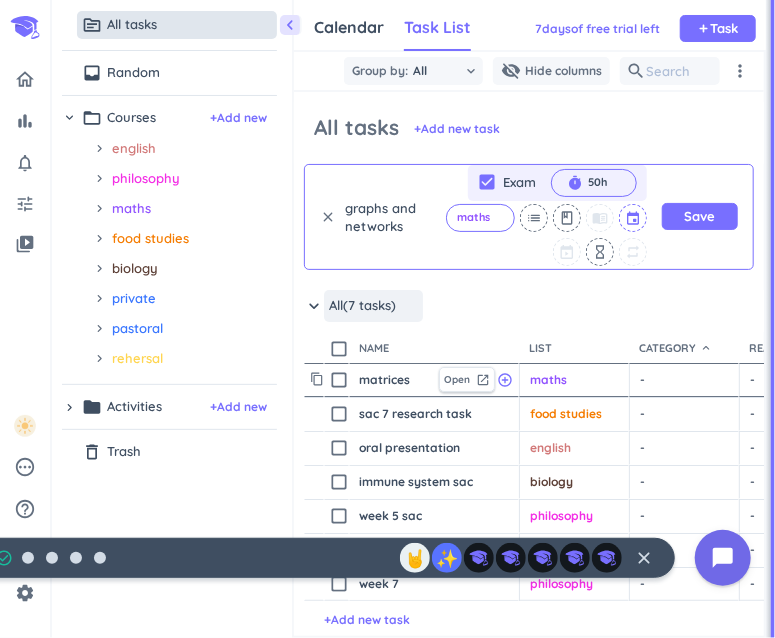 click at bounding box center (634, 218) 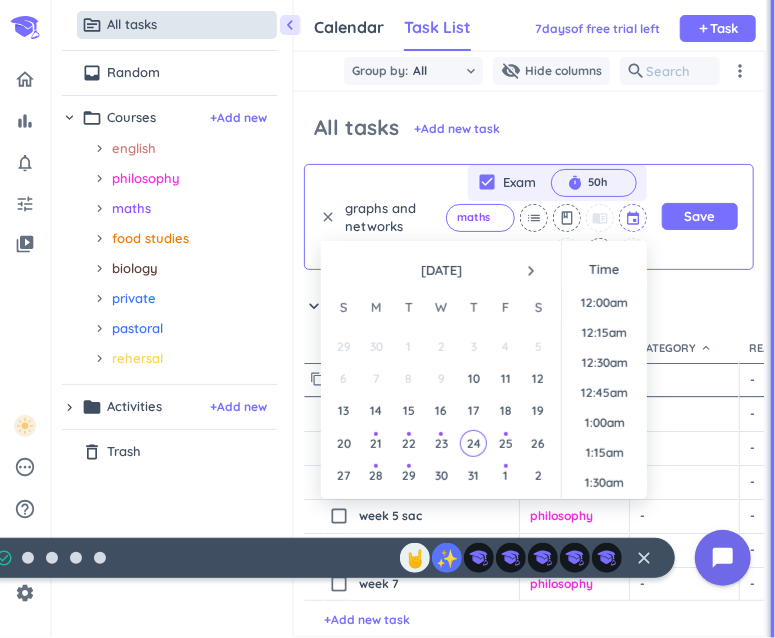 scroll, scrollTop: 1679, scrollLeft: 0, axis: vertical 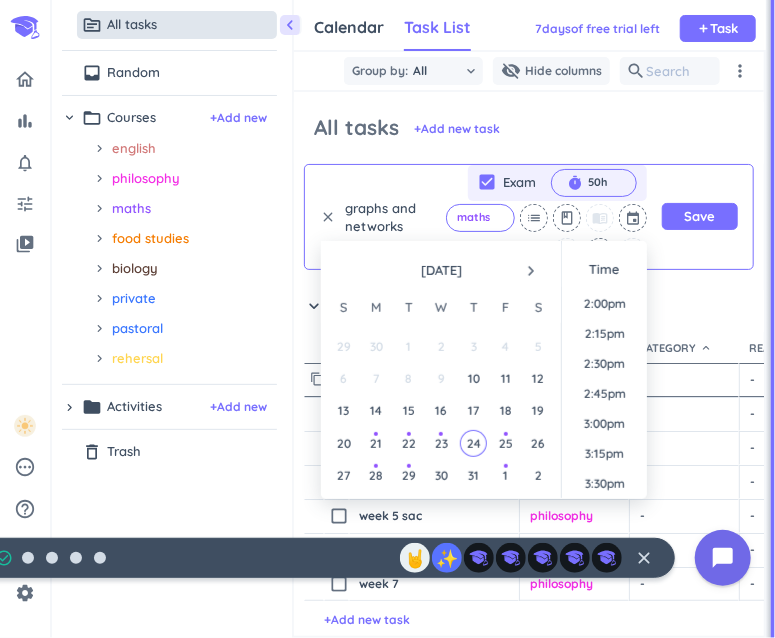 click on "navigate_next" at bounding box center (531, 271) 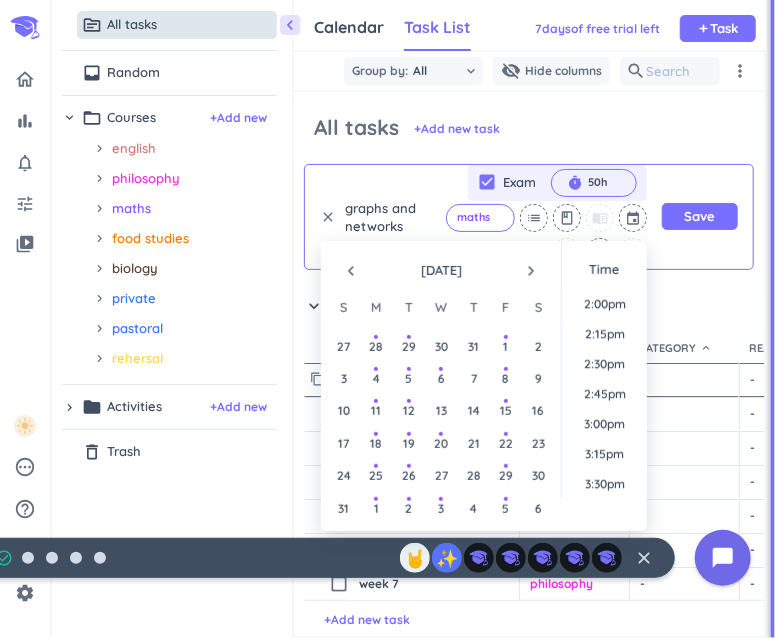 click on "navigate_next" at bounding box center [531, 271] 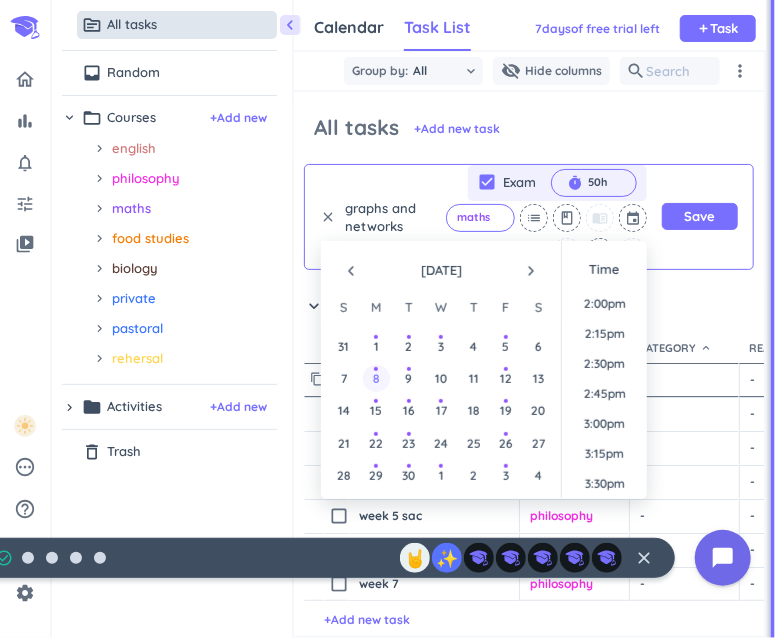 click on "8" at bounding box center [376, 378] 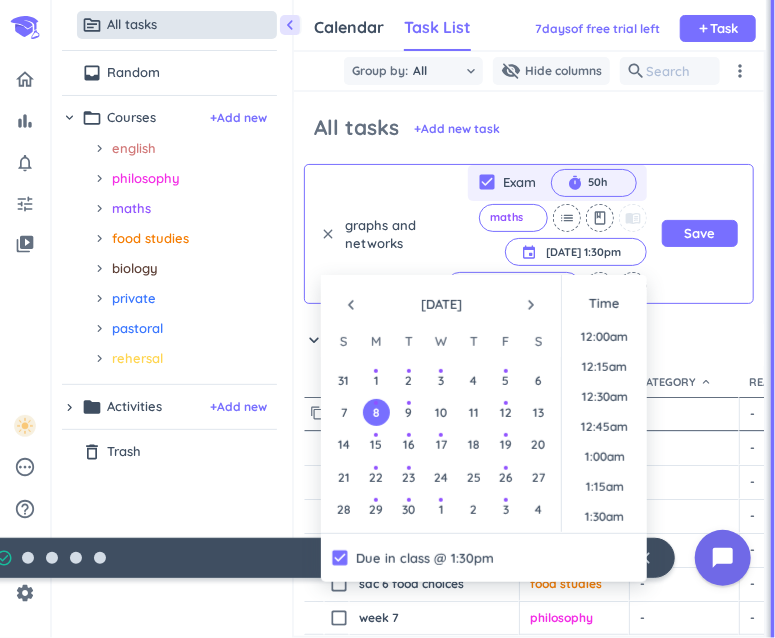 scroll, scrollTop: 1529, scrollLeft: 0, axis: vertical 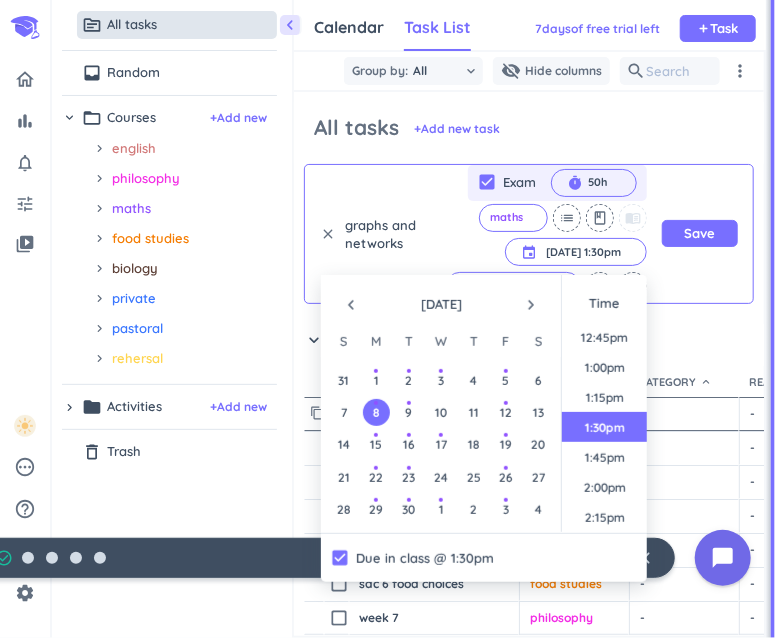 click on "keyboard_arrow_down All  (7 tasks) more_horiz" at bounding box center [853, 345] 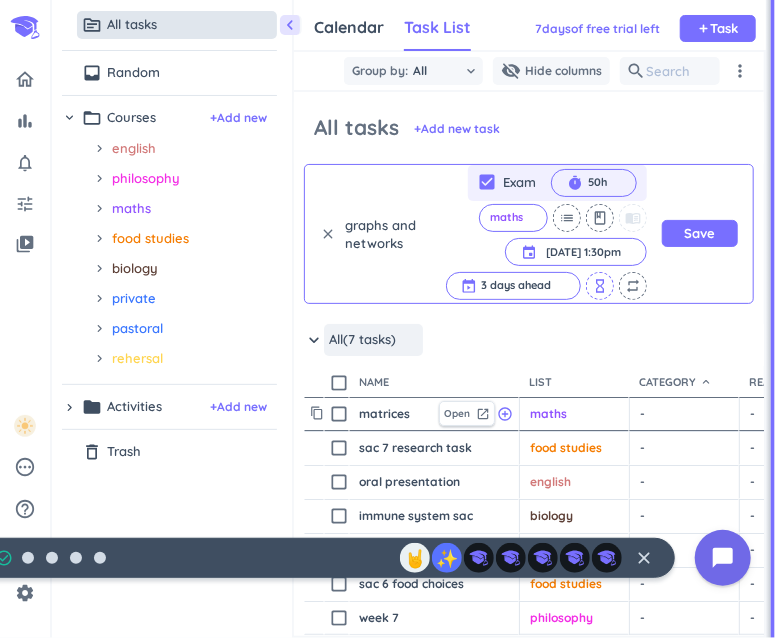 click on "hourglass_empty" at bounding box center [600, 286] 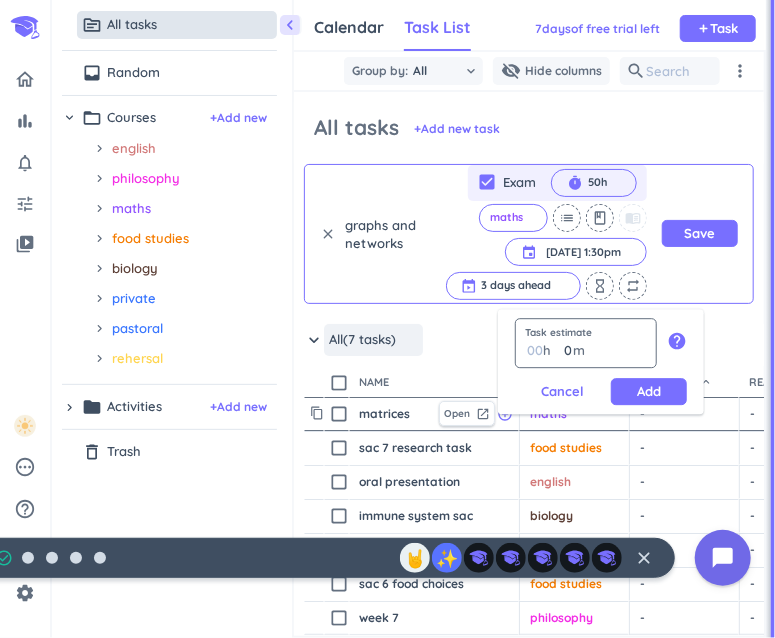 type on "3" 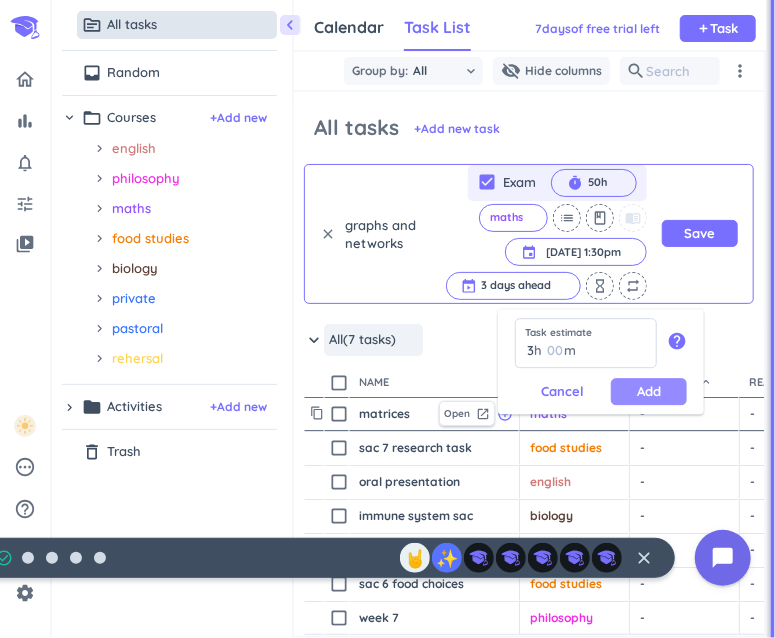 type on "3" 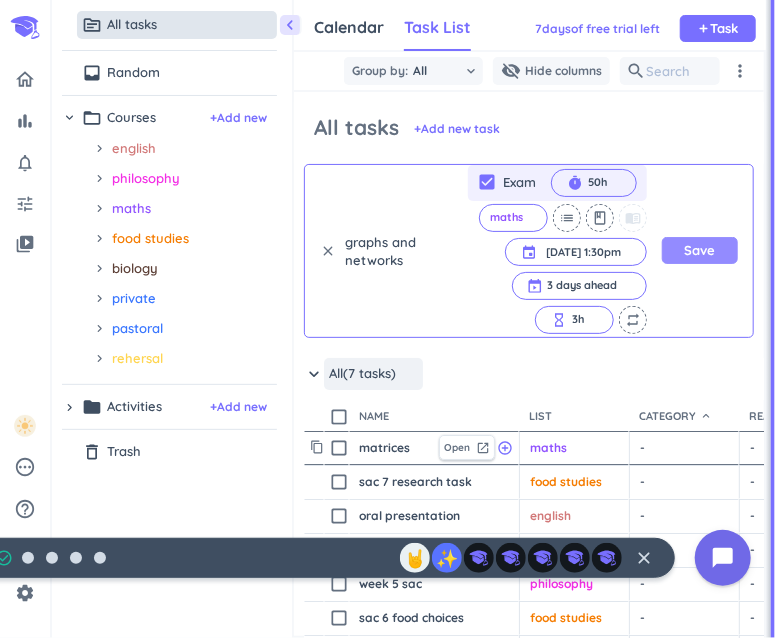 click on "Save" at bounding box center (700, 250) 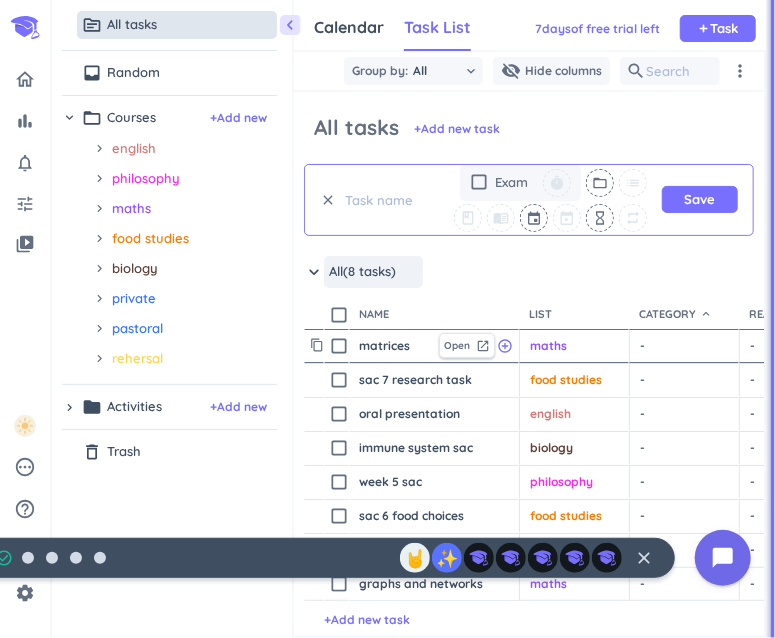 click at bounding box center (386, 200) 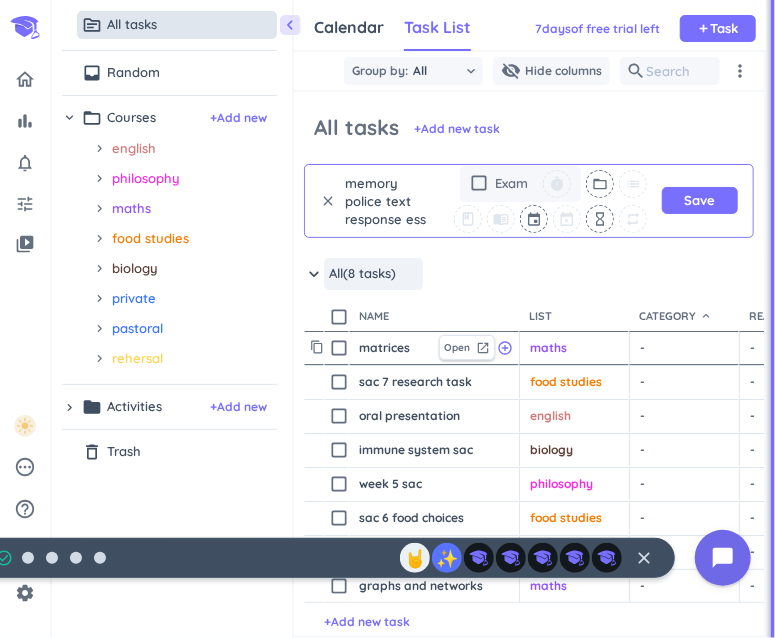 scroll, scrollTop: 18, scrollLeft: 0, axis: vertical 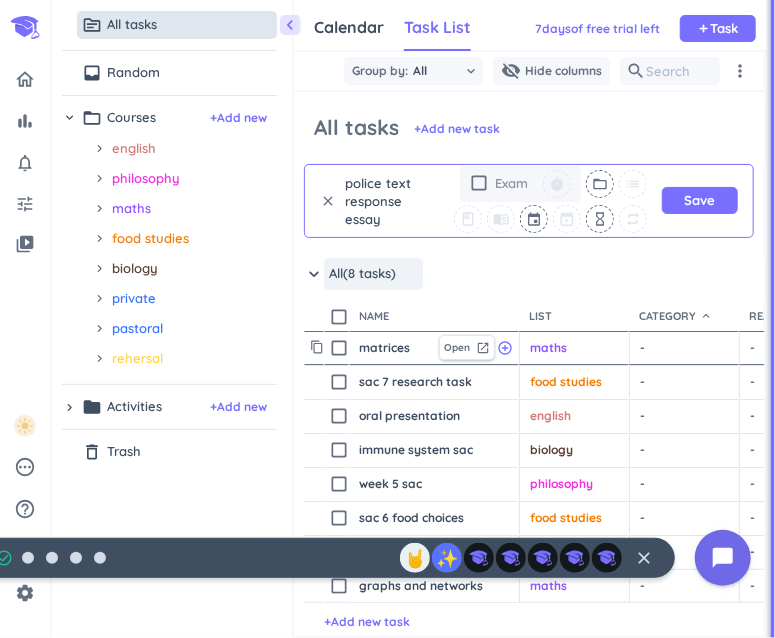 type on "memory police text response essay" 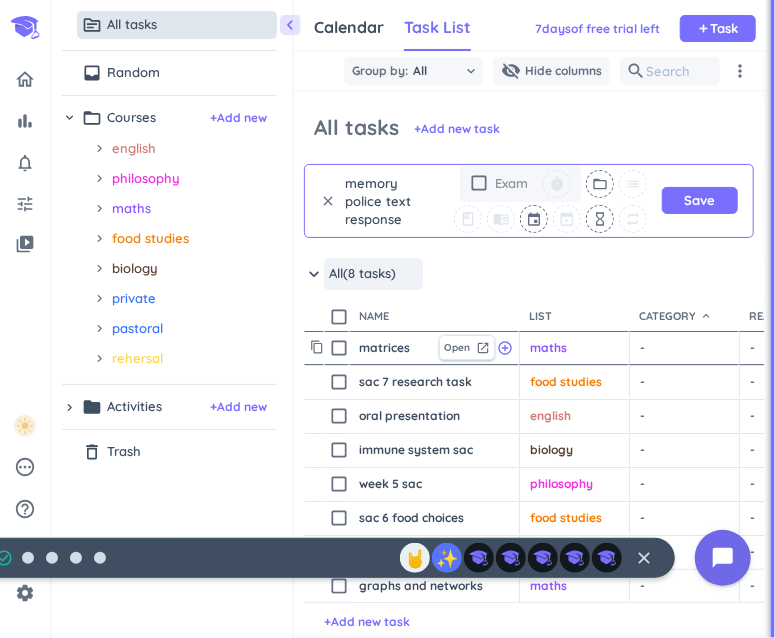 click on "check_box_outline_blank" at bounding box center (479, 183) 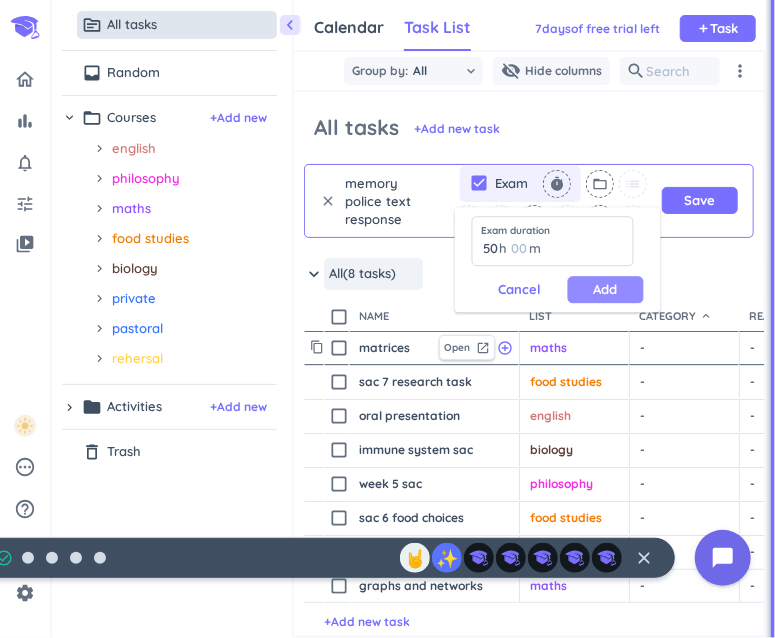 type on "50" 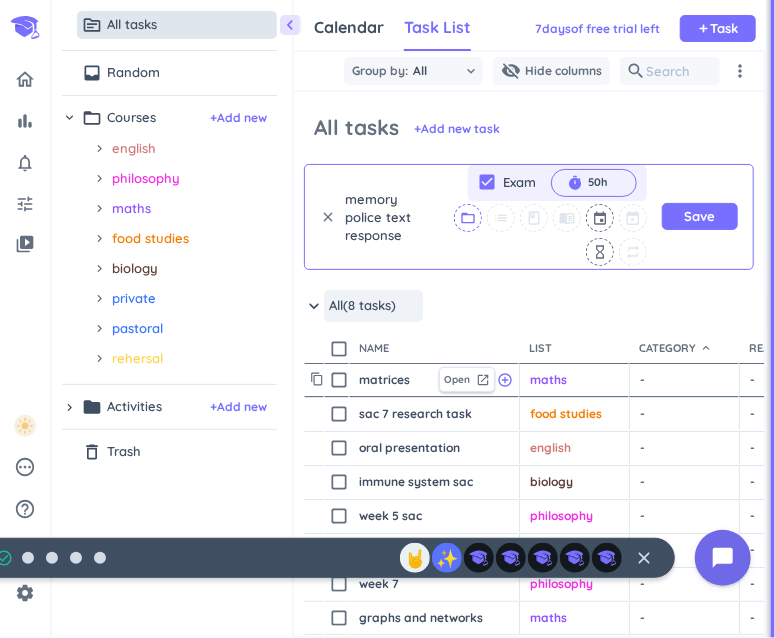 click on "folder_open" at bounding box center (468, 218) 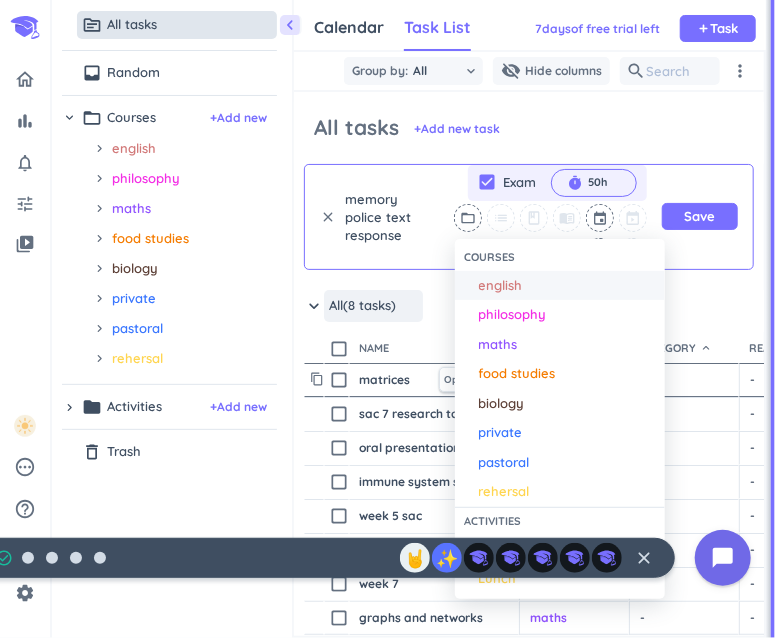 click on "english" at bounding box center (567, 286) 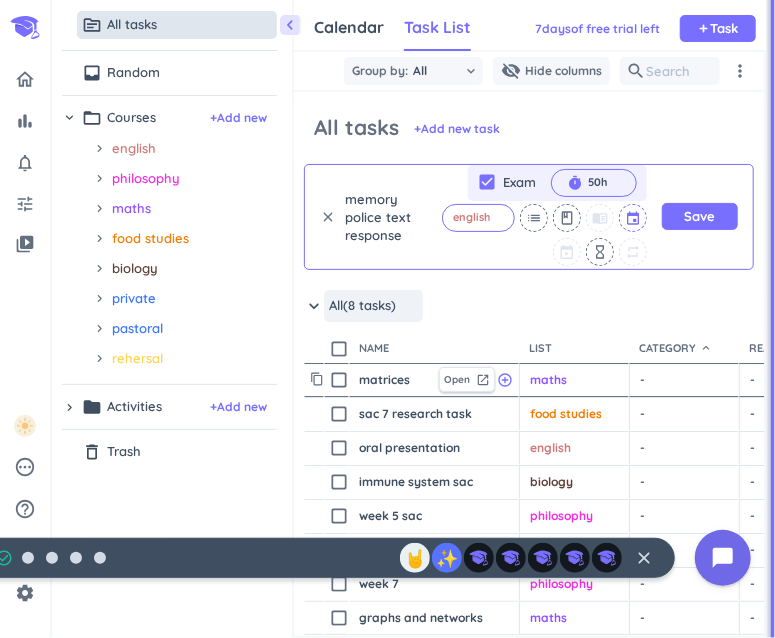 click at bounding box center (634, 218) 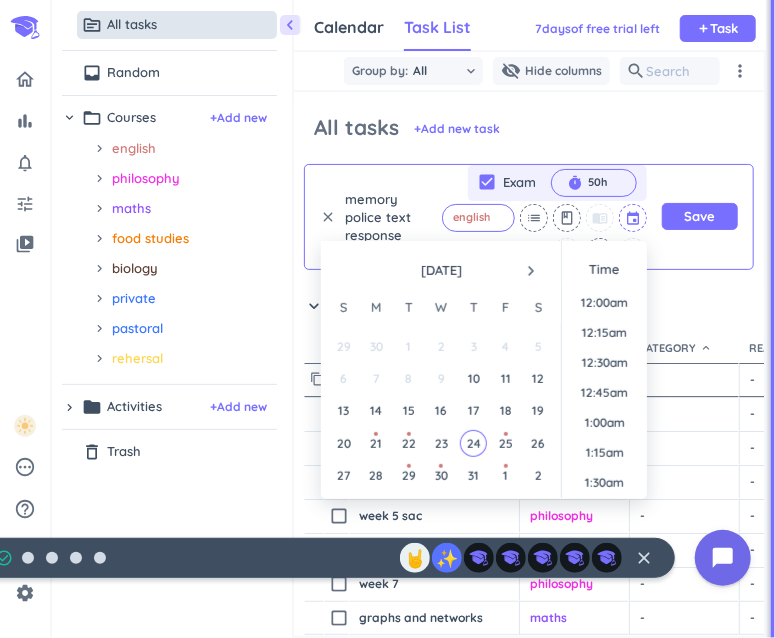 scroll, scrollTop: 1679, scrollLeft: 0, axis: vertical 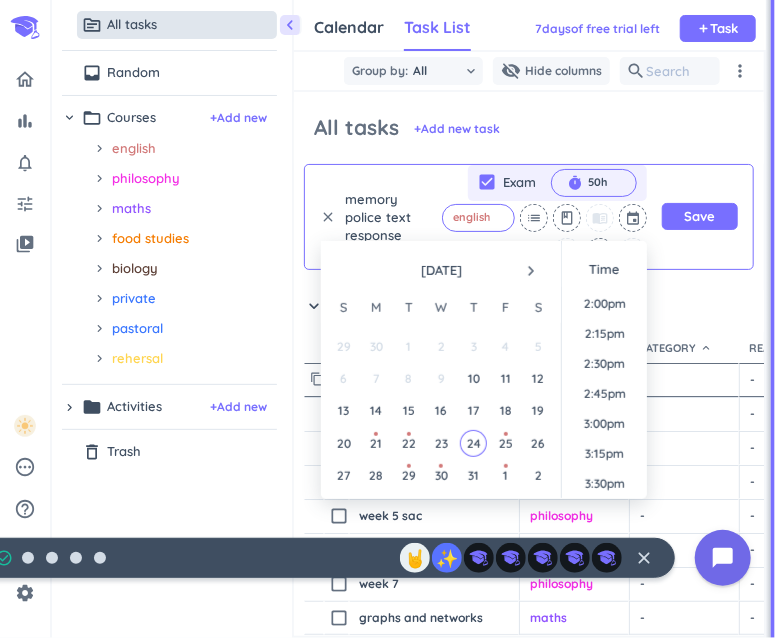click on "navigate_next" at bounding box center (531, 271) 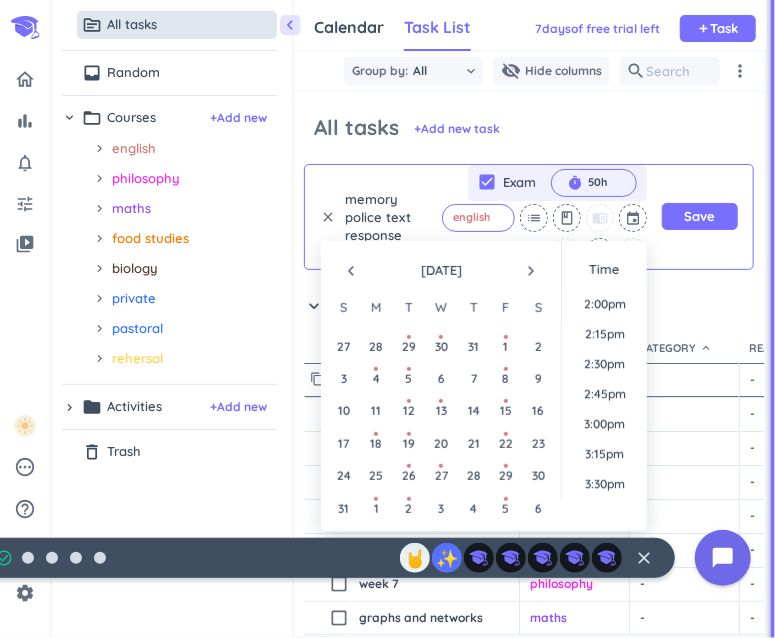 click on "navigate_next" at bounding box center (531, 271) 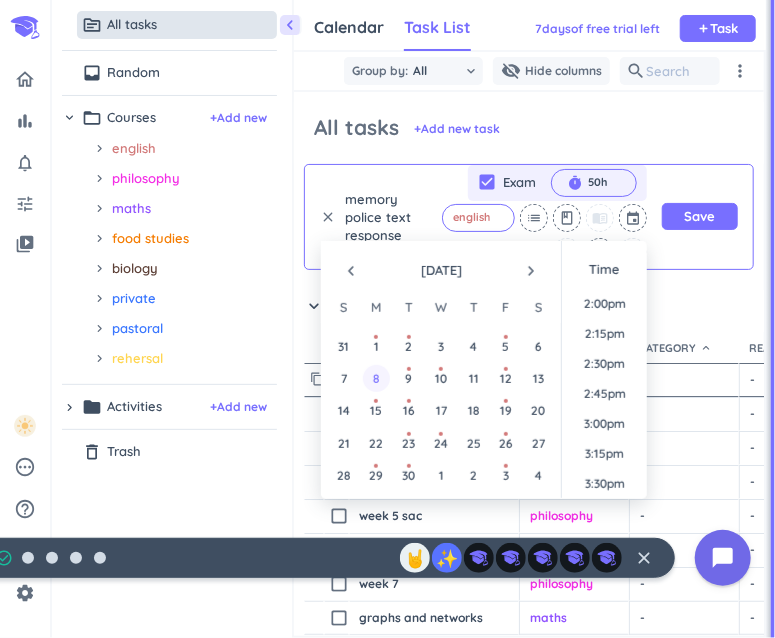 click on "8" at bounding box center [376, 378] 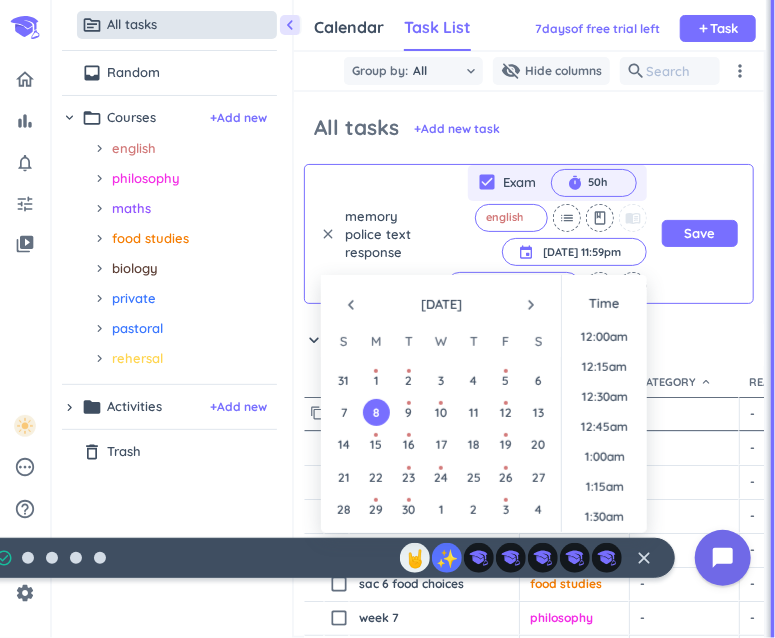 scroll, scrollTop: 2698, scrollLeft: 0, axis: vertical 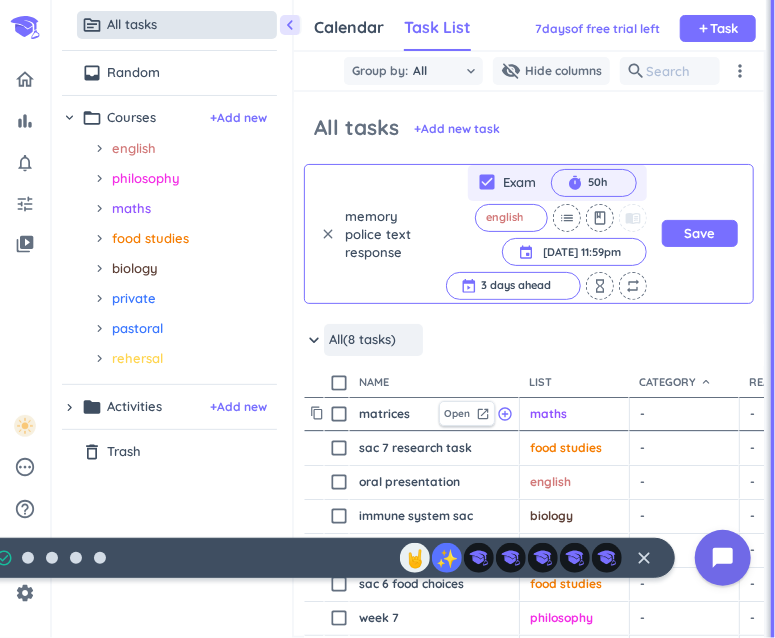 click on "keyboard_arrow_down All  (8 tasks) more_horiz" at bounding box center (853, 345) 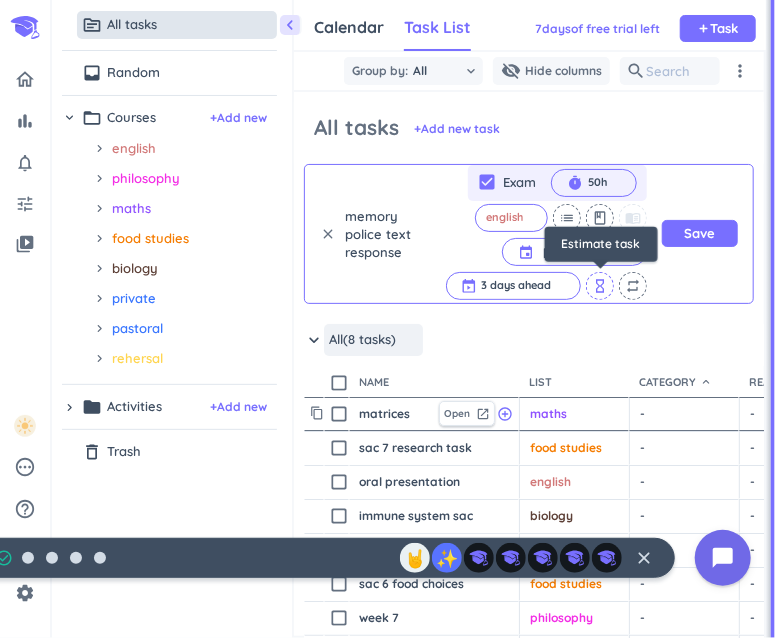 click on "hourglass_empty" at bounding box center [600, 286] 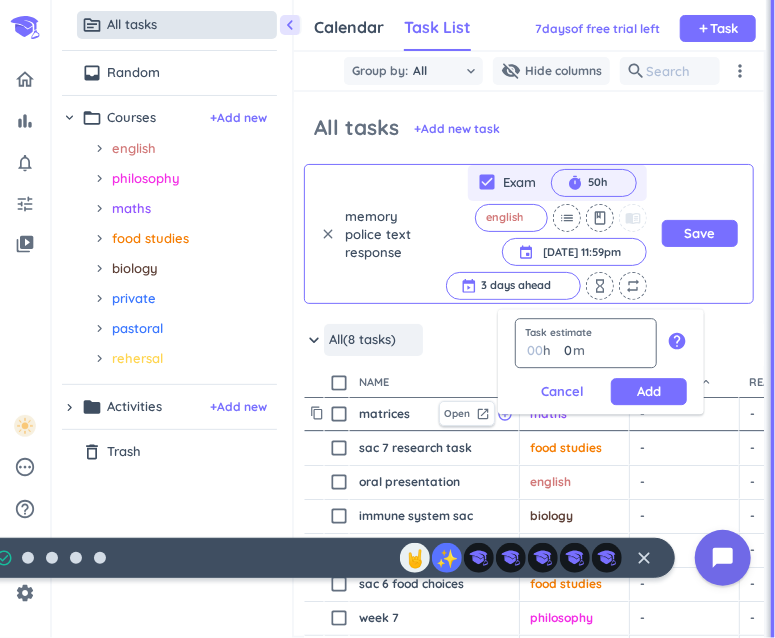 type on "3" 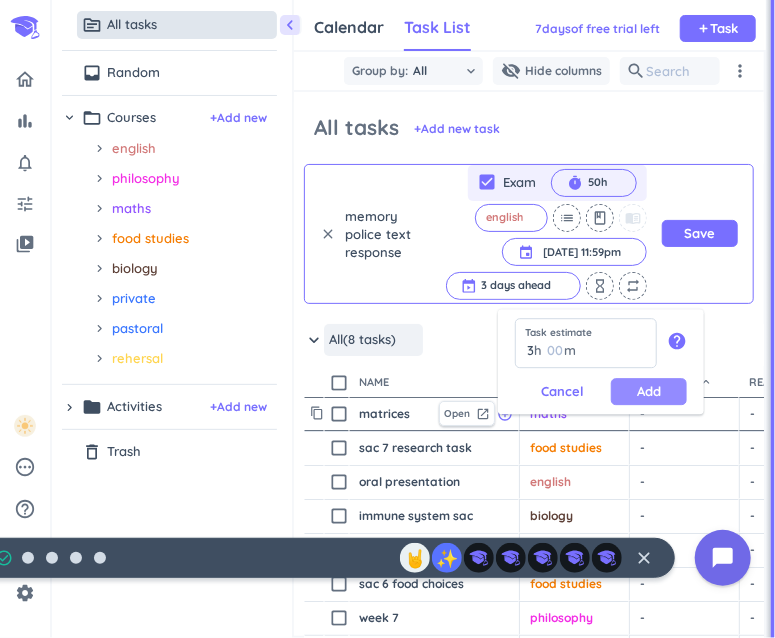 type on "3" 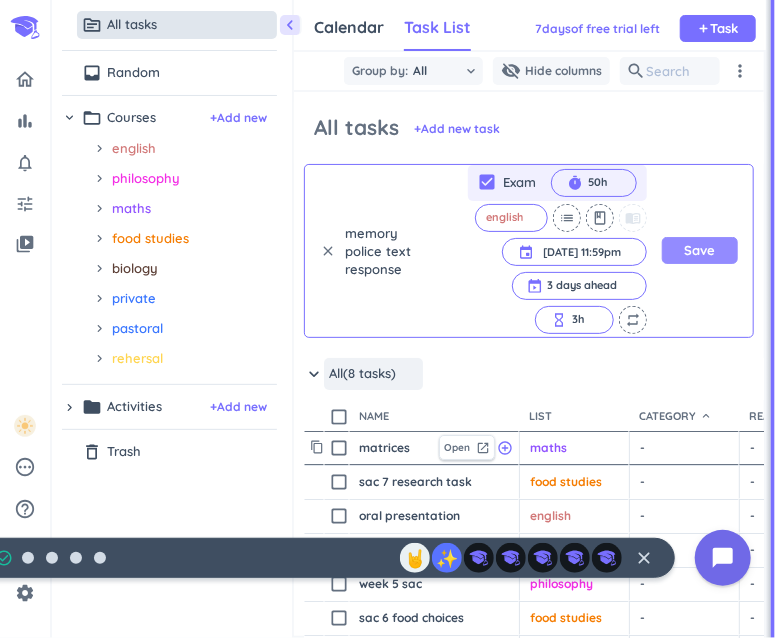 click on "Save" at bounding box center (700, 250) 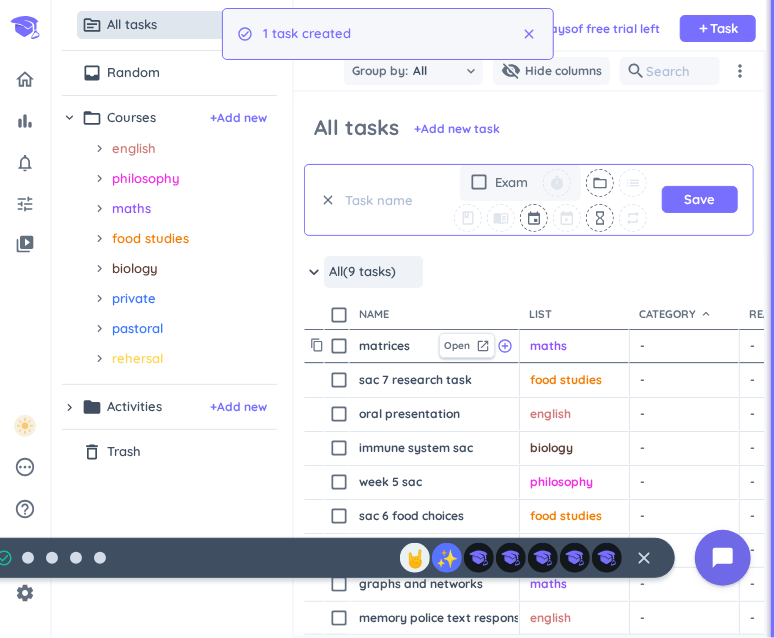 click at bounding box center (386, 200) 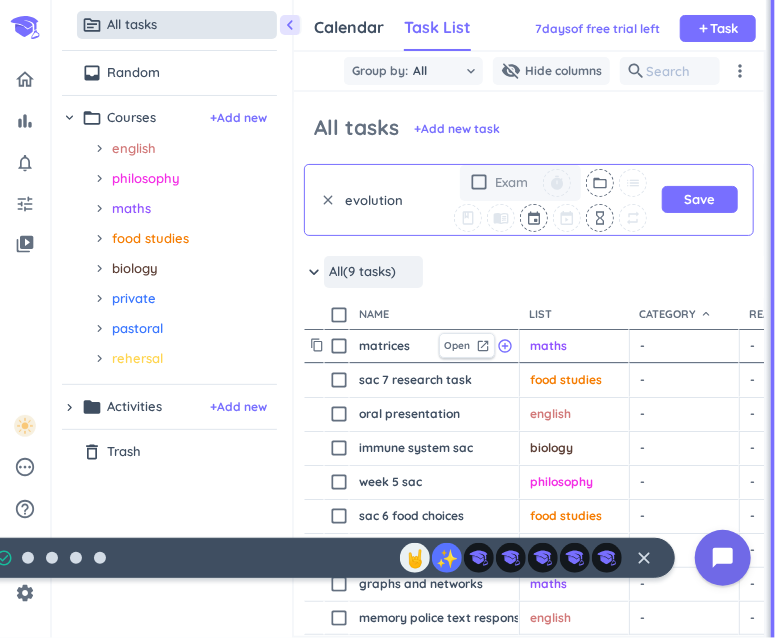 type on "evolution" 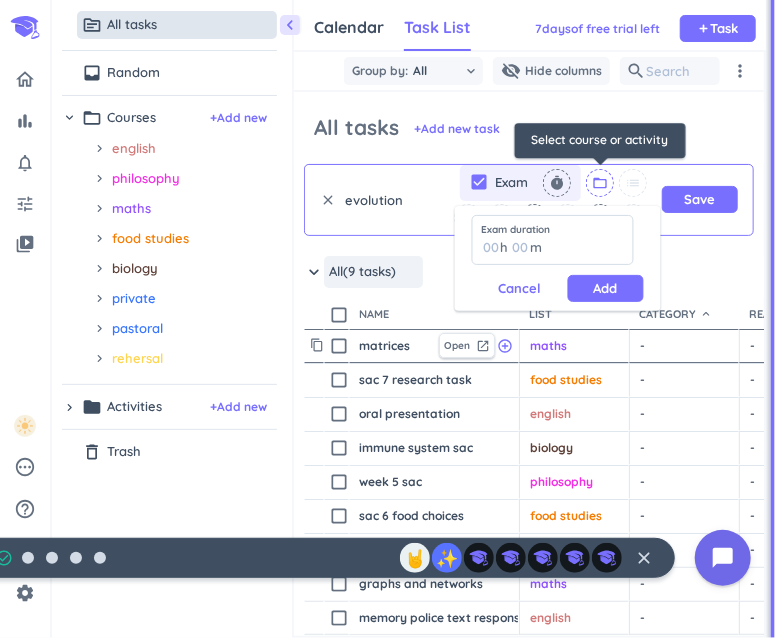 click on "folder_open" at bounding box center (600, 183) 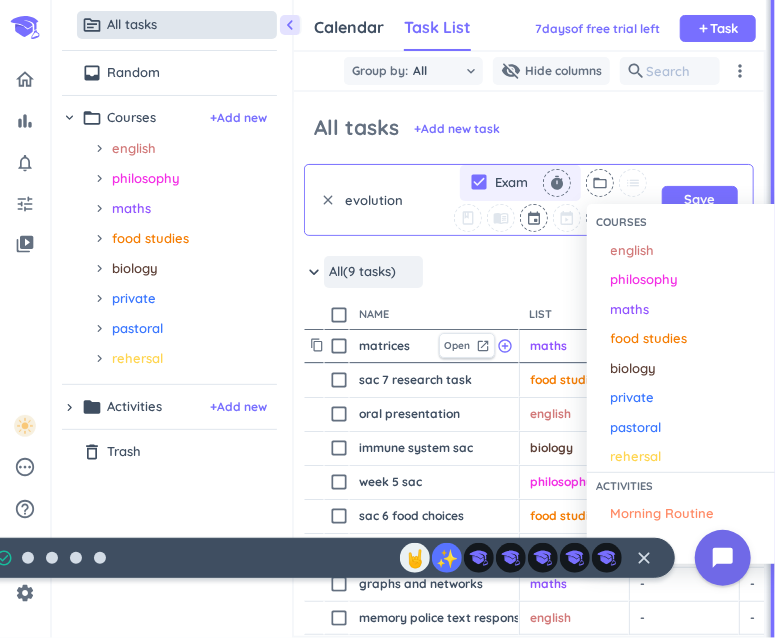 click at bounding box center [387, 319] 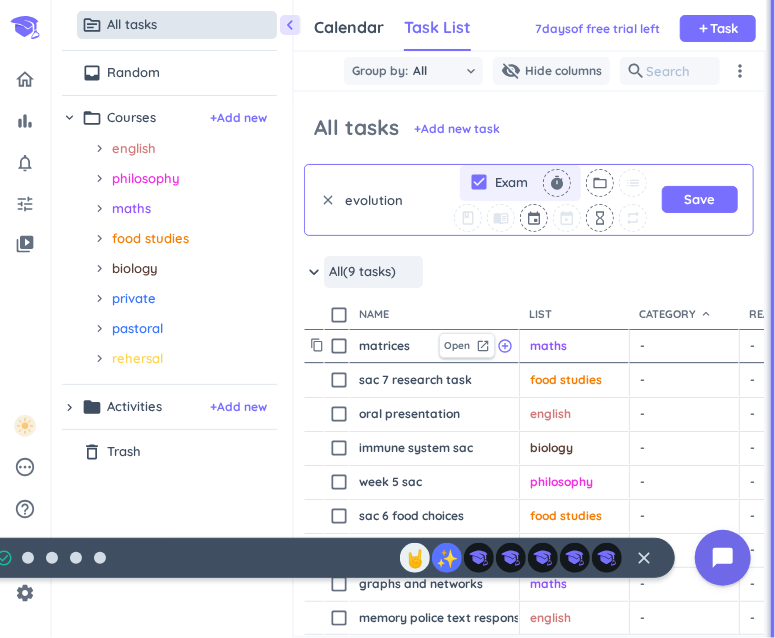 click on "timer" at bounding box center (557, 183) 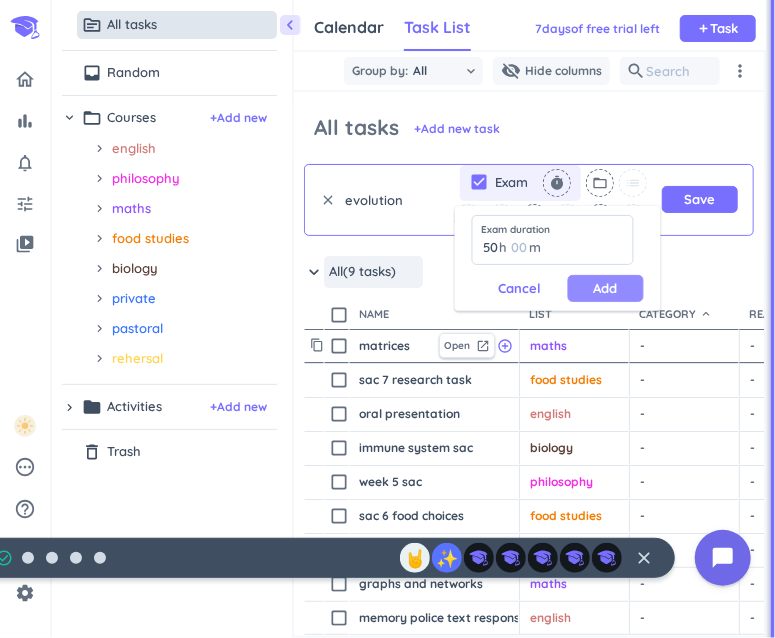 type on "50" 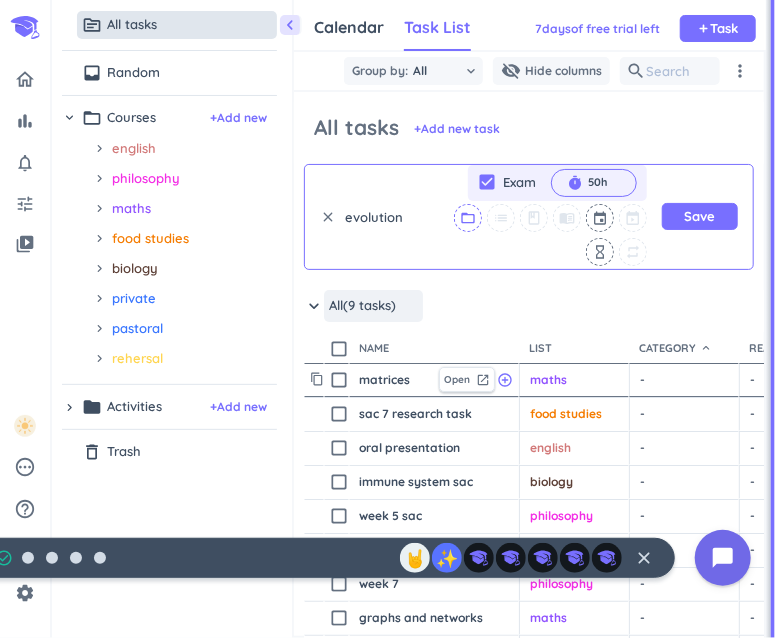 click on "folder_open" at bounding box center (468, 218) 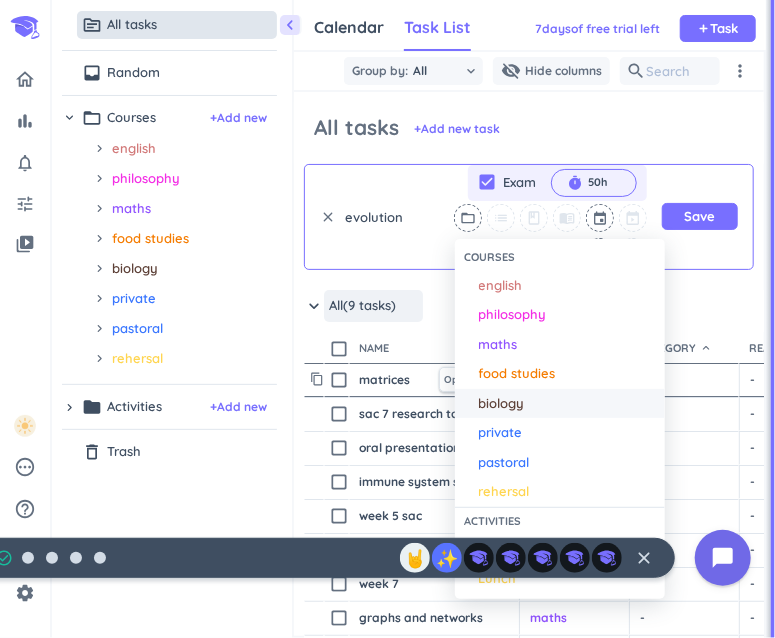 click on "biology" at bounding box center [502, 404] 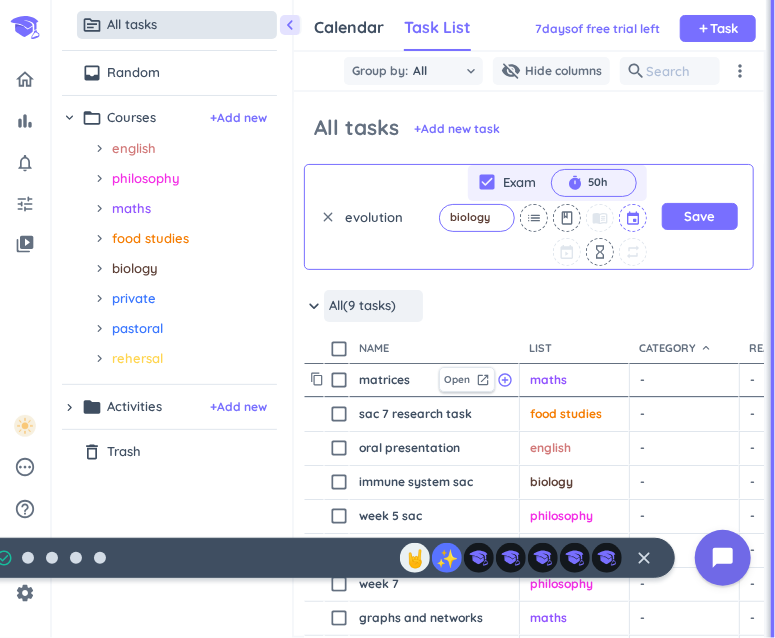 click at bounding box center [634, 218] 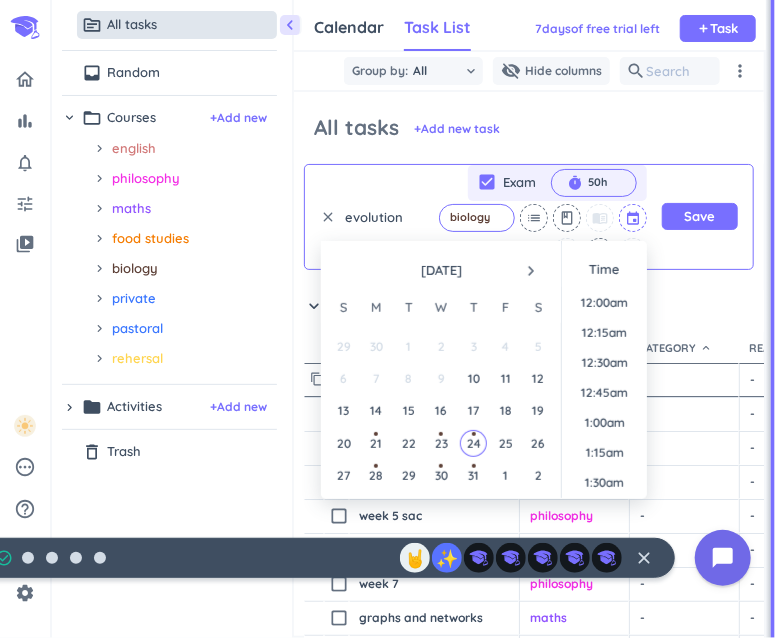 scroll, scrollTop: 1709, scrollLeft: 0, axis: vertical 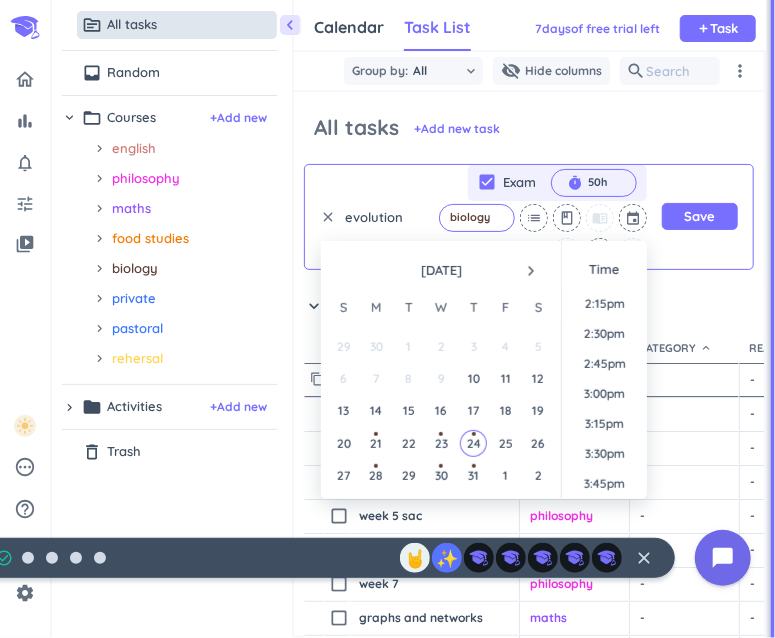 click on "navigate_next" at bounding box center (531, 271) 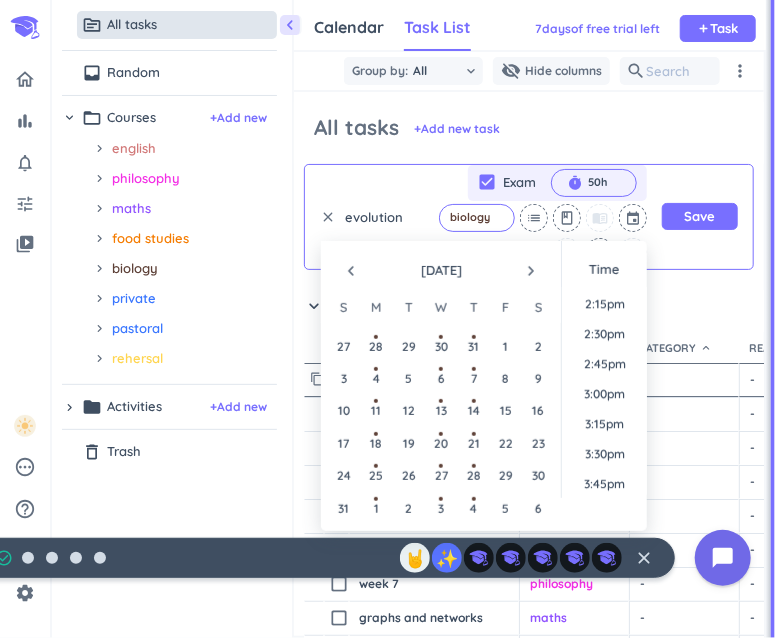 click on "navigate_next" at bounding box center (531, 271) 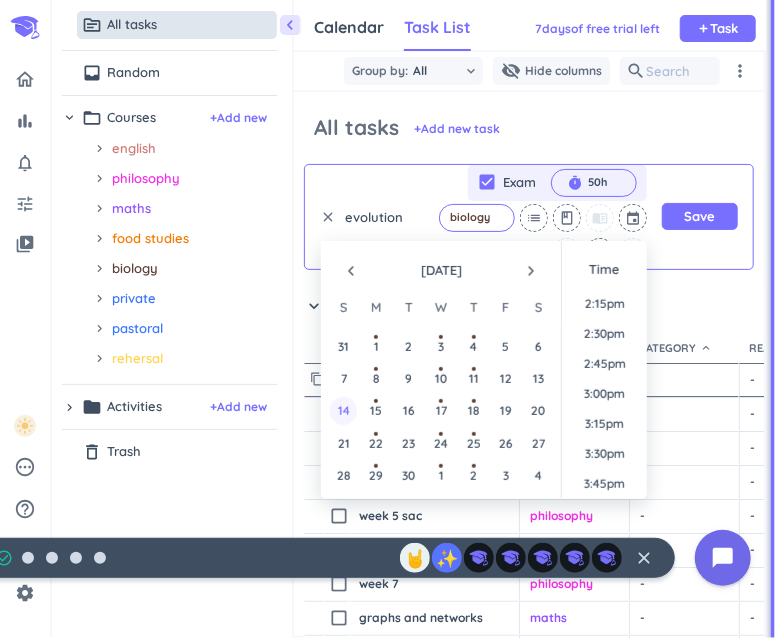 click on "14" at bounding box center (343, 410) 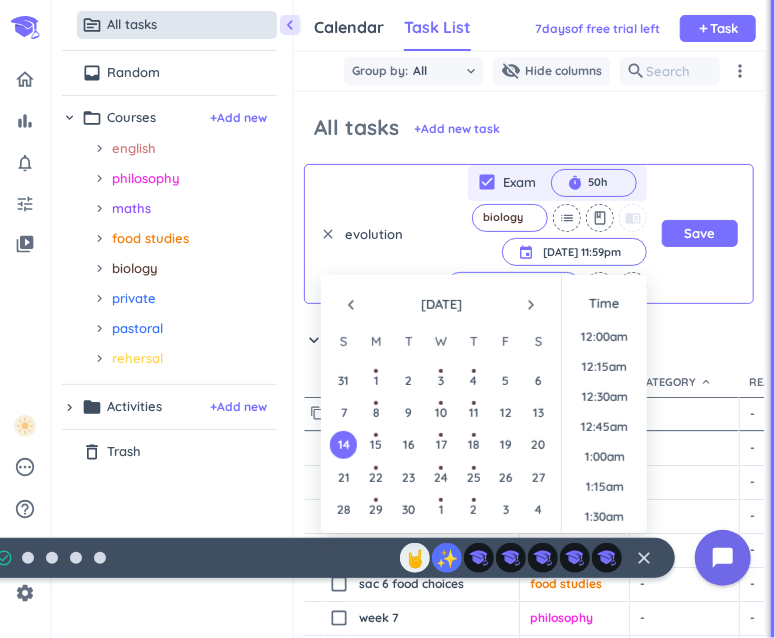 scroll, scrollTop: 2698, scrollLeft: 0, axis: vertical 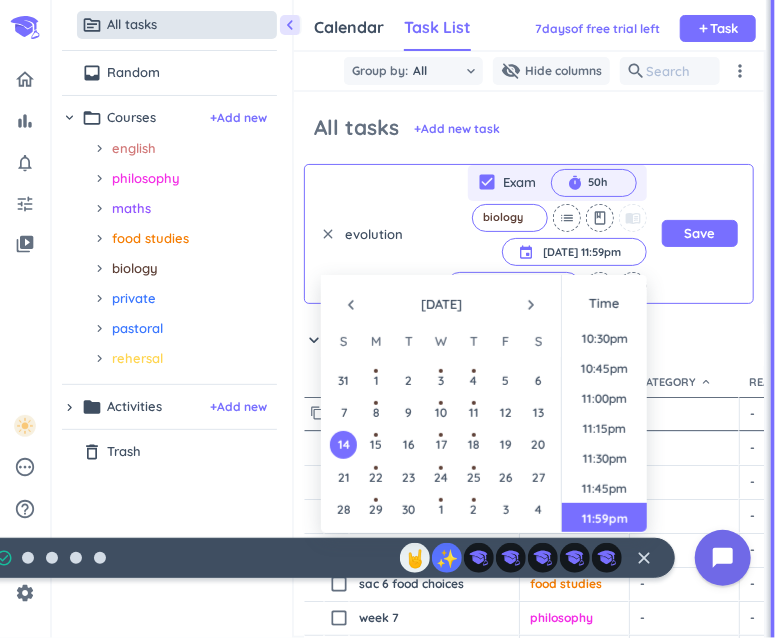 click on "All tasks +  Add new task clear evolution check_box Exam timer 50h cancel biology  cancel list class menu_book event [DATE] 11:59pm [DATE] 11:59pm cancel 3 days ahead cancel hourglass_empty repeat Save keyboard_arrow_down All  (9 tasks) more_horiz   check_box_outline_blank name List drag_indicator Category keyboard_arrow_down drag_indicator Reading source drag_indicator Due drag_indicator Priority drag_indicator Start ahead drag_indicator Pages drag_indicator Still need drag_indicator     content_copy check_box_outline_blank matrices  Open launch add_circle_outline maths cancel keyboard_arrow_down - cancel keyboard_arrow_down - cancel keyboard_arrow_down [DATE] 11:05am outlined_flag 3   days N/A 3h check_circle_outline delete_outline content_copy check_box_outline_blank sac 7 research task  Open launch add_circle_outline food studies cancel keyboard_arrow_down - cancel keyboard_arrow_down - cancel keyboard_arrow_down [DATE] 9:55am outlined_flag 3   days N/A 2h check_circle_outline delete_outline Open launch" at bounding box center [529, 364] 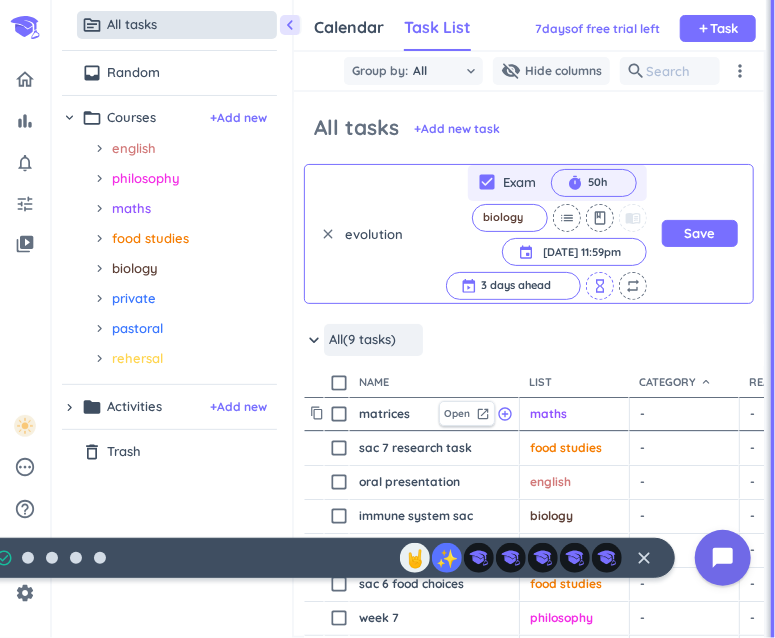 click on "hourglass_empty" at bounding box center (600, 286) 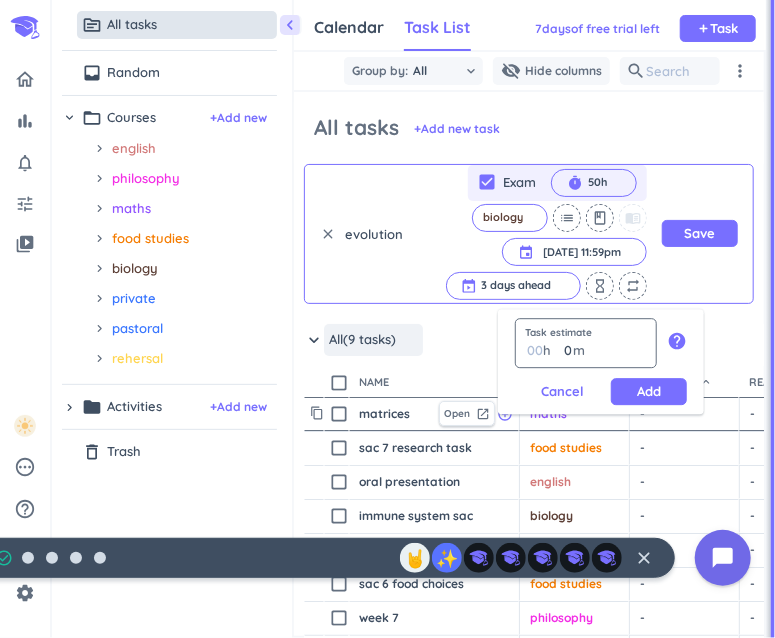 type on "3" 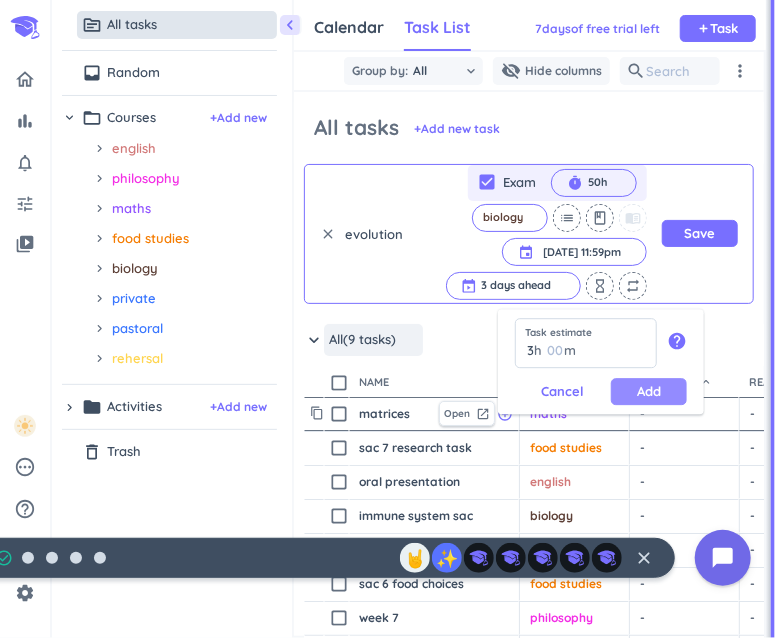 type on "3" 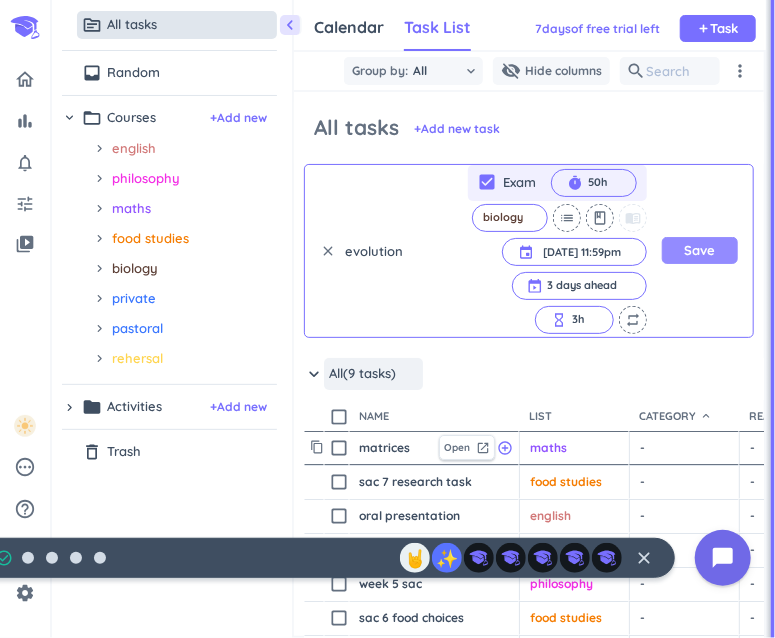 click on "Save" at bounding box center (700, 250) 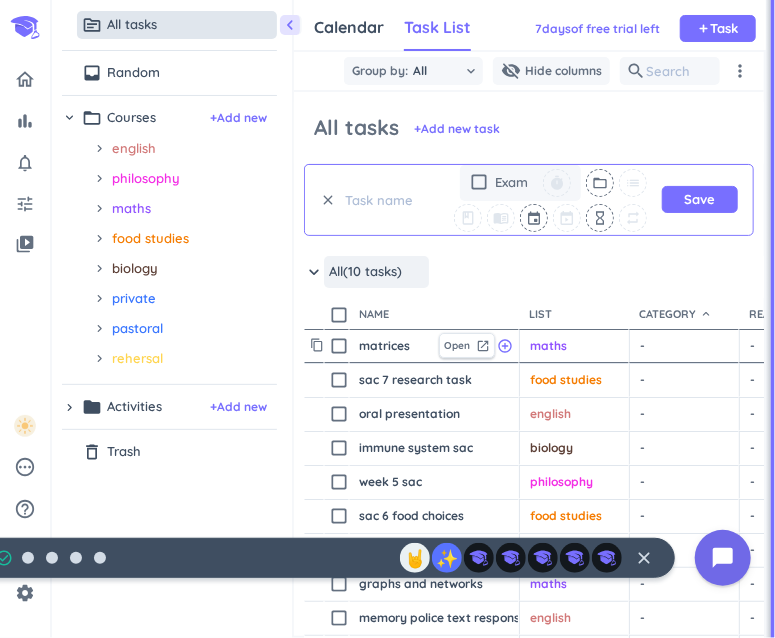 click at bounding box center [386, 200] 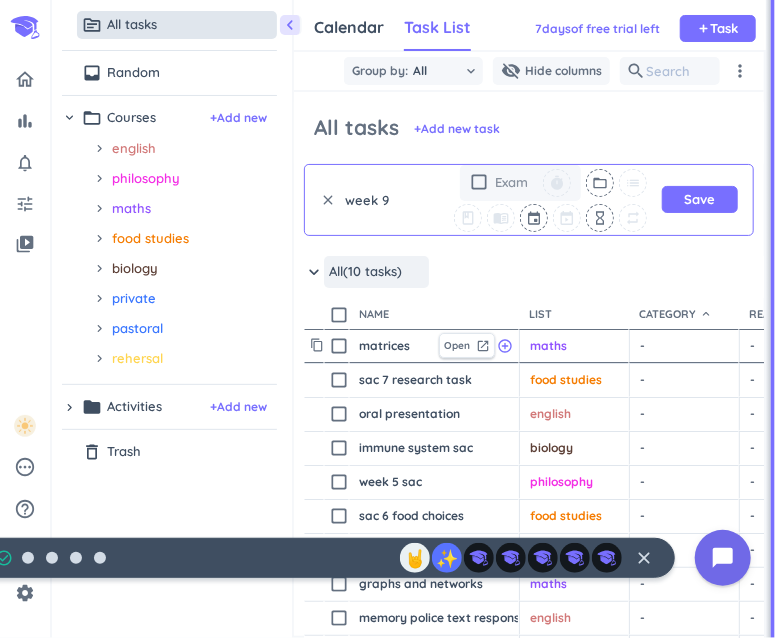 type on "week 9" 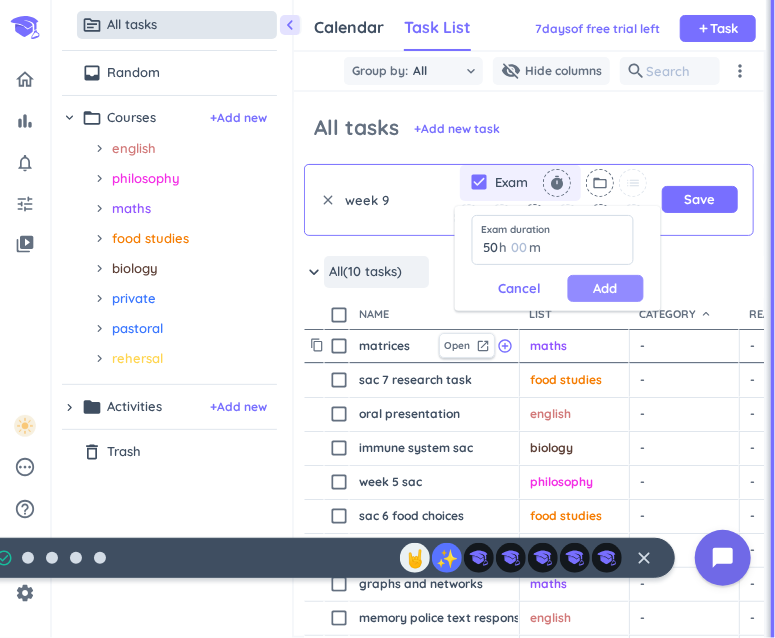 type on "50" 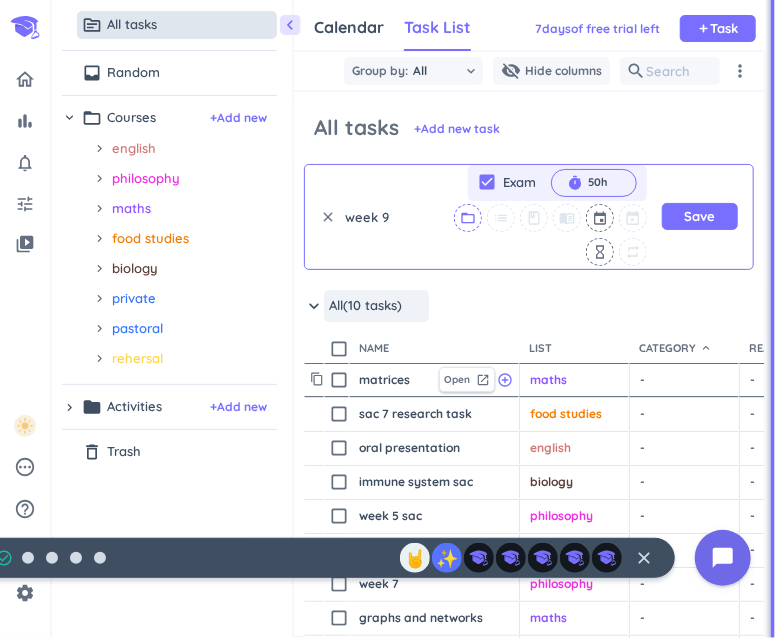click on "folder_open" at bounding box center [468, 218] 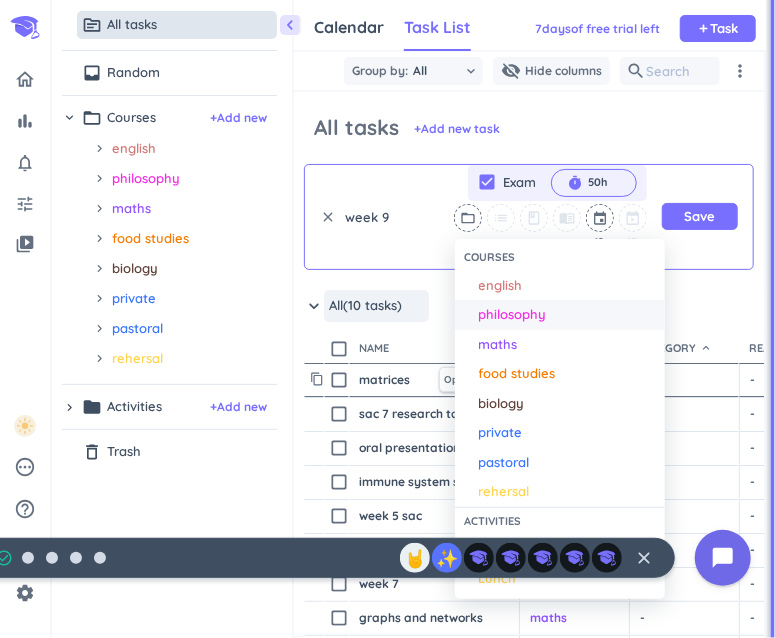 click on "philosophy" at bounding box center [513, 315] 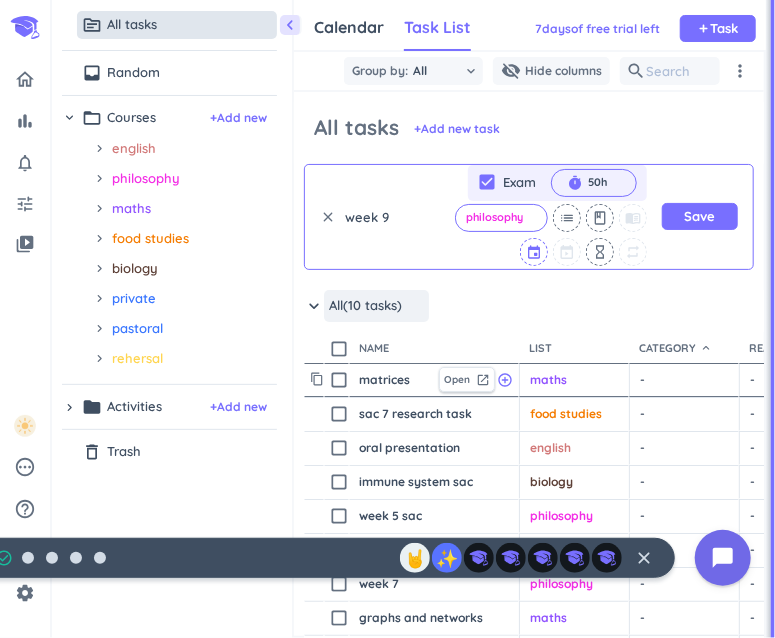 click at bounding box center [535, 252] 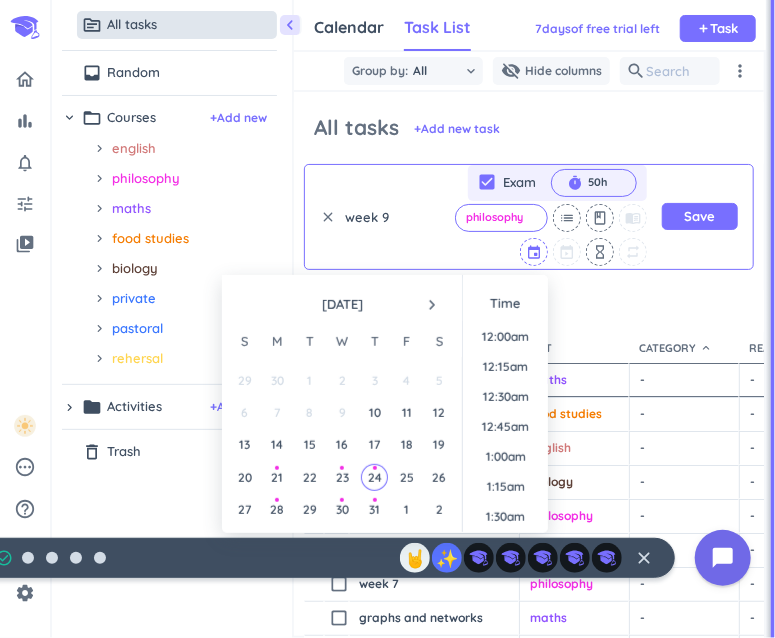 scroll, scrollTop: 1709, scrollLeft: 0, axis: vertical 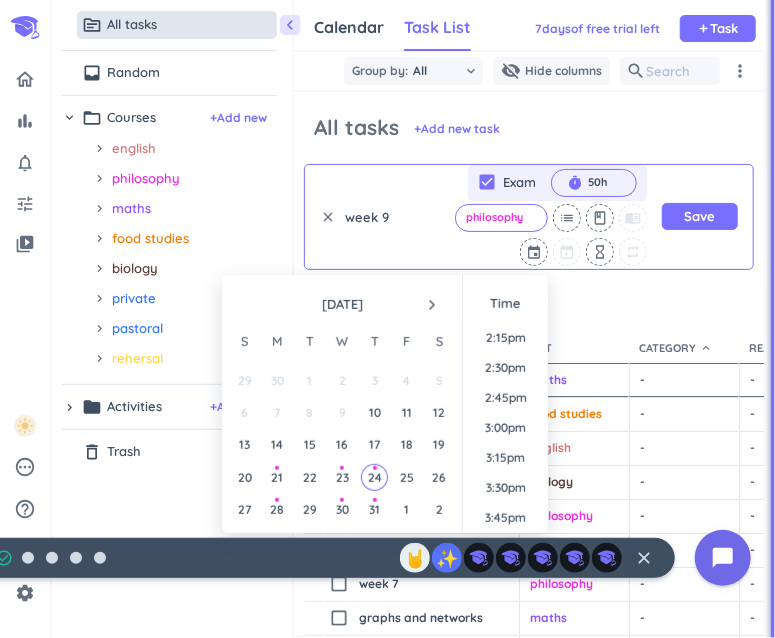 click on "navigate_next" at bounding box center [432, 305] 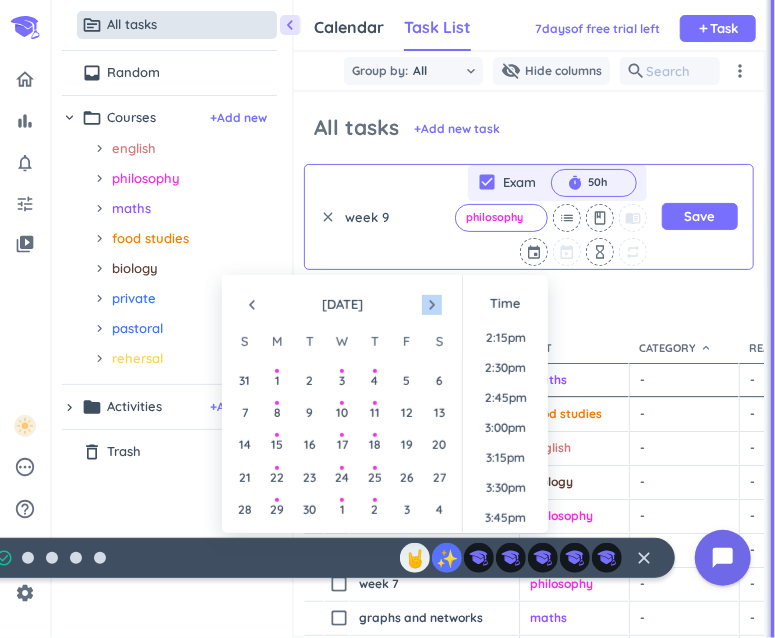 click on "navigate_next" at bounding box center [432, 305] 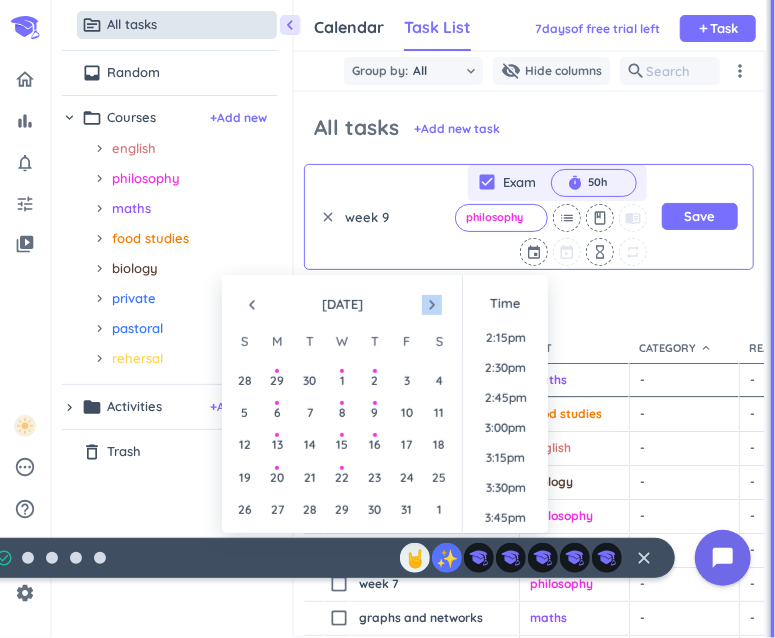 click on "navigate_next" at bounding box center (432, 305) 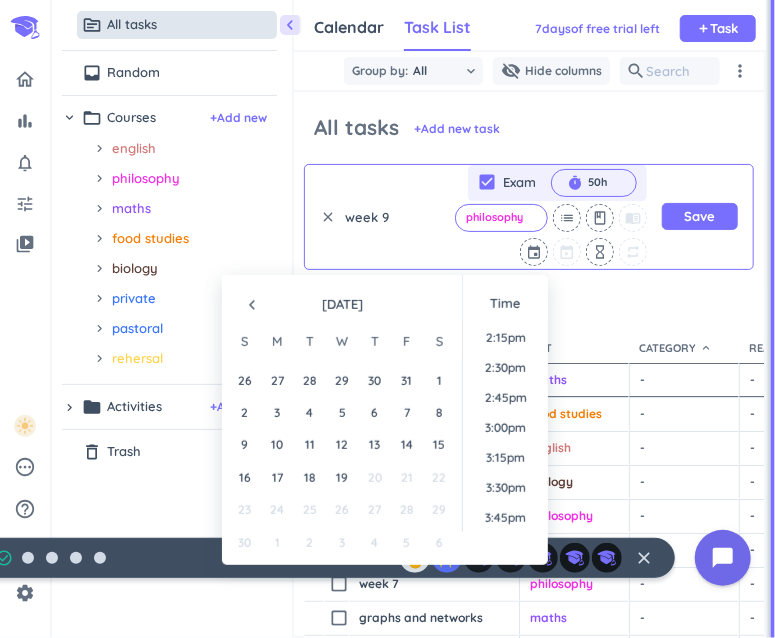 click on "navigate_before" at bounding box center [252, 305] 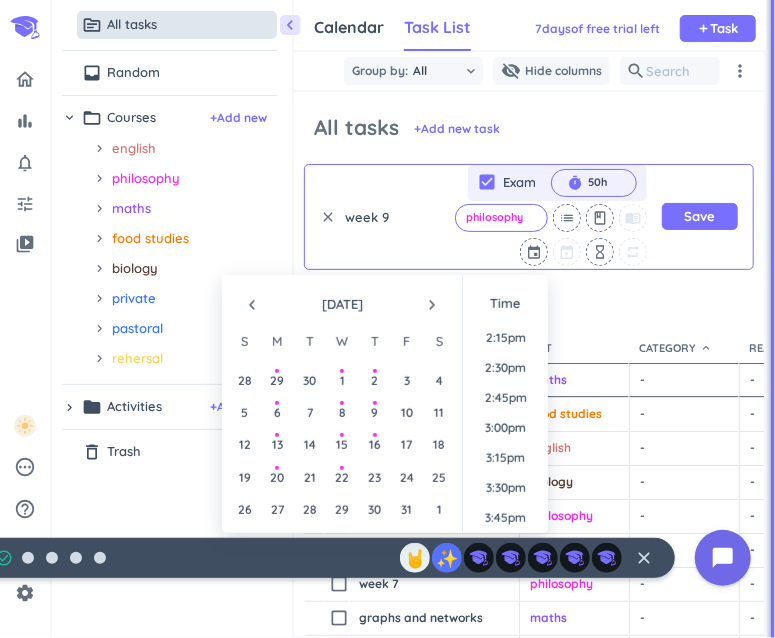 click on "navigate_before" at bounding box center (252, 305) 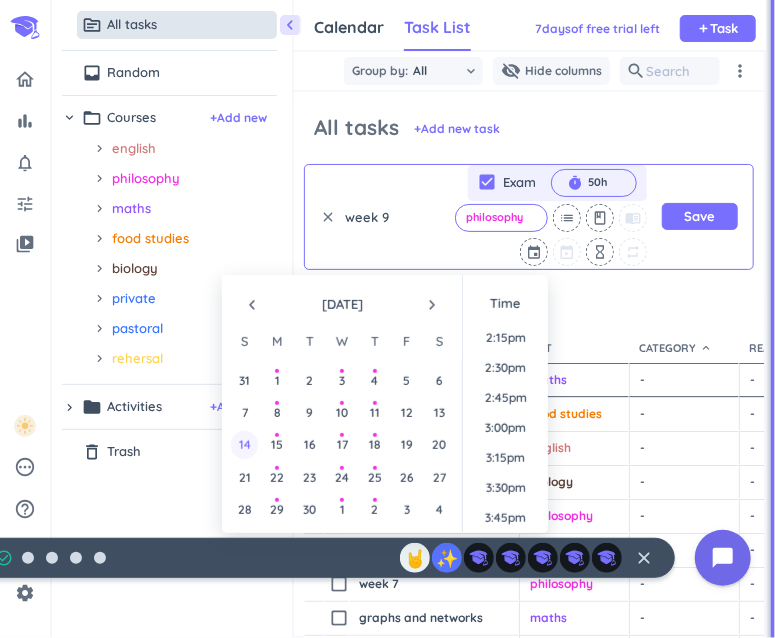 click on "14" at bounding box center [244, 444] 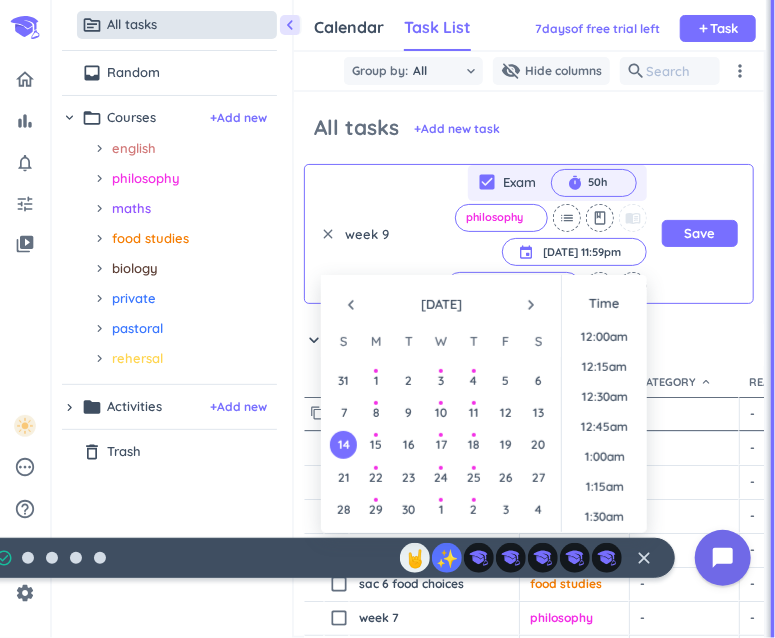 scroll, scrollTop: 2698, scrollLeft: 0, axis: vertical 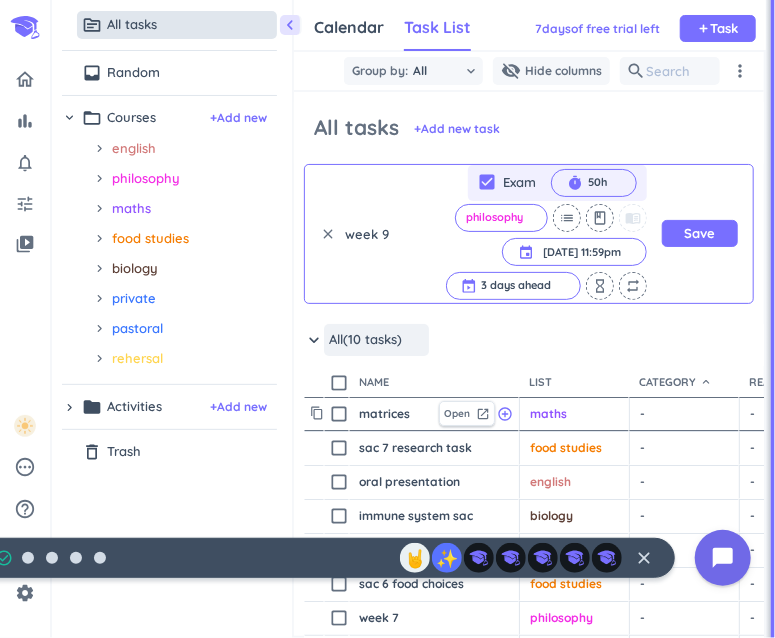 click on "All tasks +  Add new task clear week 9  check_box Exam timer 50h cancel philosophy cancel list class menu_book event [DATE] 11:59pm [DATE] 11:59pm cancel 3 days ahead cancel hourglass_empty repeat Save keyboard_arrow_down All  (10 tasks) more_horiz   check_box_outline_blank name List drag_indicator Category keyboard_arrow_down drag_indicator Reading source drag_indicator Due drag_indicator Priority drag_indicator Start ahead drag_indicator Pages drag_indicator Still need drag_indicator     content_copy check_box_outline_blank matrices  Open launch add_circle_outline maths cancel keyboard_arrow_down - cancel keyboard_arrow_down - cancel keyboard_arrow_down [DATE] 11:05am outlined_flag 3   days N/A 3h check_circle_outline delete_outline content_copy check_box_outline_blank sac 7 research task  Open launch add_circle_outline food studies cancel keyboard_arrow_down - cancel keyboard_arrow_down - cancel keyboard_arrow_down [DATE] 9:55am outlined_flag 3   days N/A 2h check_circle_outline delete_outline Open - - 3" at bounding box center (529, 364) 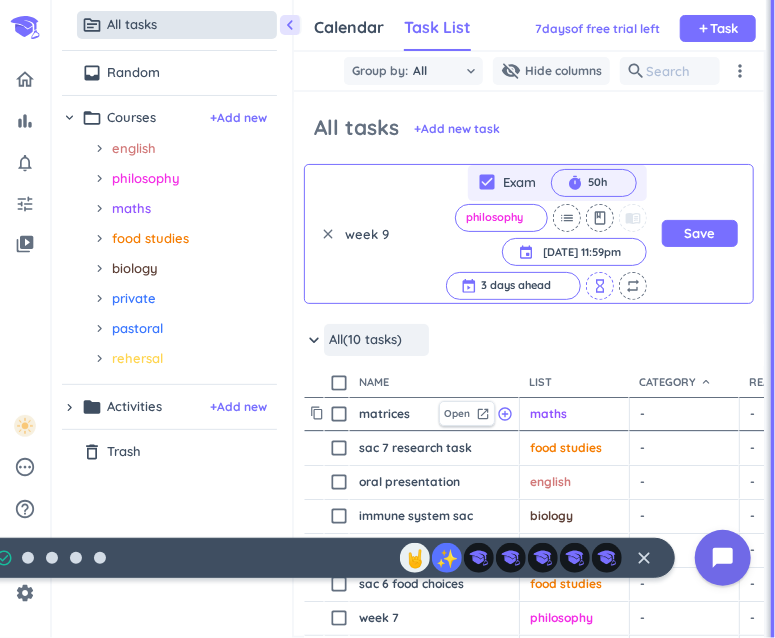 click on "hourglass_empty" at bounding box center [600, 286] 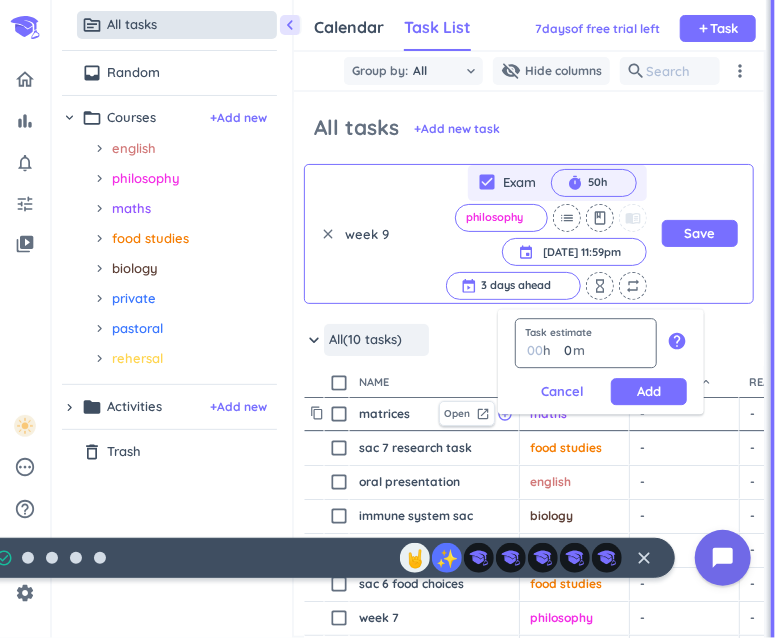 type on "3" 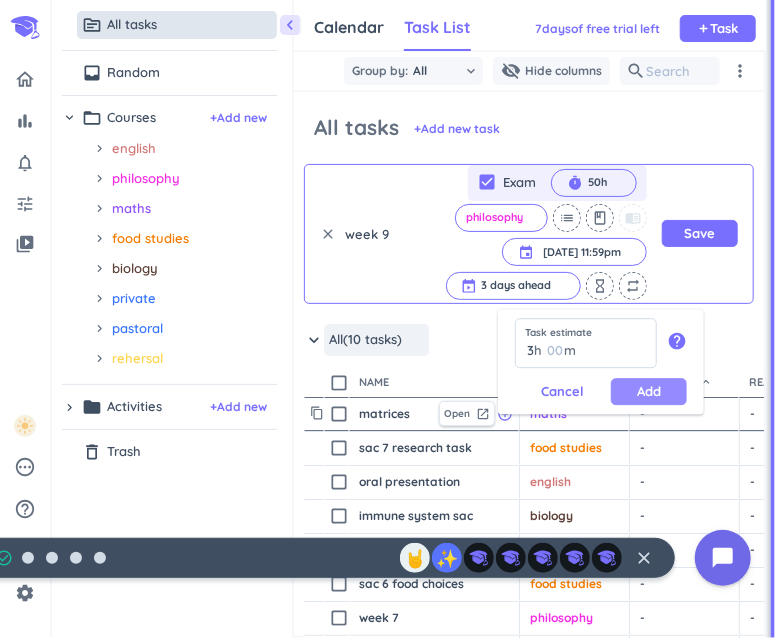 type on "3" 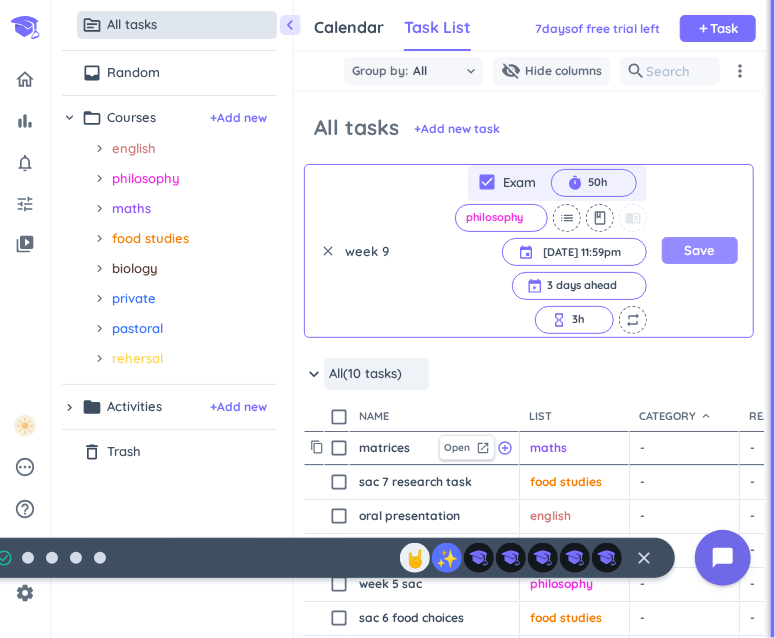 click on "Save" at bounding box center [700, 250] 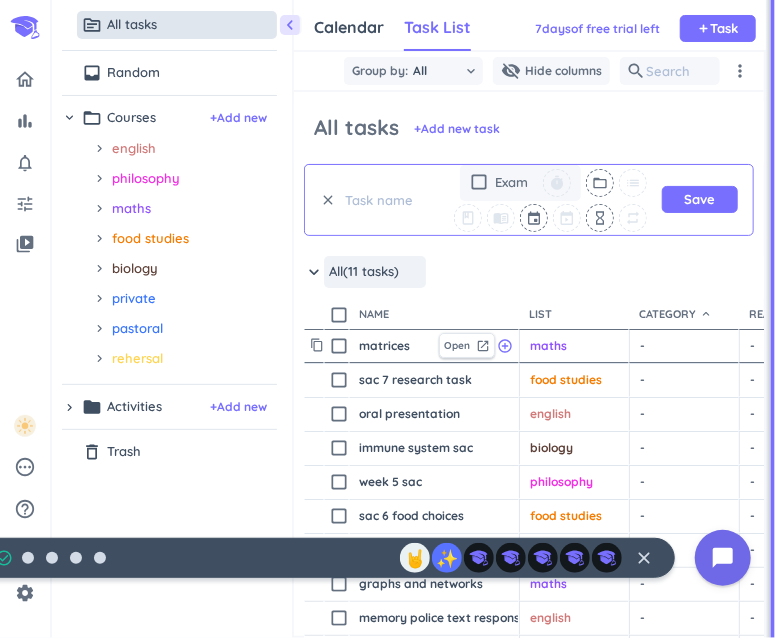 click at bounding box center (386, 200) 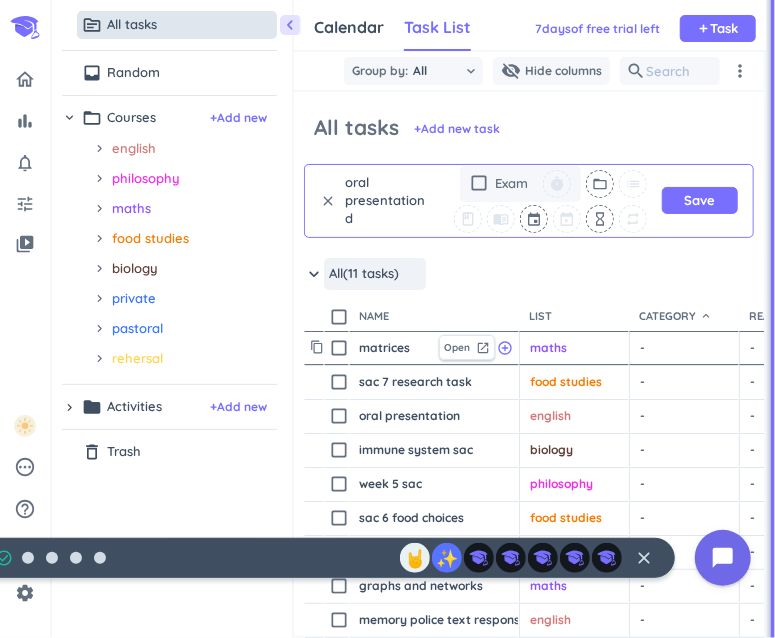 scroll, scrollTop: 0, scrollLeft: 0, axis: both 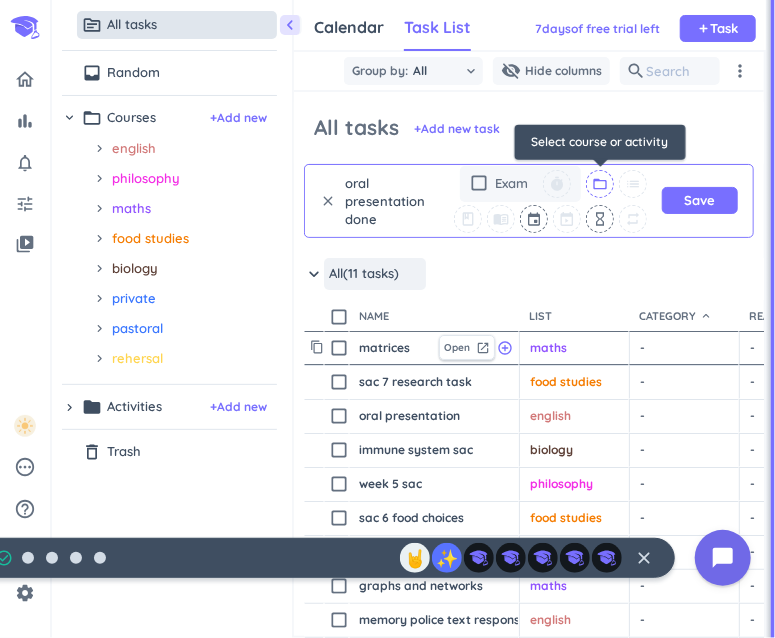 type on "oral presentation done" 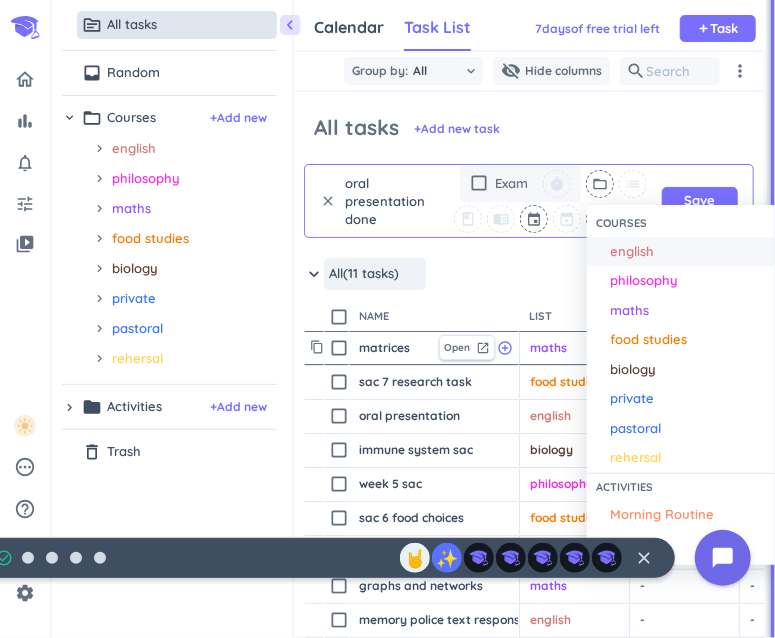 click on "english" at bounding box center (692, 252) 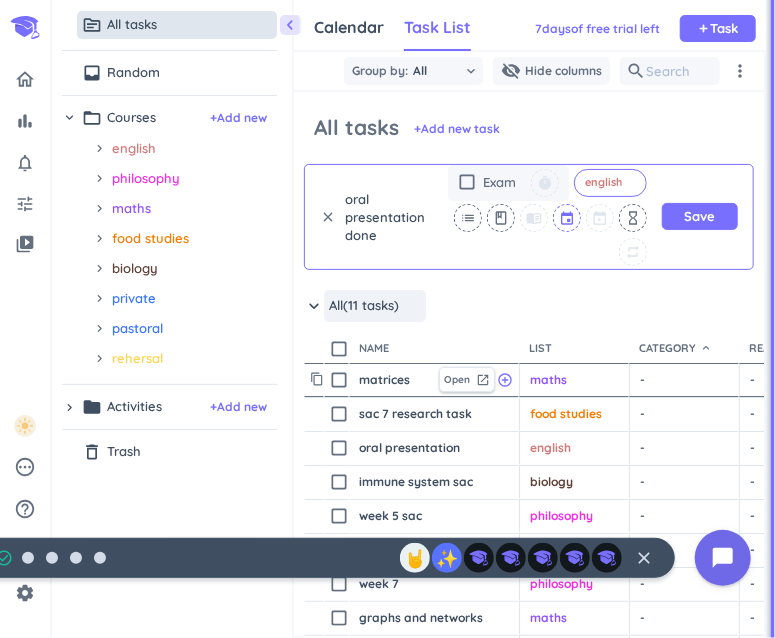 click at bounding box center (568, 218) 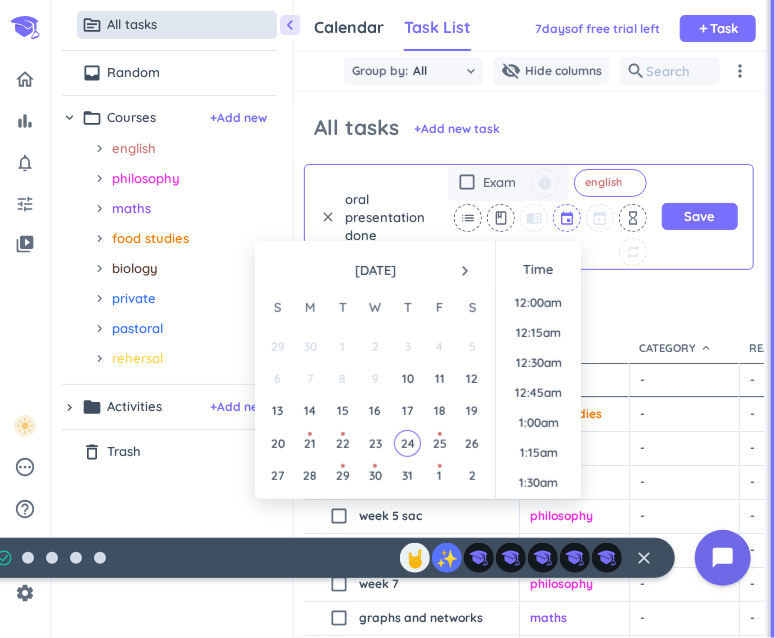 scroll, scrollTop: 1709, scrollLeft: 0, axis: vertical 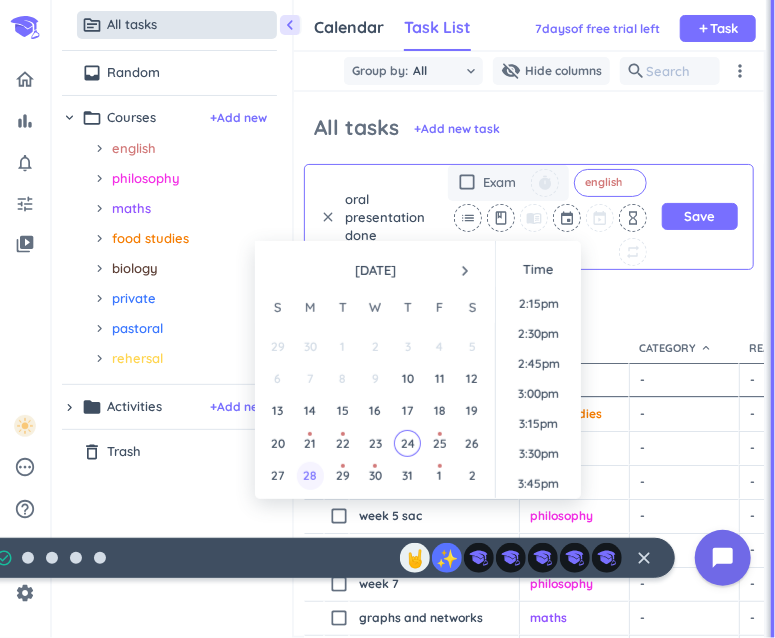 click on "28" at bounding box center [310, 475] 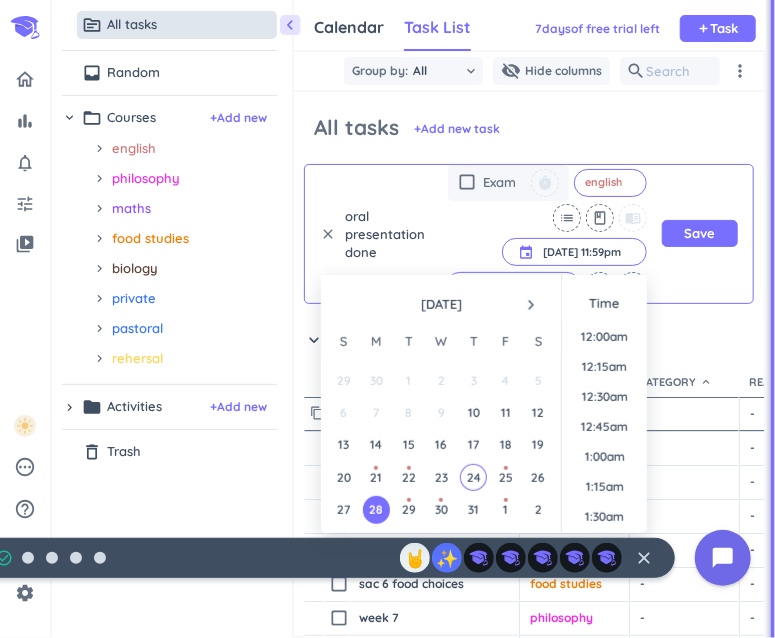 scroll, scrollTop: 2698, scrollLeft: 0, axis: vertical 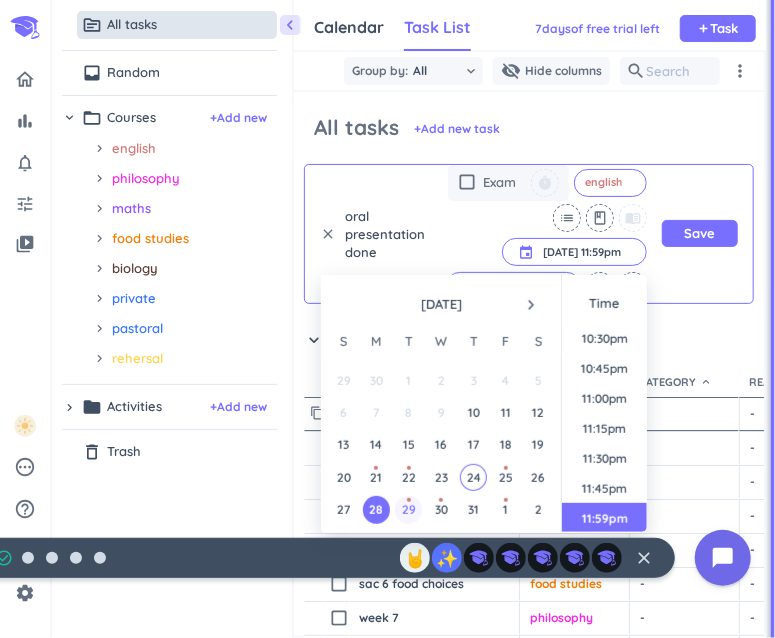 click on "29" at bounding box center [409, 509] 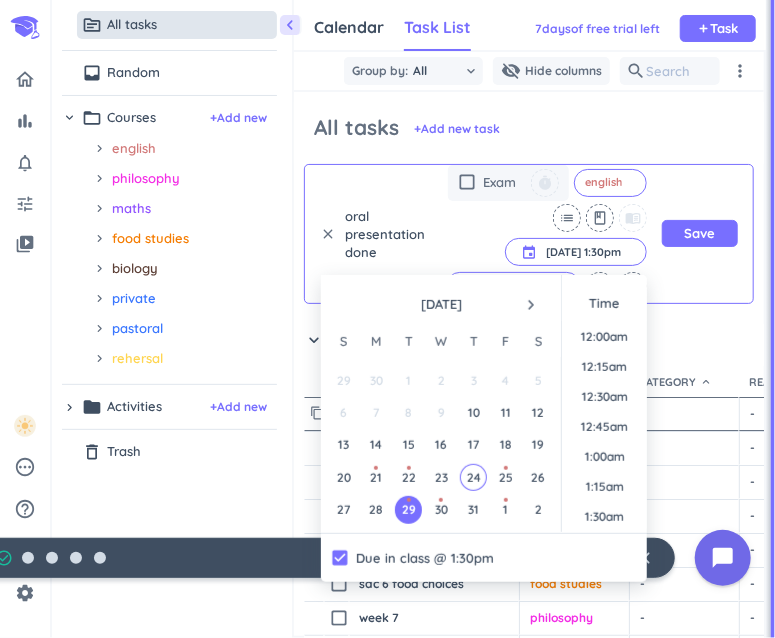 scroll, scrollTop: 1529, scrollLeft: 0, axis: vertical 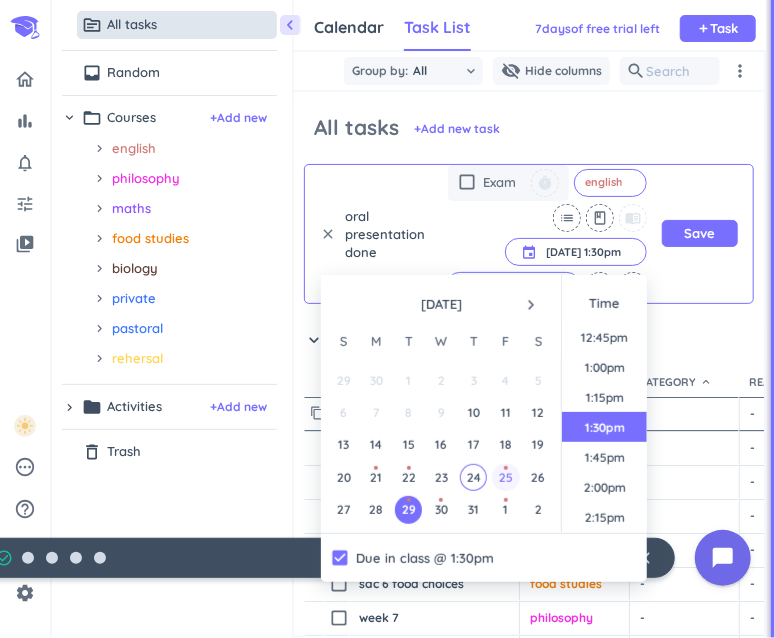 click on "25" at bounding box center [505, 477] 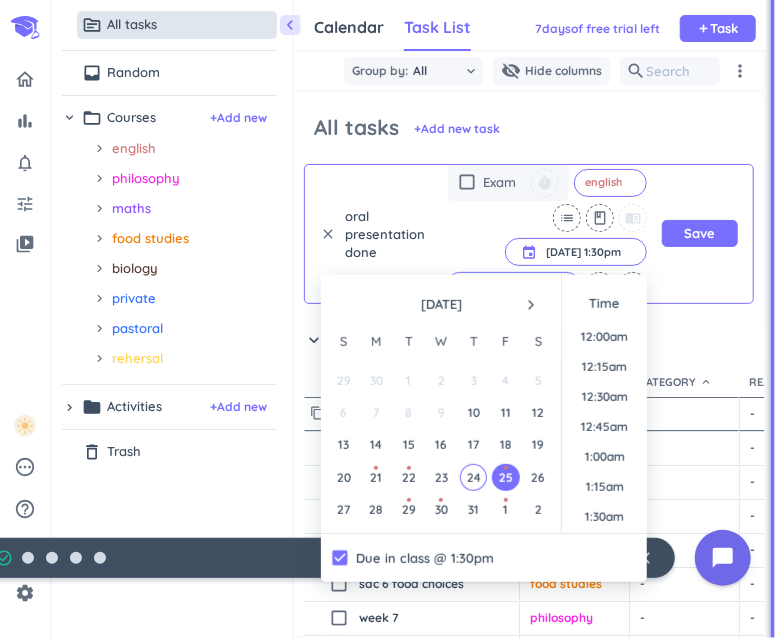 scroll, scrollTop: 1529, scrollLeft: 0, axis: vertical 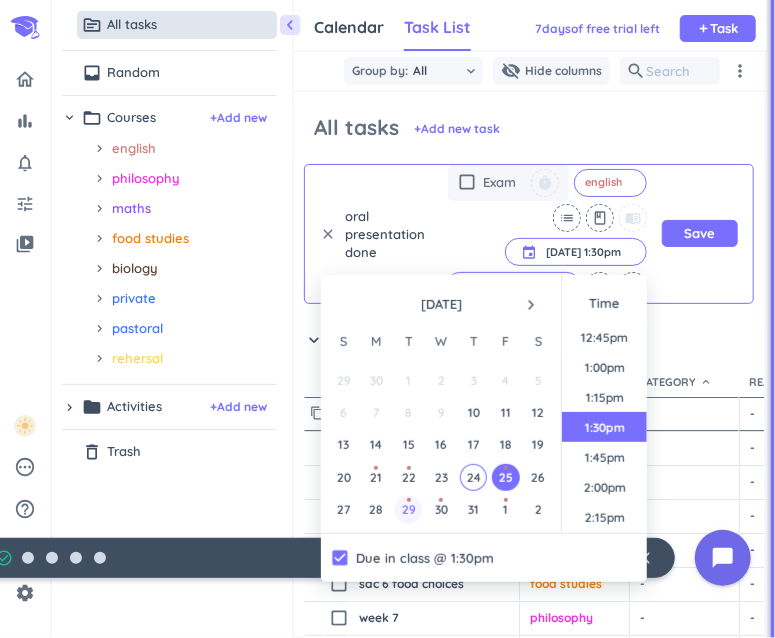 click on "29" at bounding box center (408, 509) 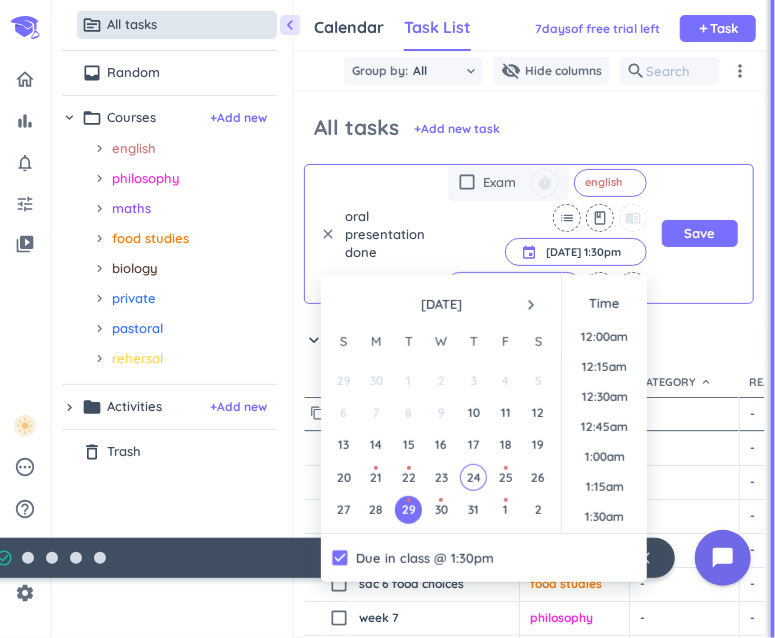 scroll, scrollTop: 1529, scrollLeft: 0, axis: vertical 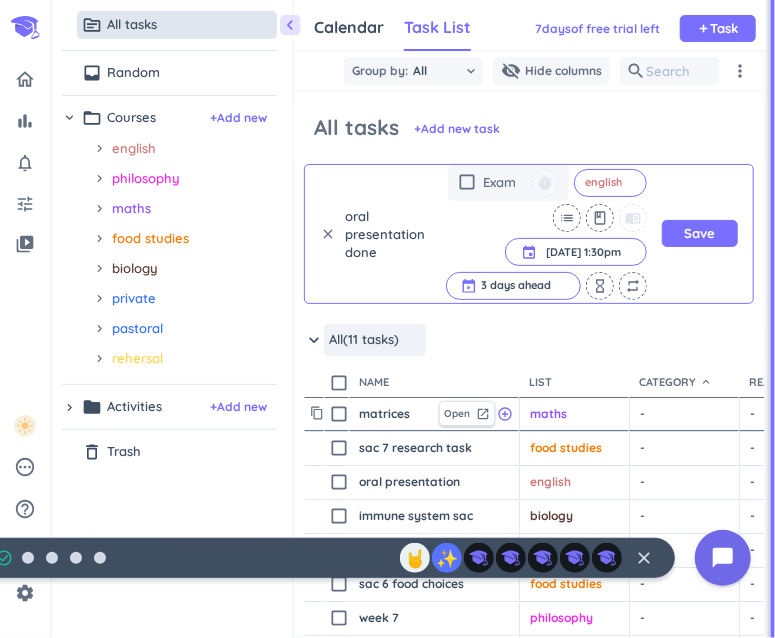 click on "All tasks +  Add new task clear oral presentation done  check_box_outline_blank Exam timer english  cancel list class menu_book event [DATE] 1:30pm [DATE] 1:30pm cancel 3 days ahead cancel hourglass_empty repeat Save keyboard_arrow_down All  (11 tasks) more_horiz   check_box_outline_blank name List drag_indicator Category keyboard_arrow_down drag_indicator Reading source drag_indicator Due drag_indicator Priority drag_indicator Start ahead drag_indicator Pages drag_indicator Still need drag_indicator     content_copy check_box_outline_blank matrices  Open launch add_circle_outline maths cancel keyboard_arrow_down - cancel keyboard_arrow_down - cancel keyboard_arrow_down [DATE] 11:05am outlined_flag 3   days N/A 3h check_circle_outline delete_outline content_copy check_box_outline_blank sac 7 research task  Open launch add_circle_outline food studies cancel keyboard_arrow_down - cancel keyboard_arrow_down - cancel keyboard_arrow_down [DATE] 9:55am outlined_flag 3   days N/A 2h check_circle_outline Open - - 3" at bounding box center (529, 364) 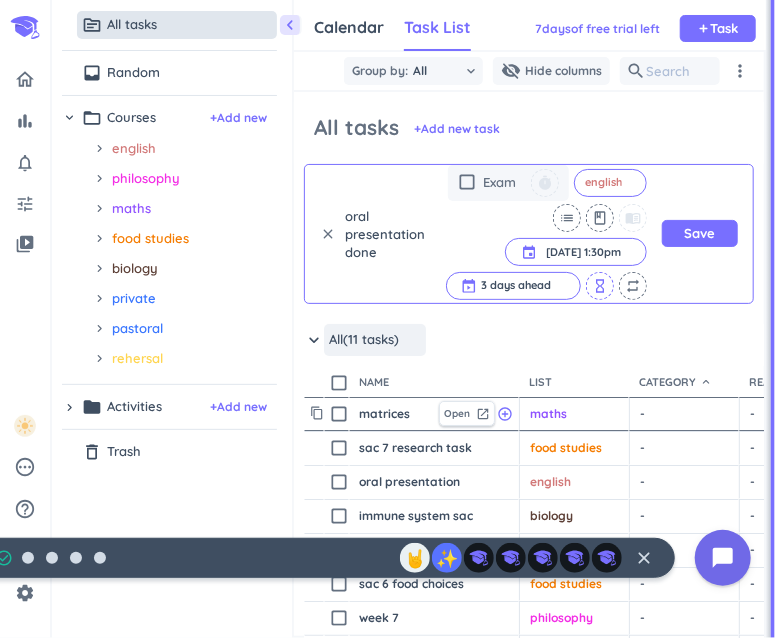 click on "hourglass_empty" at bounding box center [600, 286] 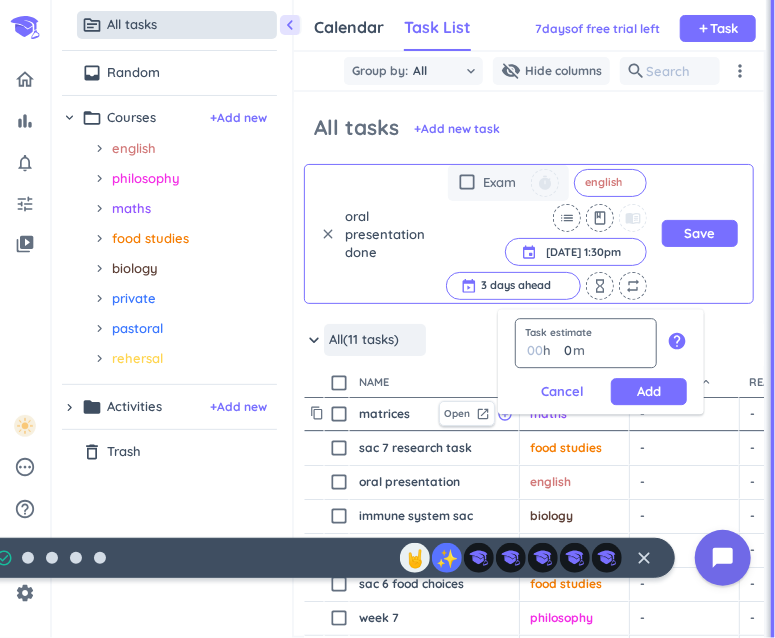 type on "3" 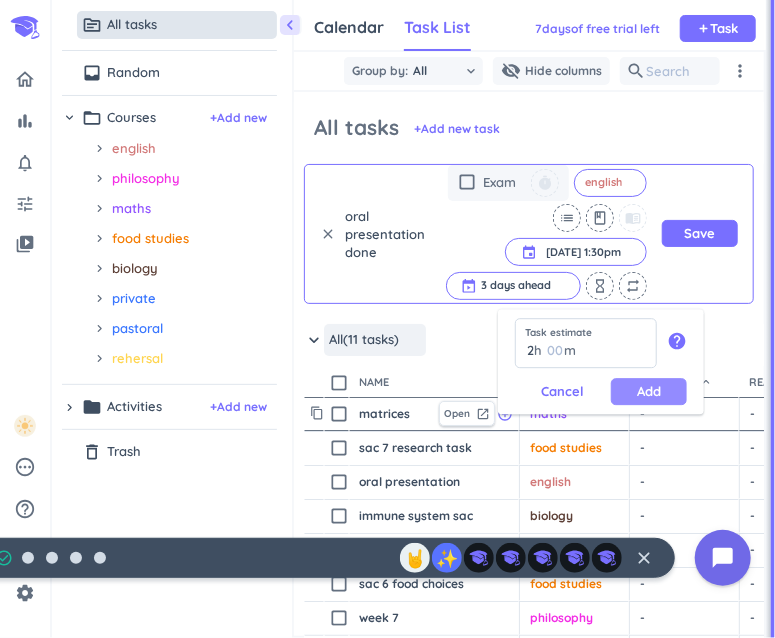 type on "2" 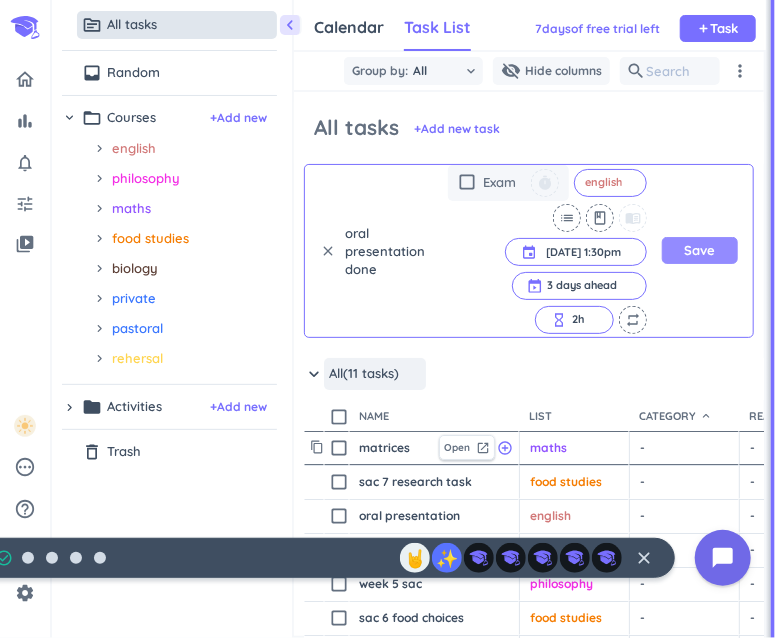 click on "Save" at bounding box center (700, 250) 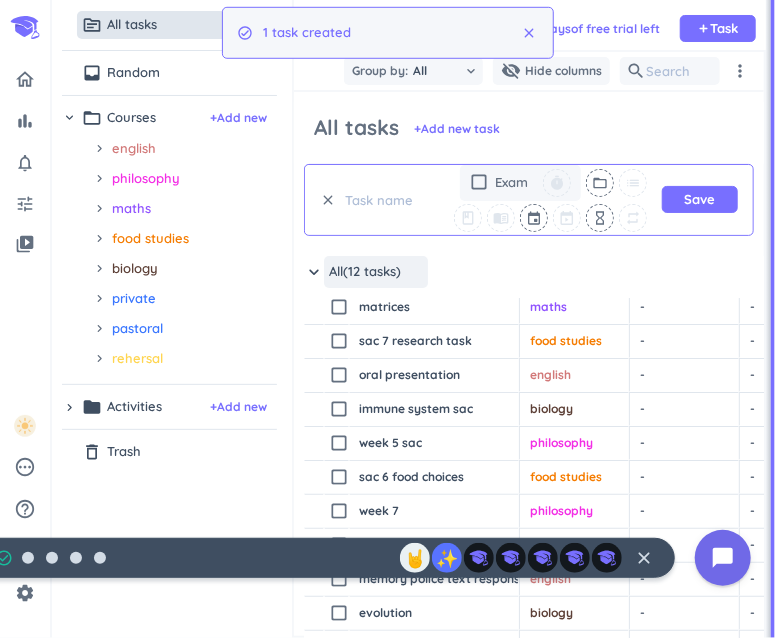 scroll, scrollTop: 0, scrollLeft: 0, axis: both 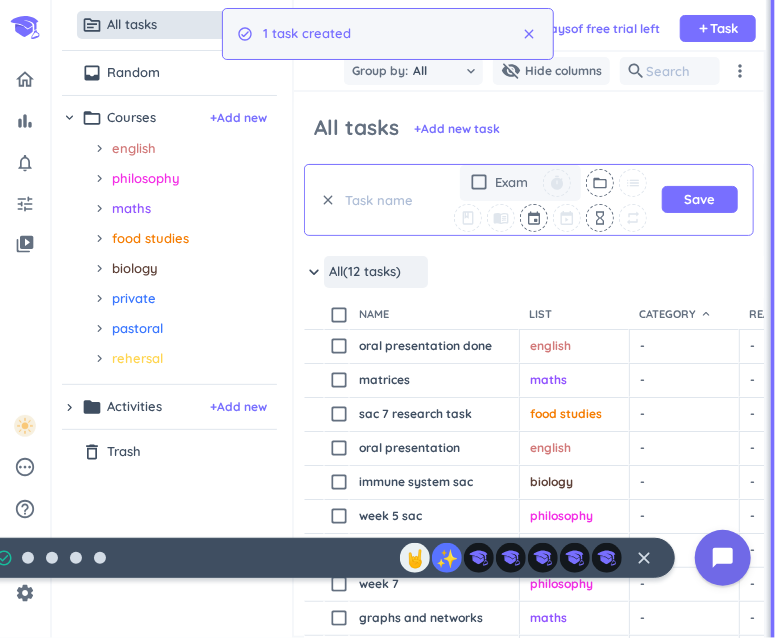 click at bounding box center [386, 200] 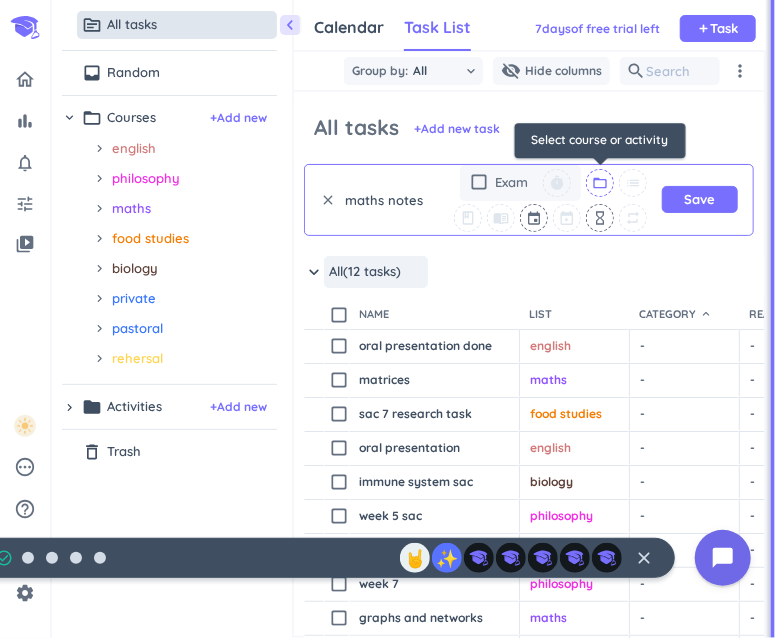 type on "maths notes" 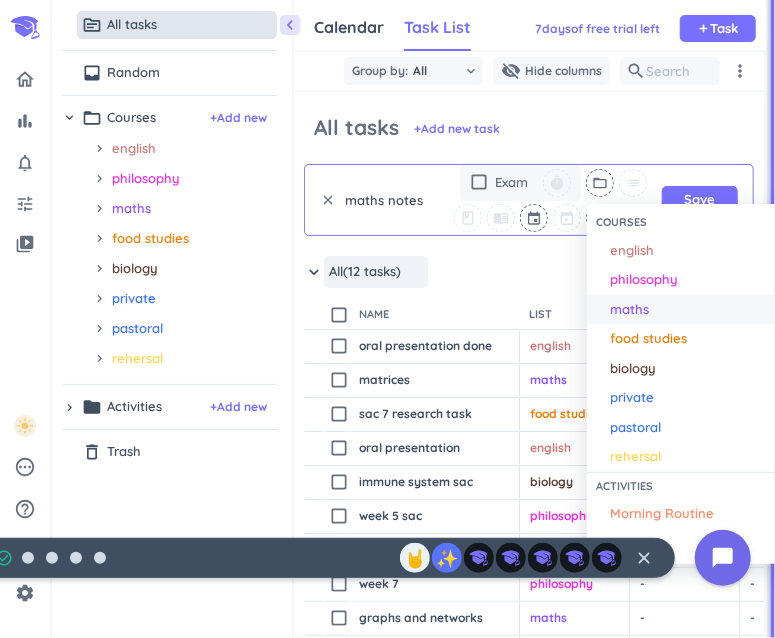 click on "maths" at bounding box center [630, 310] 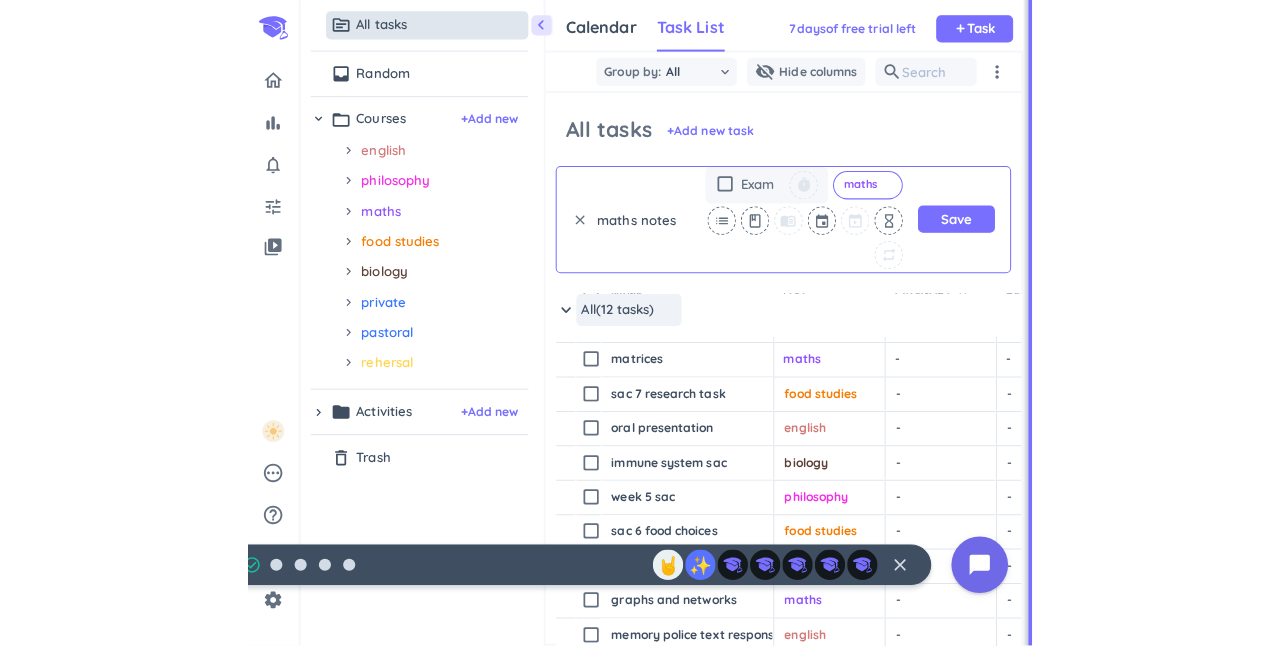 scroll, scrollTop: 47, scrollLeft: 0, axis: vertical 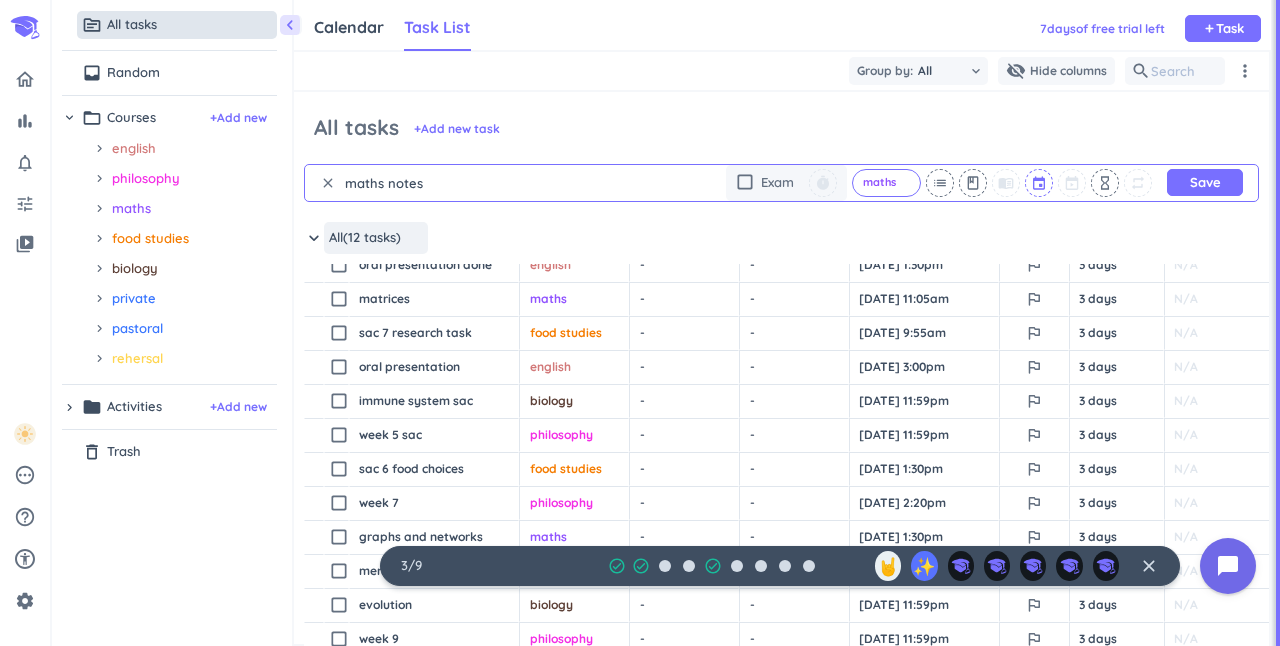click at bounding box center (1040, 183) 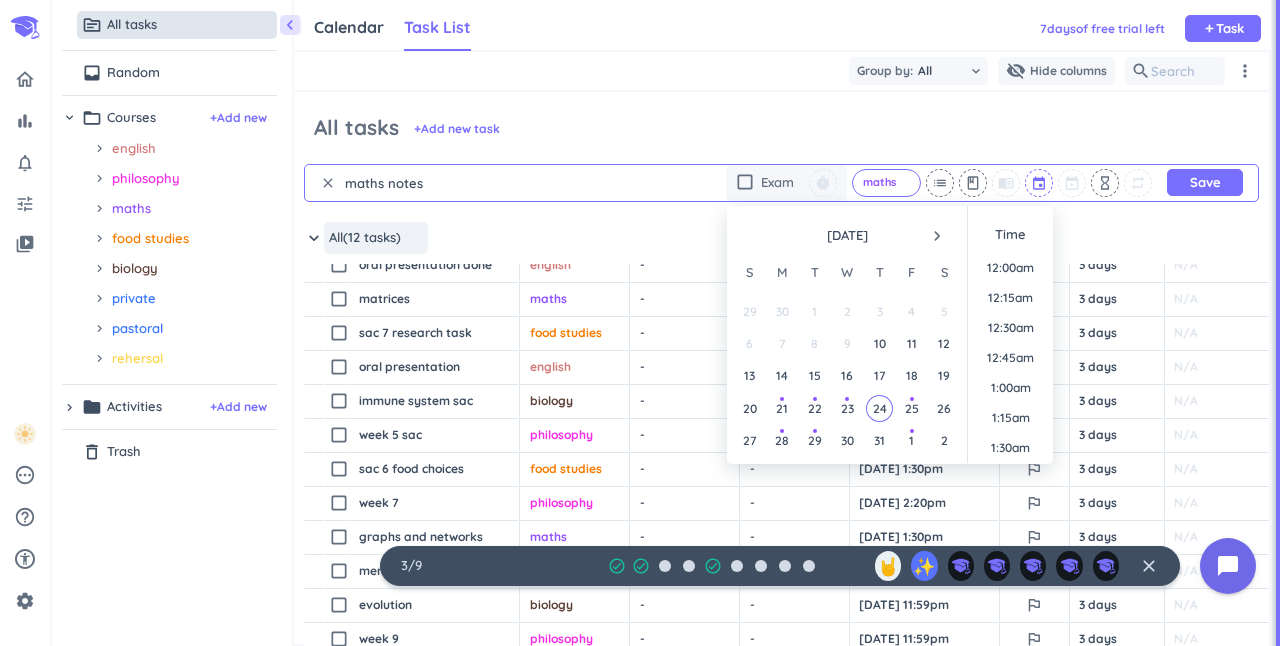 scroll, scrollTop: 1709, scrollLeft: 0, axis: vertical 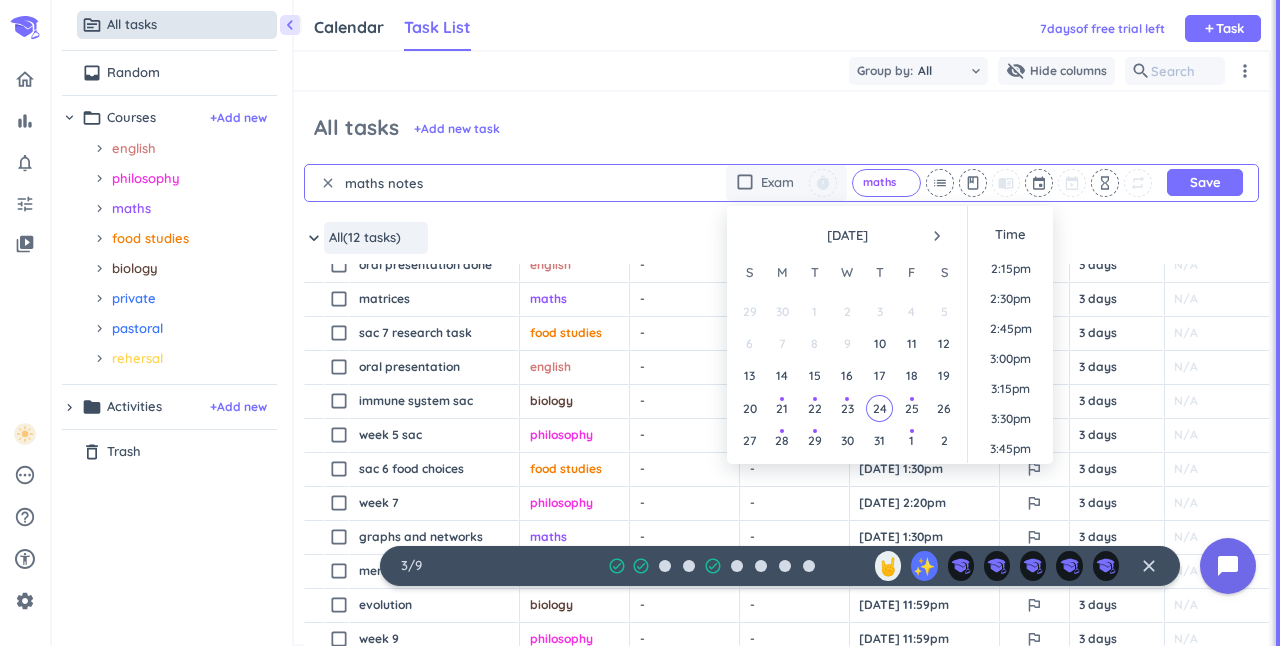 click on "navigate_next" at bounding box center (937, 236) 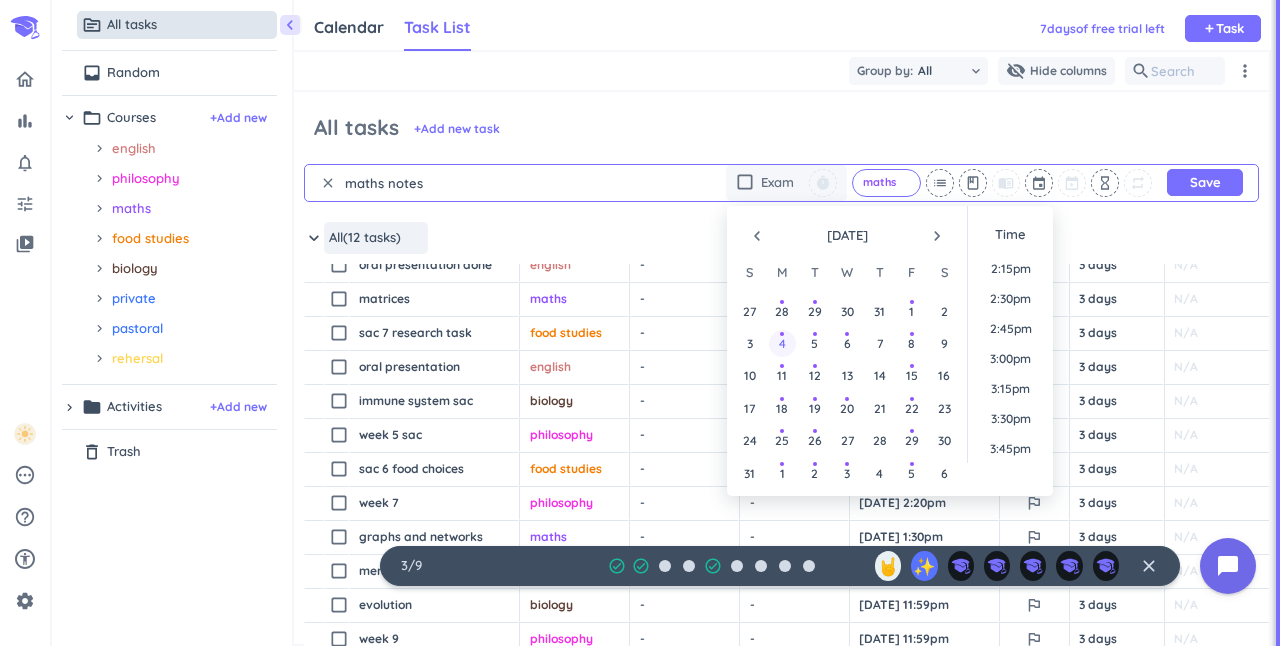 click on "4" at bounding box center [782, 343] 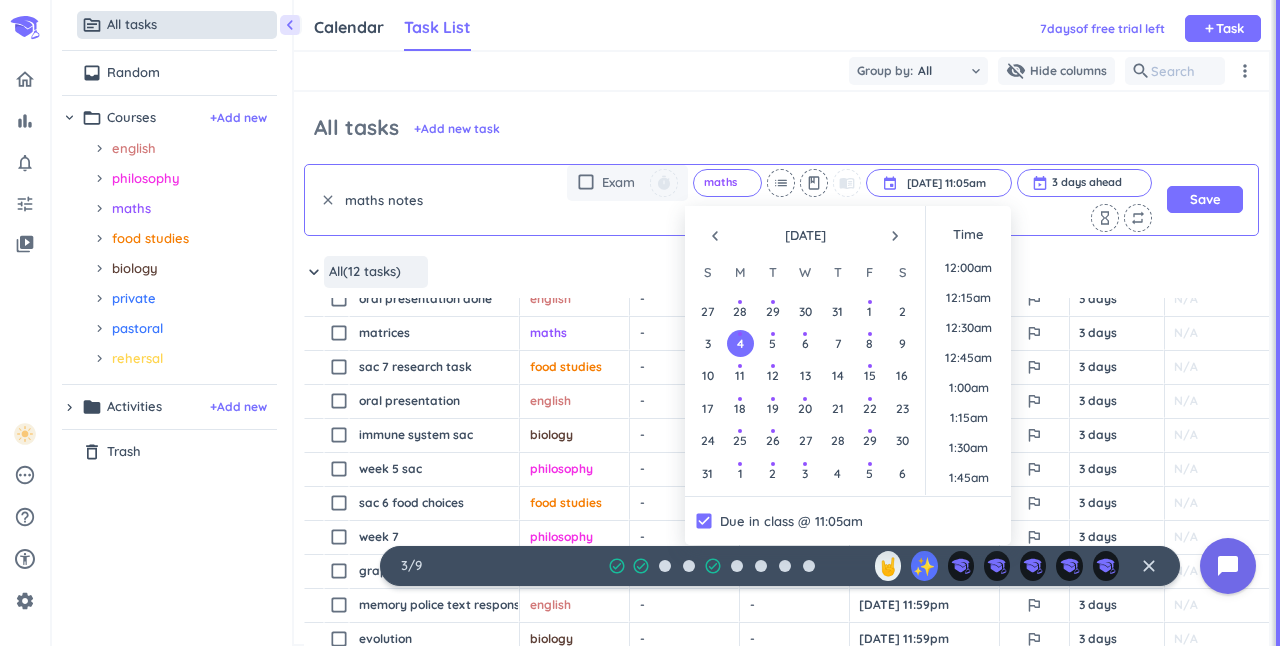 scroll, scrollTop: 1213, scrollLeft: 0, axis: vertical 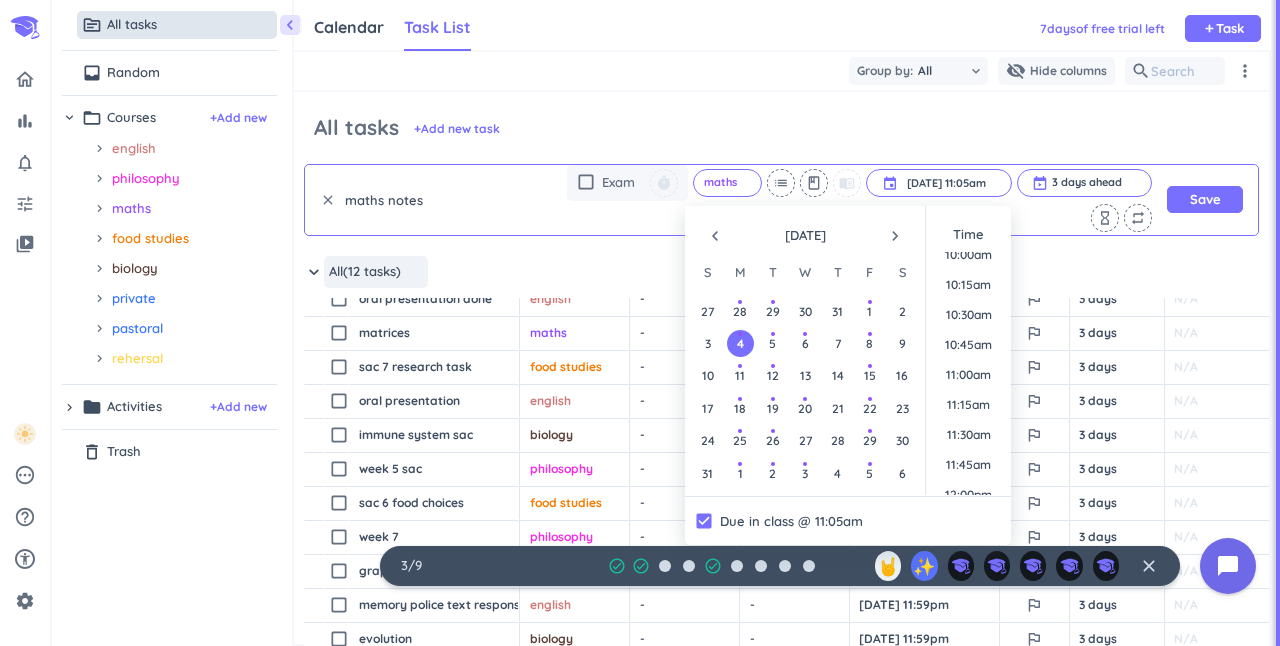 click on "keyboard_arrow_down All  (12 tasks) more_horiz" at bounding box center (853, 277) 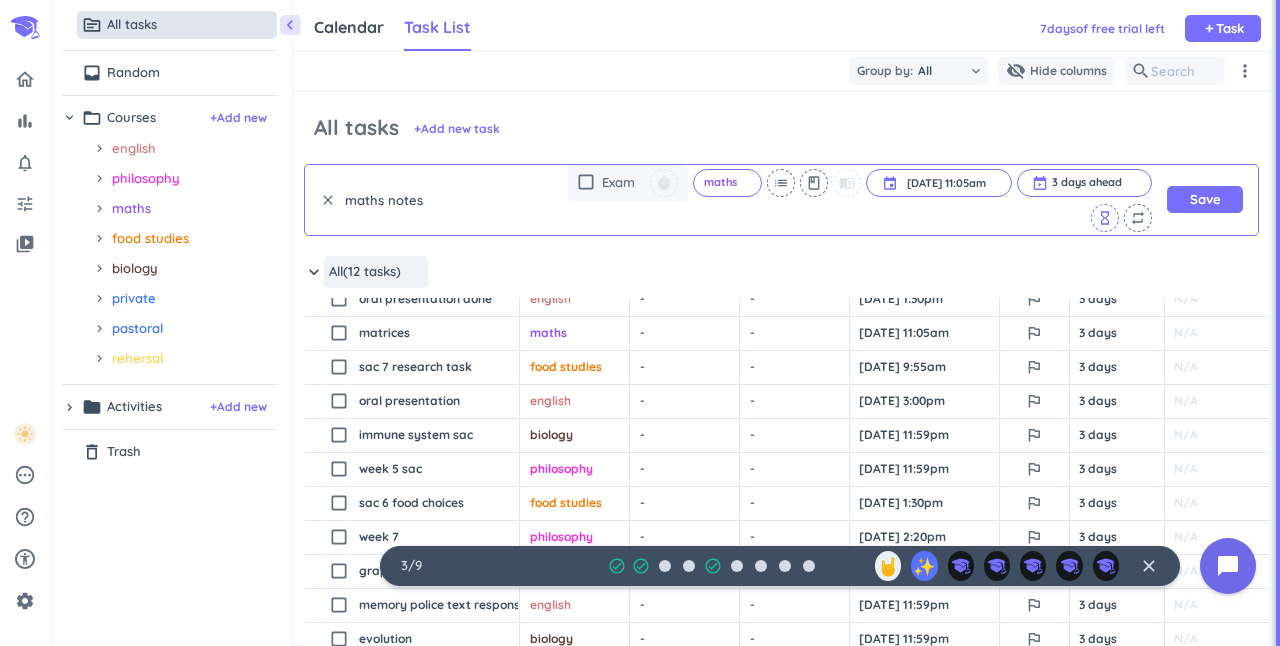 click on "hourglass_empty" at bounding box center (1105, 218) 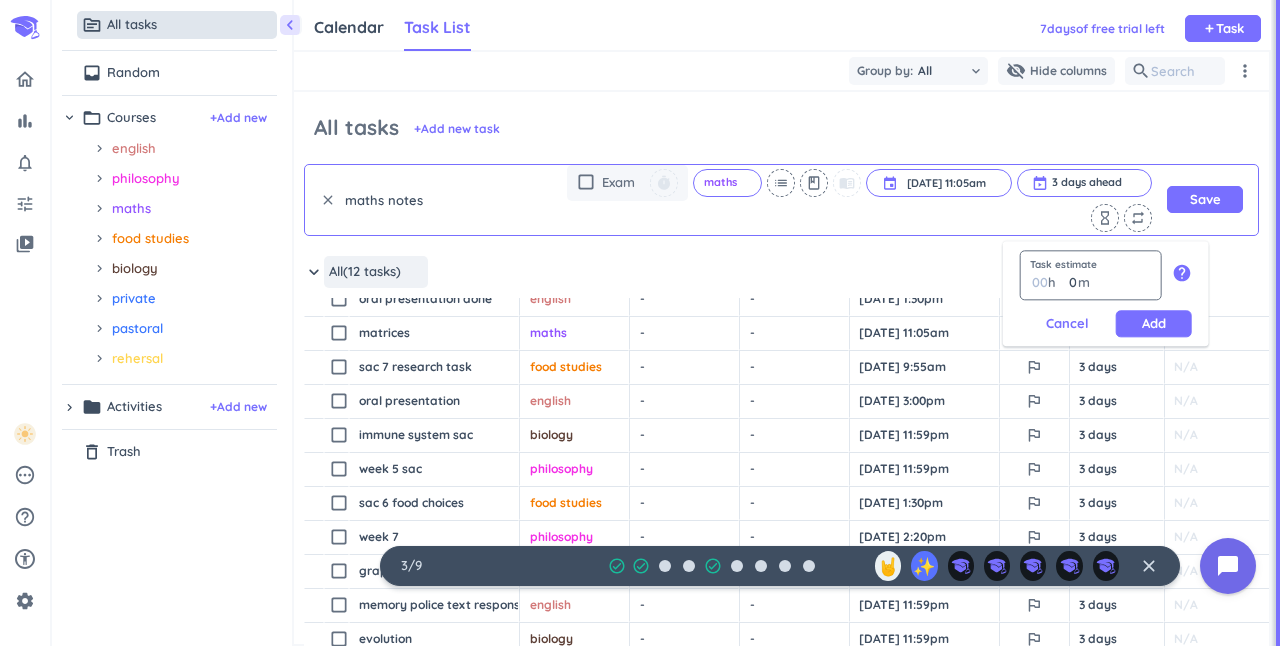 type on "1" 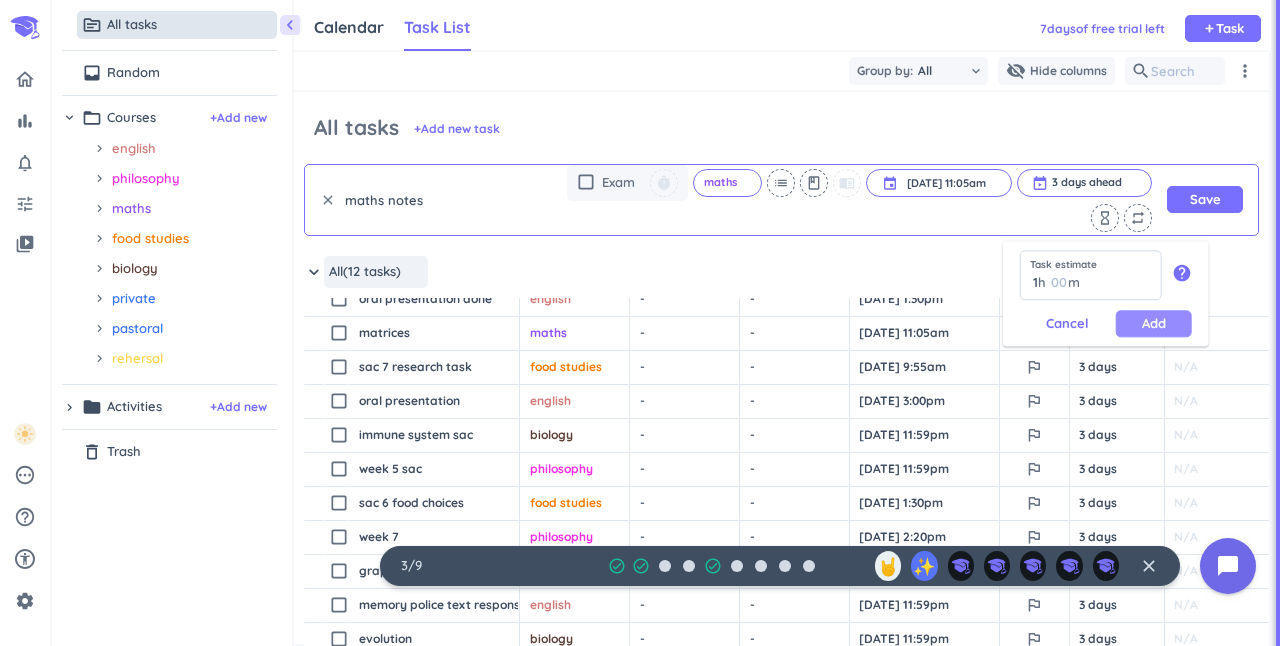 type on "1" 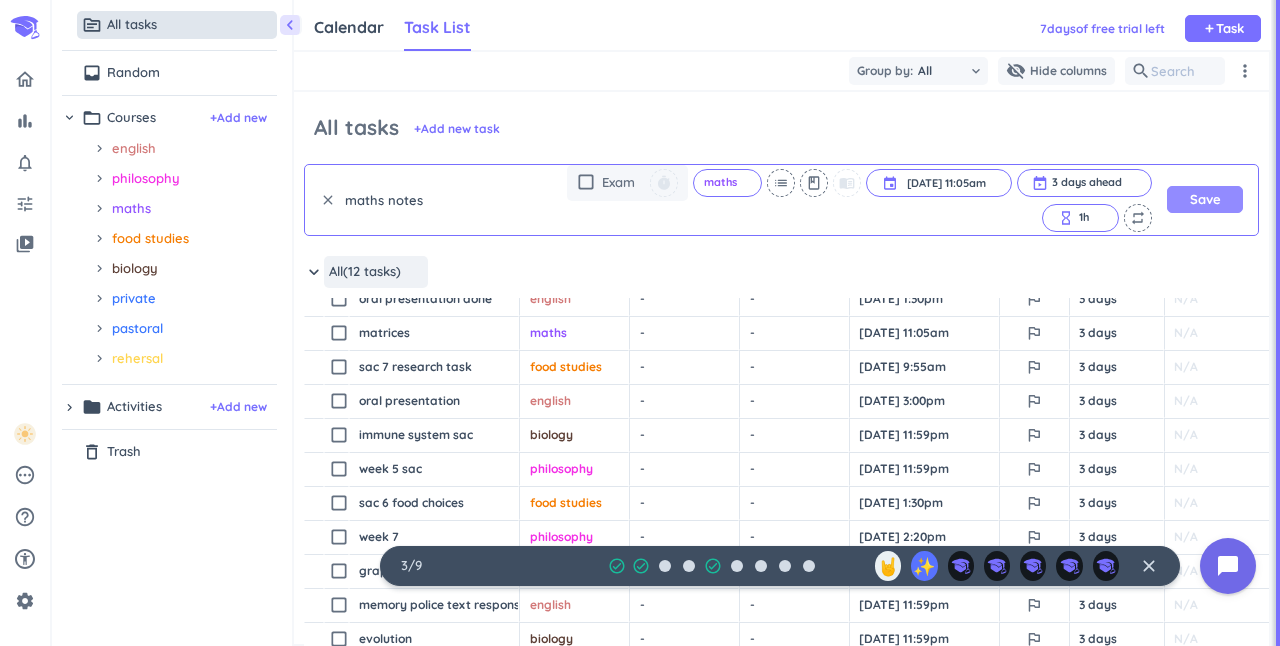 click on "Save" at bounding box center [1205, 199] 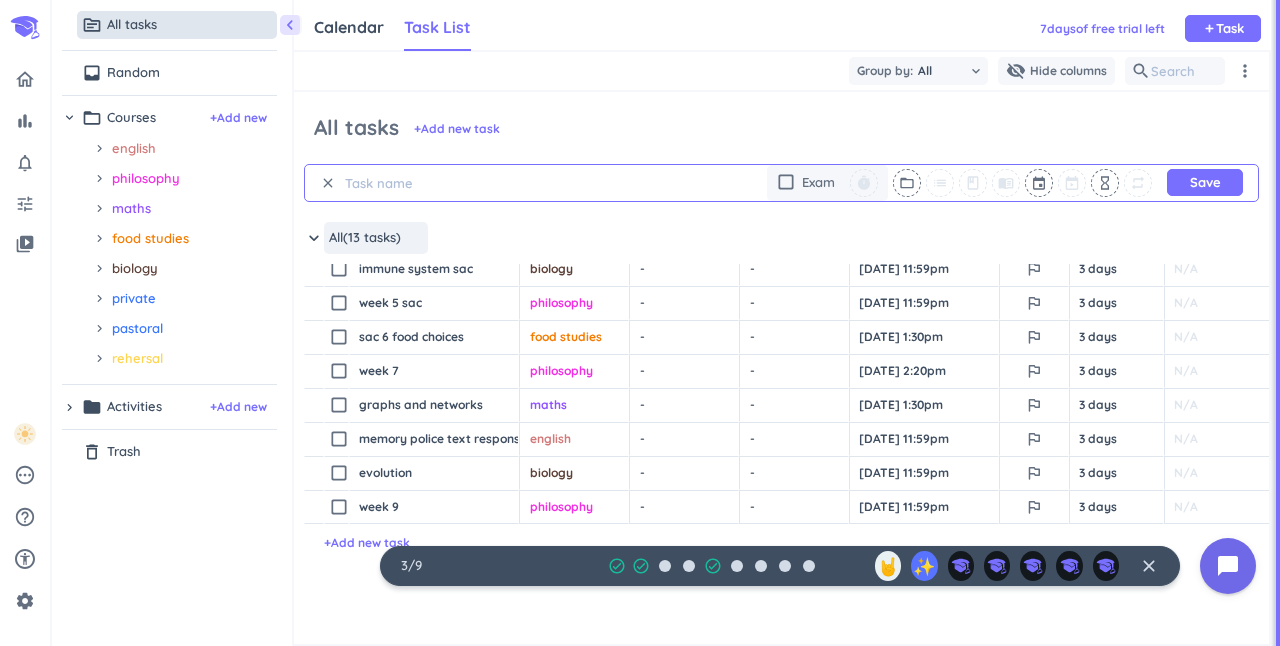 scroll, scrollTop: 0, scrollLeft: 0, axis: both 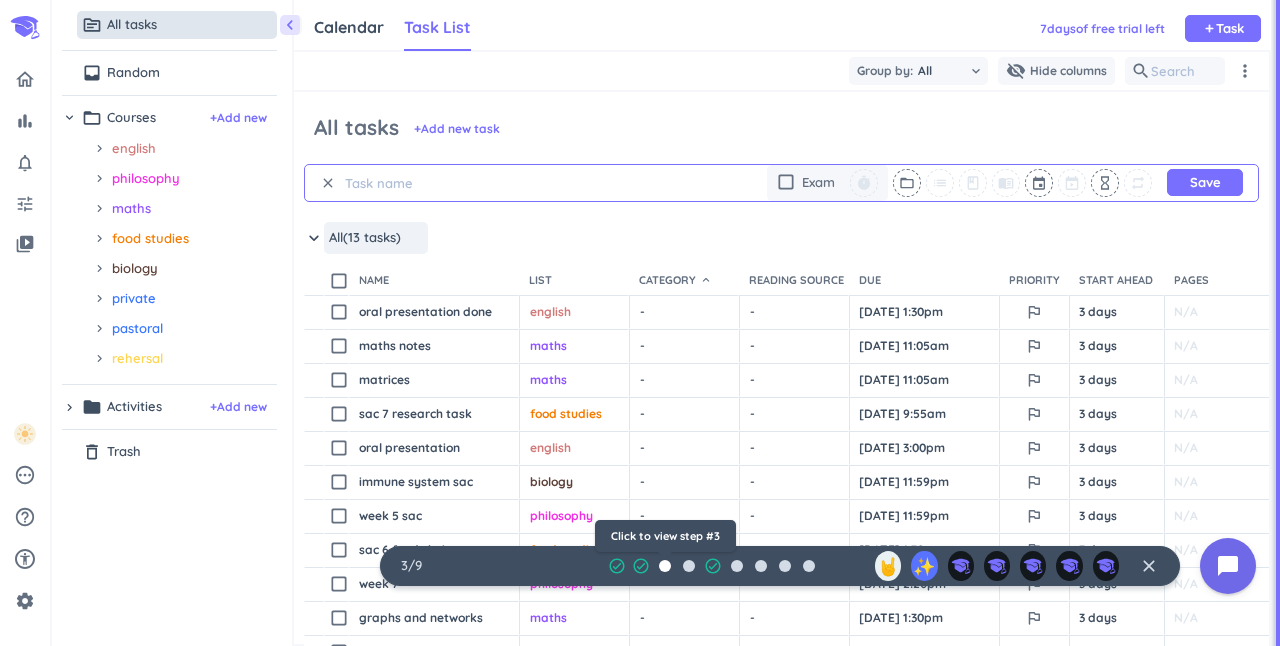 click at bounding box center [665, 566] 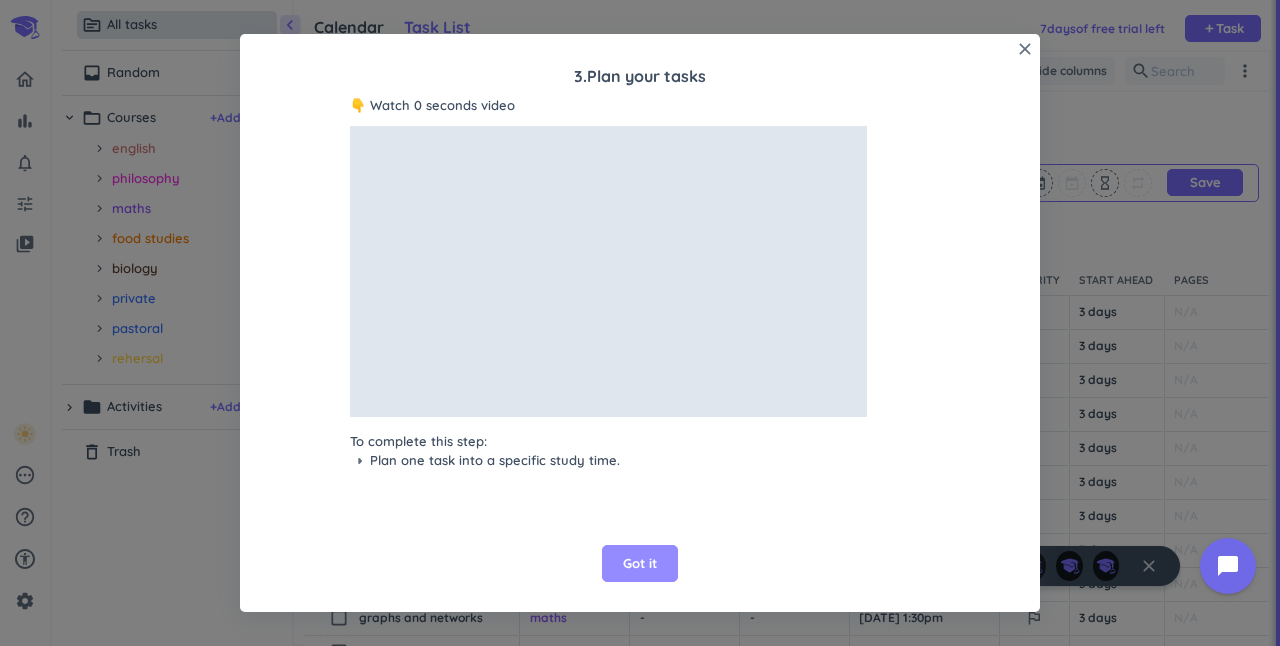 click on "Got it" at bounding box center (640, 564) 